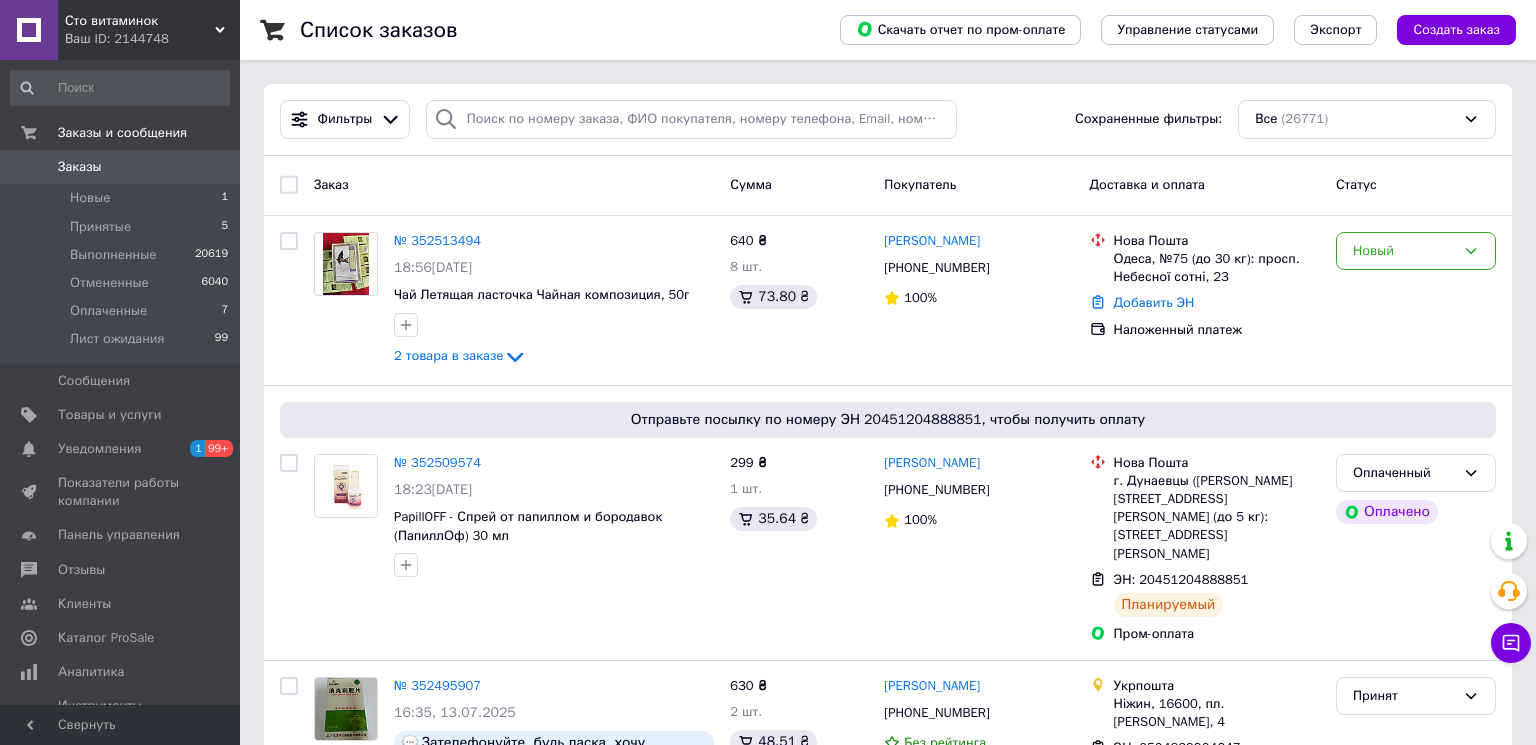 scroll, scrollTop: 0, scrollLeft: 0, axis: both 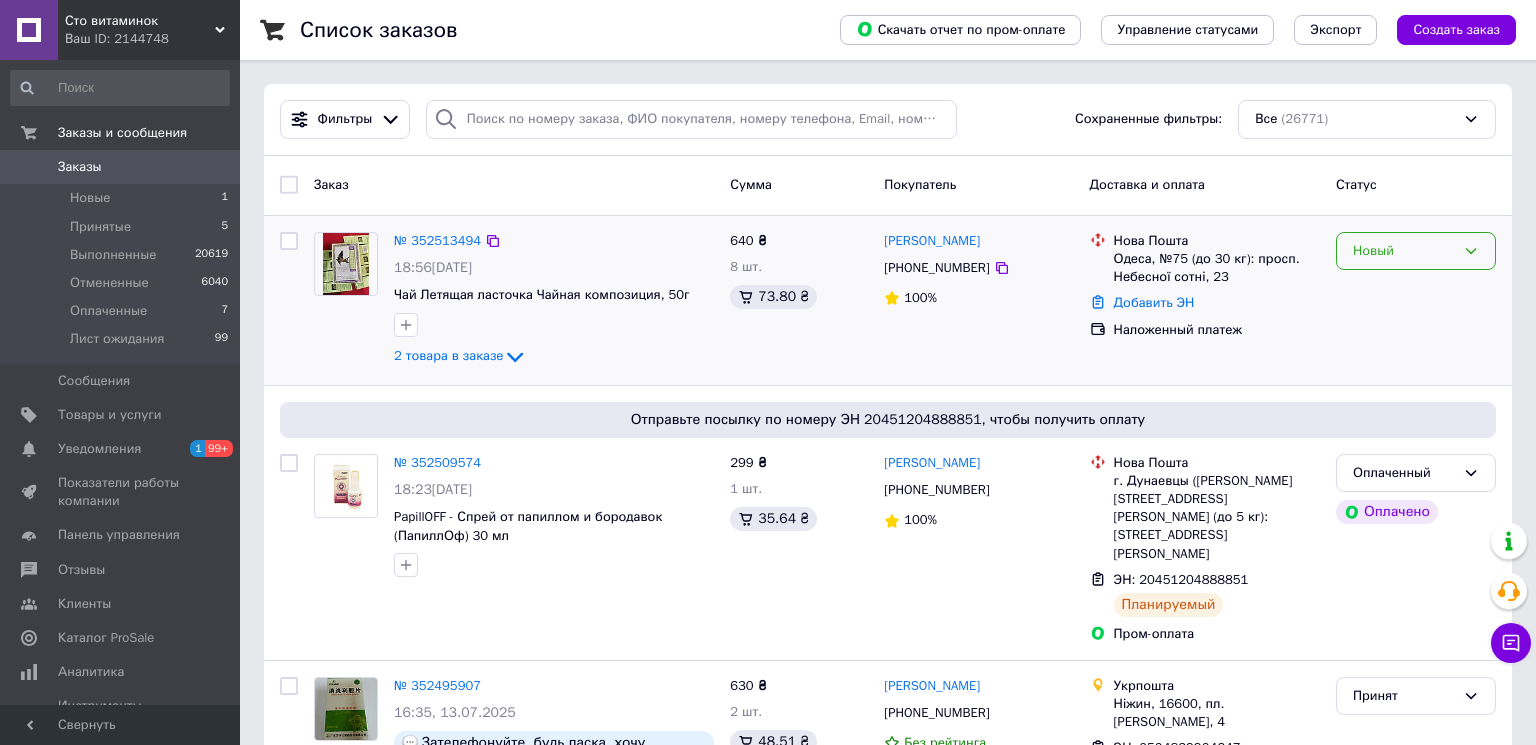 click on "Новый" at bounding box center [1404, 251] 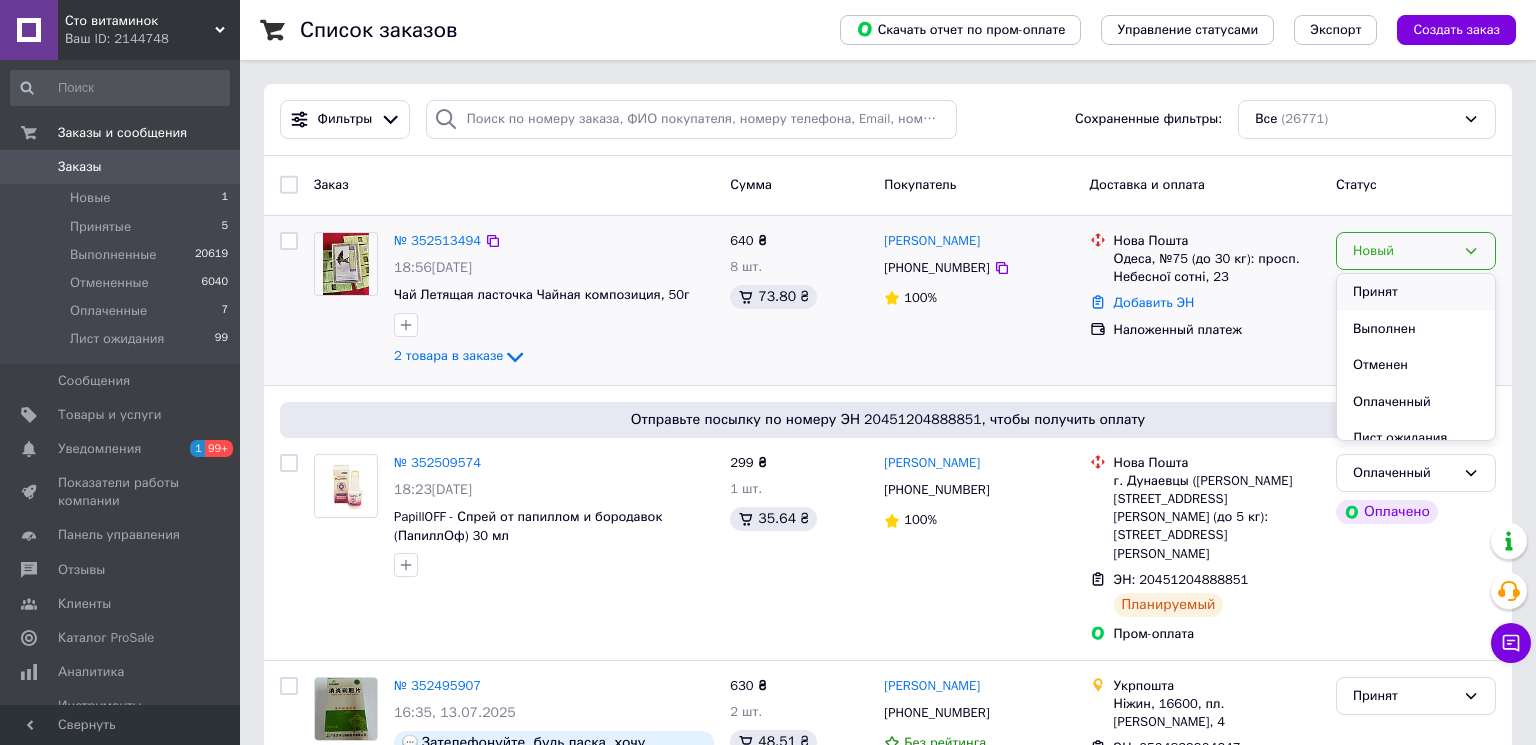 click on "Принят" at bounding box center [1416, 292] 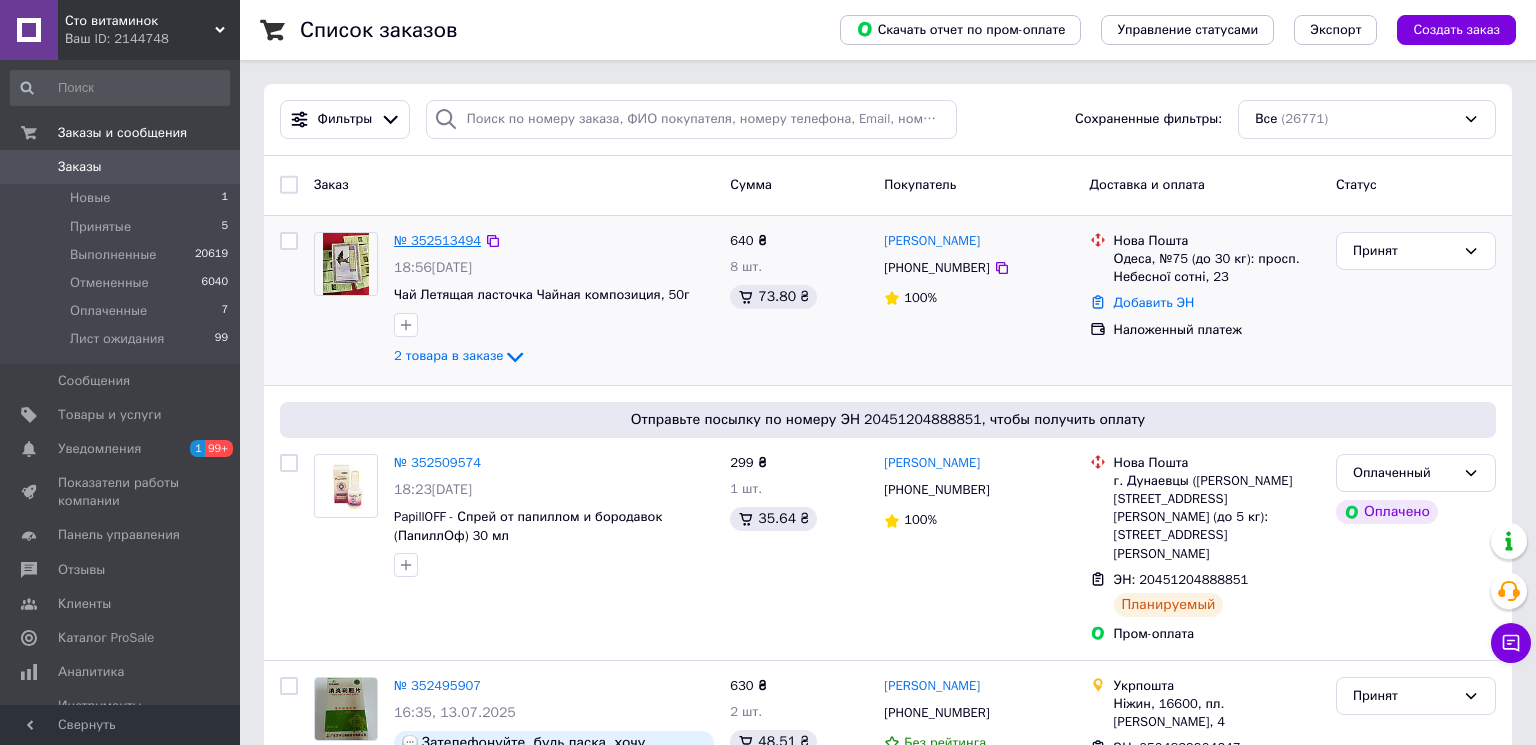 click on "№ 352513494" at bounding box center [437, 240] 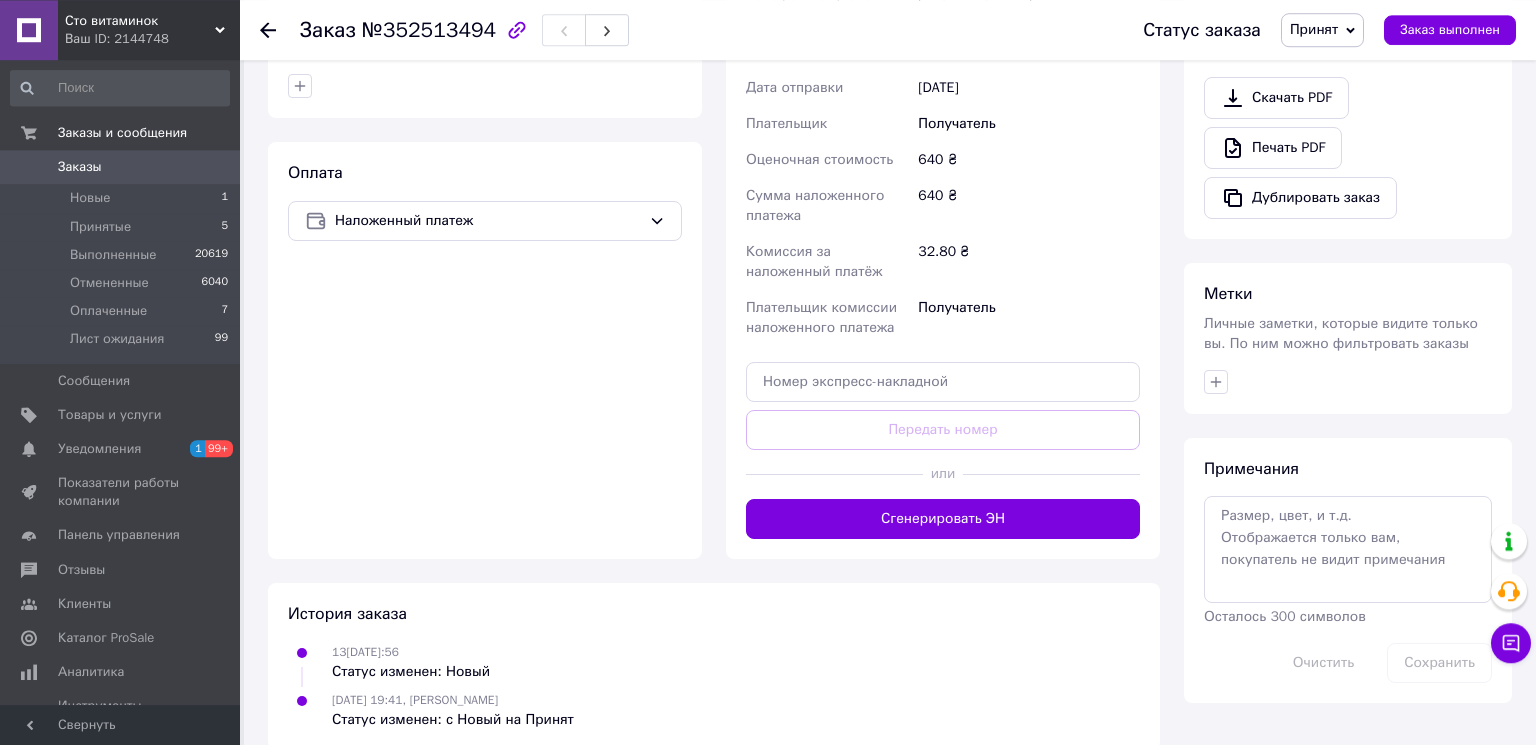 scroll, scrollTop: 756, scrollLeft: 0, axis: vertical 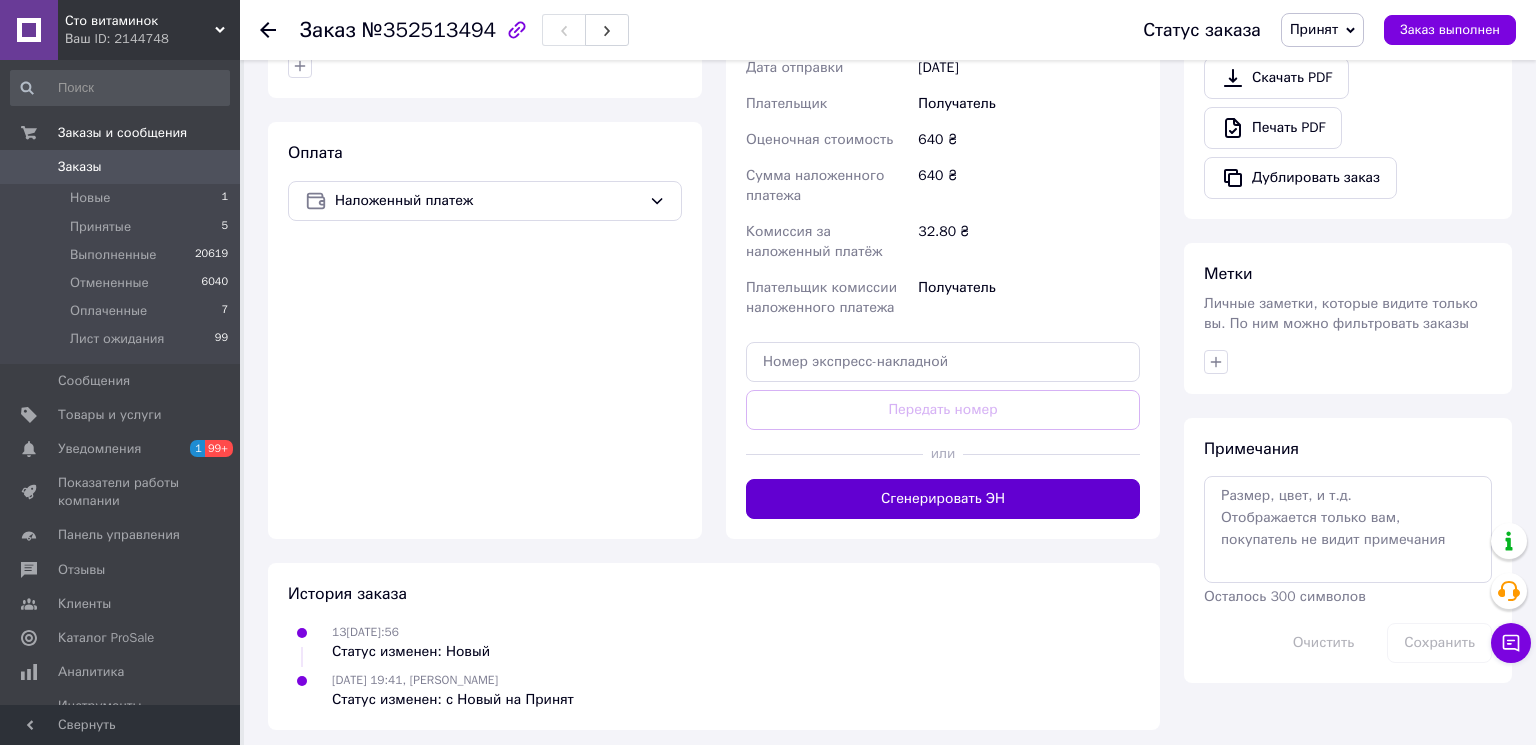 click on "Сгенерировать ЭН" at bounding box center (943, 499) 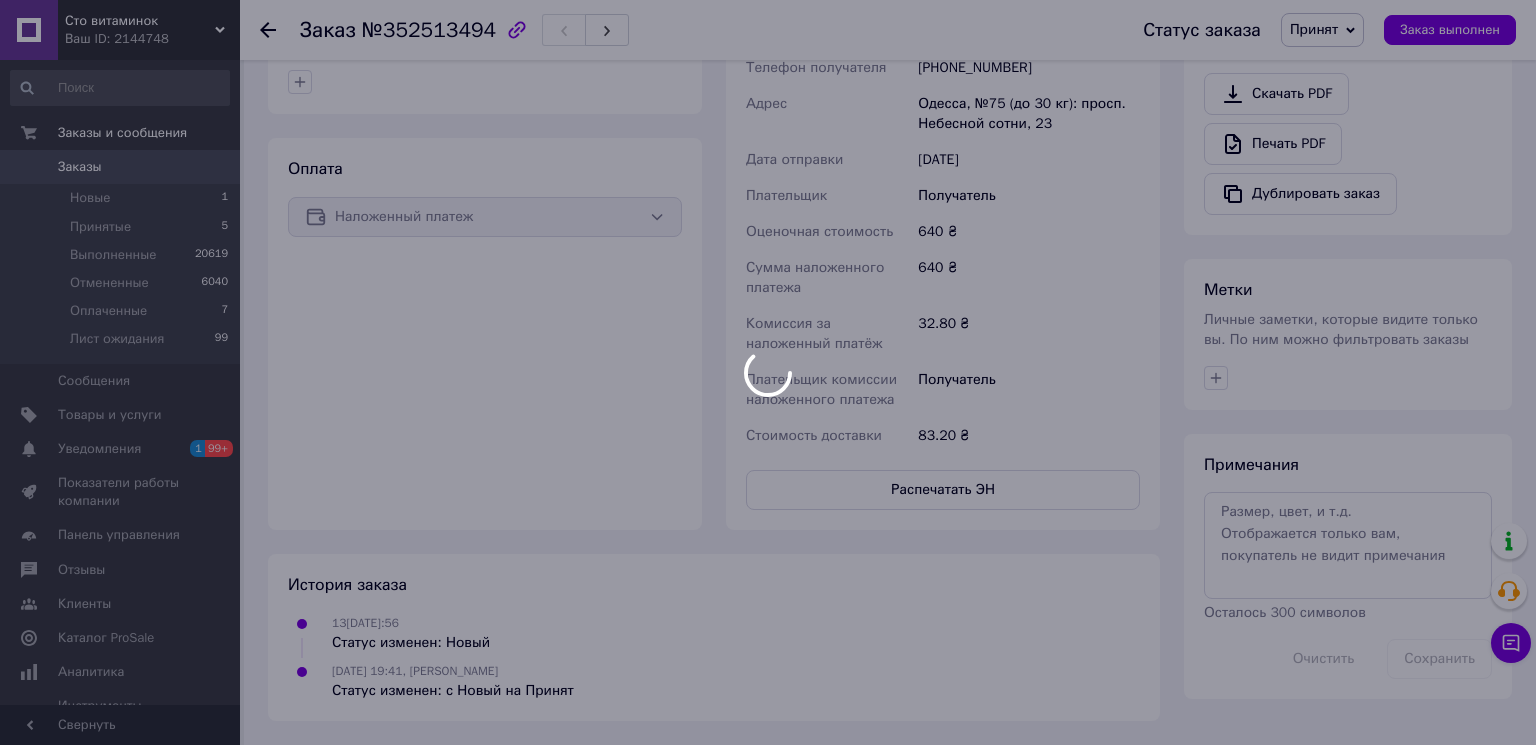 scroll, scrollTop: 739, scrollLeft: 0, axis: vertical 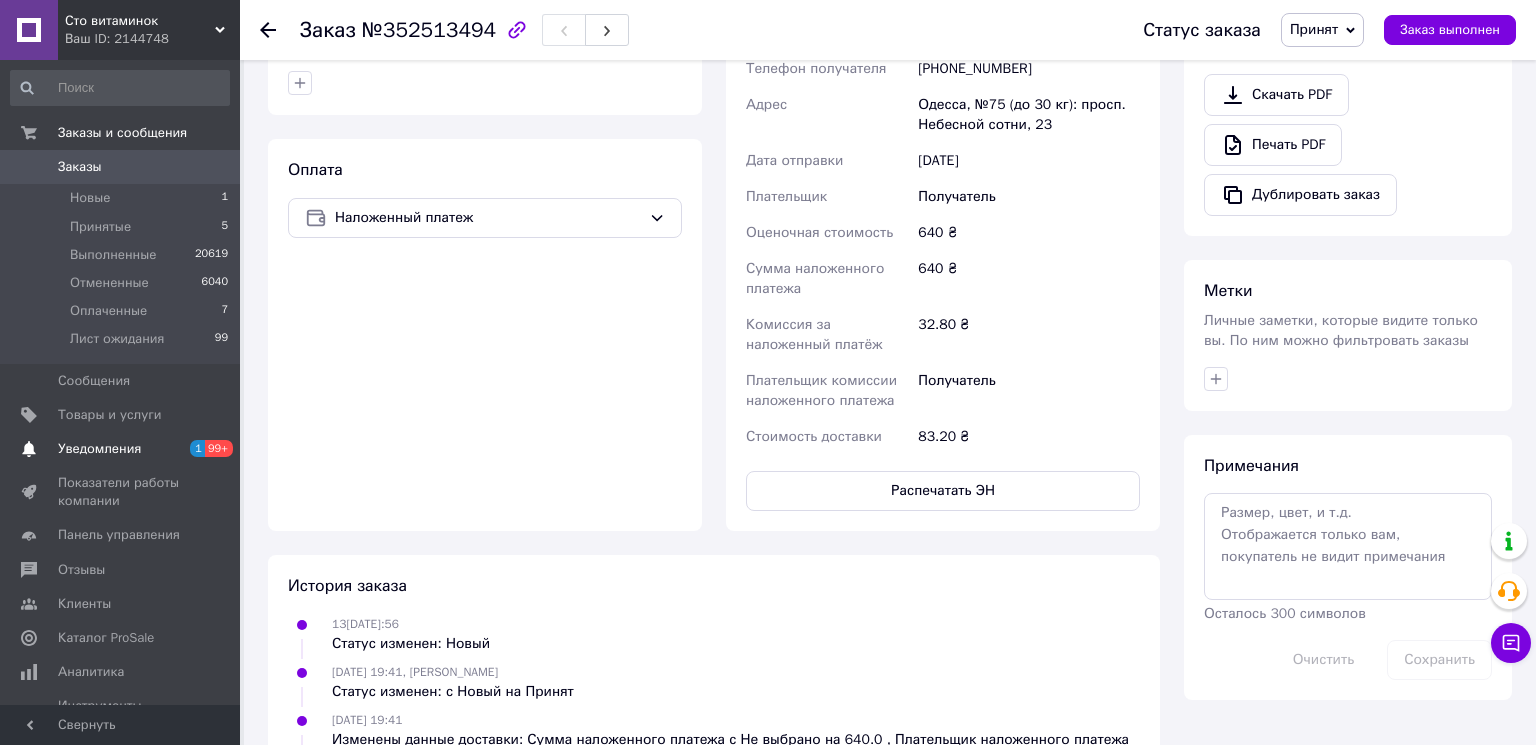 click on "Уведомления" at bounding box center [99, 449] 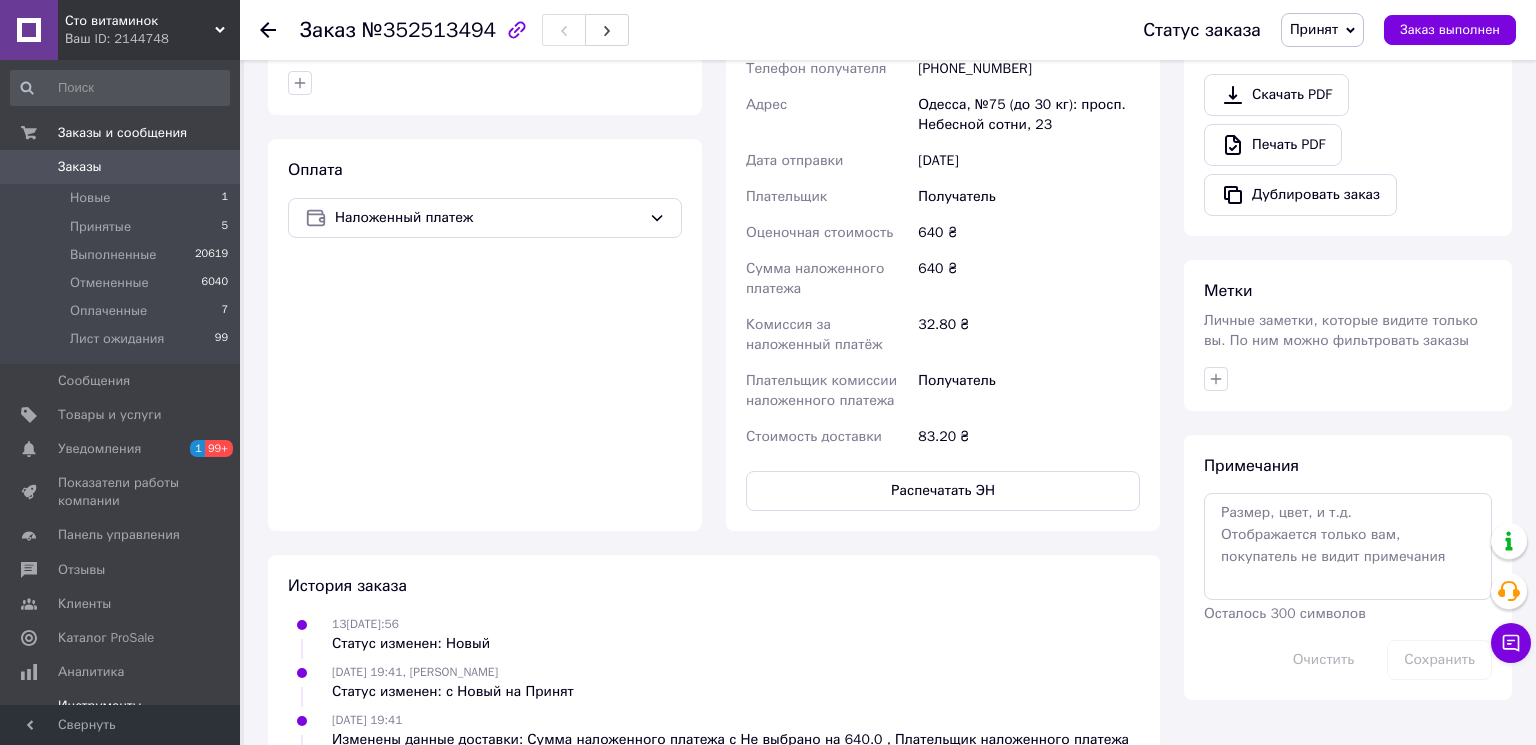 scroll, scrollTop: 0, scrollLeft: 0, axis: both 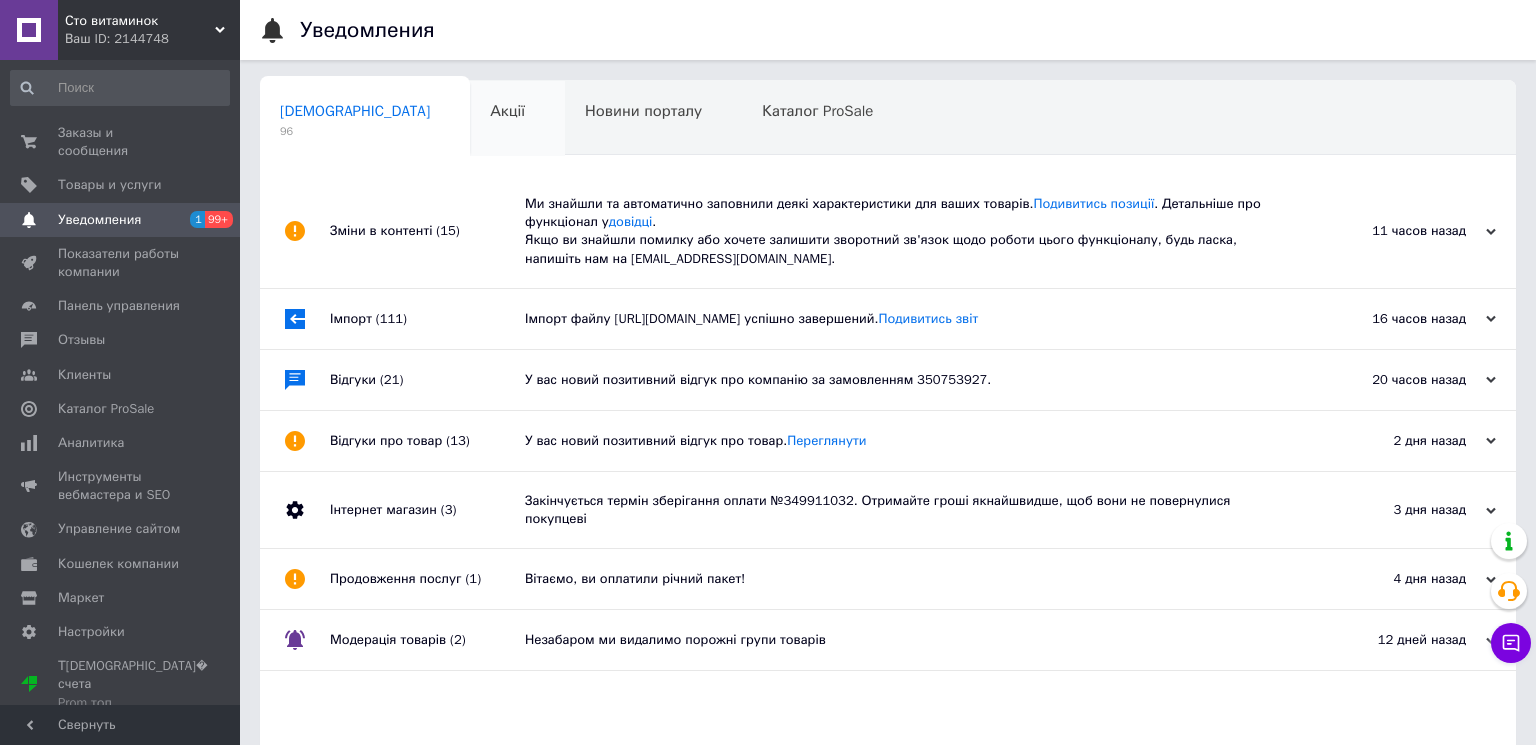 click on "Акції 0" at bounding box center (517, 119) 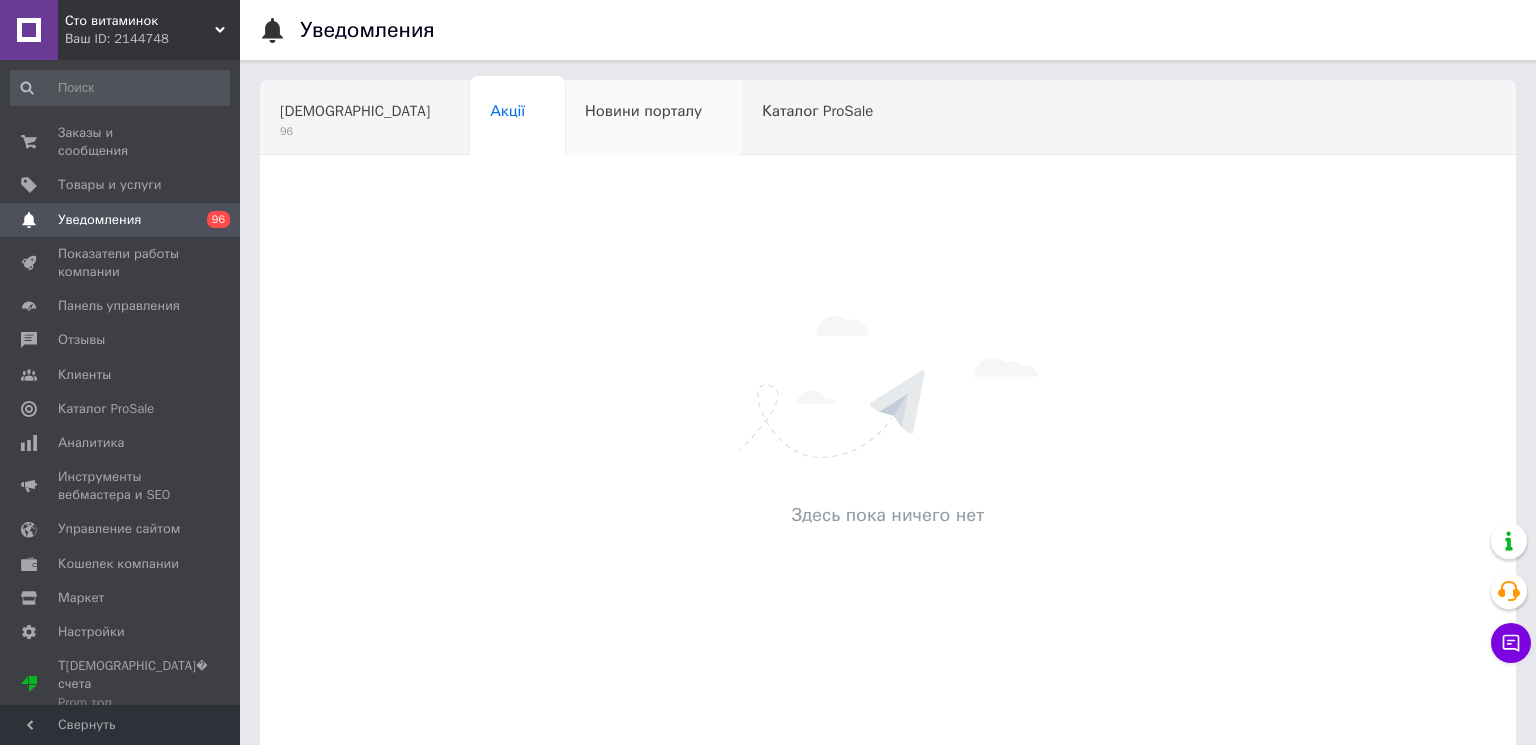 click on "Новини порталу" at bounding box center [653, 119] 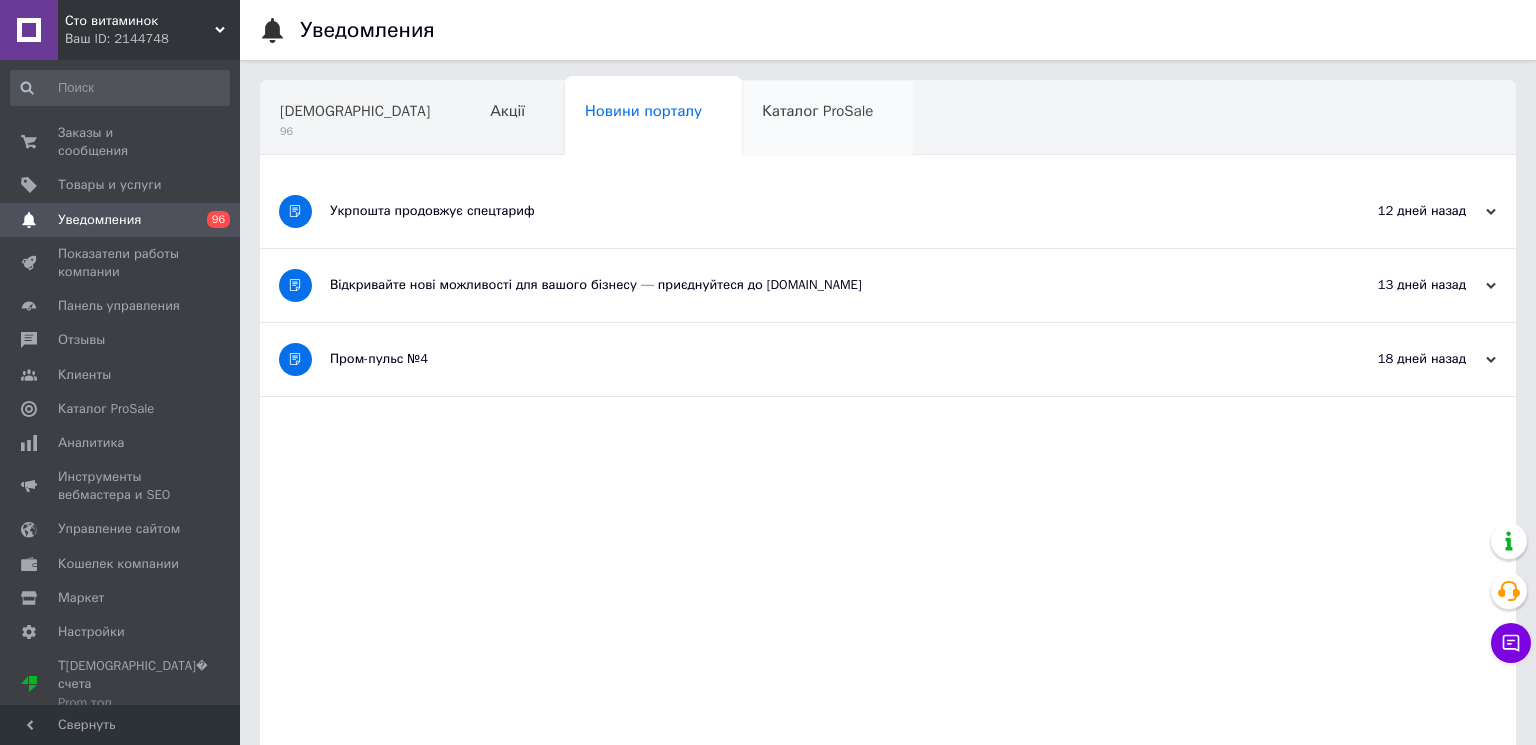 click on "Каталог ProSale" at bounding box center [827, 119] 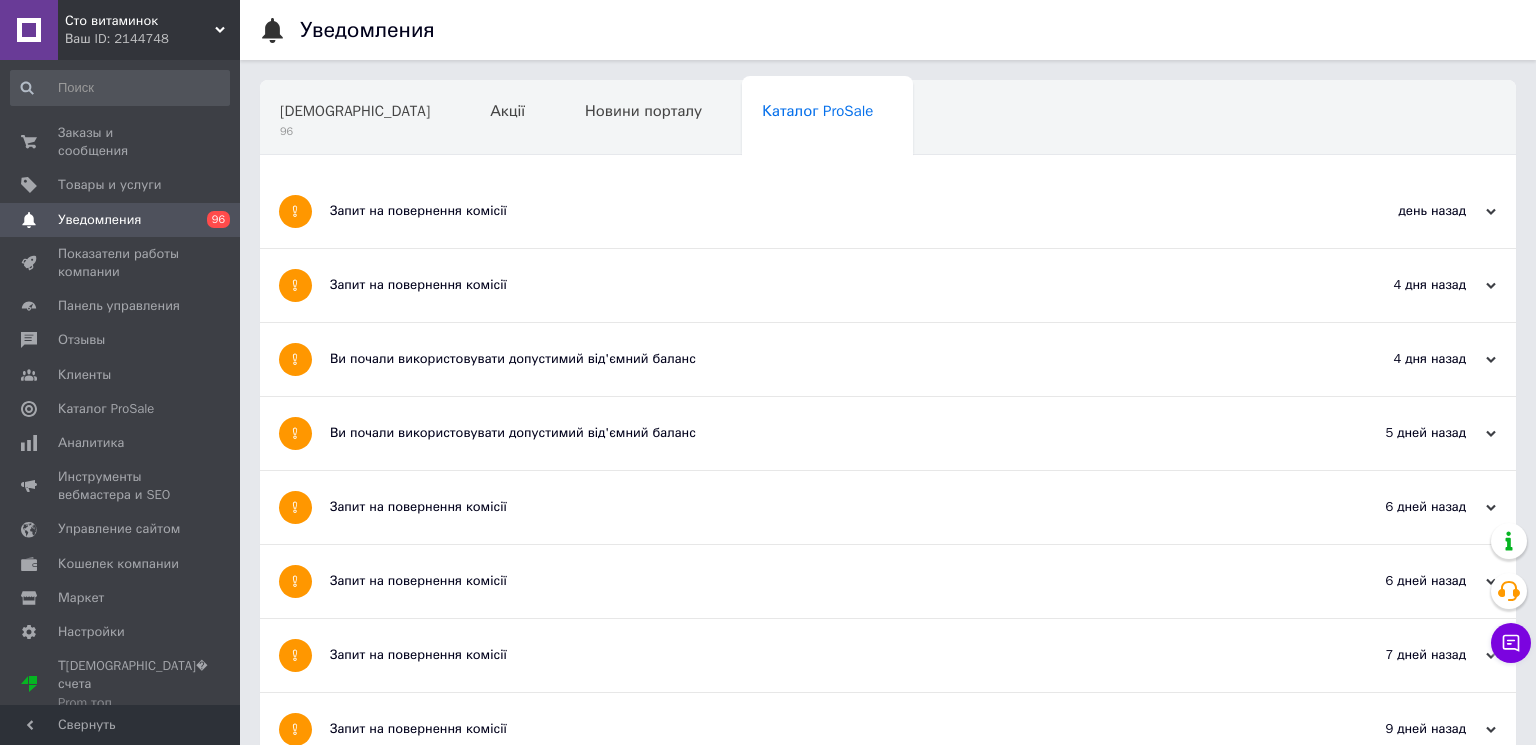 click on "Навчання та заходи" at bounding box center [361, 195] 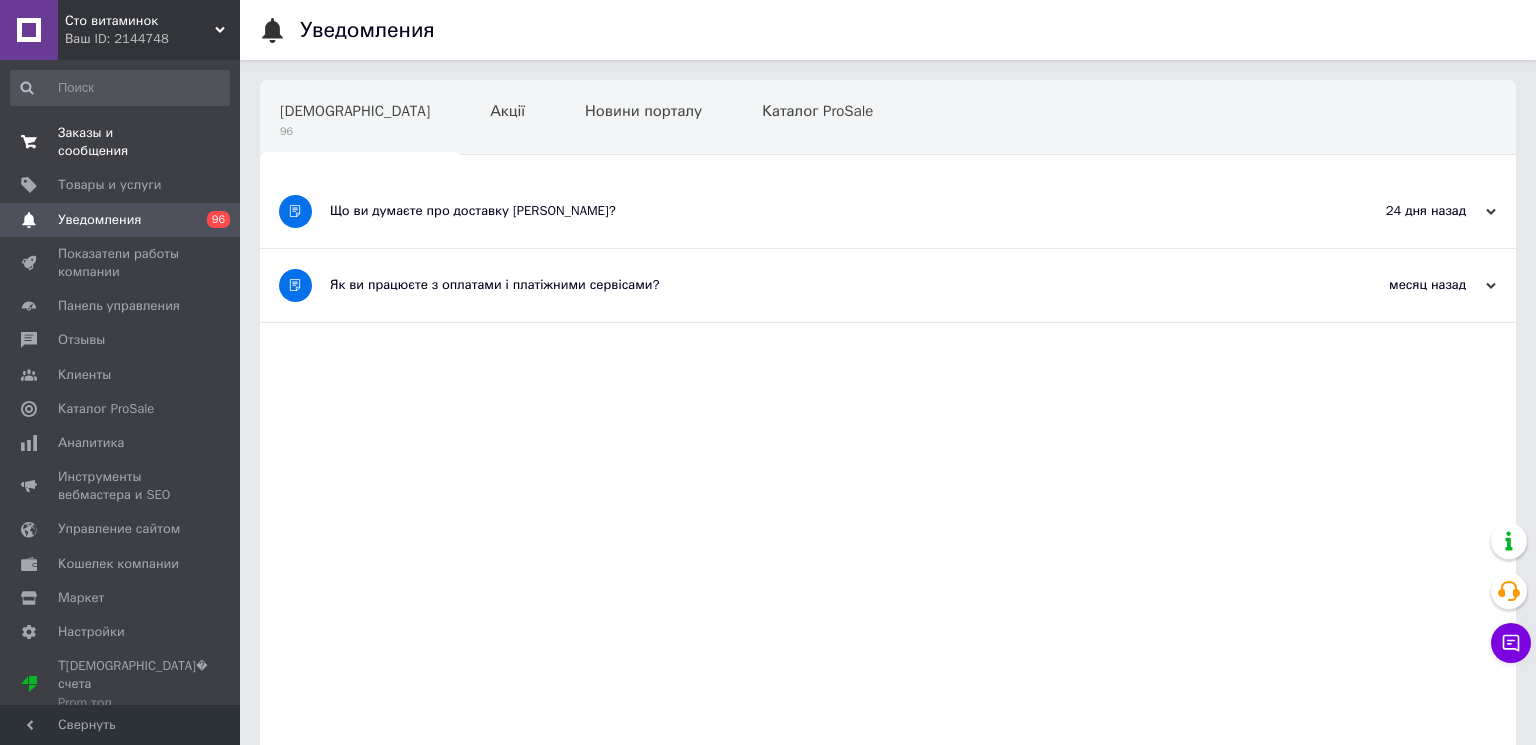 click on "Заказы и сообщения" at bounding box center (121, 142) 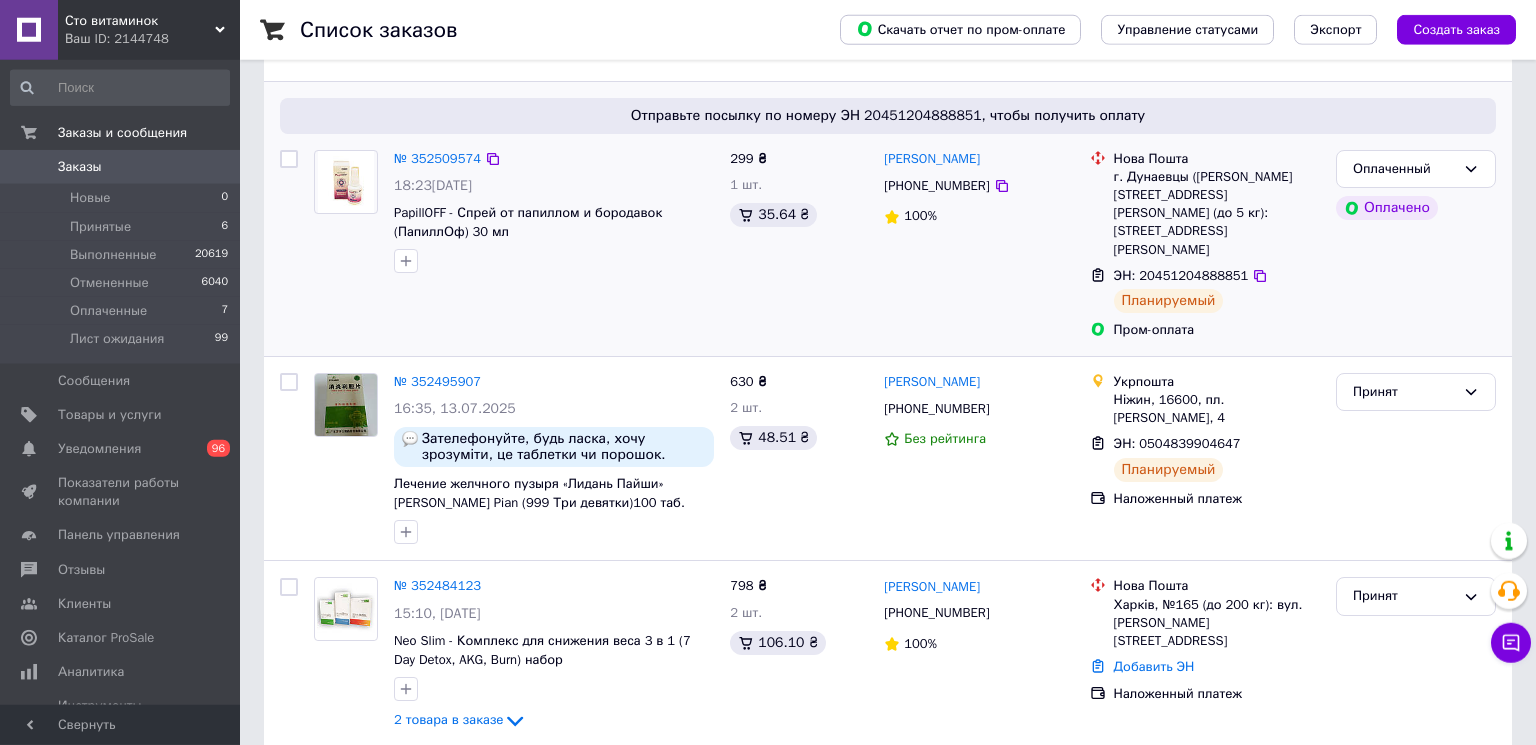 scroll, scrollTop: 324, scrollLeft: 0, axis: vertical 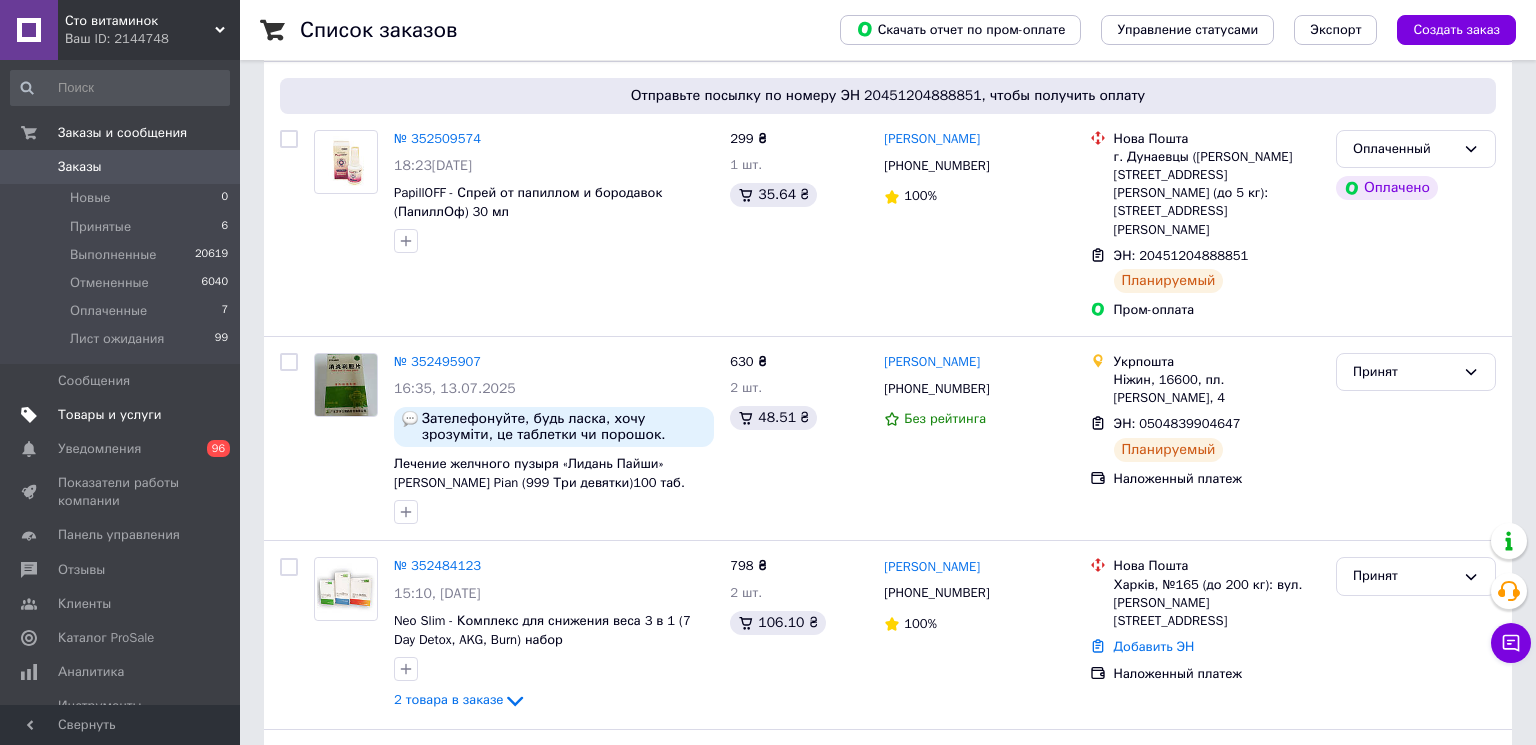 click on "Товары и услуги" at bounding box center [110, 415] 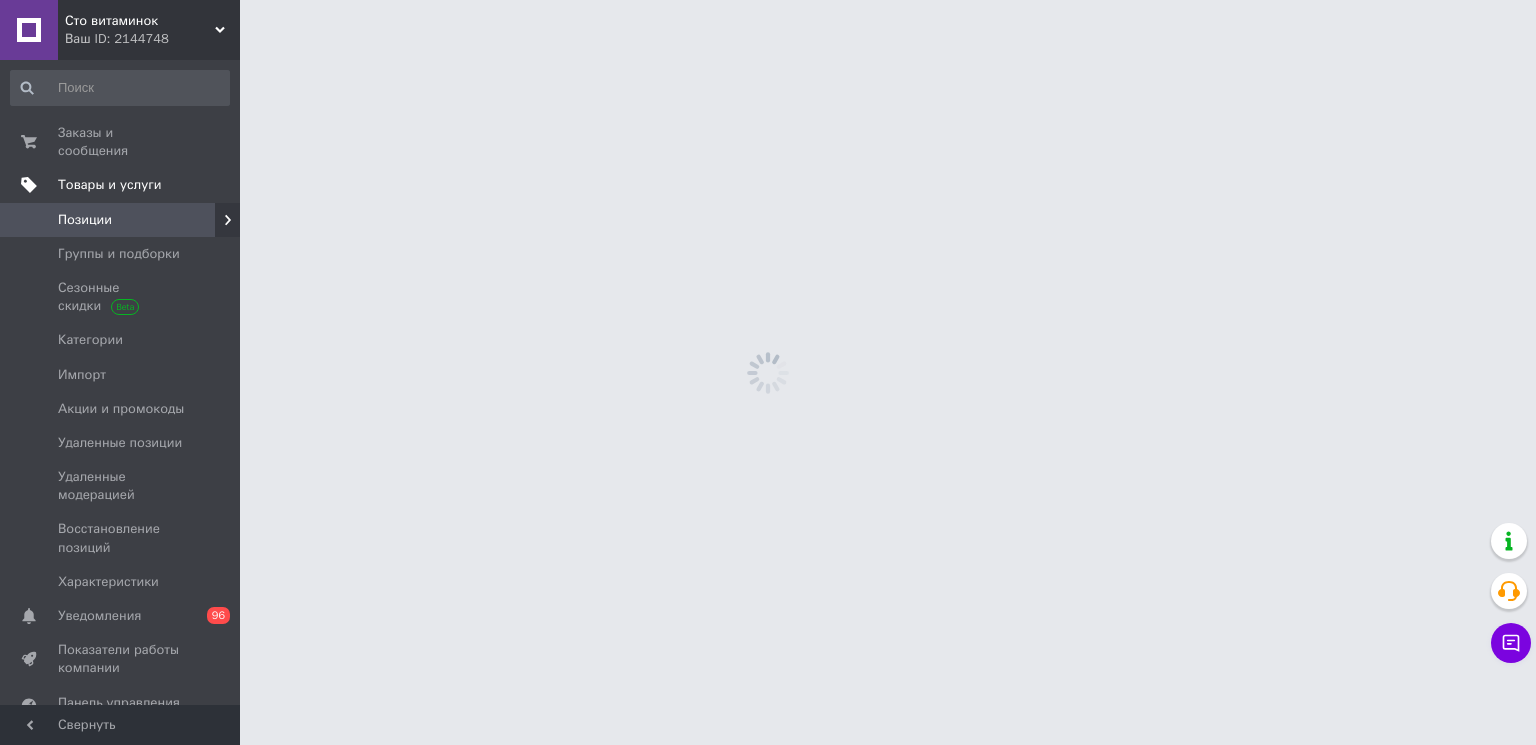 scroll, scrollTop: 0, scrollLeft: 0, axis: both 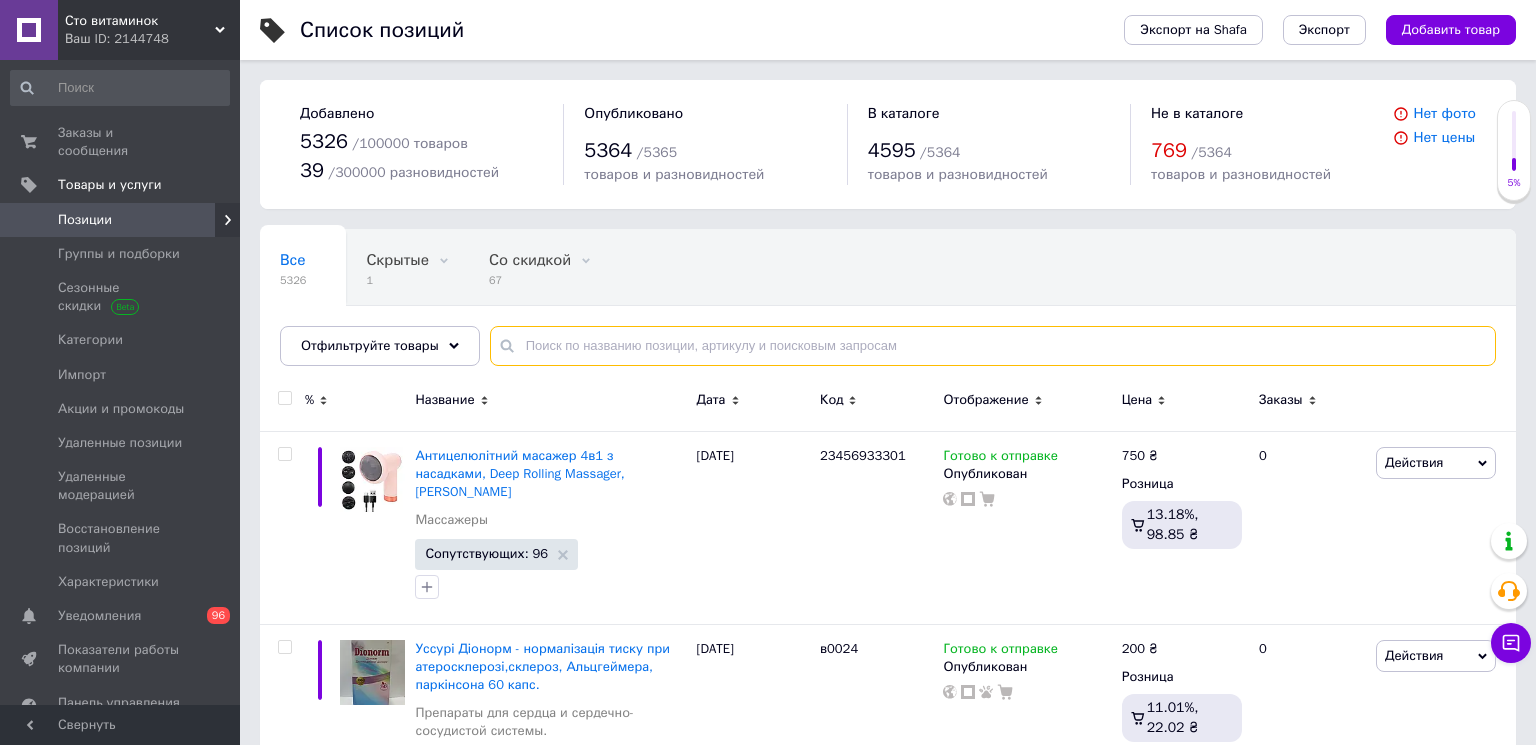 click at bounding box center [993, 346] 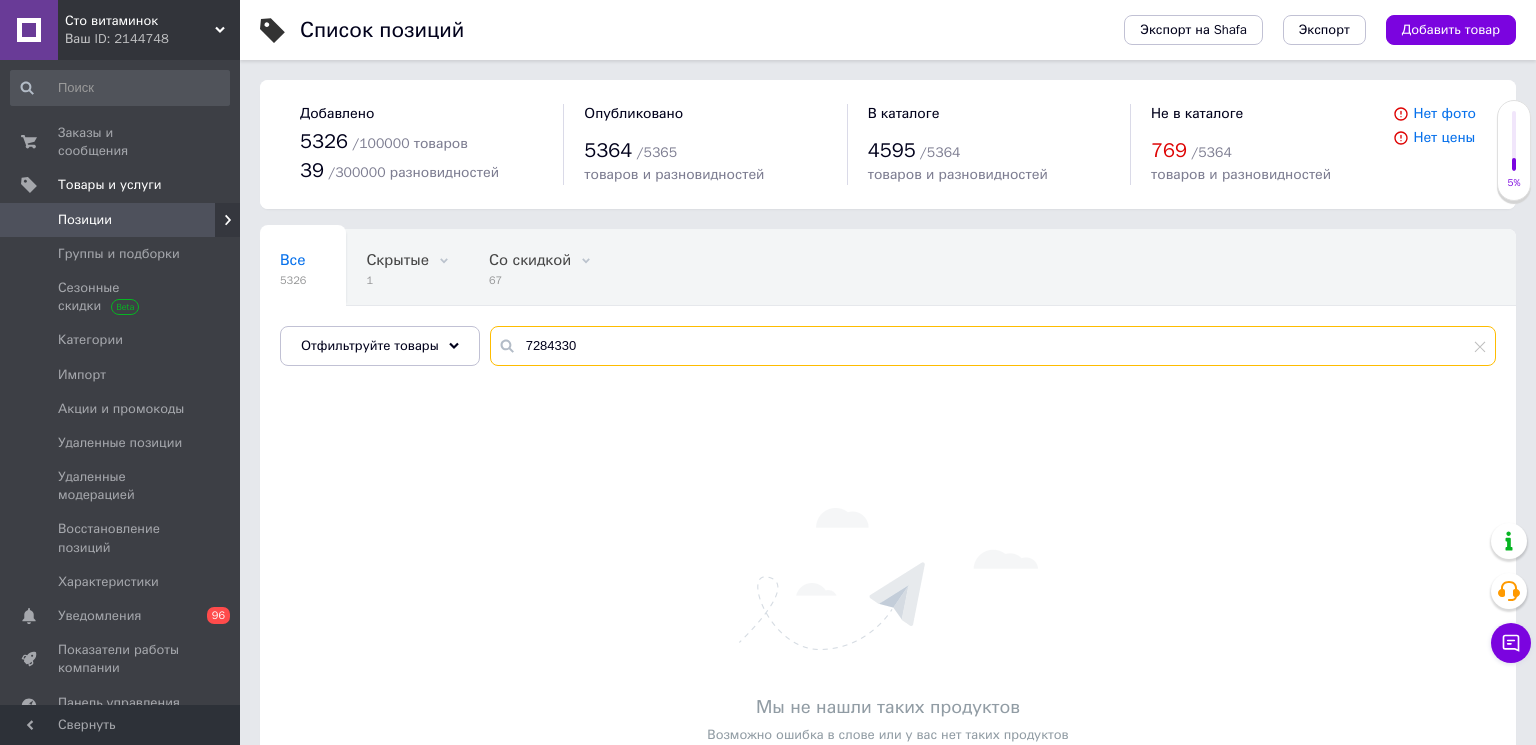 click on "7284330" at bounding box center [993, 346] 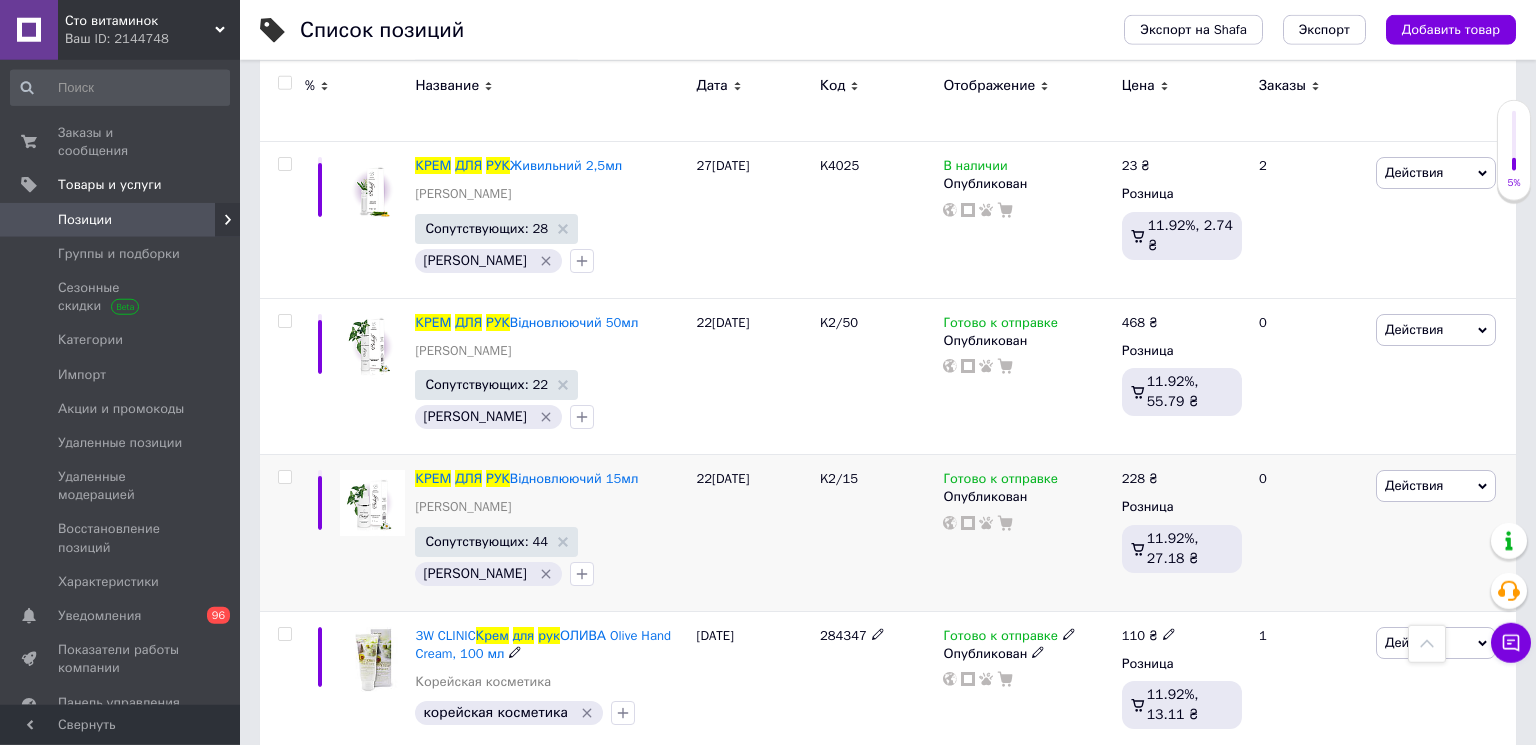 scroll, scrollTop: 432, scrollLeft: 0, axis: vertical 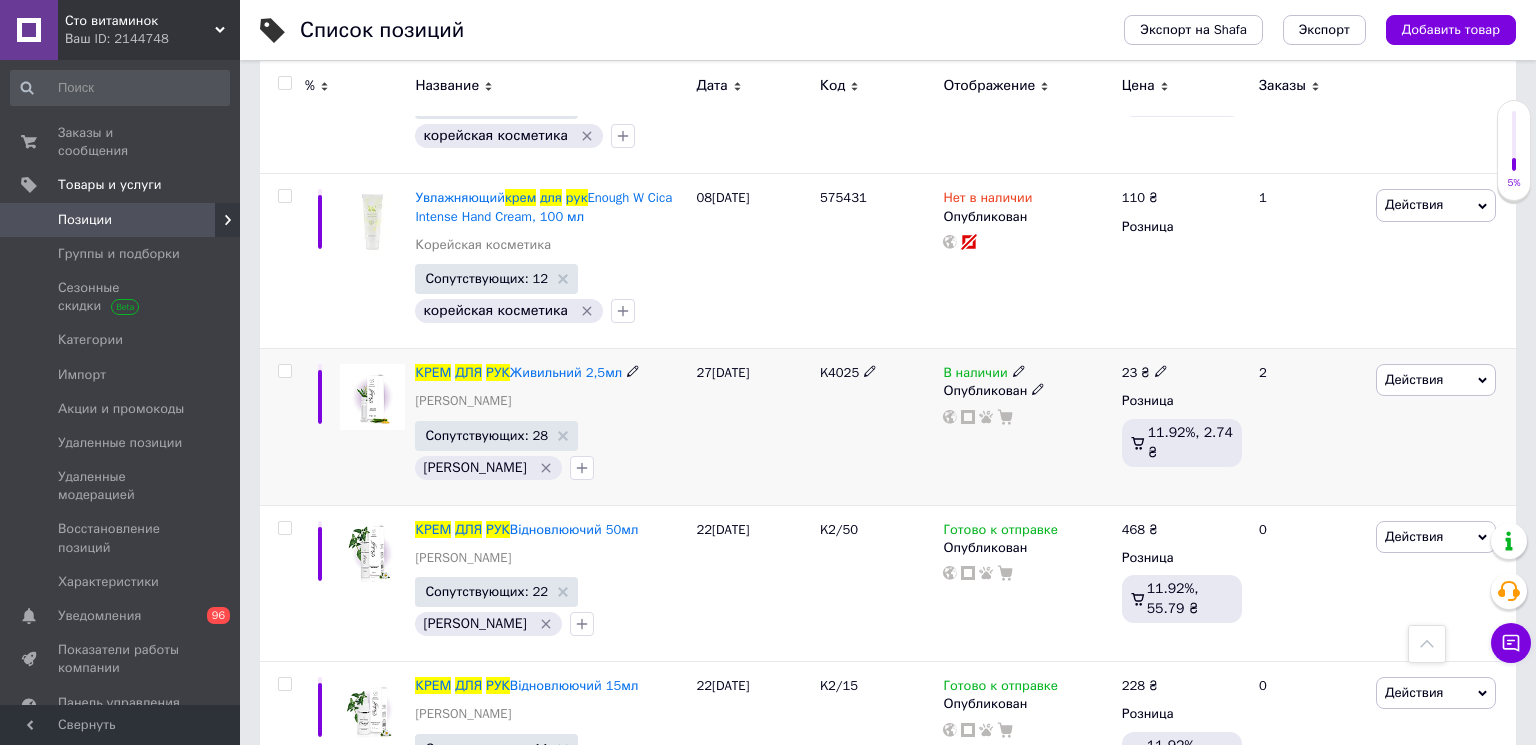type on "крем для рук" 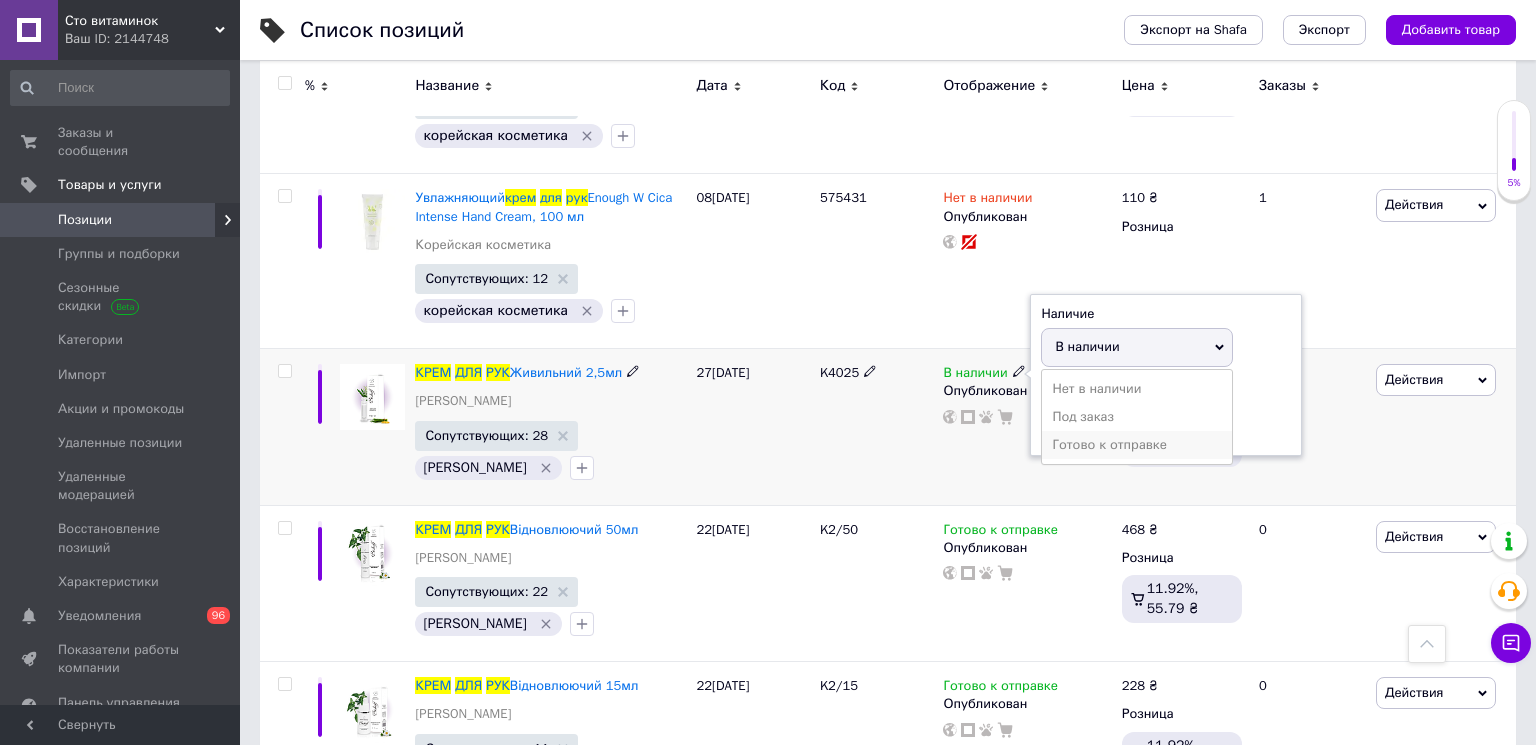 click on "Готово к отправке" at bounding box center [1137, 445] 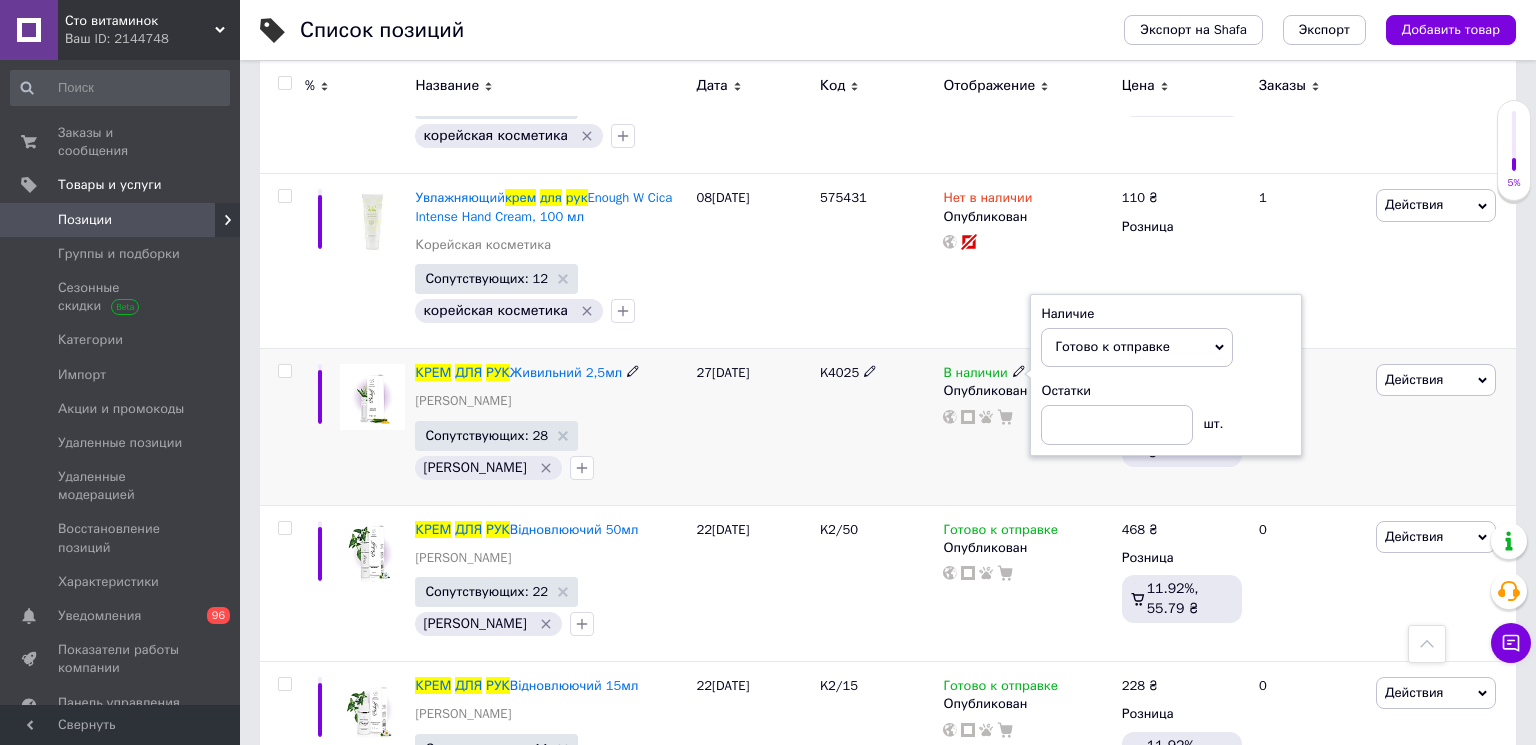 click on "K4025" at bounding box center [876, 427] 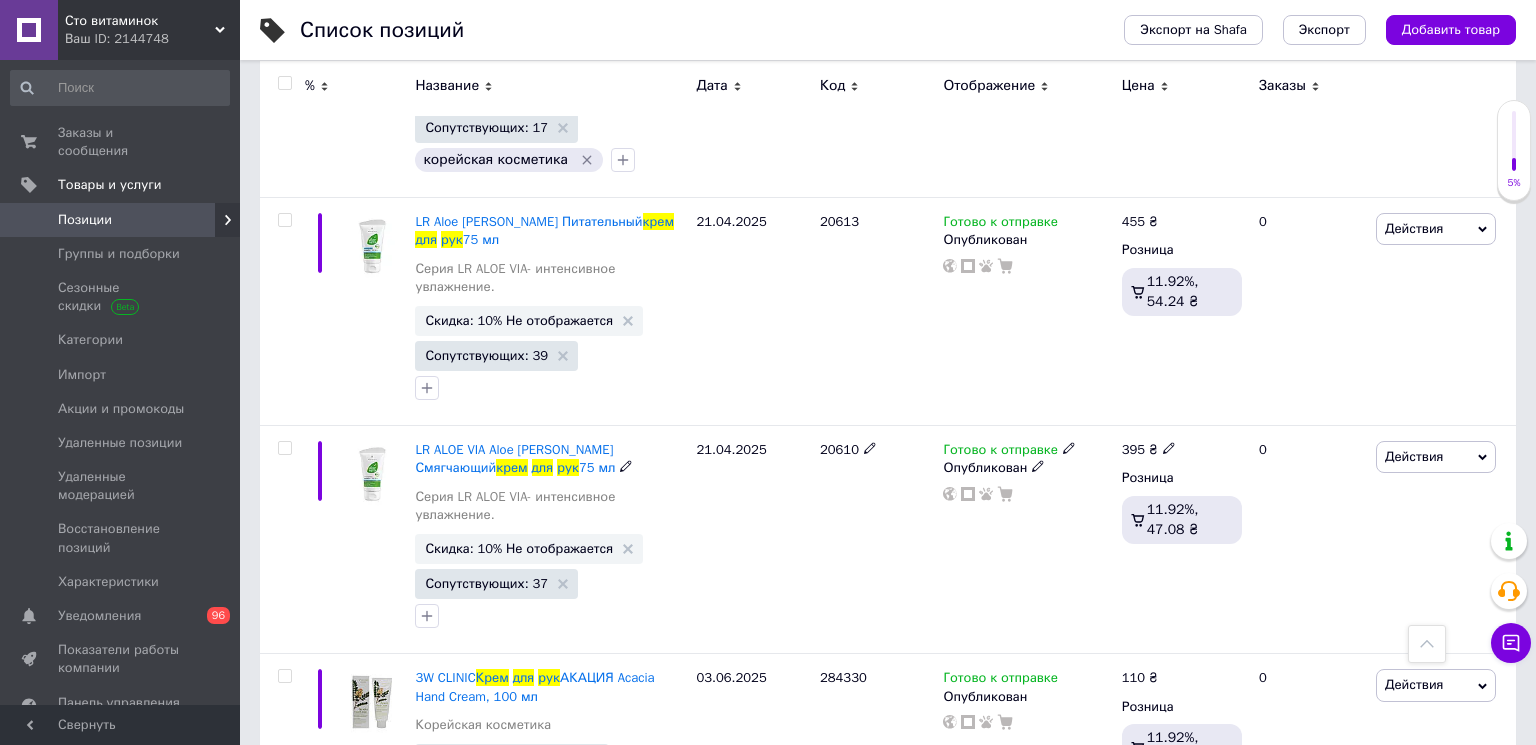 scroll, scrollTop: 1728, scrollLeft: 0, axis: vertical 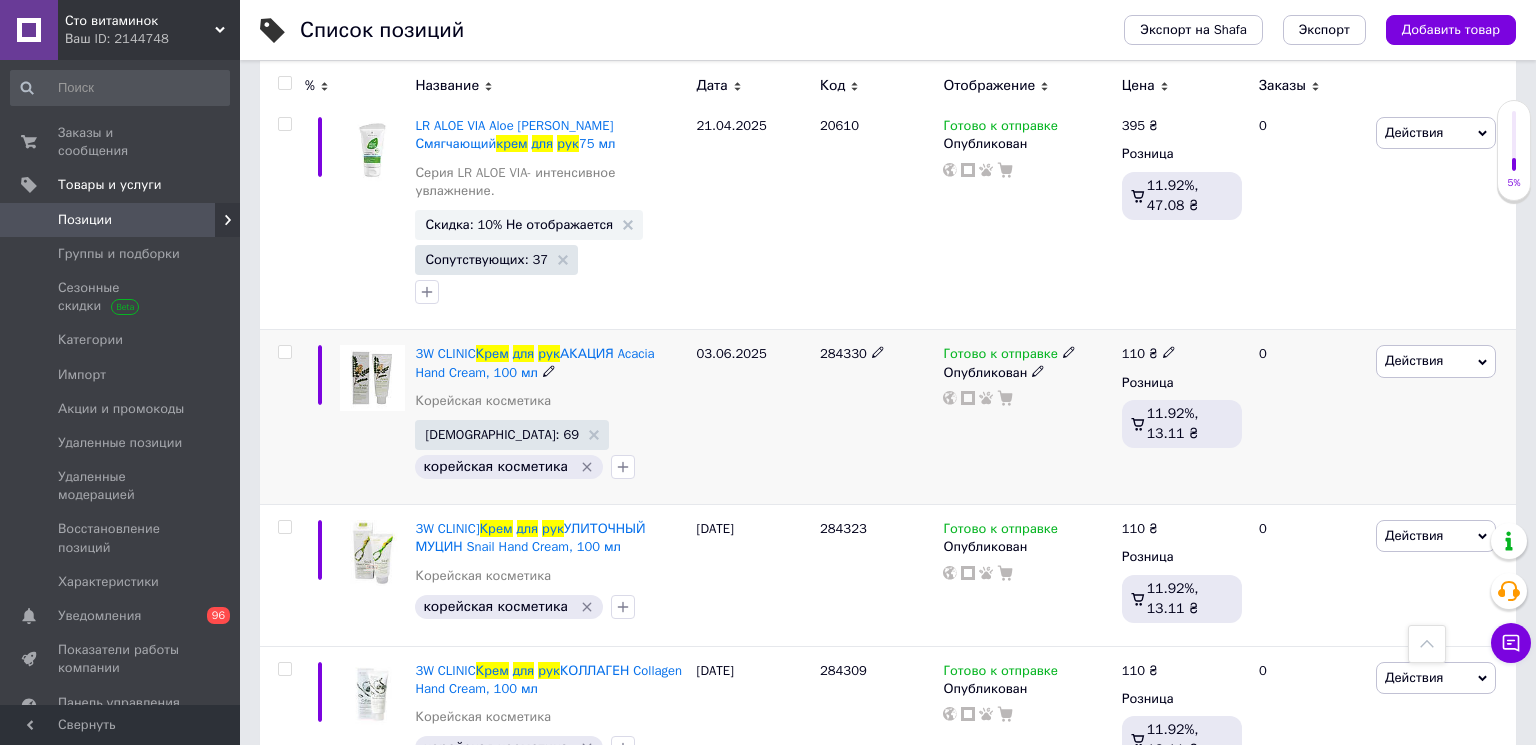 click 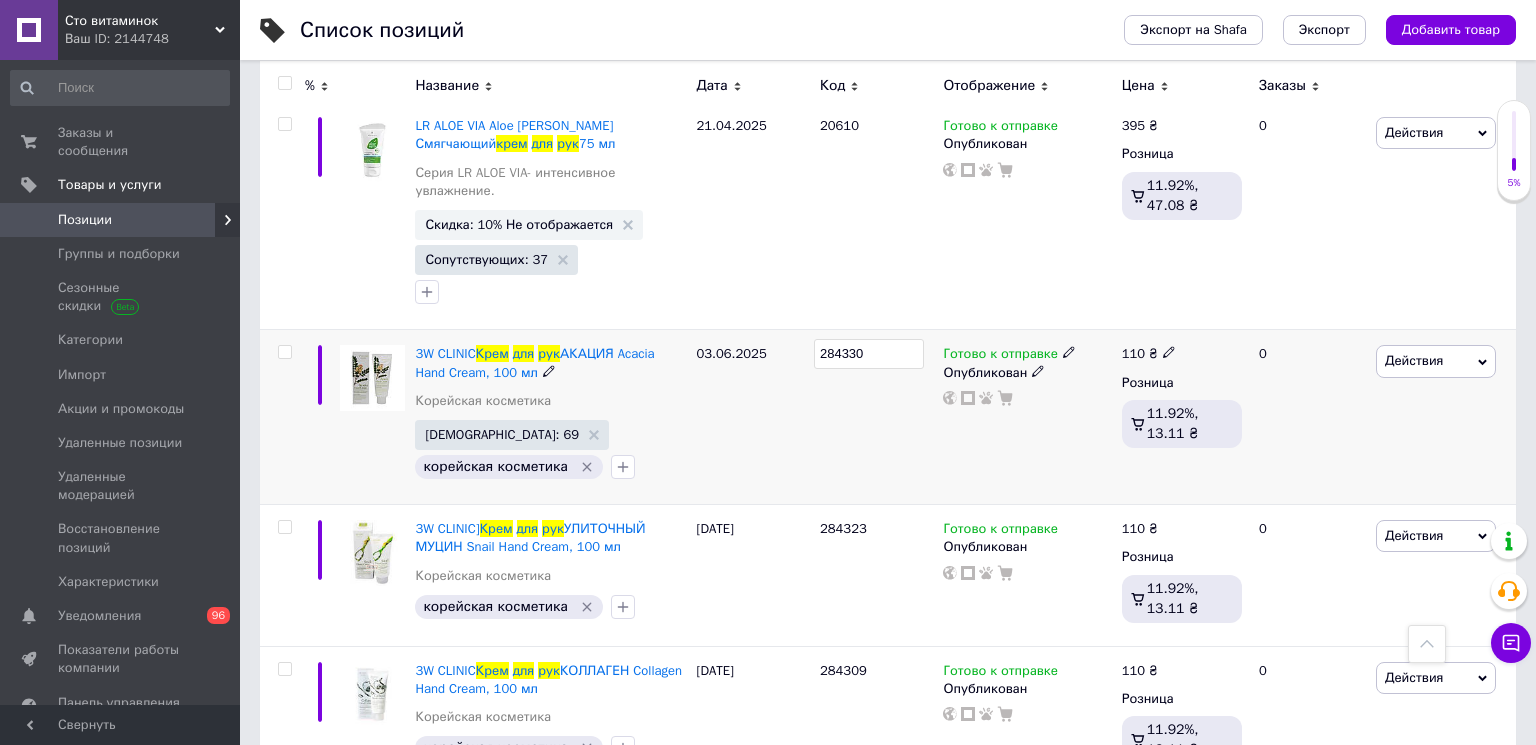 drag, startPoint x: 891, startPoint y: 341, endPoint x: 782, endPoint y: 343, distance: 109.01835 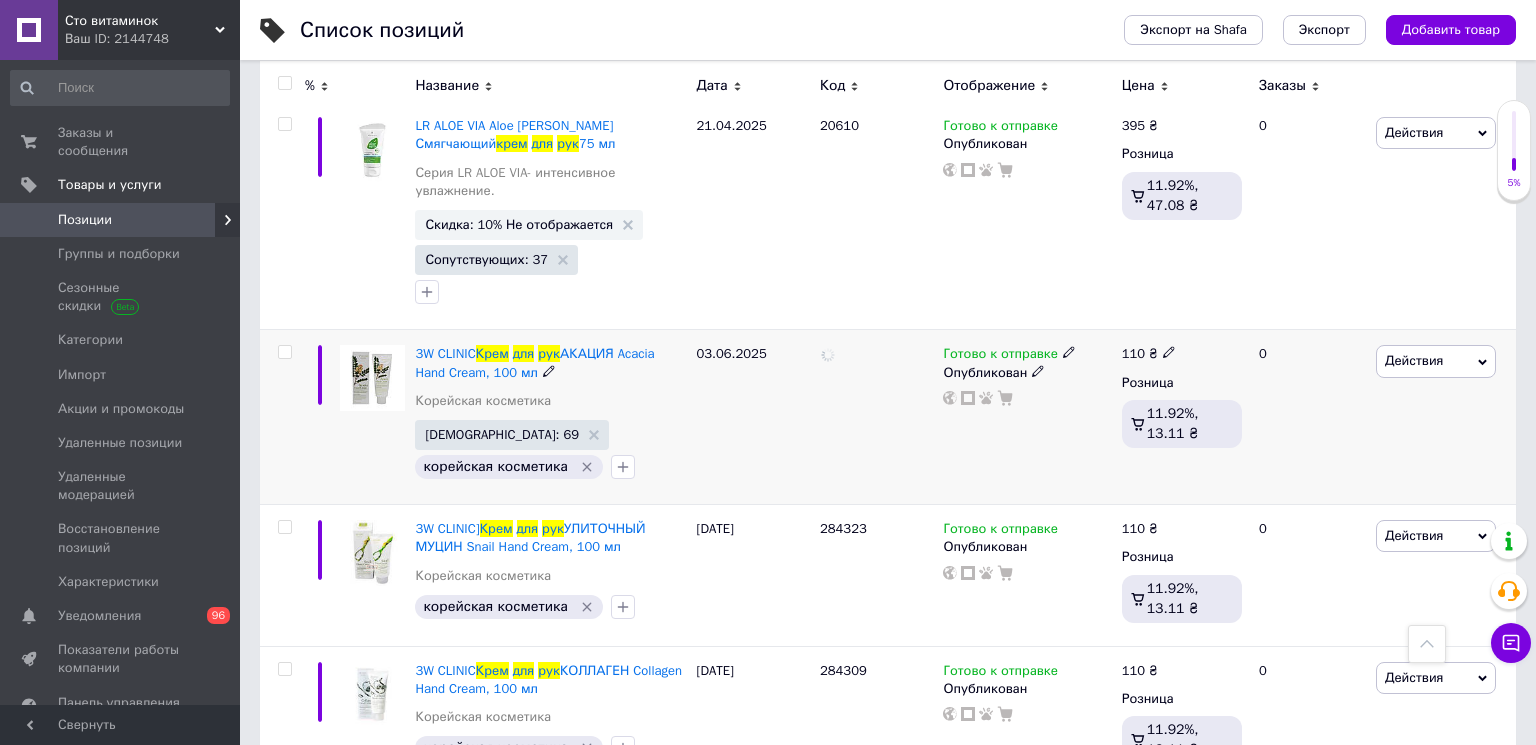 click at bounding box center (876, 417) 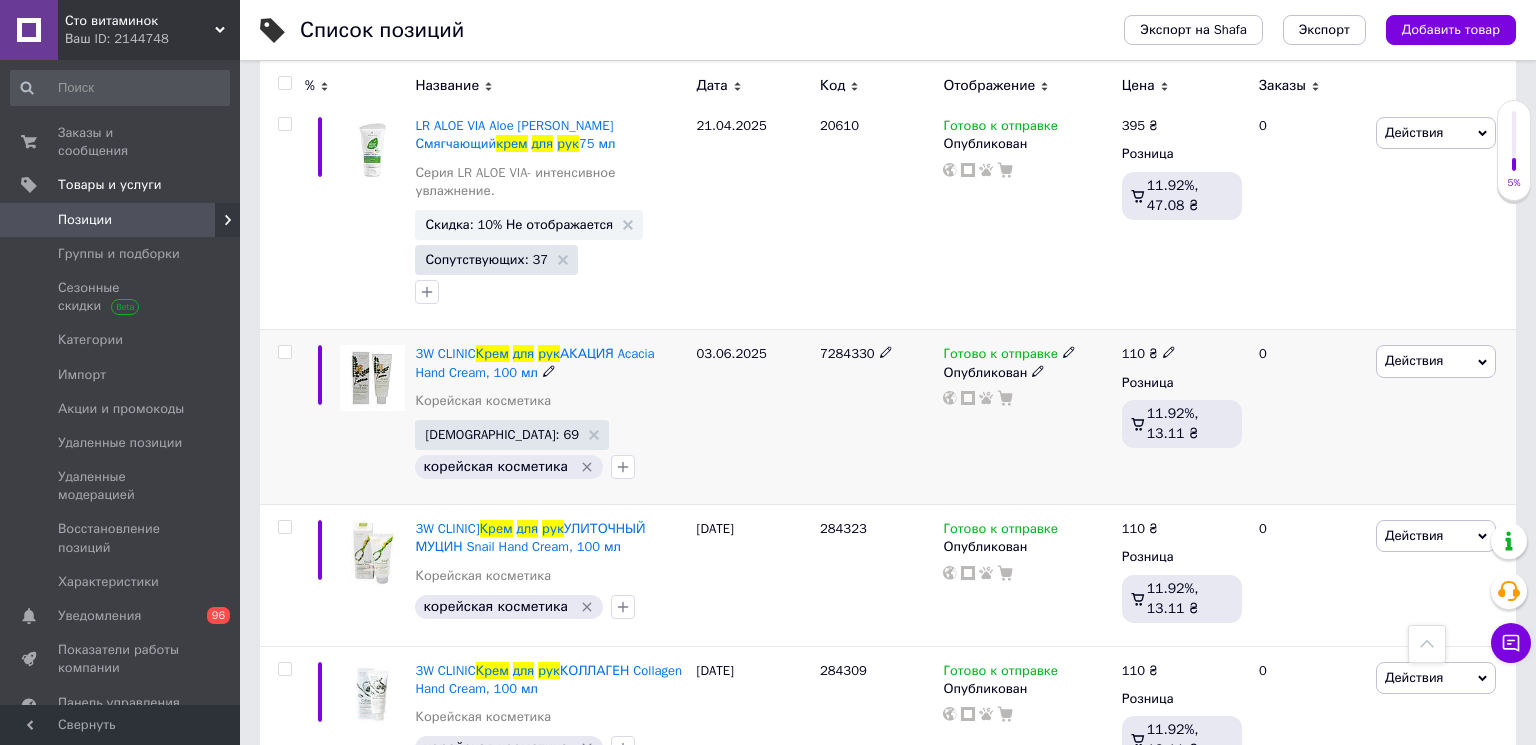 click 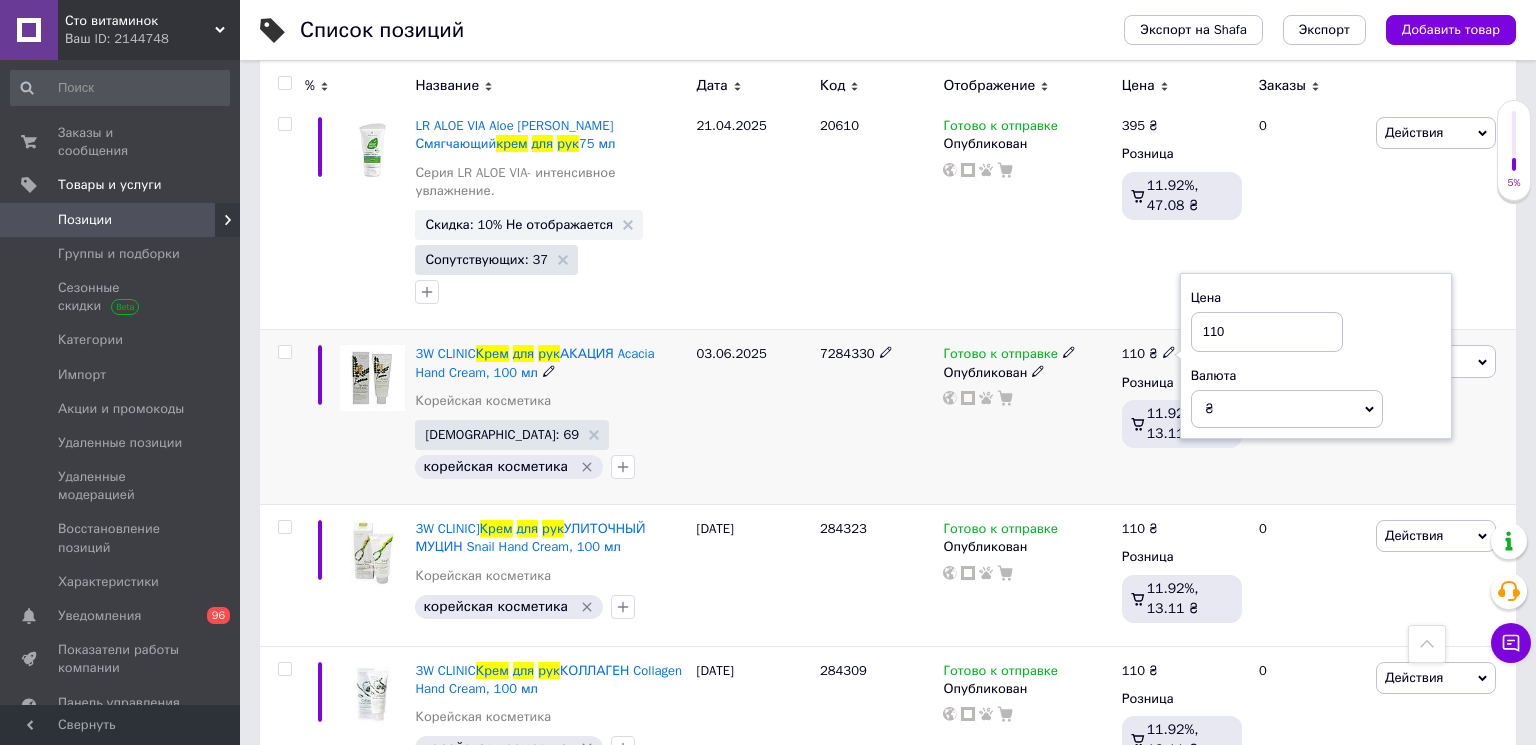 drag, startPoint x: 1241, startPoint y: 316, endPoint x: 1178, endPoint y: 321, distance: 63.1981 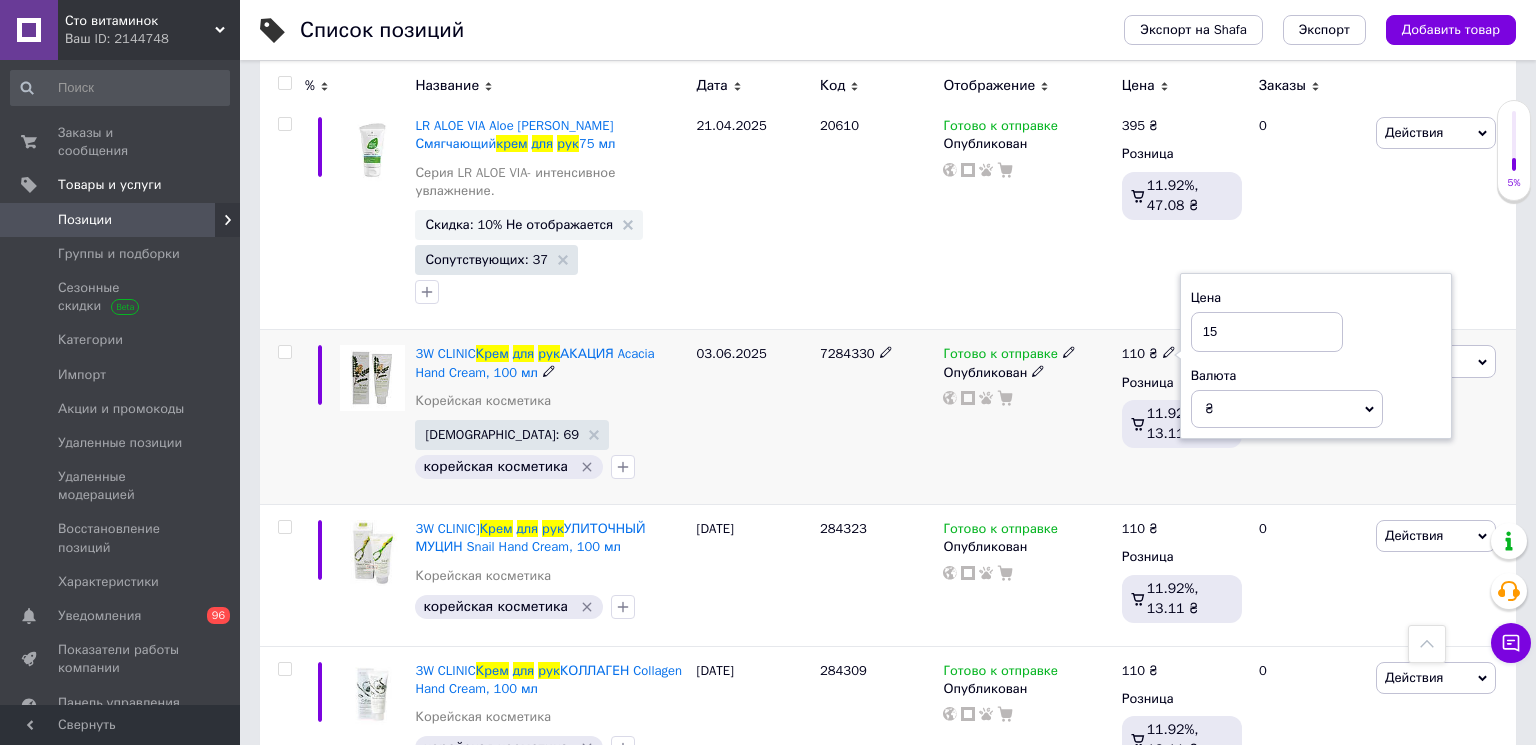 type on "150" 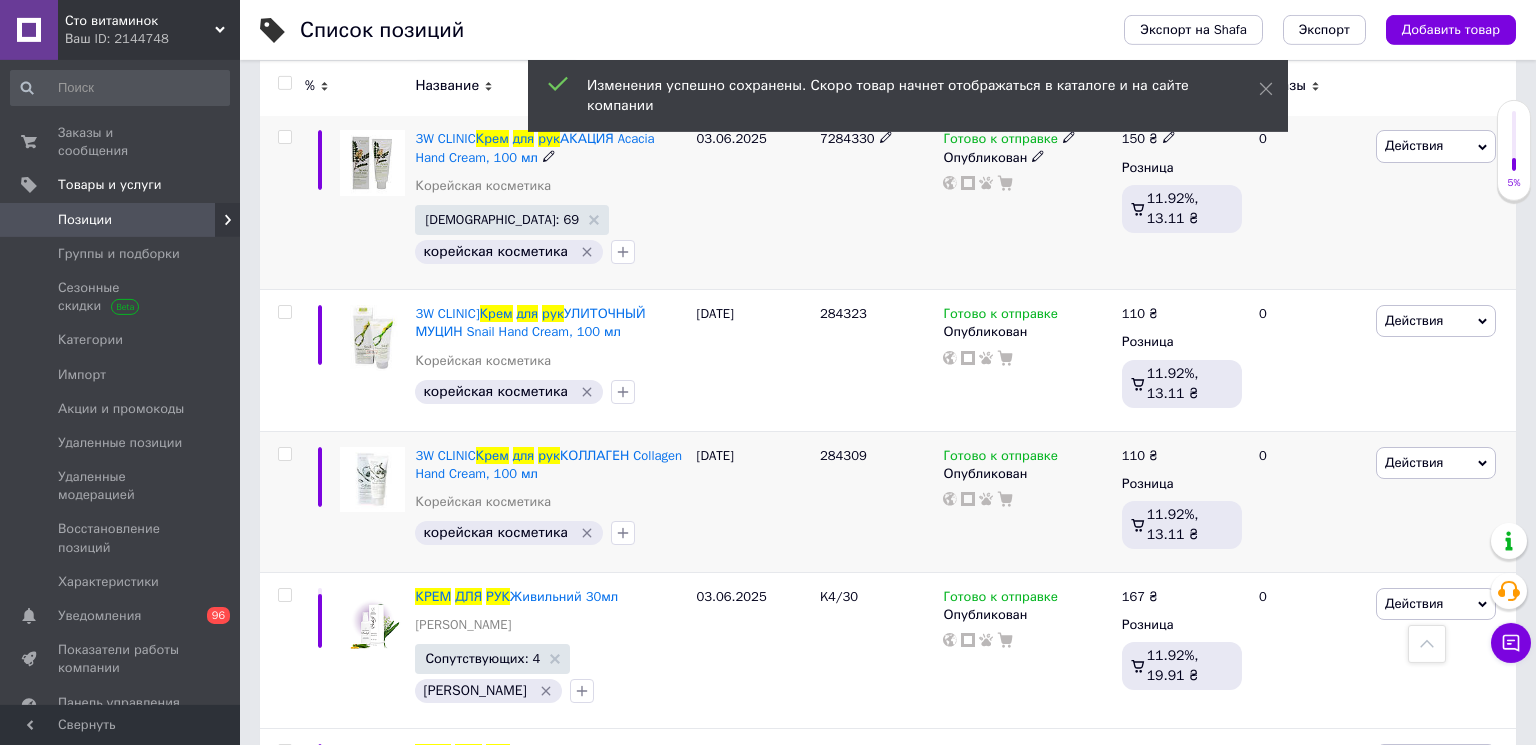 scroll, scrollTop: 1944, scrollLeft: 0, axis: vertical 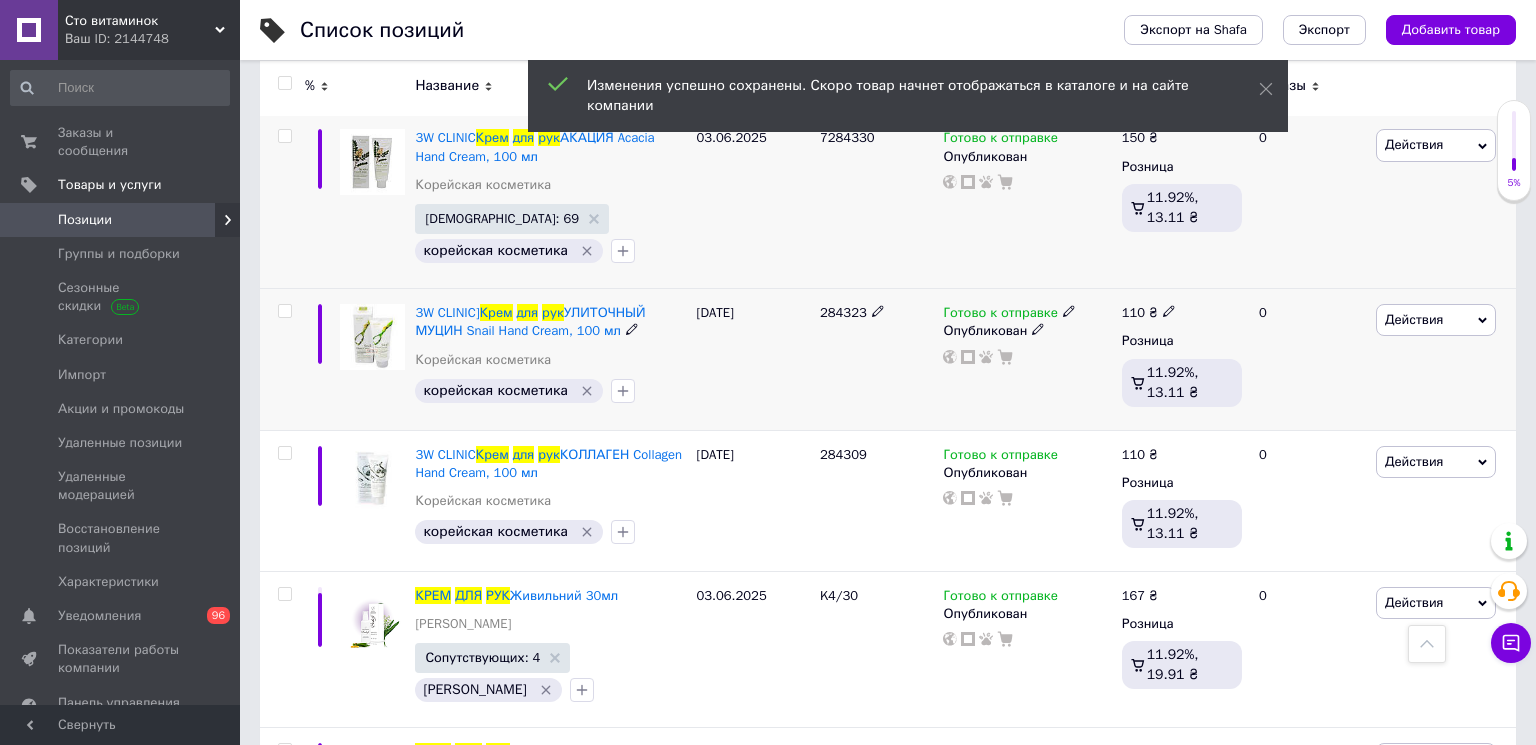 click on "110   ₴" at bounding box center [1182, 313] 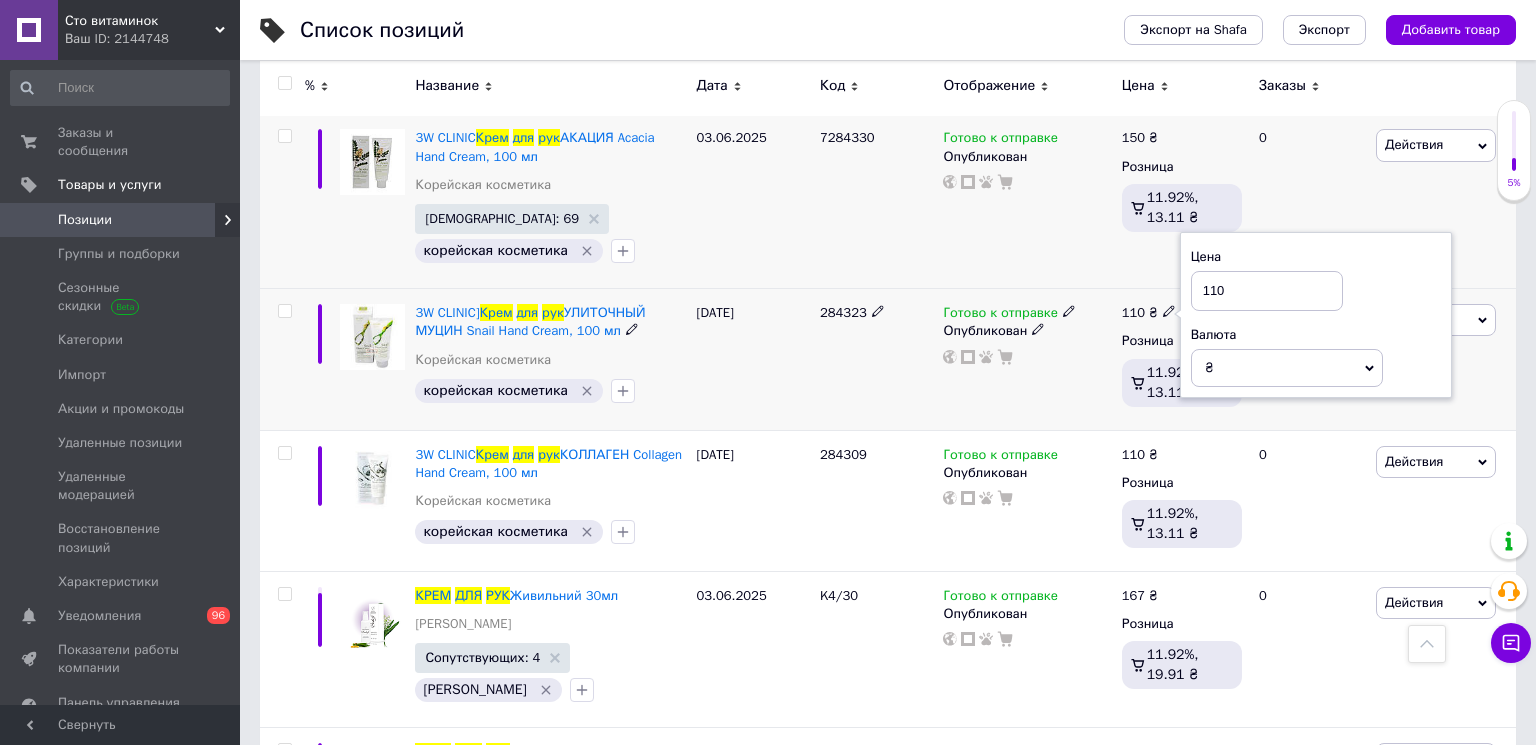 drag, startPoint x: 1244, startPoint y: 295, endPoint x: 1157, endPoint y: 277, distance: 88.84256 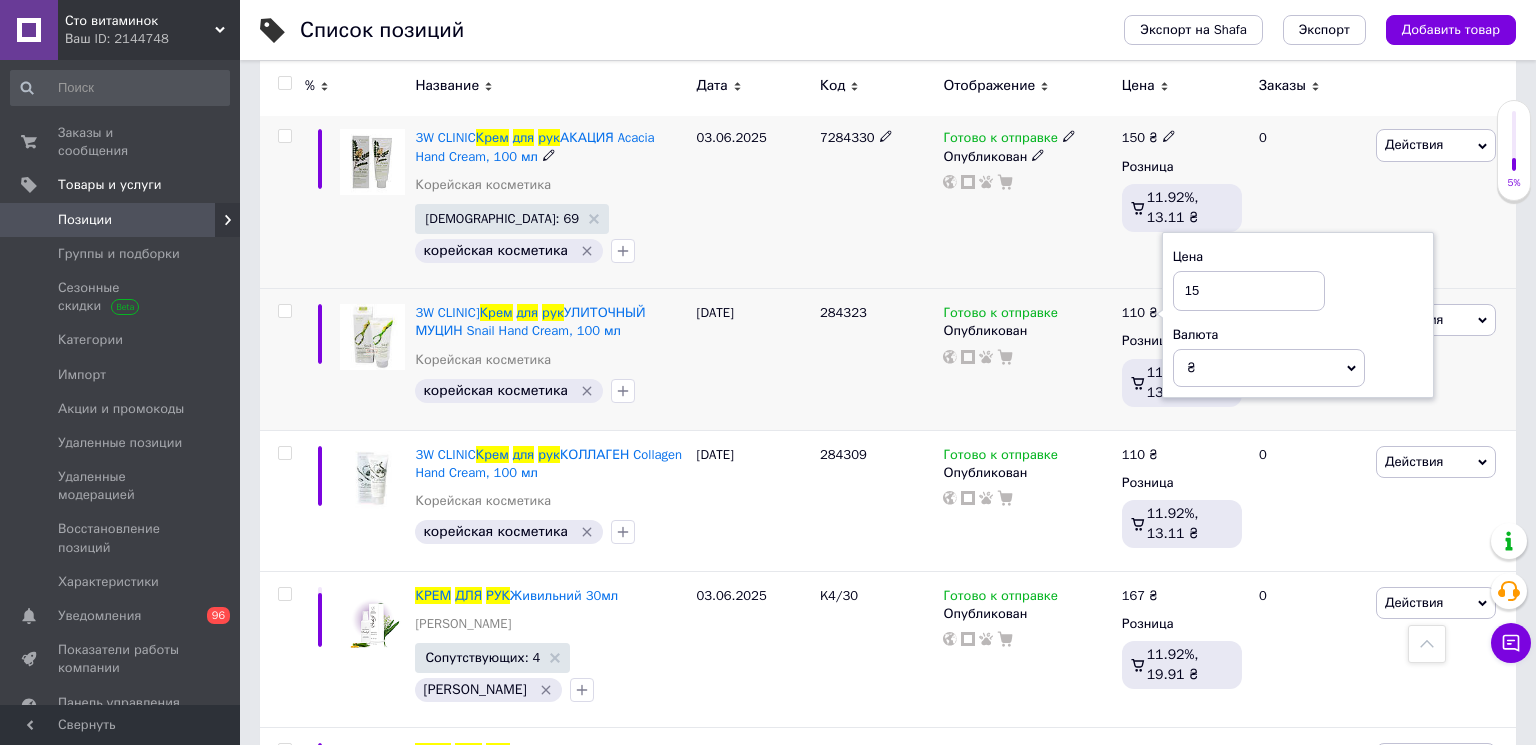 type on "150" 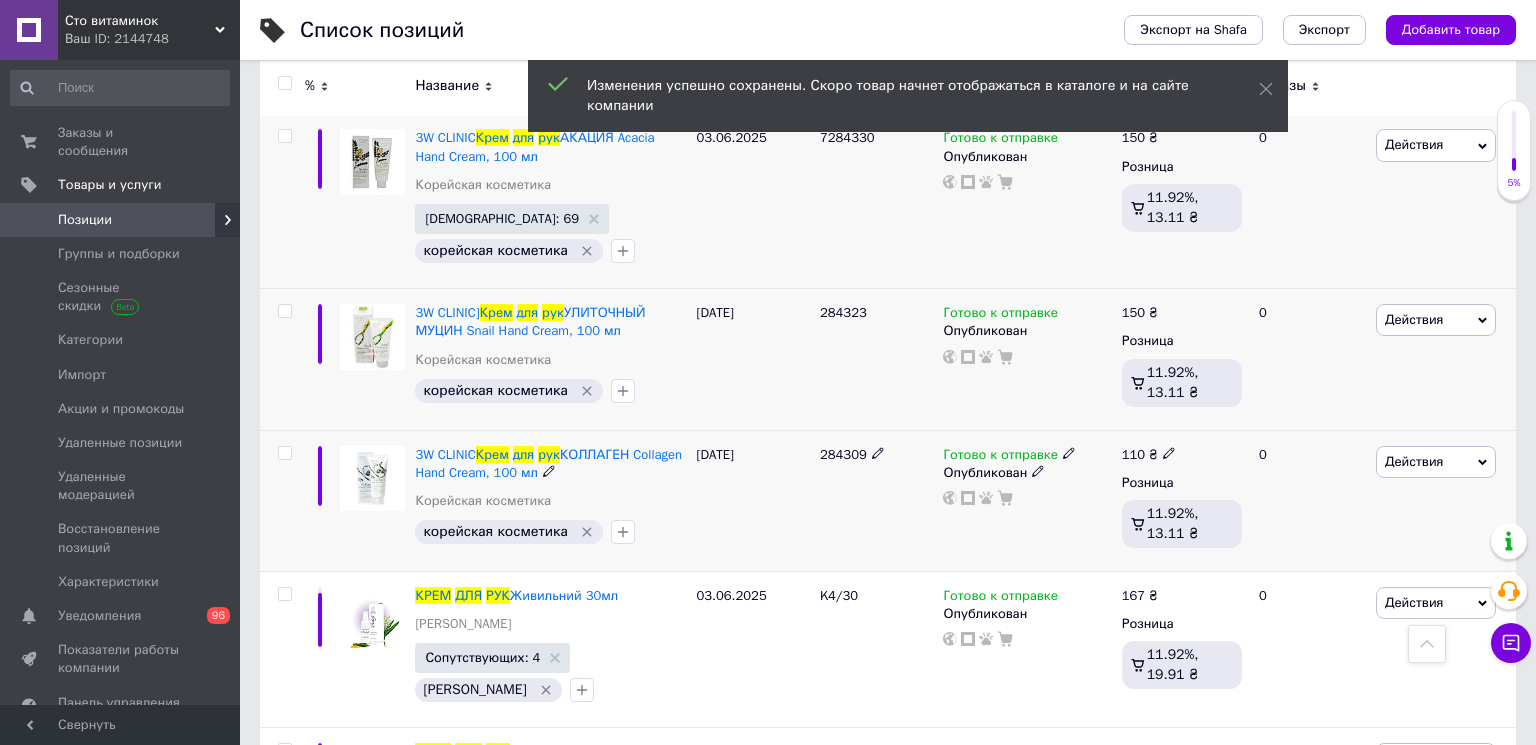 click 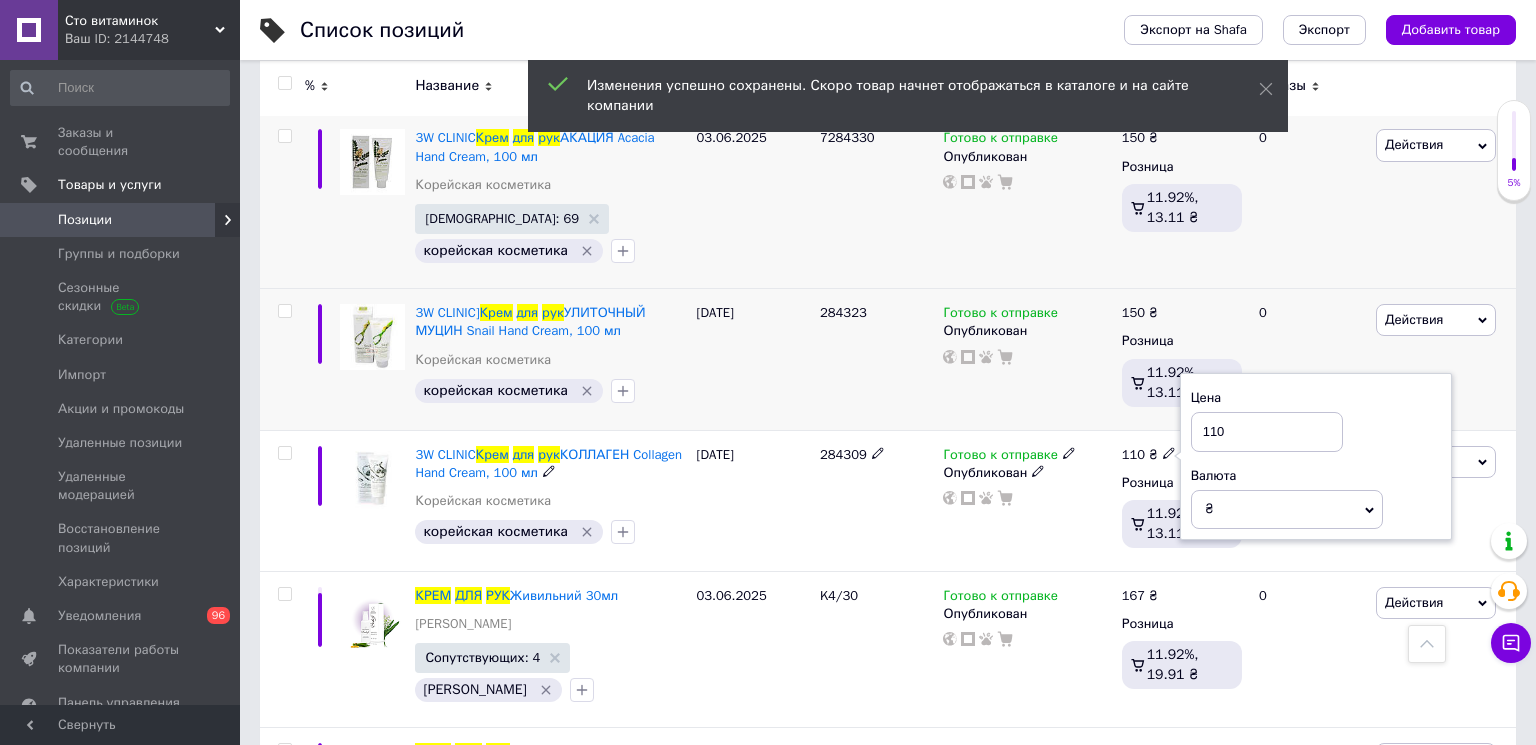 drag, startPoint x: 1226, startPoint y: 414, endPoint x: 1150, endPoint y: 413, distance: 76.00658 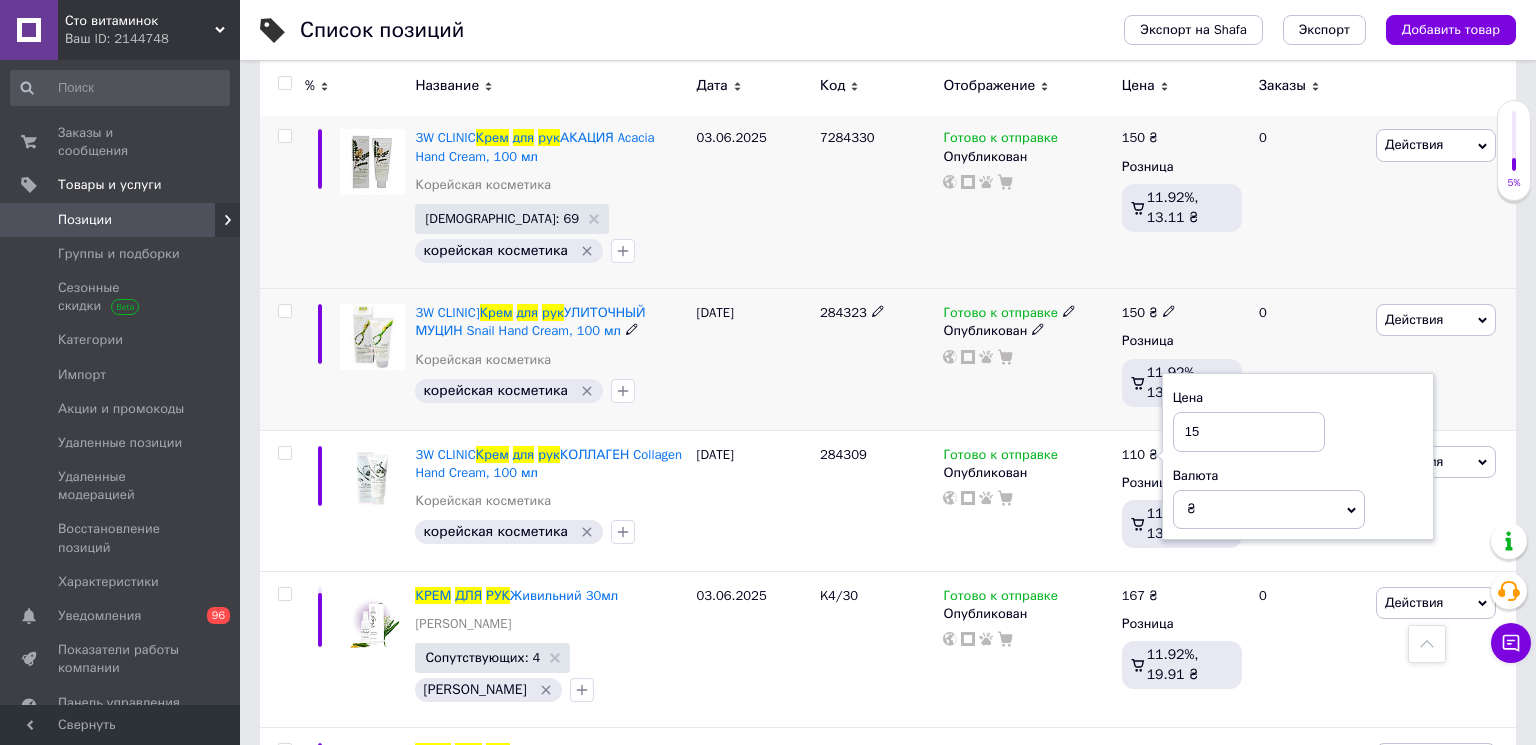 type on "150" 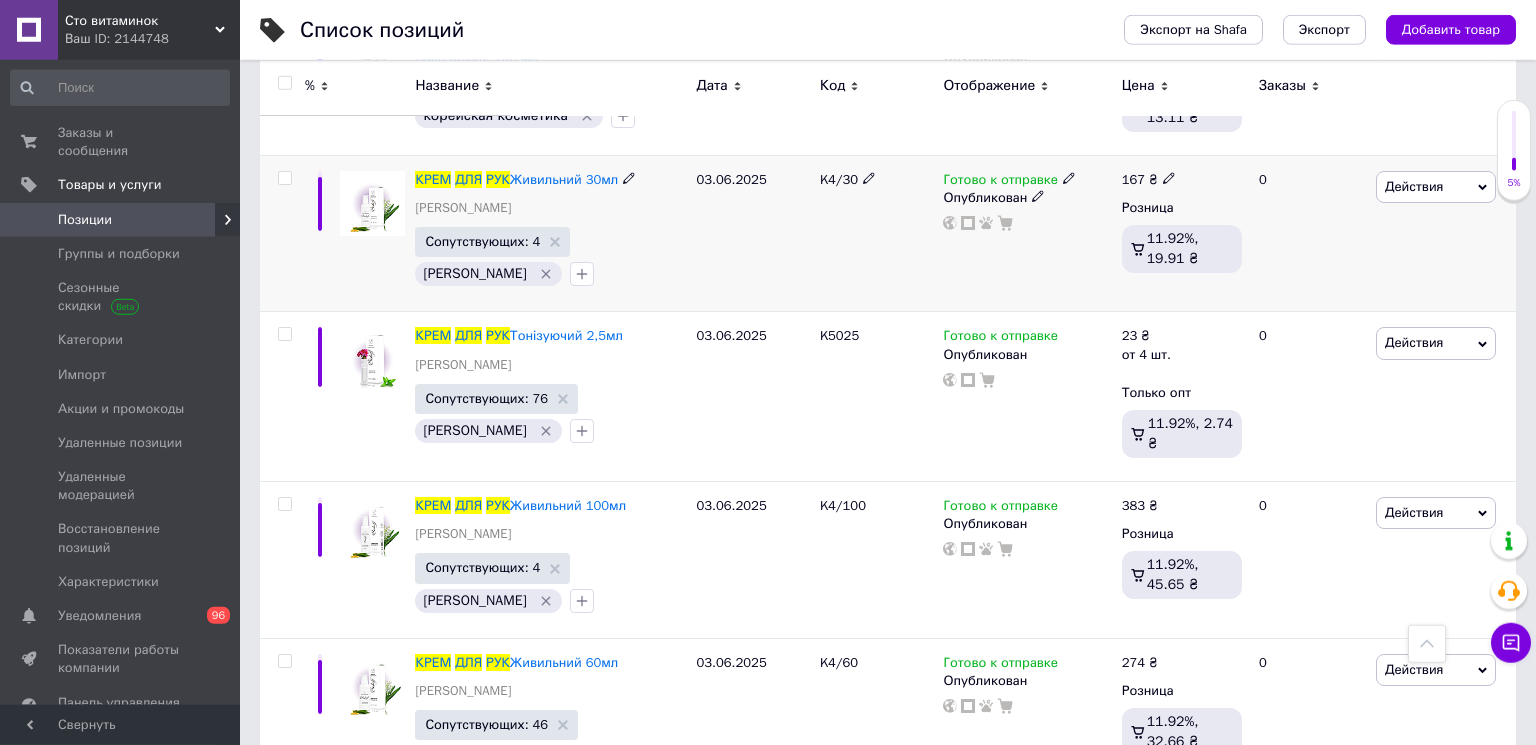 scroll, scrollTop: 2376, scrollLeft: 0, axis: vertical 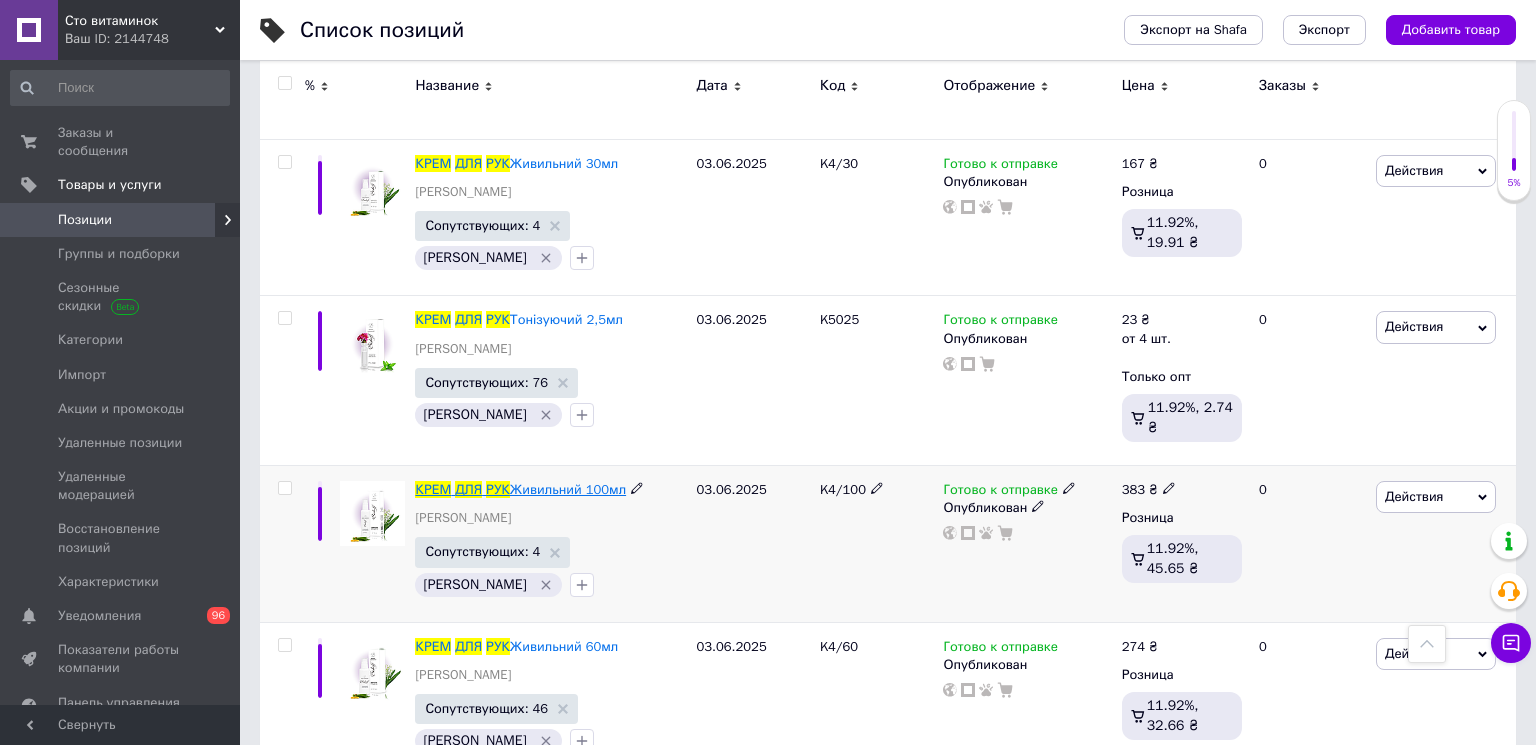 click on "ДЛЯ" at bounding box center [468, 489] 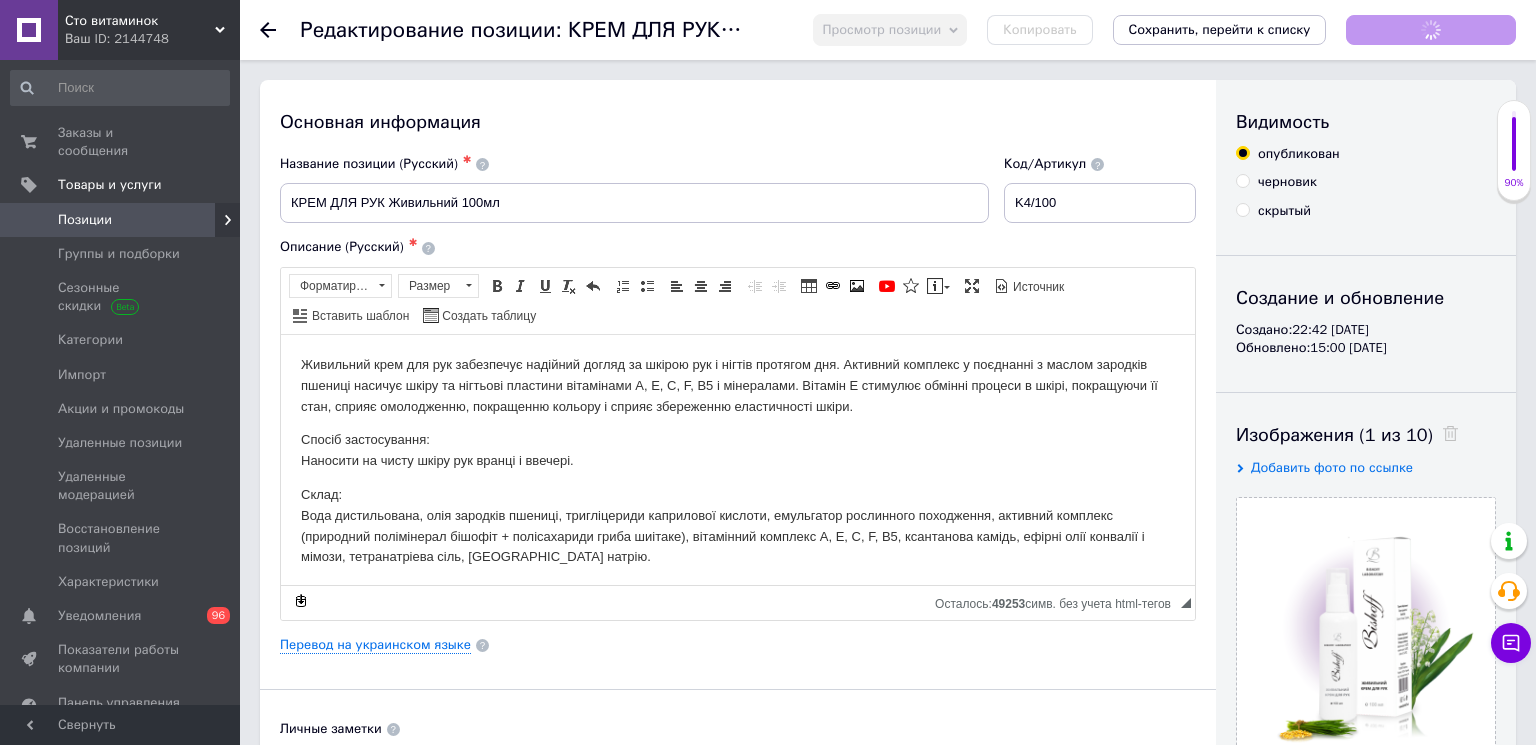 scroll, scrollTop: 0, scrollLeft: 0, axis: both 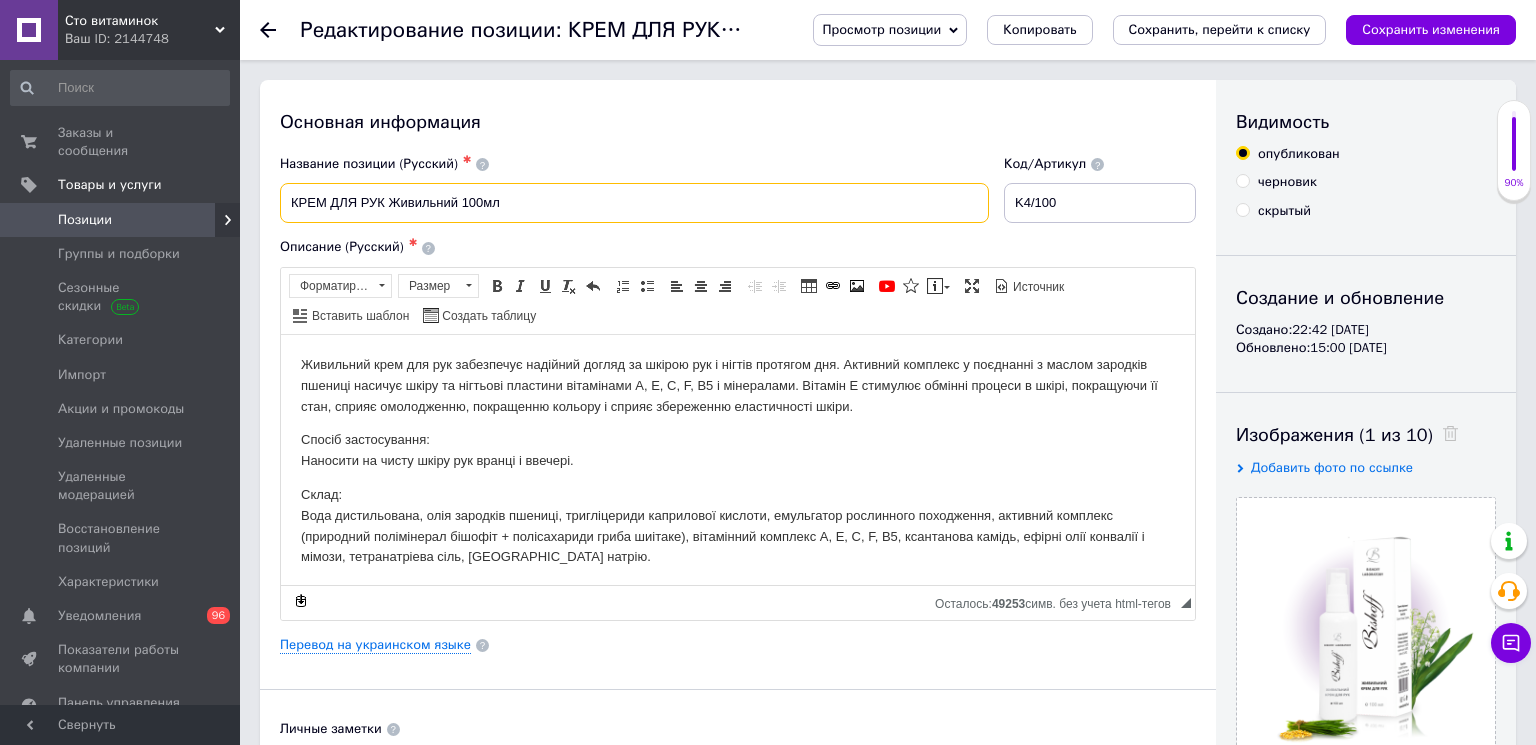 click on "КРЕМ ДЛЯ РУК Живильний 100мл" at bounding box center [634, 203] 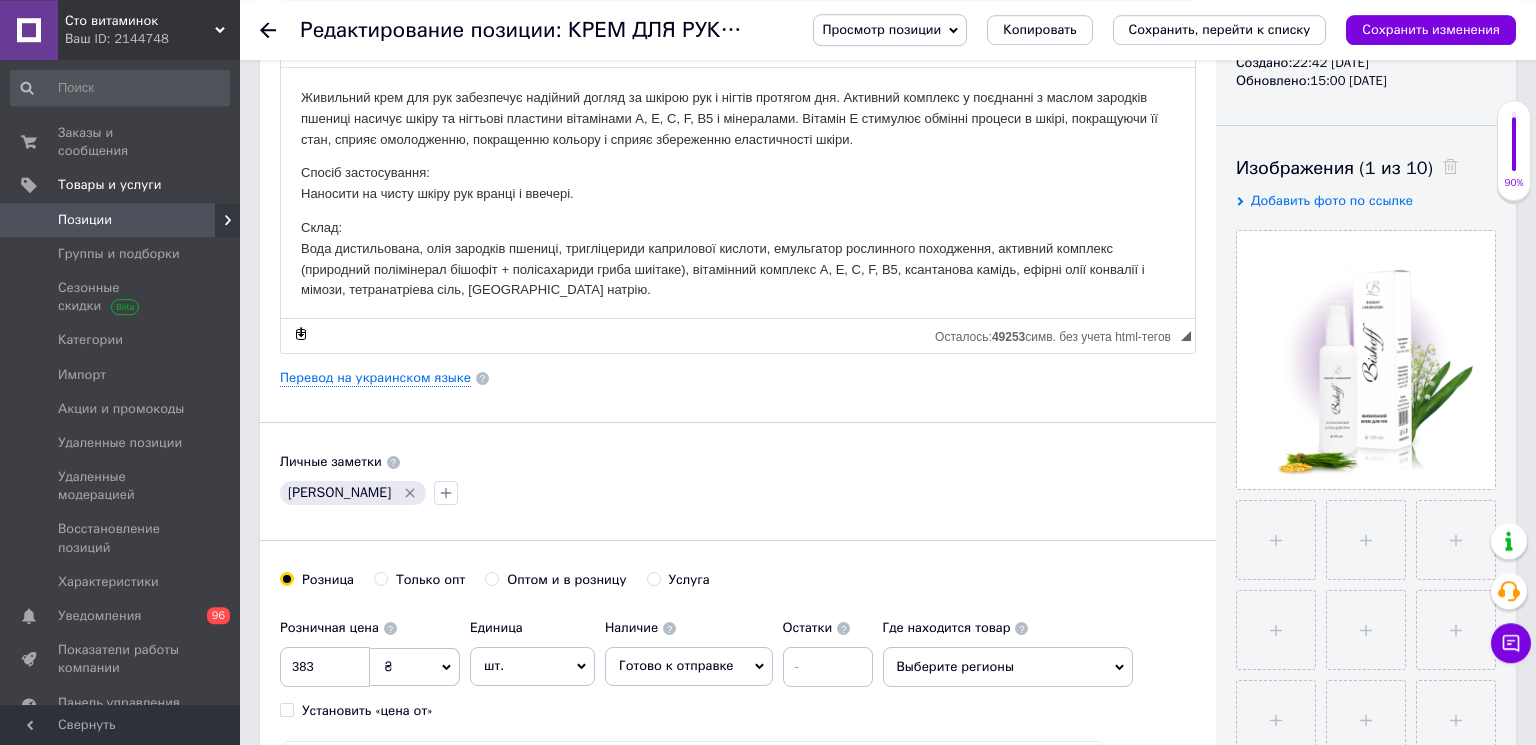 scroll, scrollTop: 324, scrollLeft: 0, axis: vertical 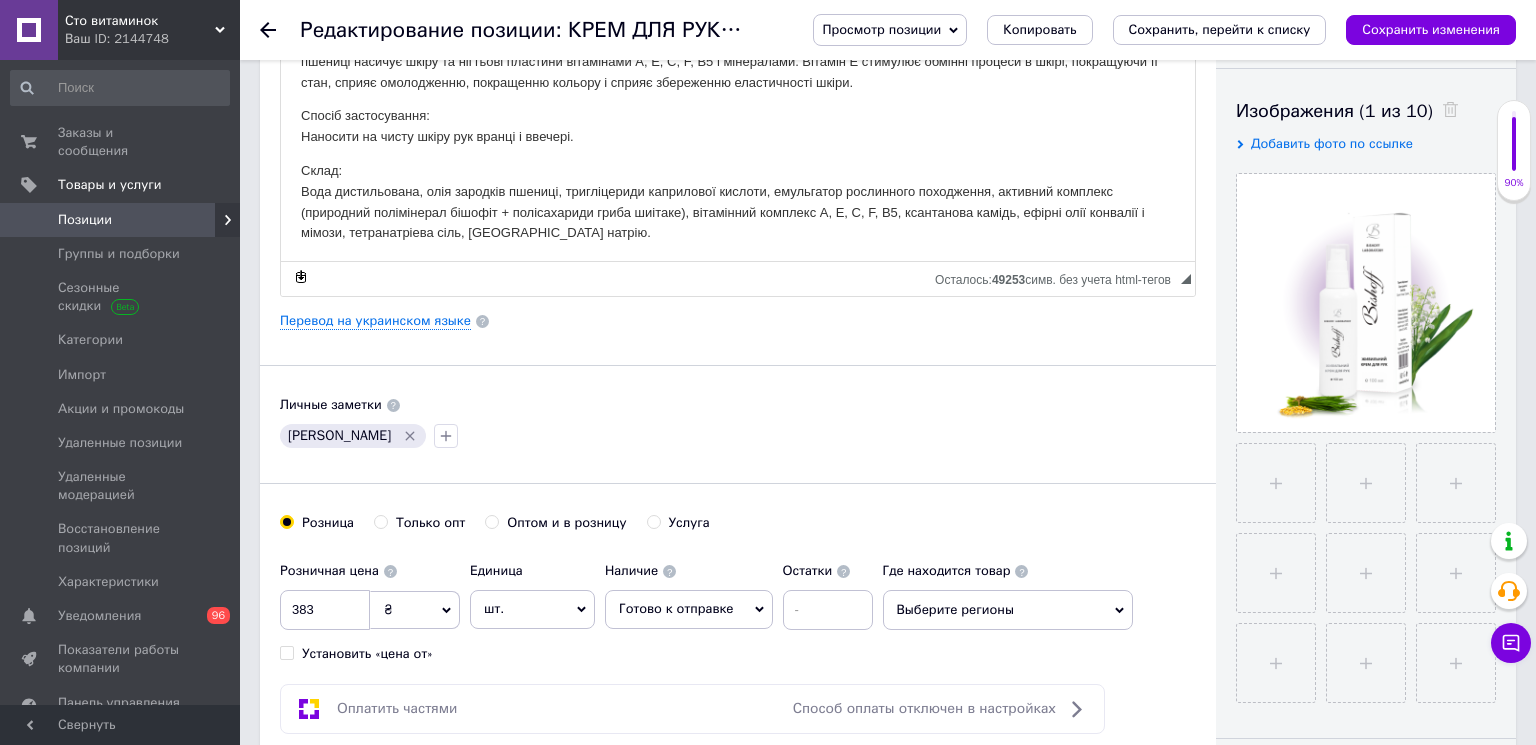 drag, startPoint x: 343, startPoint y: 430, endPoint x: 295, endPoint y: 431, distance: 48.010414 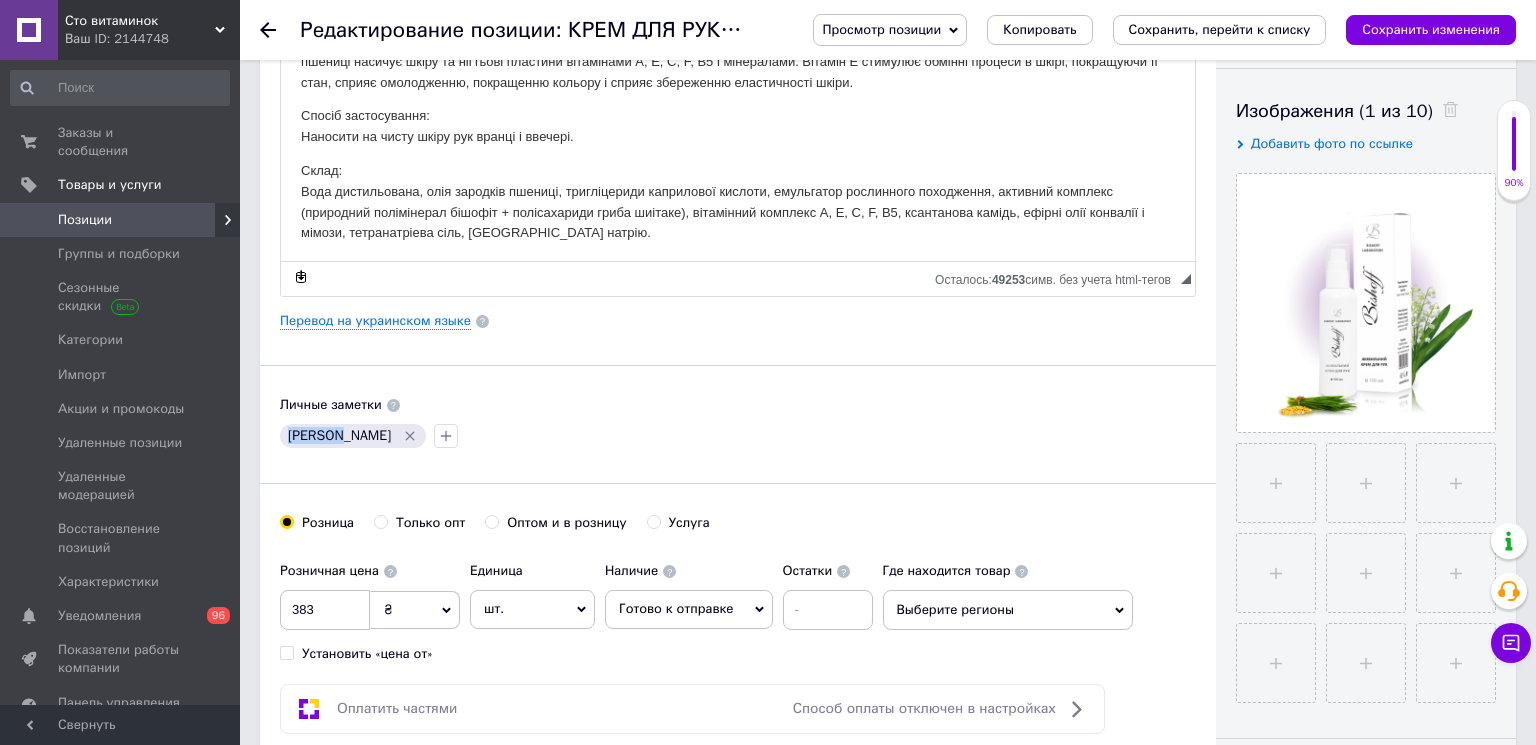 click on "[PERSON_NAME]" at bounding box center (339, 436) 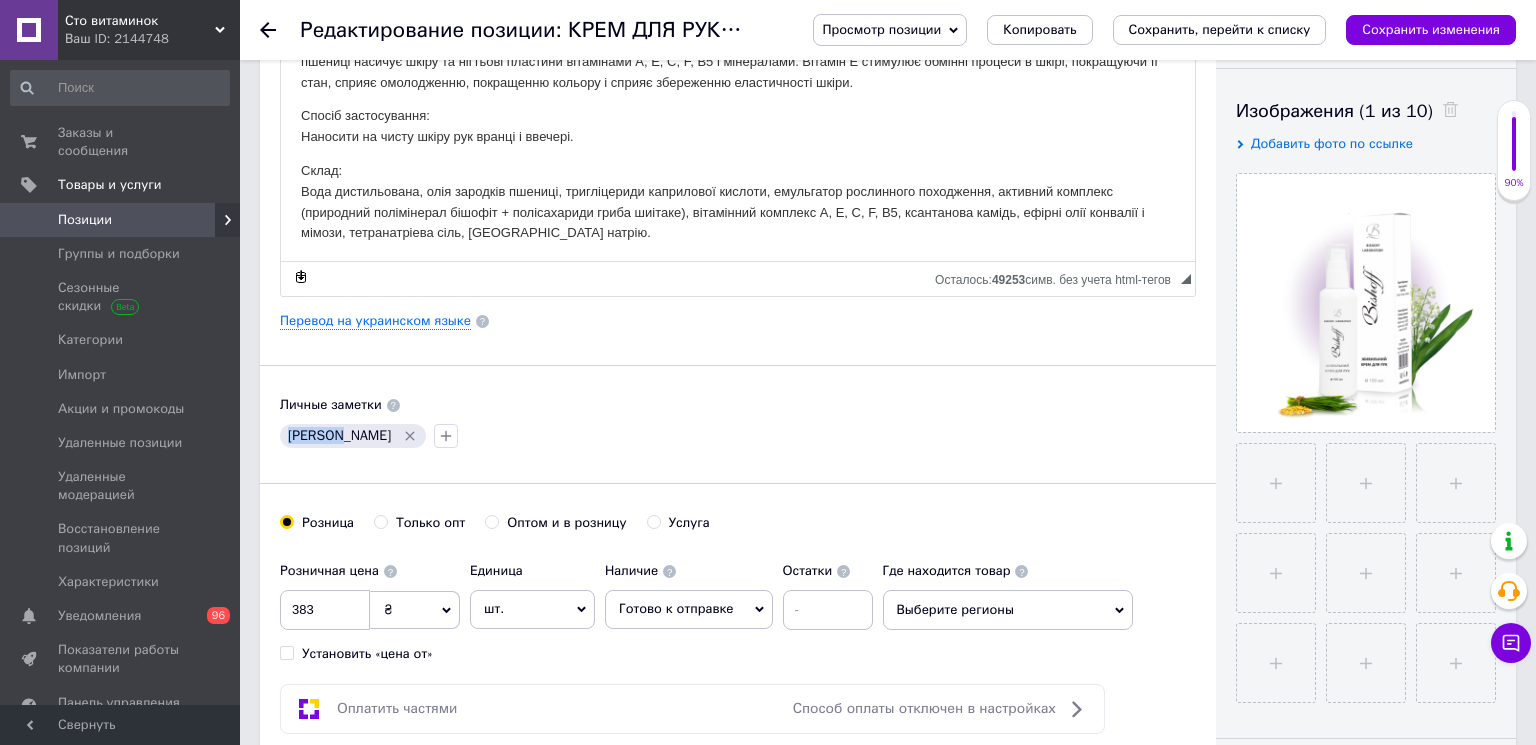 copy on "[PERSON_NAME]" 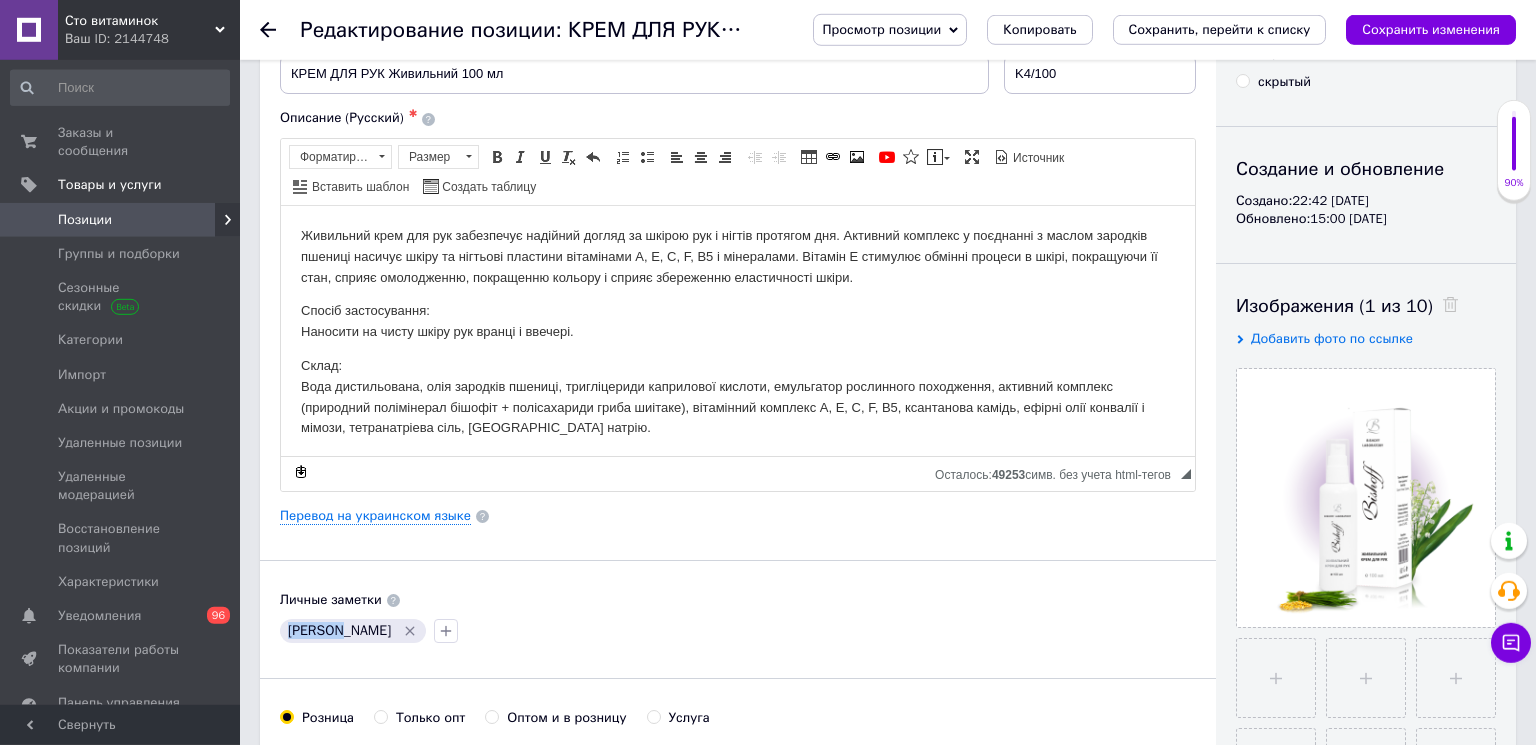 scroll, scrollTop: 0, scrollLeft: 0, axis: both 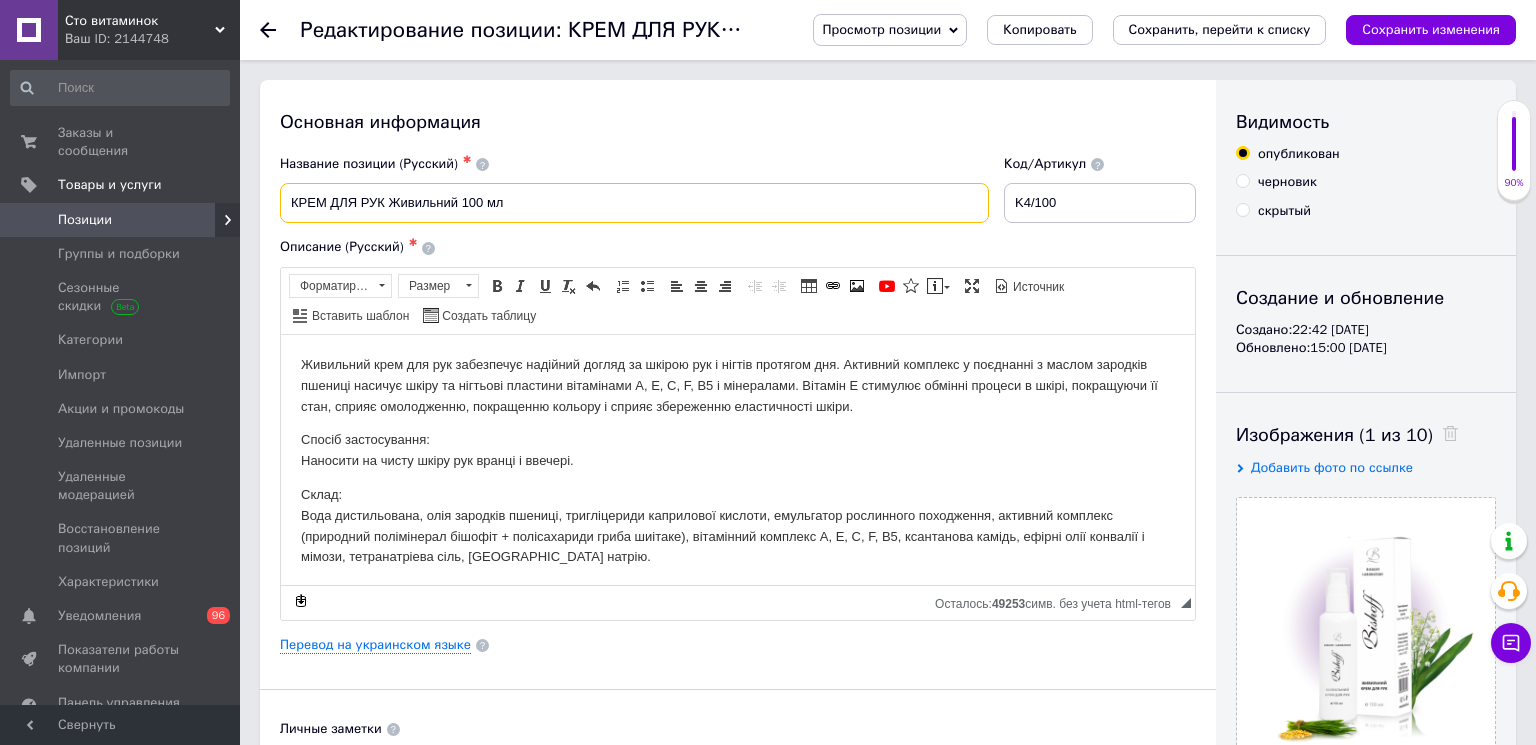 click on "КРЕМ ДЛЯ РУК Живильний 100 мл" at bounding box center (634, 203) 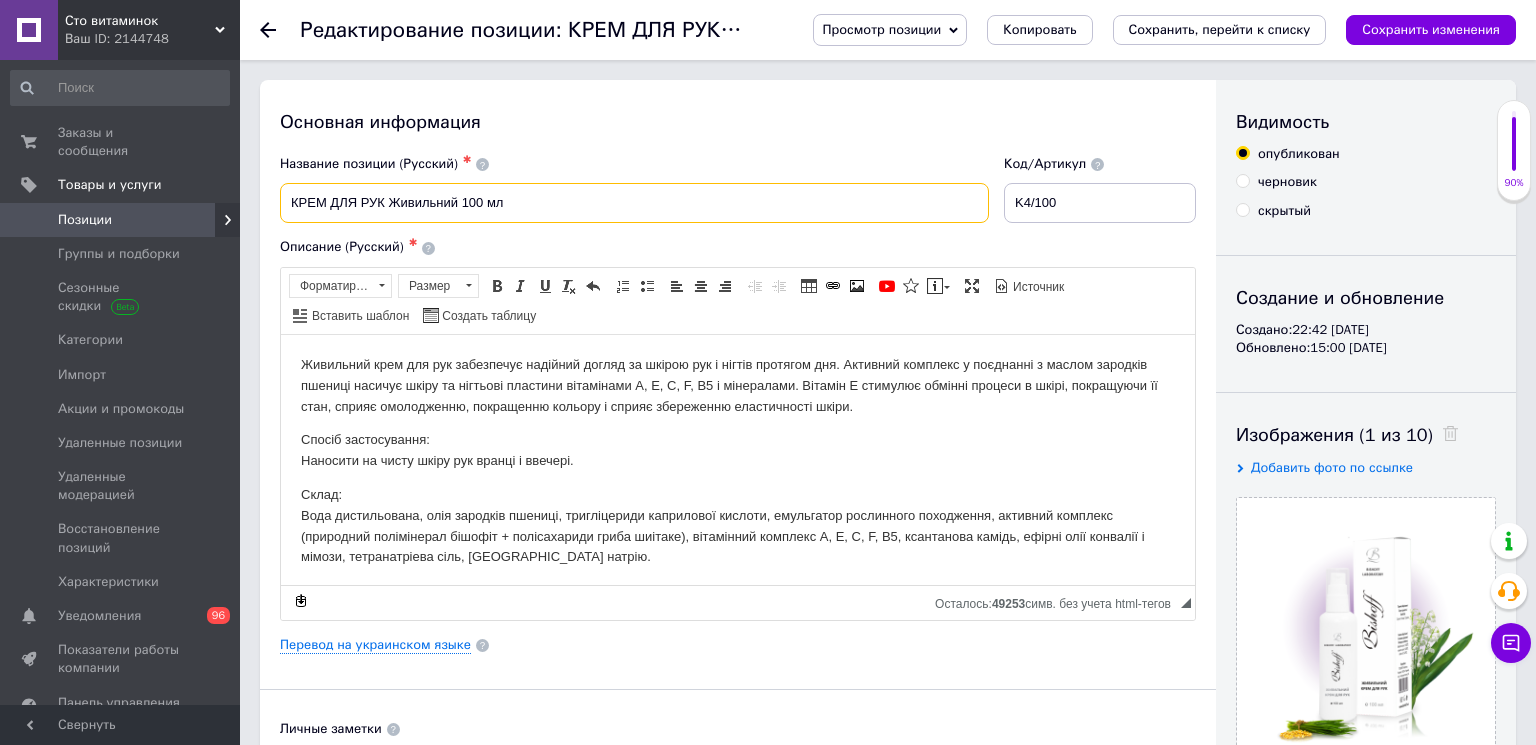 paste on "[PERSON_NAME]" 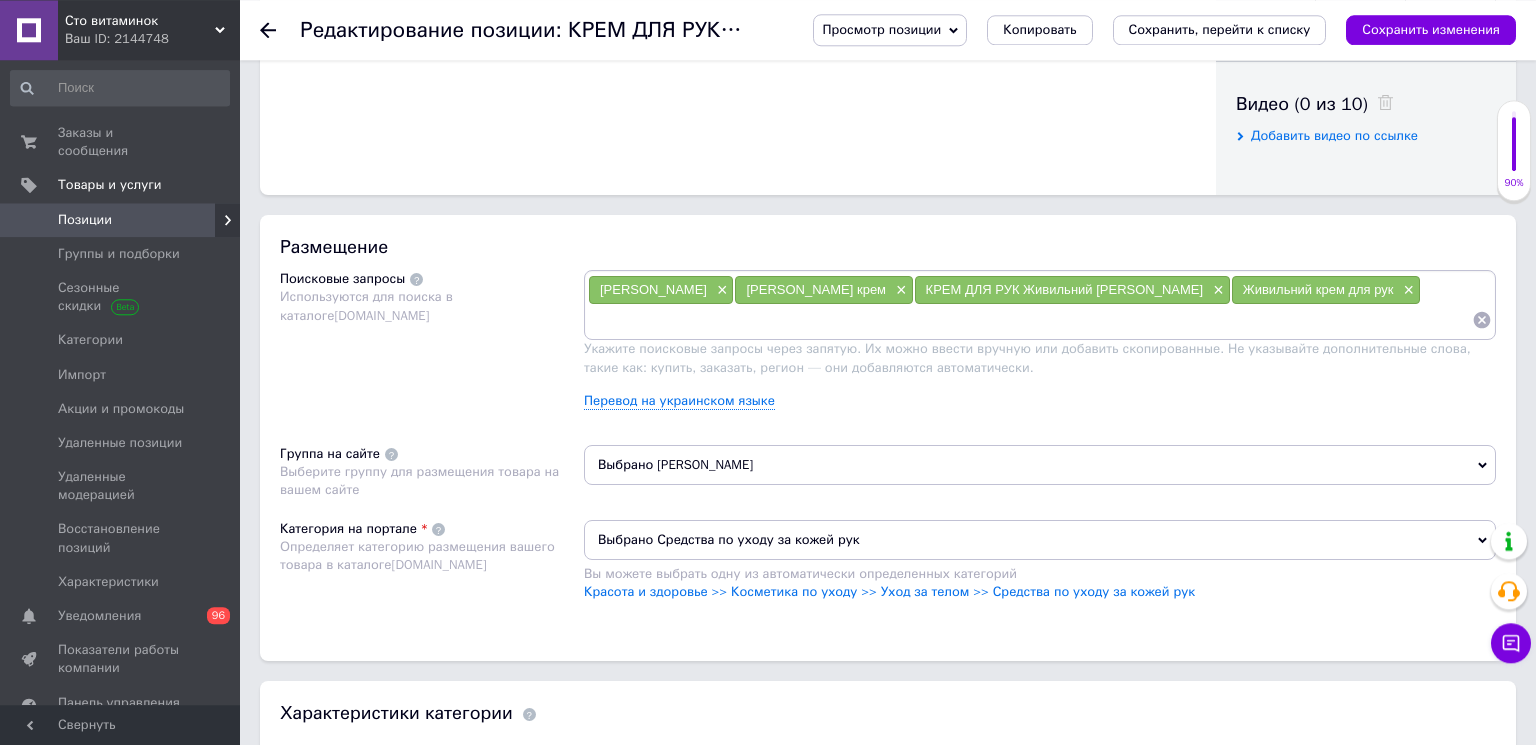scroll, scrollTop: 1080, scrollLeft: 0, axis: vertical 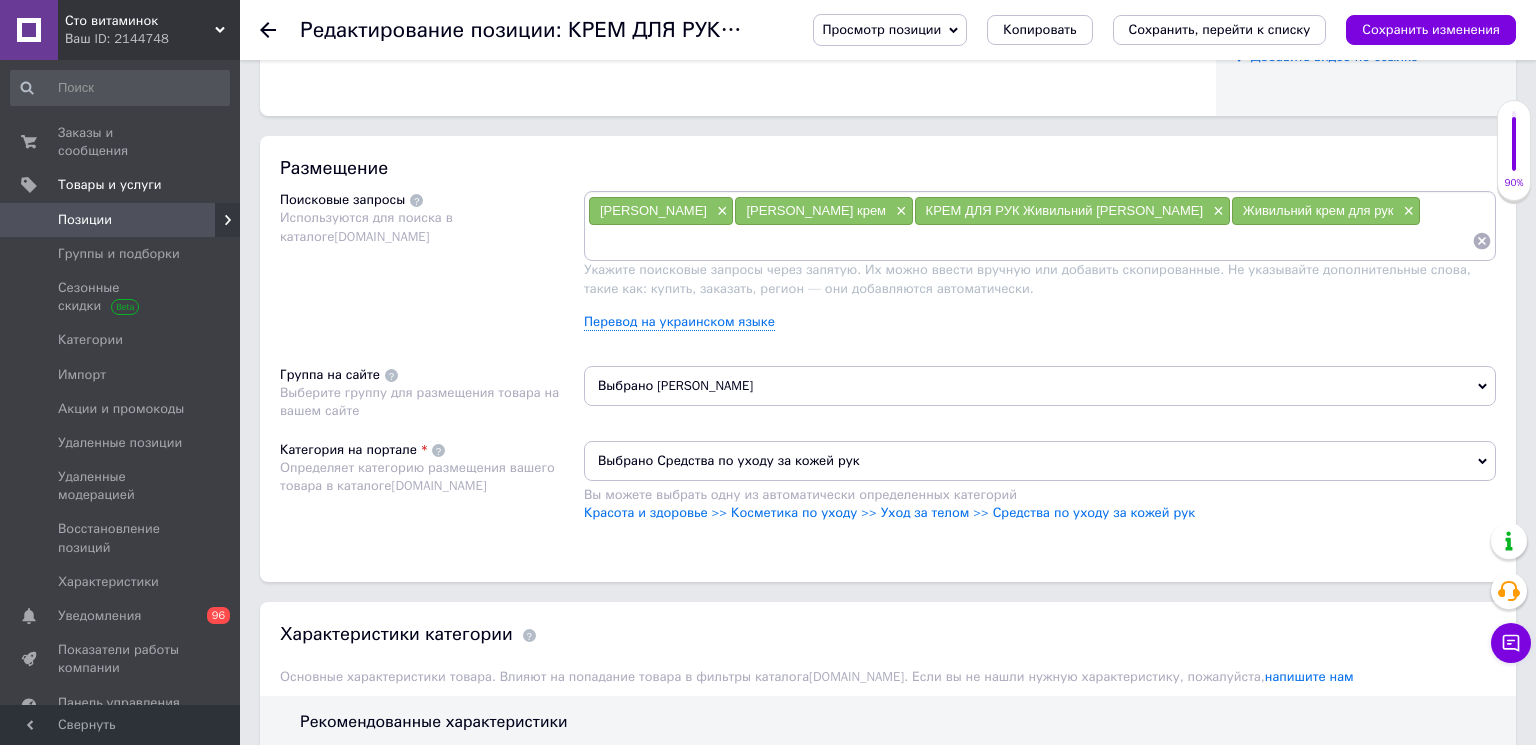 type on "КРЕМ ДЛЯ РУК Живильний 100 мл [PERSON_NAME]" 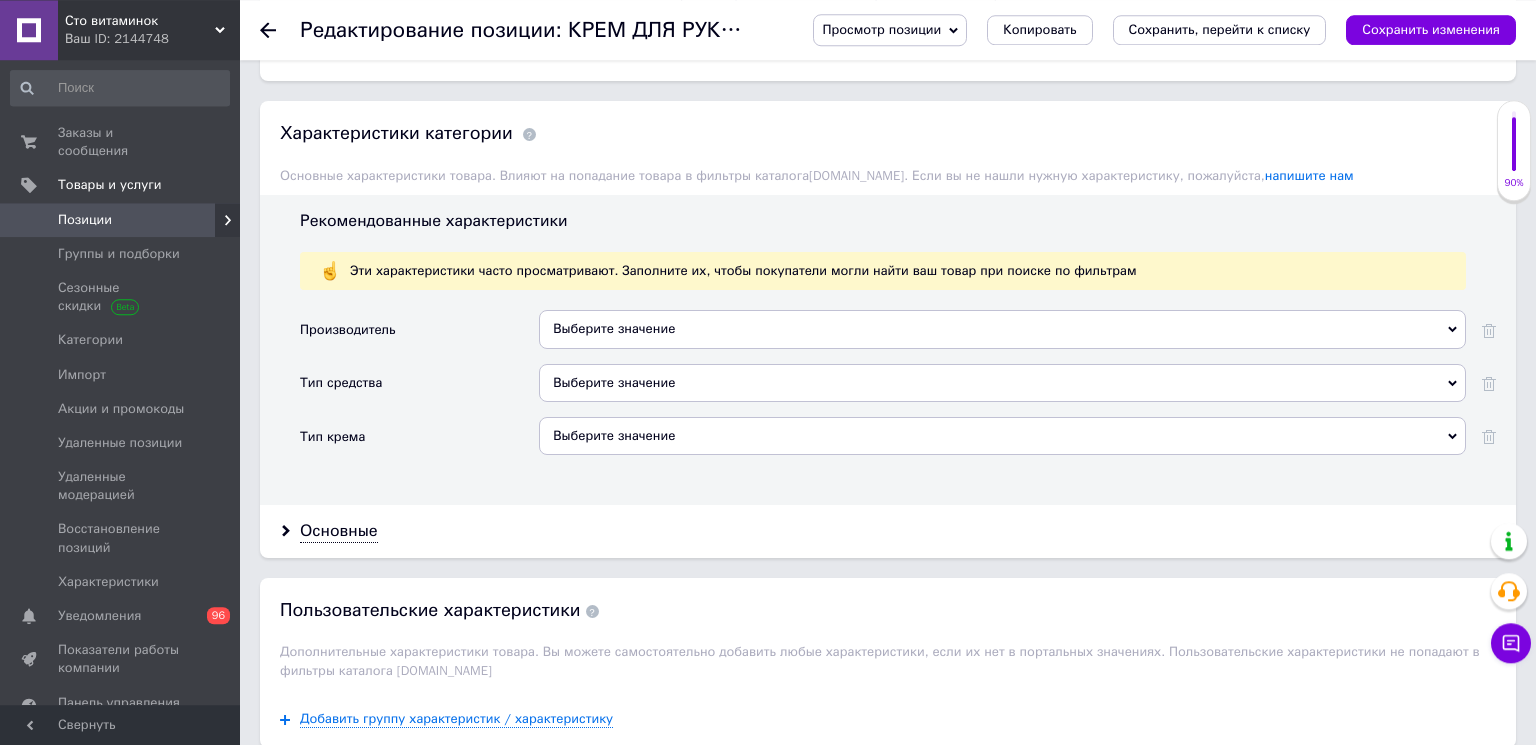 scroll, scrollTop: 1620, scrollLeft: 0, axis: vertical 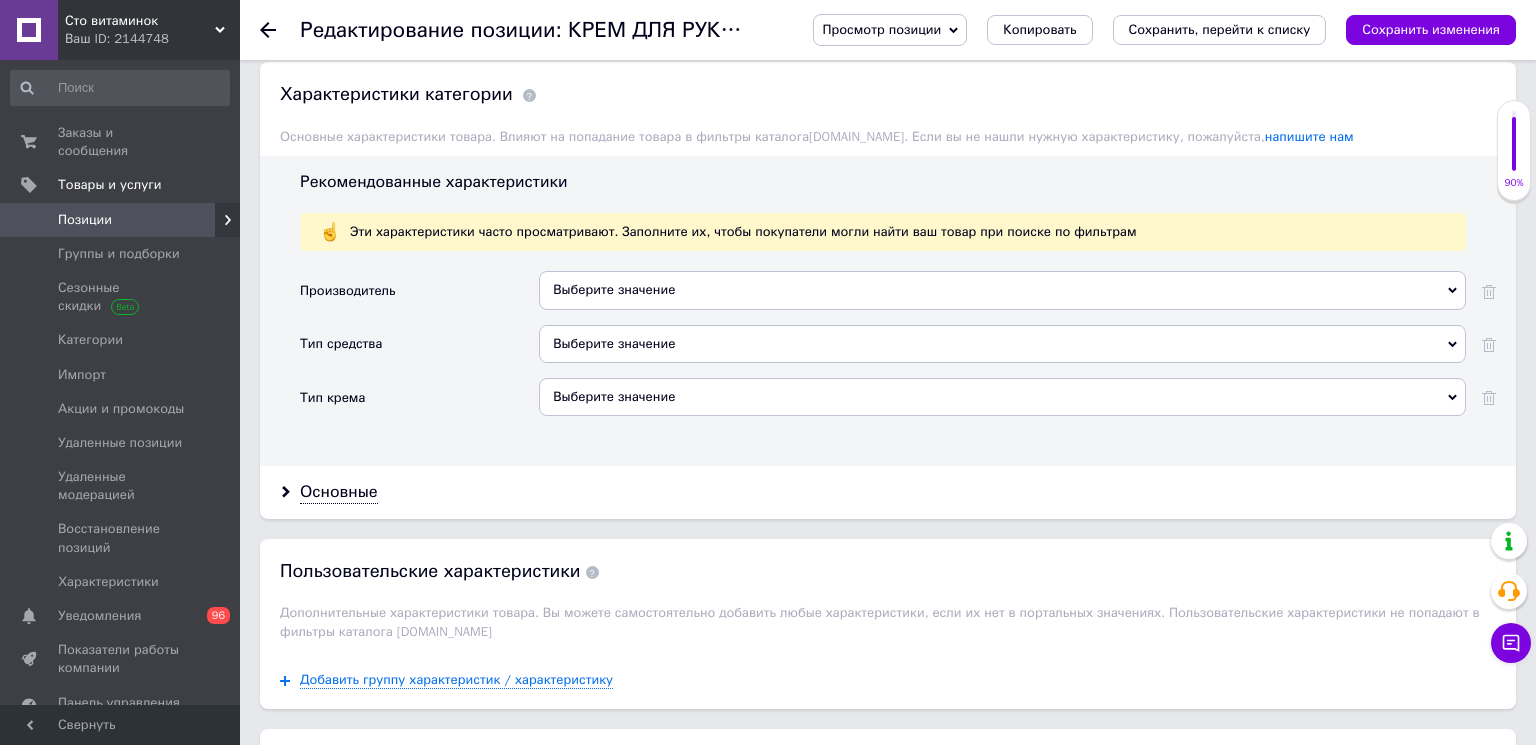 click on "Выберите значение" at bounding box center (1002, 290) 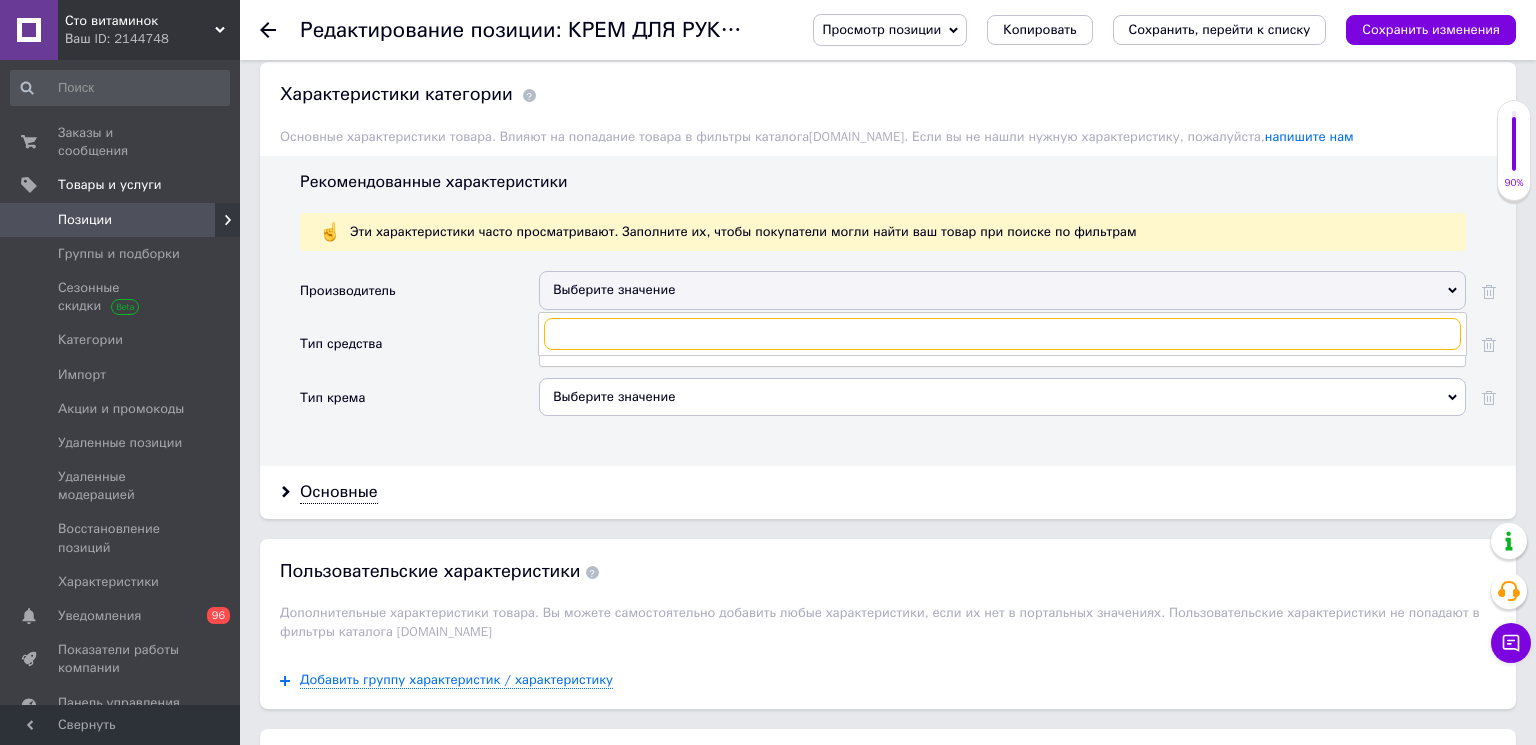 paste on "[PERSON_NAME]" 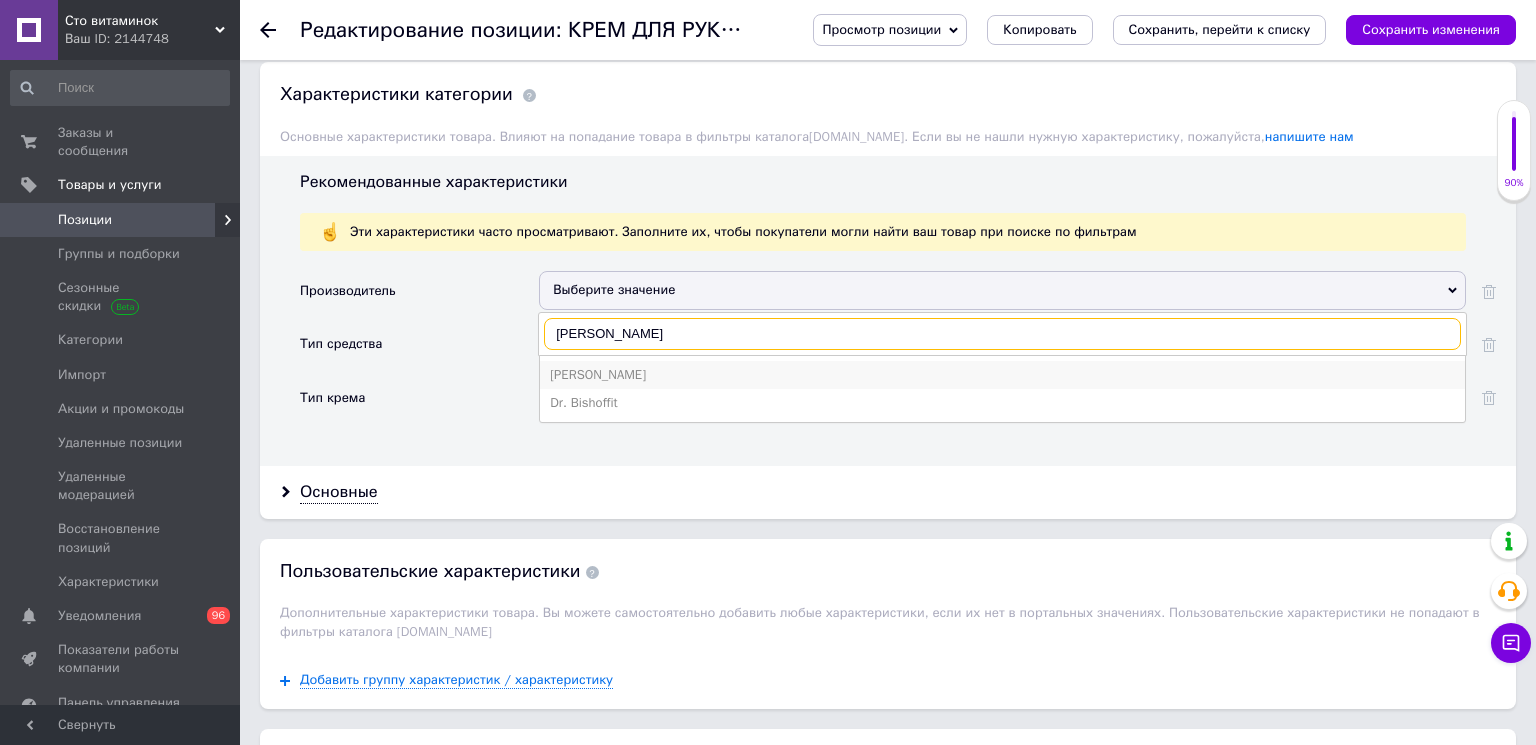 type on "[PERSON_NAME]" 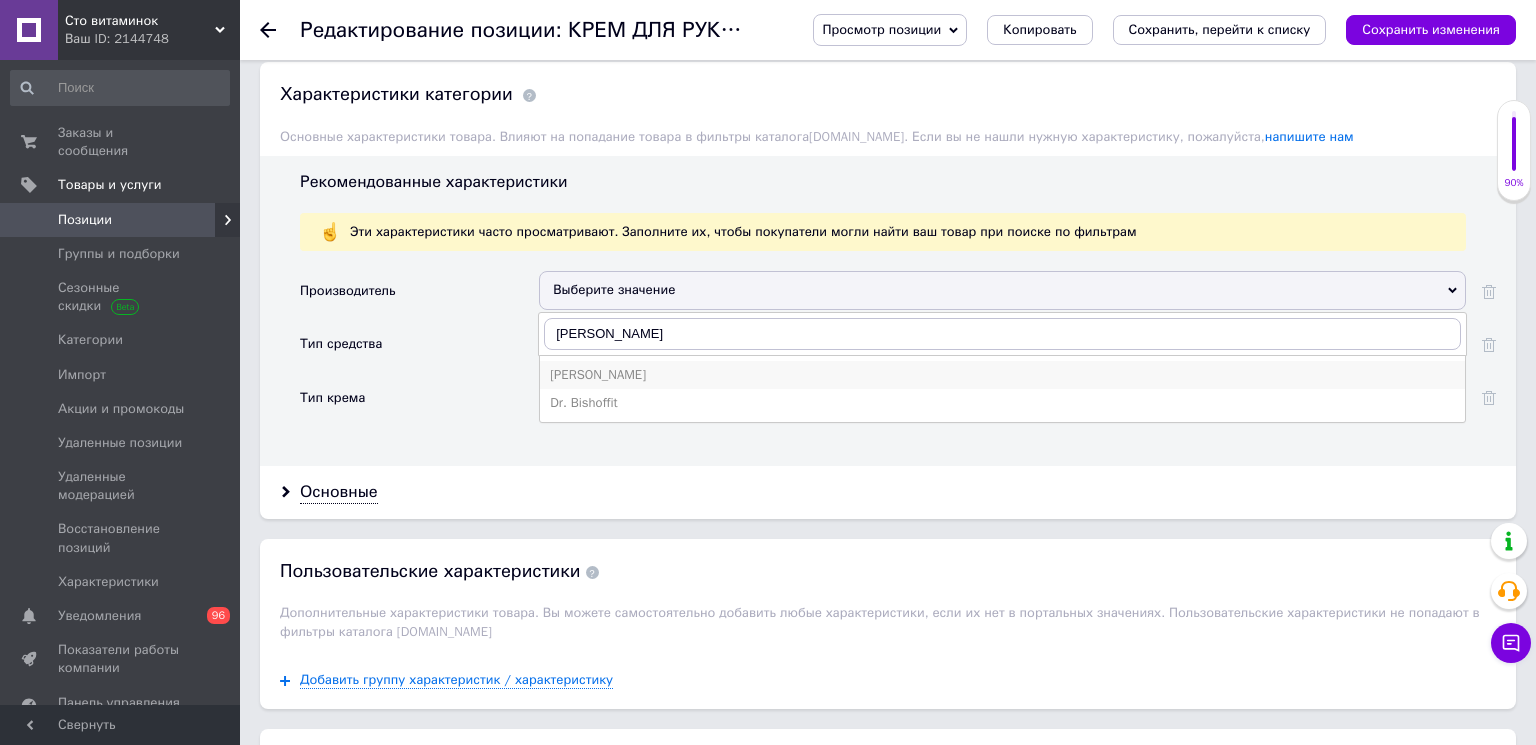 click on "[PERSON_NAME]" at bounding box center [1002, 375] 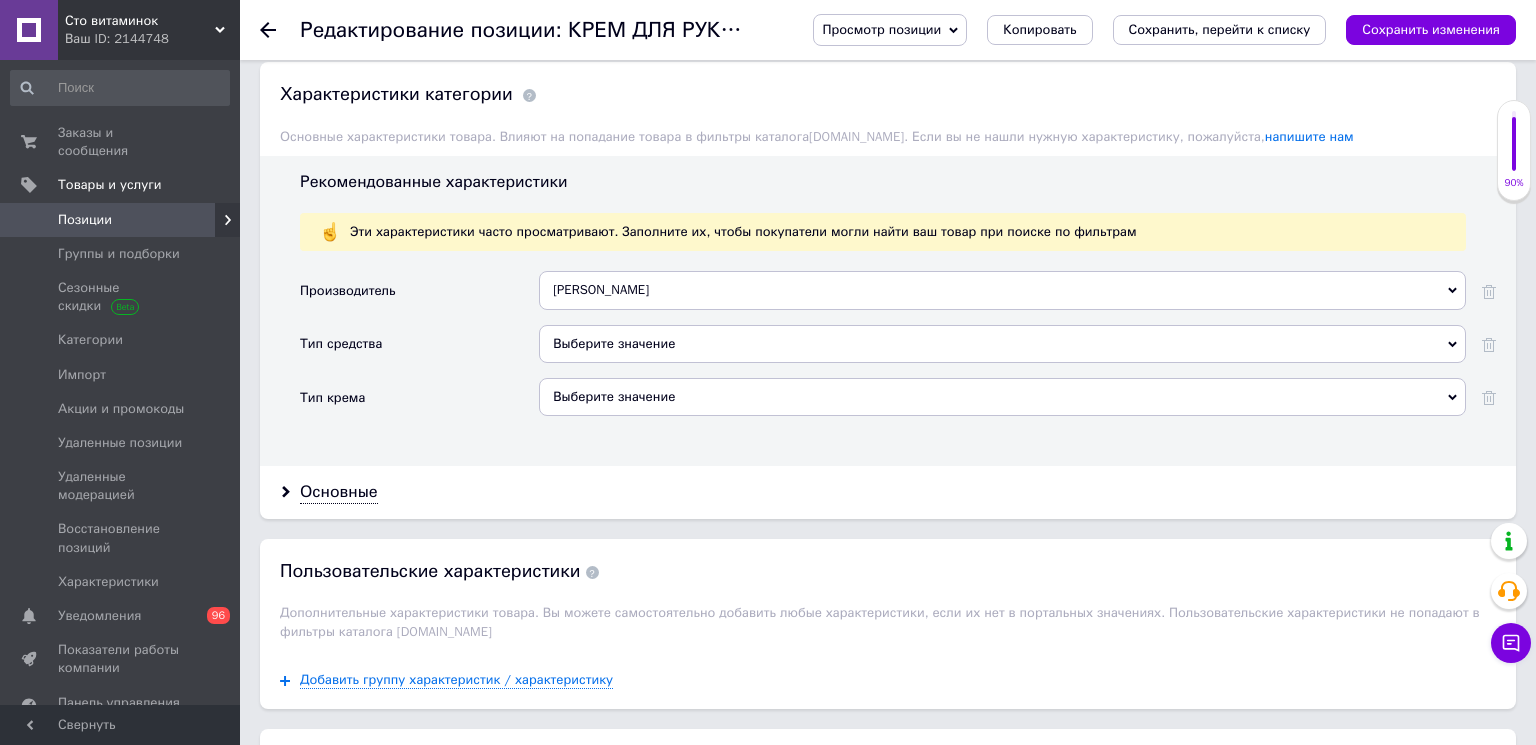click on "Выберите значение" at bounding box center [1002, 344] 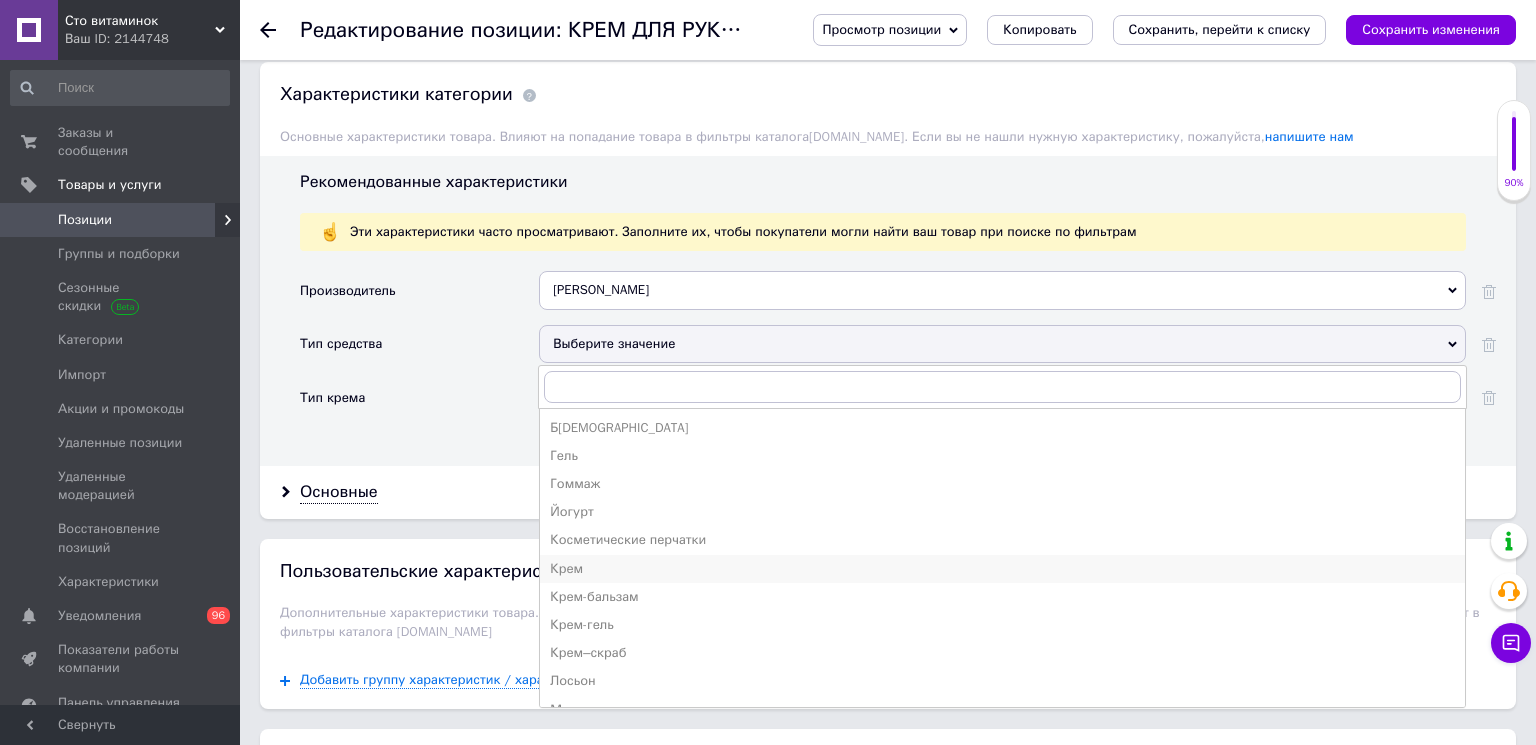 click on "Крем" at bounding box center [1002, 569] 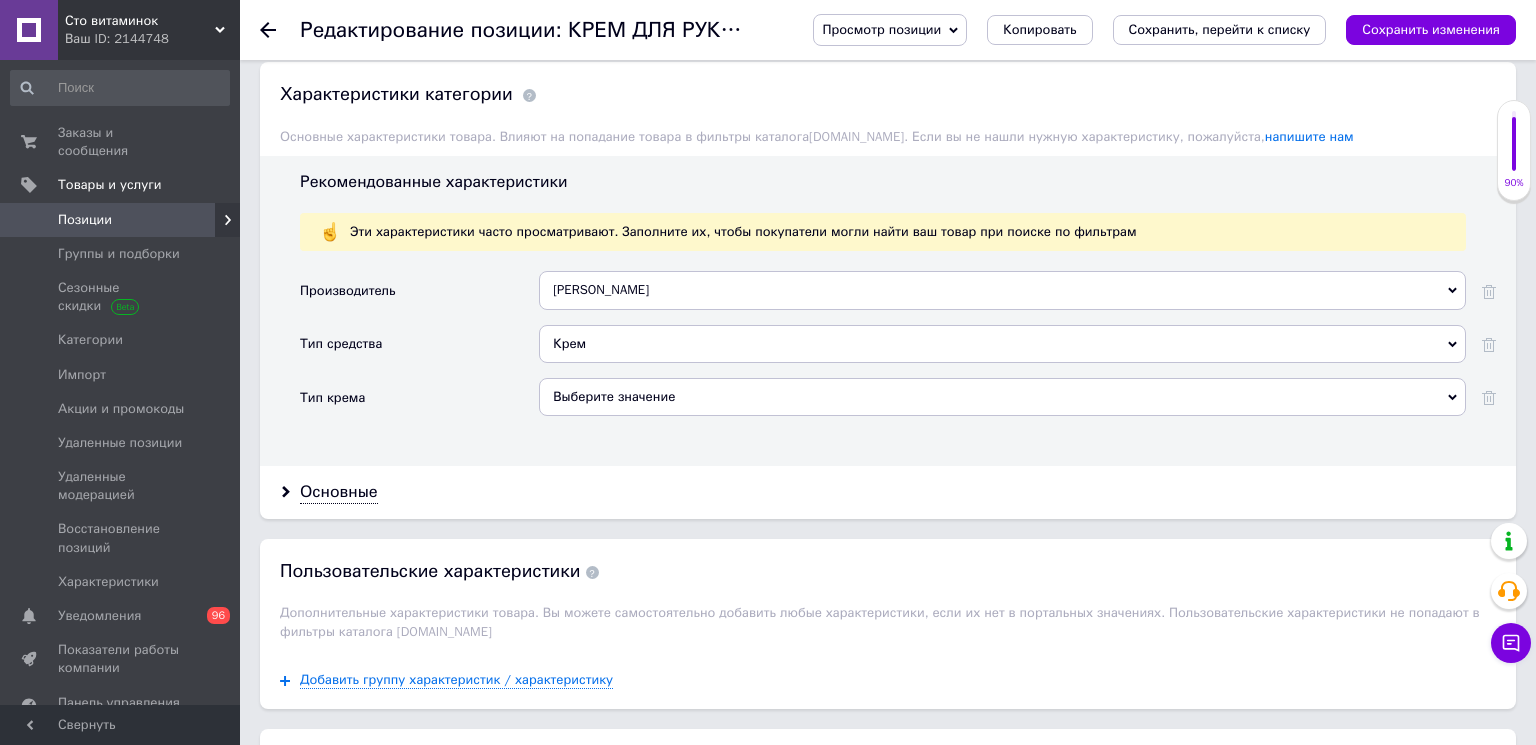 click on "Выберите значение" at bounding box center (1002, 397) 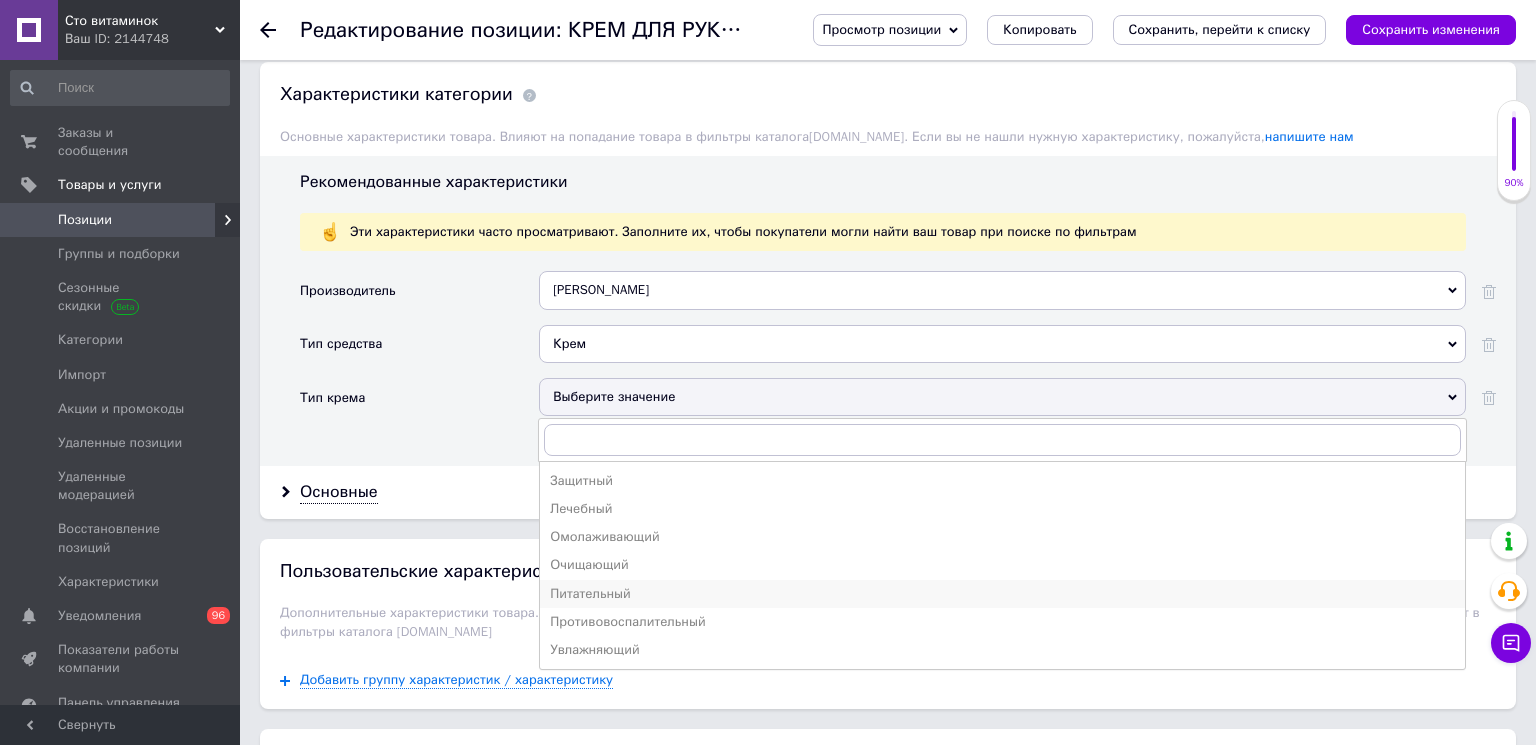 click on "Питательный" at bounding box center [1002, 594] 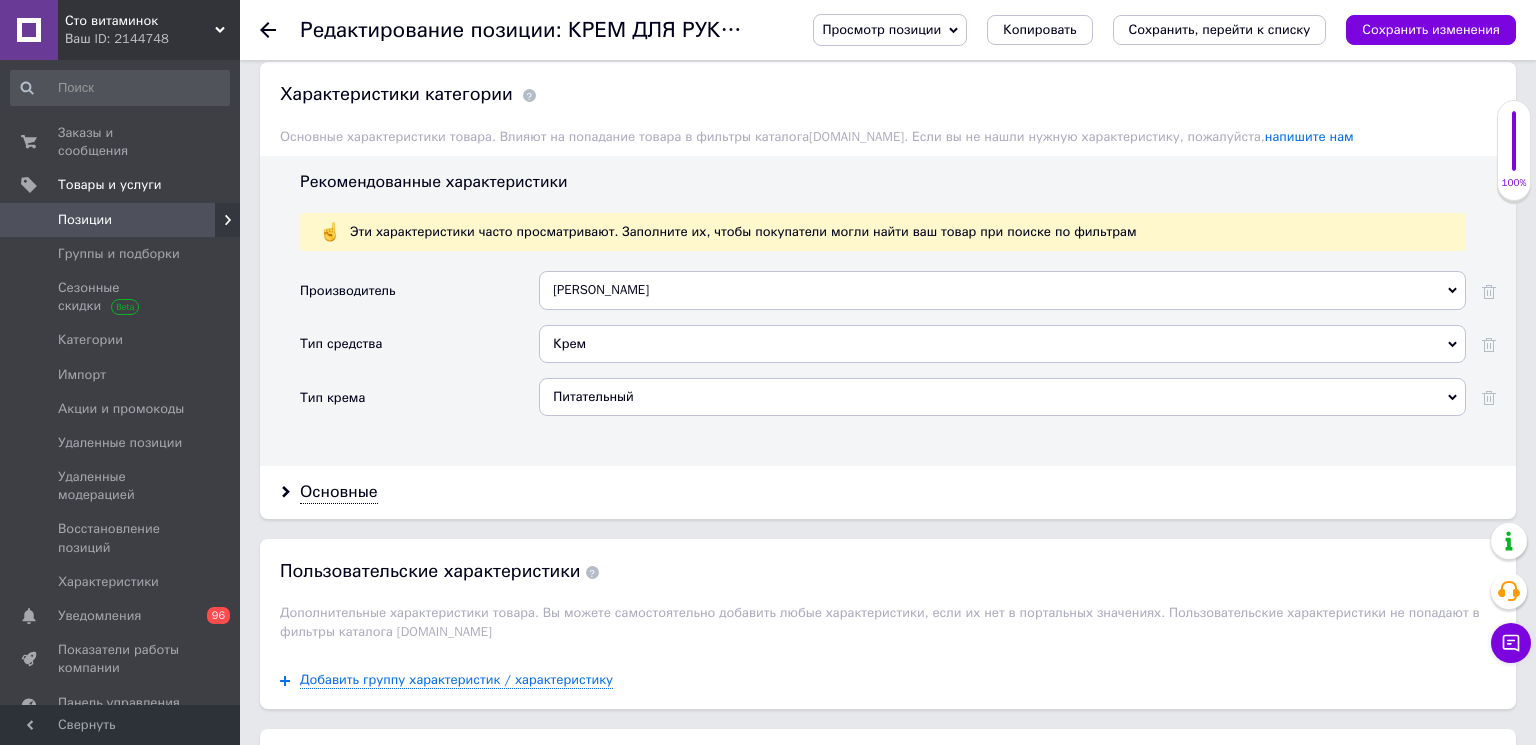 scroll, scrollTop: 2052, scrollLeft: 0, axis: vertical 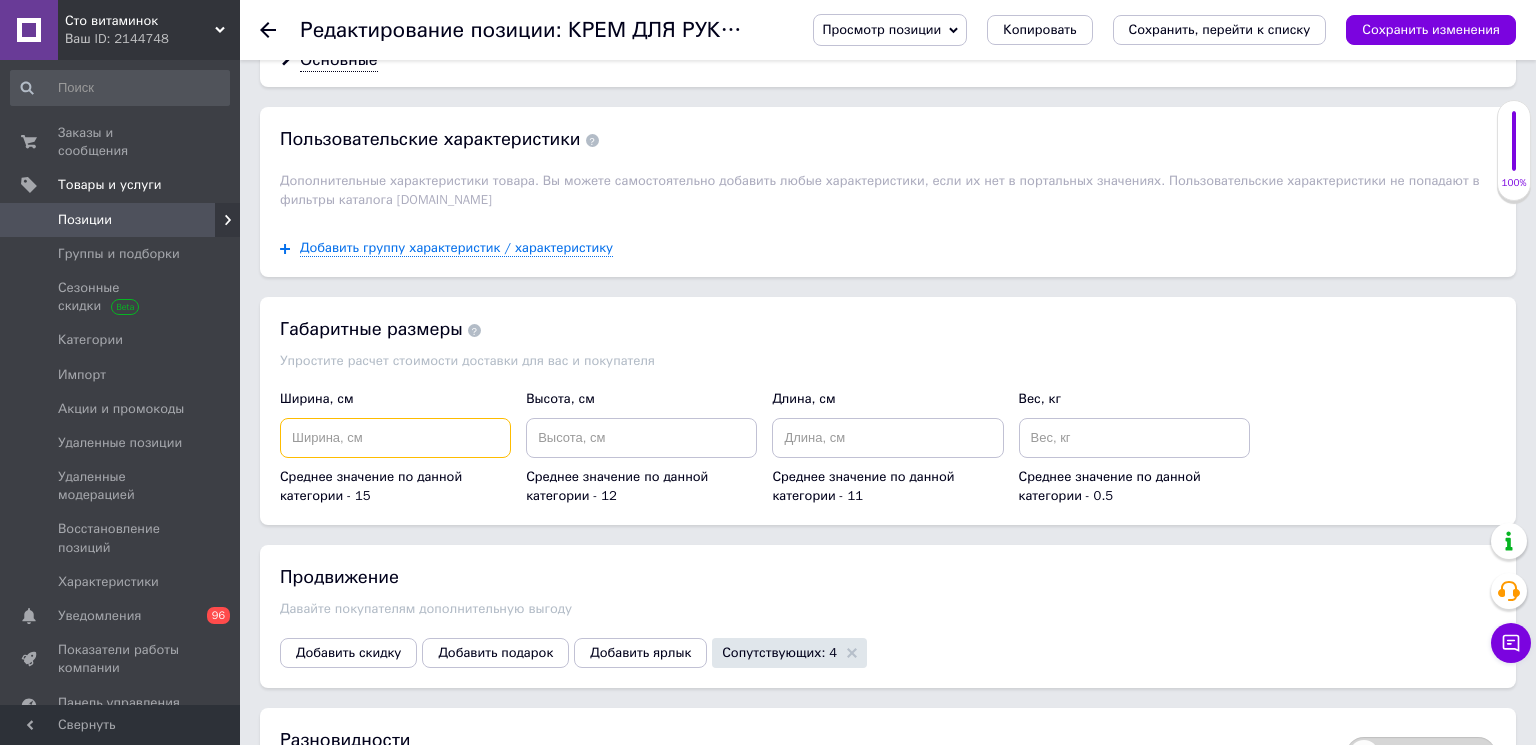 click at bounding box center [395, 438] 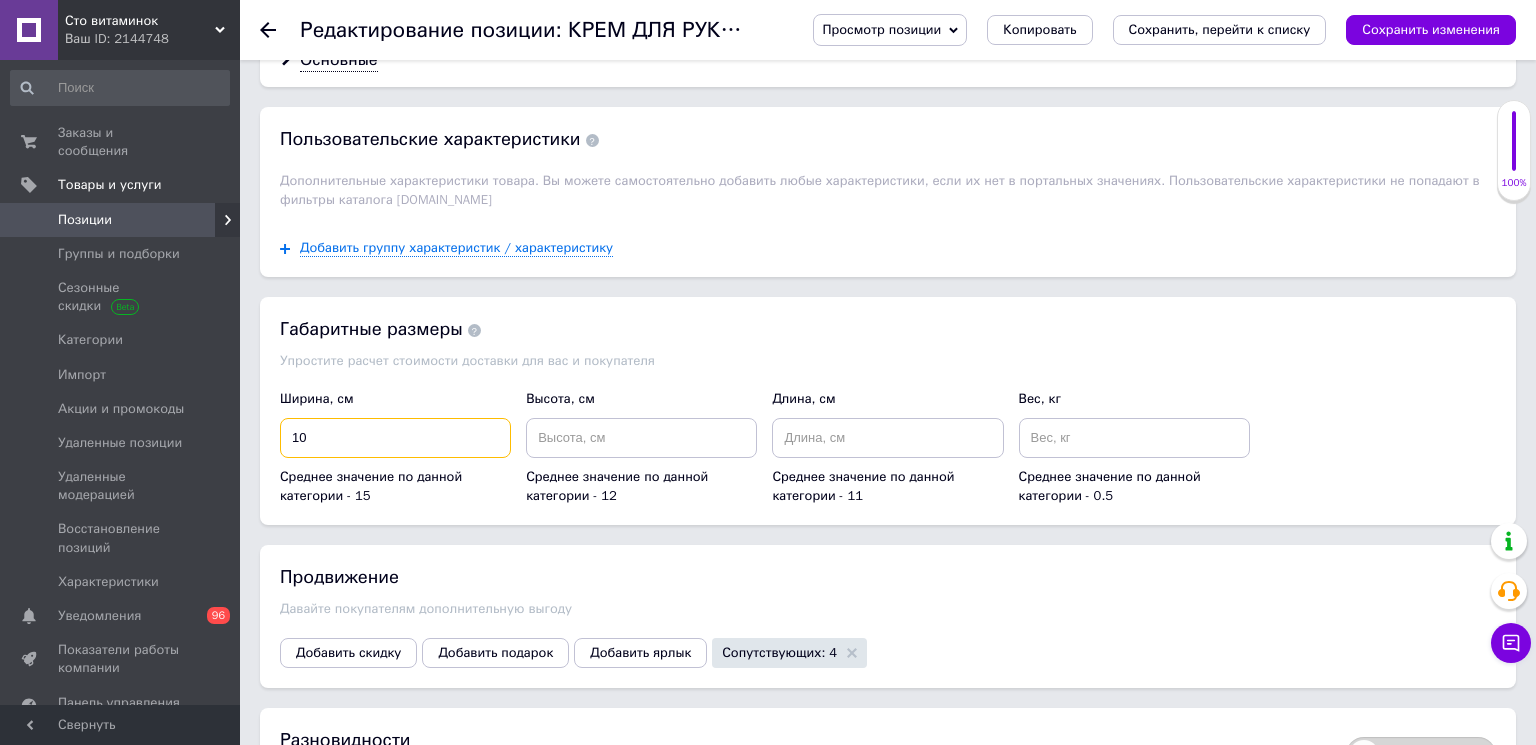 type on "10" 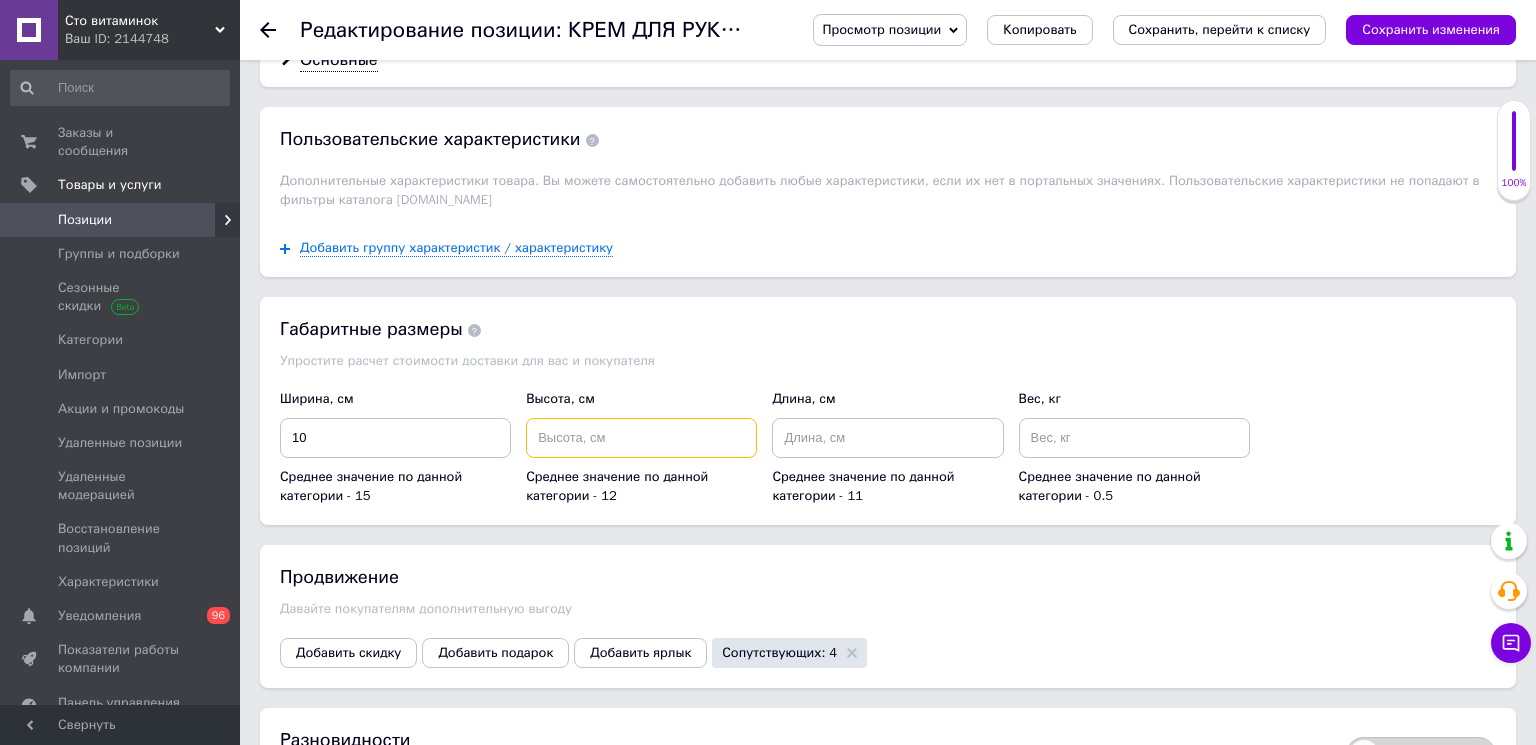click at bounding box center (641, 438) 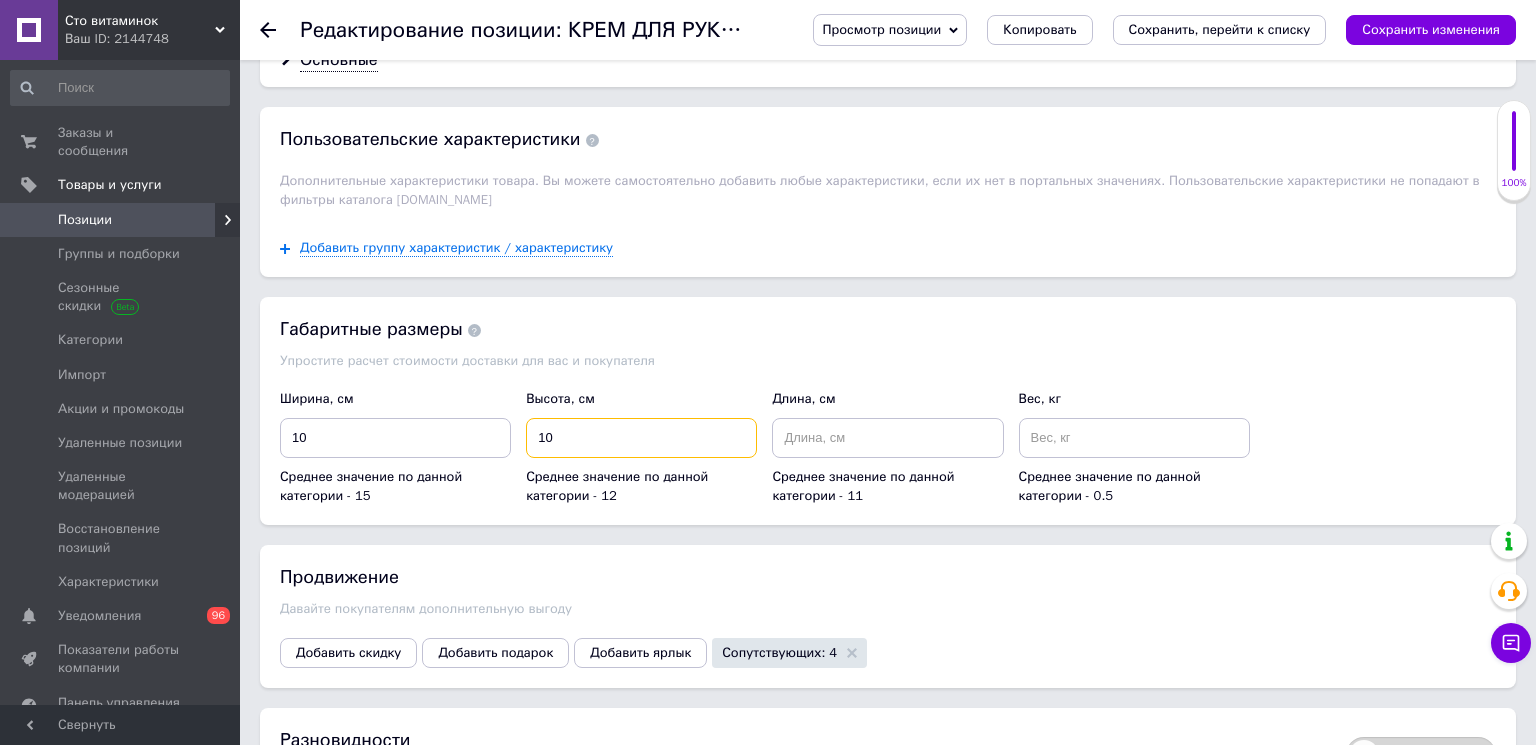 type on "10" 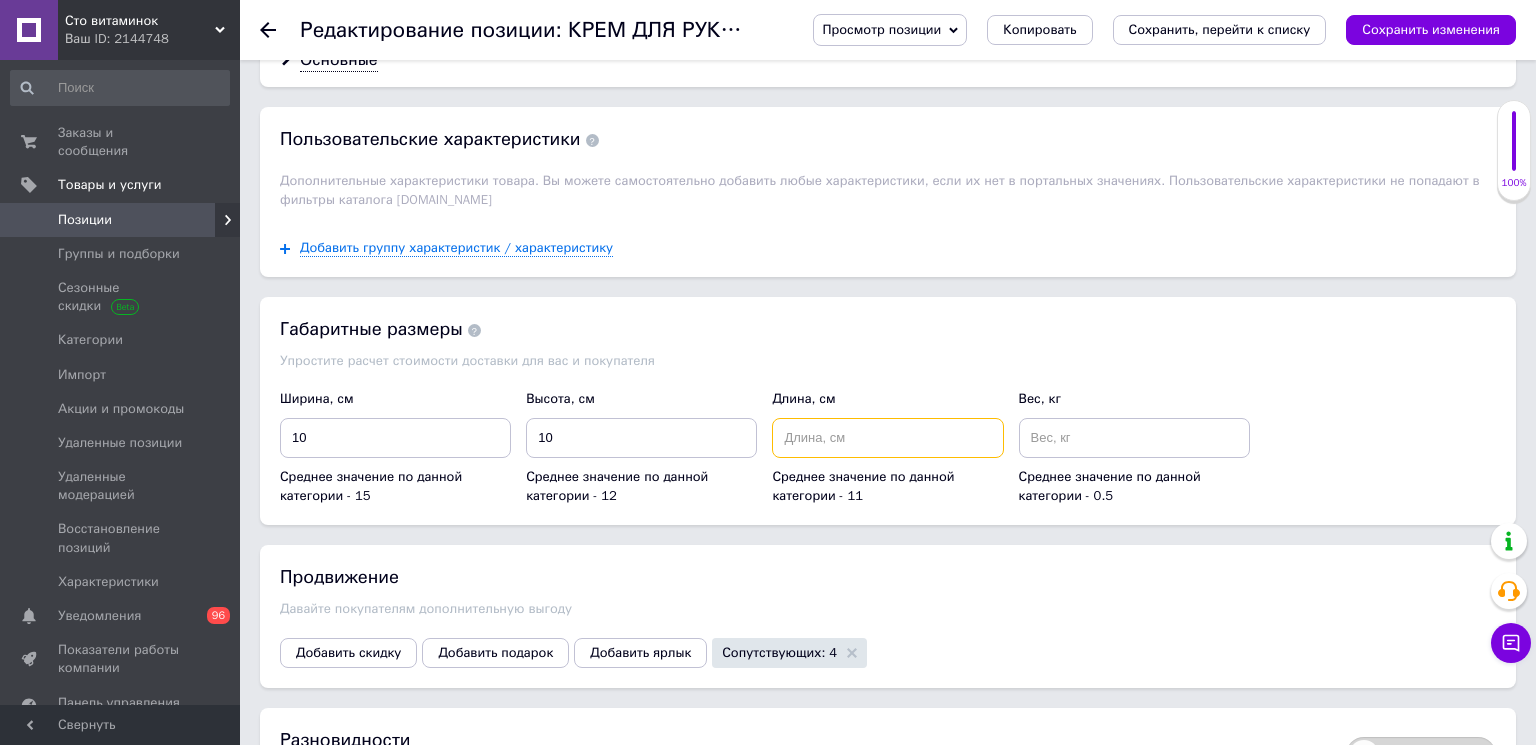 click at bounding box center (887, 438) 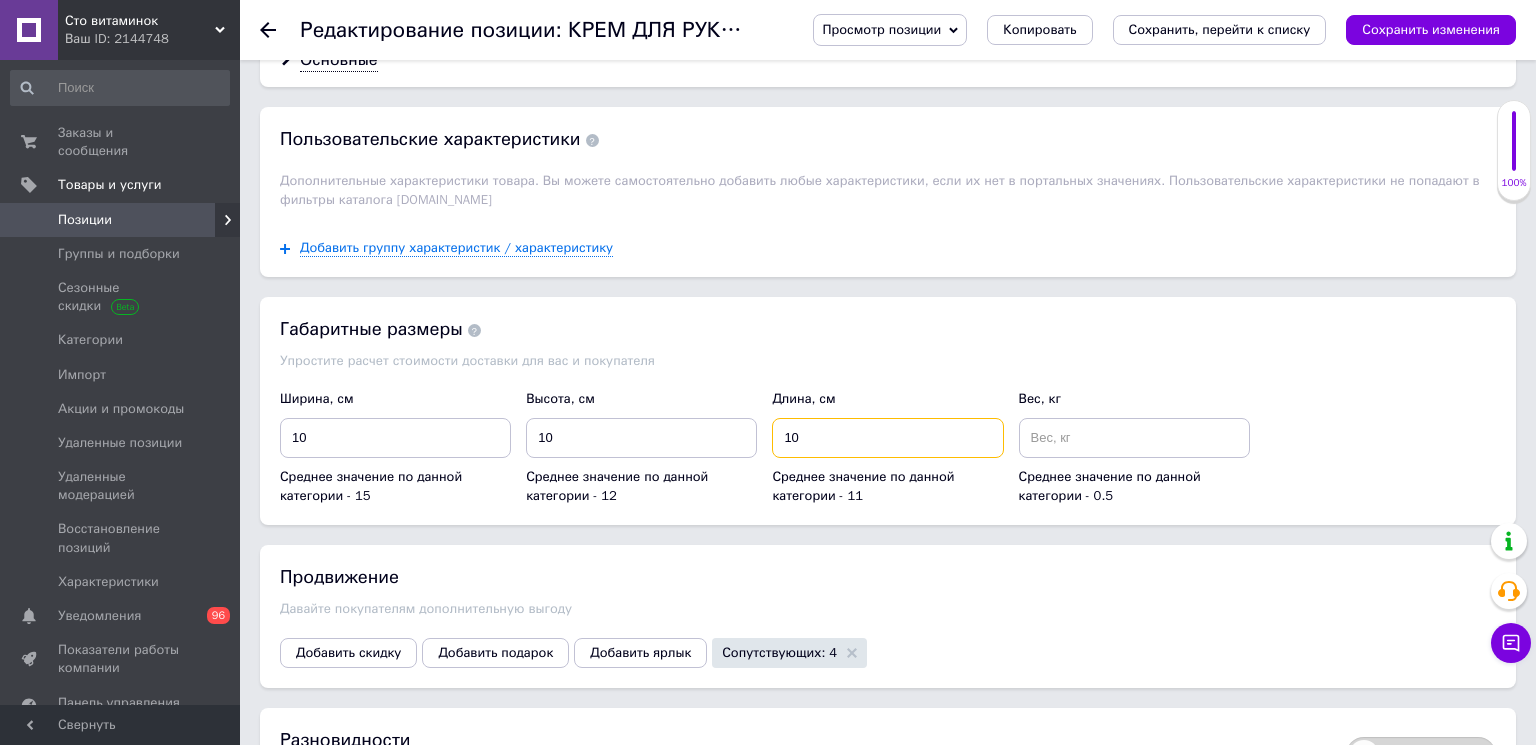 type on "10" 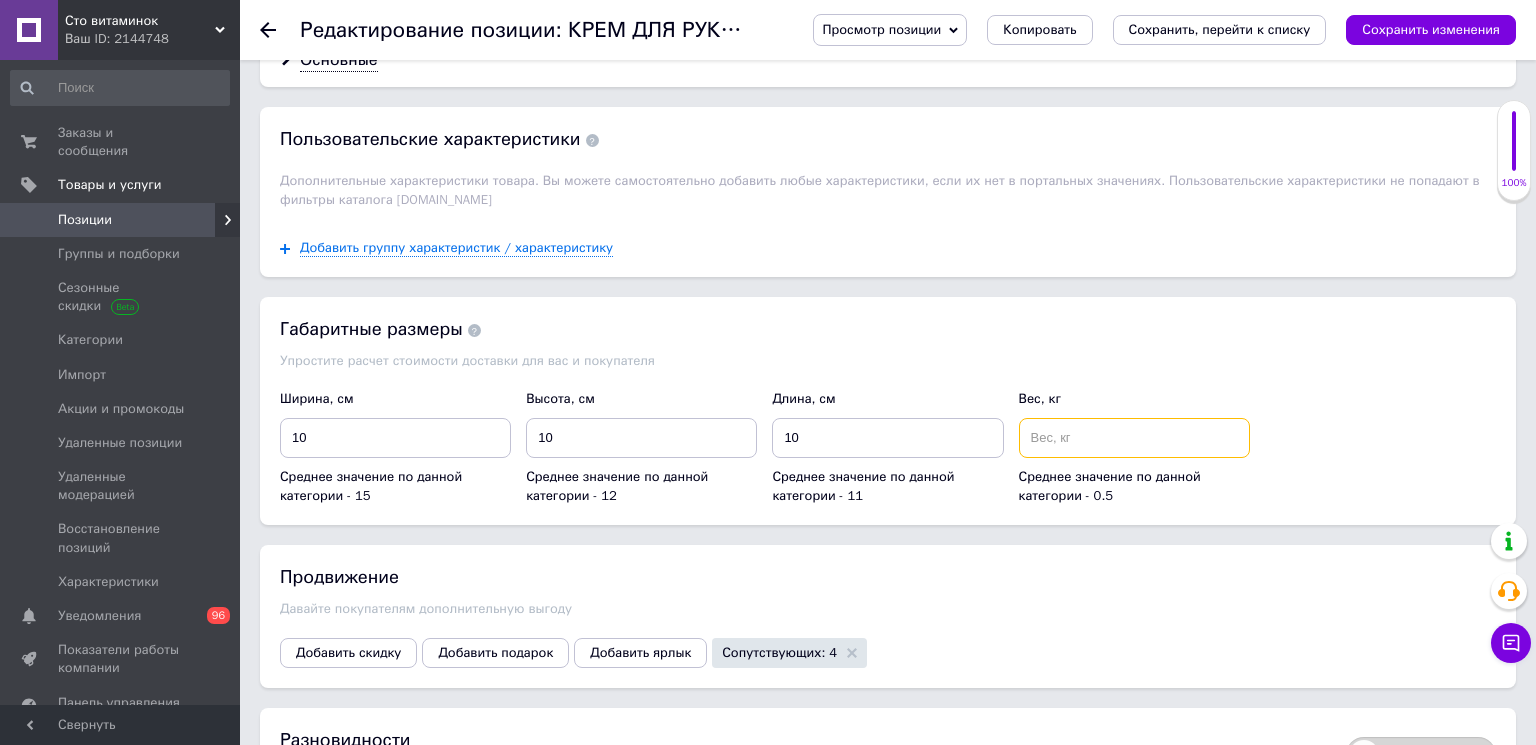 click at bounding box center (1134, 438) 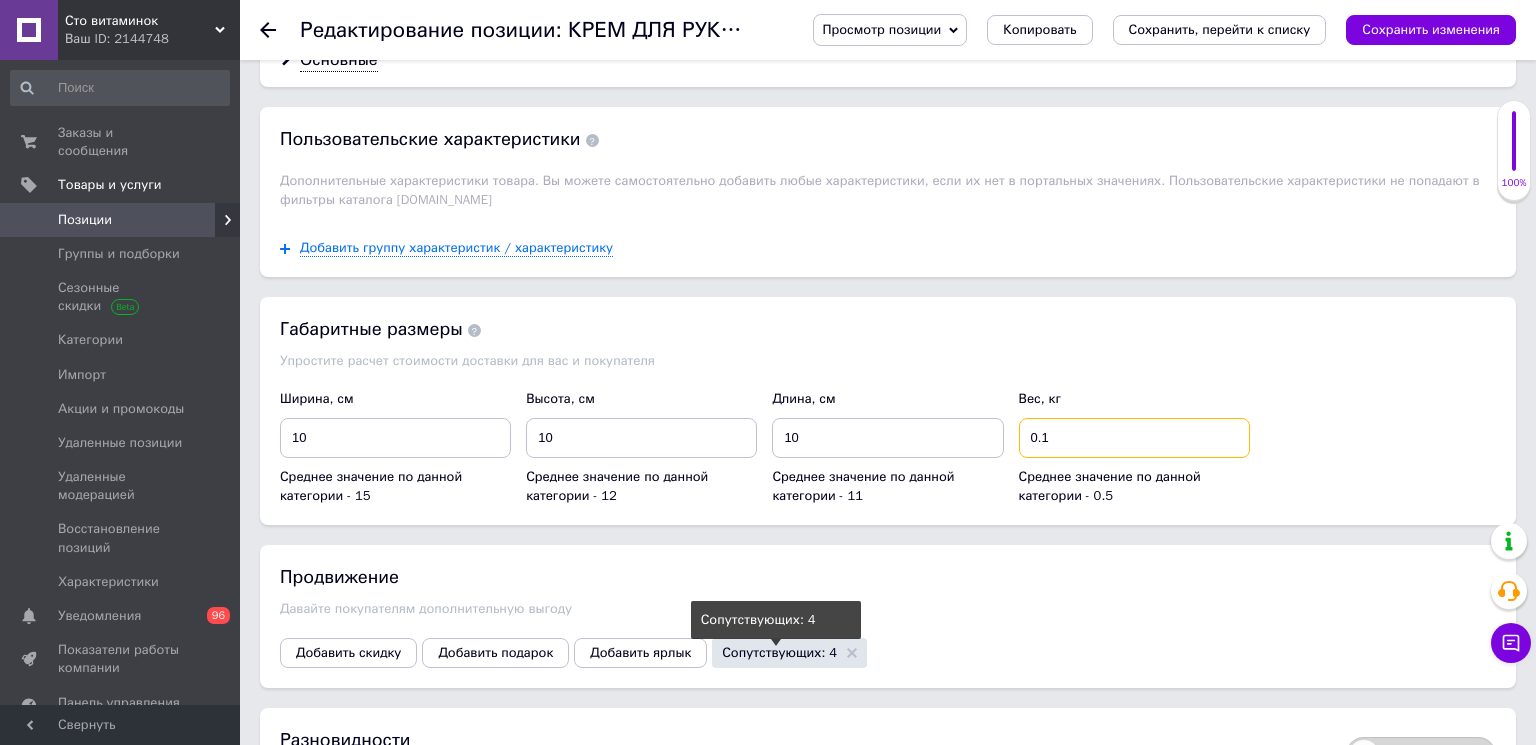 type on "0.1" 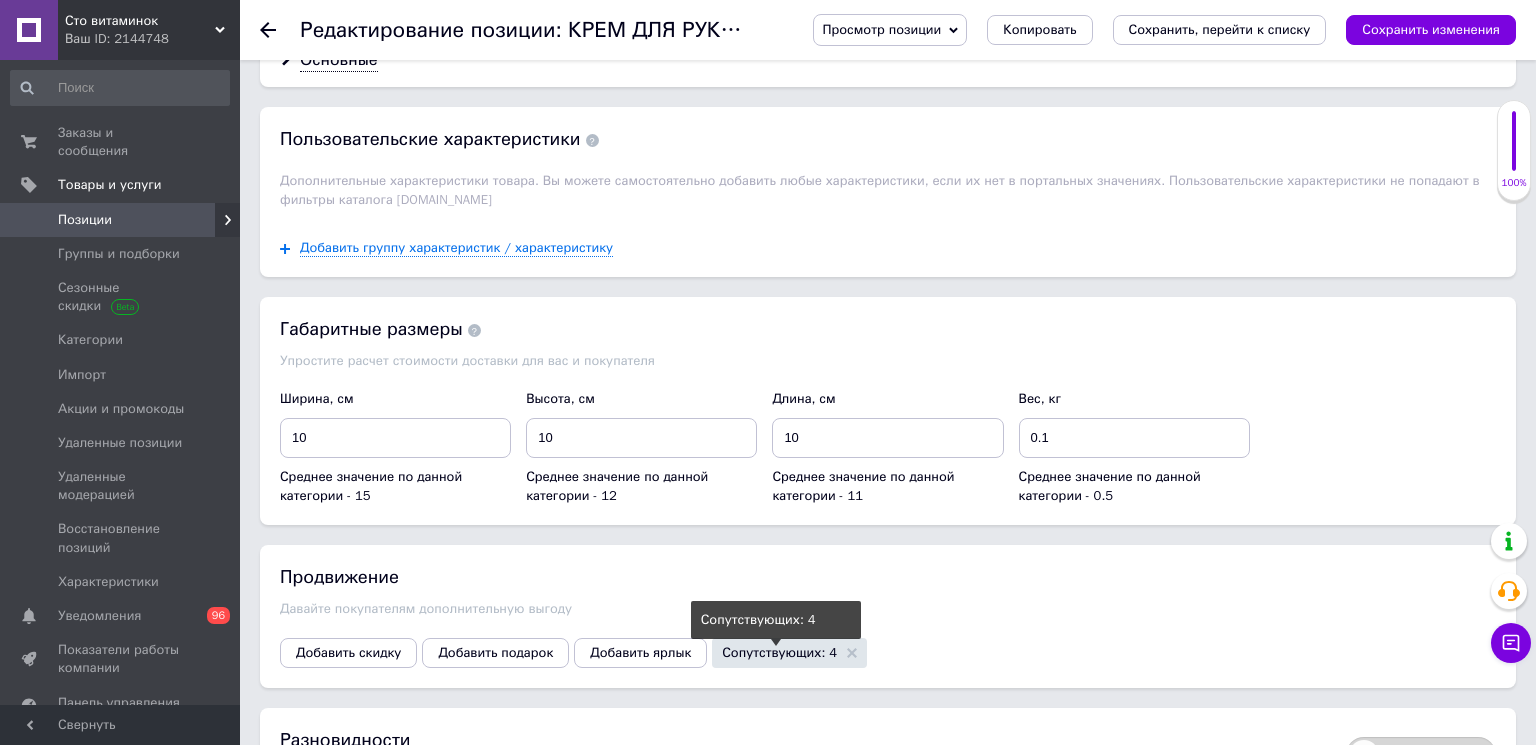 click on "Сопутствующих: 4" at bounding box center (779, 652) 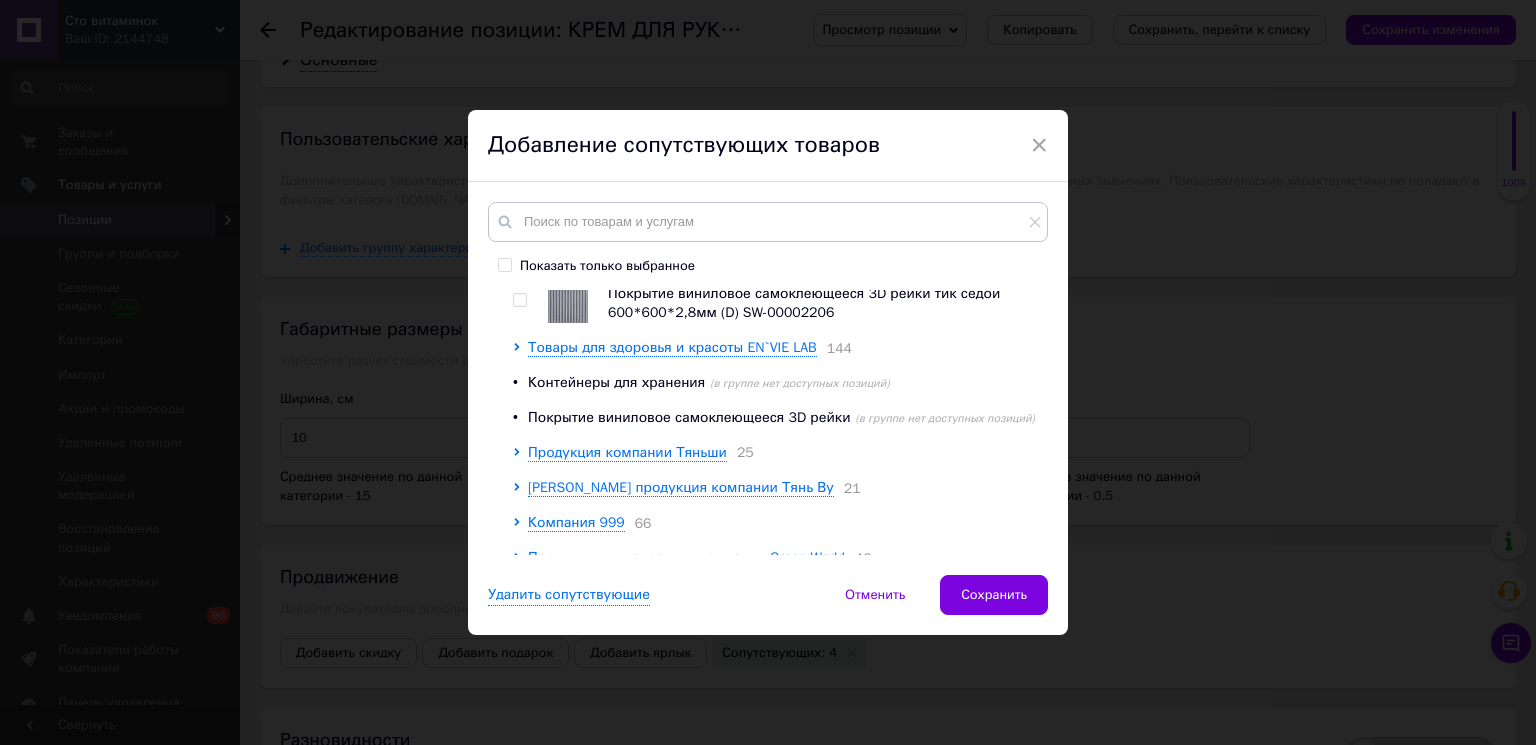 scroll, scrollTop: 112, scrollLeft: 0, axis: vertical 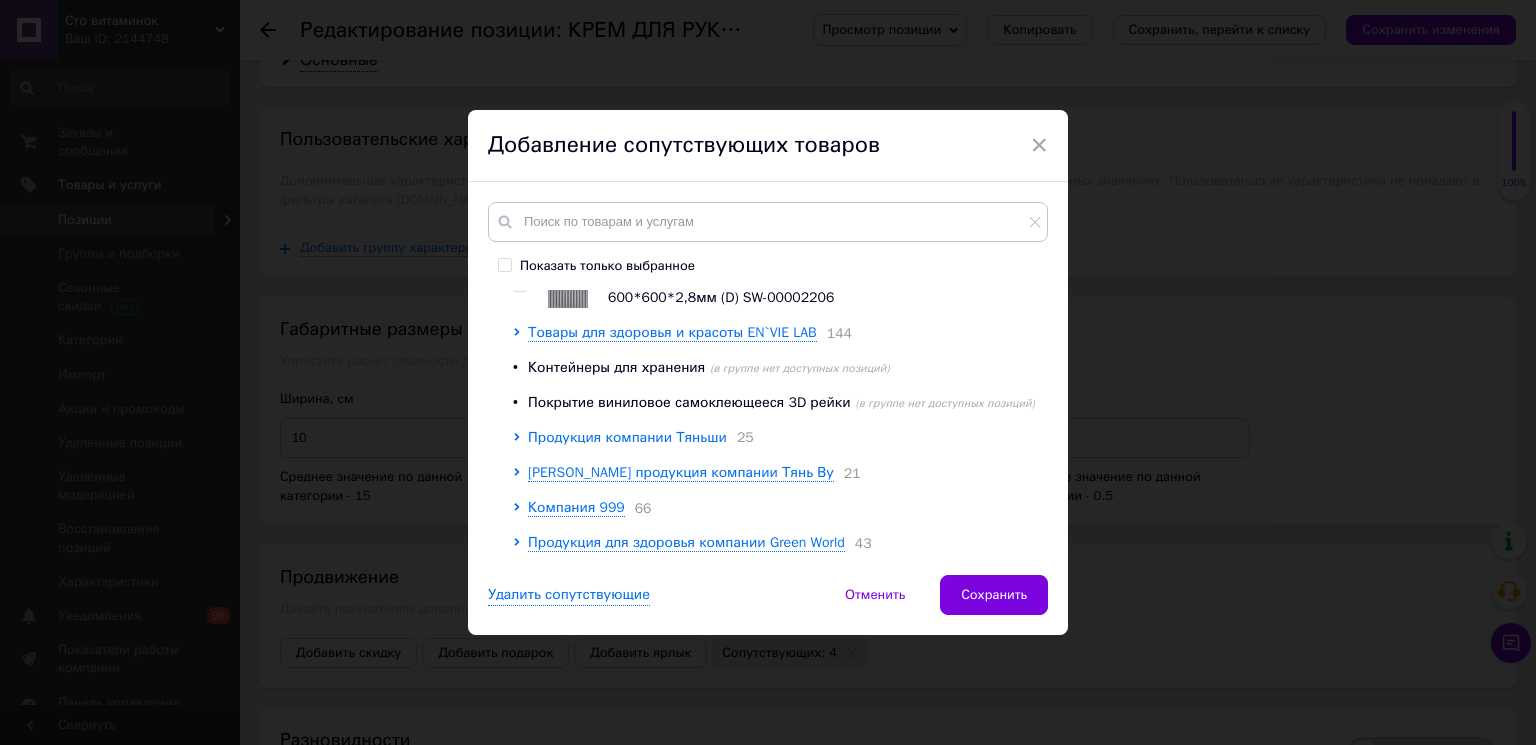 click on "Продукция компании Тяньши" at bounding box center [627, 437] 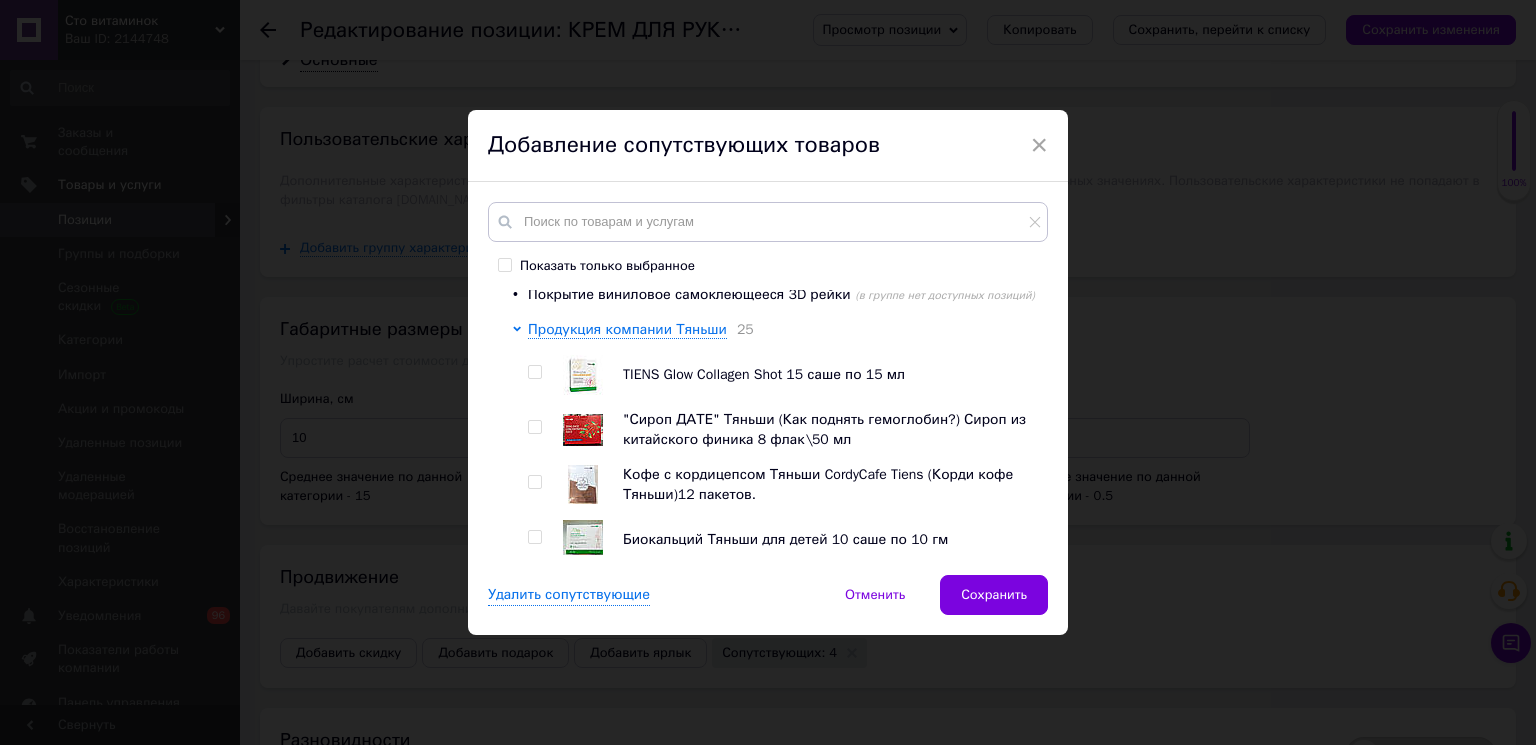 scroll, scrollTop: 335, scrollLeft: 0, axis: vertical 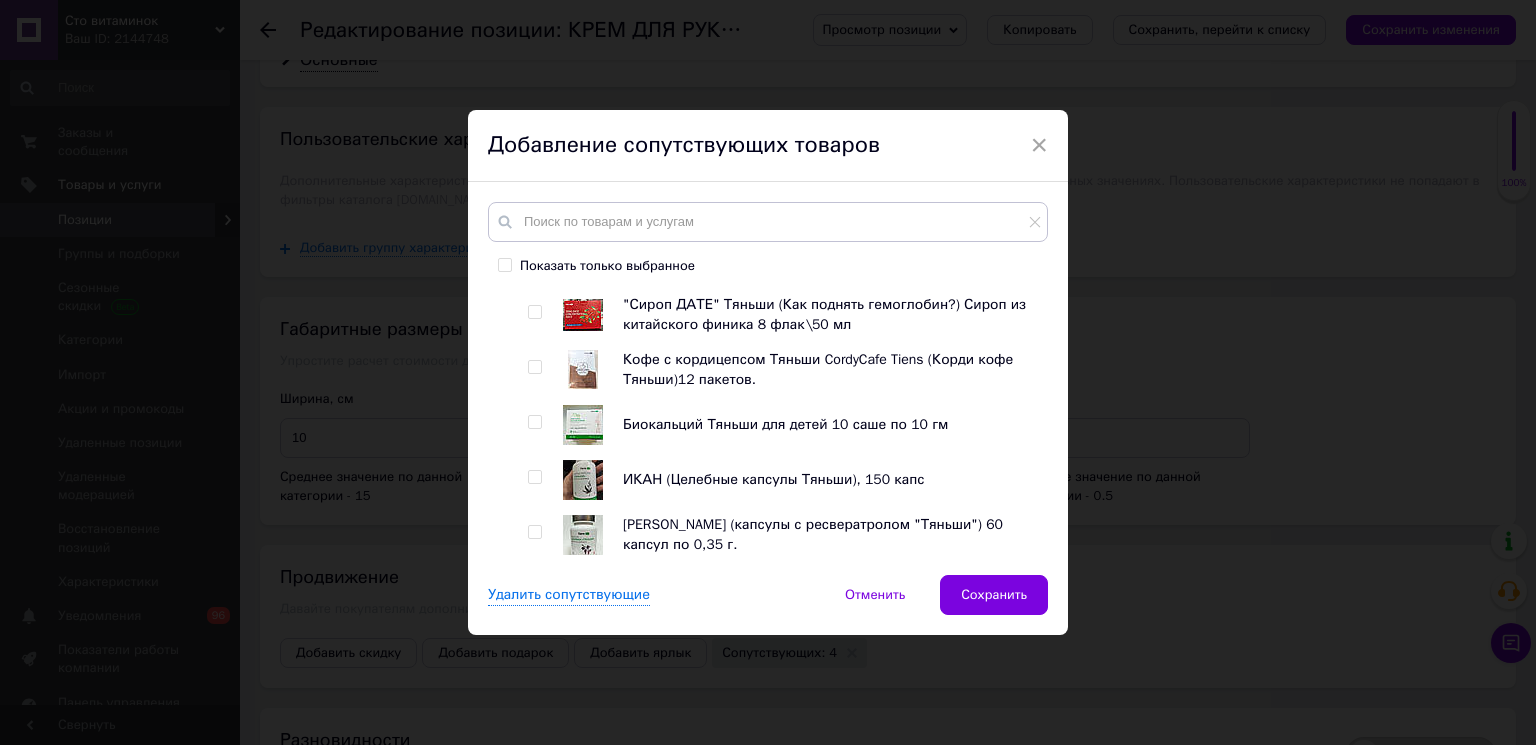 click at bounding box center [534, 532] 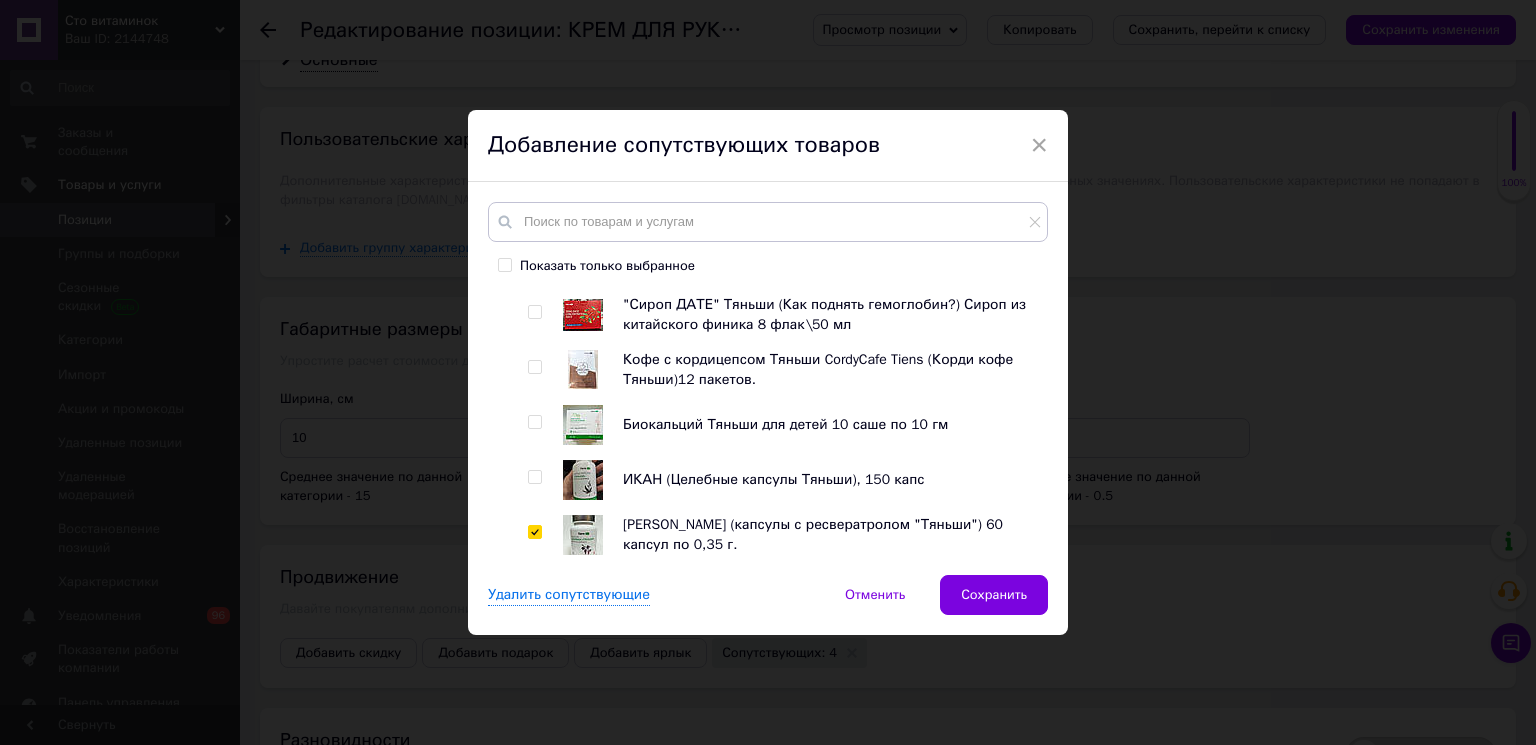 checkbox on "true" 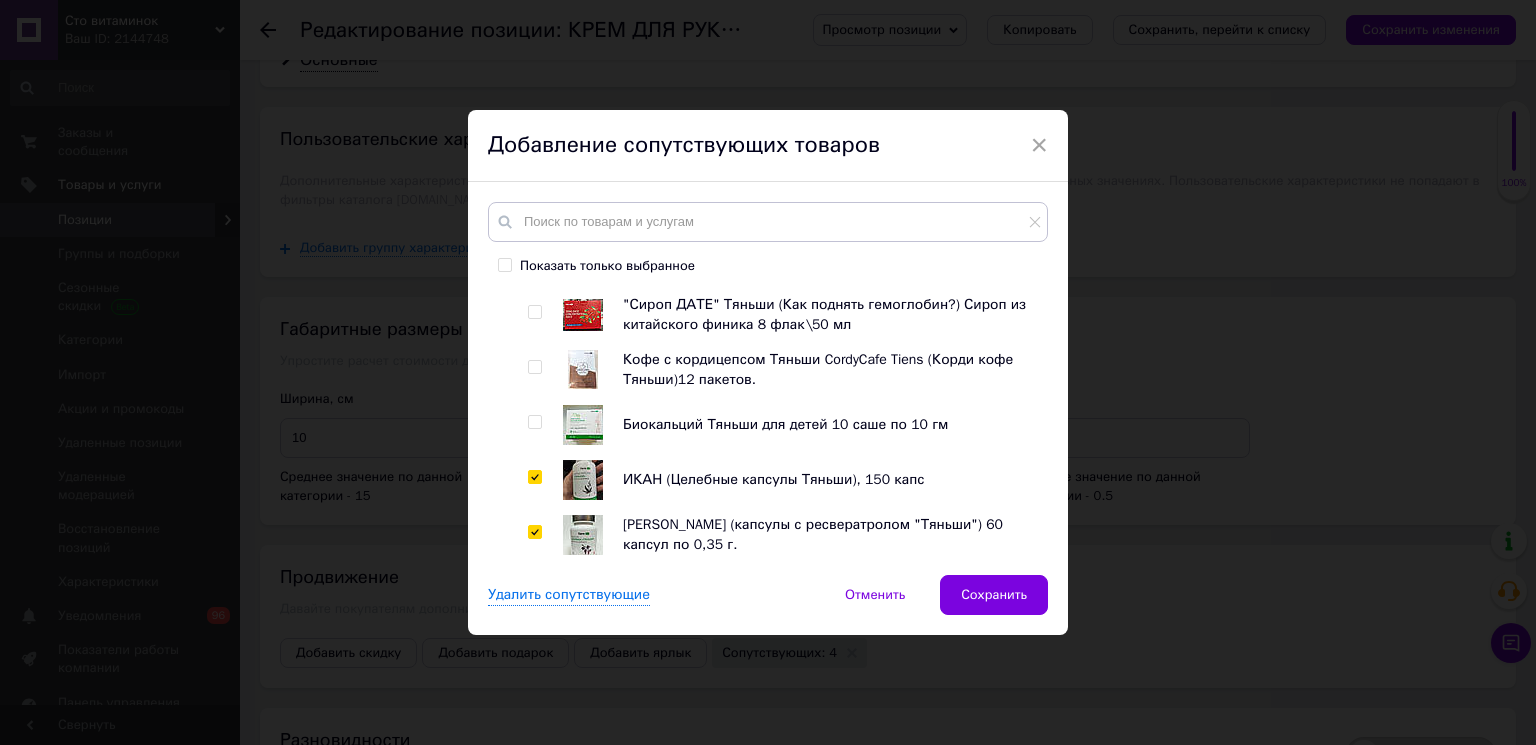 checkbox on "true" 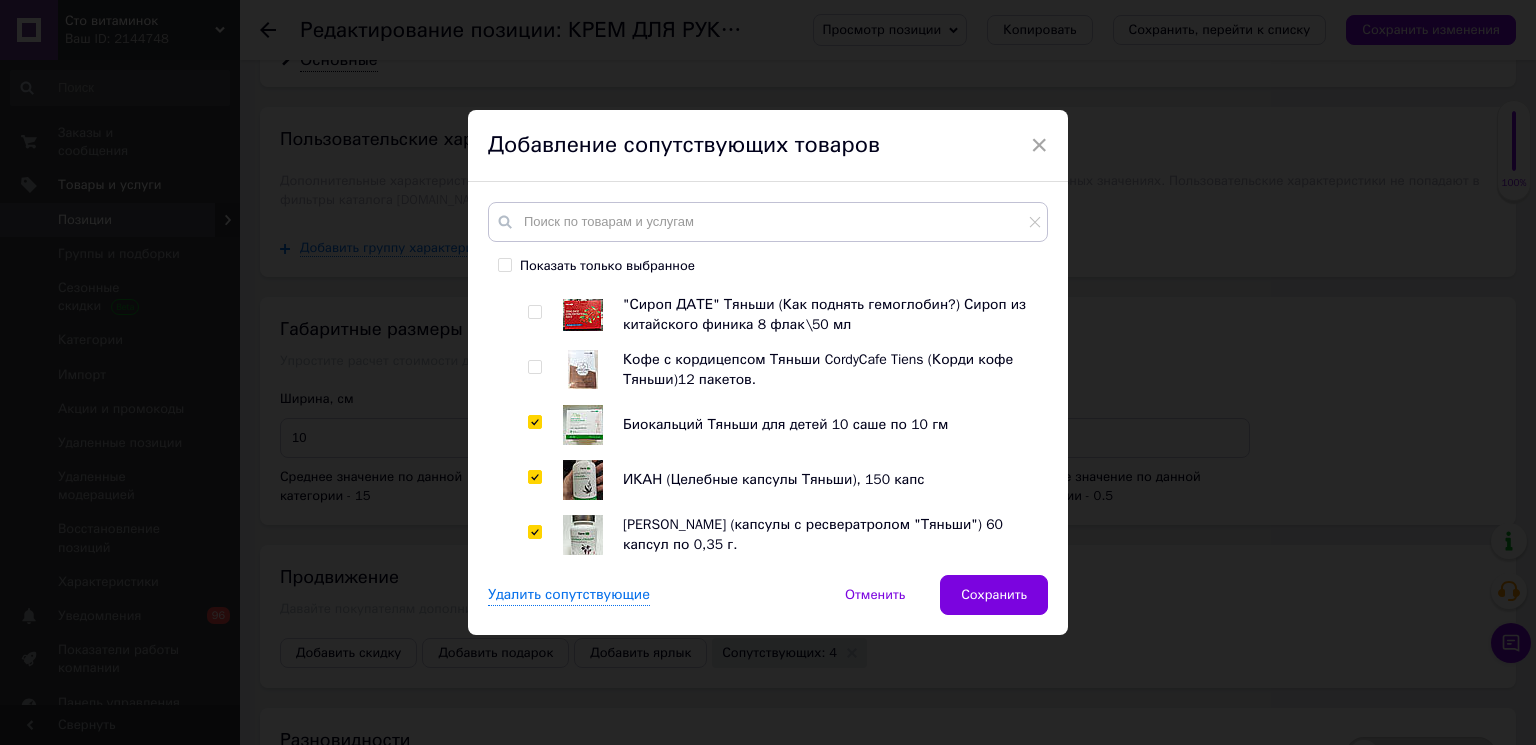 checkbox on "true" 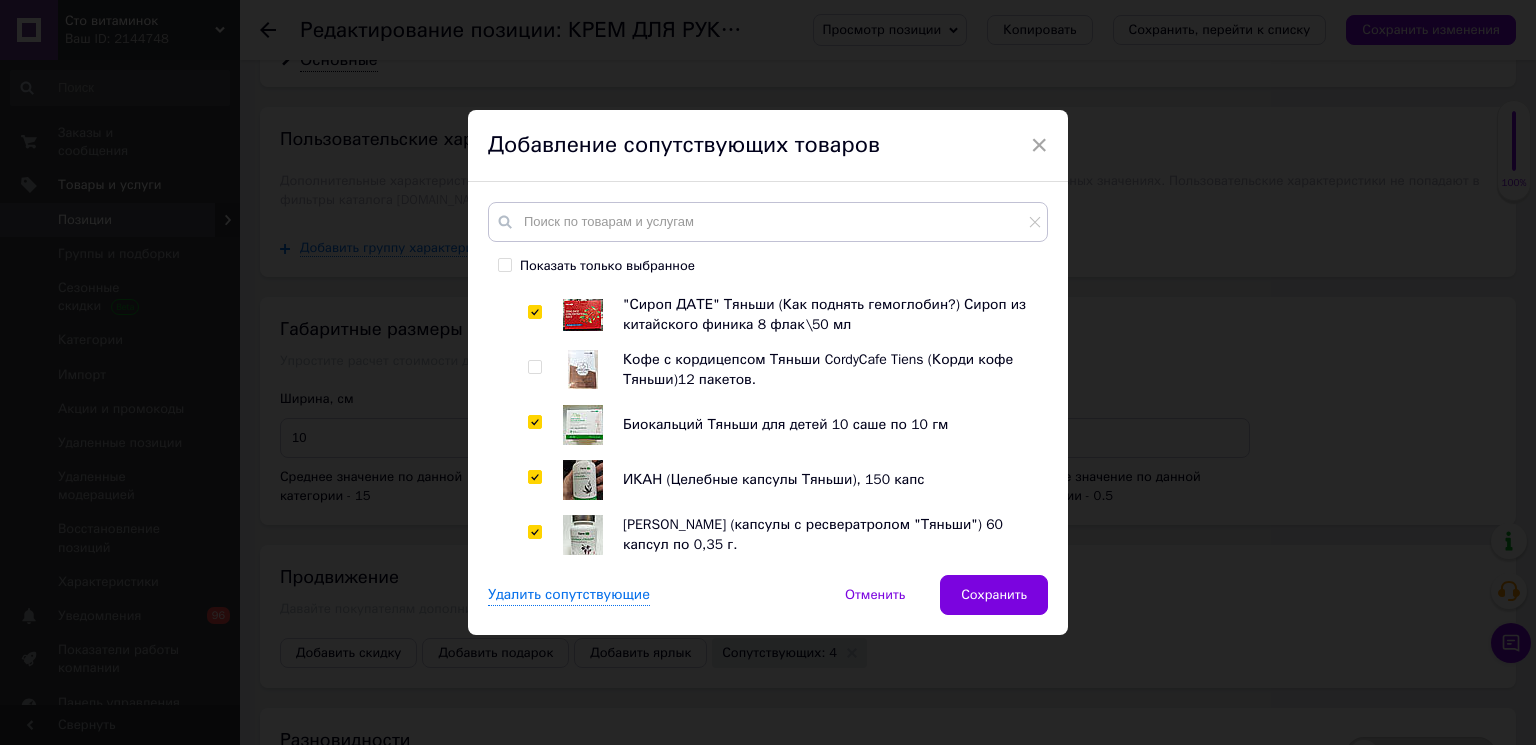 checkbox on "true" 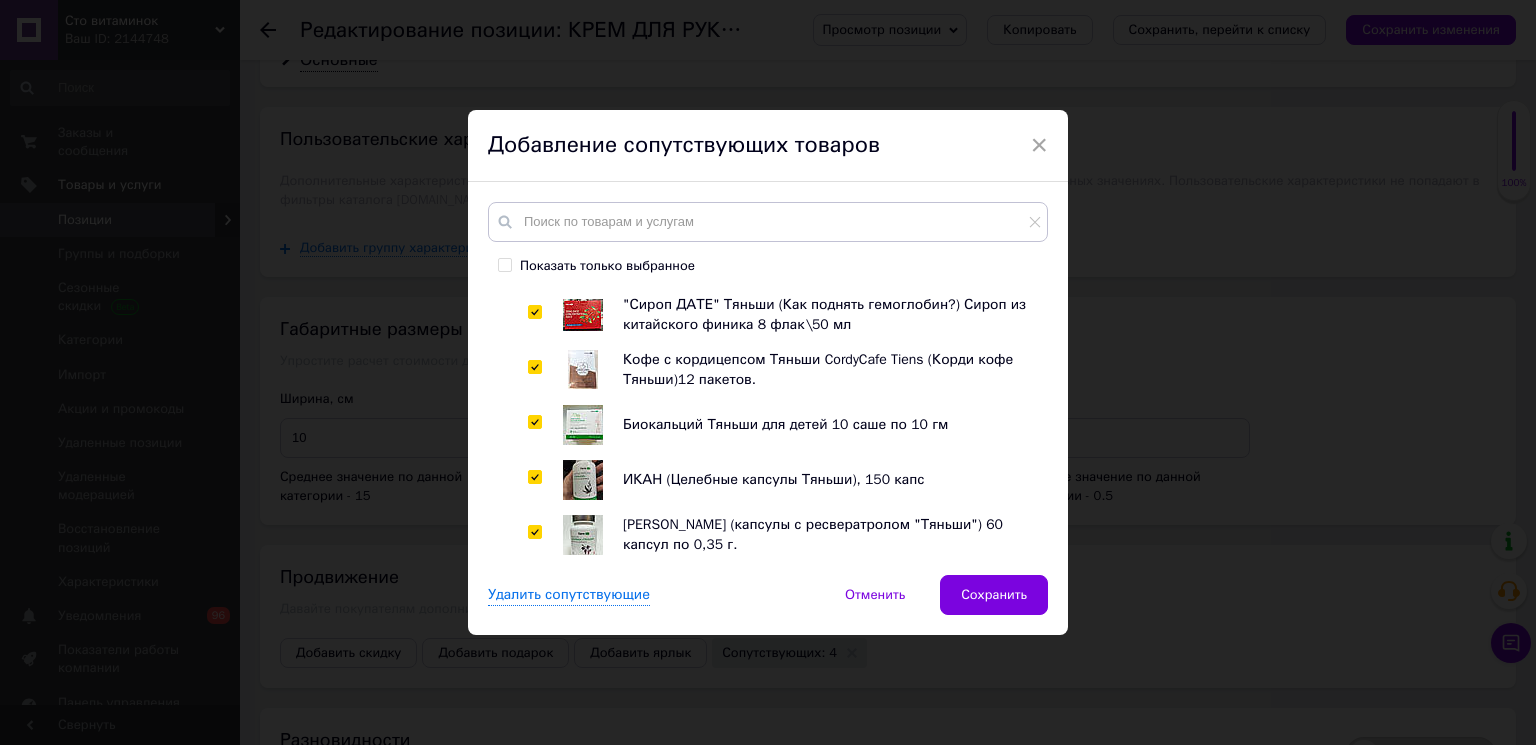checkbox on "true" 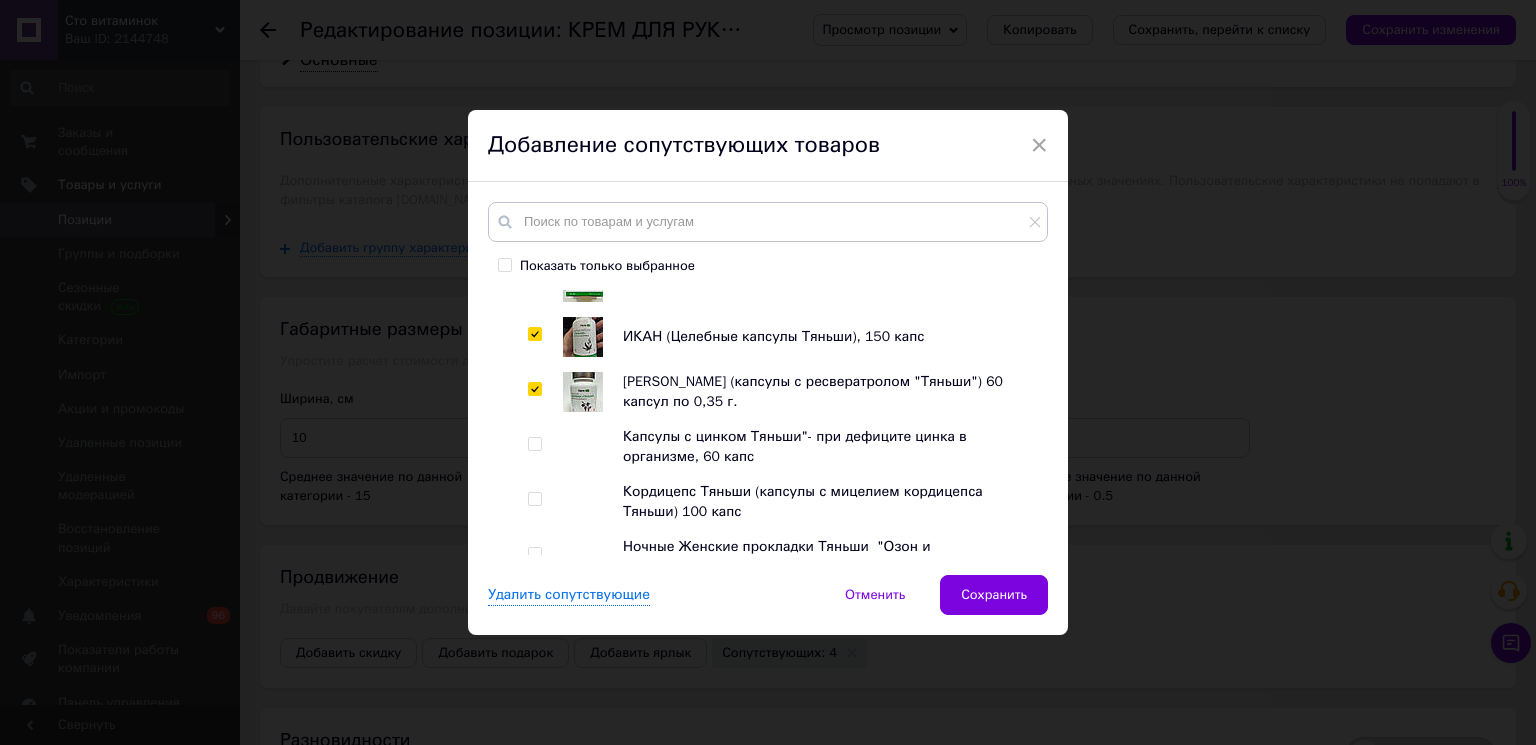 scroll, scrollTop: 558, scrollLeft: 0, axis: vertical 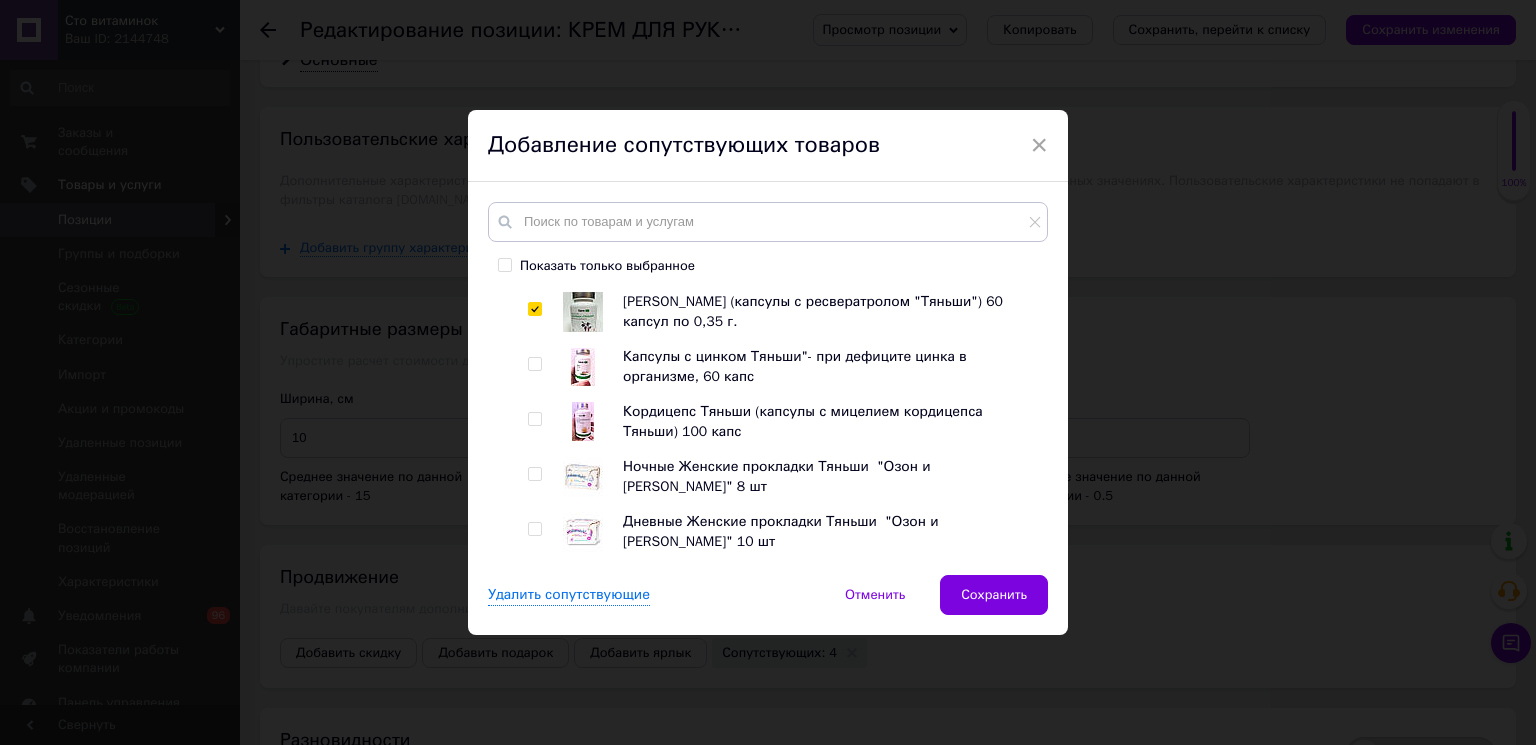 drag, startPoint x: 539, startPoint y: 536, endPoint x: 538, endPoint y: 487, distance: 49.010204 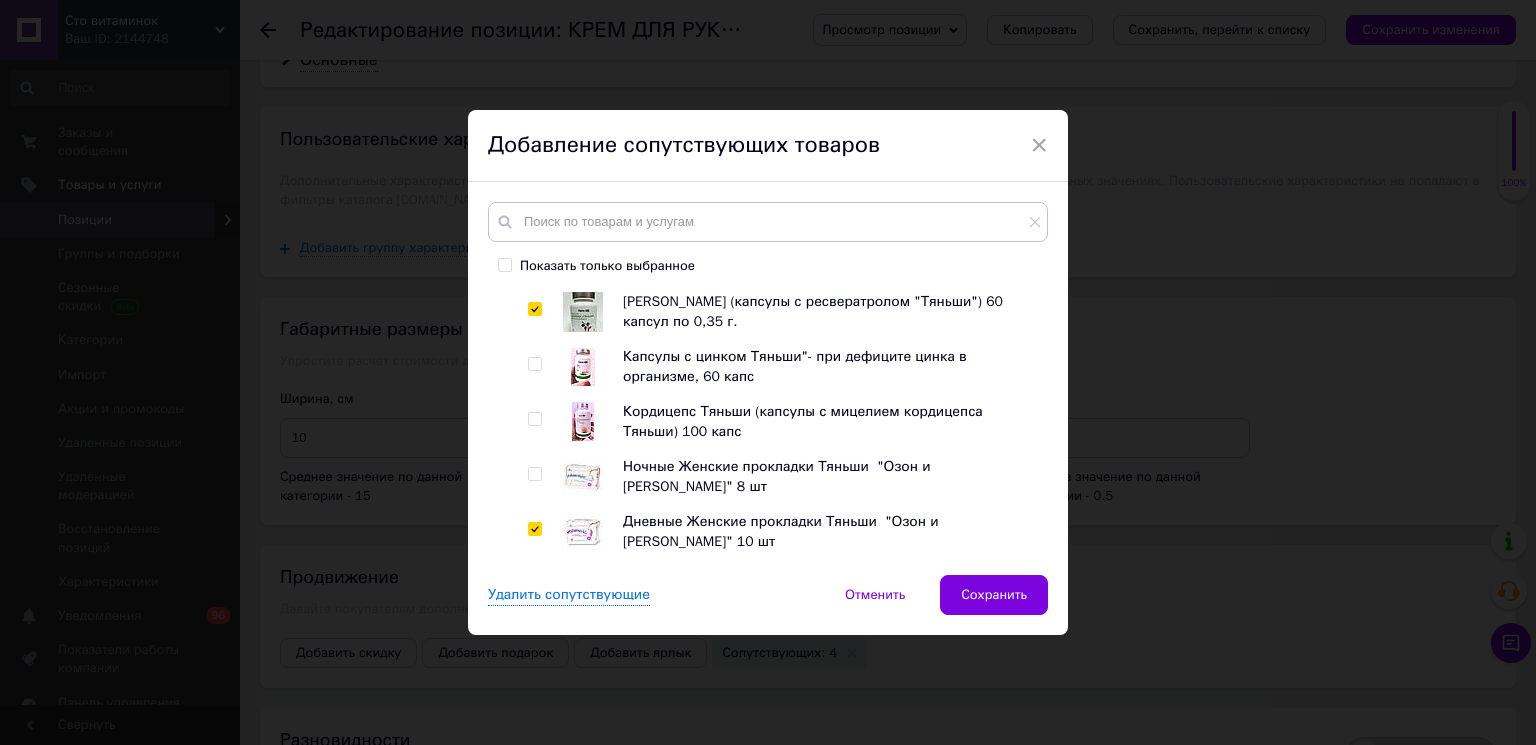 checkbox on "true" 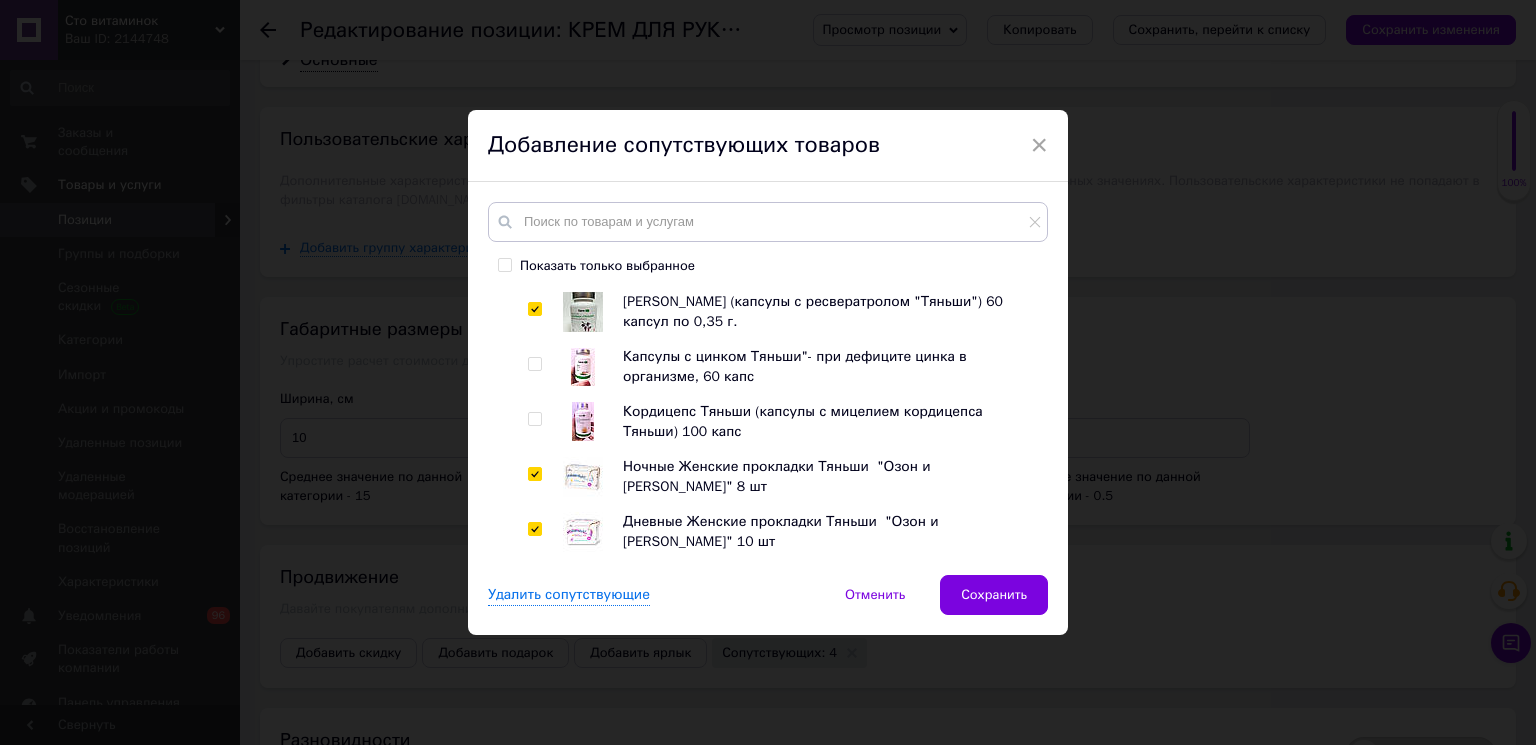 checkbox on "true" 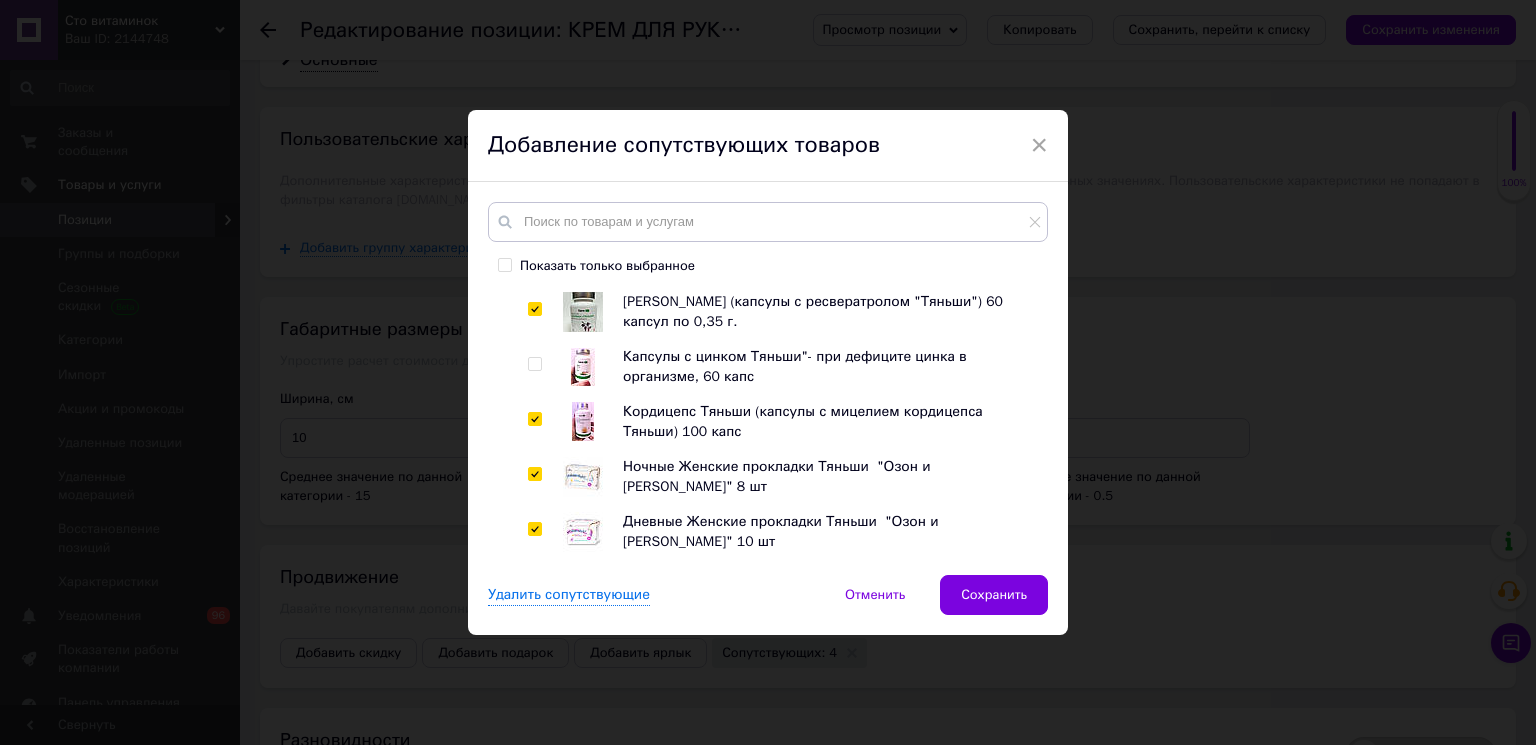 checkbox on "true" 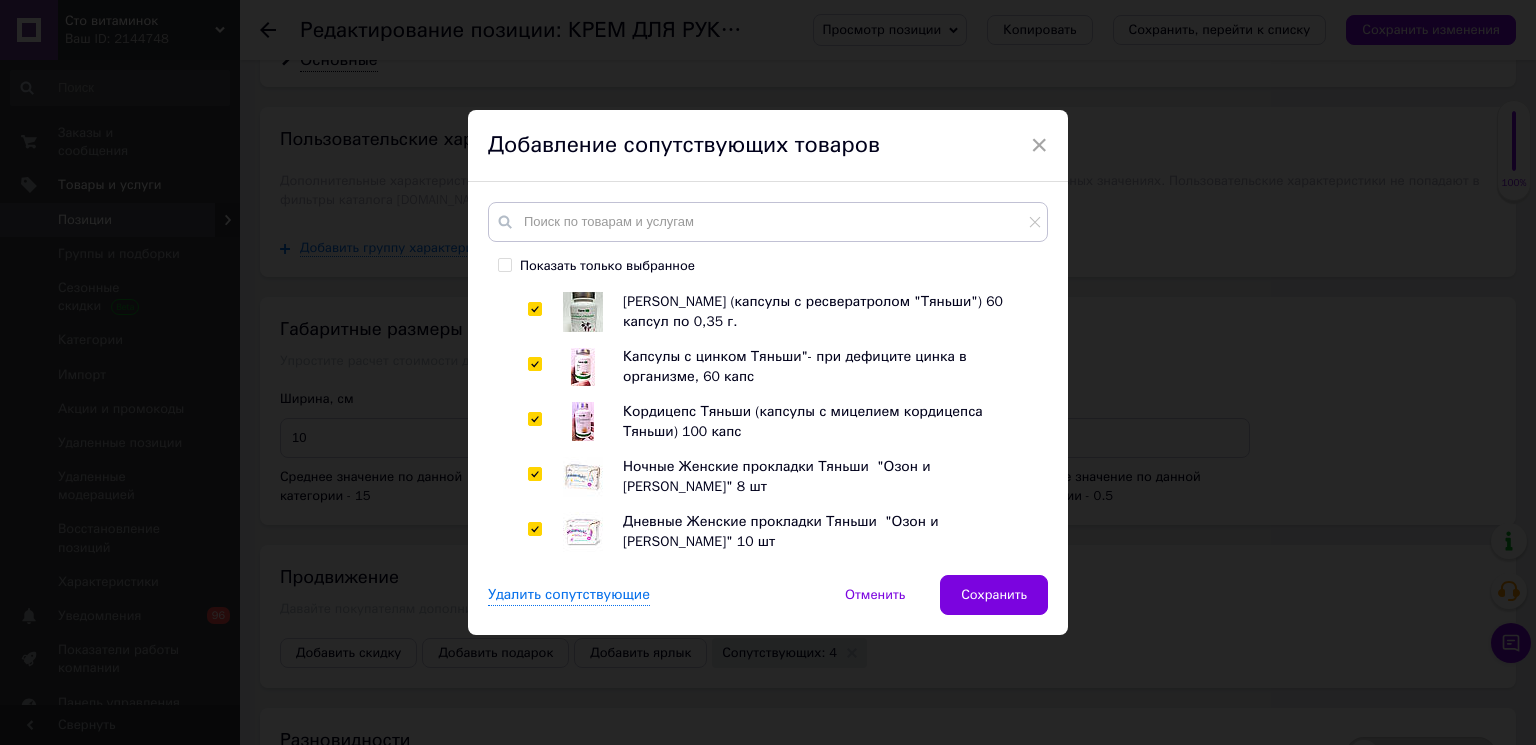 checkbox on "true" 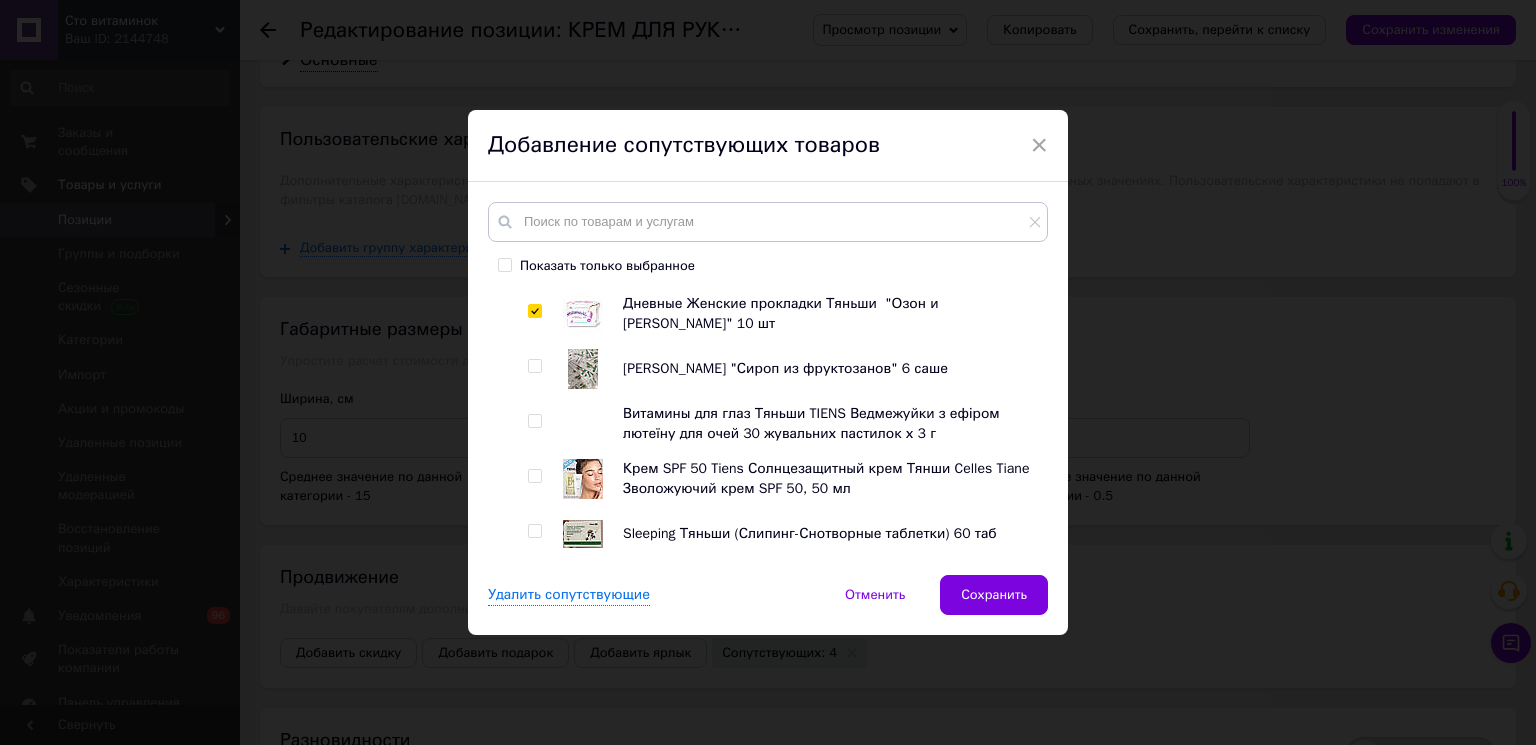 scroll, scrollTop: 781, scrollLeft: 0, axis: vertical 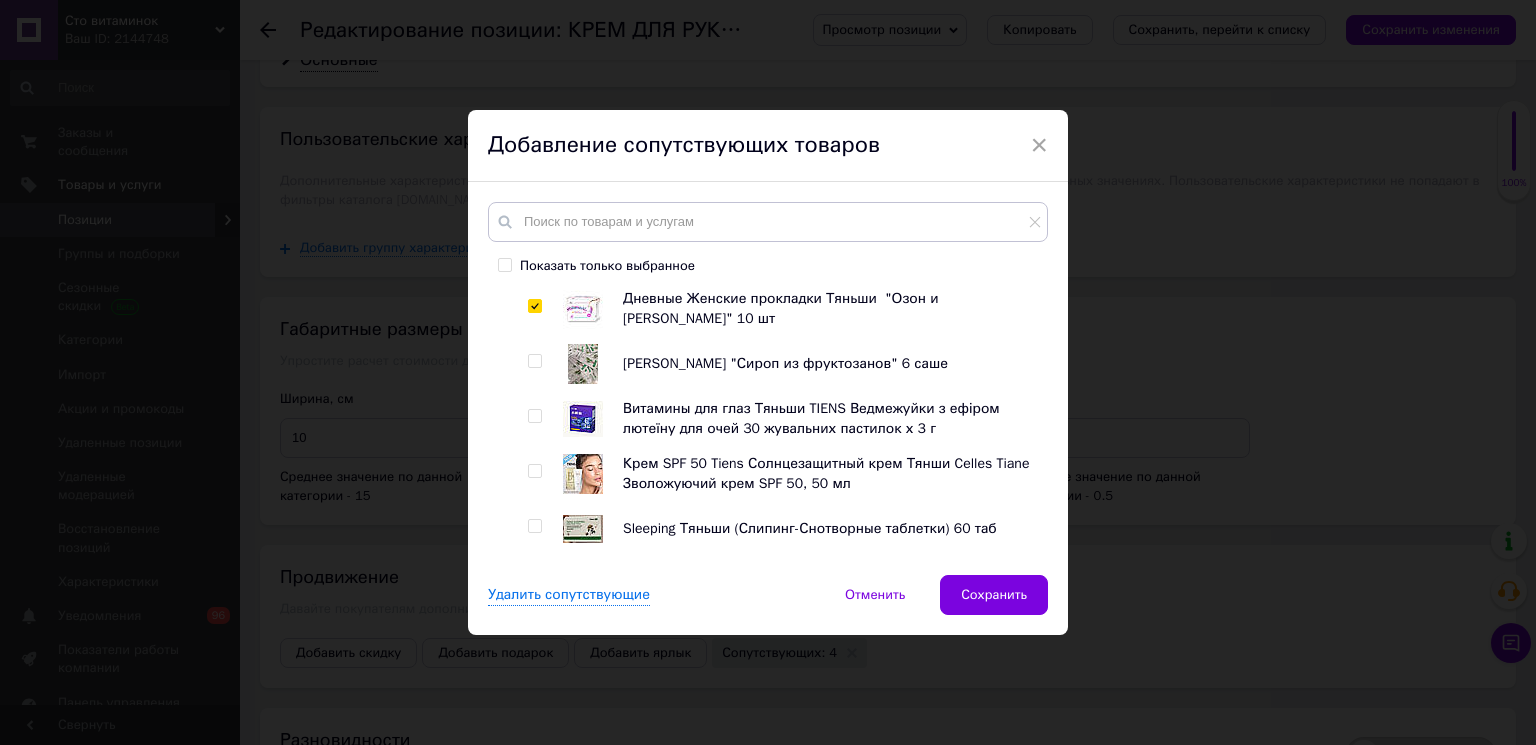 drag, startPoint x: 533, startPoint y: 530, endPoint x: 538, endPoint y: 473, distance: 57.21888 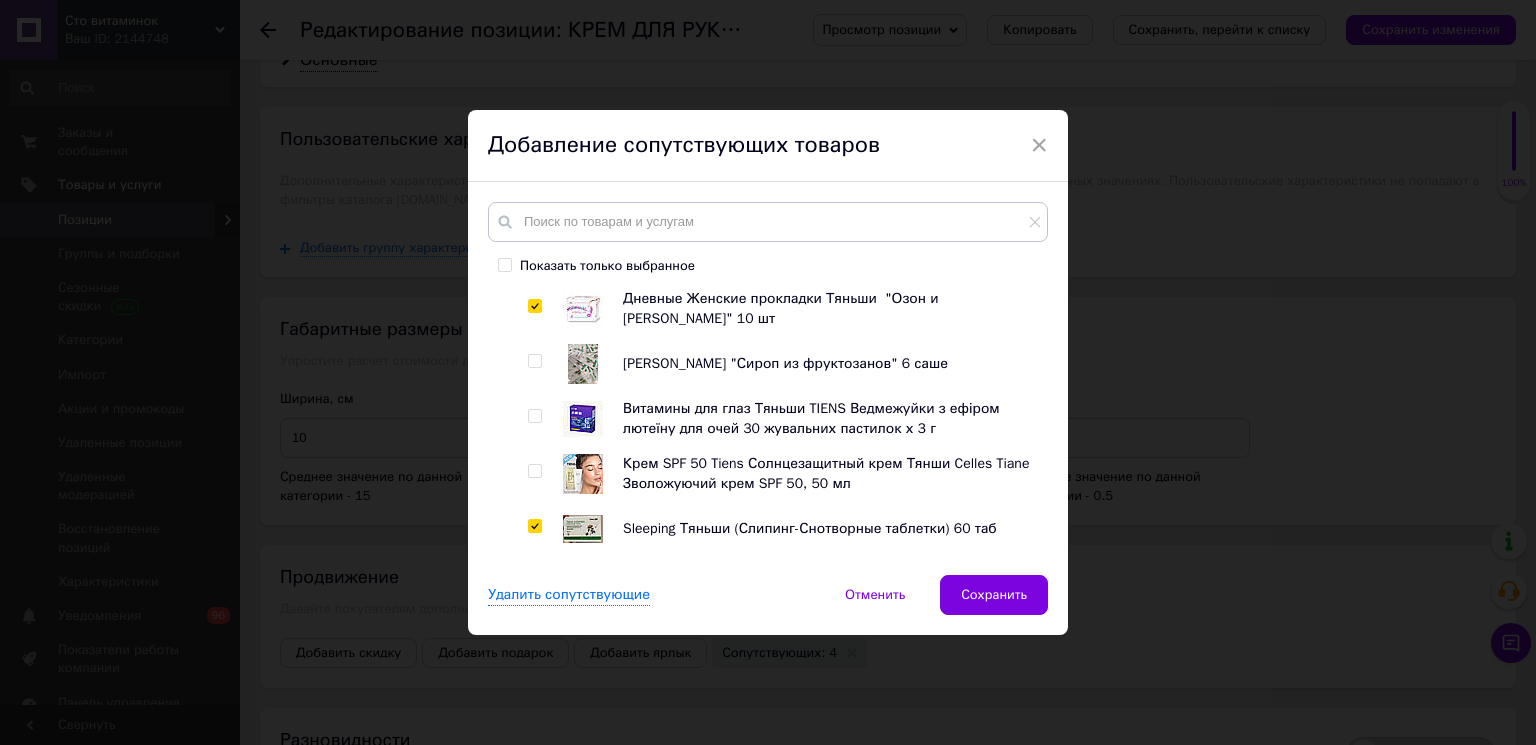 checkbox on "true" 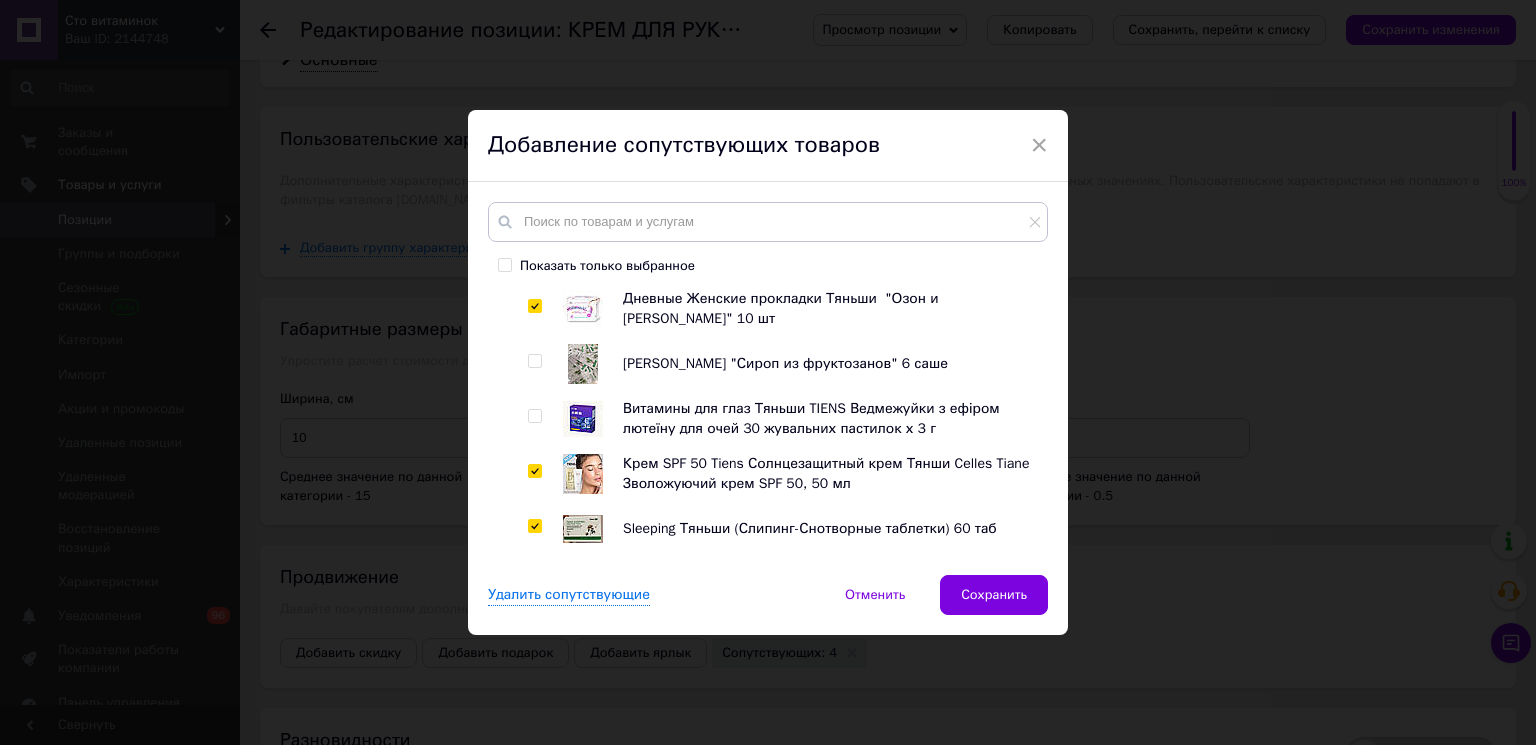 checkbox on "true" 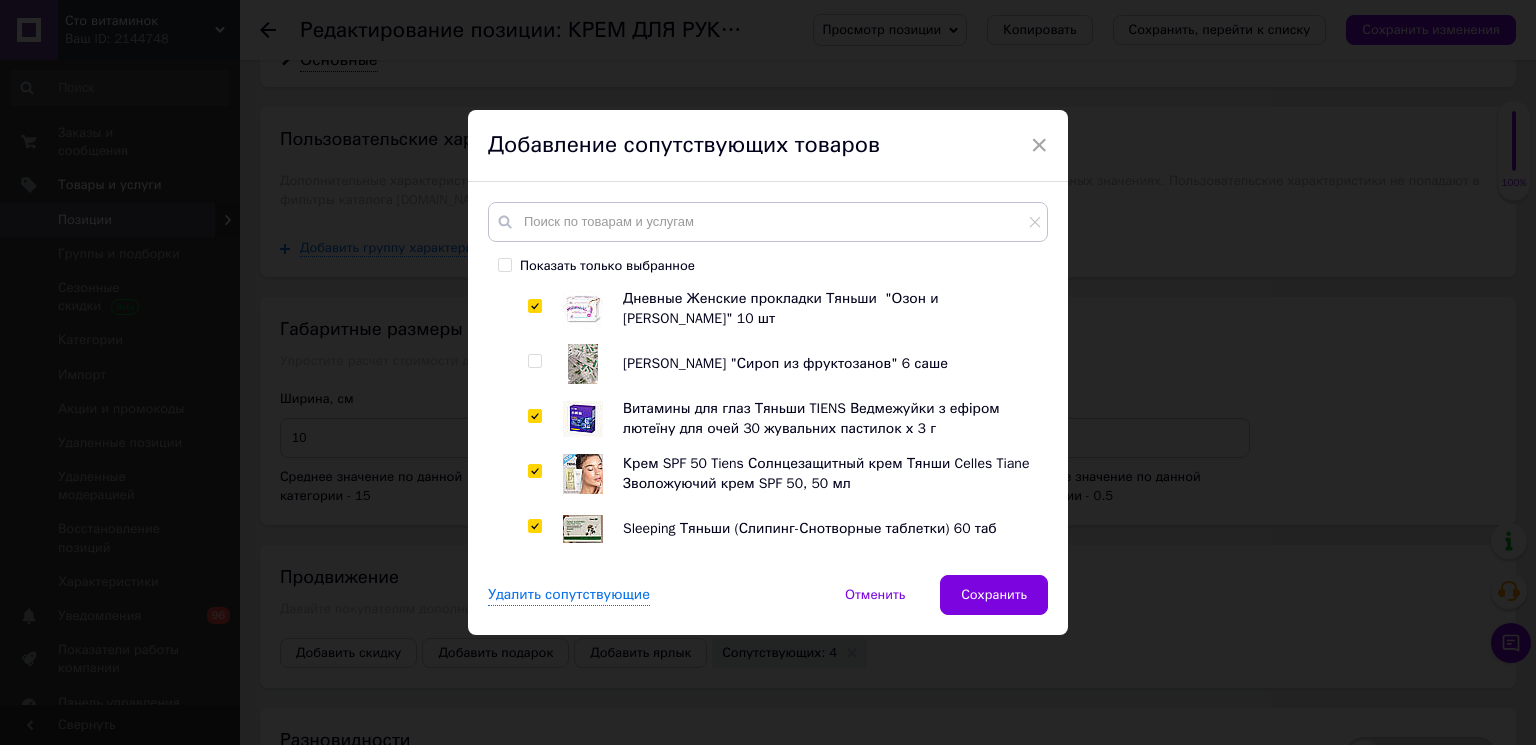 checkbox on "true" 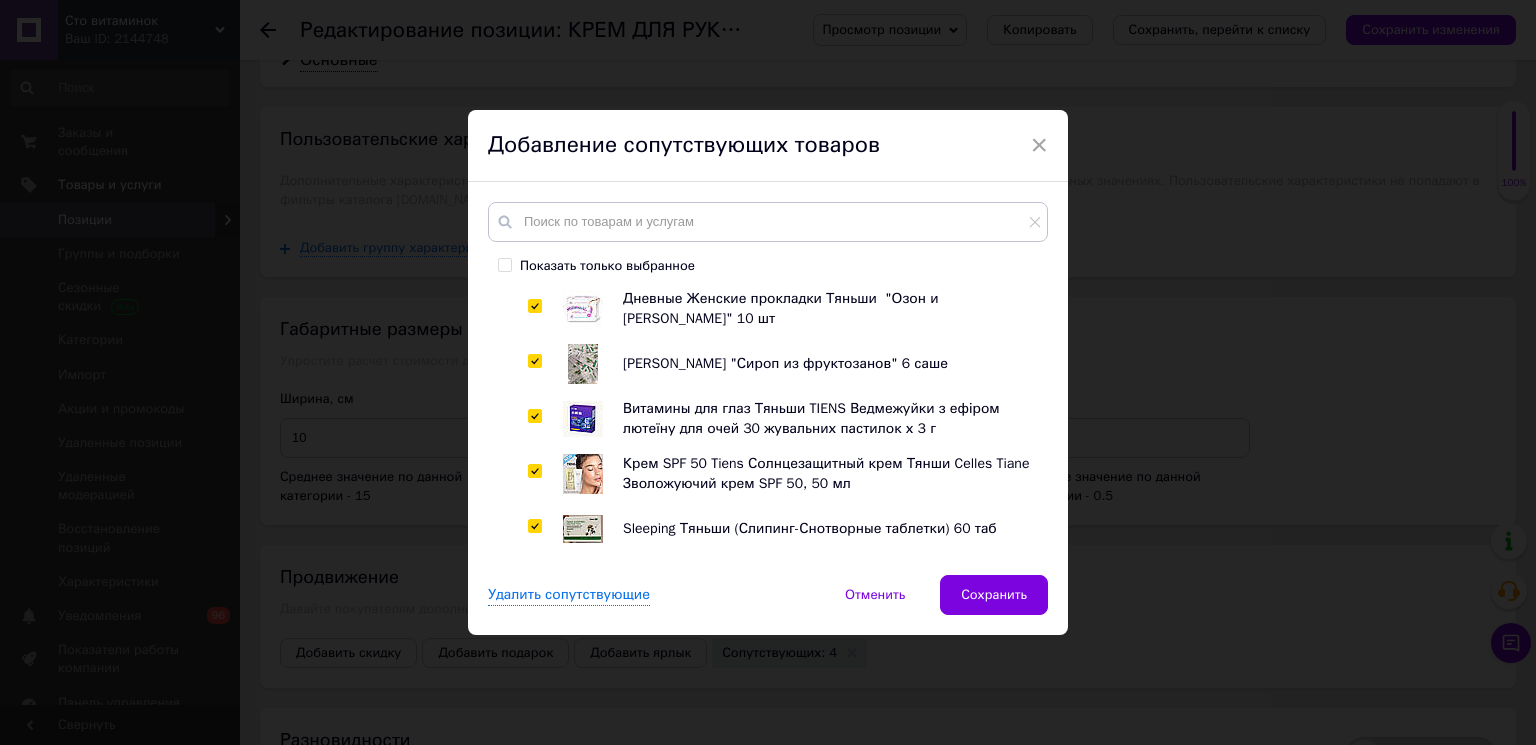 checkbox on "true" 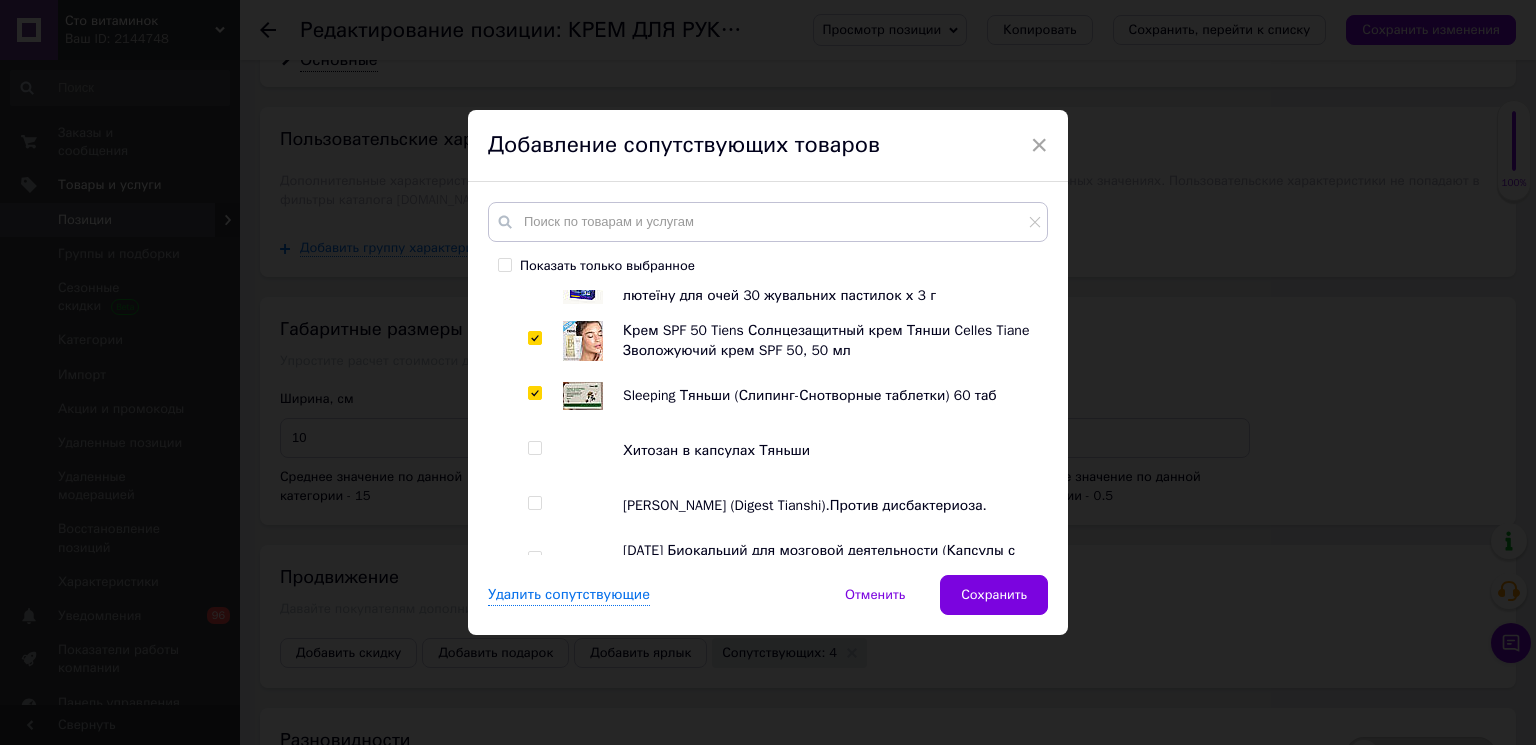 scroll, scrollTop: 1004, scrollLeft: 0, axis: vertical 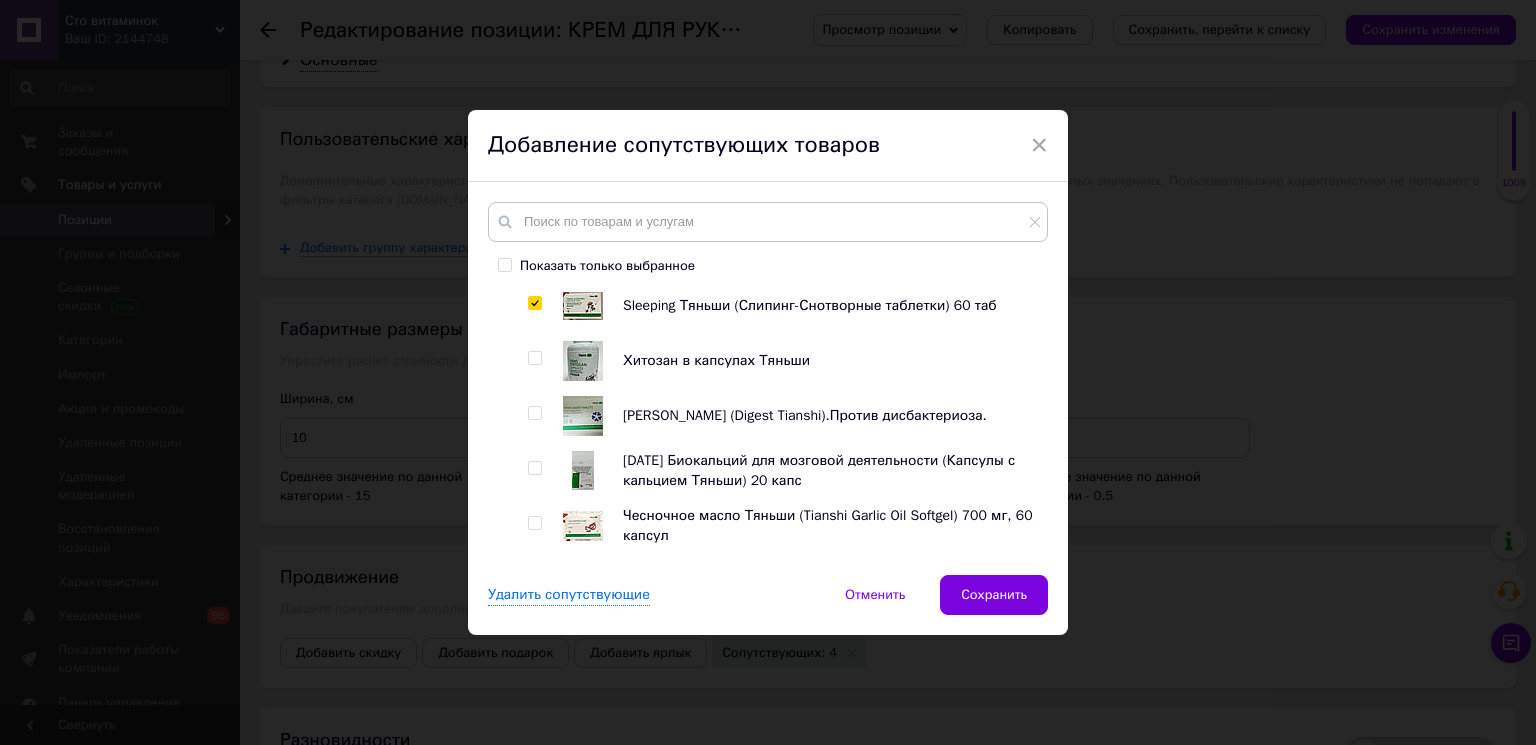 click at bounding box center (534, 523) 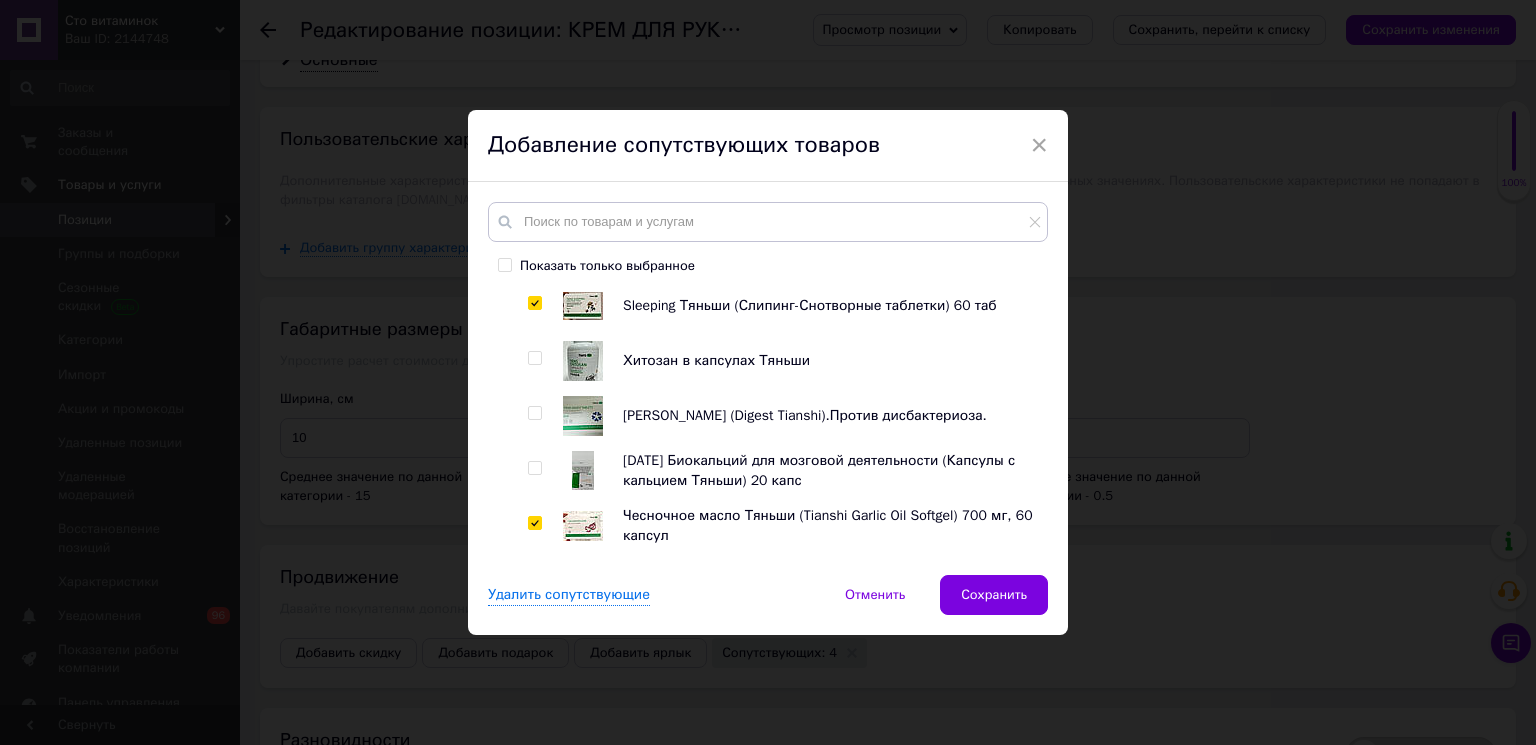 checkbox on "true" 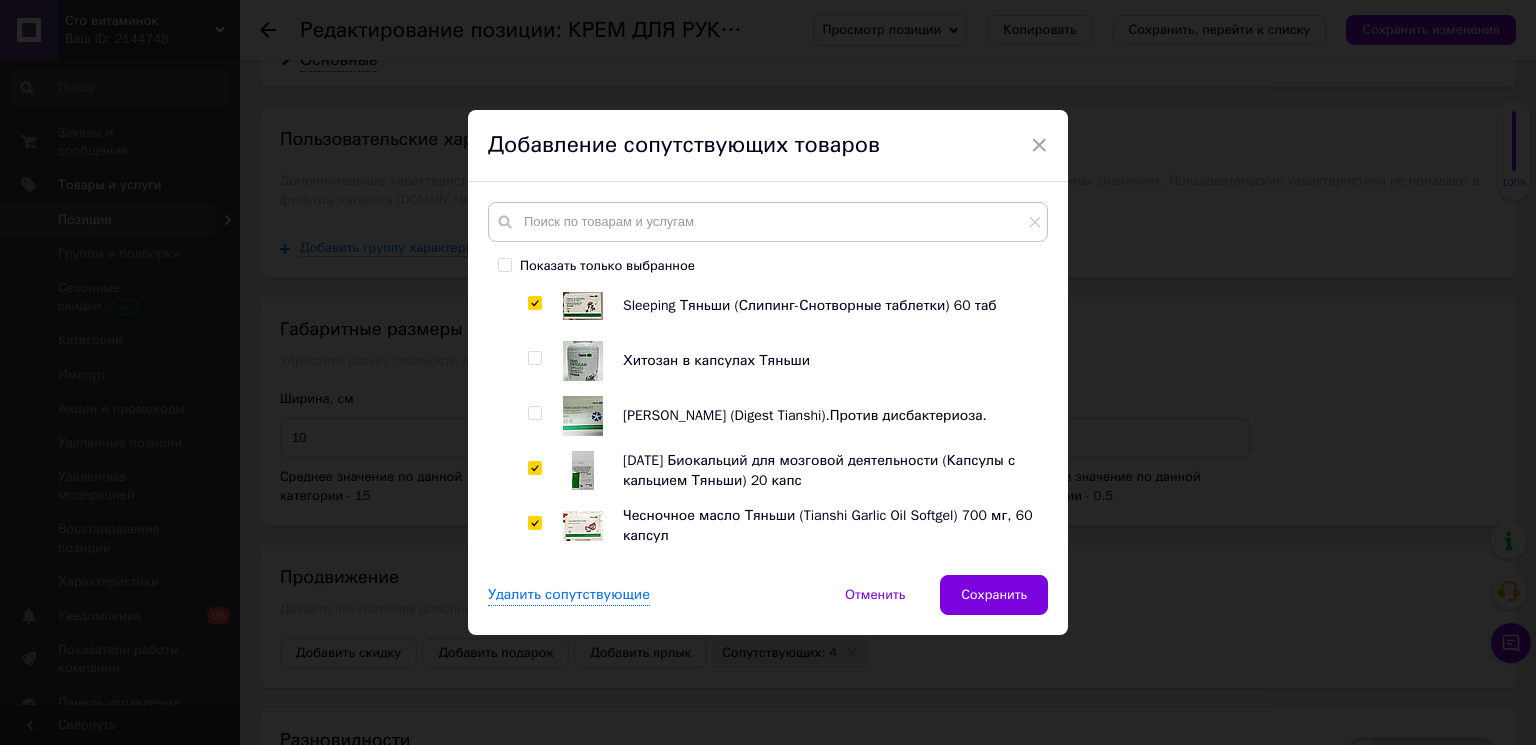 checkbox on "true" 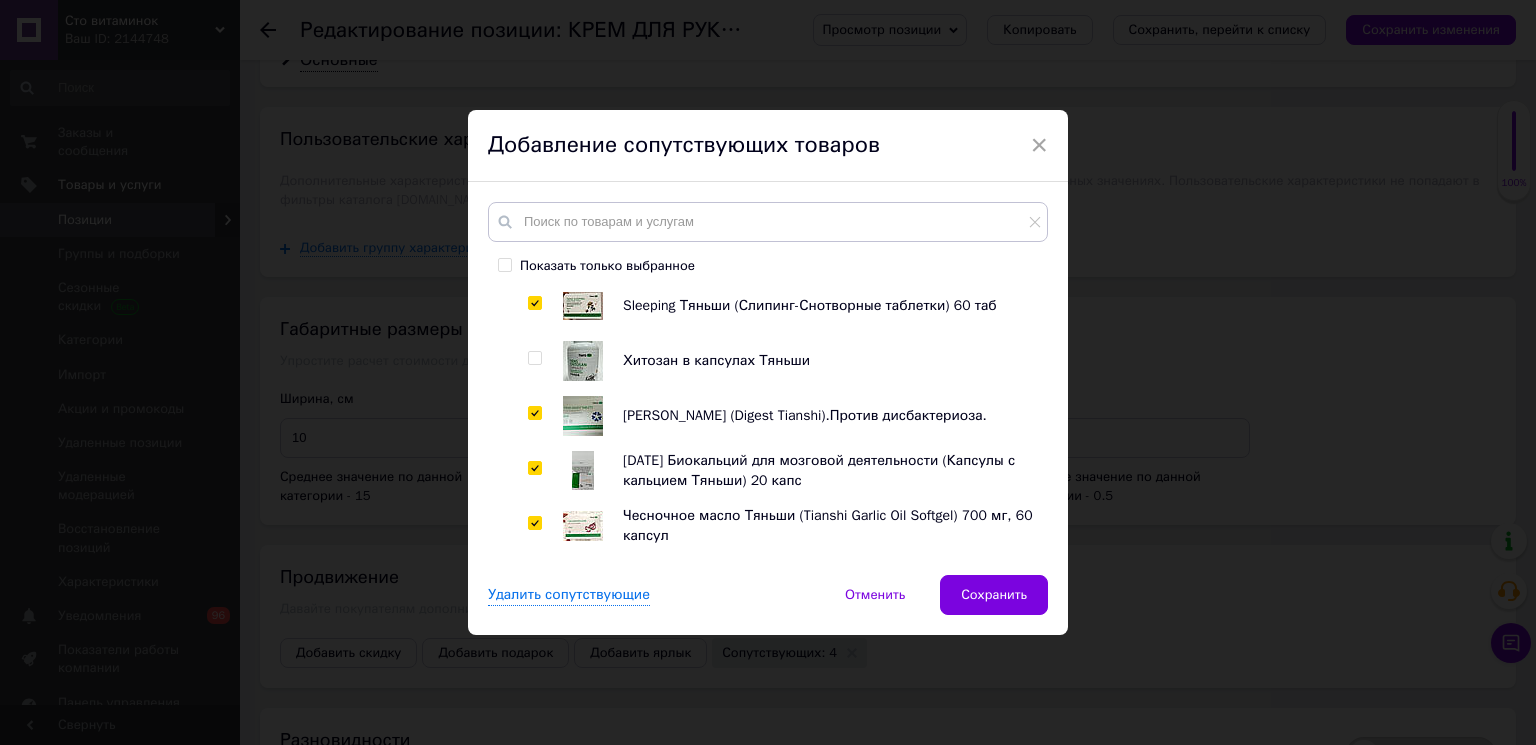 checkbox on "true" 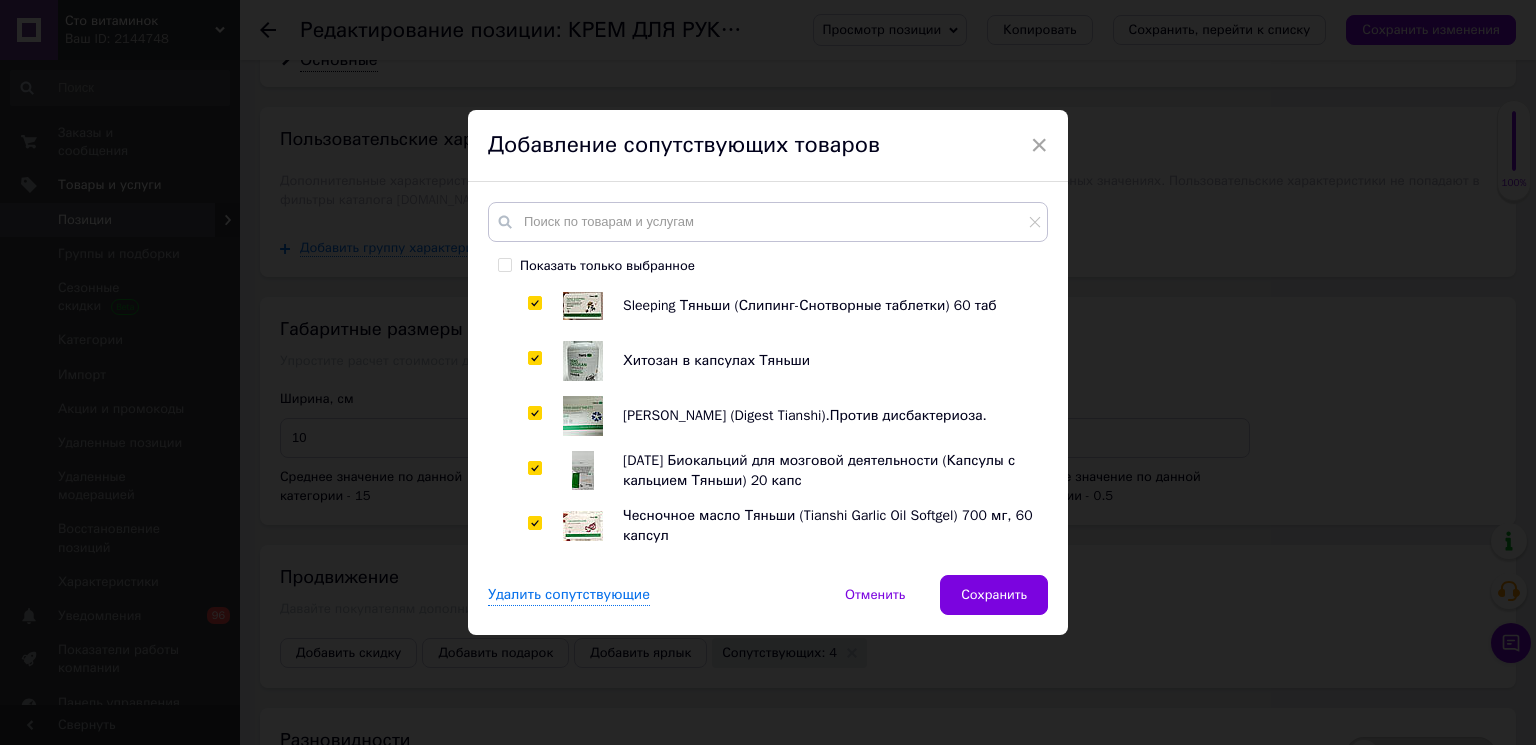 checkbox on "true" 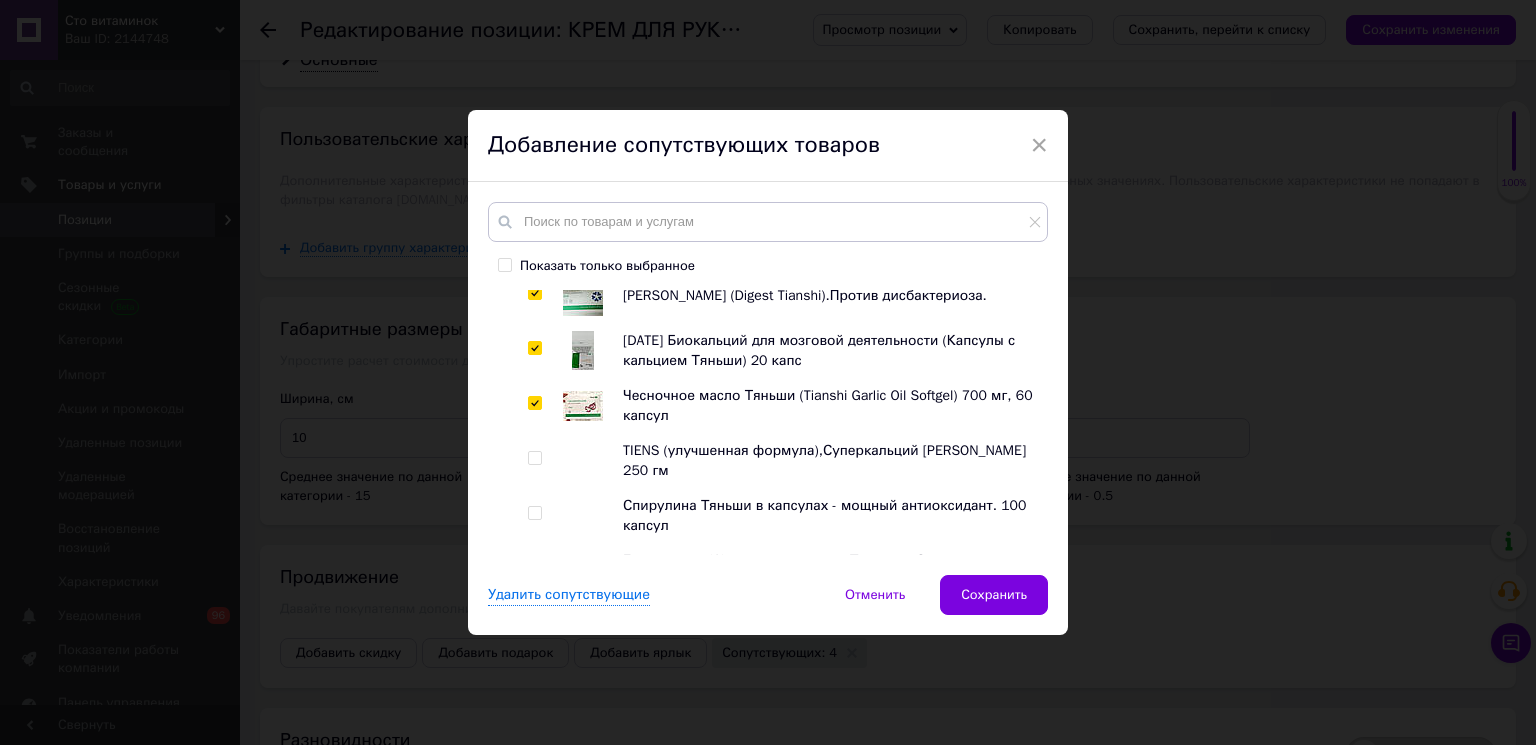 scroll, scrollTop: 1228, scrollLeft: 0, axis: vertical 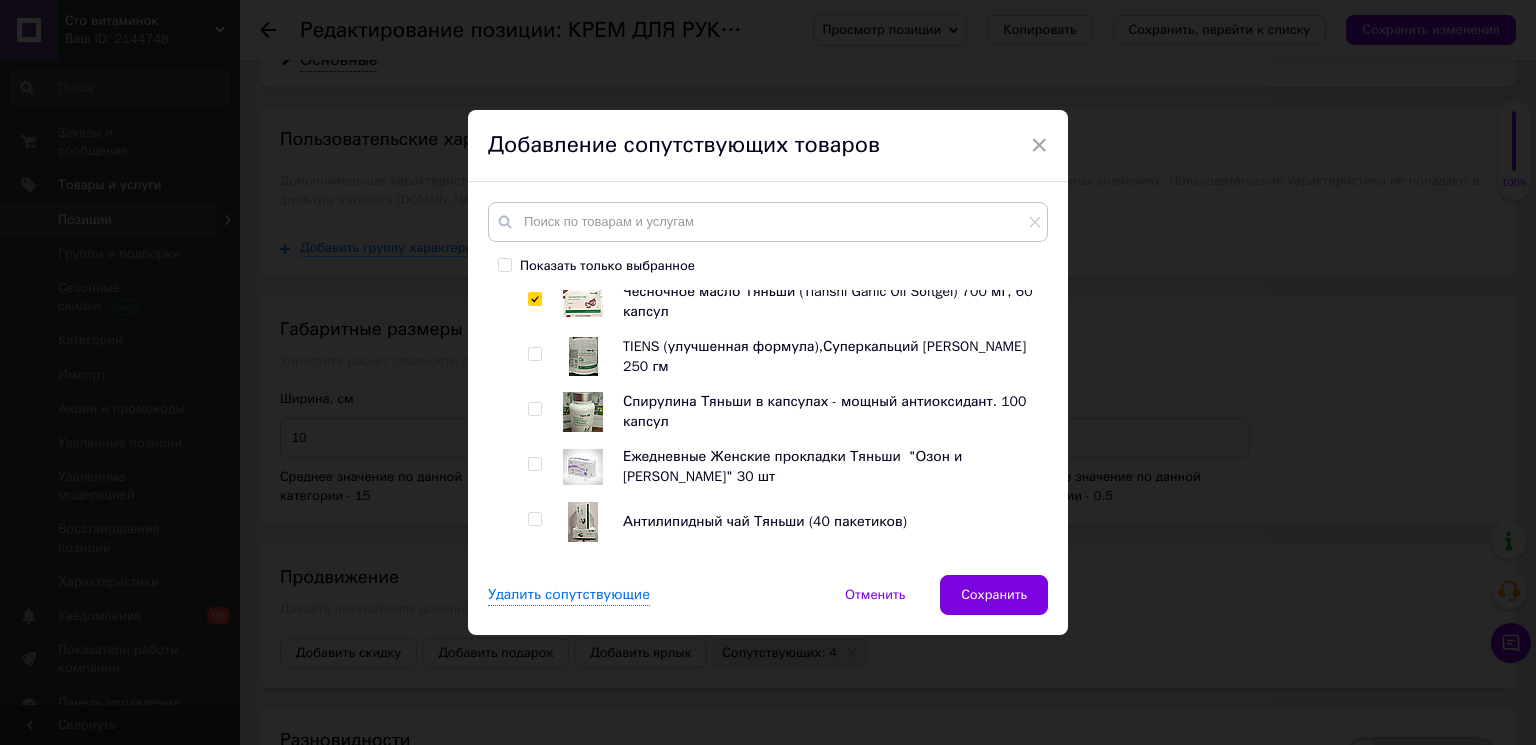 drag, startPoint x: 539, startPoint y: 526, endPoint x: 539, endPoint y: 502, distance: 24 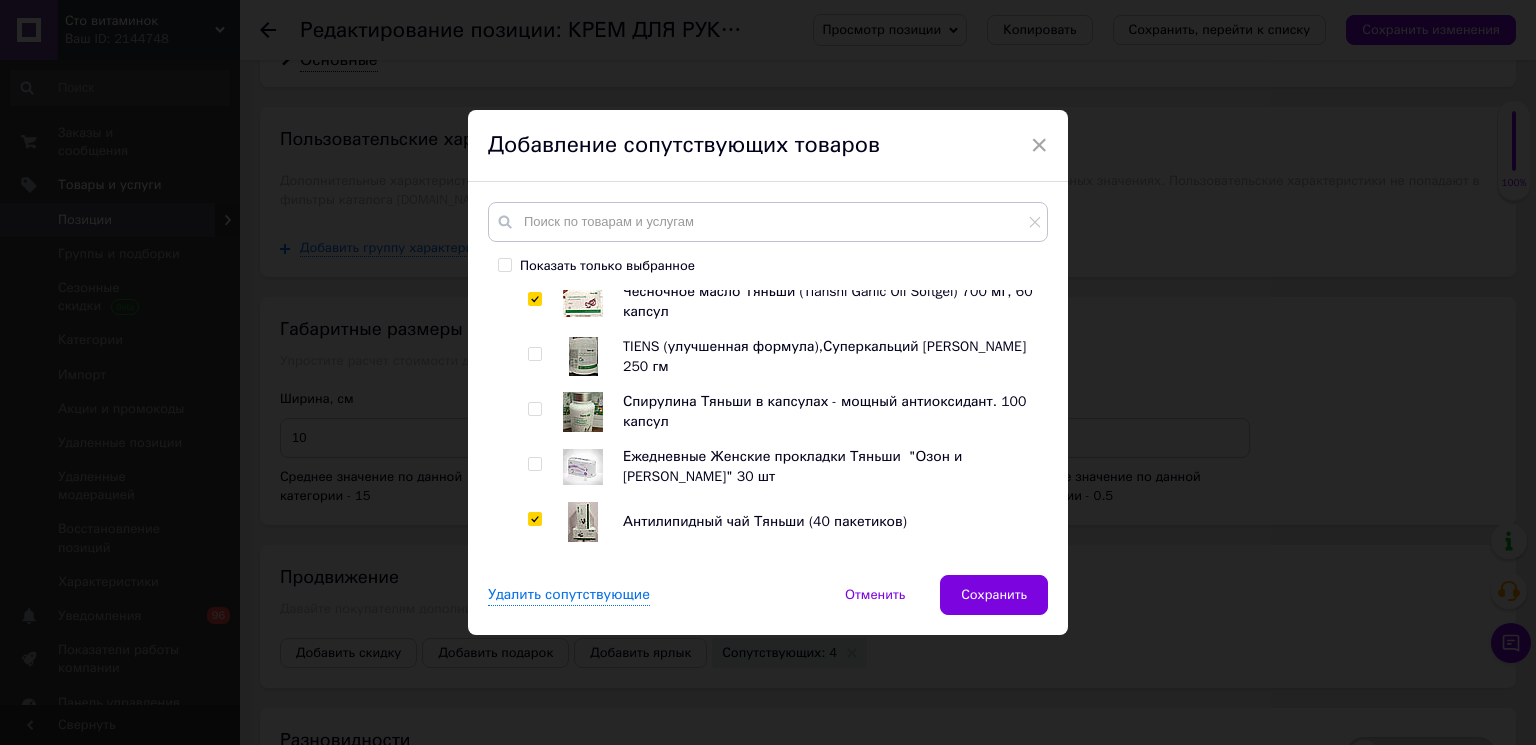 checkbox on "true" 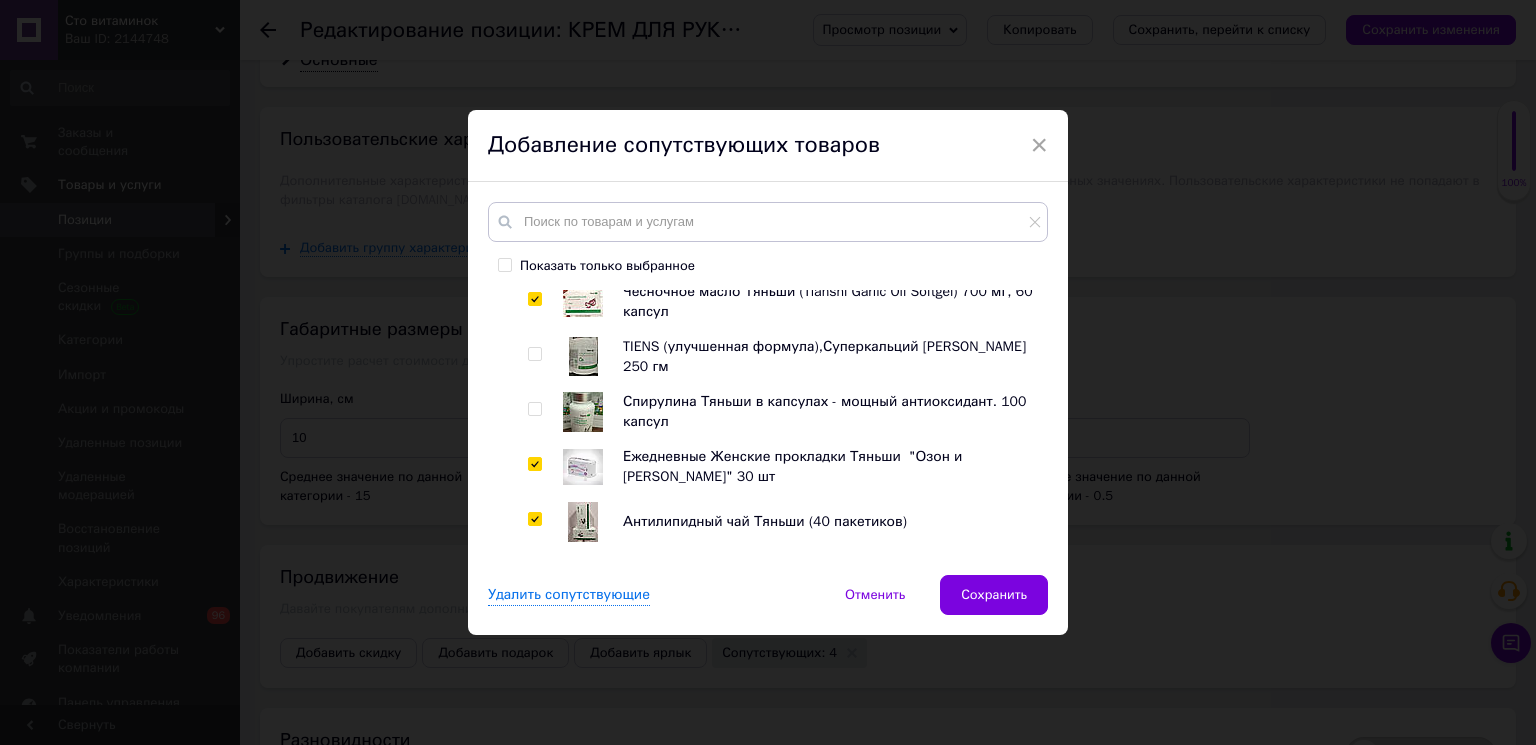checkbox on "true" 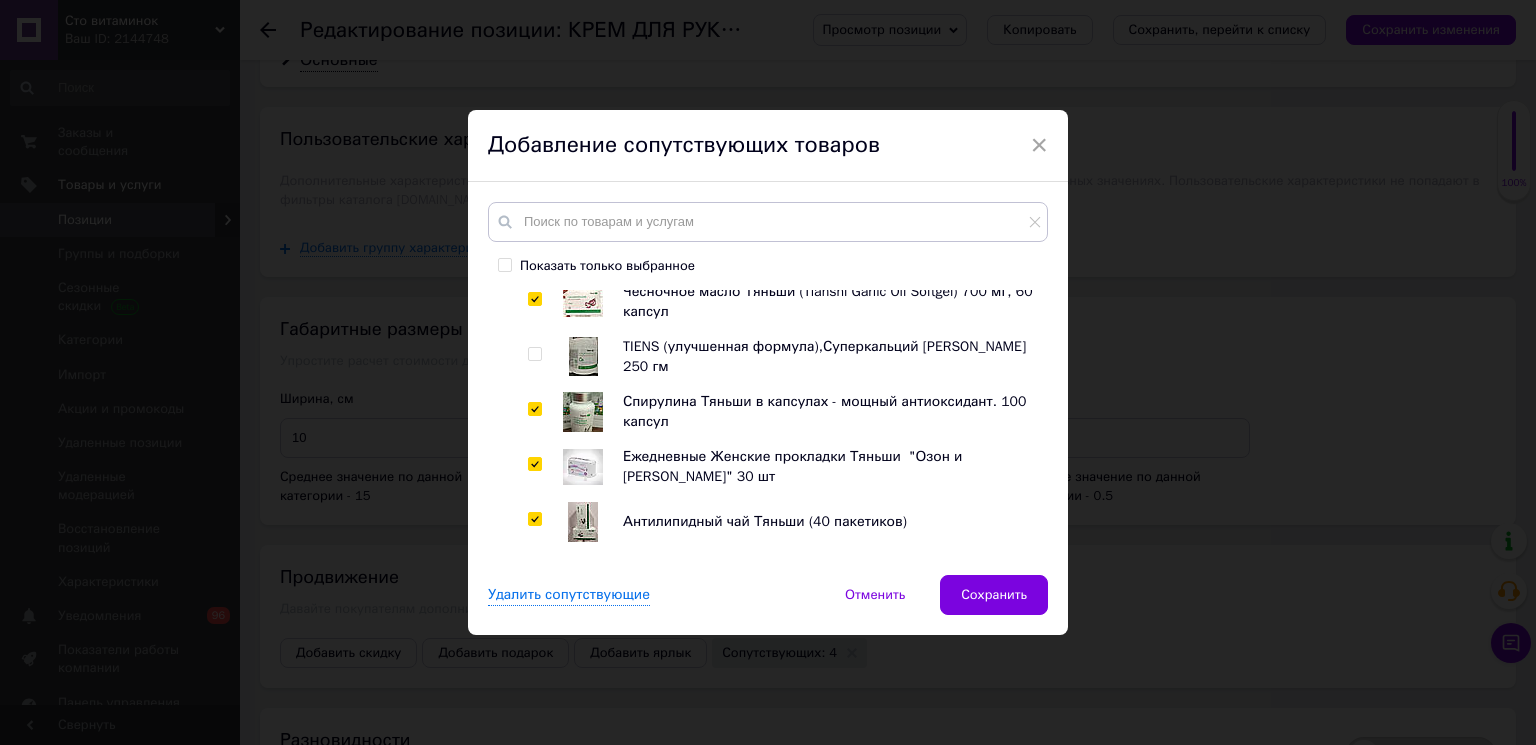 checkbox on "true" 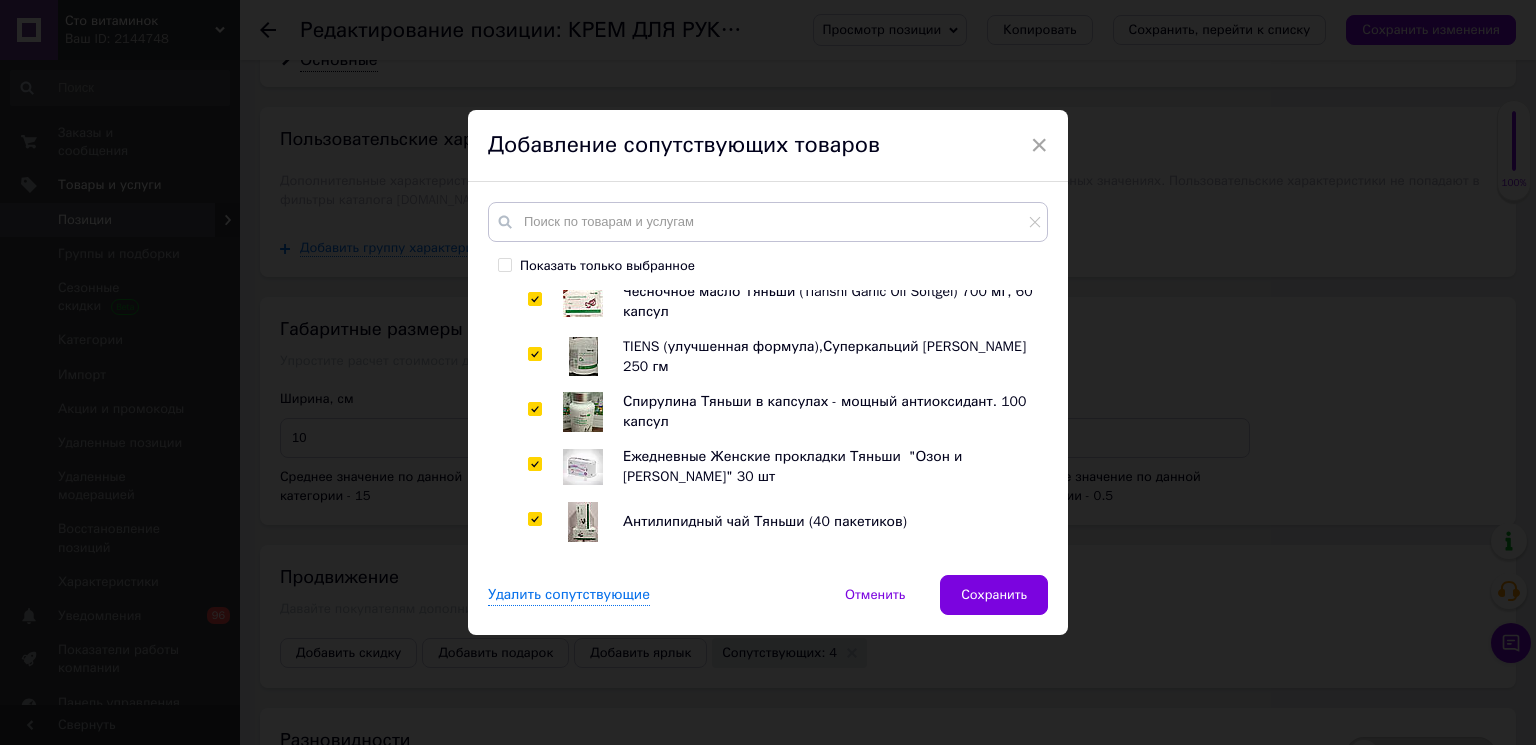 checkbox on "true" 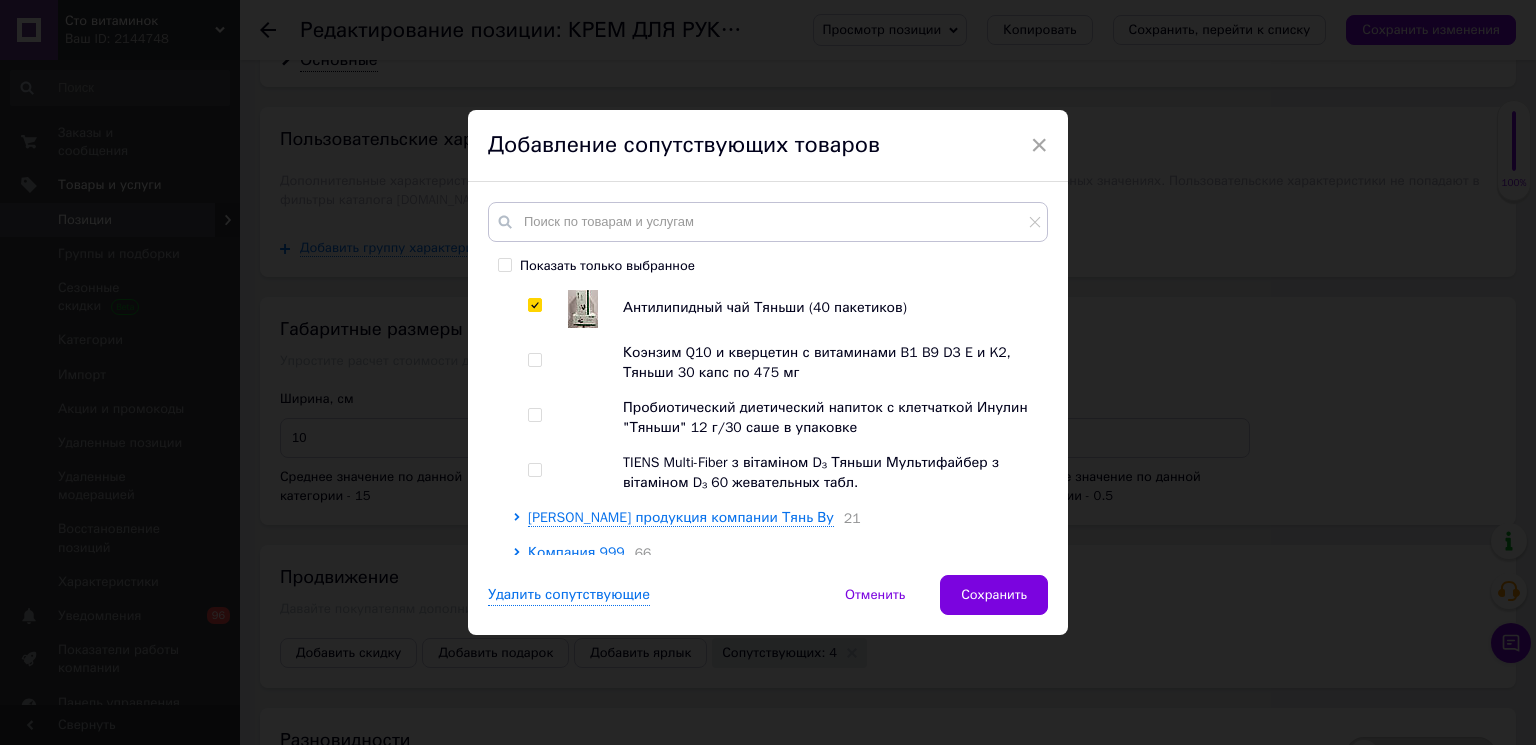 scroll, scrollTop: 1451, scrollLeft: 0, axis: vertical 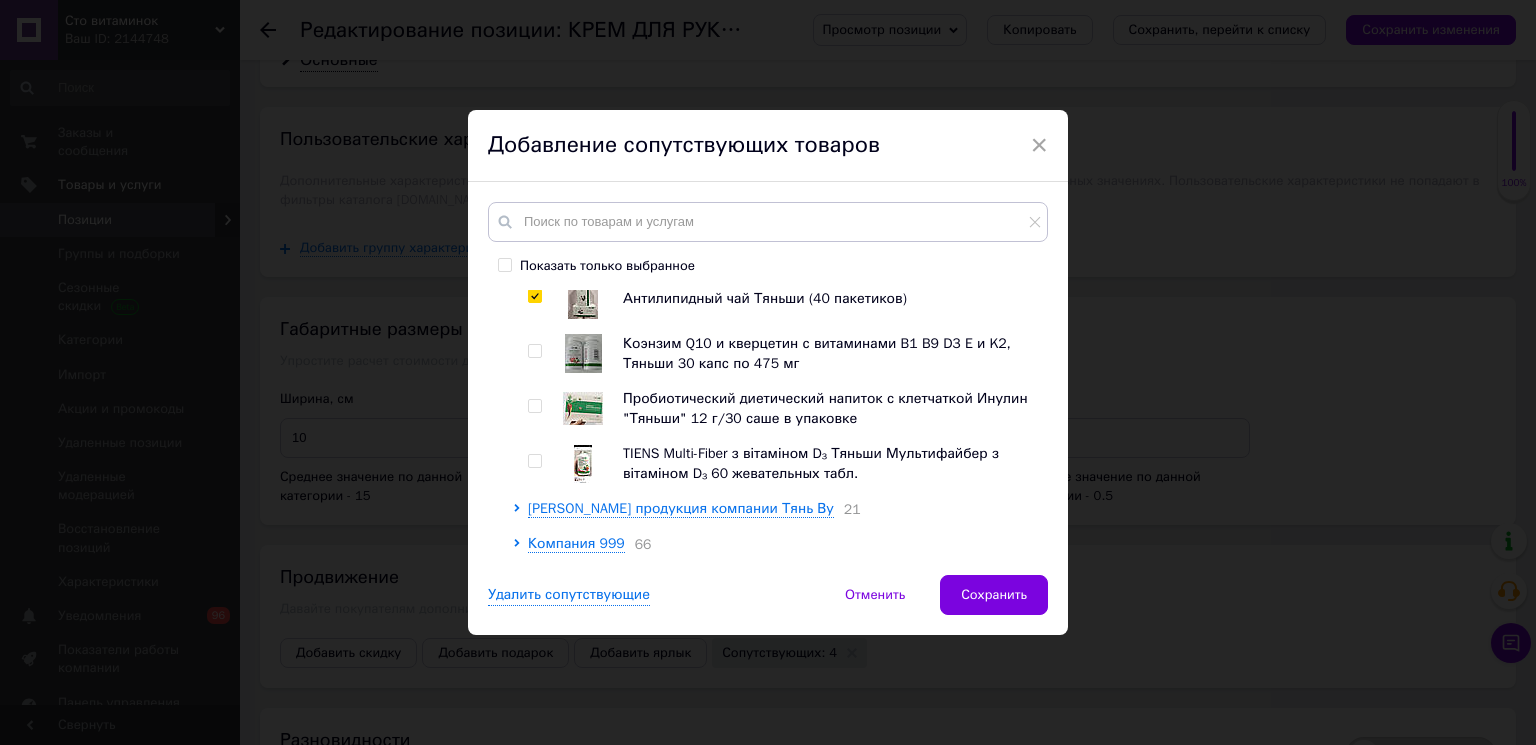 click at bounding box center [534, 461] 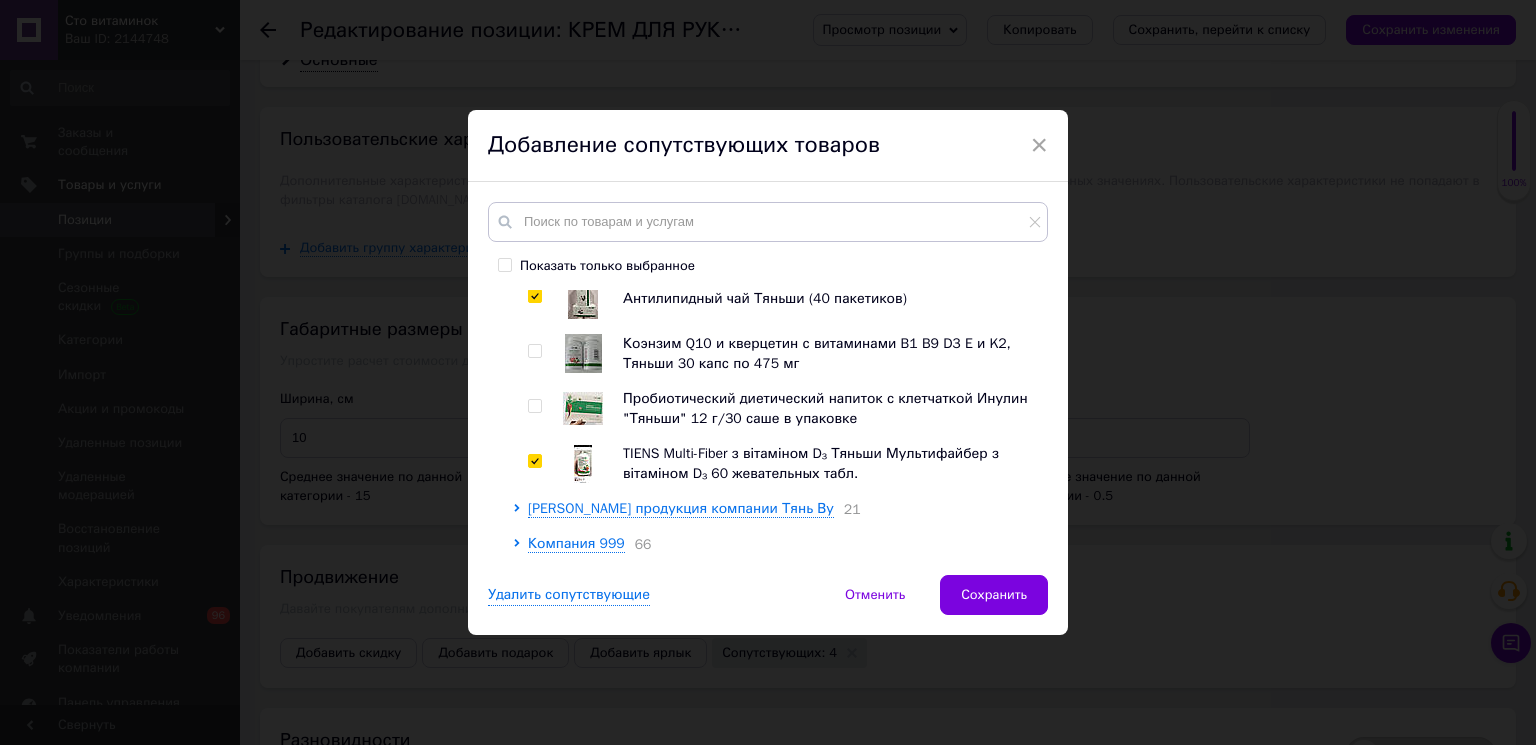 checkbox on "true" 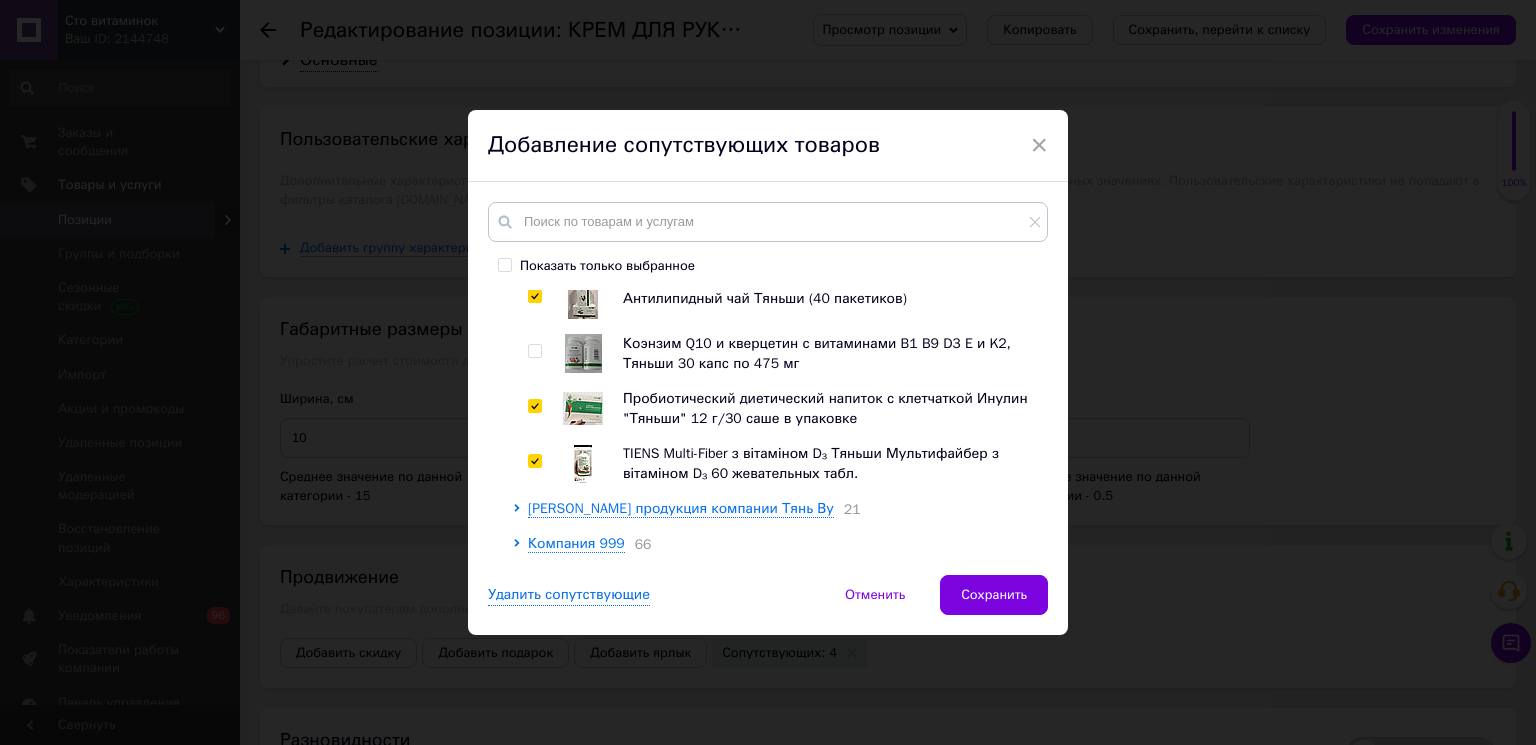 checkbox on "true" 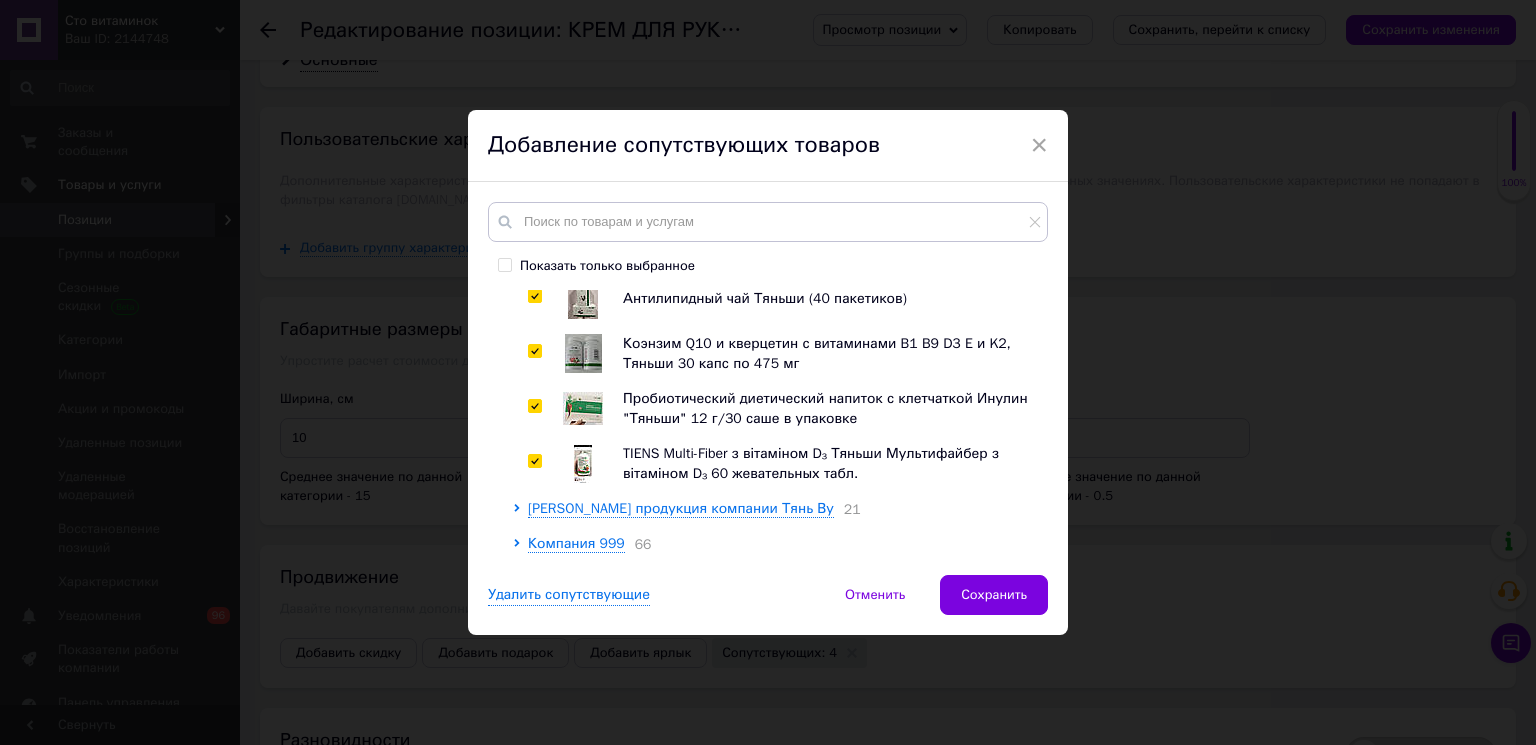 checkbox on "true" 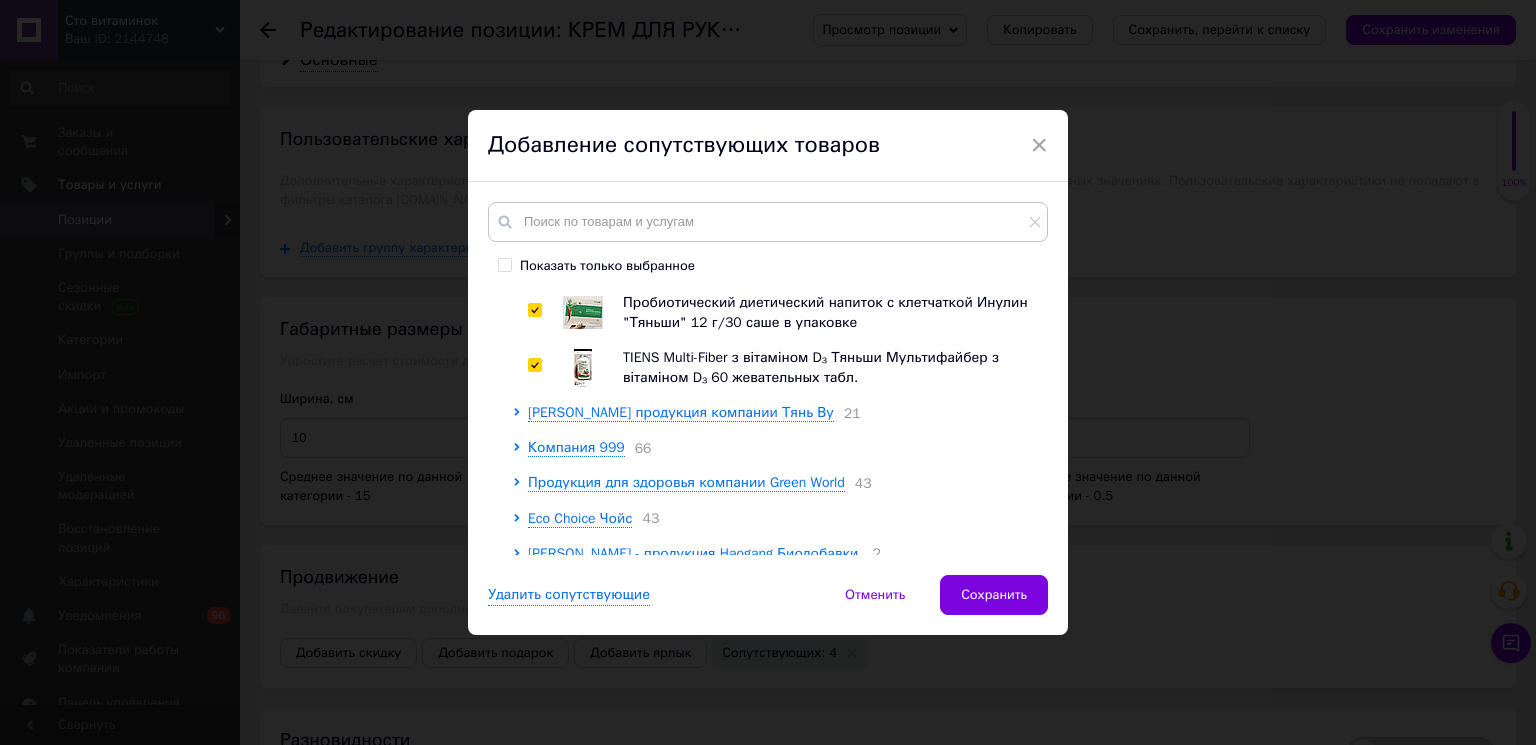 scroll, scrollTop: 1562, scrollLeft: 0, axis: vertical 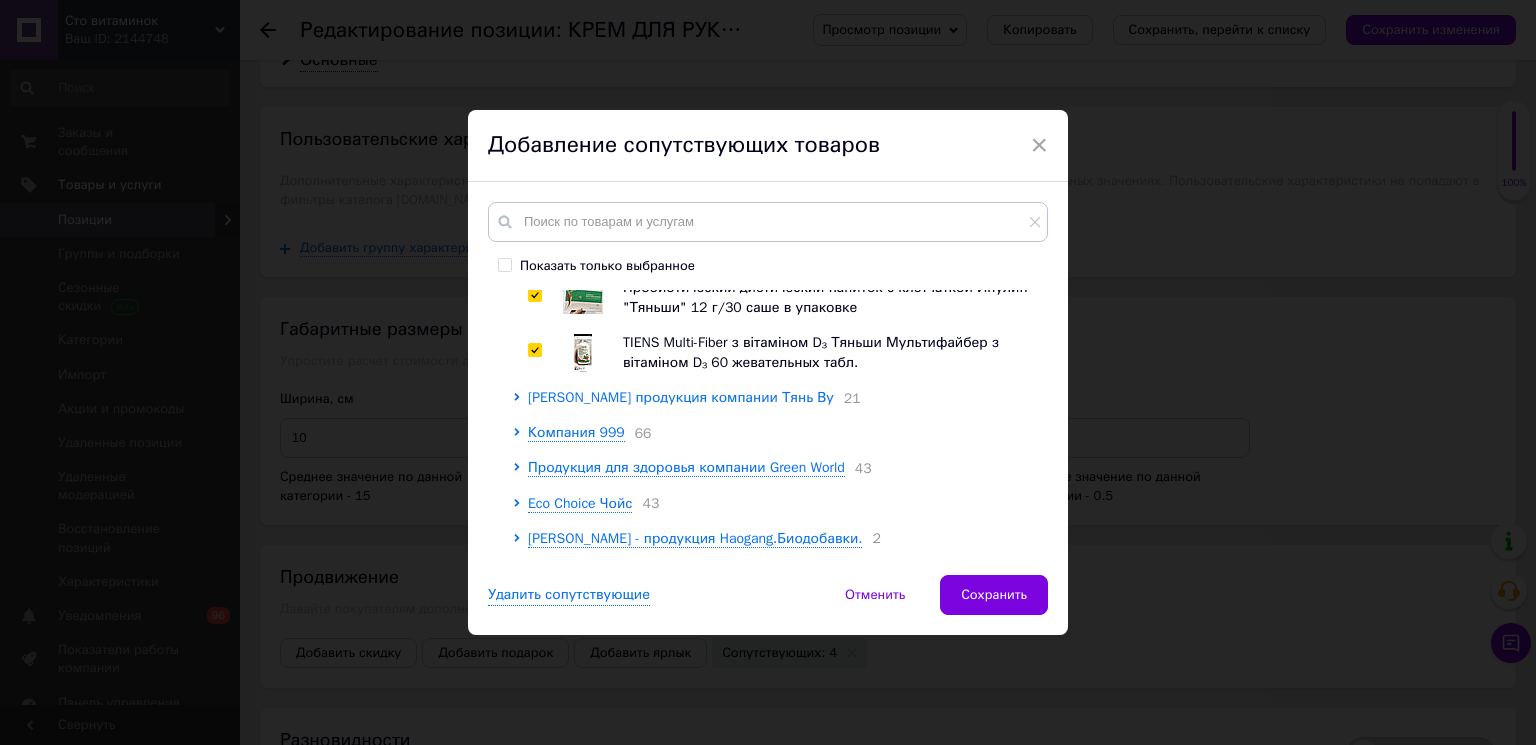 click on "[PERSON_NAME]  продукция компании Тянь Ву" at bounding box center [681, 397] 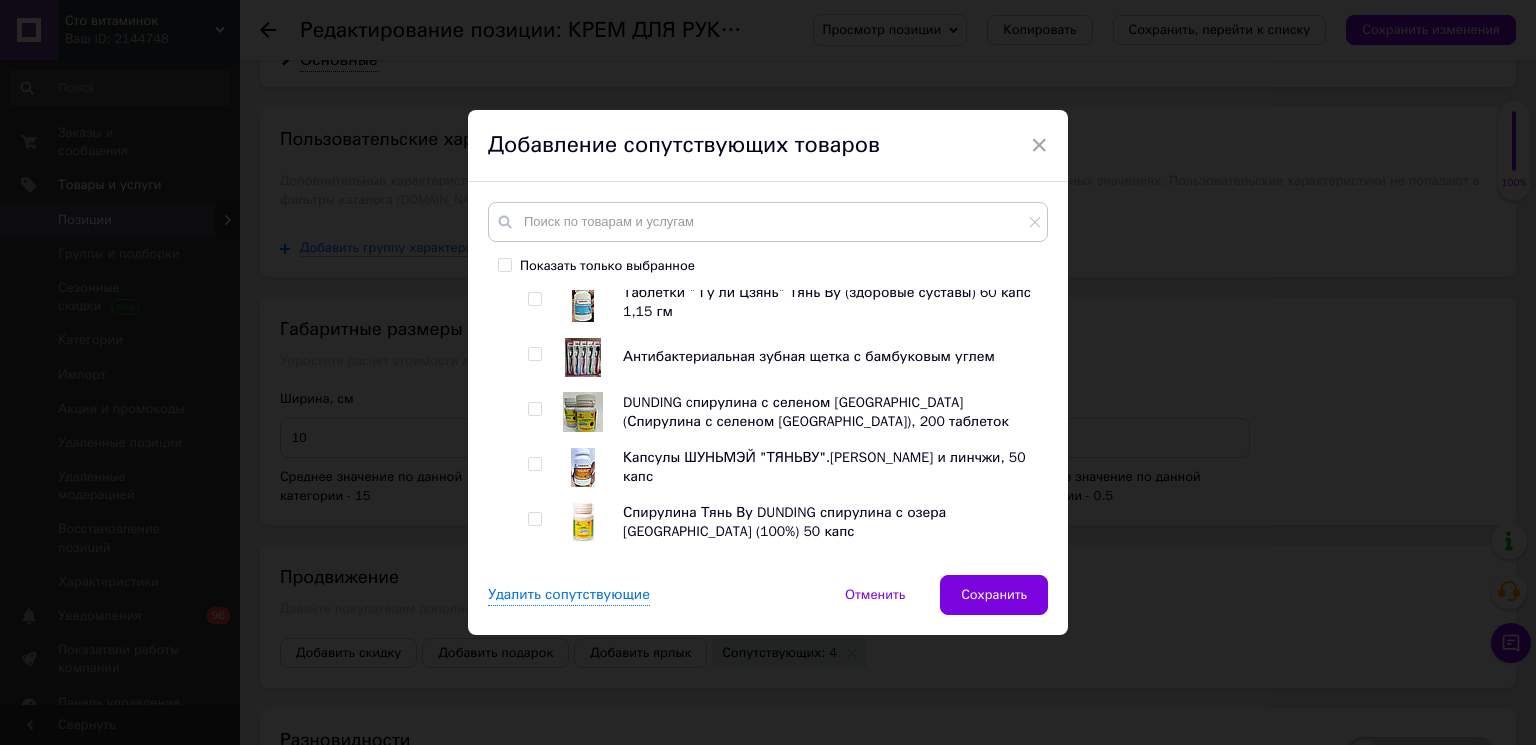 scroll, scrollTop: 1786, scrollLeft: 0, axis: vertical 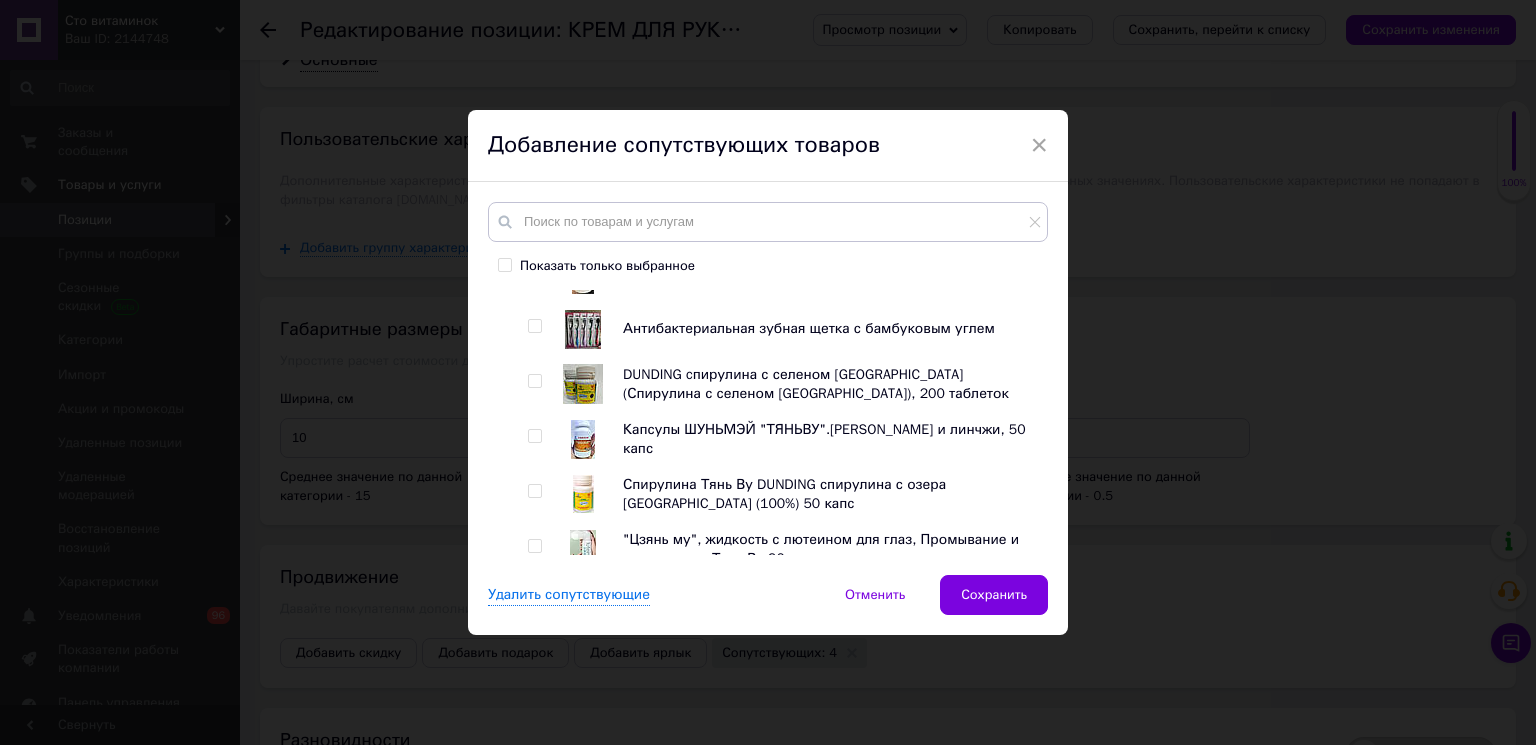 click at bounding box center [534, 491] 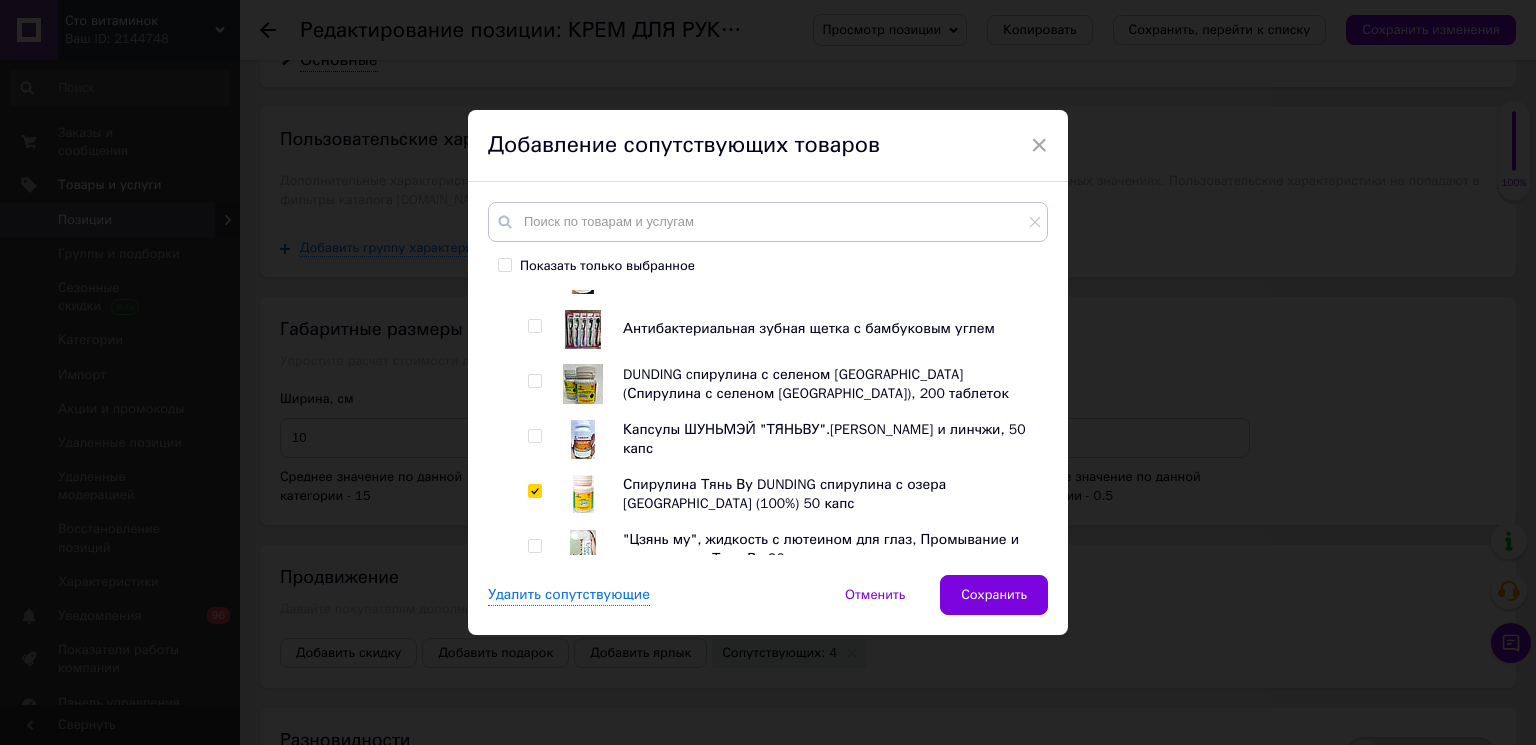 checkbox on "true" 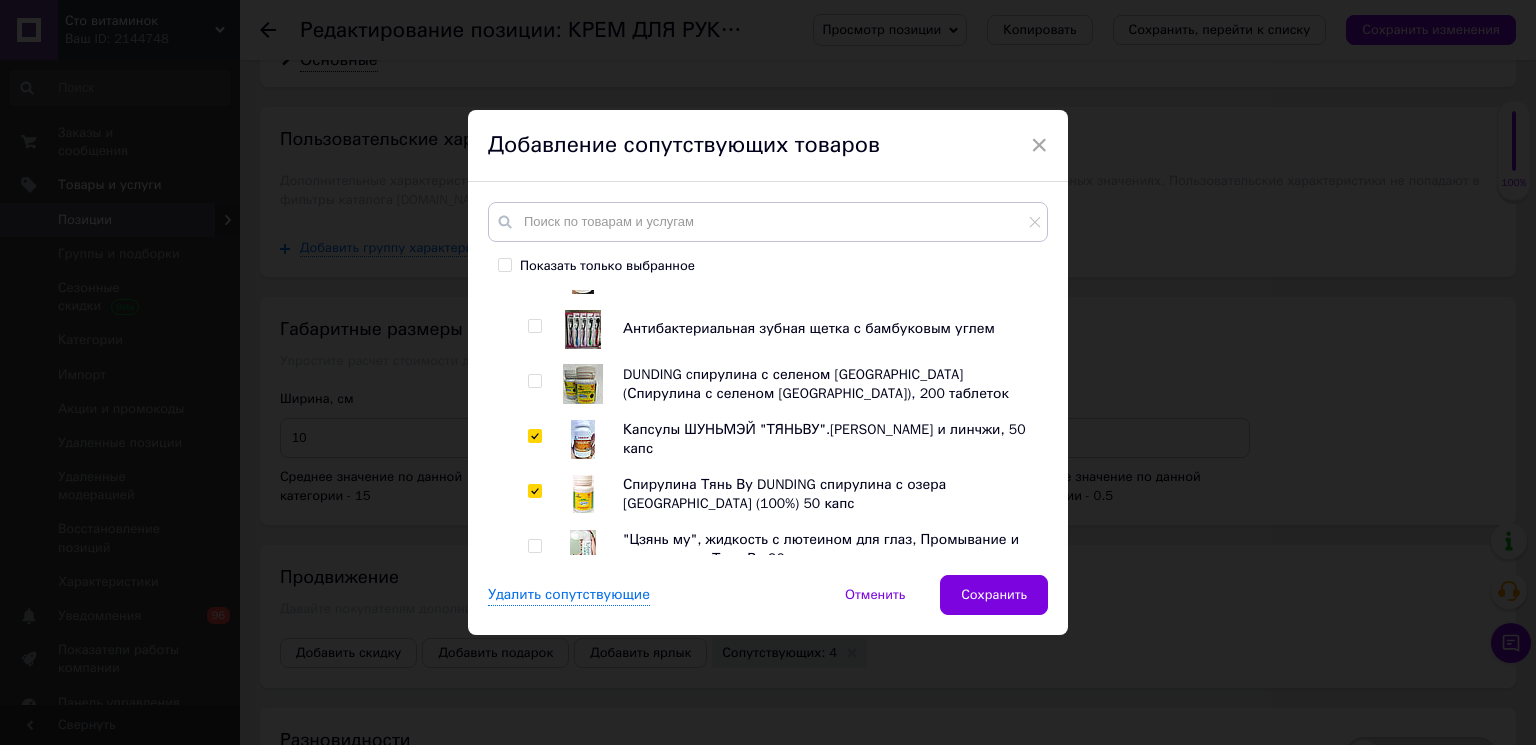 checkbox on "true" 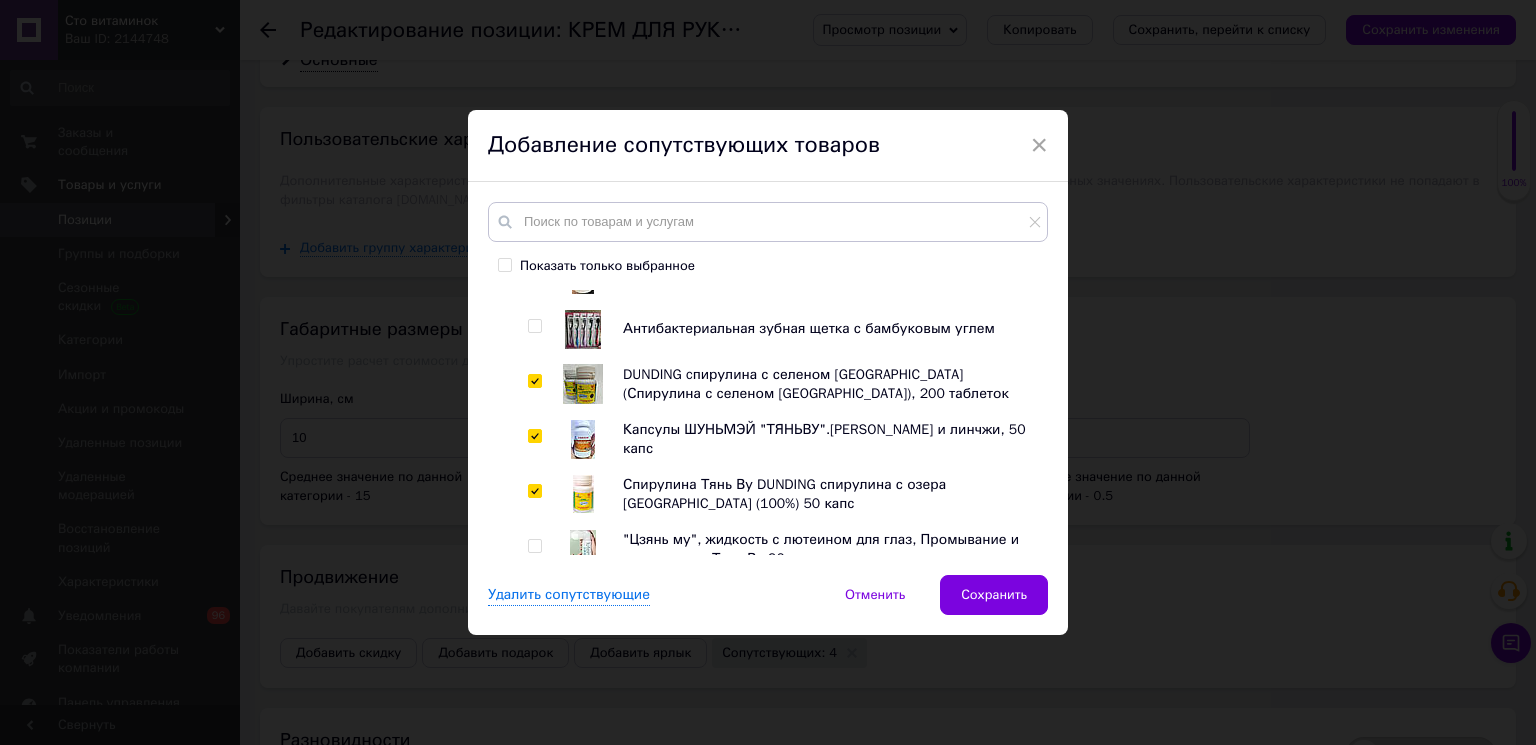 checkbox on "true" 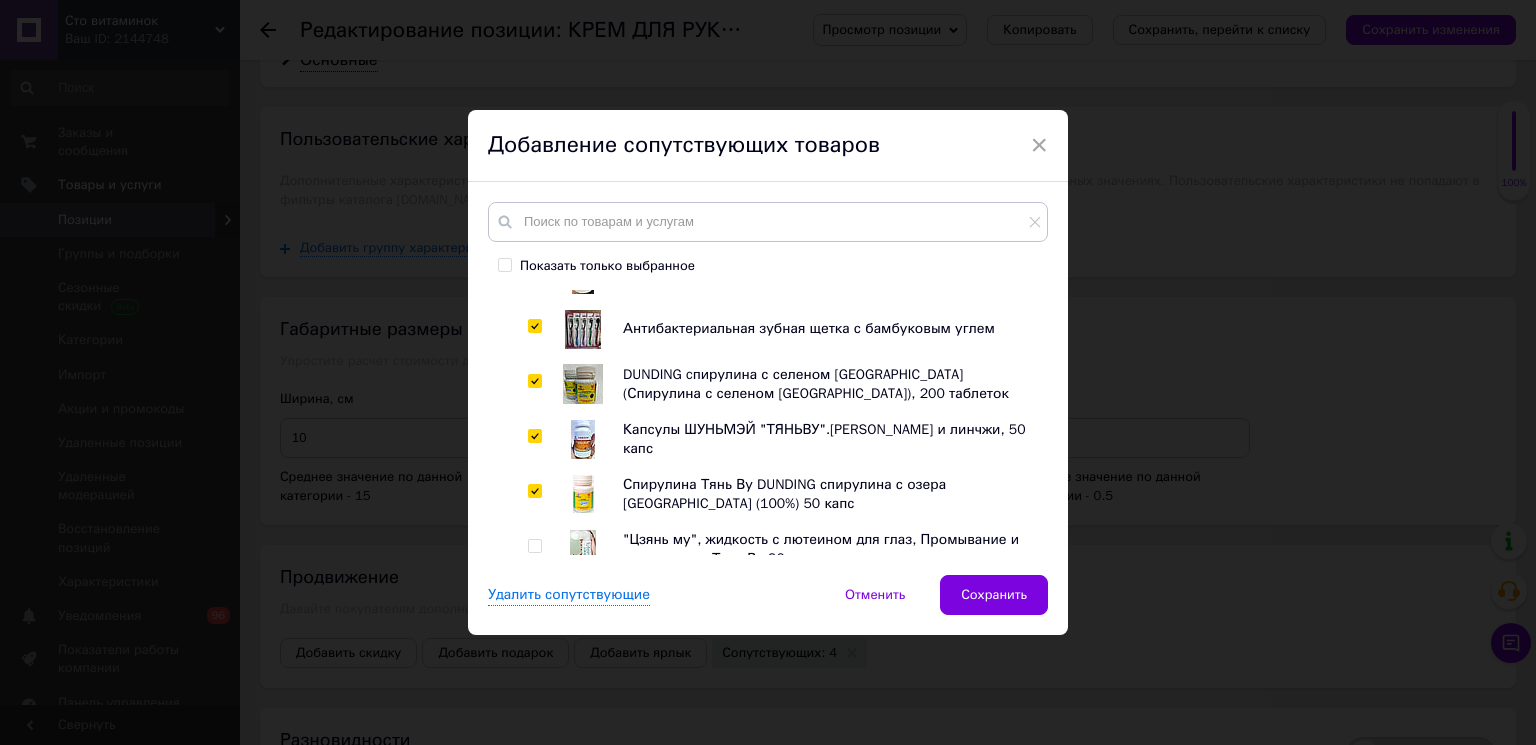 checkbox on "true" 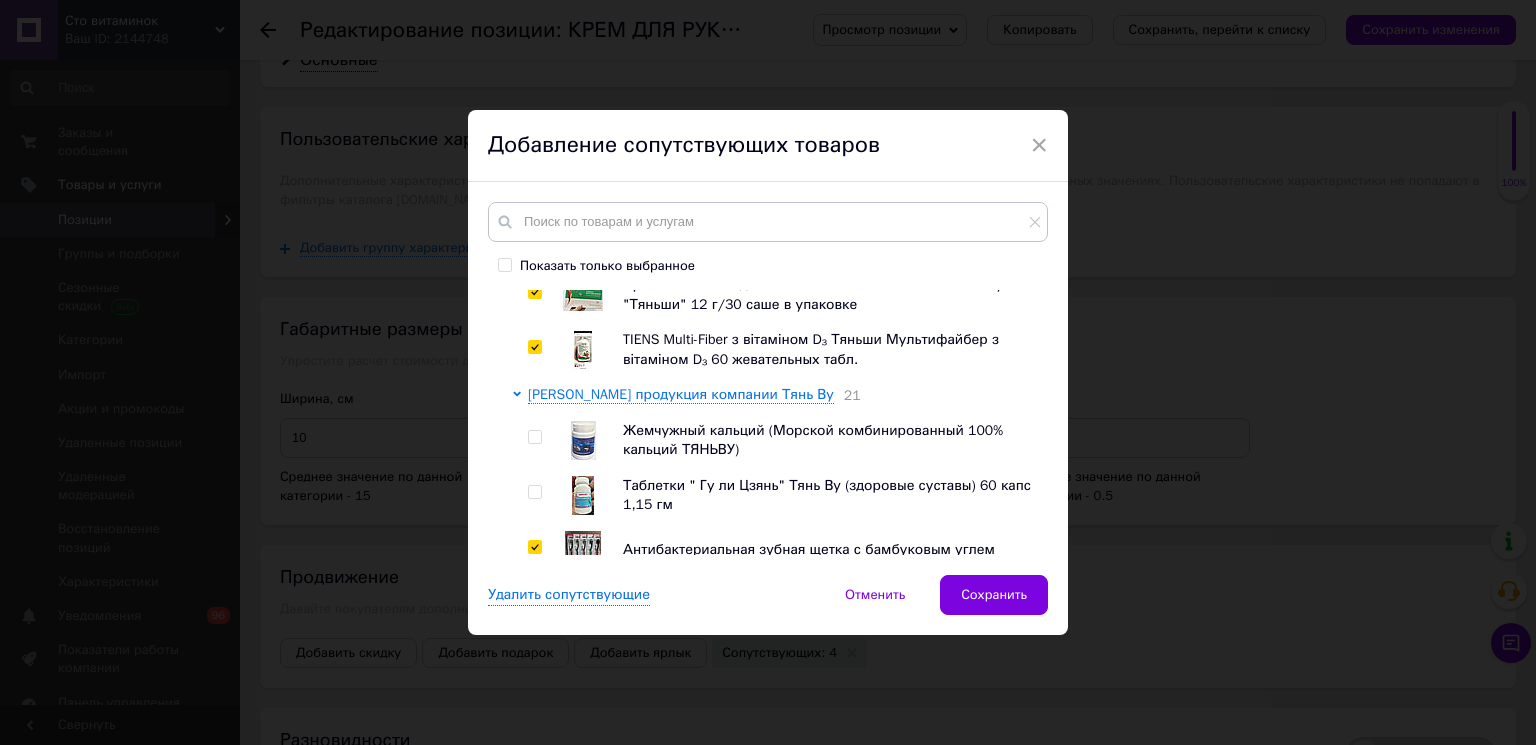 scroll, scrollTop: 1562, scrollLeft: 0, axis: vertical 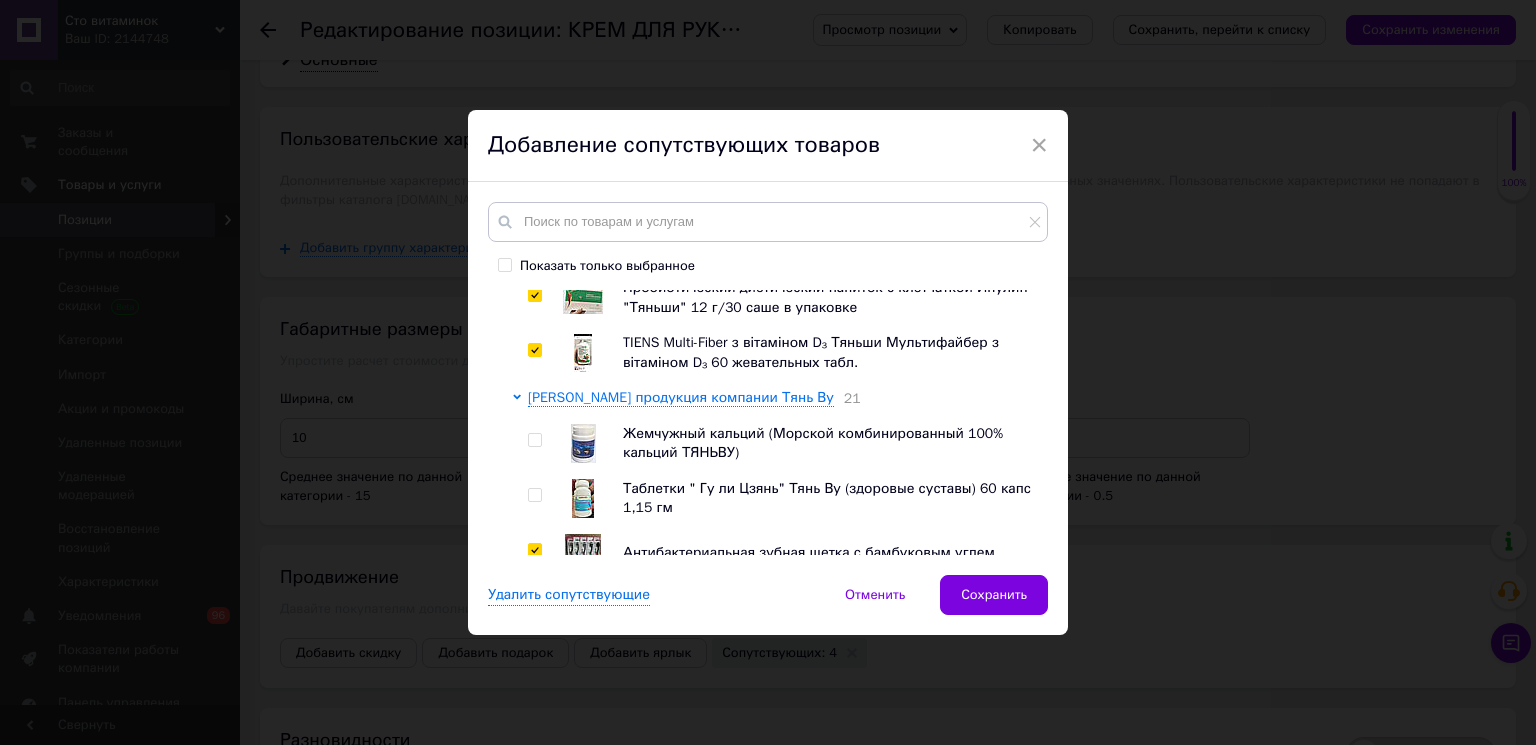 click at bounding box center (538, 498) 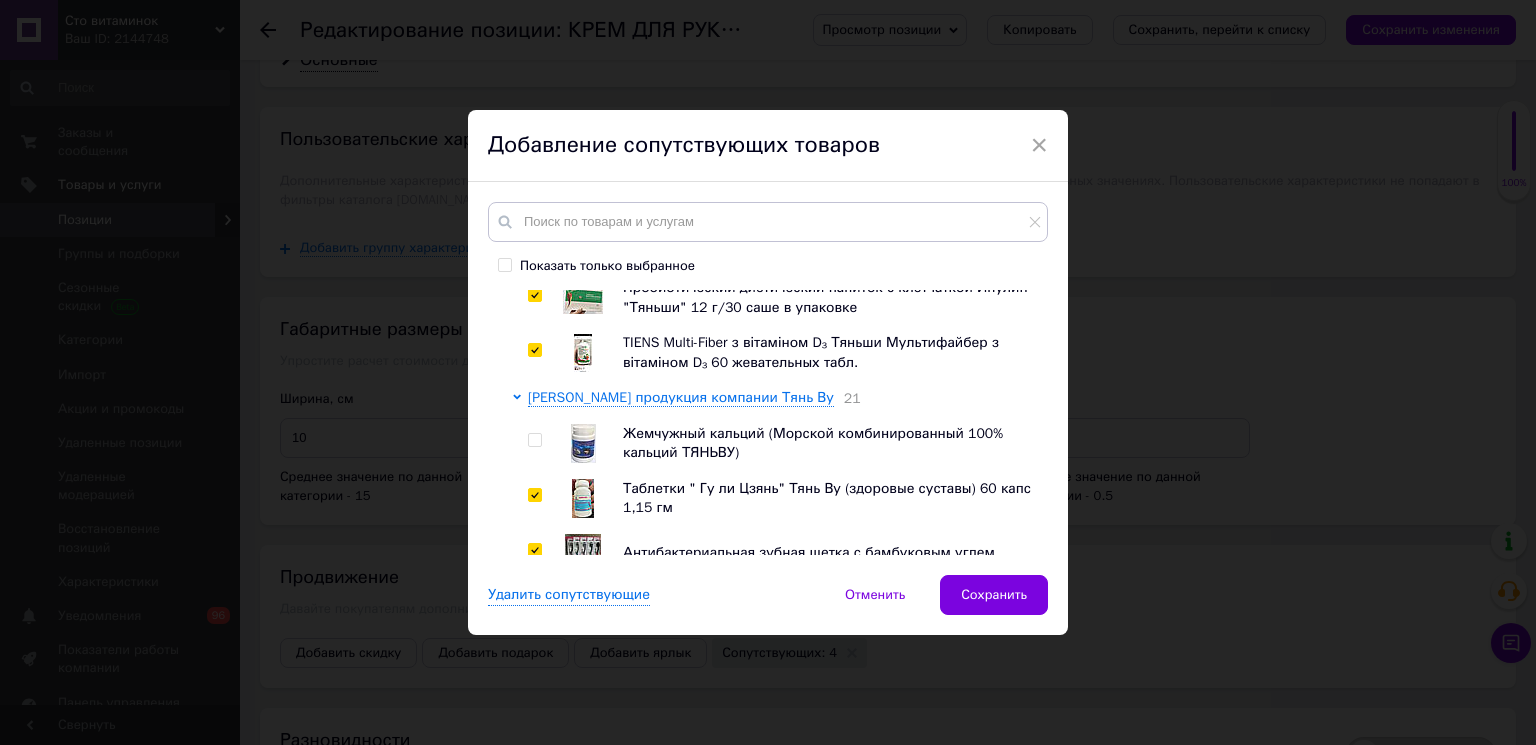 checkbox on "true" 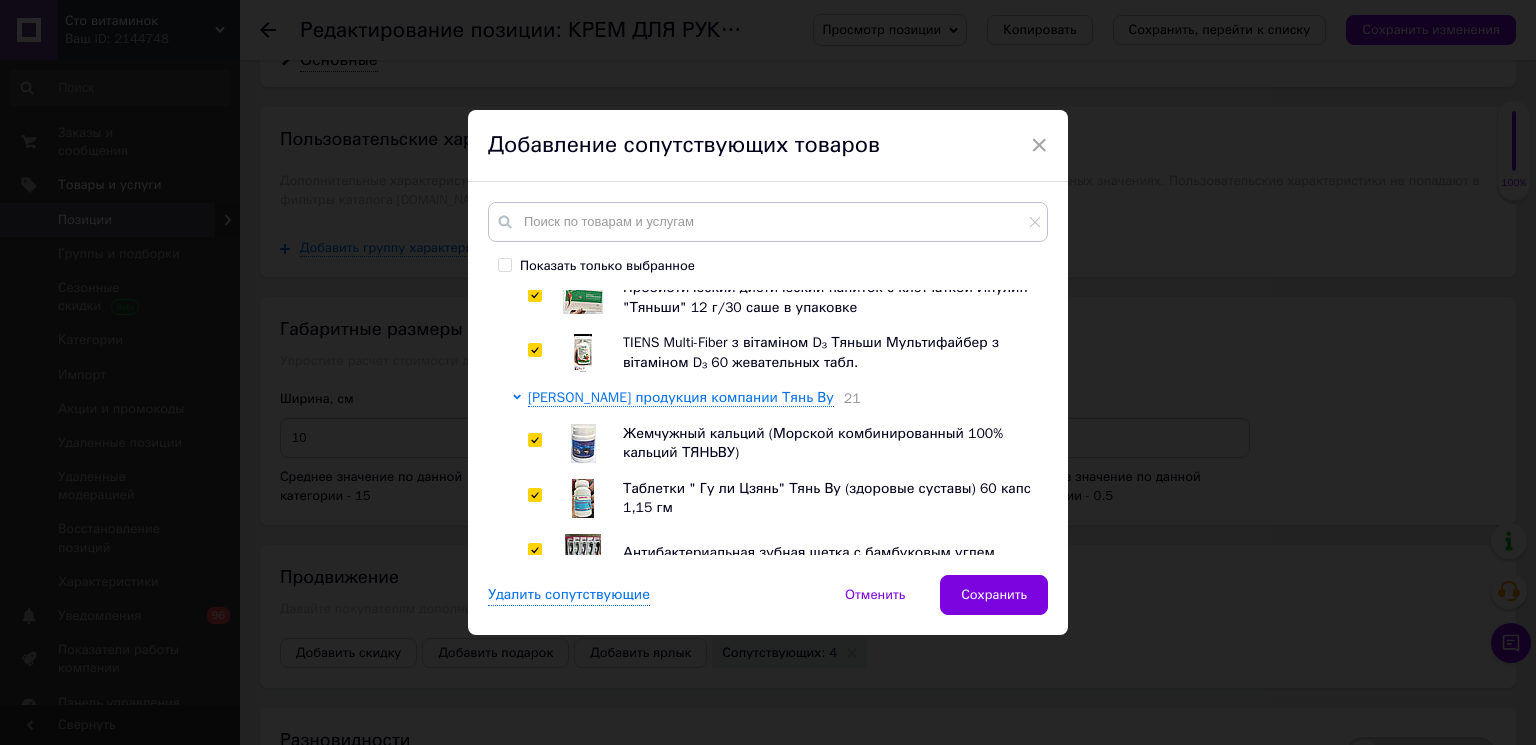 checkbox on "true" 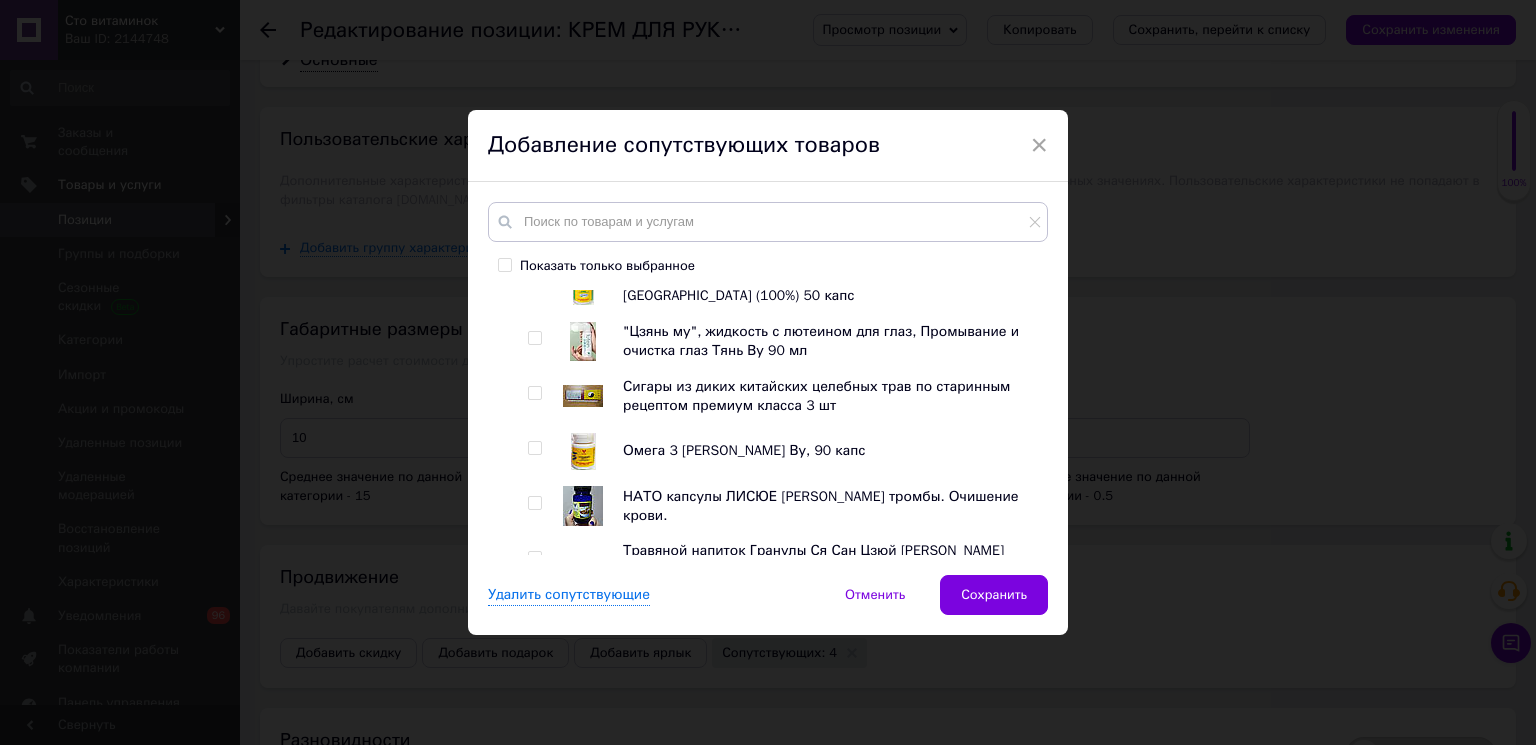 scroll, scrollTop: 2009, scrollLeft: 0, axis: vertical 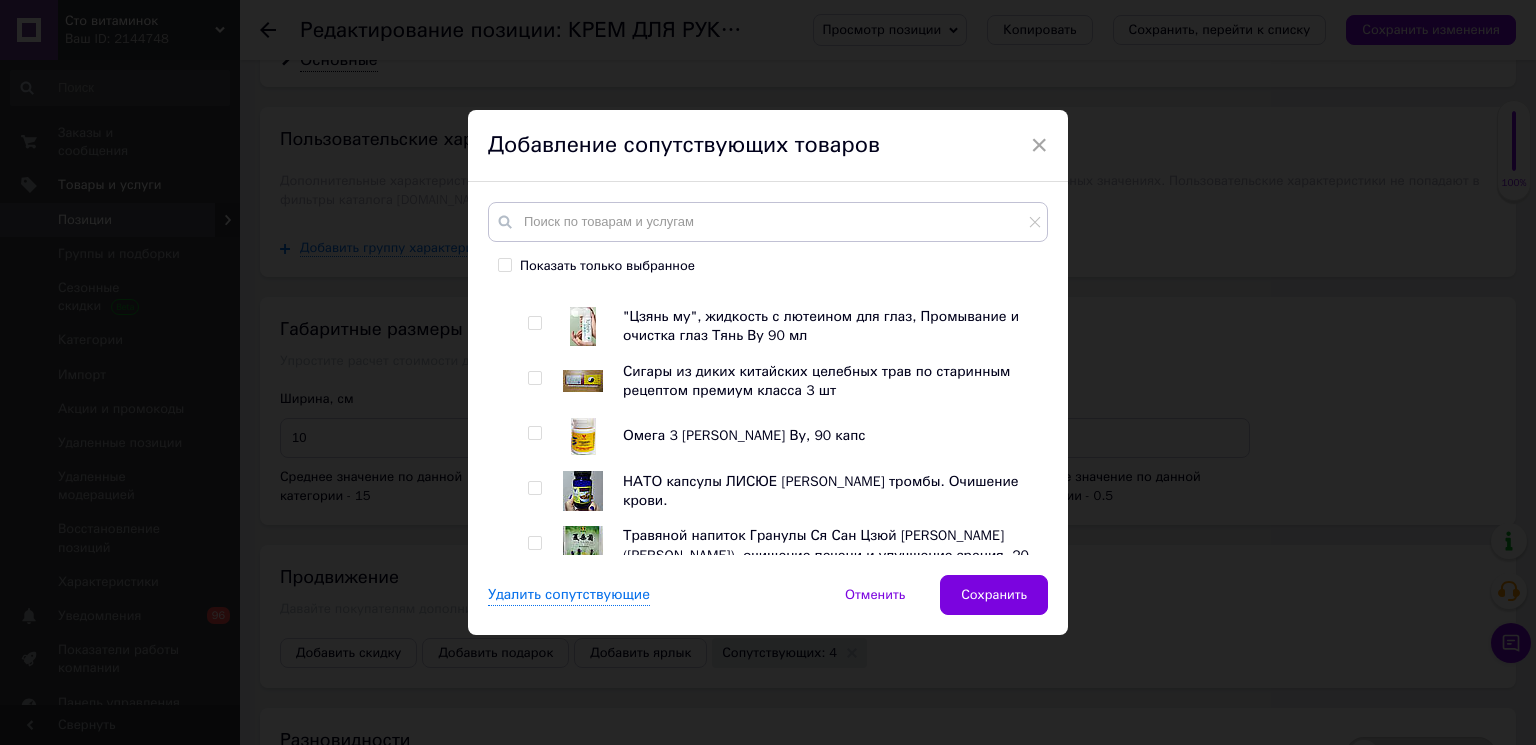 click at bounding box center [534, 543] 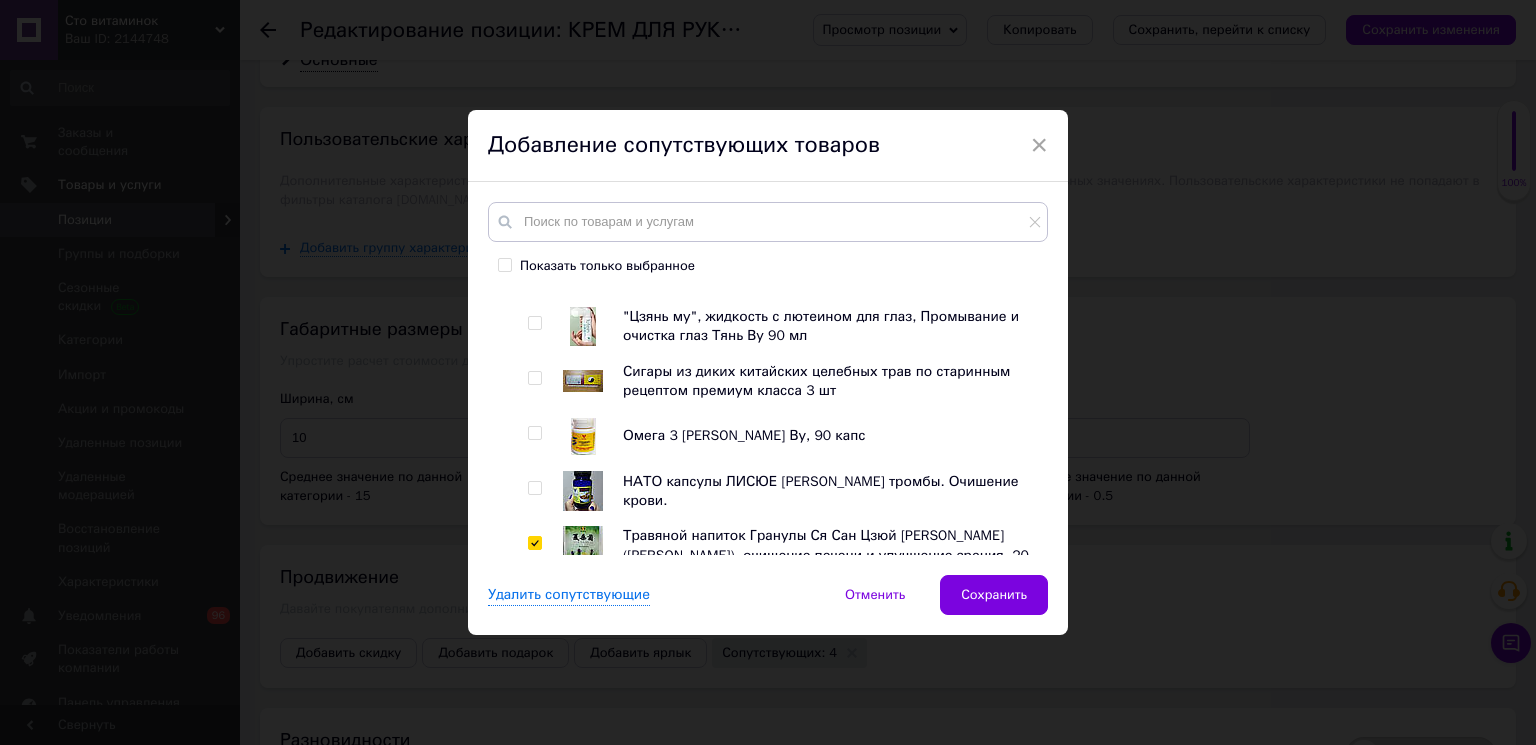 checkbox on "true" 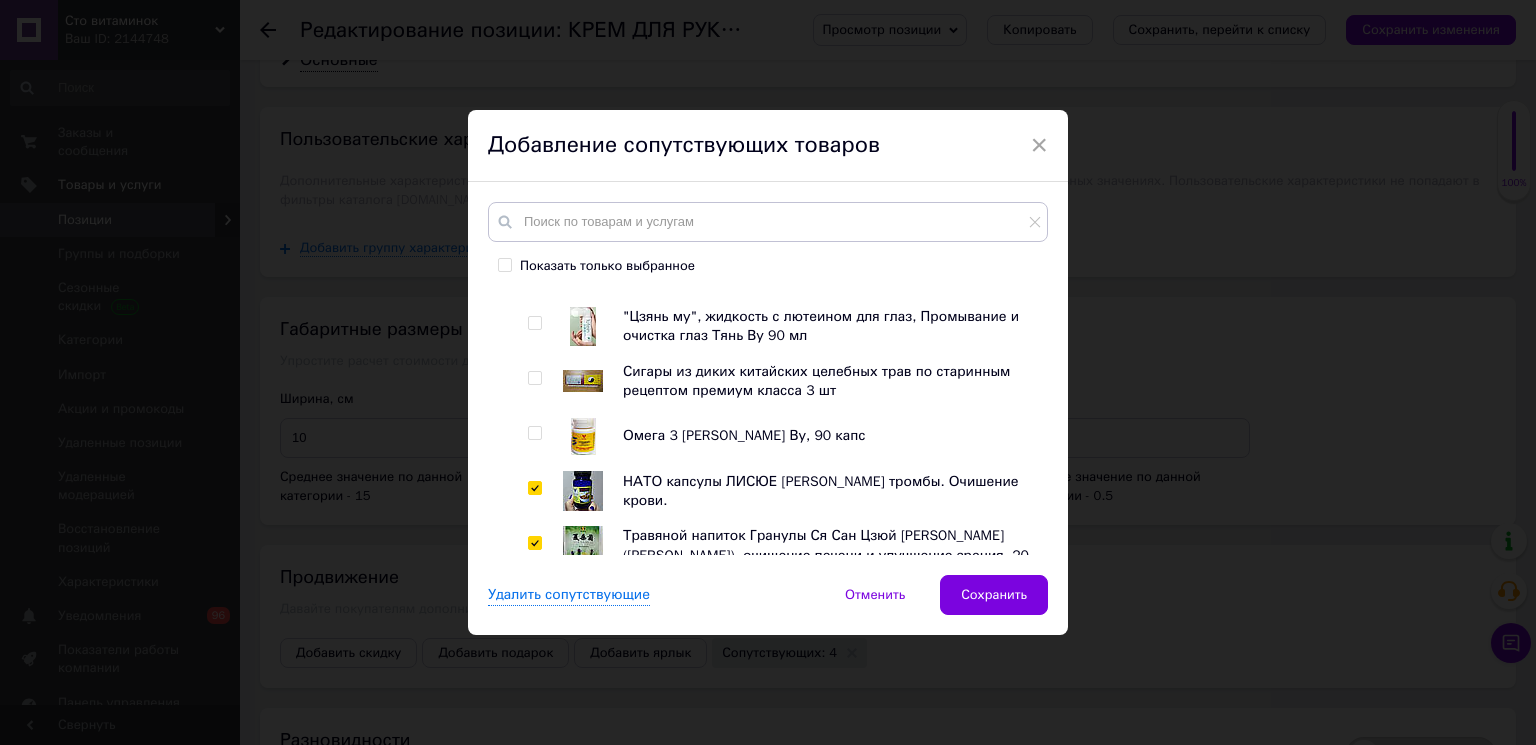 checkbox on "true" 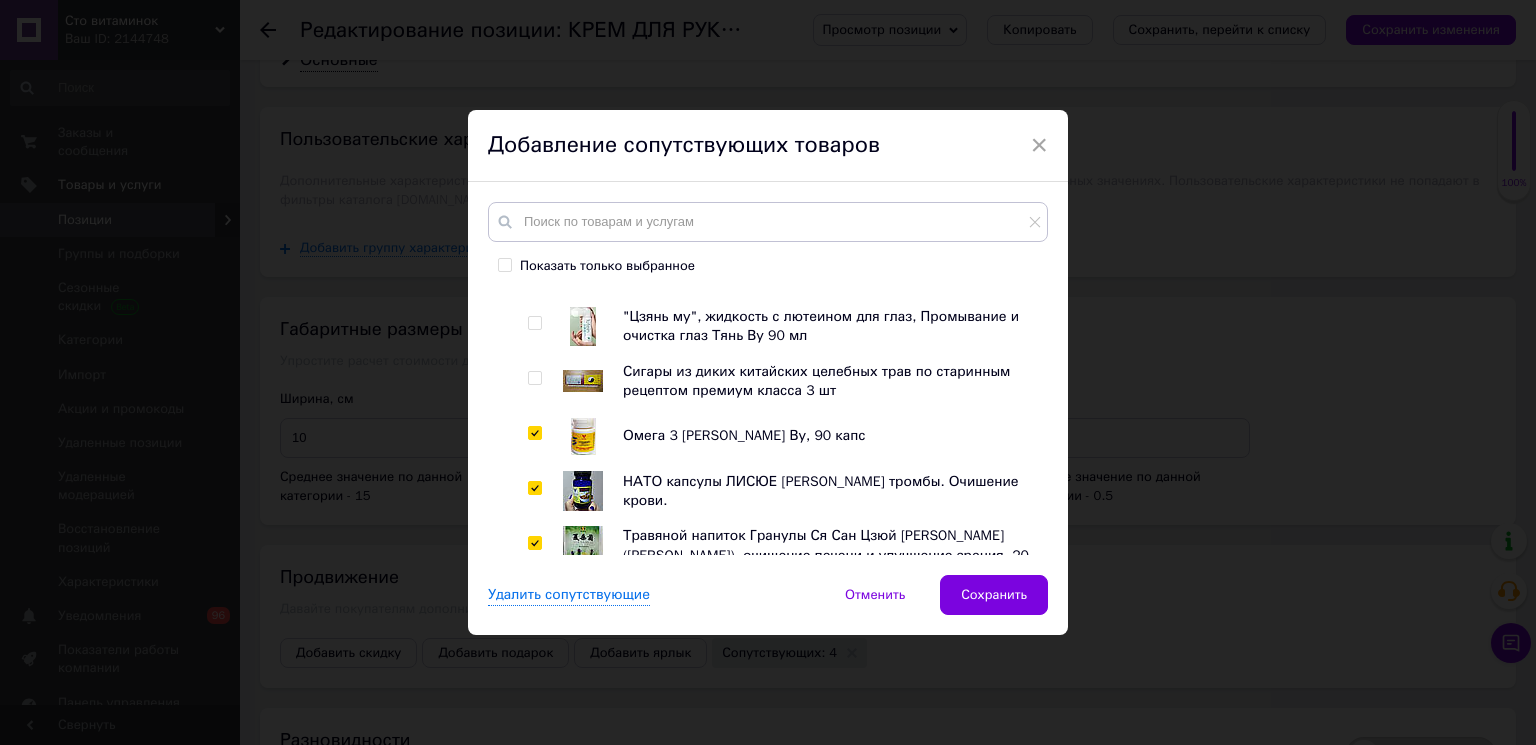 checkbox on "true" 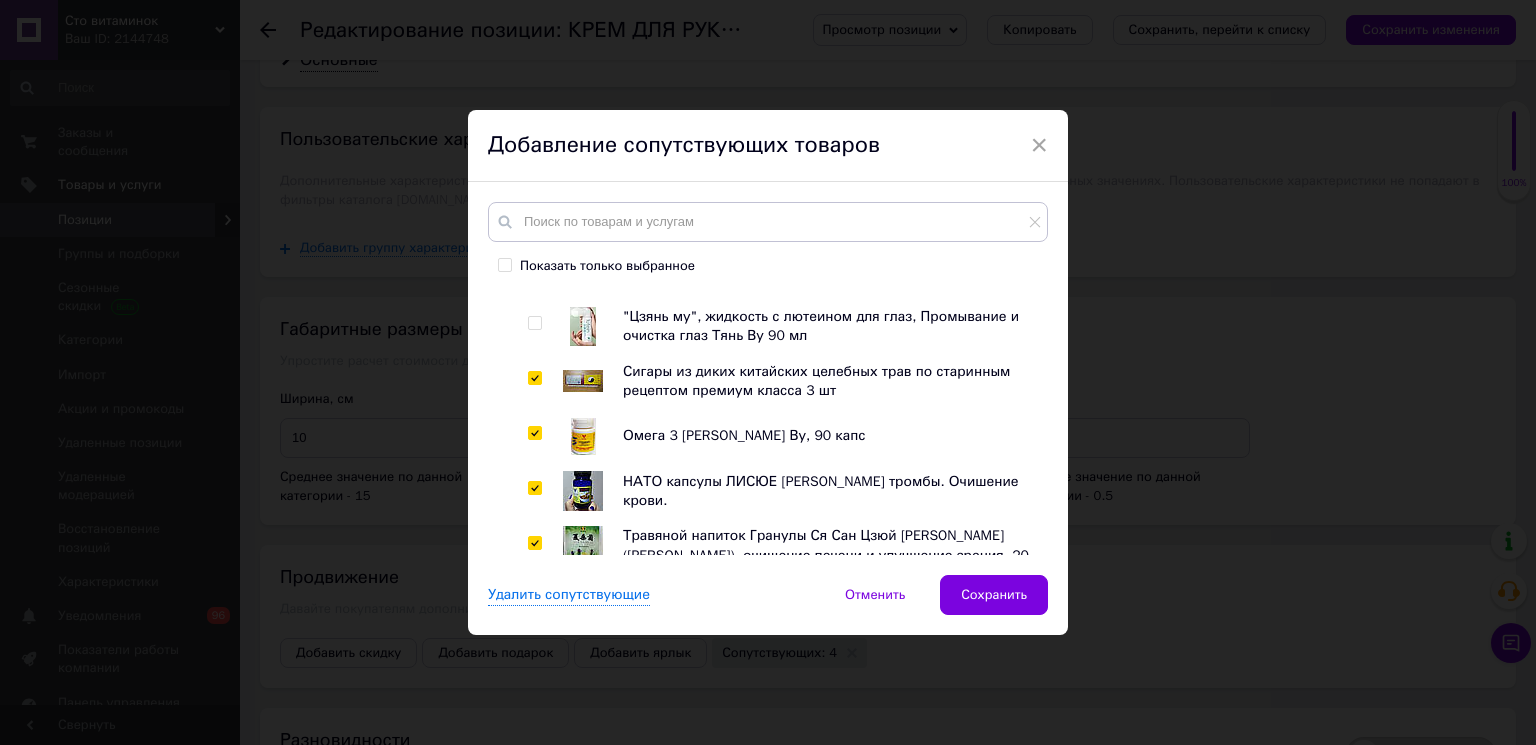 checkbox on "true" 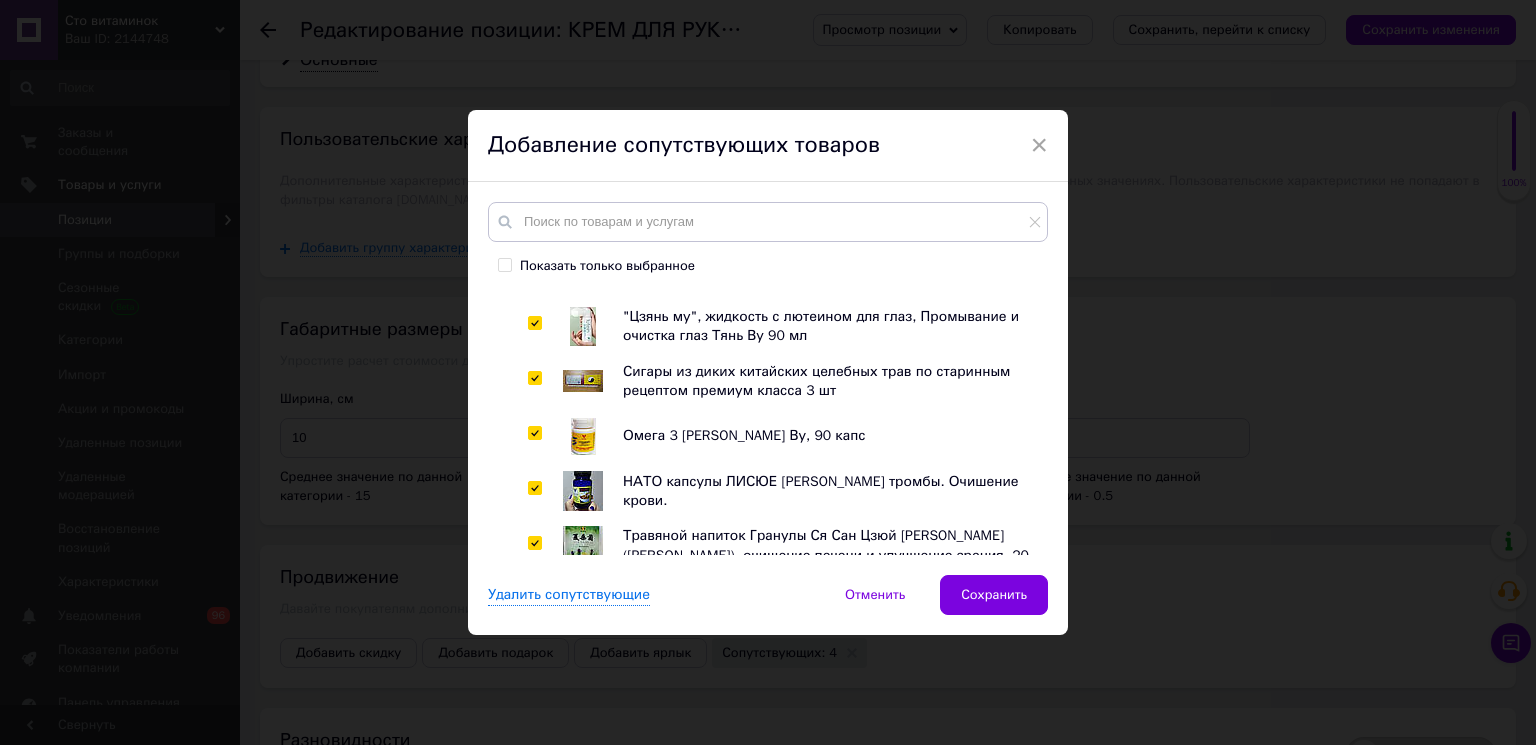 checkbox on "true" 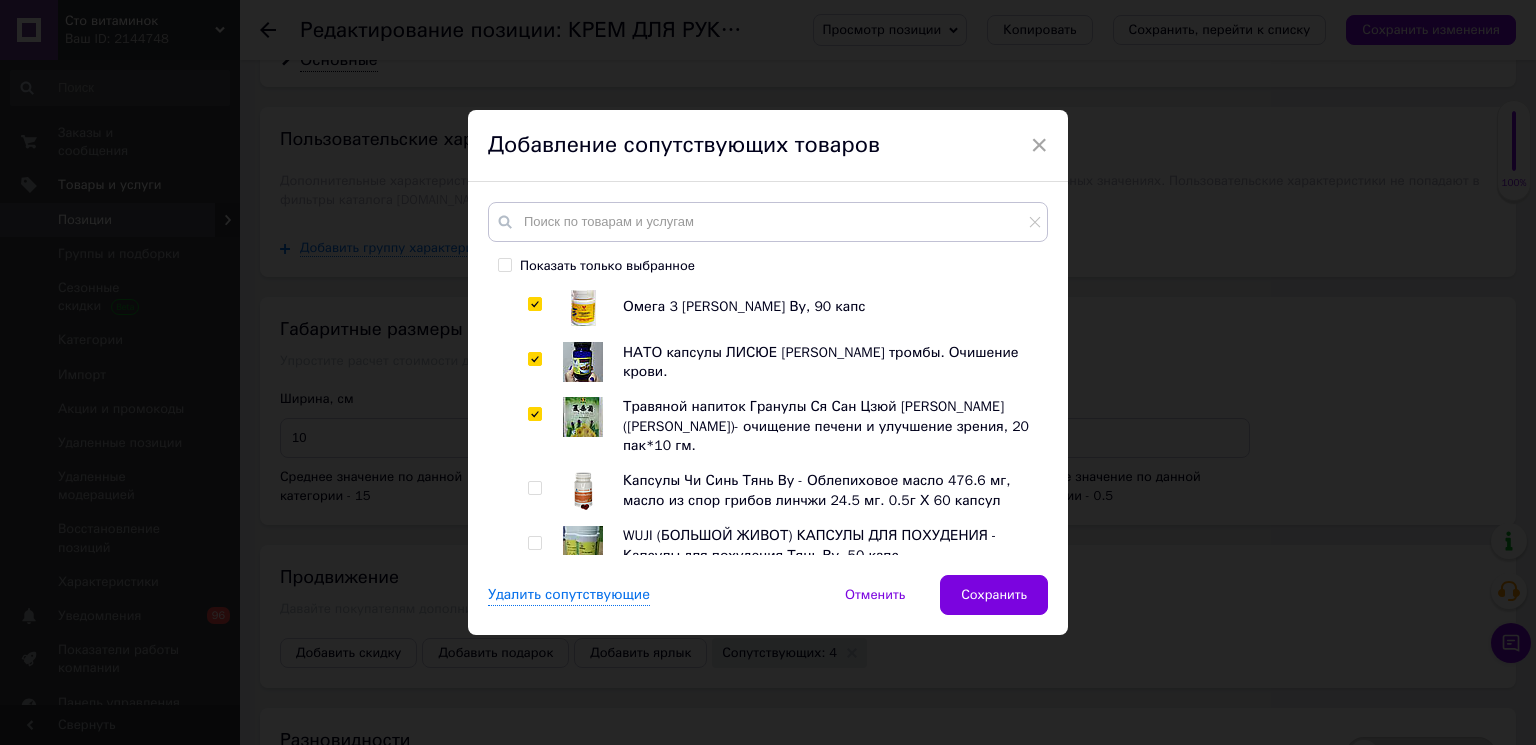 scroll, scrollTop: 2232, scrollLeft: 0, axis: vertical 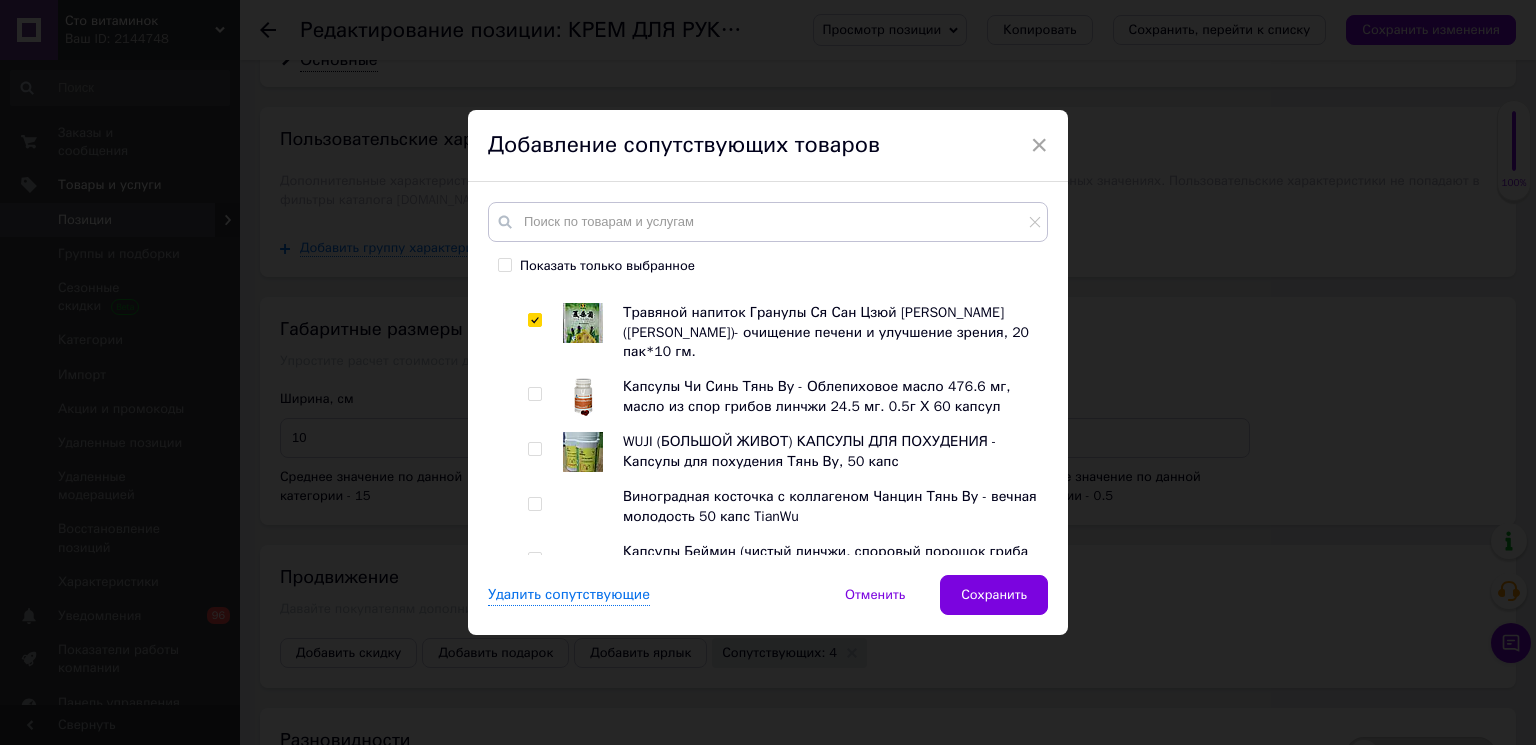 click at bounding box center [534, 559] 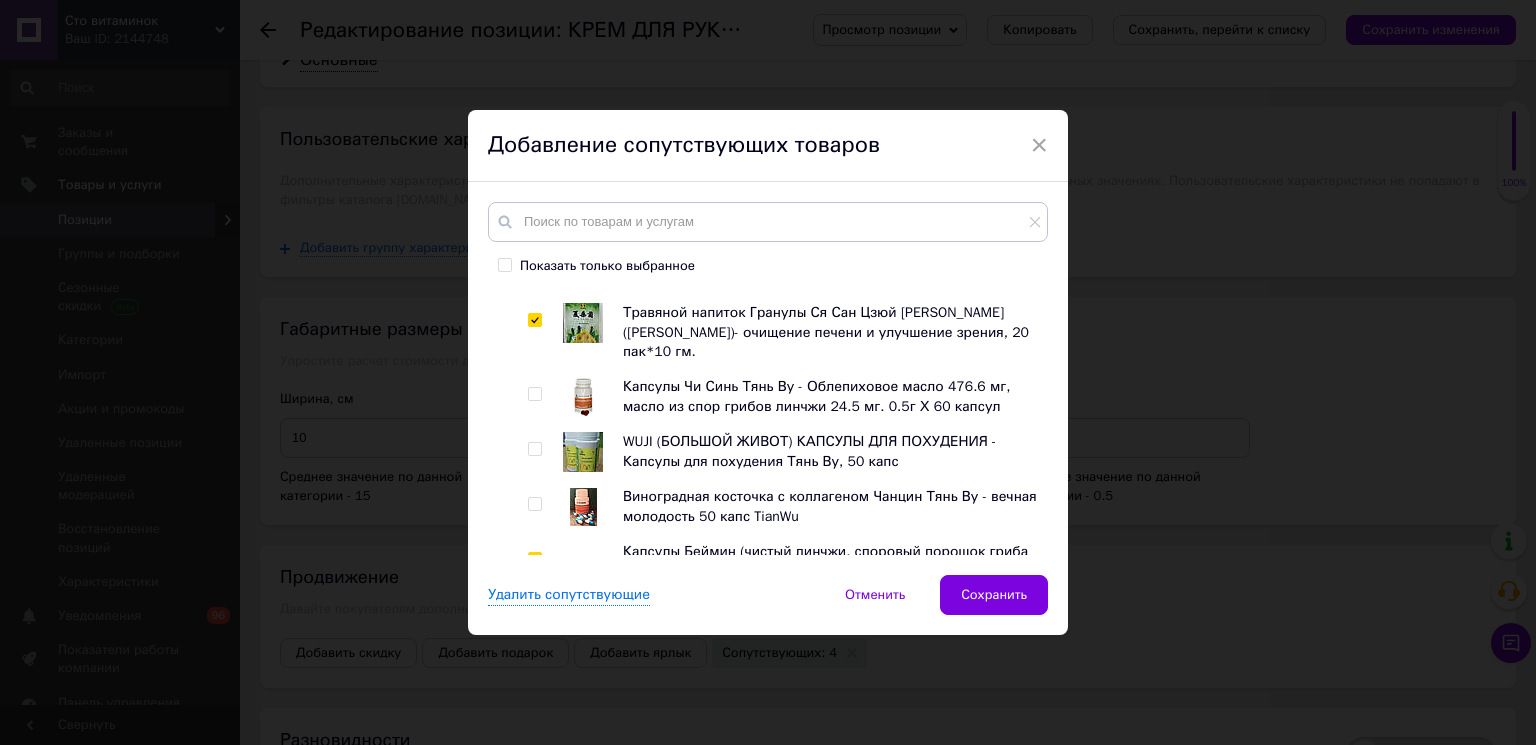 checkbox on "true" 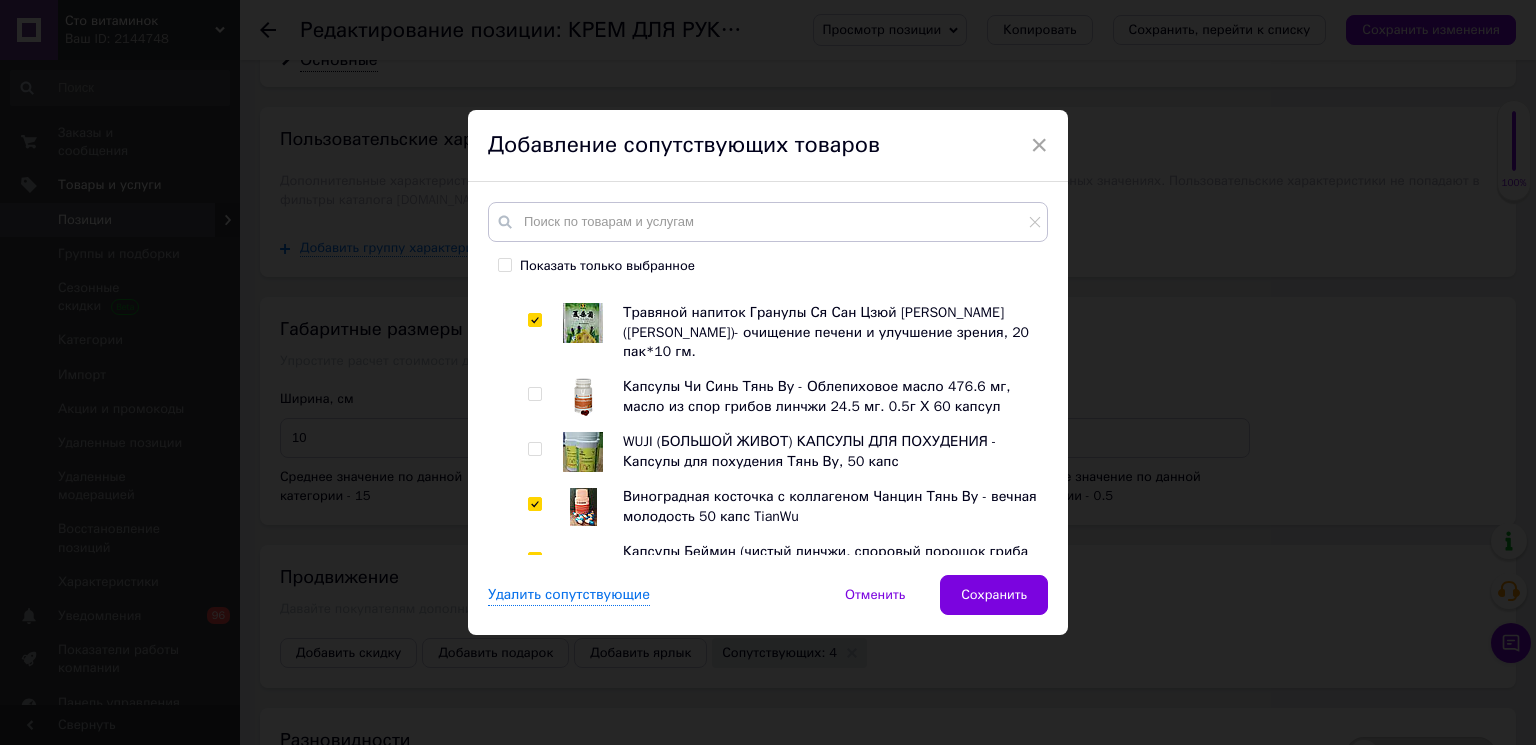checkbox on "true" 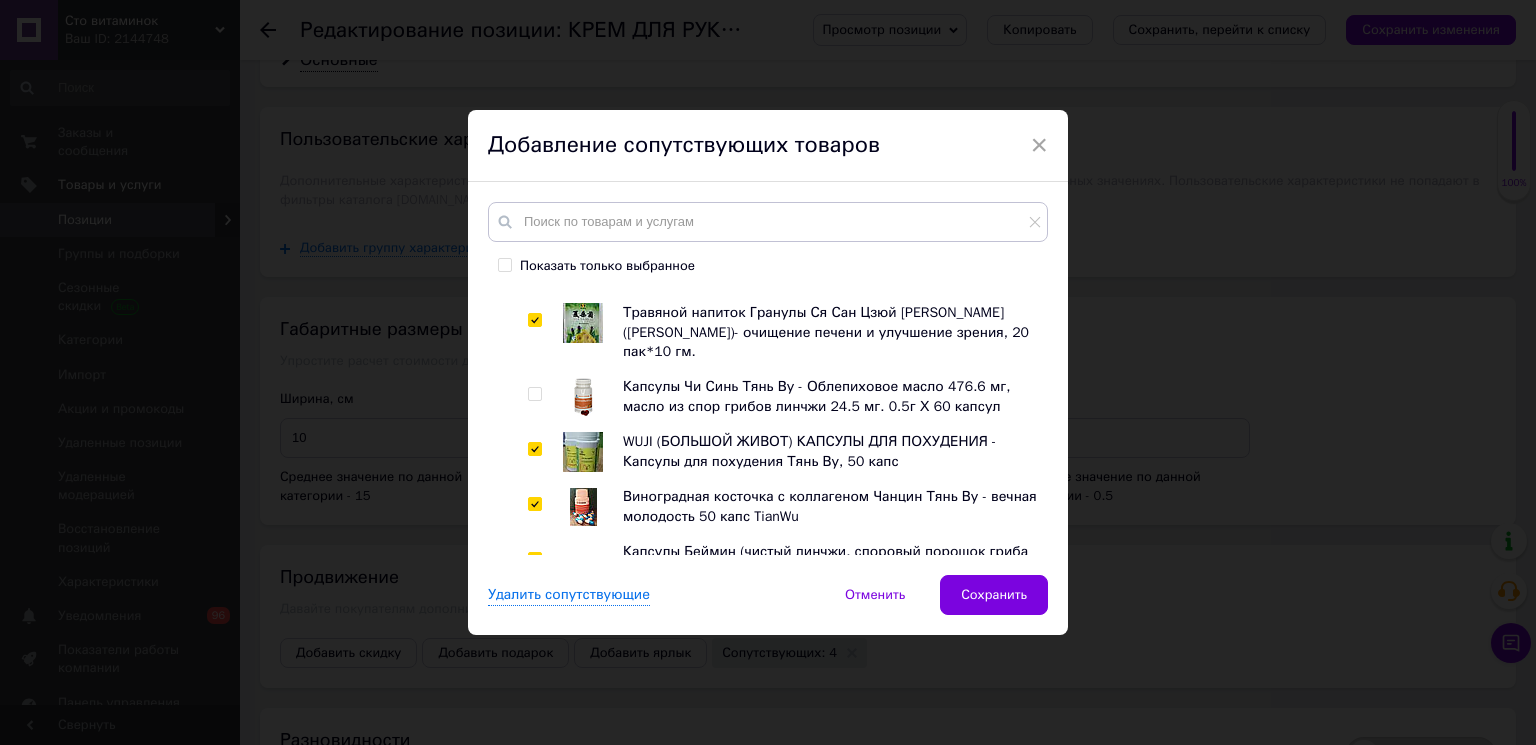 checkbox on "true" 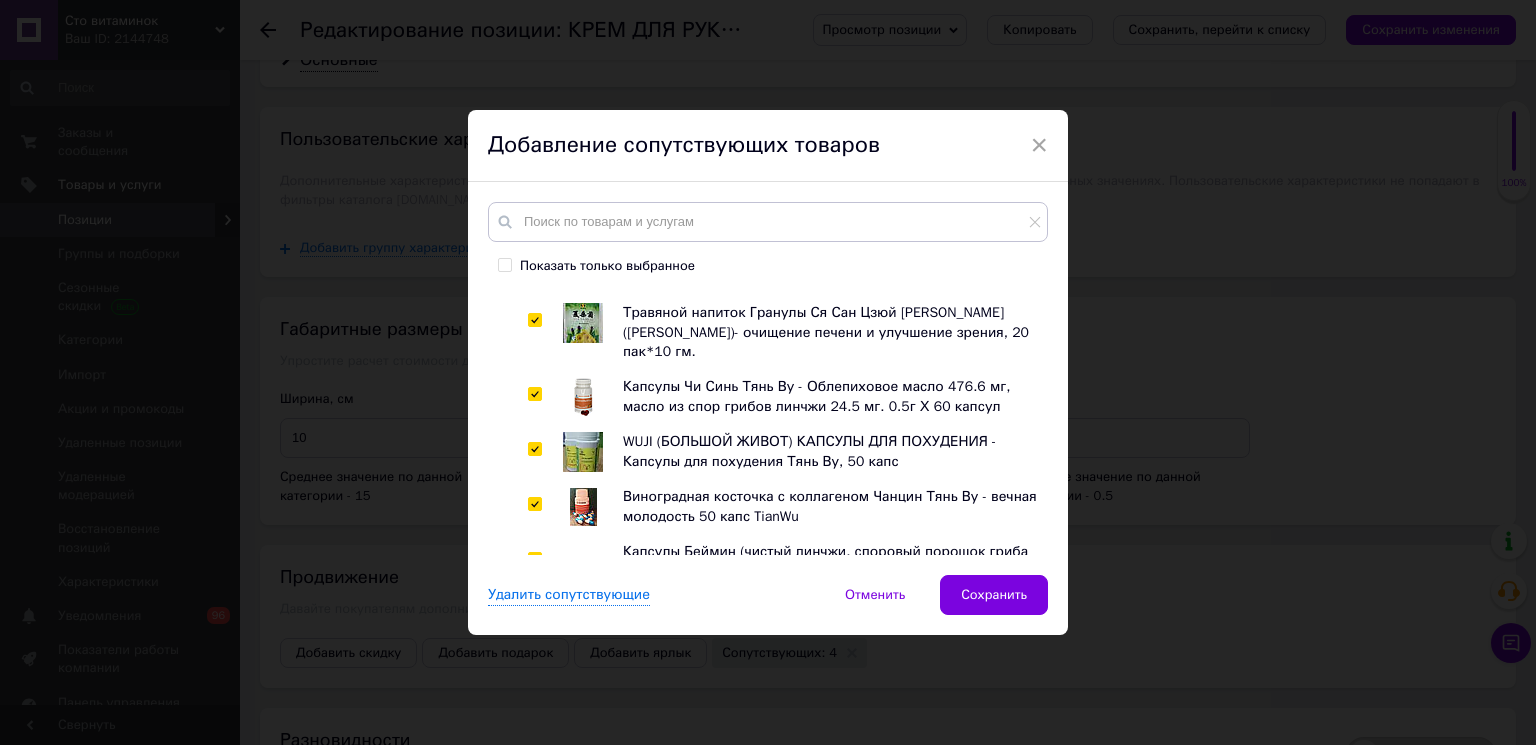 checkbox on "true" 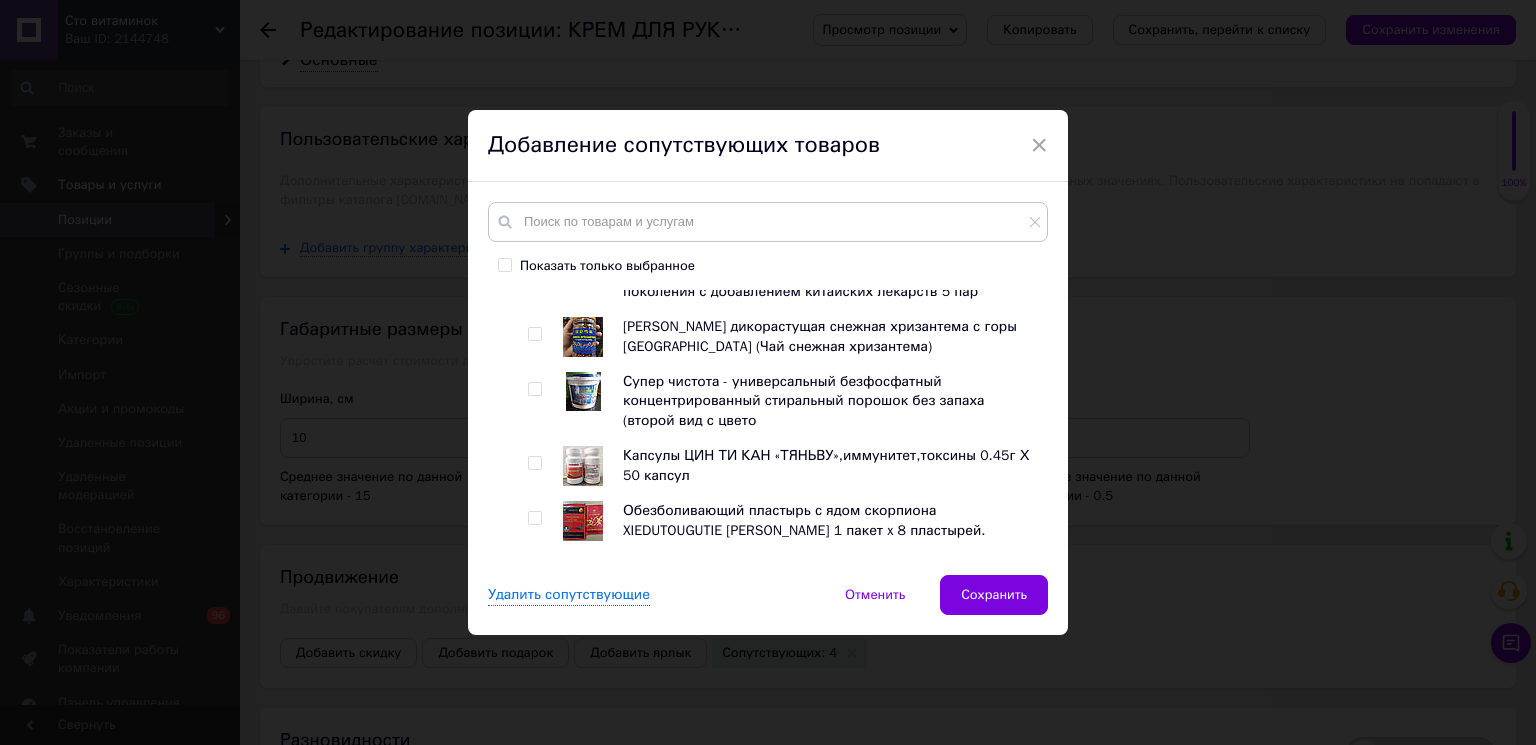 click at bounding box center (534, 518) 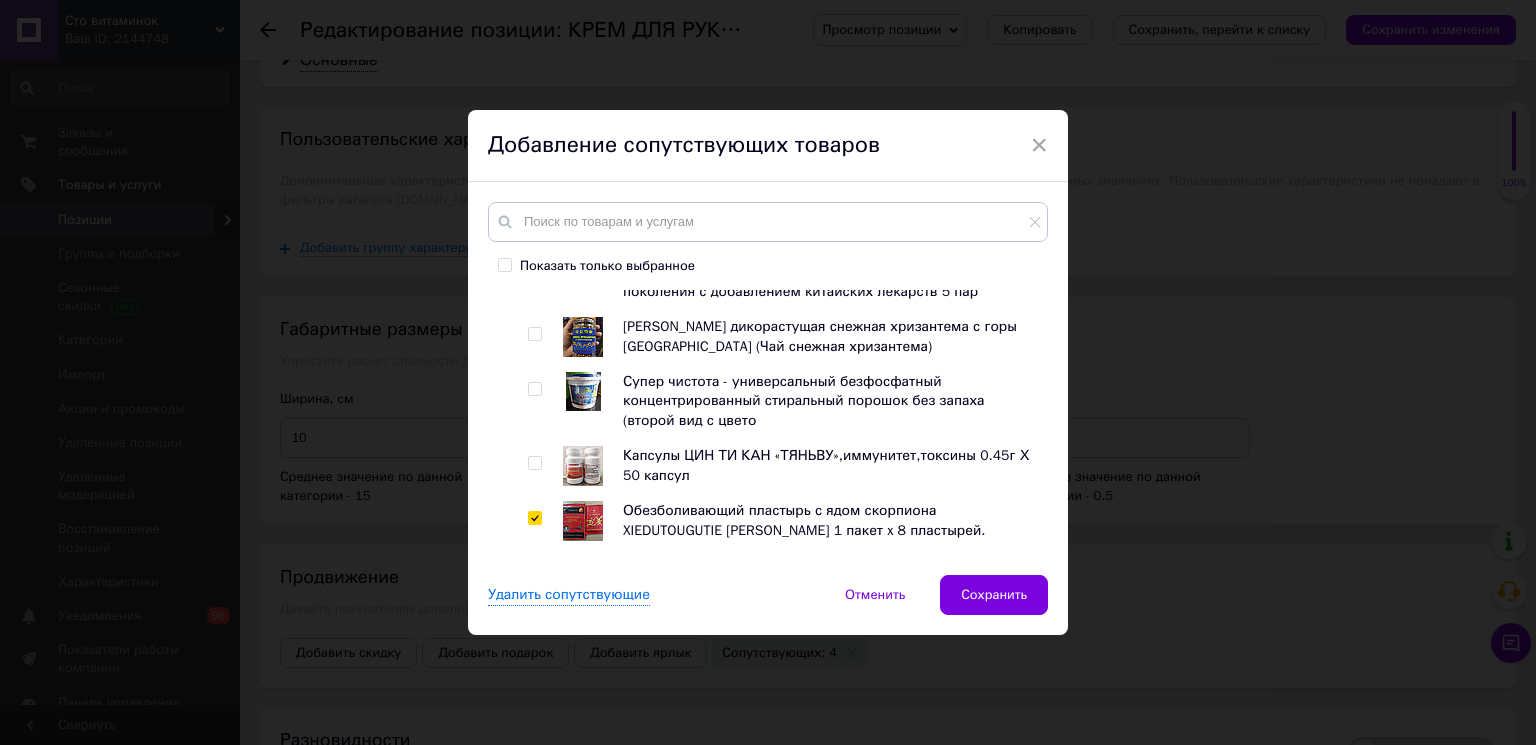 checkbox on "true" 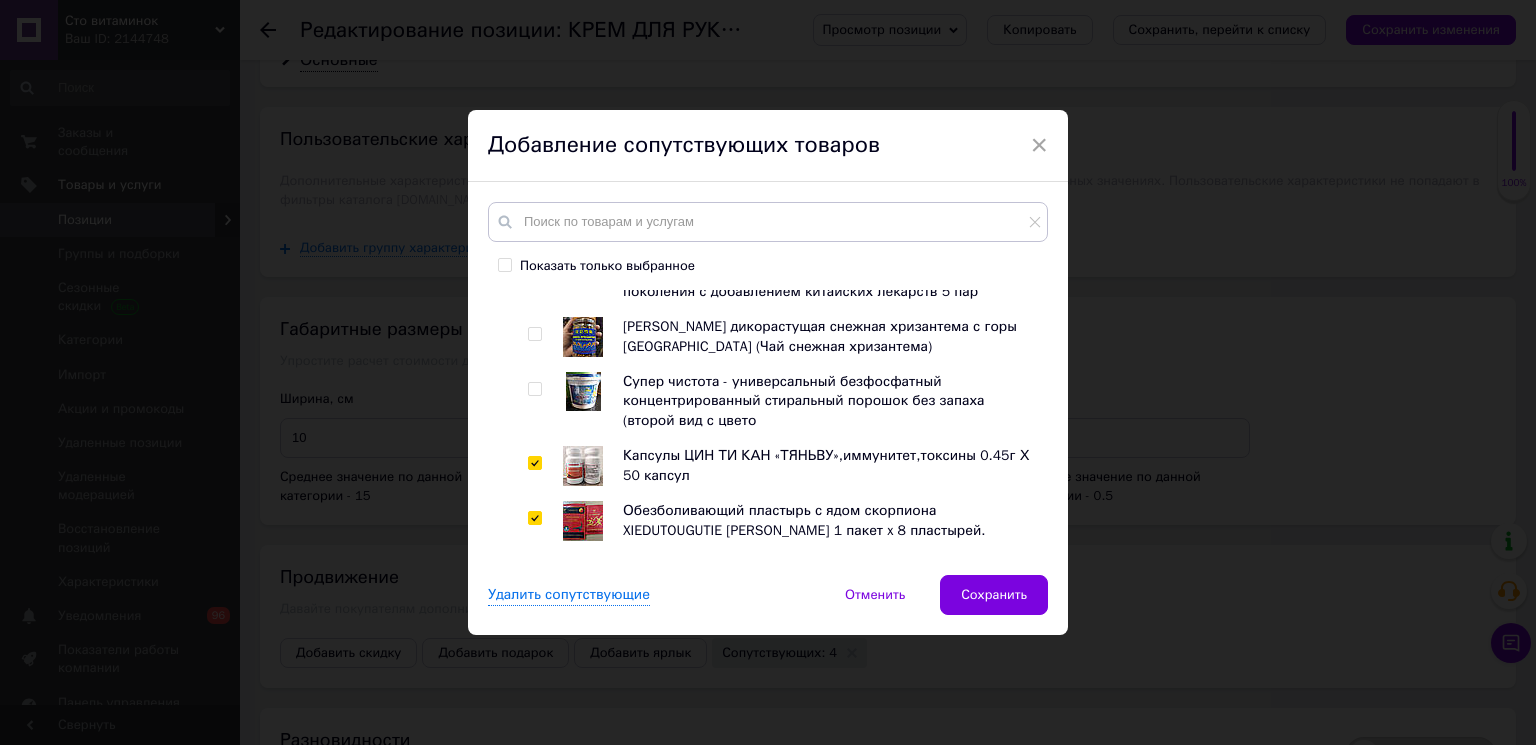 checkbox on "true" 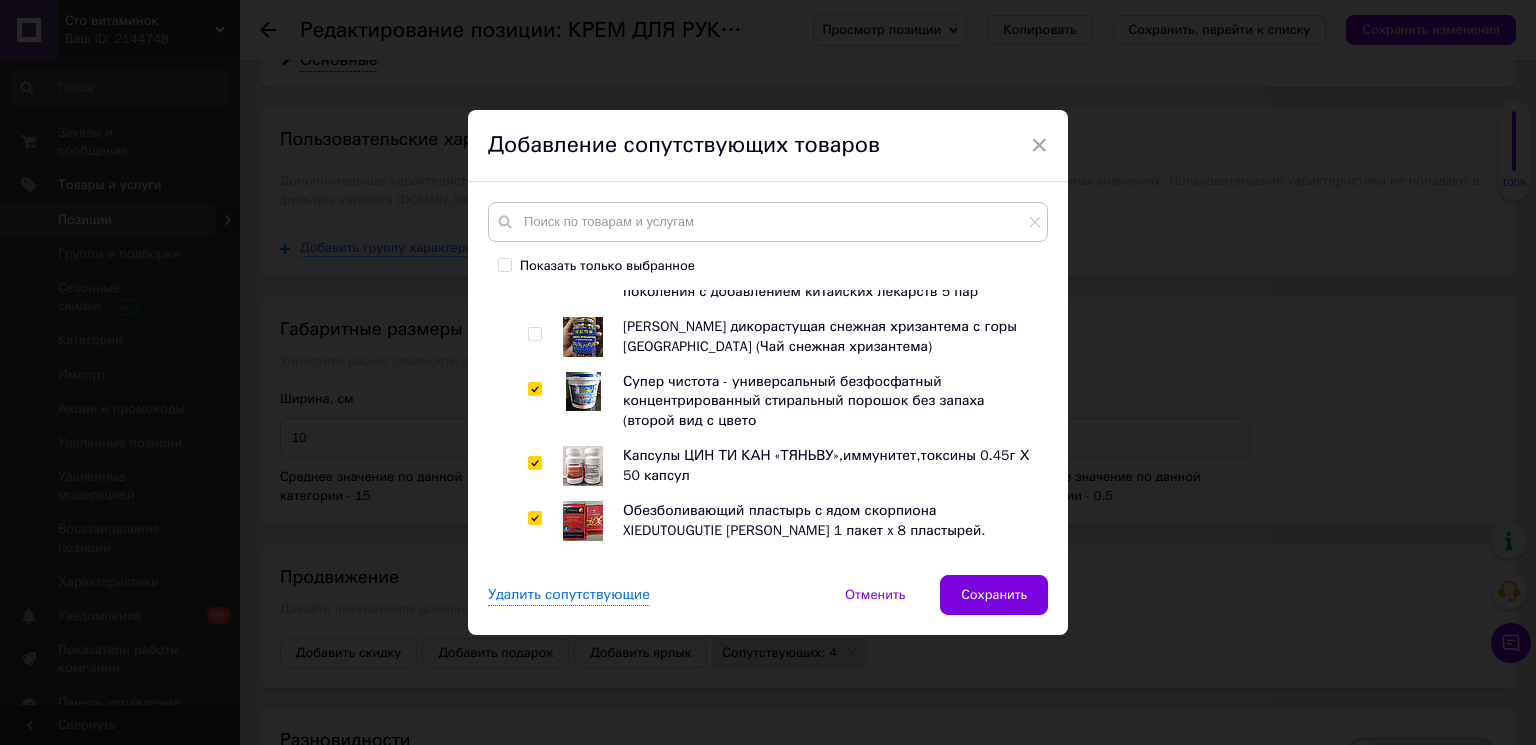 checkbox on "true" 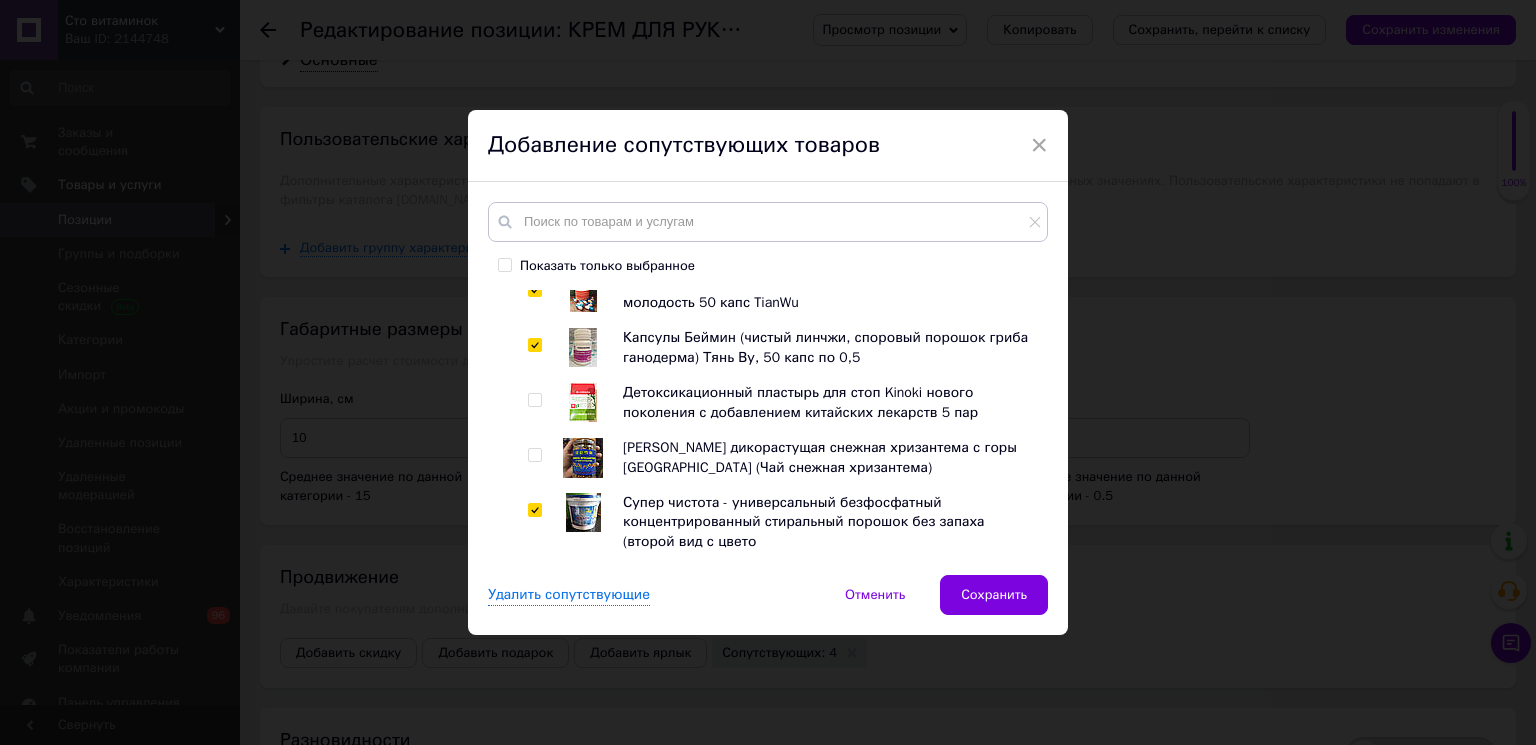 scroll, scrollTop: 2455, scrollLeft: 0, axis: vertical 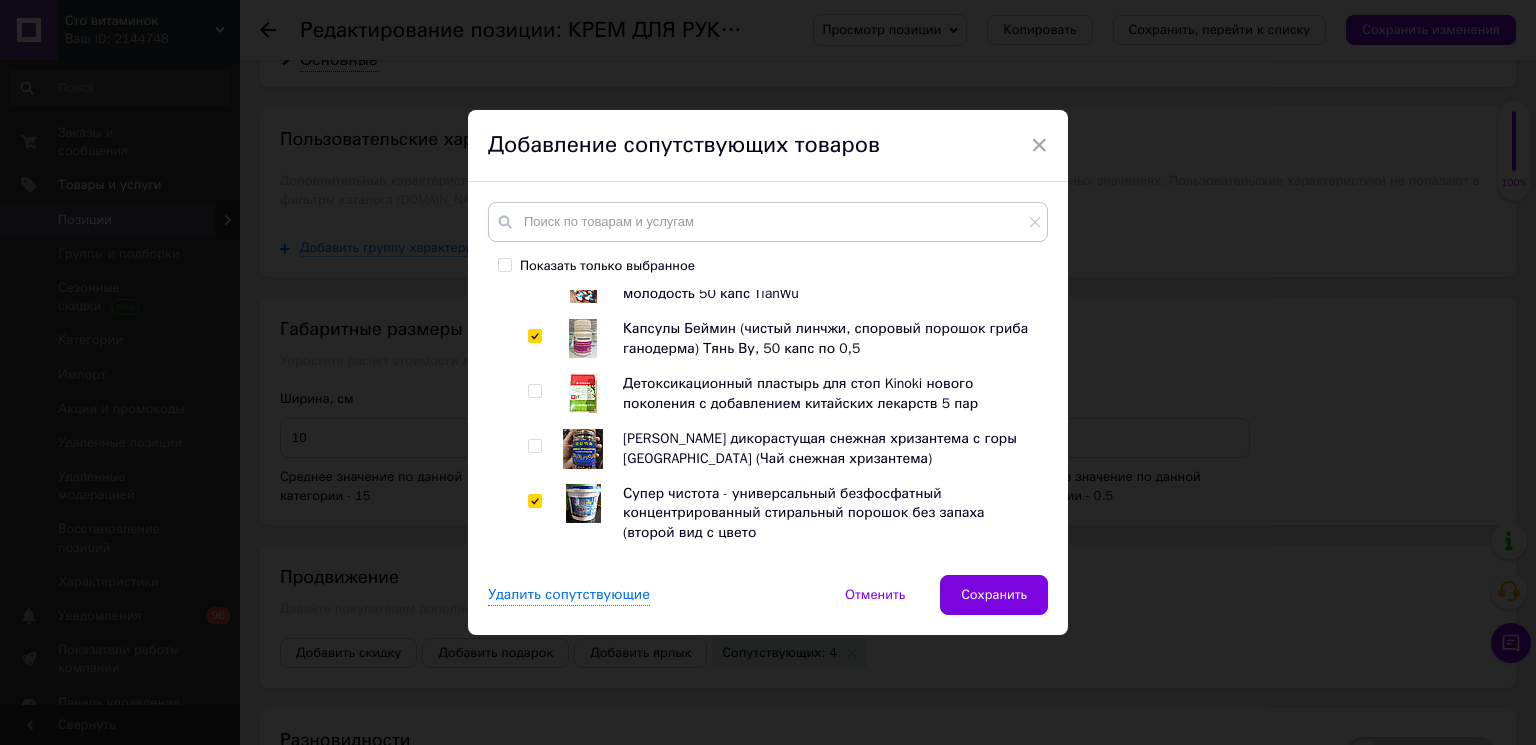 click at bounding box center (534, 446) 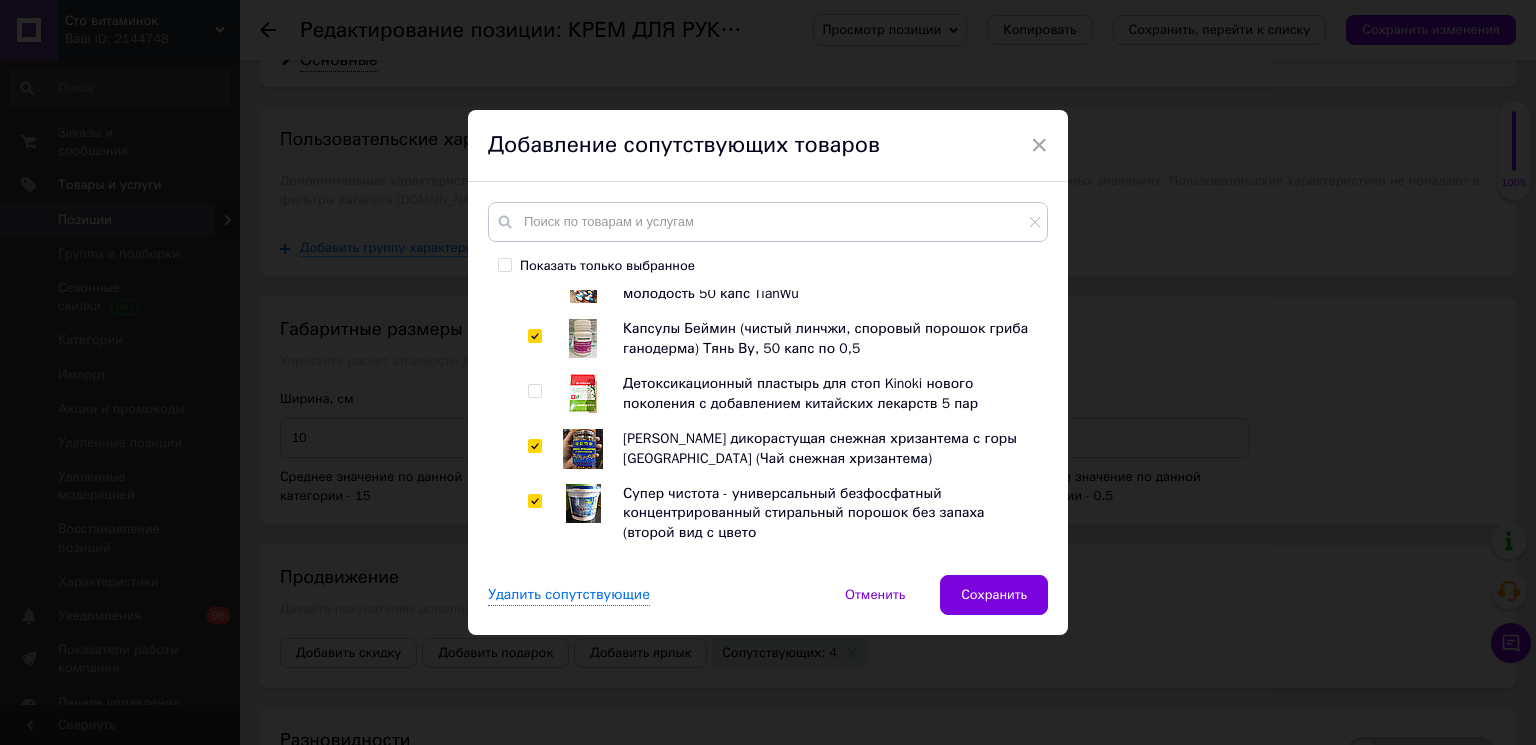 checkbox on "true" 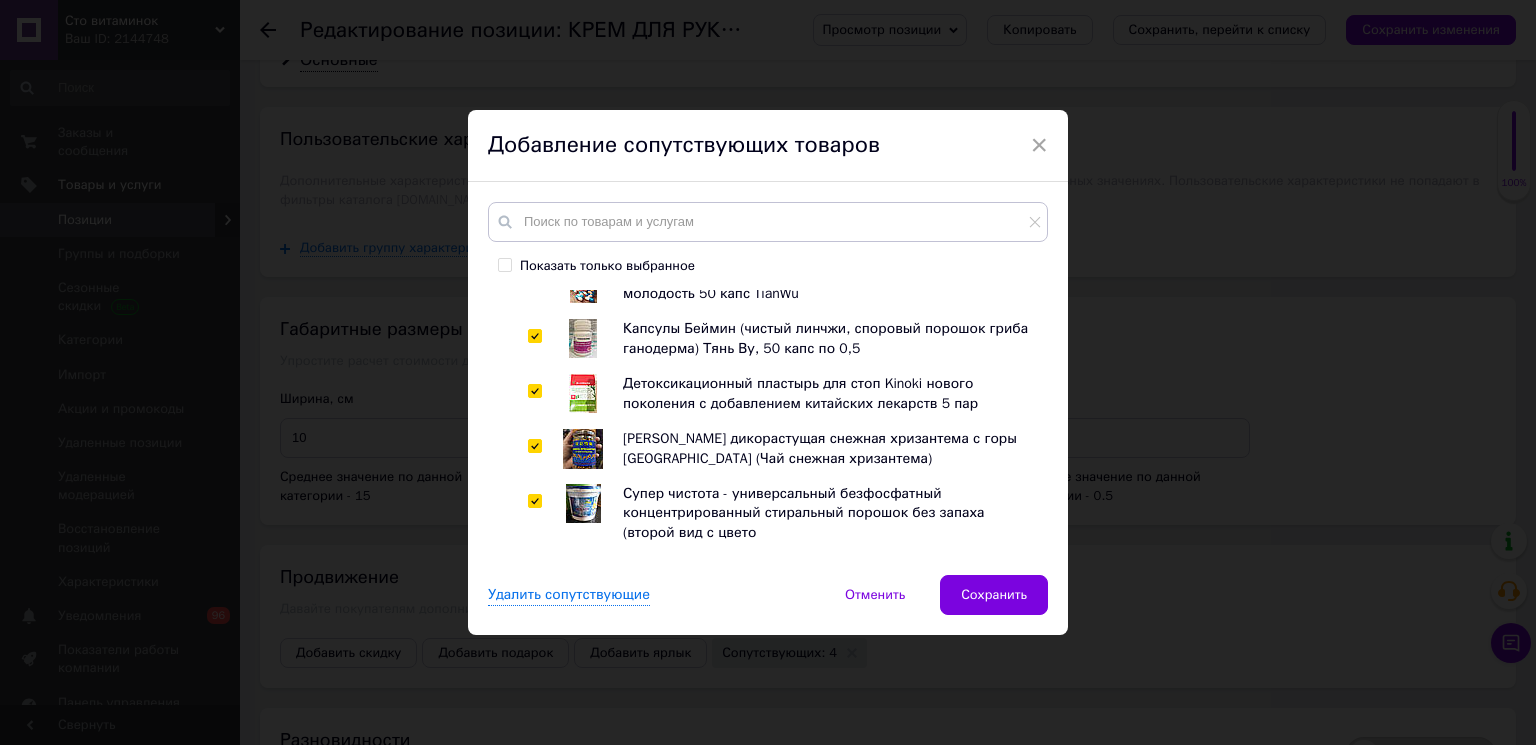 checkbox on "true" 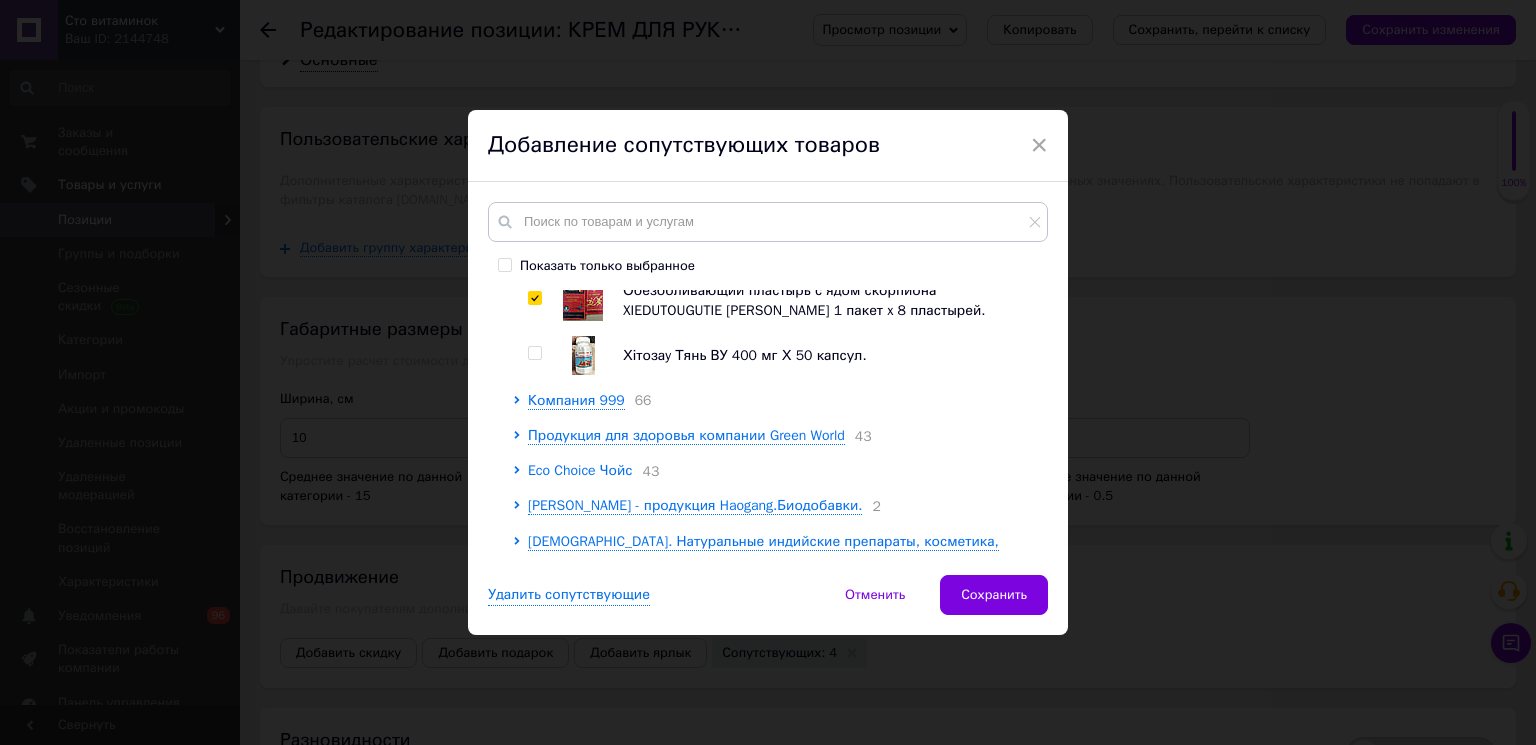 scroll, scrollTop: 2790, scrollLeft: 0, axis: vertical 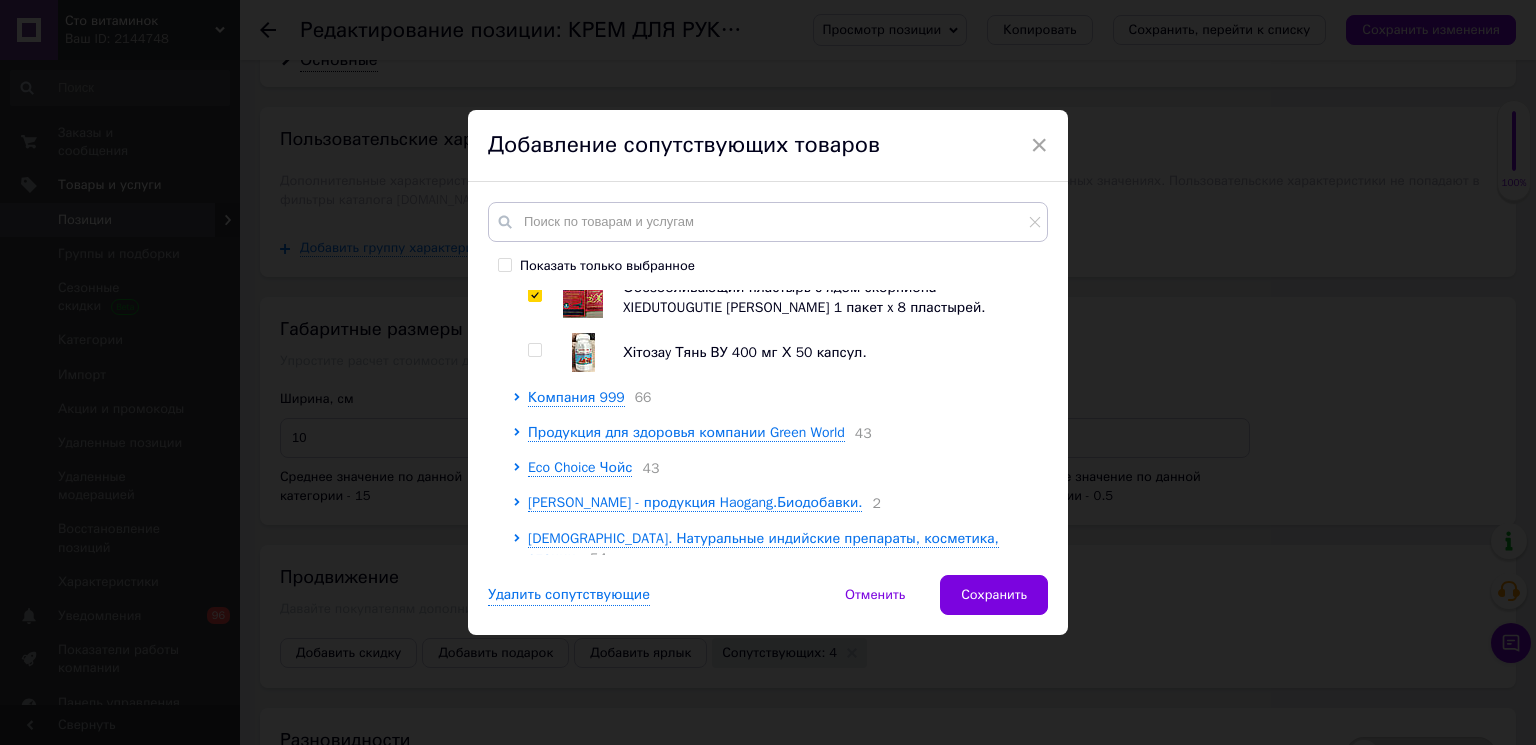 click at bounding box center [534, 350] 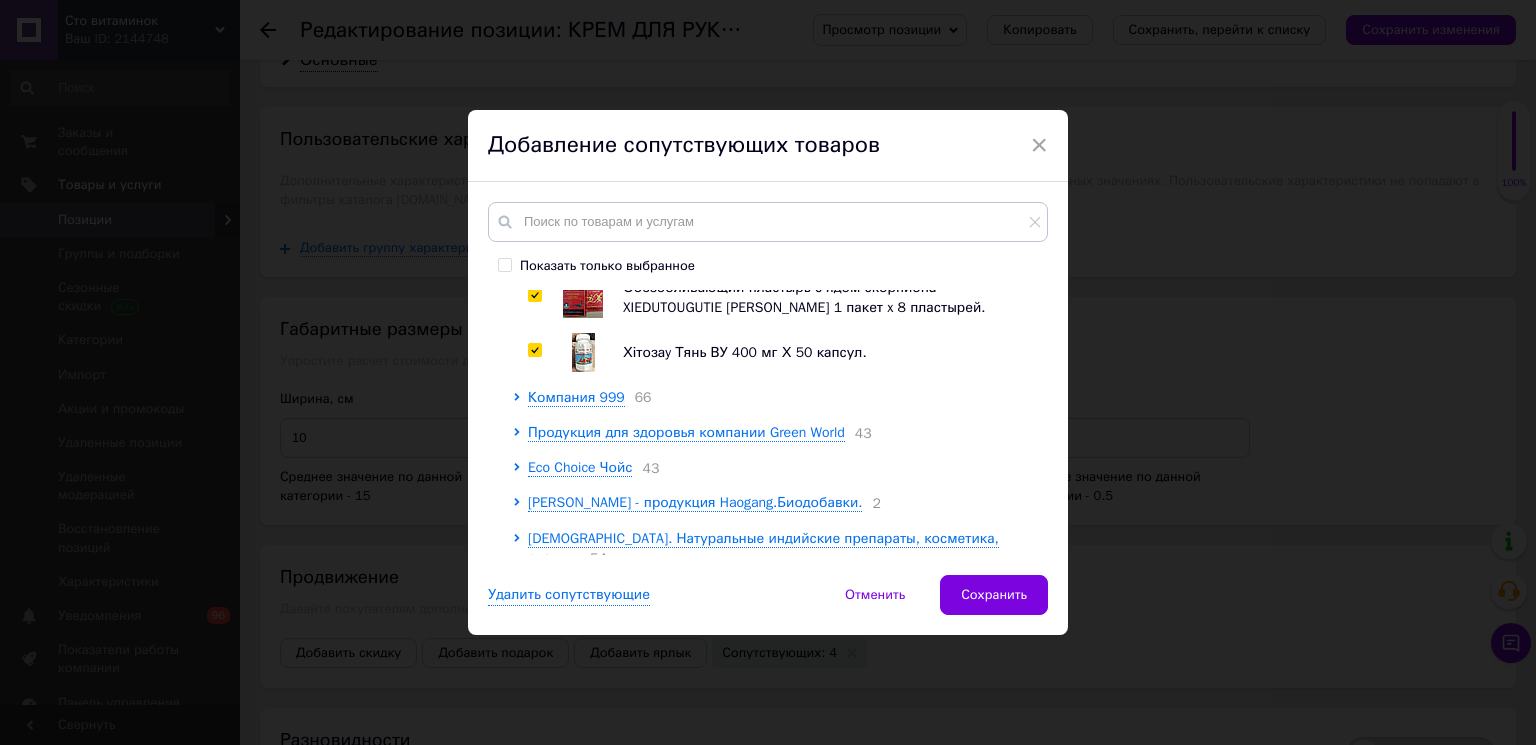 checkbox on "true" 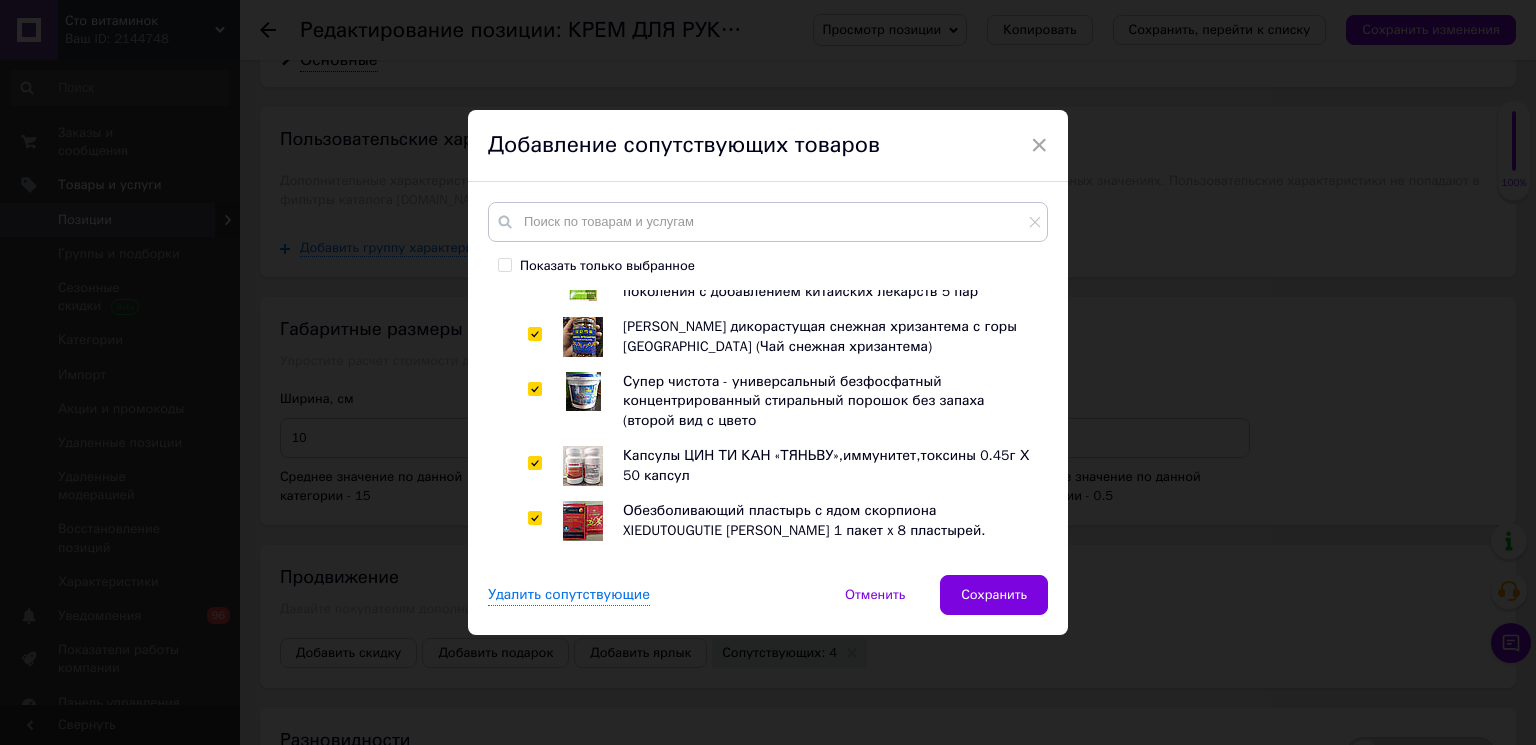 scroll, scrollTop: 2790, scrollLeft: 0, axis: vertical 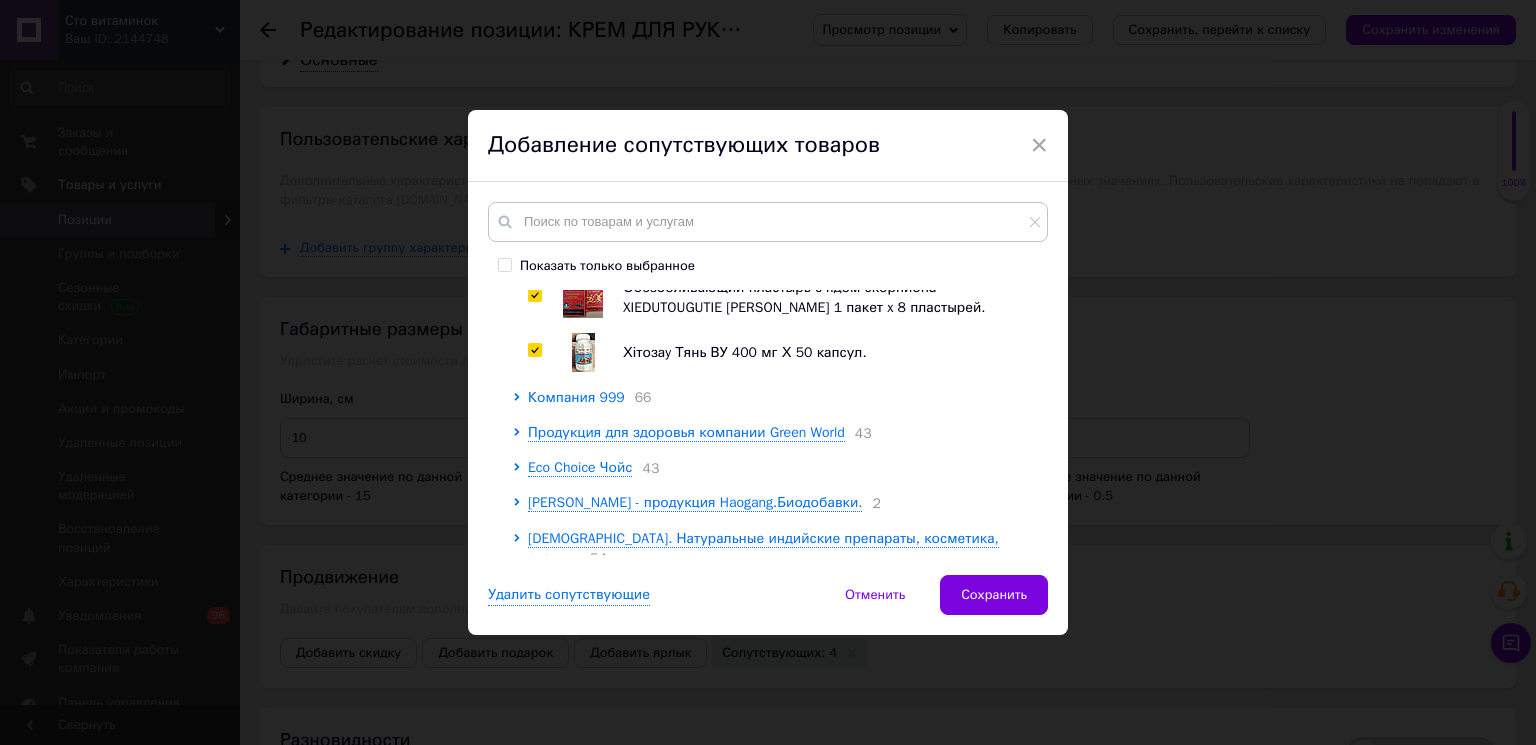 click on "Компания 999" at bounding box center (576, 397) 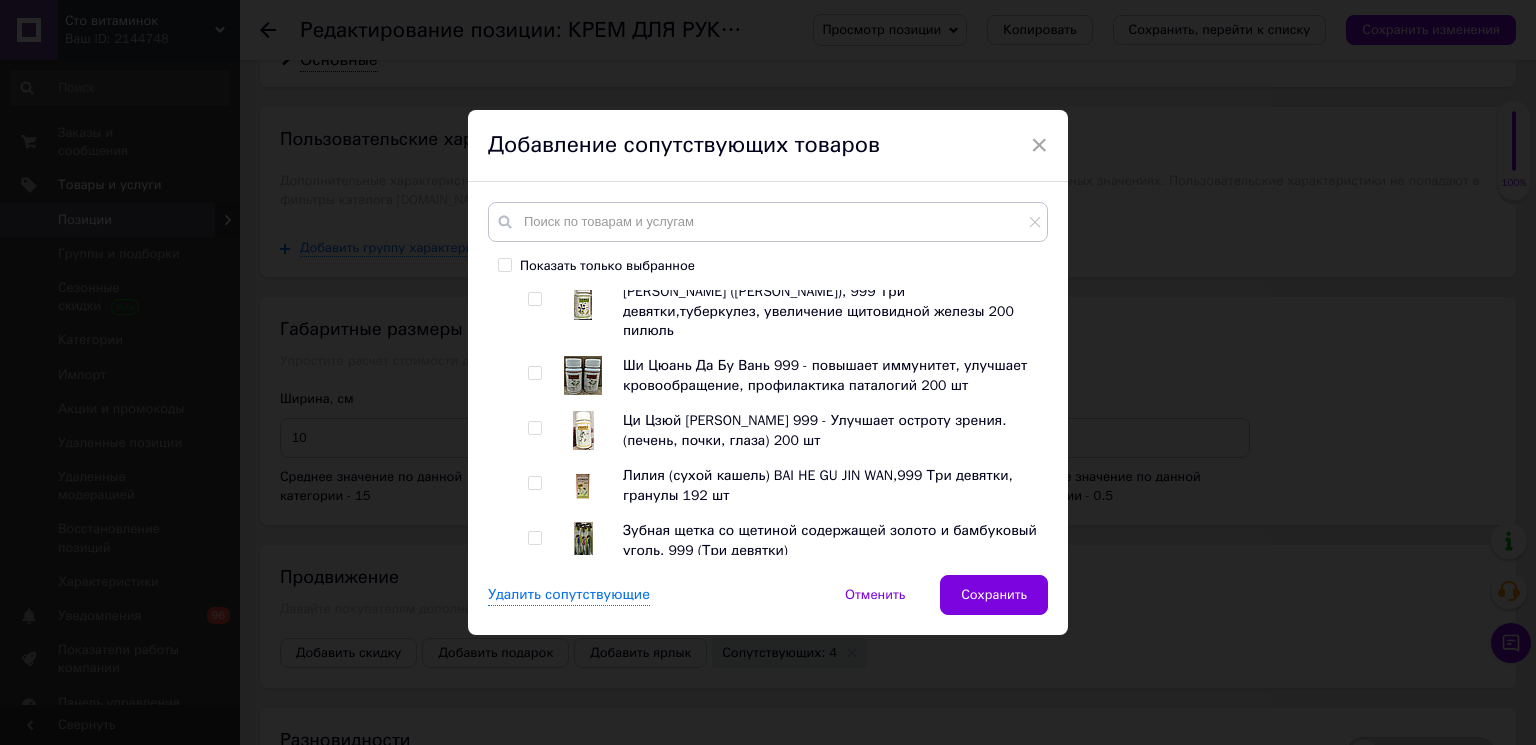 scroll, scrollTop: 3013, scrollLeft: 0, axis: vertical 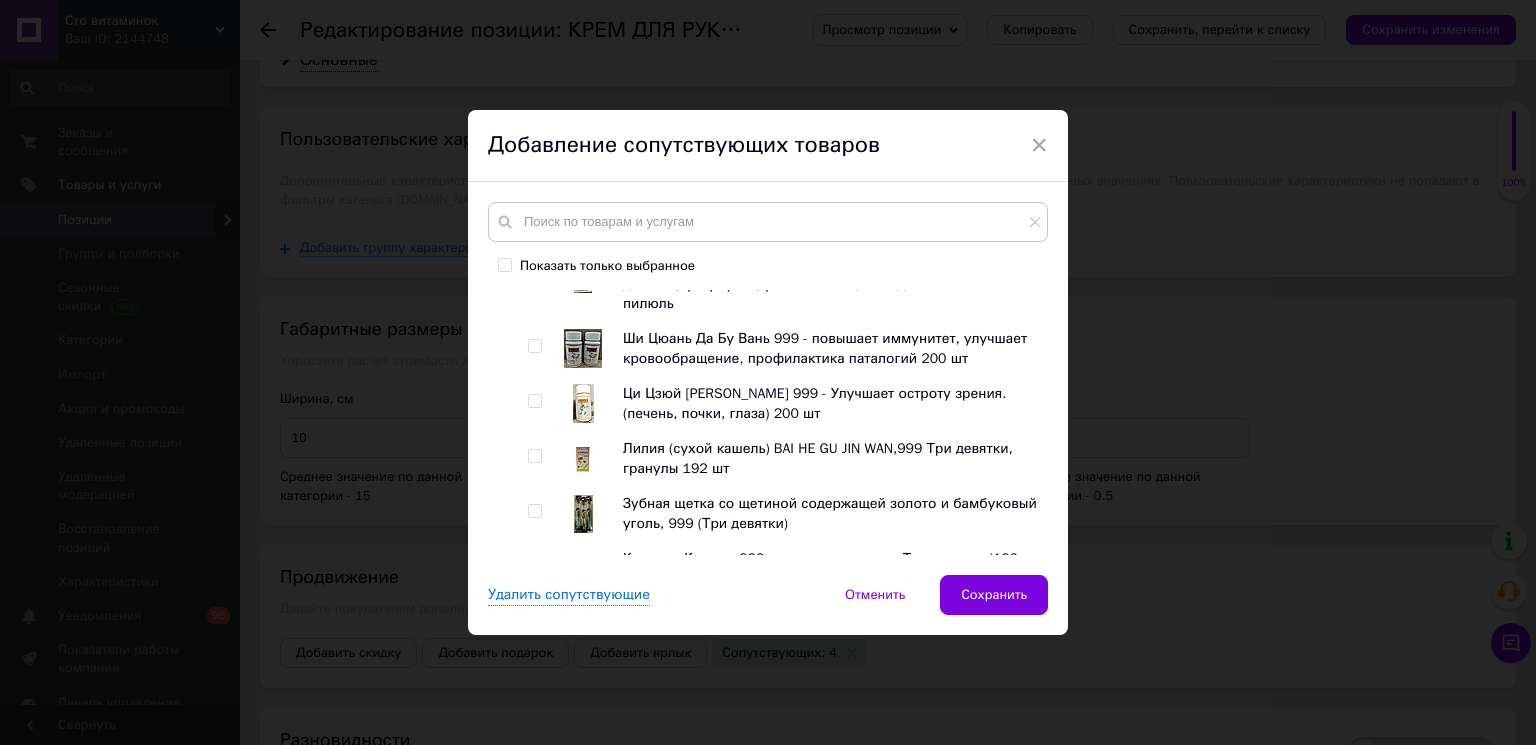 click at bounding box center (538, 569) 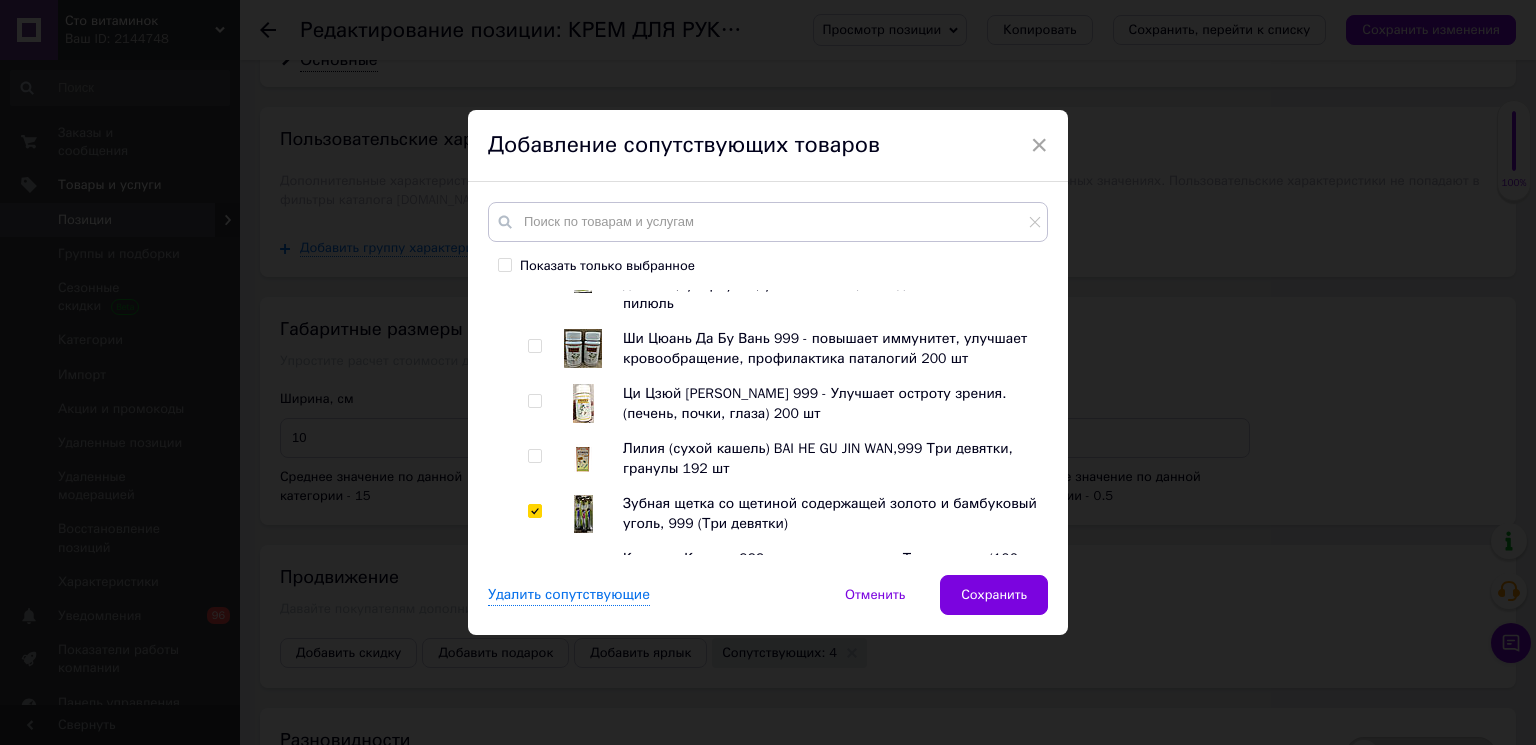 checkbox on "true" 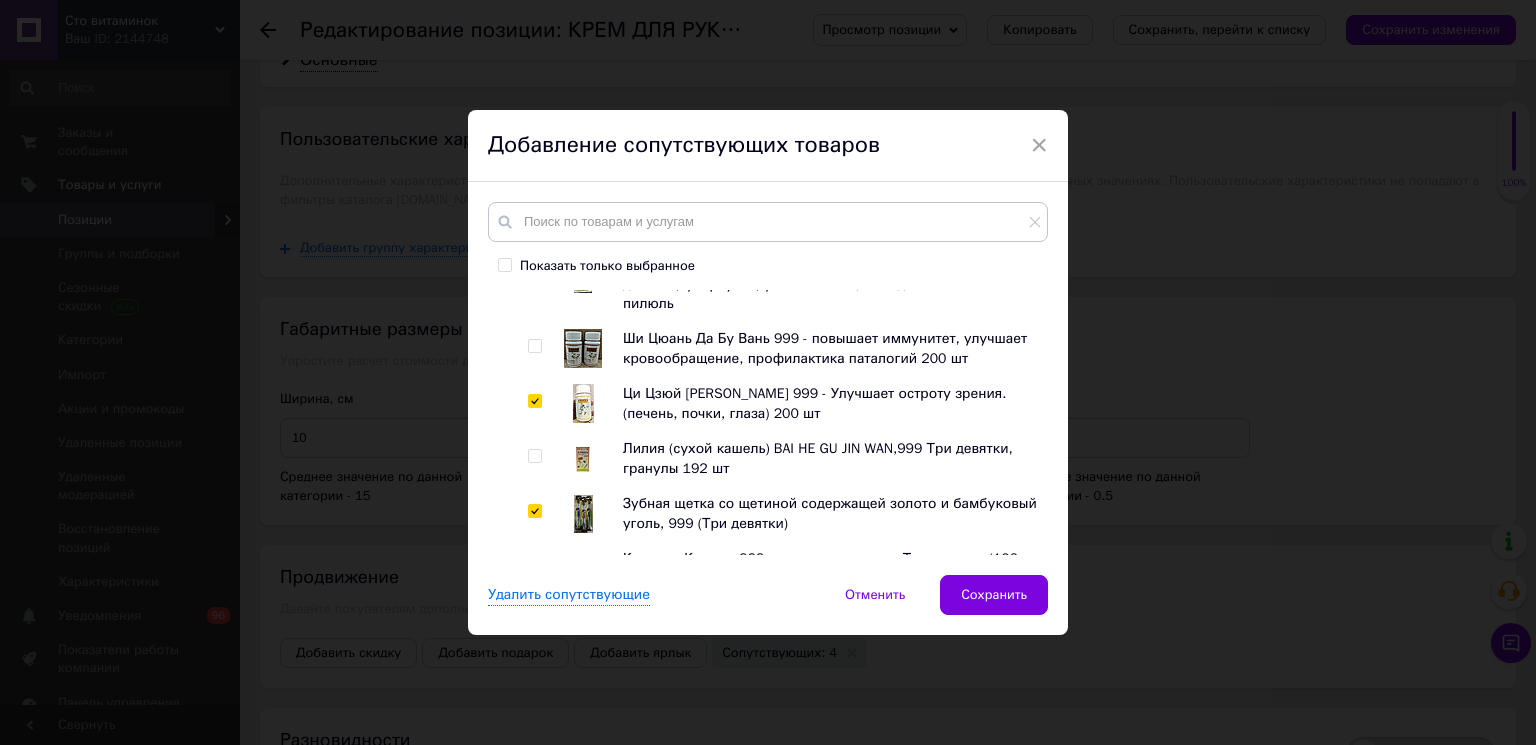 checkbox on "true" 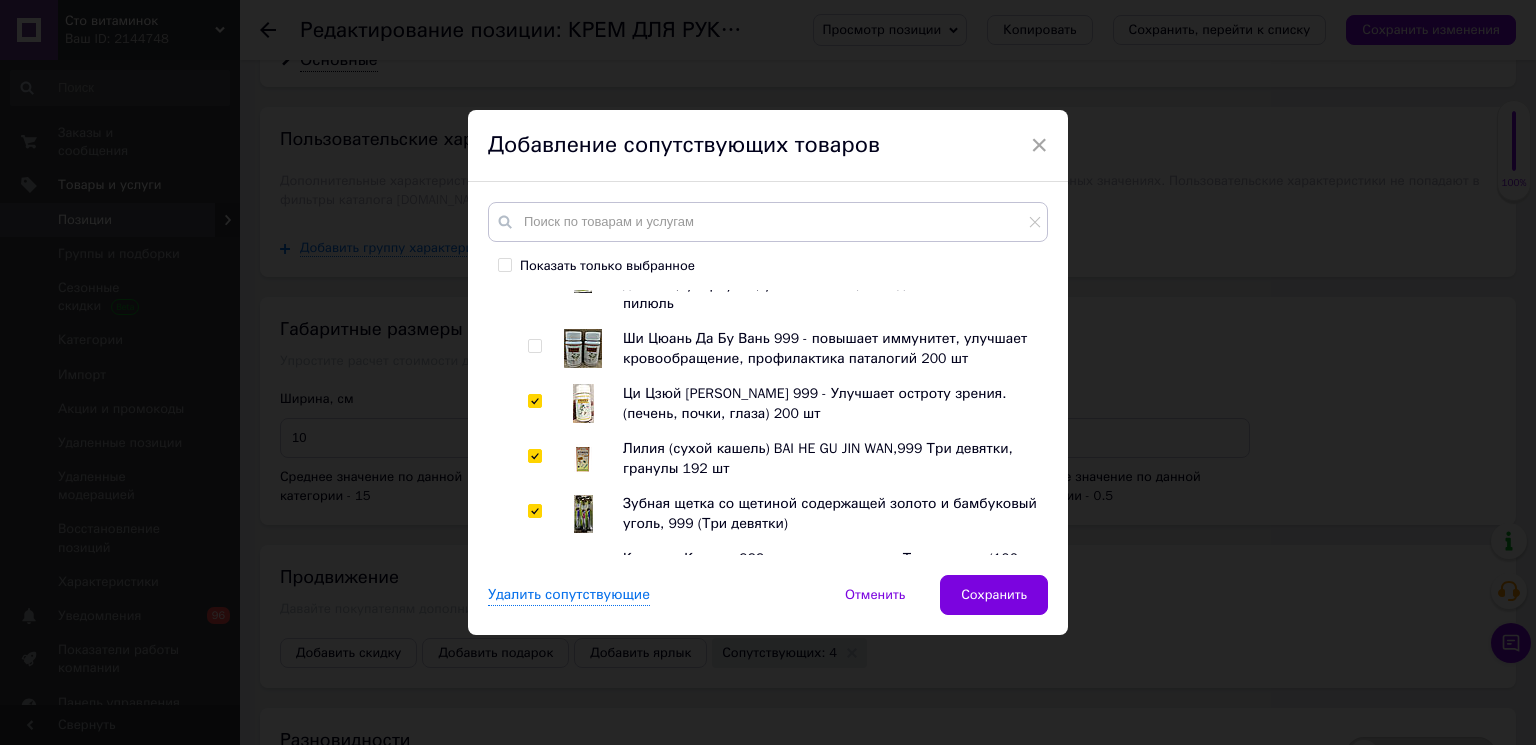 checkbox on "true" 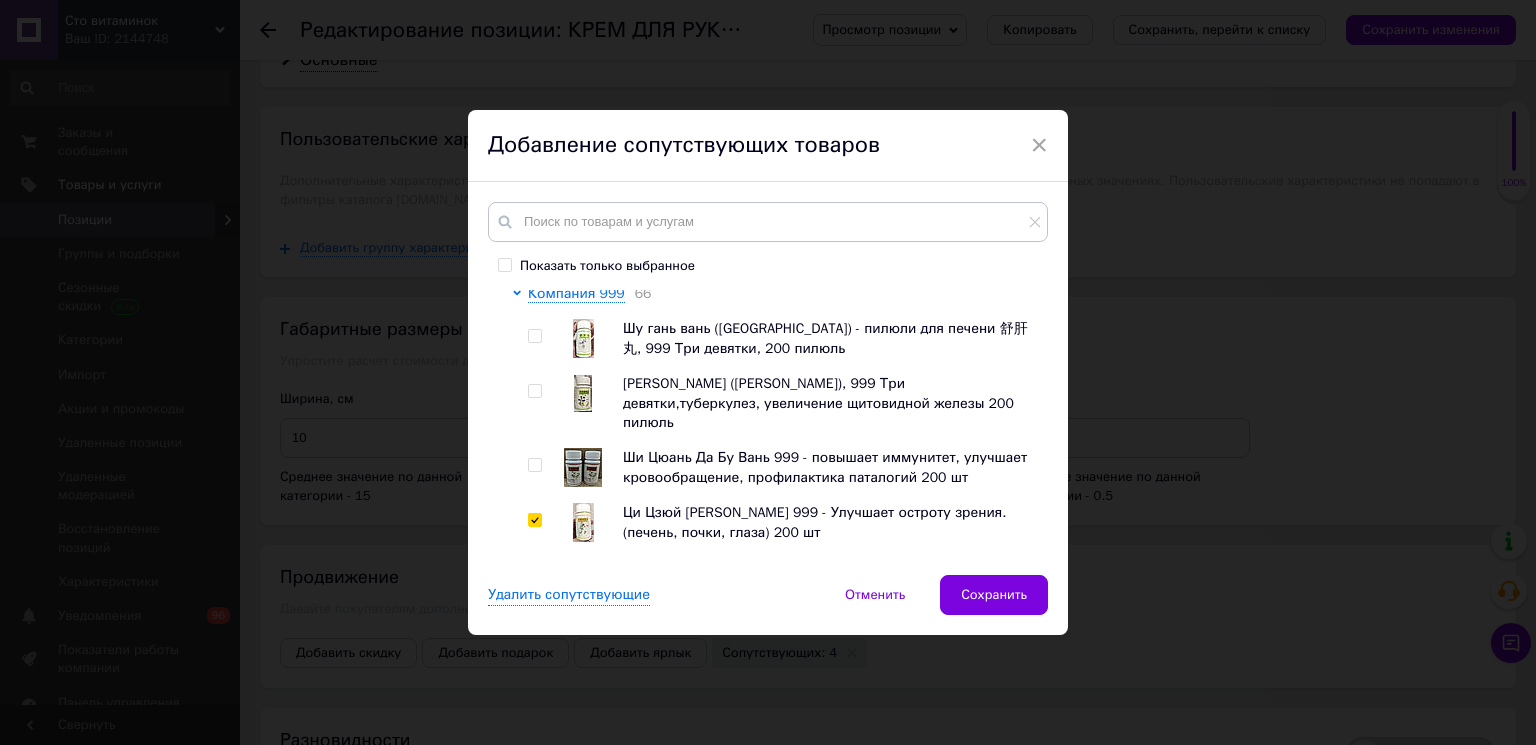 scroll, scrollTop: 2902, scrollLeft: 0, axis: vertical 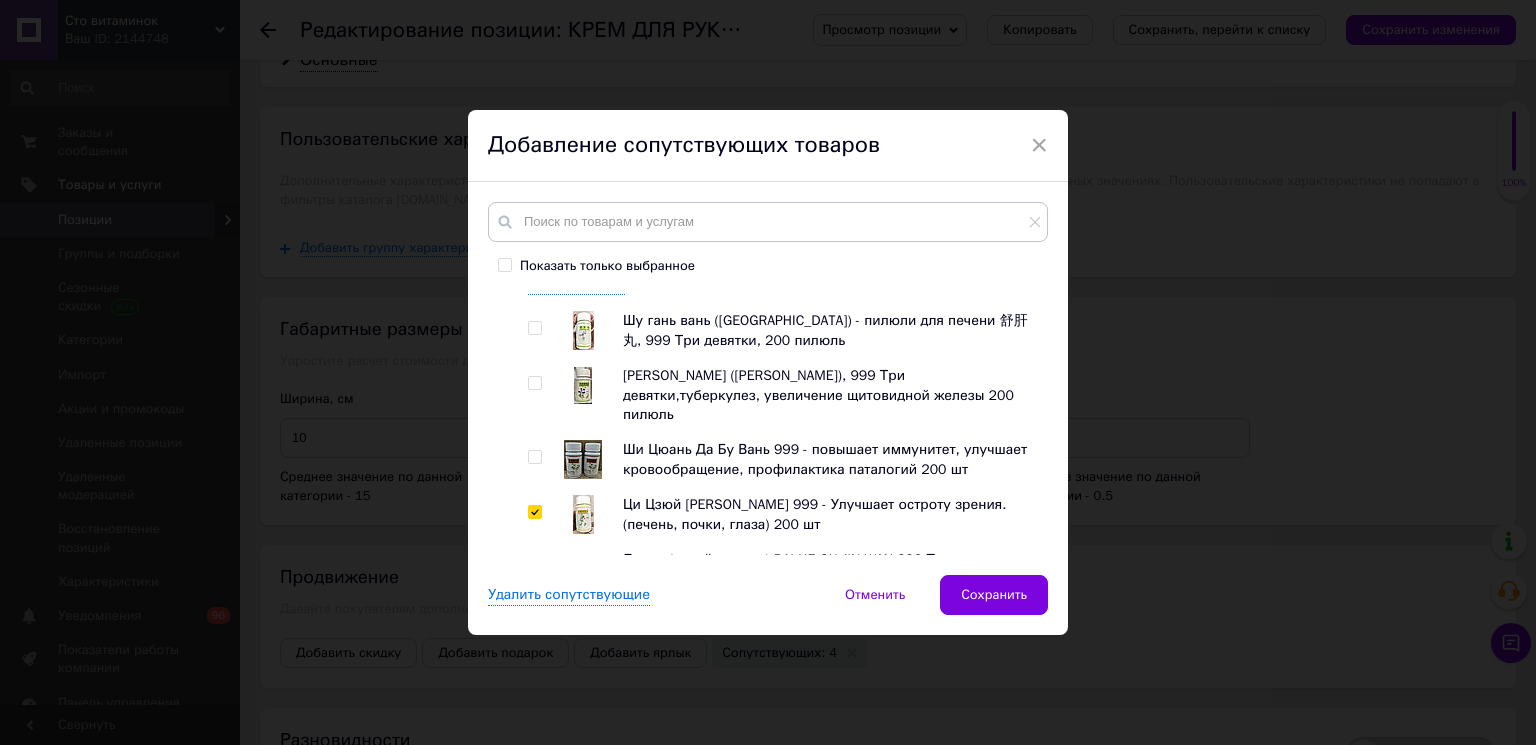 click at bounding box center (534, 457) 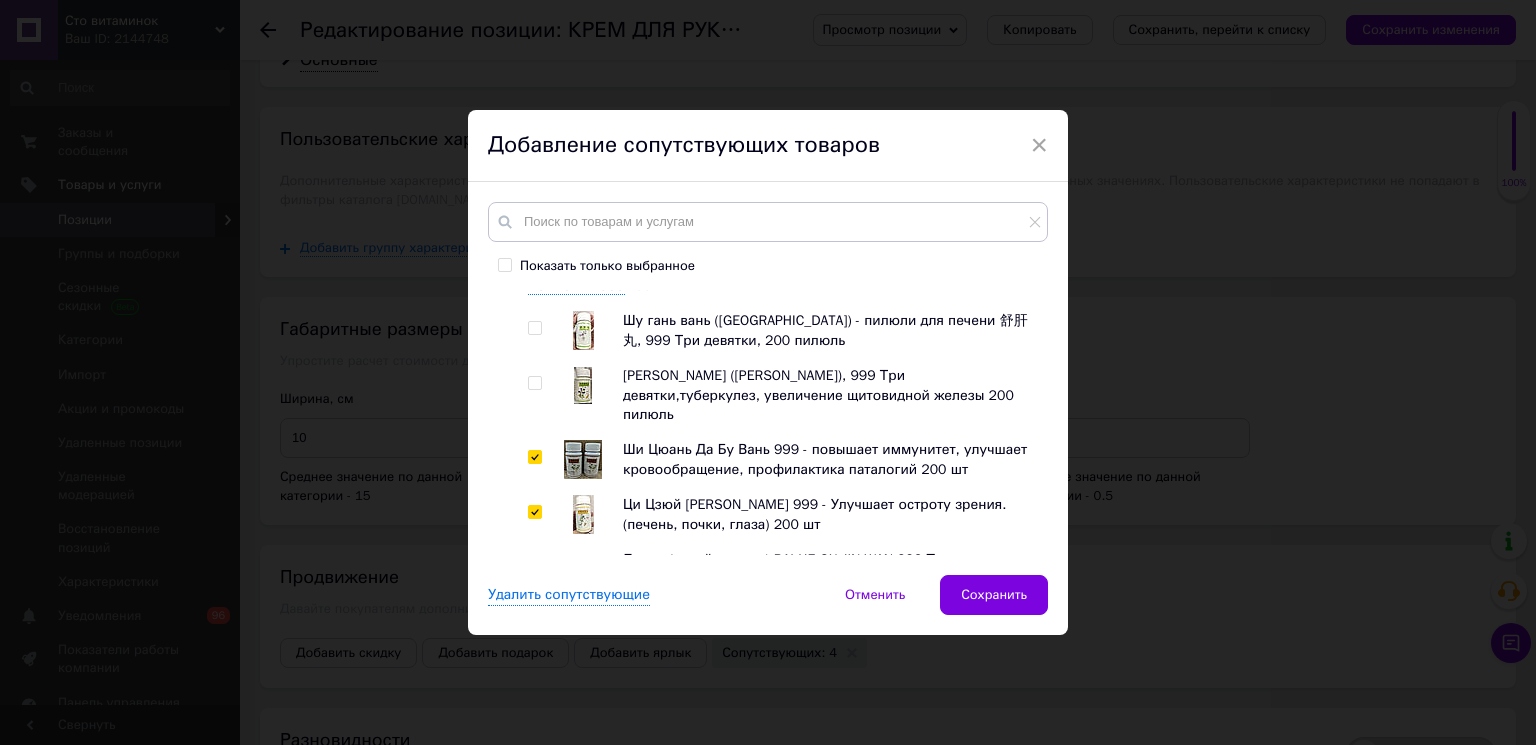 checkbox on "true" 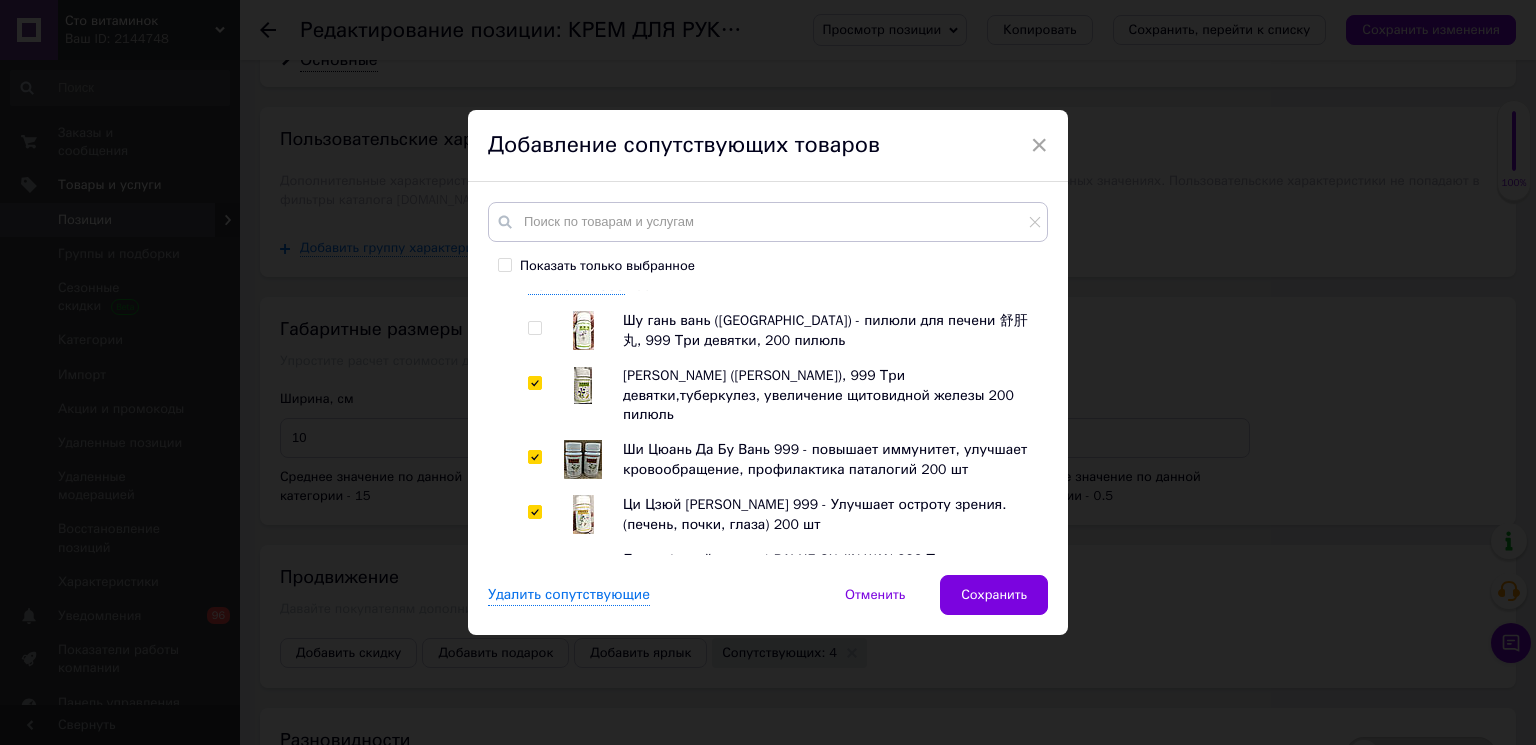 checkbox on "true" 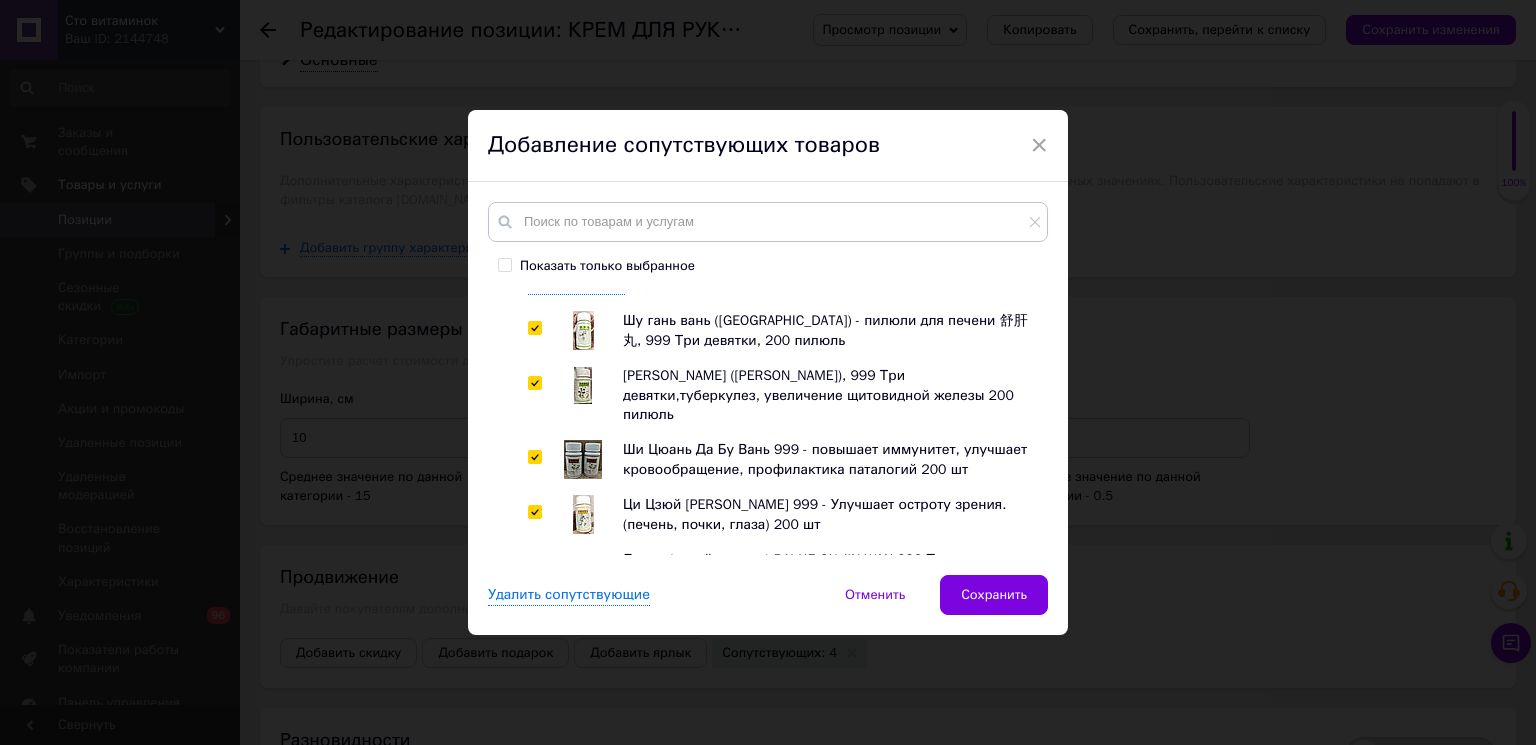 checkbox on "true" 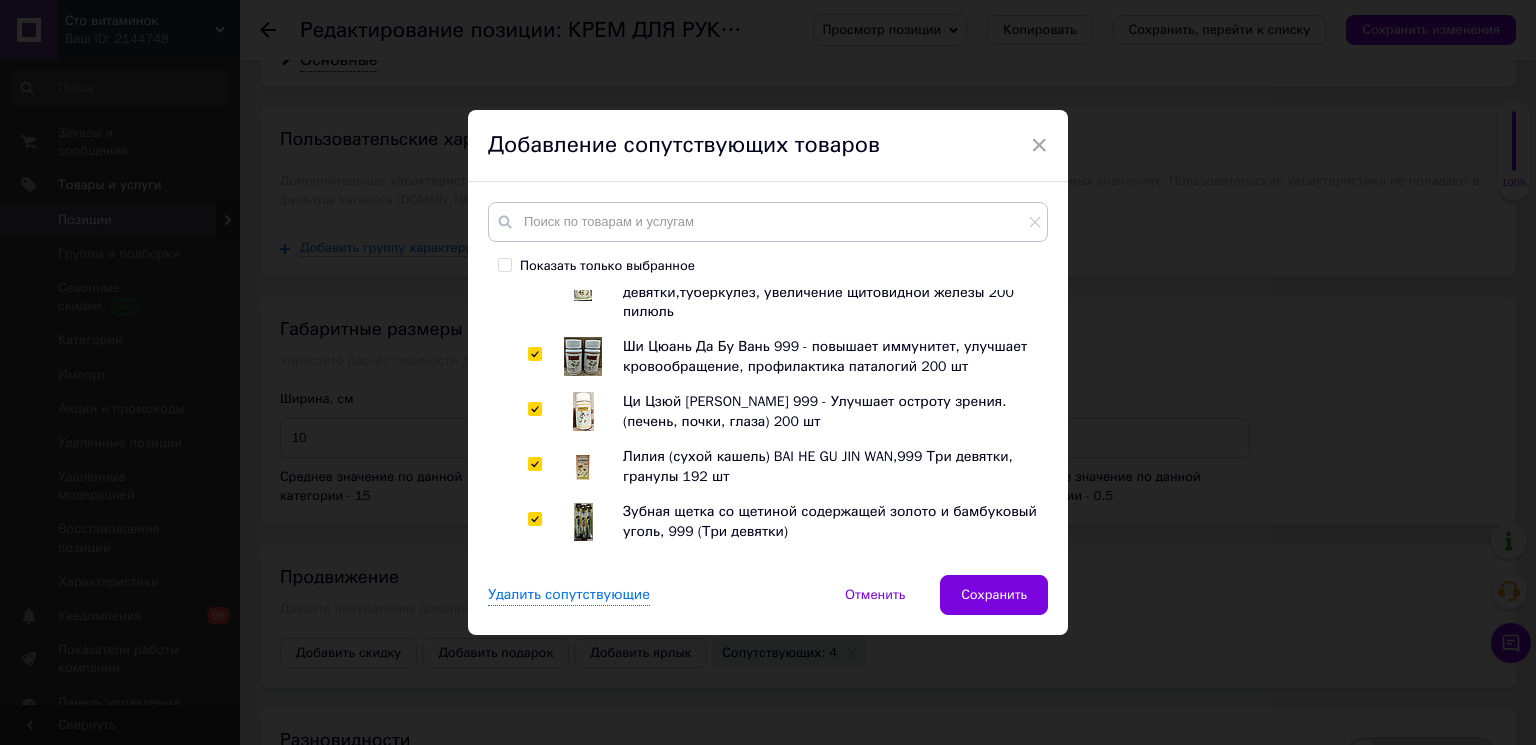 scroll, scrollTop: 3236, scrollLeft: 0, axis: vertical 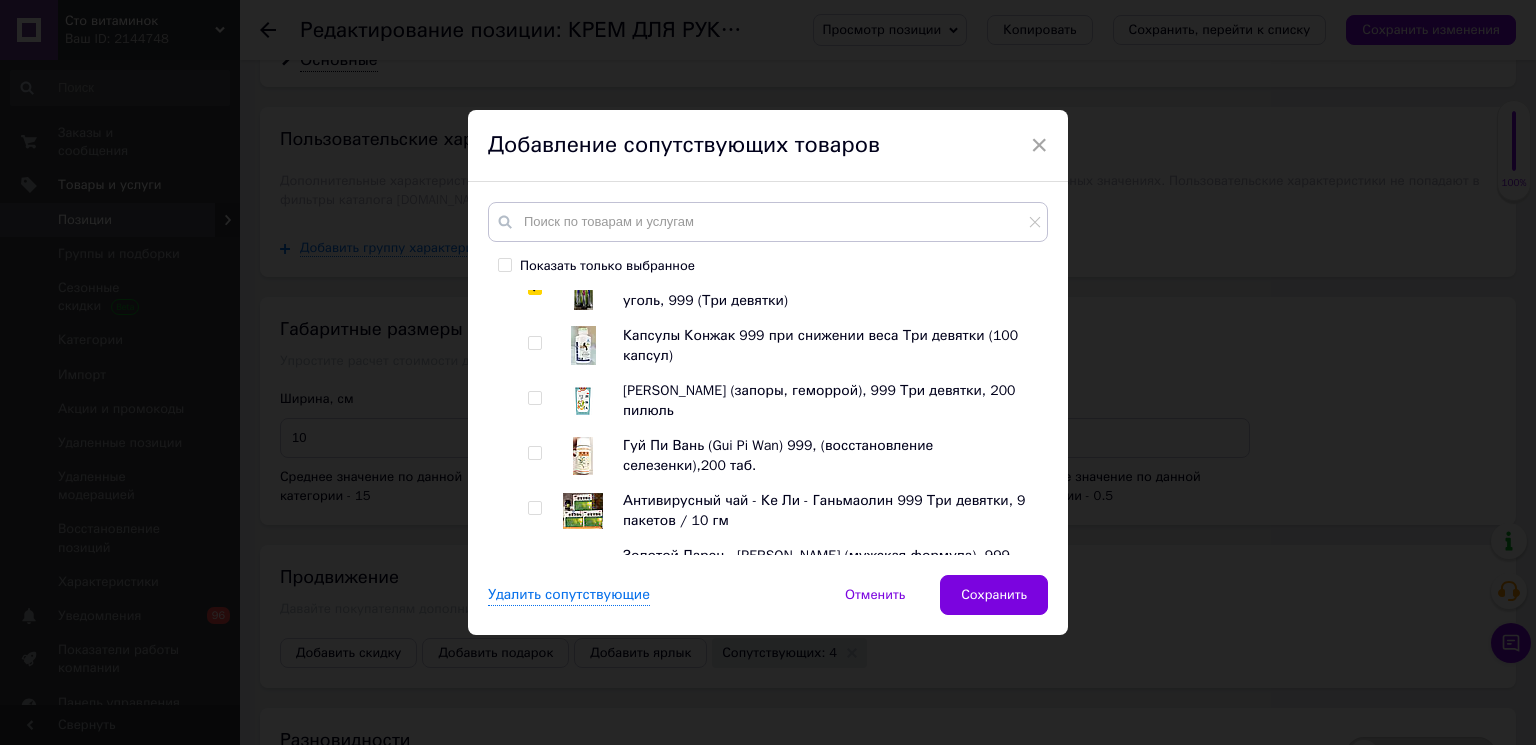 drag, startPoint x: 534, startPoint y: 550, endPoint x: 535, endPoint y: 497, distance: 53.009434 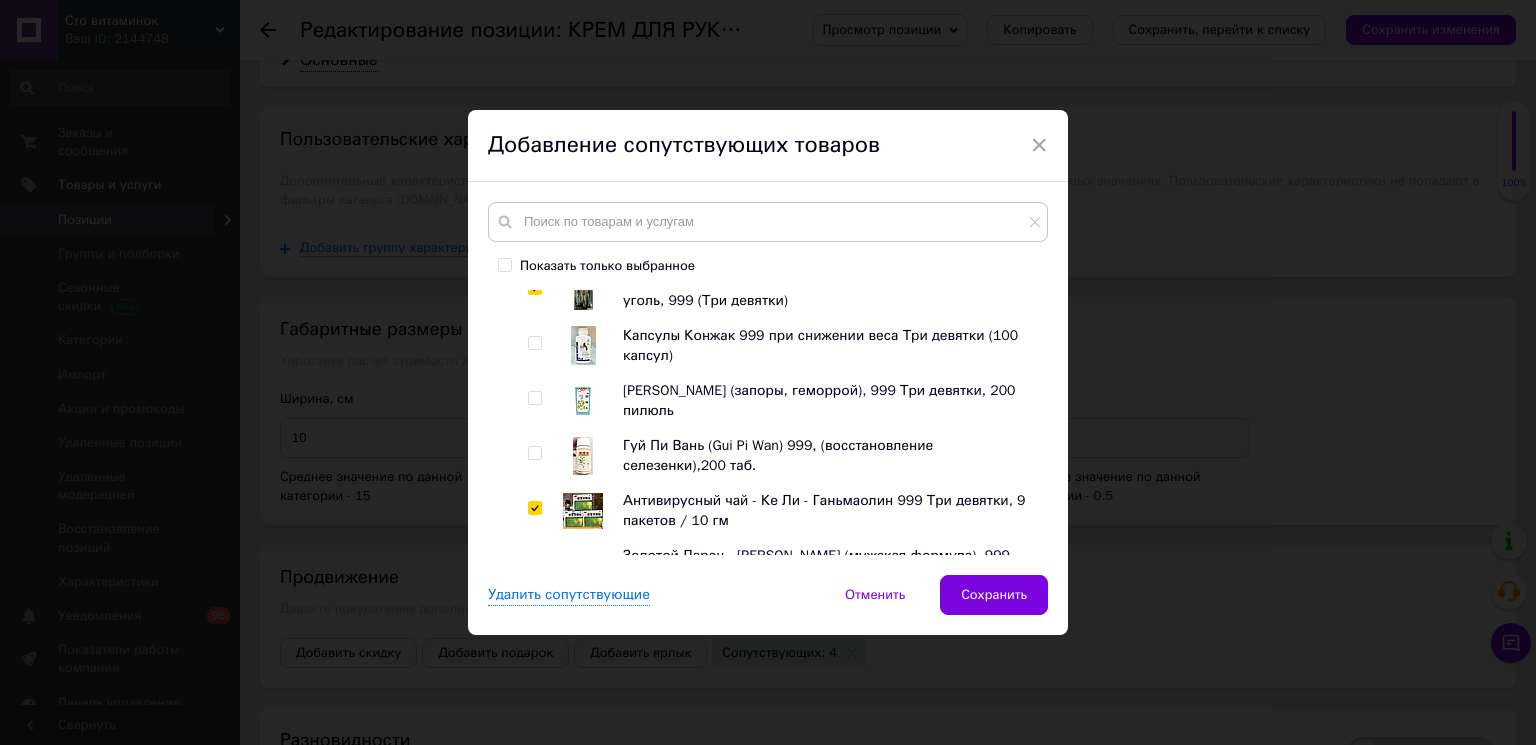 checkbox on "true" 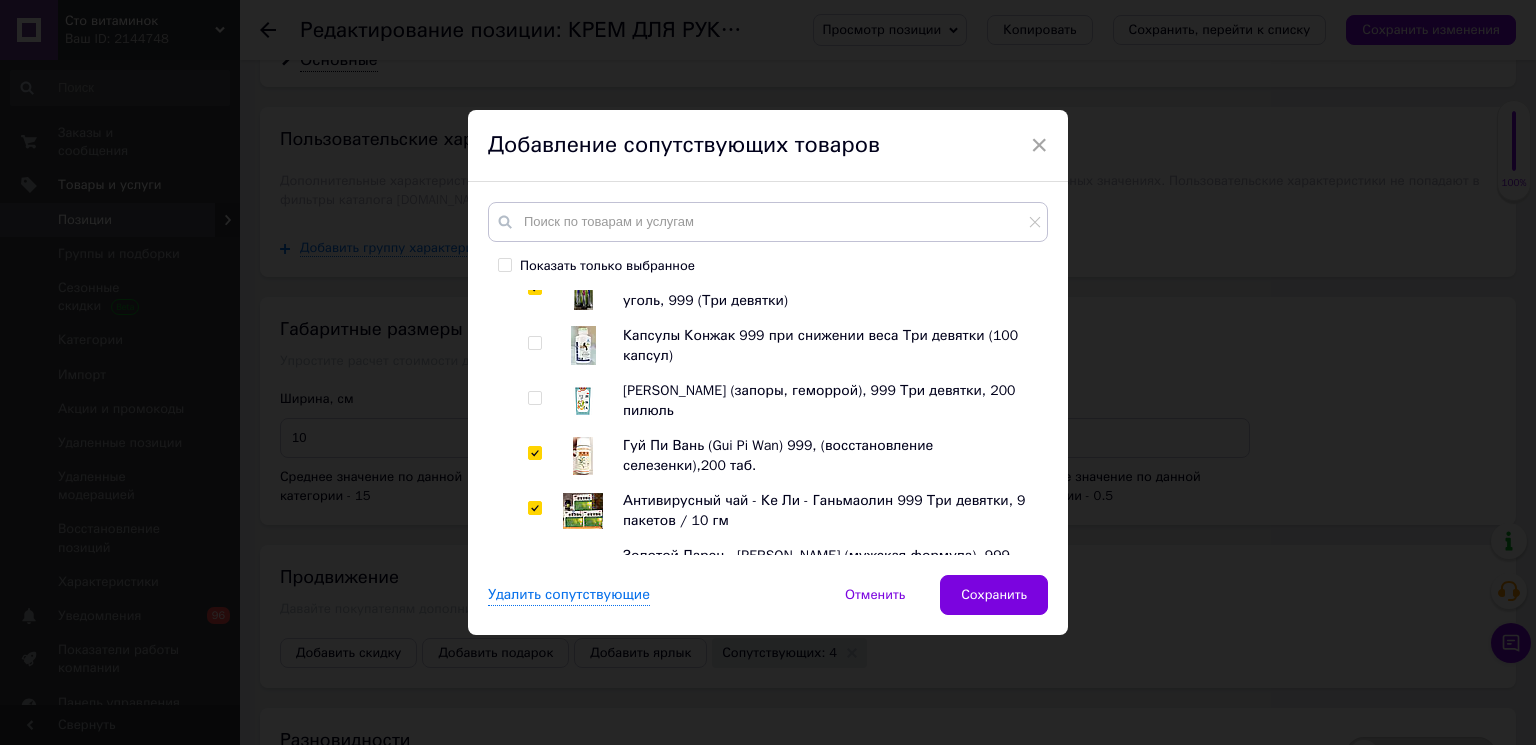 checkbox on "true" 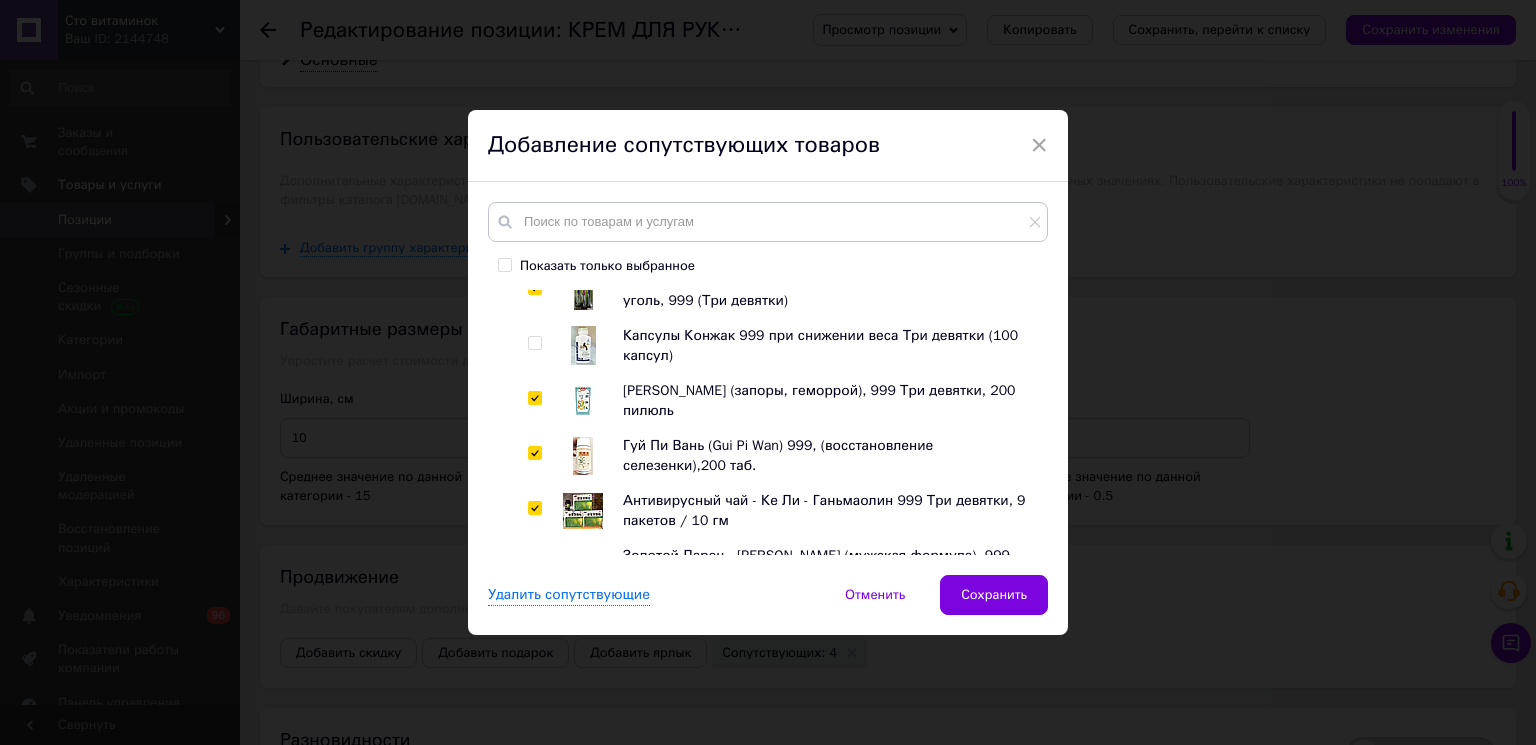 checkbox on "true" 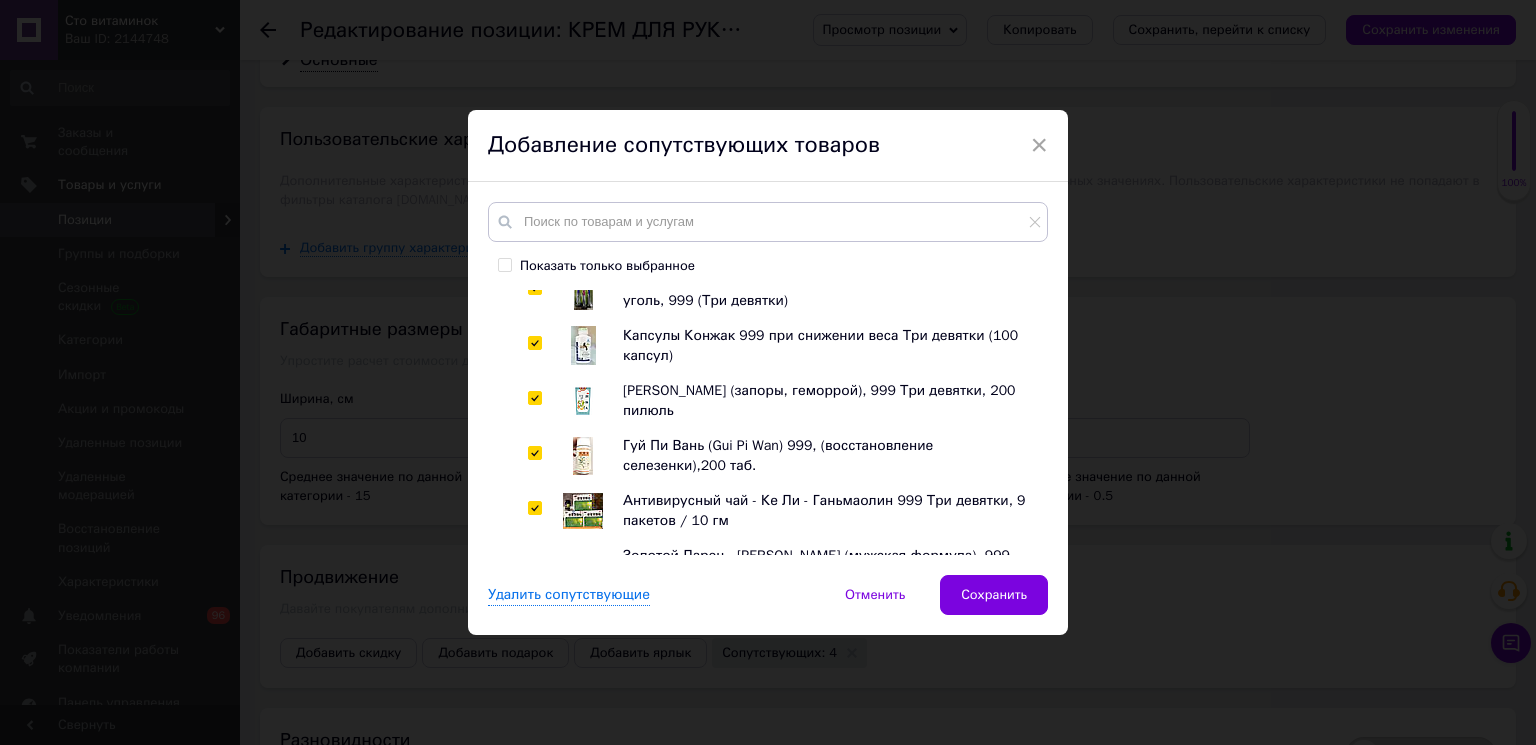 checkbox on "true" 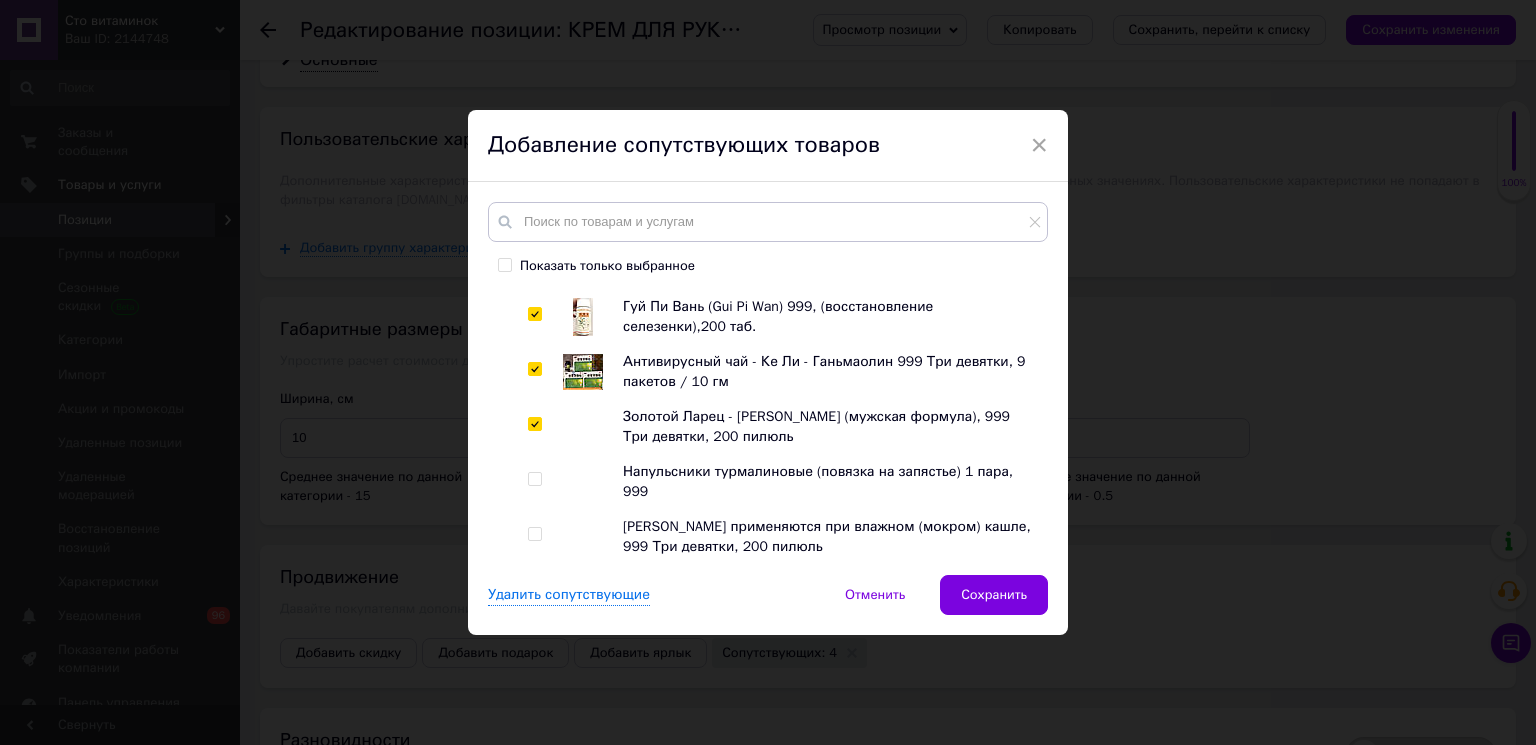 scroll, scrollTop: 3571, scrollLeft: 0, axis: vertical 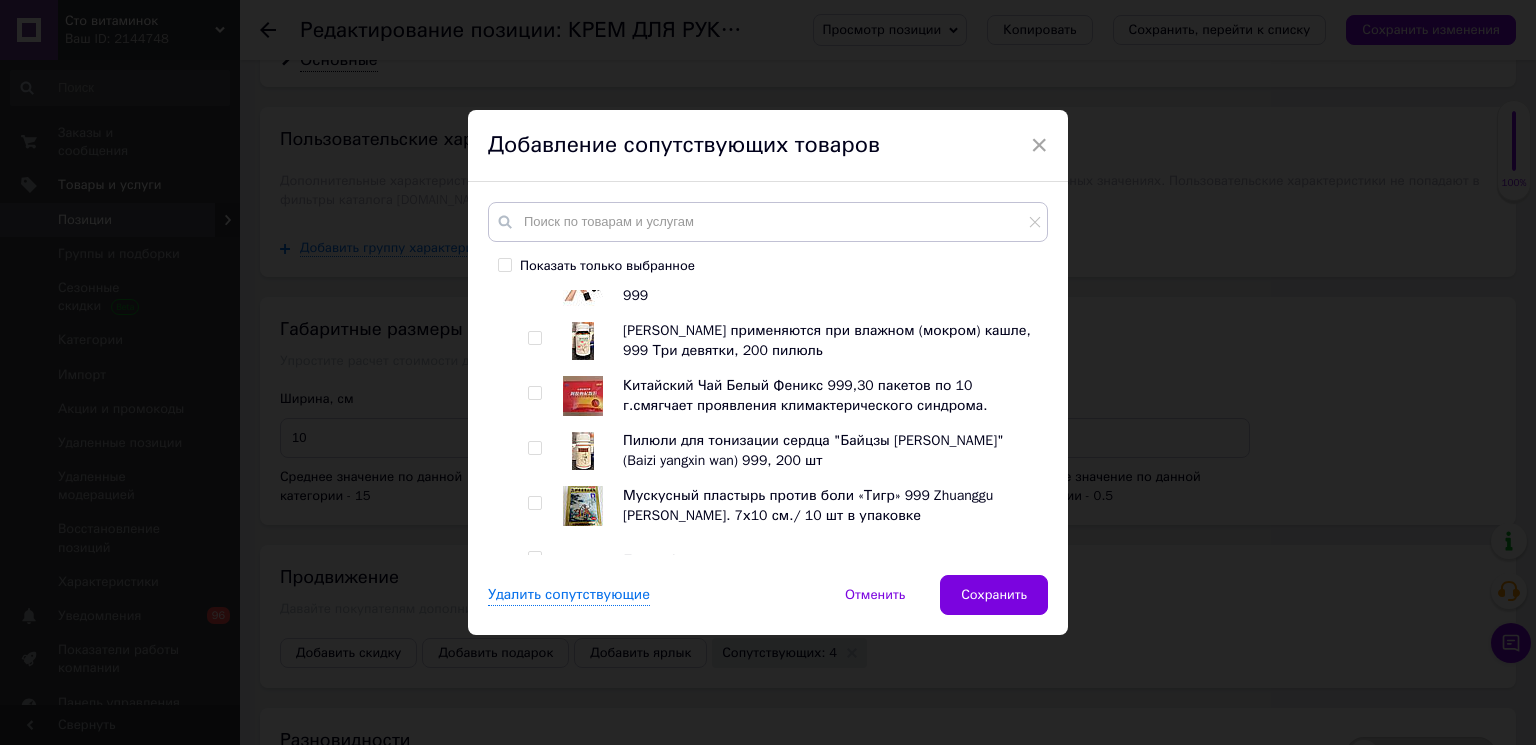 drag, startPoint x: 536, startPoint y: 544, endPoint x: 536, endPoint y: 493, distance: 51 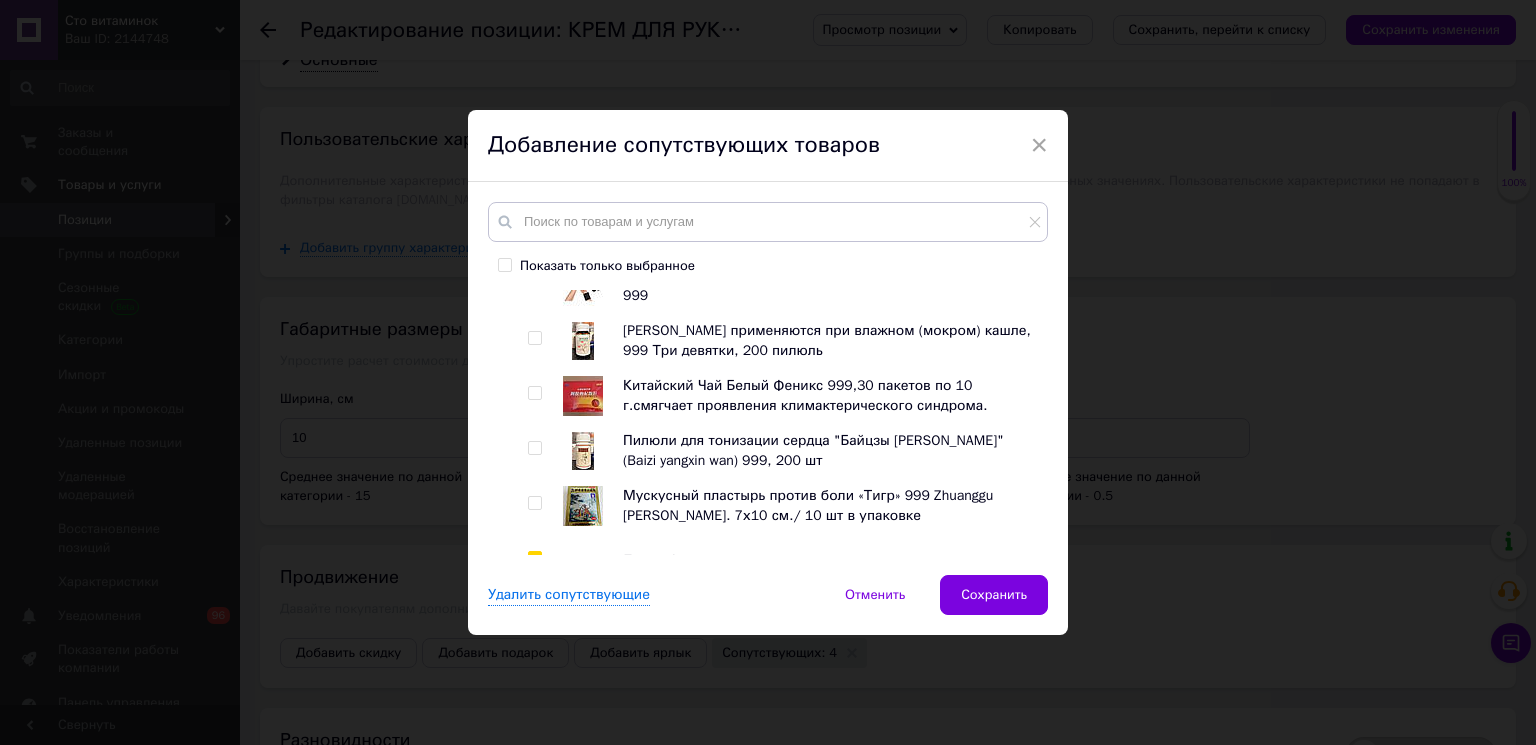 checkbox on "true" 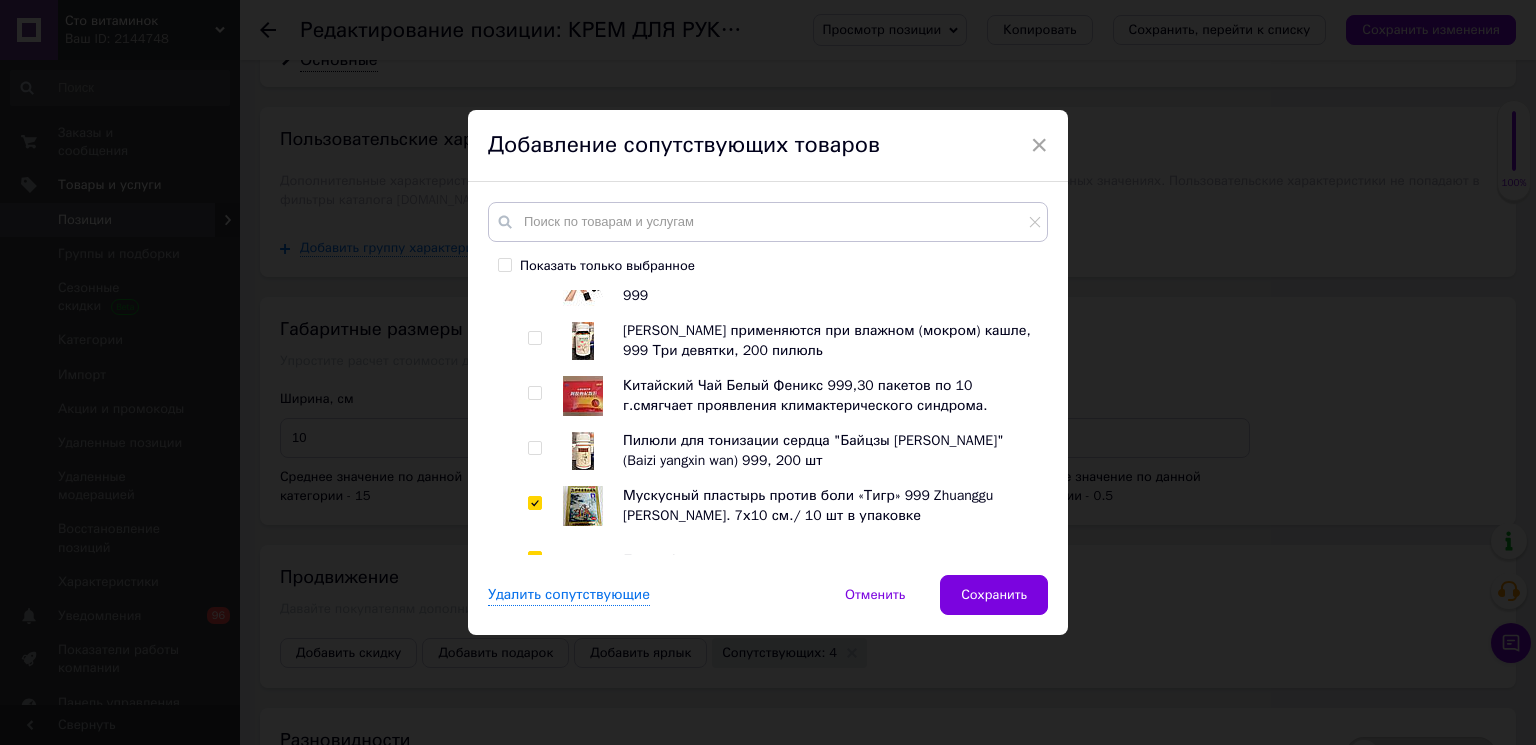 checkbox on "true" 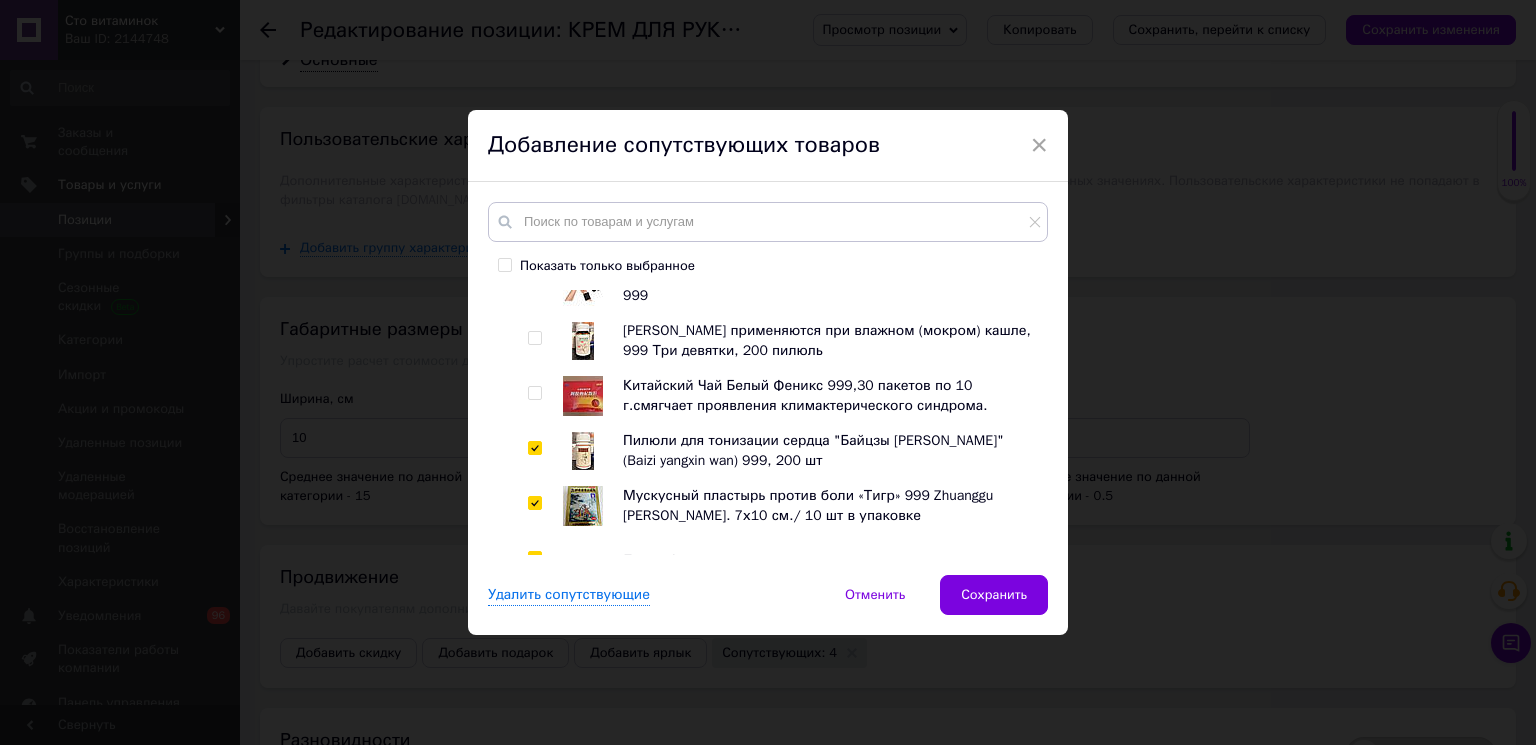 checkbox on "true" 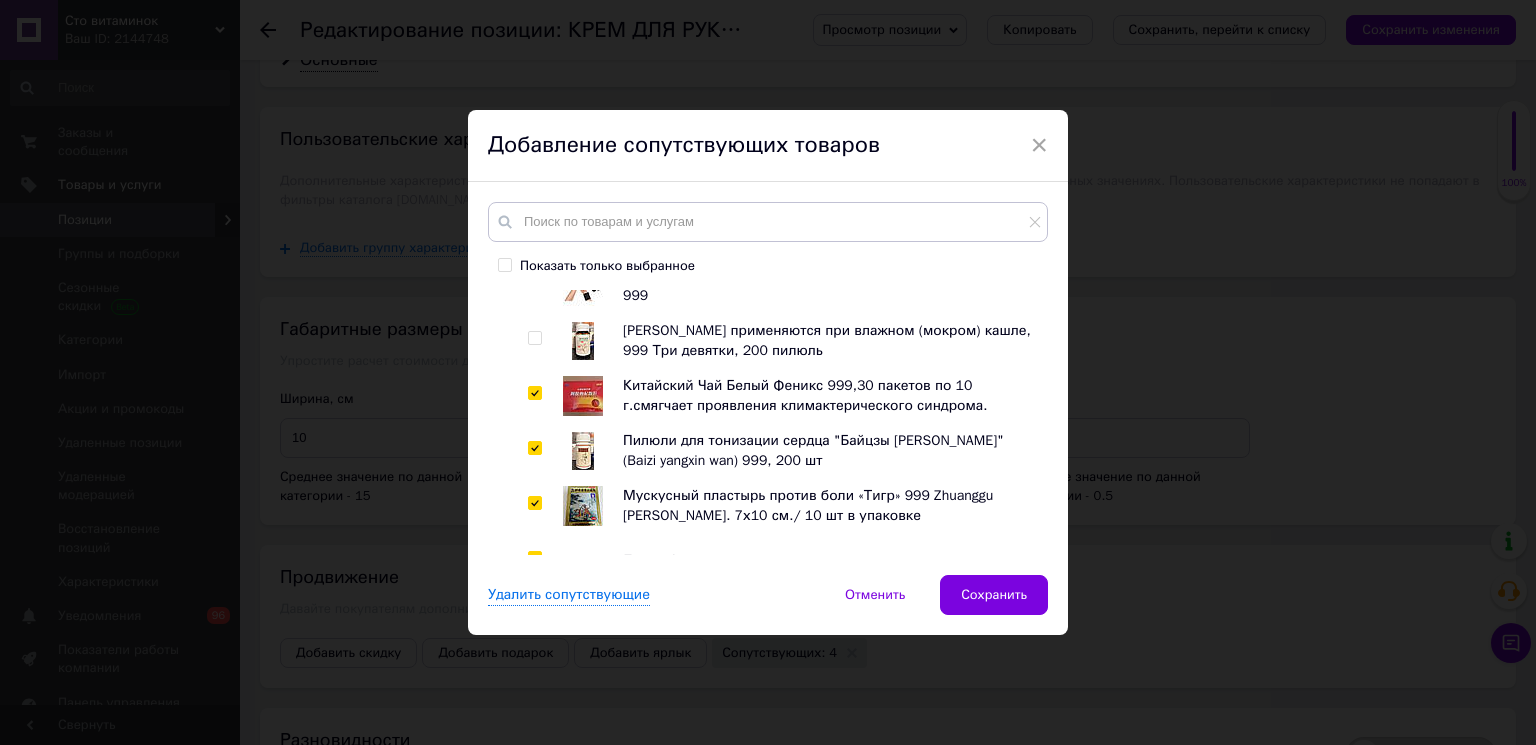checkbox on "true" 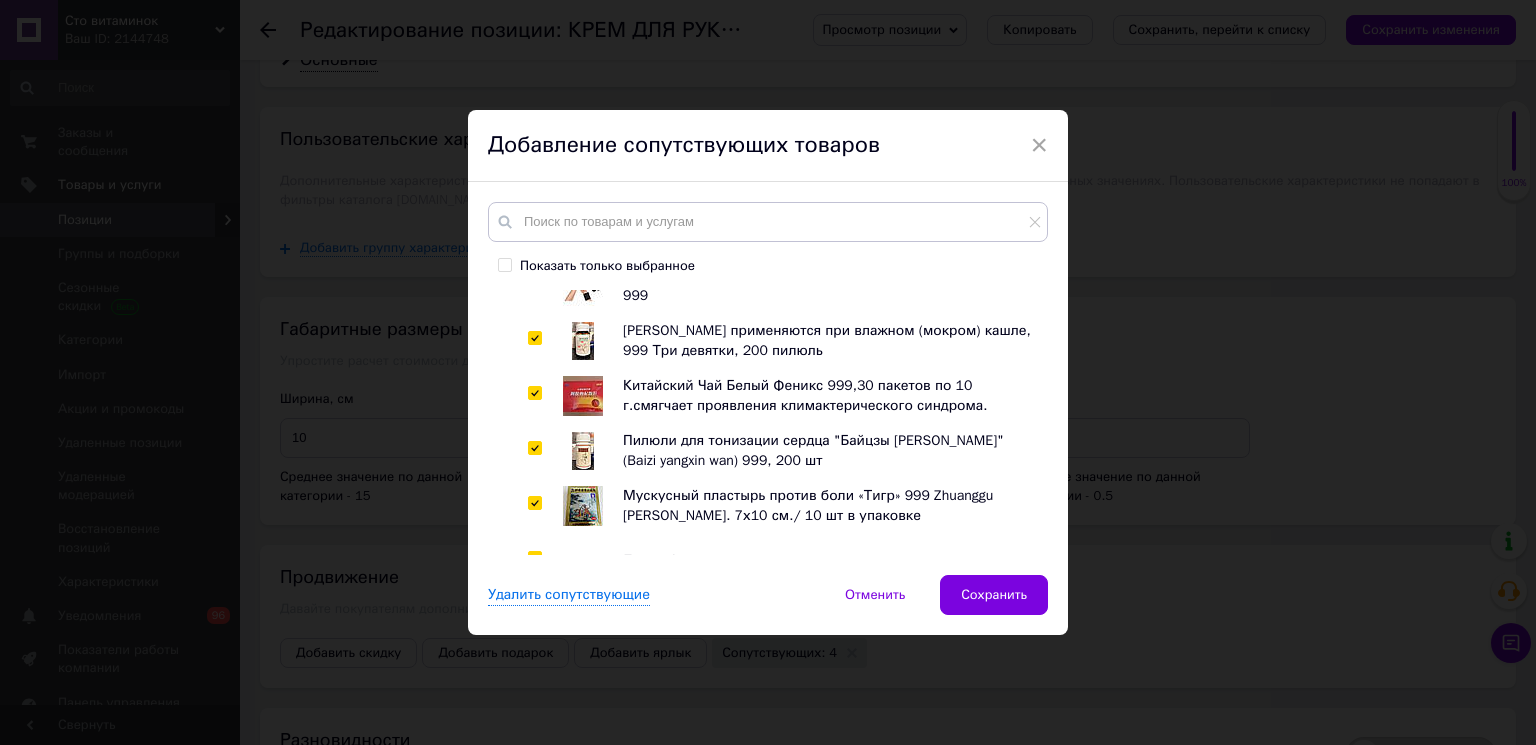 checkbox on "true" 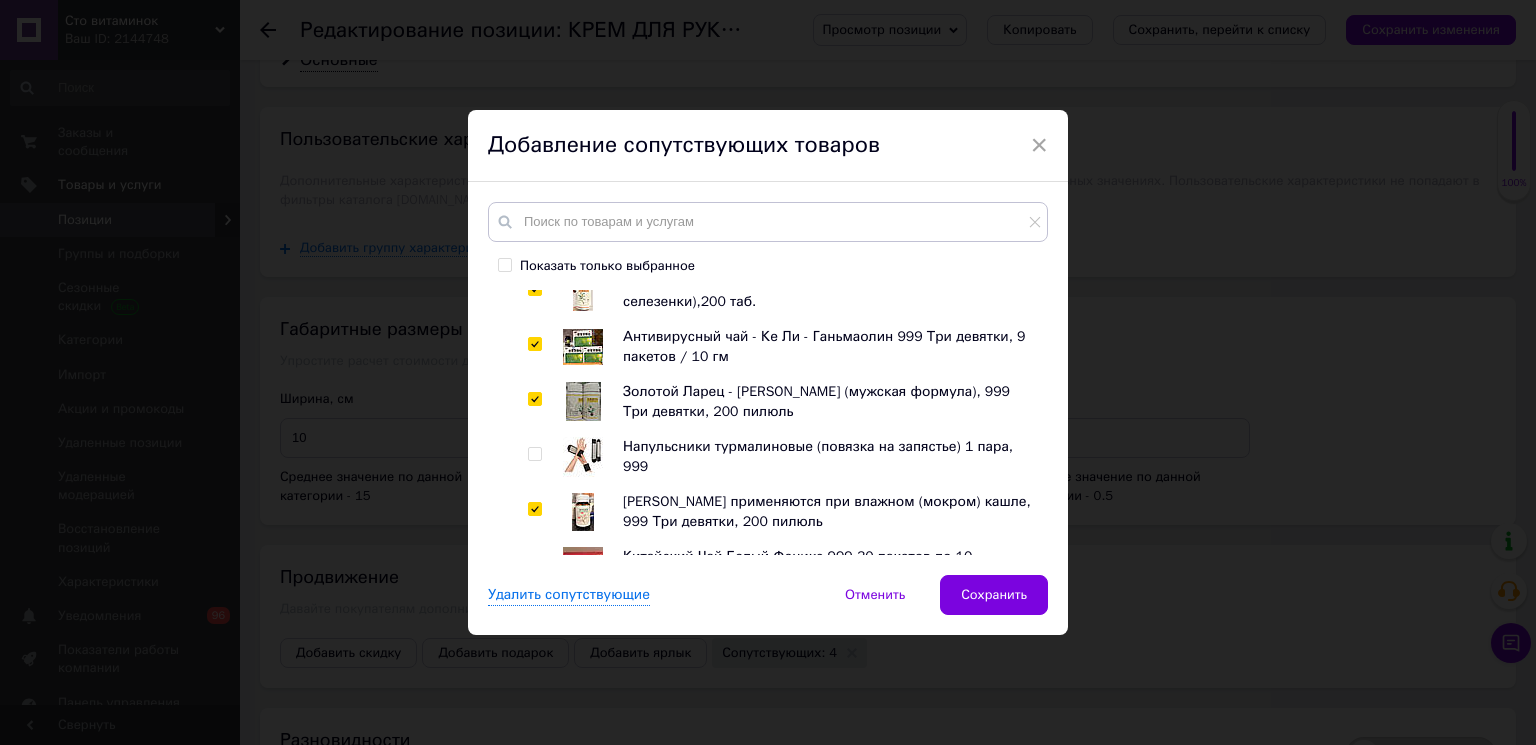 scroll, scrollTop: 3348, scrollLeft: 0, axis: vertical 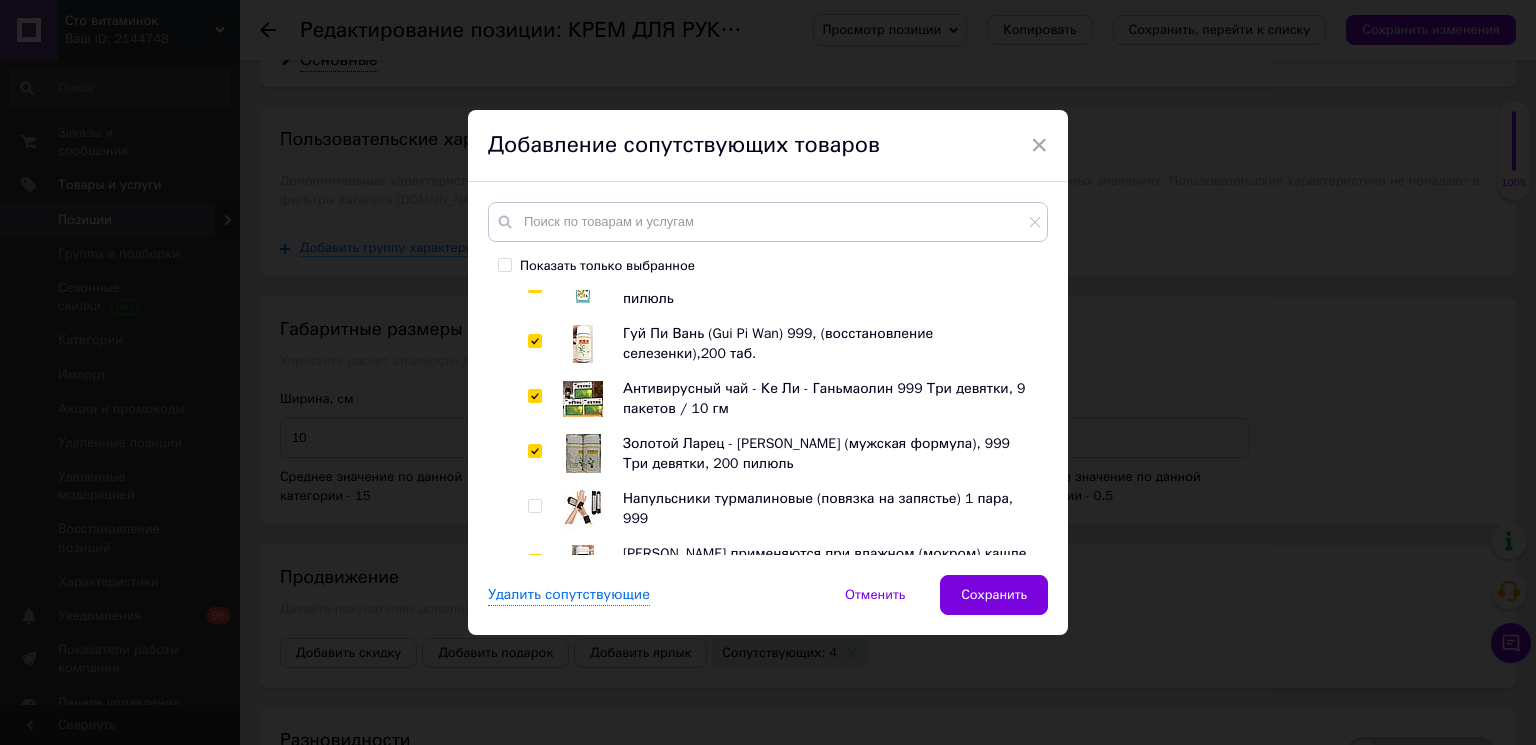 click at bounding box center [534, 506] 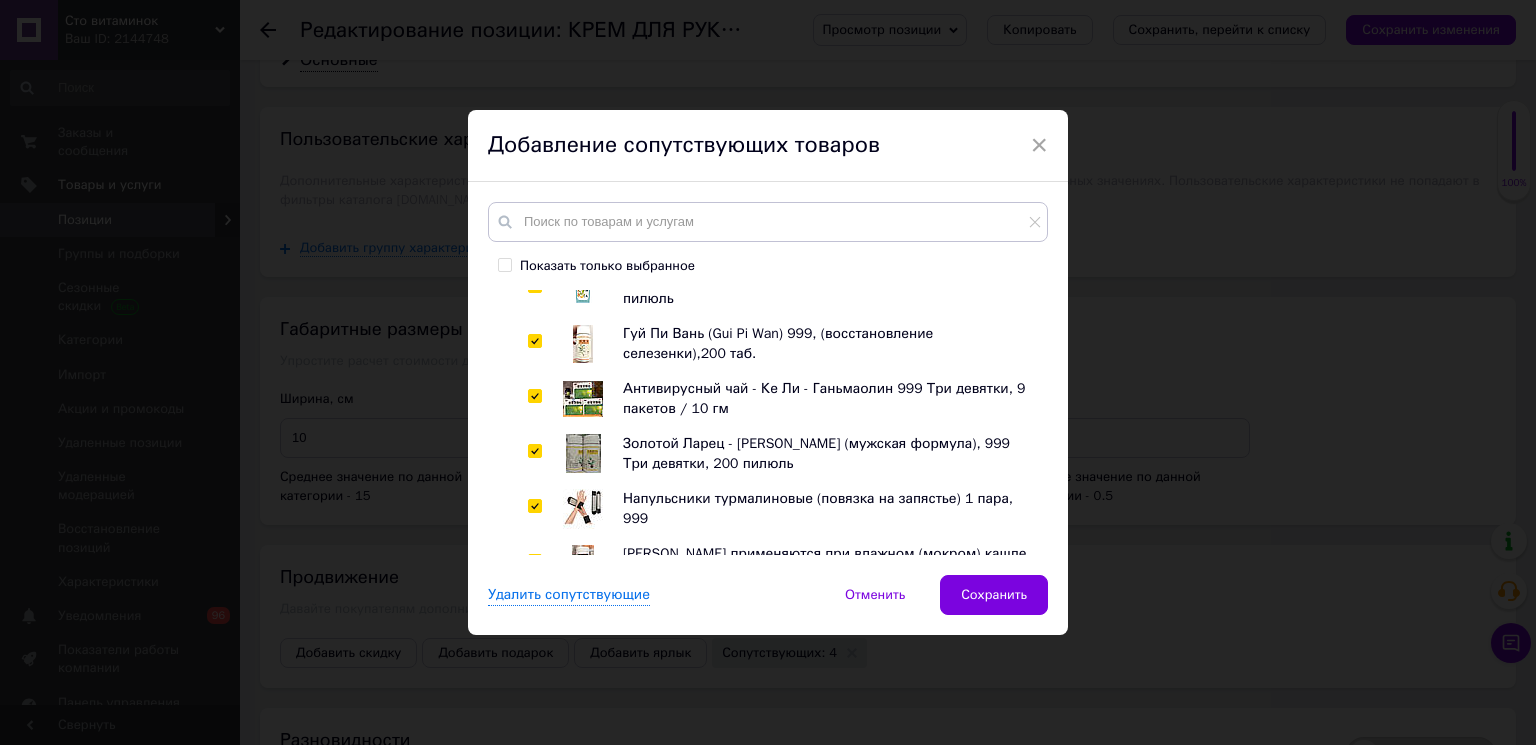 checkbox on "true" 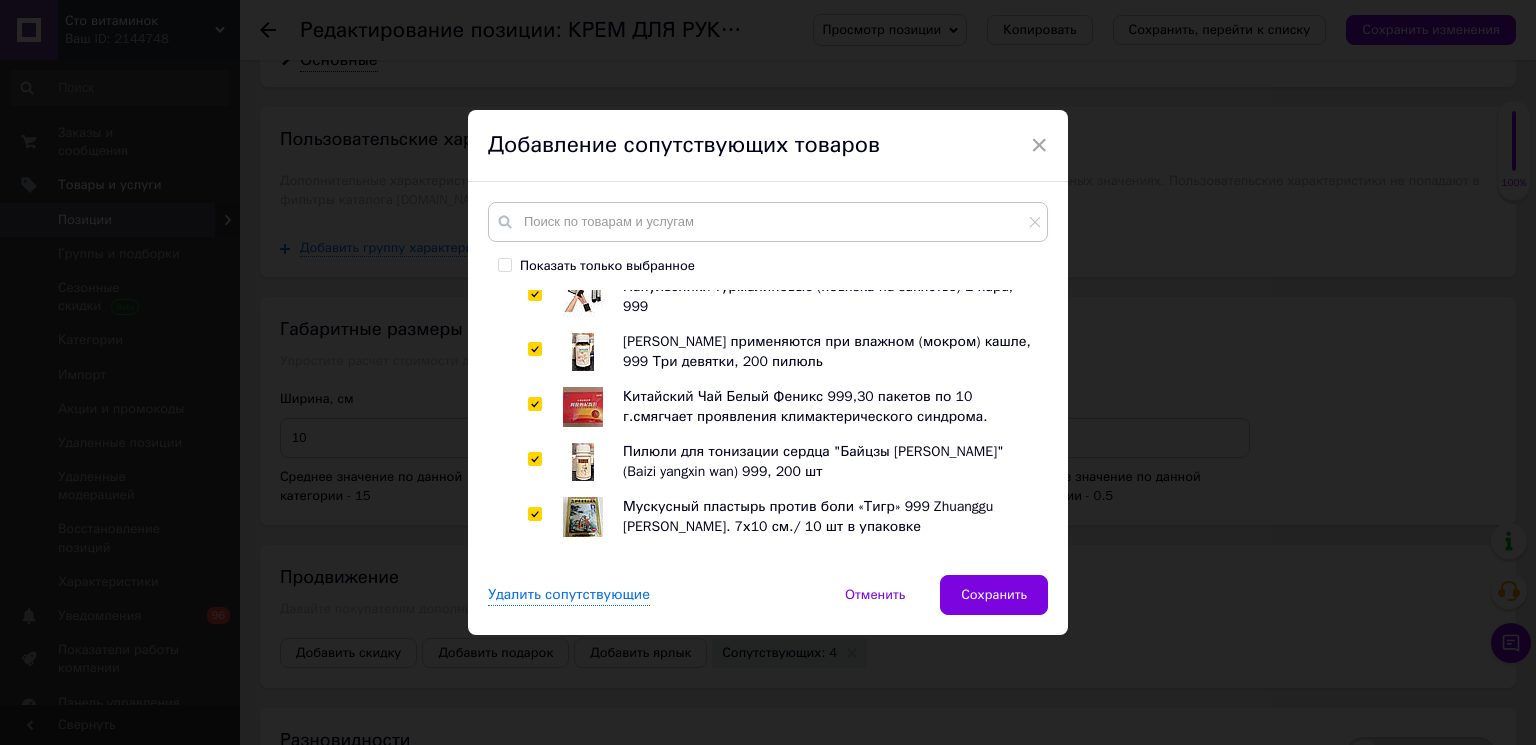 scroll, scrollTop: 3794, scrollLeft: 0, axis: vertical 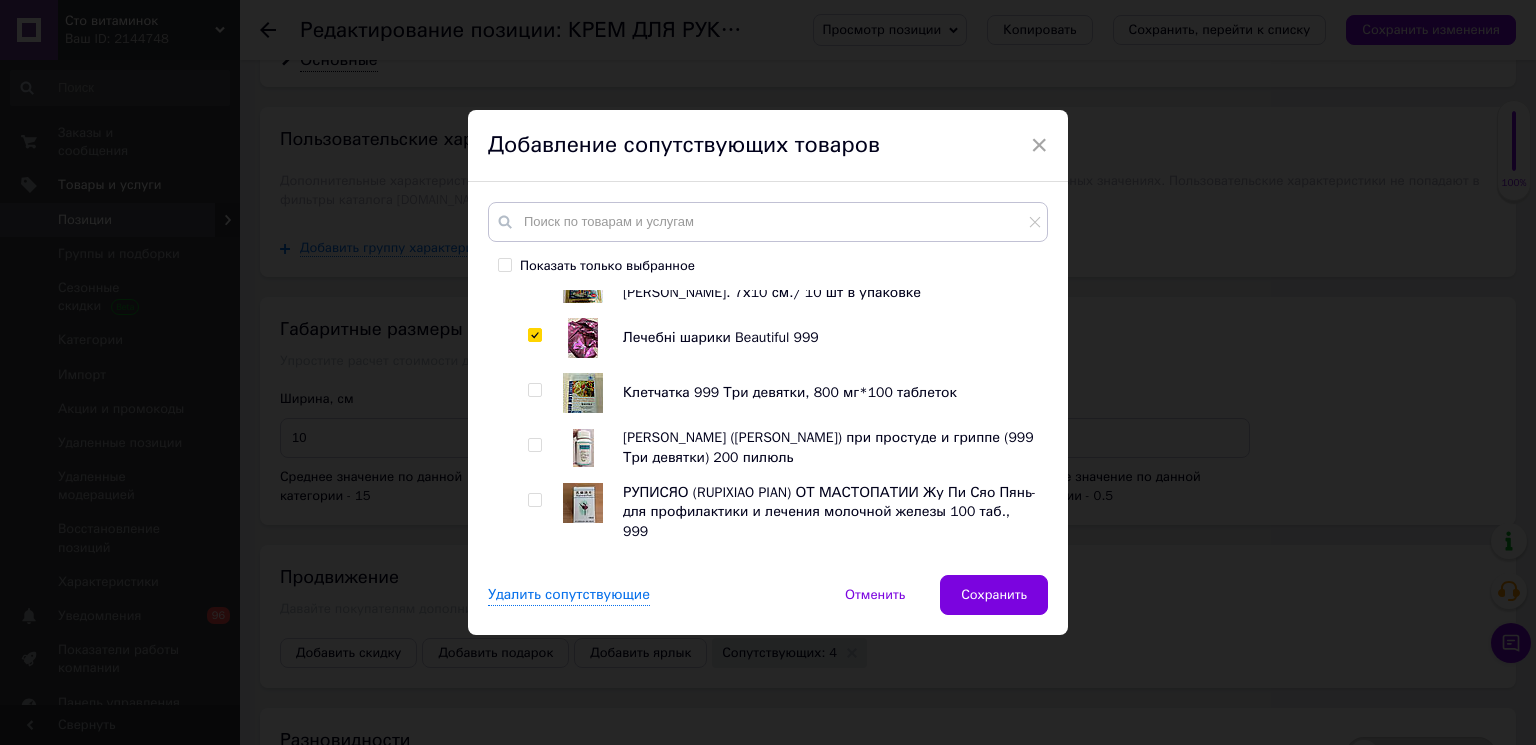 drag, startPoint x: 535, startPoint y: 542, endPoint x: 536, endPoint y: 500, distance: 42.0119 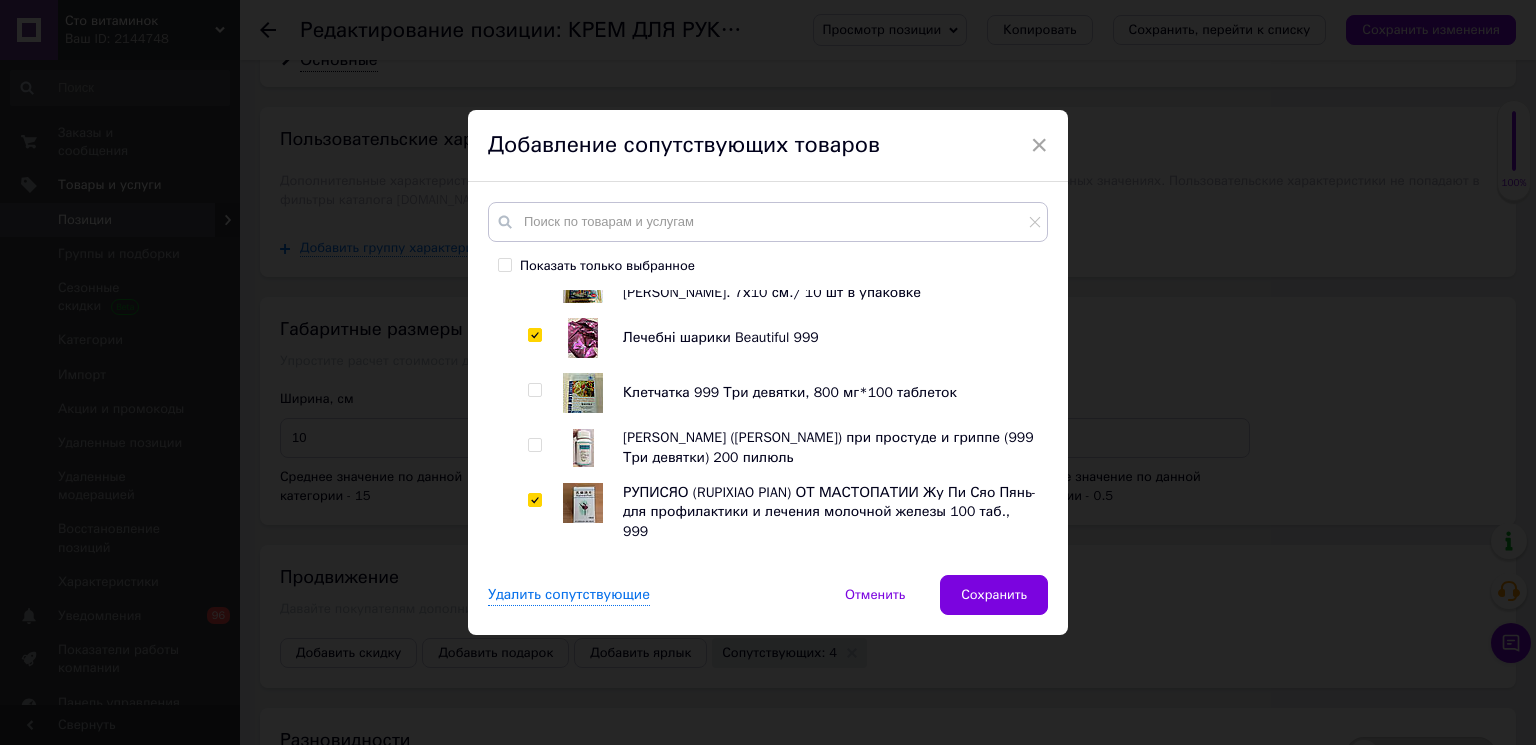 checkbox on "true" 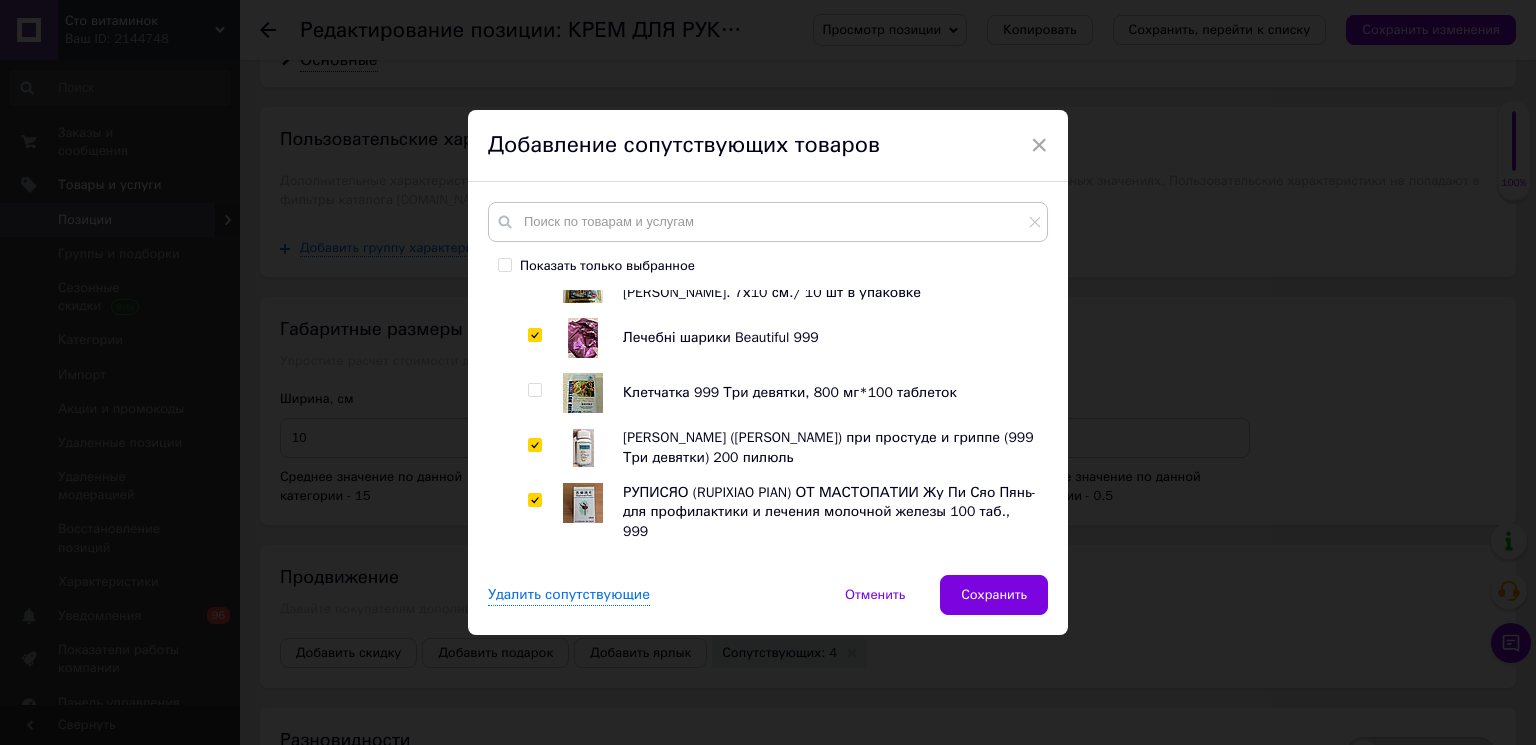 checkbox on "true" 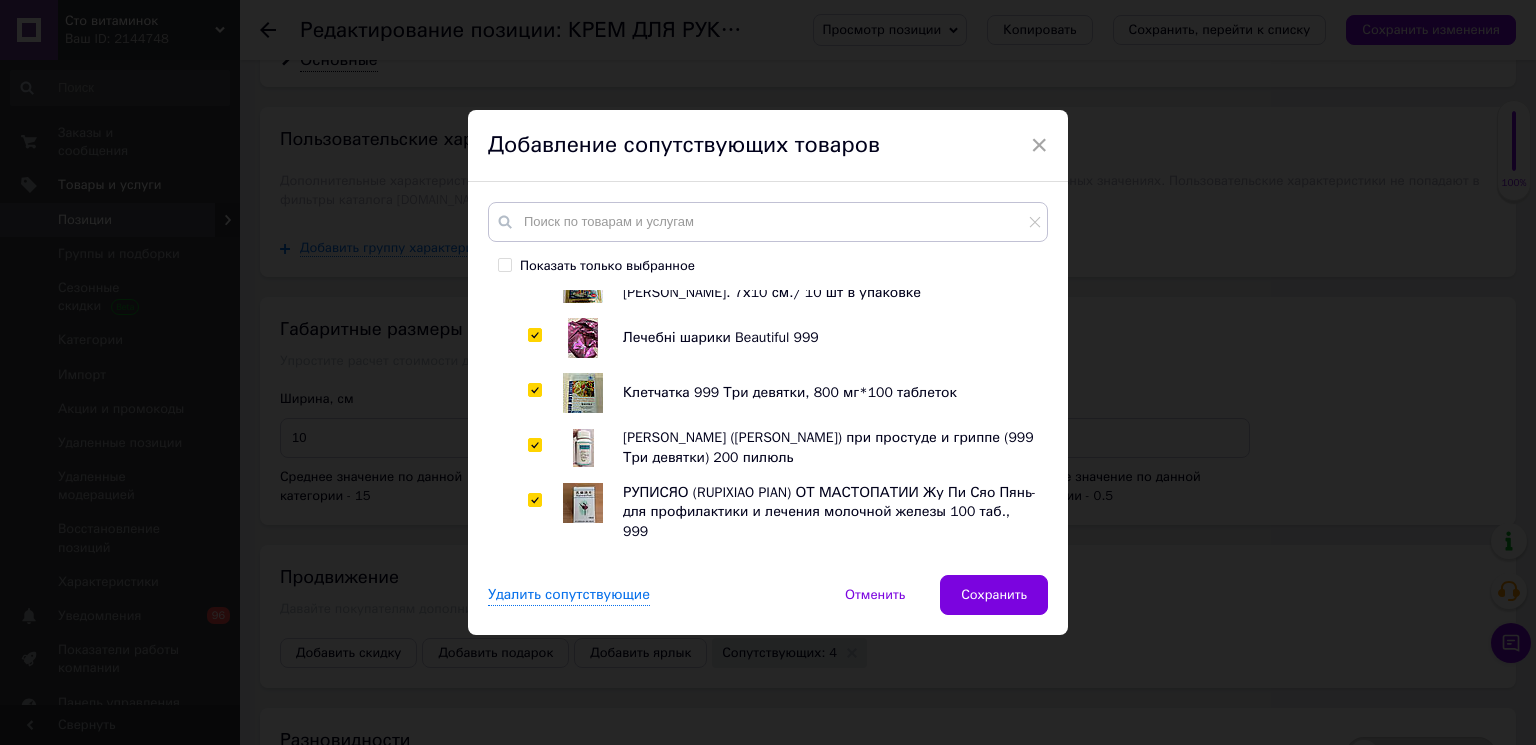 checkbox on "true" 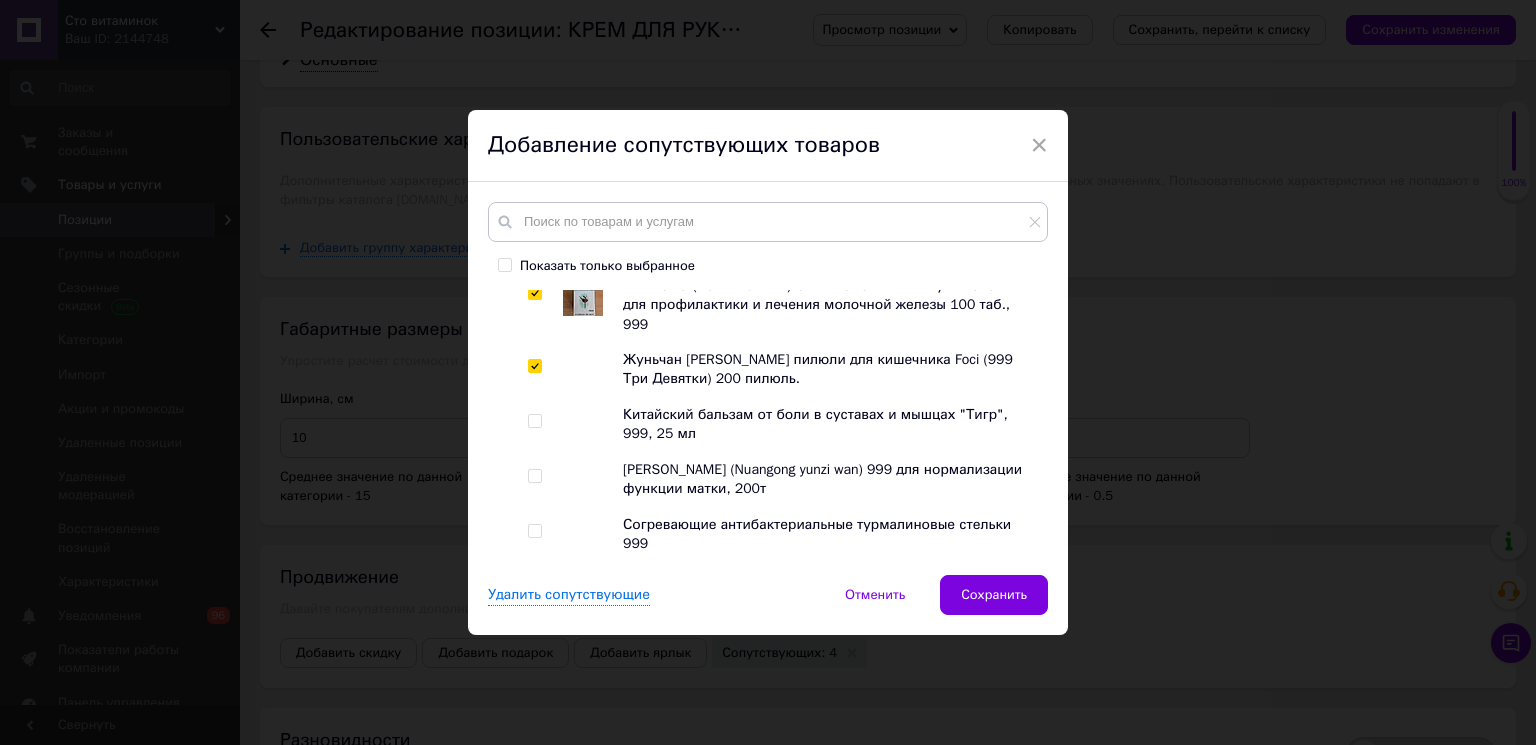 scroll, scrollTop: 4018, scrollLeft: 0, axis: vertical 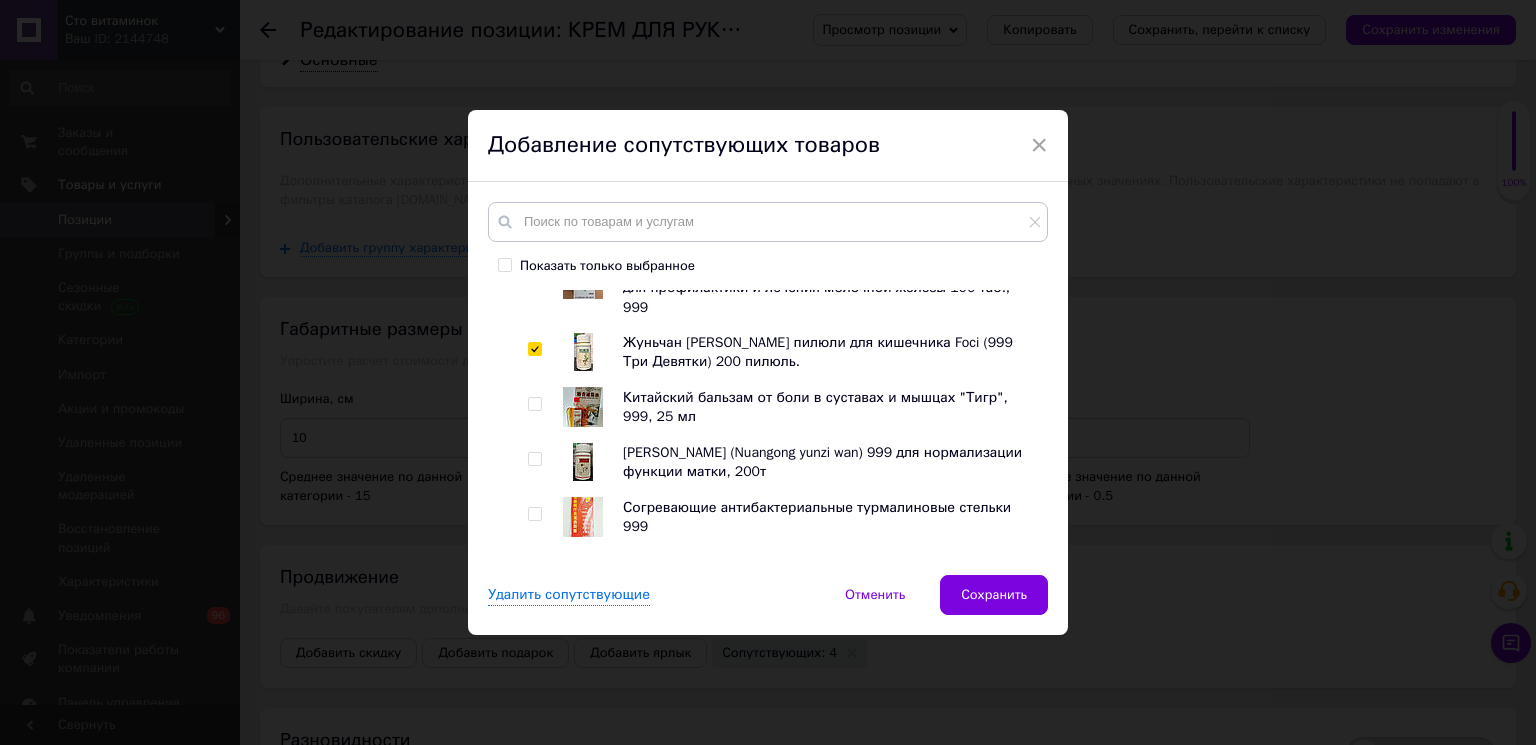 click at bounding box center (534, 569) 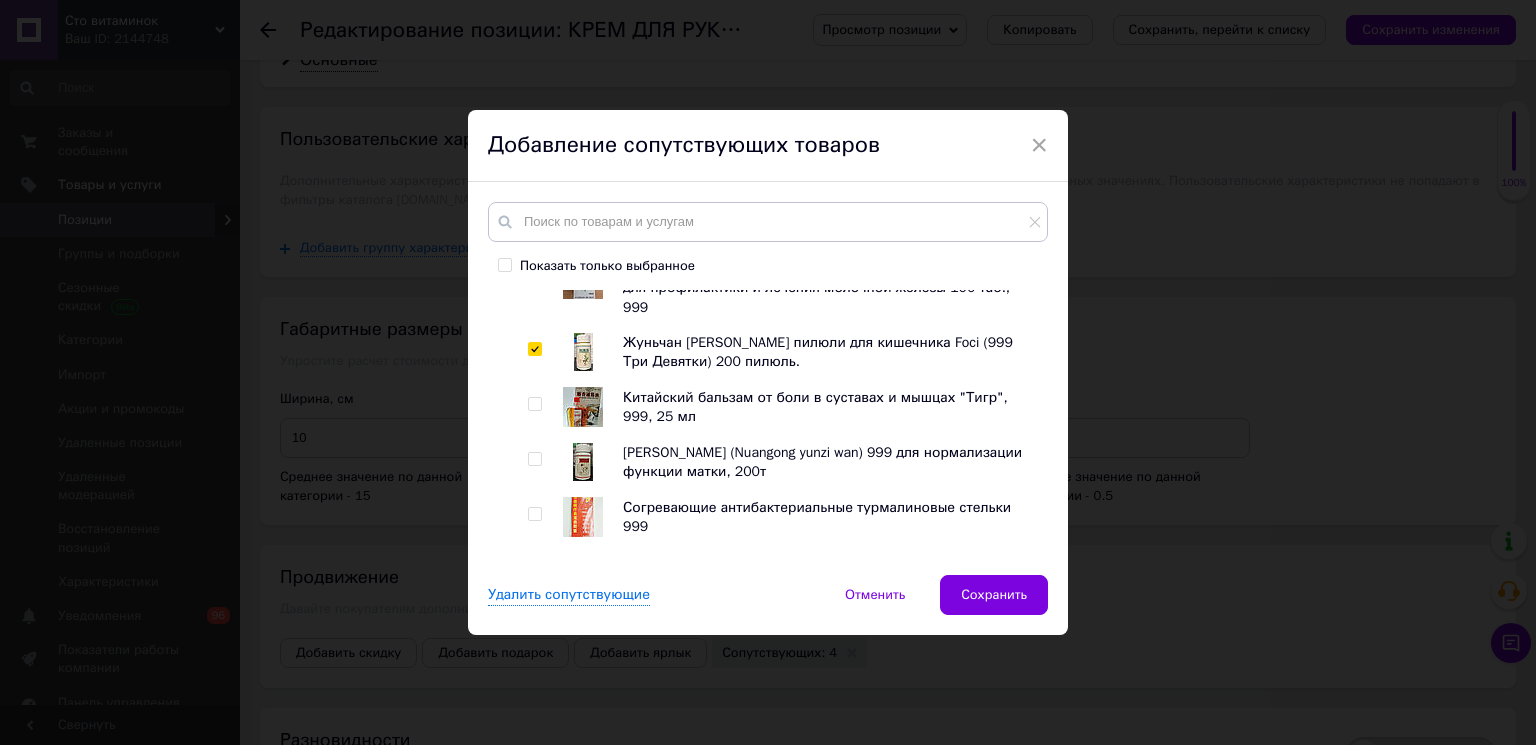 checkbox on "true" 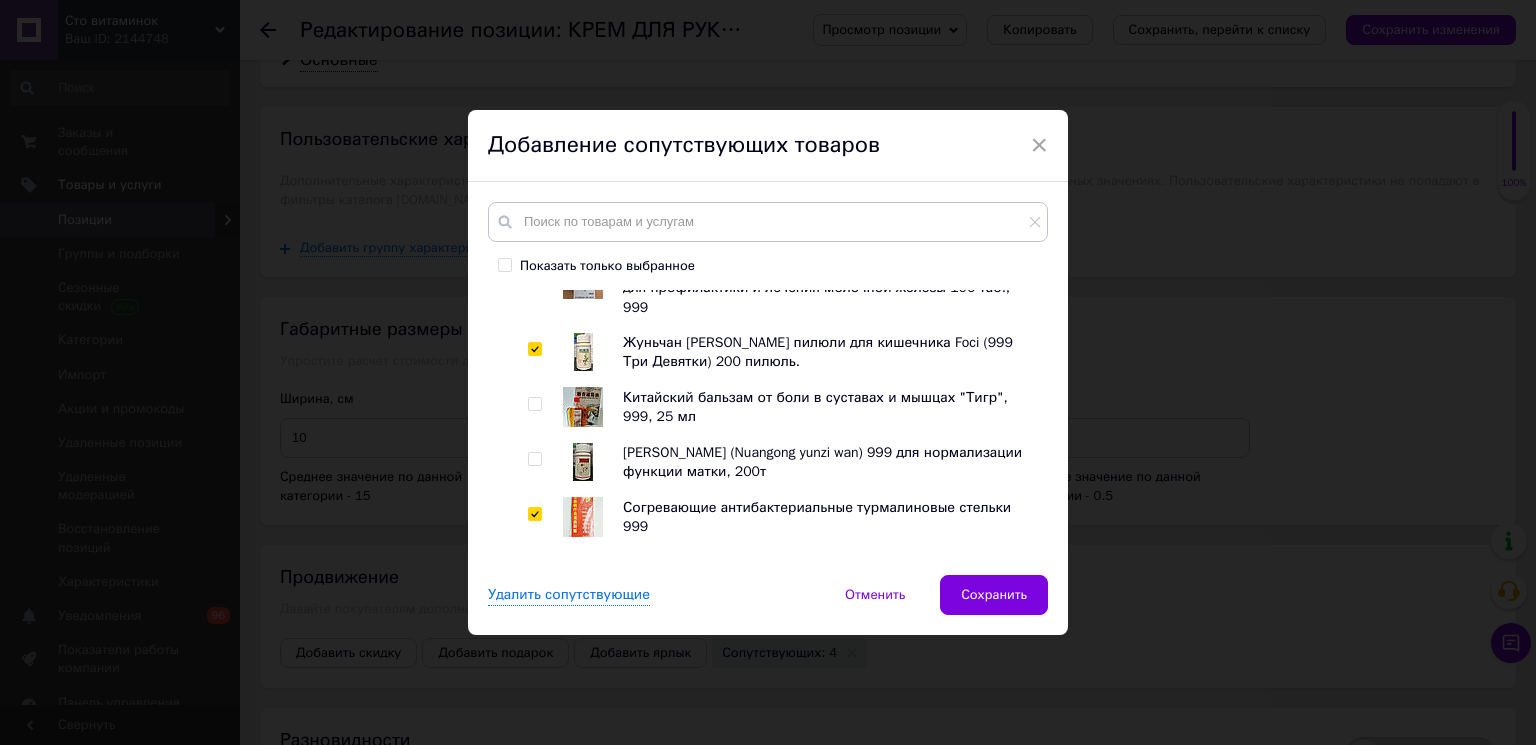 checkbox on "true" 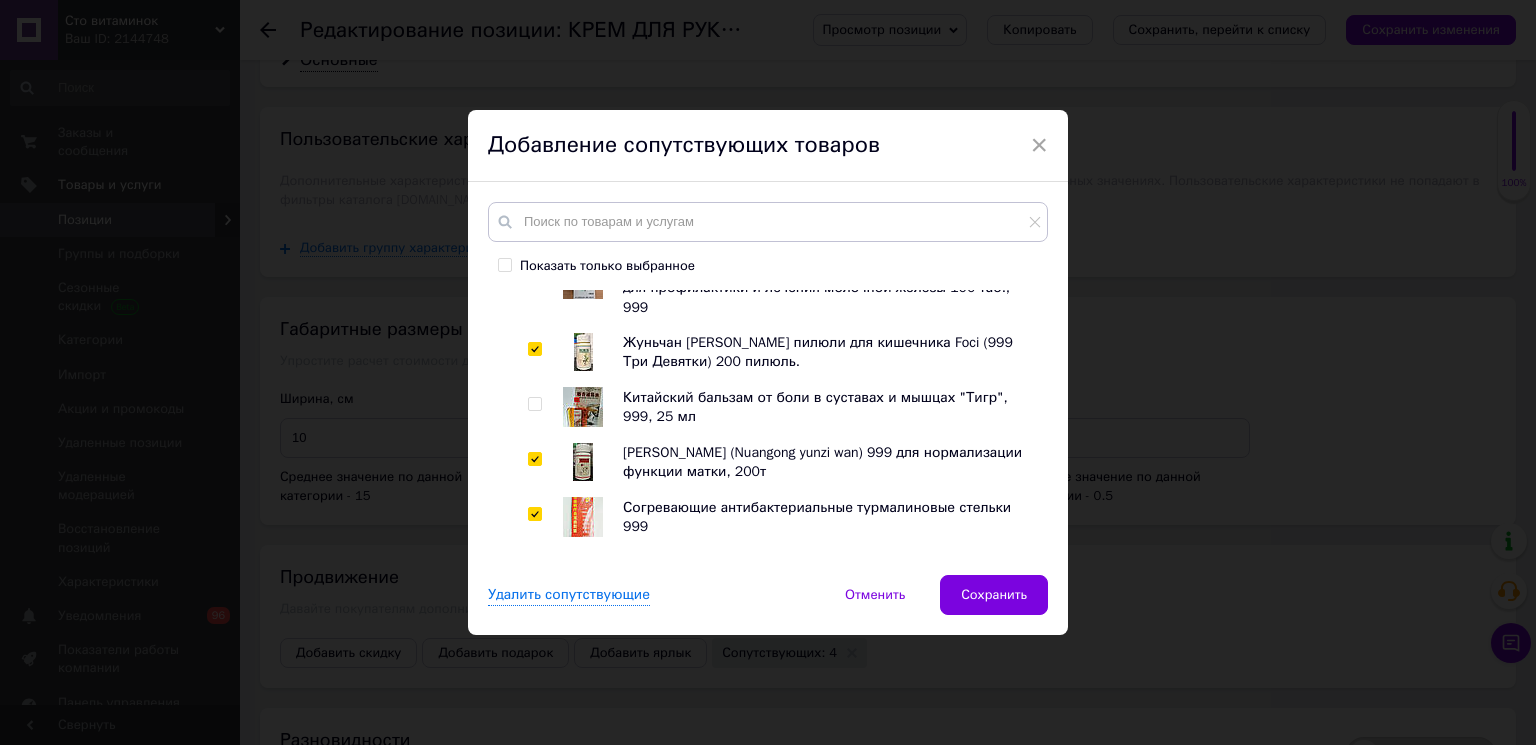 checkbox on "true" 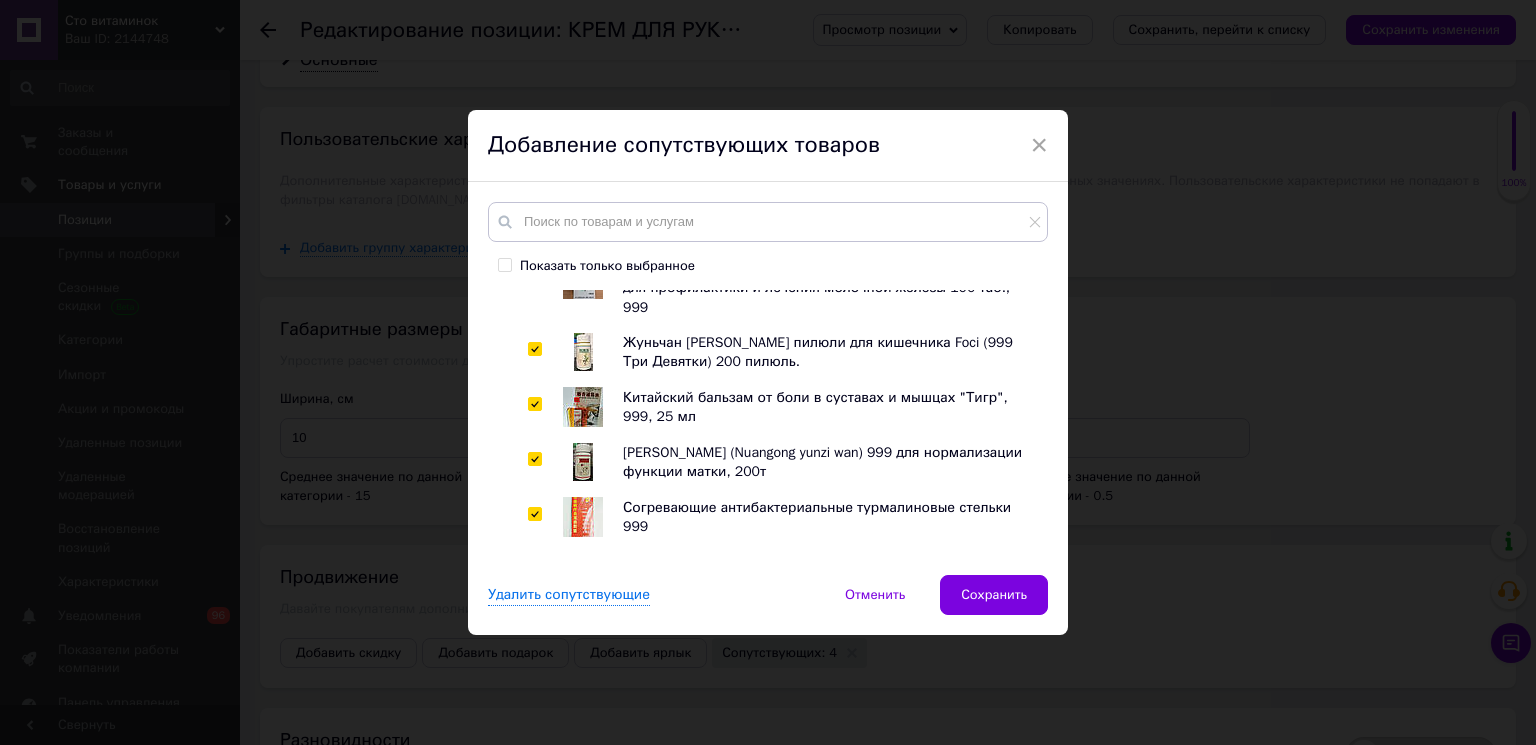 checkbox on "true" 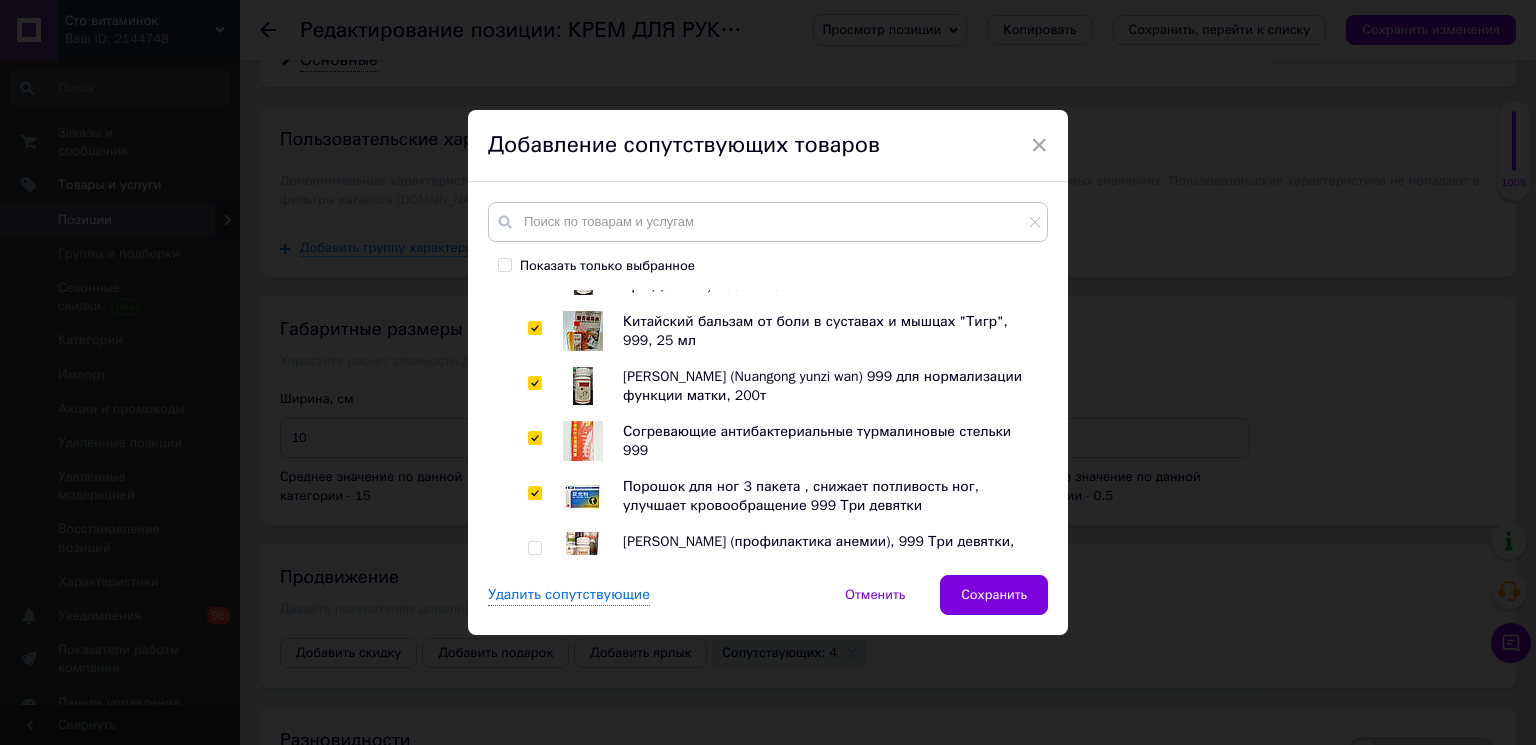 scroll, scrollTop: 4352, scrollLeft: 0, axis: vertical 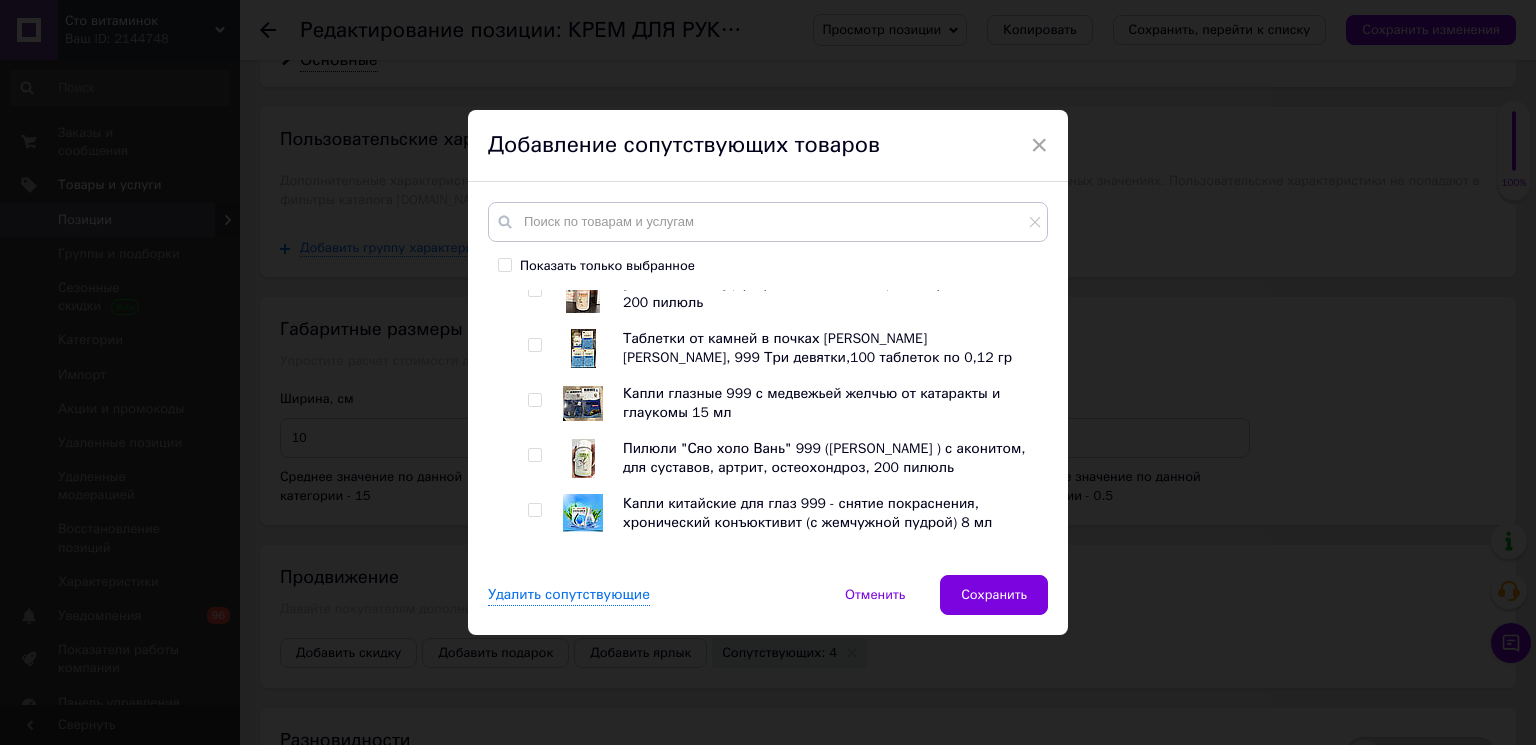 click at bounding box center [534, 565] 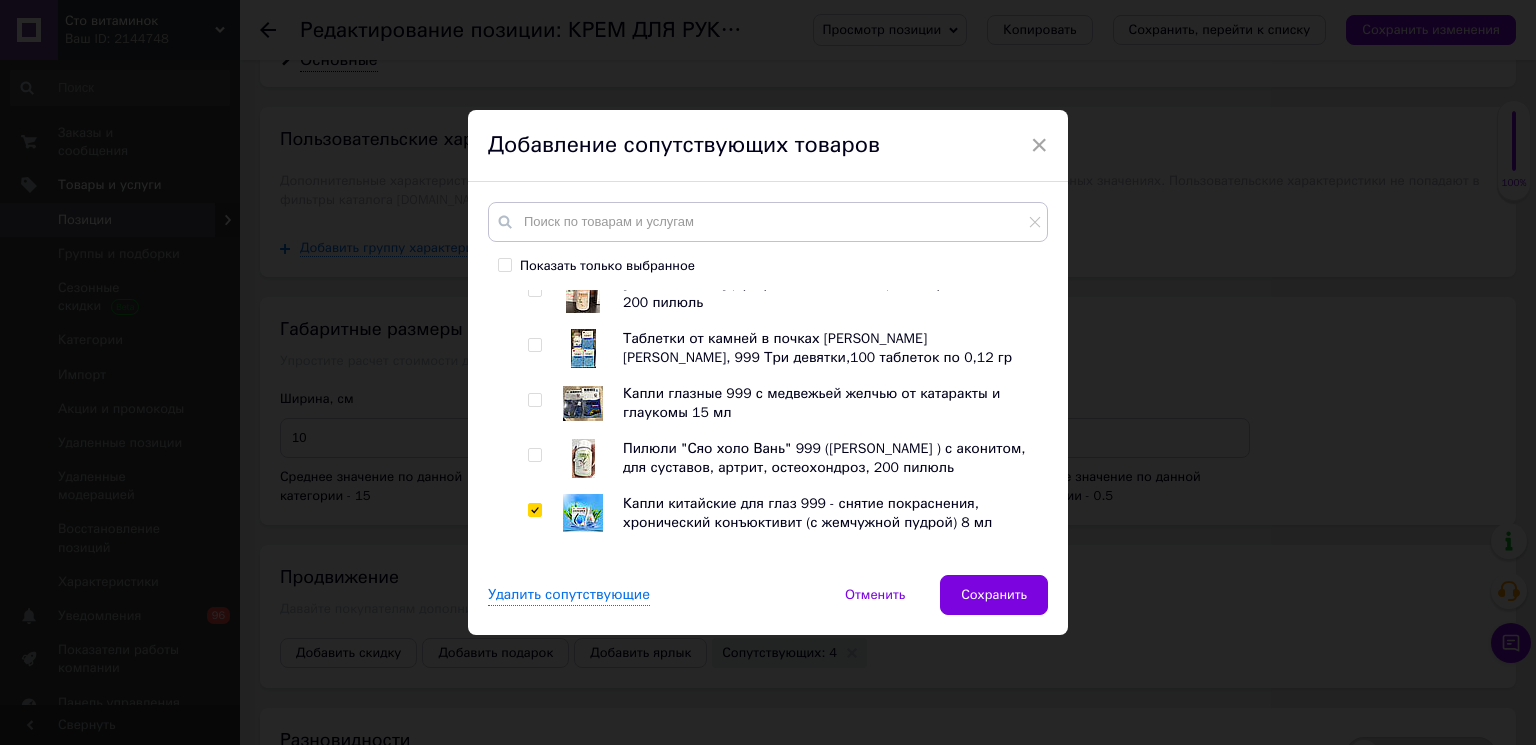 checkbox on "true" 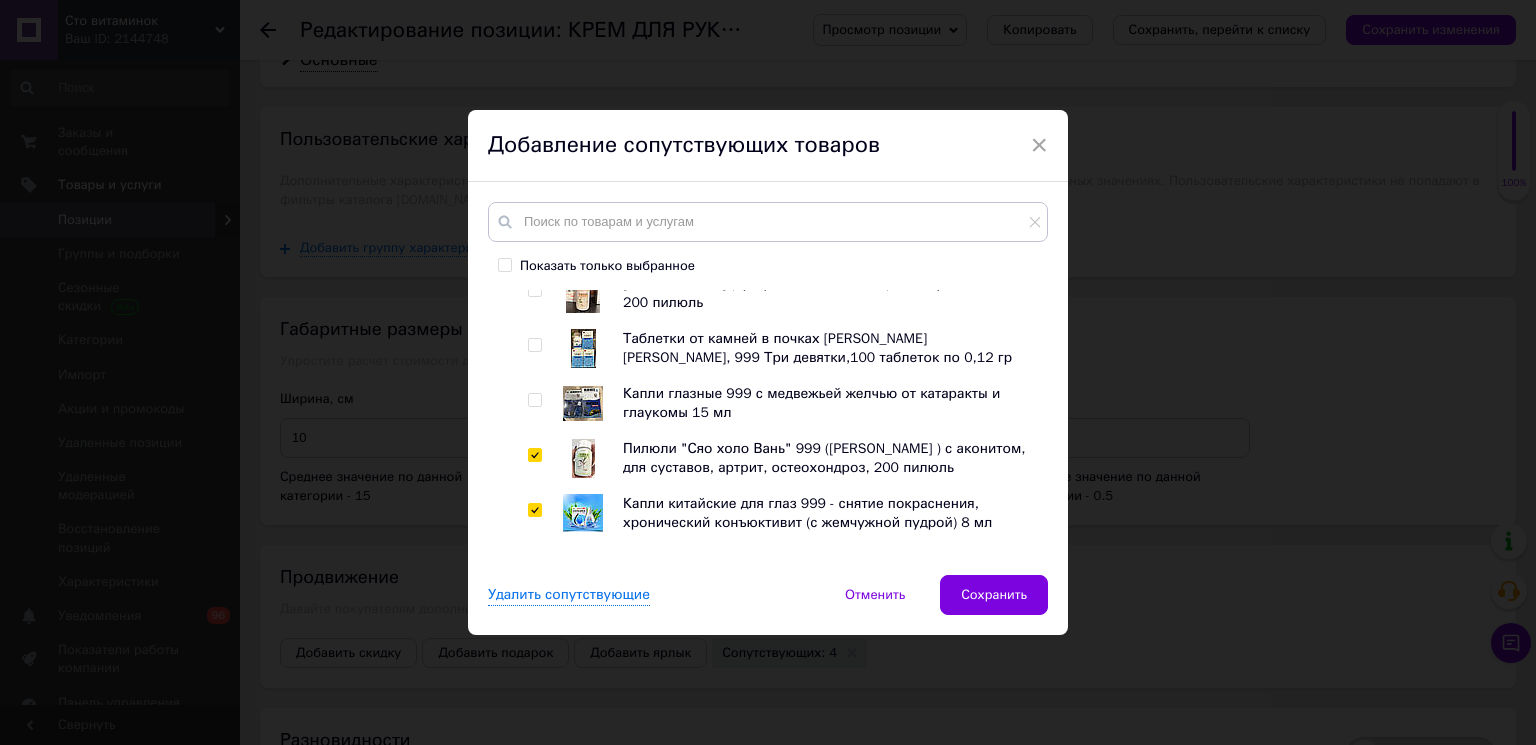 checkbox on "true" 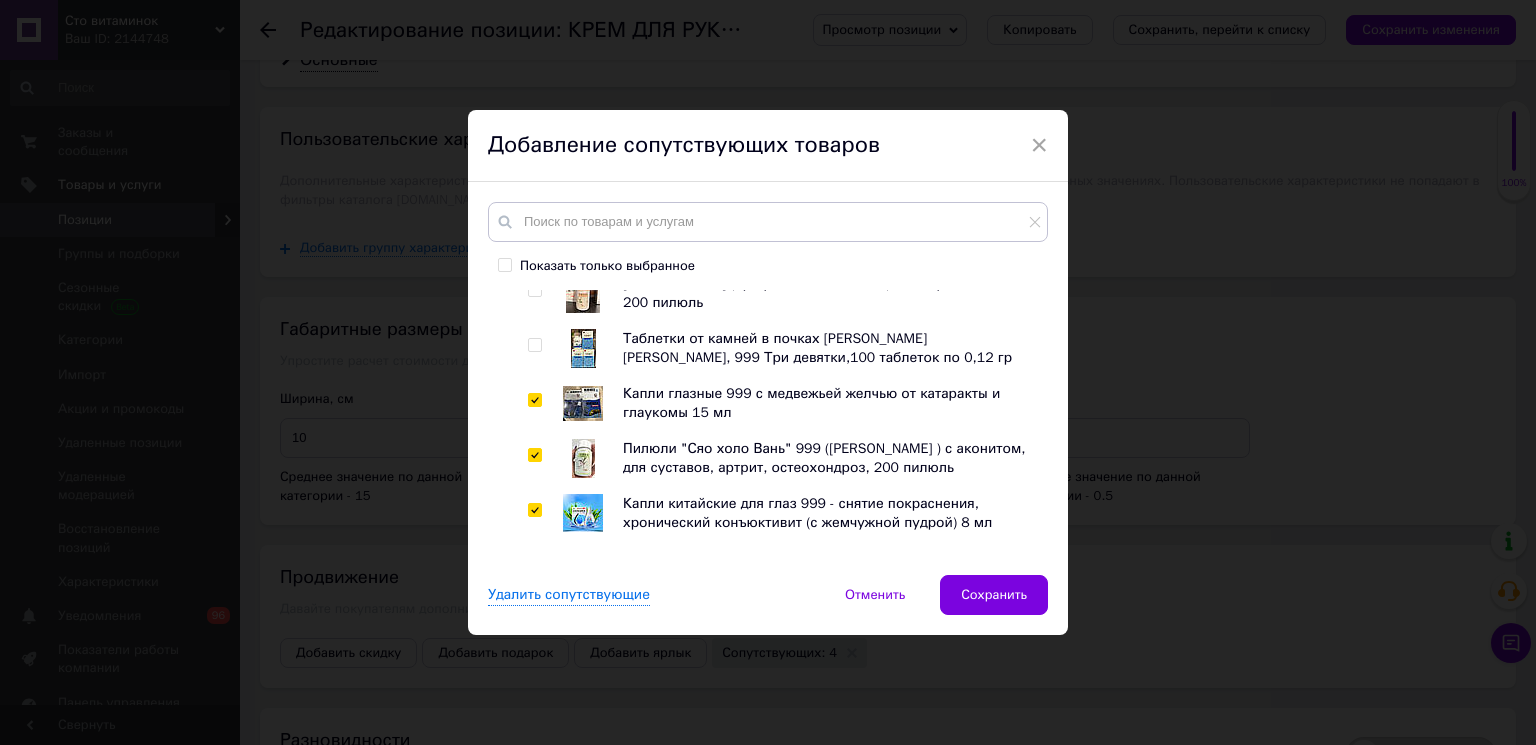 checkbox on "true" 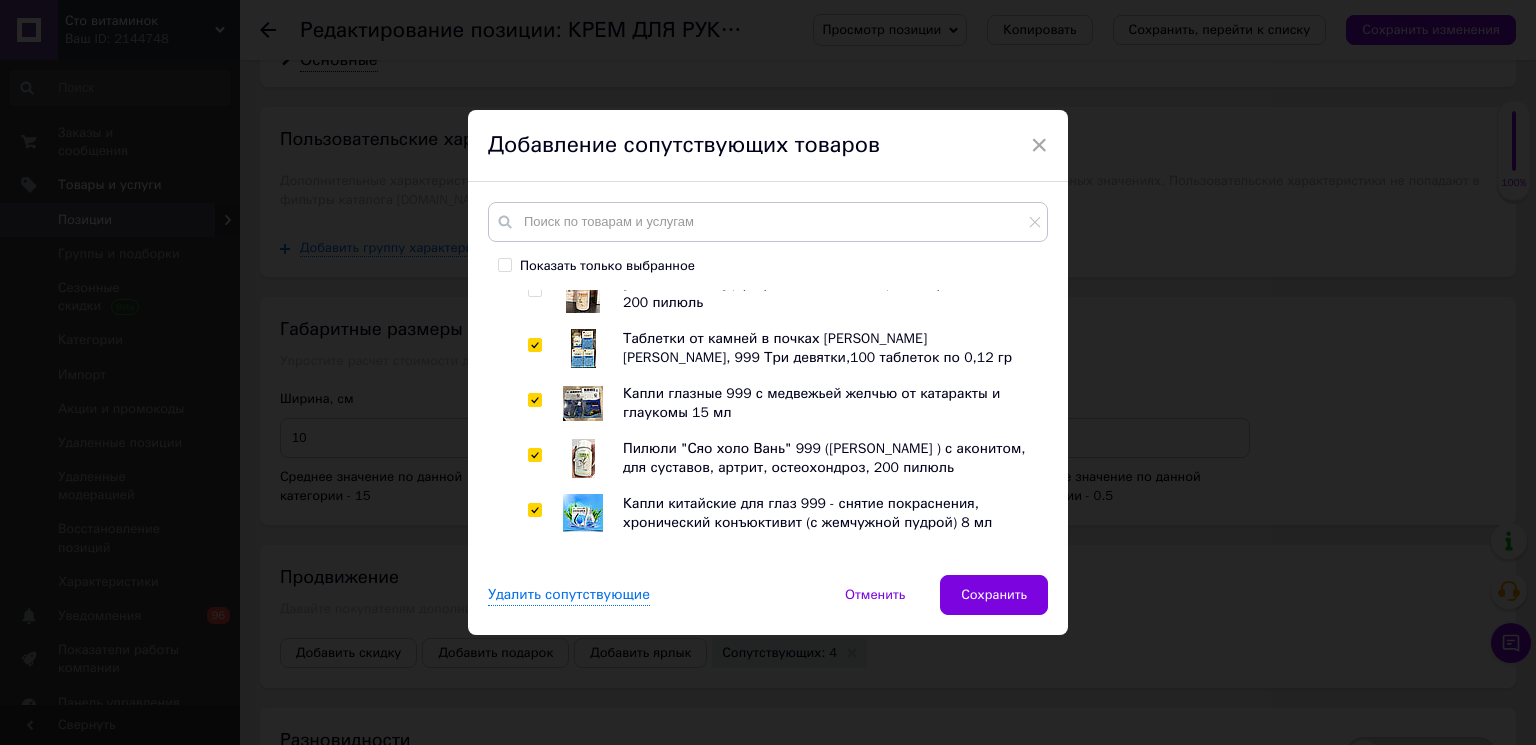 checkbox on "true" 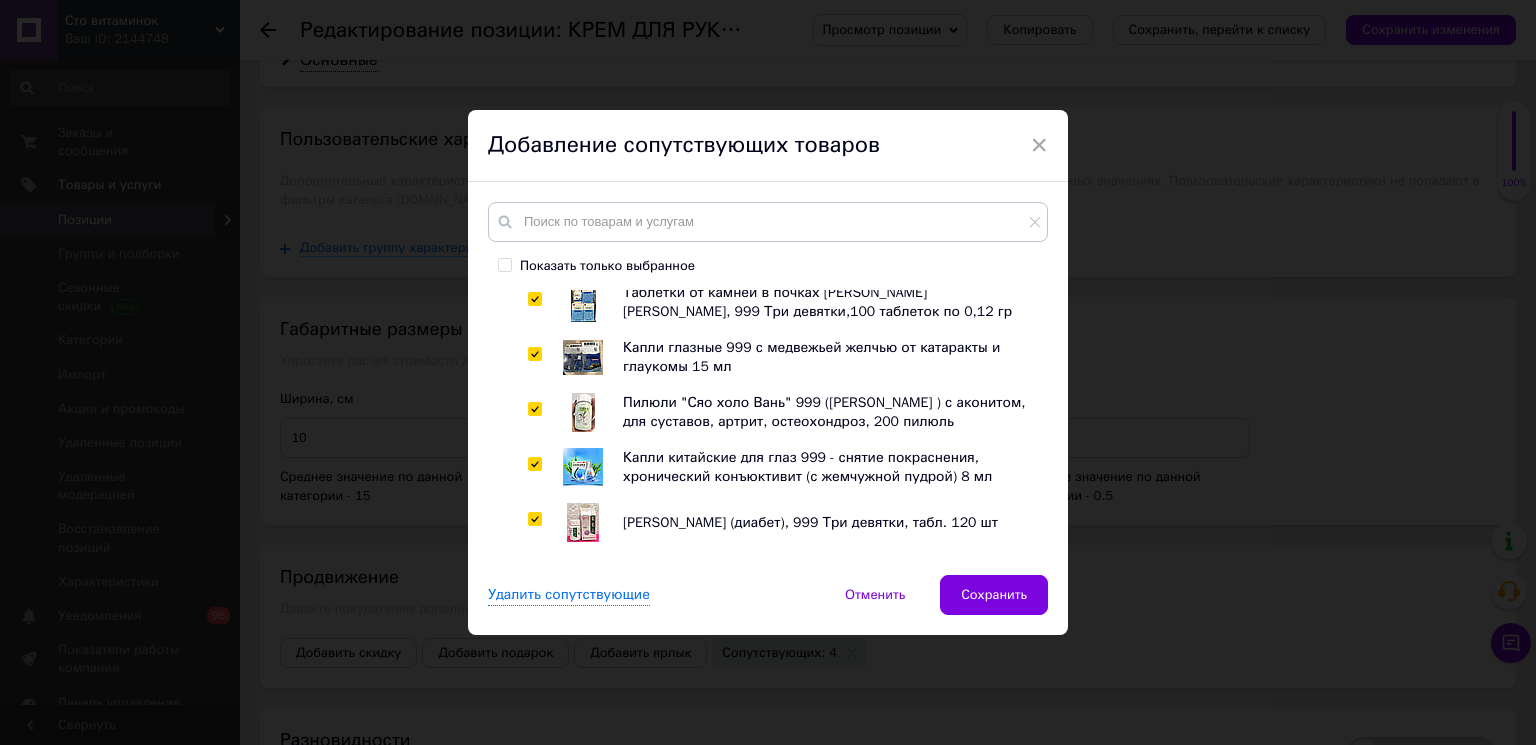 scroll, scrollTop: 4576, scrollLeft: 0, axis: vertical 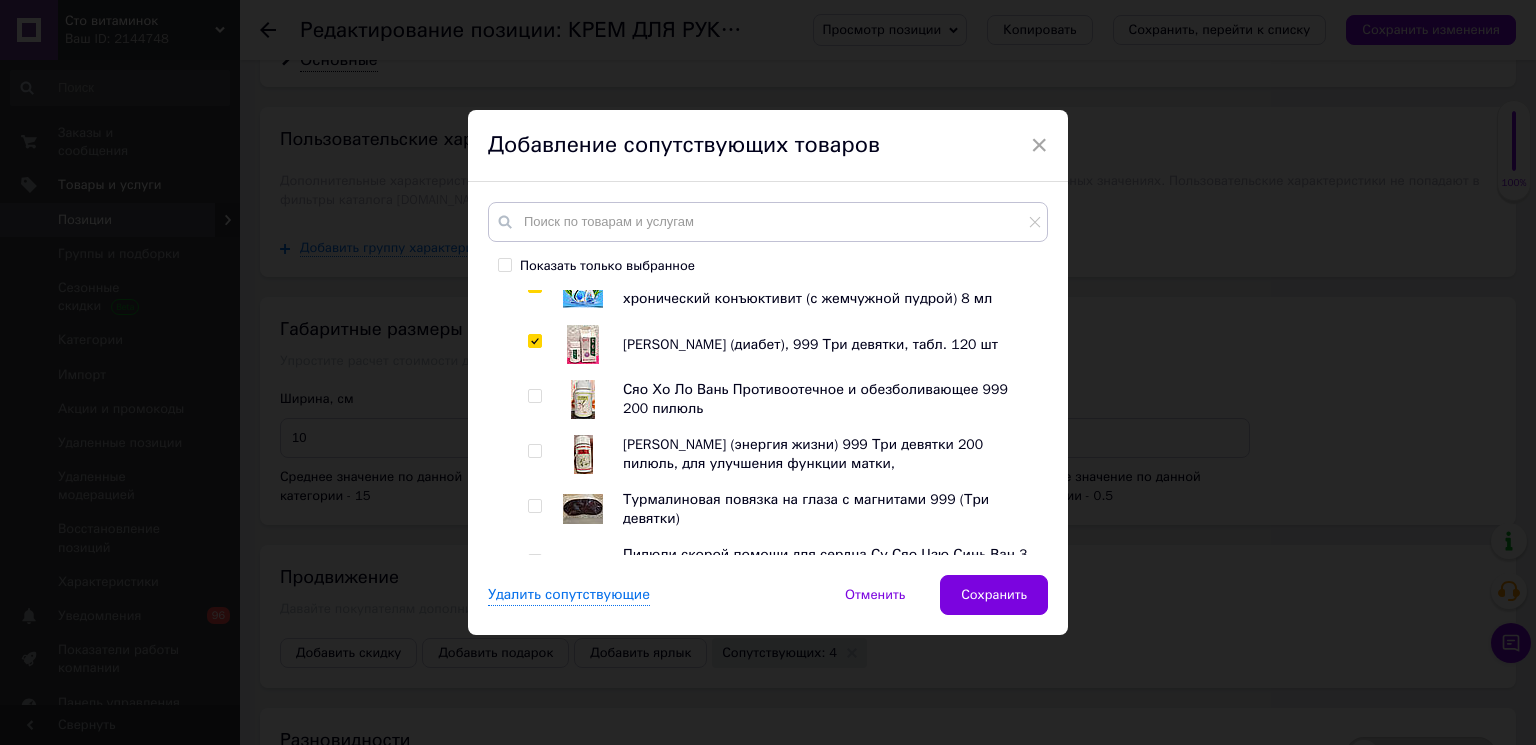 drag, startPoint x: 533, startPoint y: 529, endPoint x: 534, endPoint y: 488, distance: 41.01219 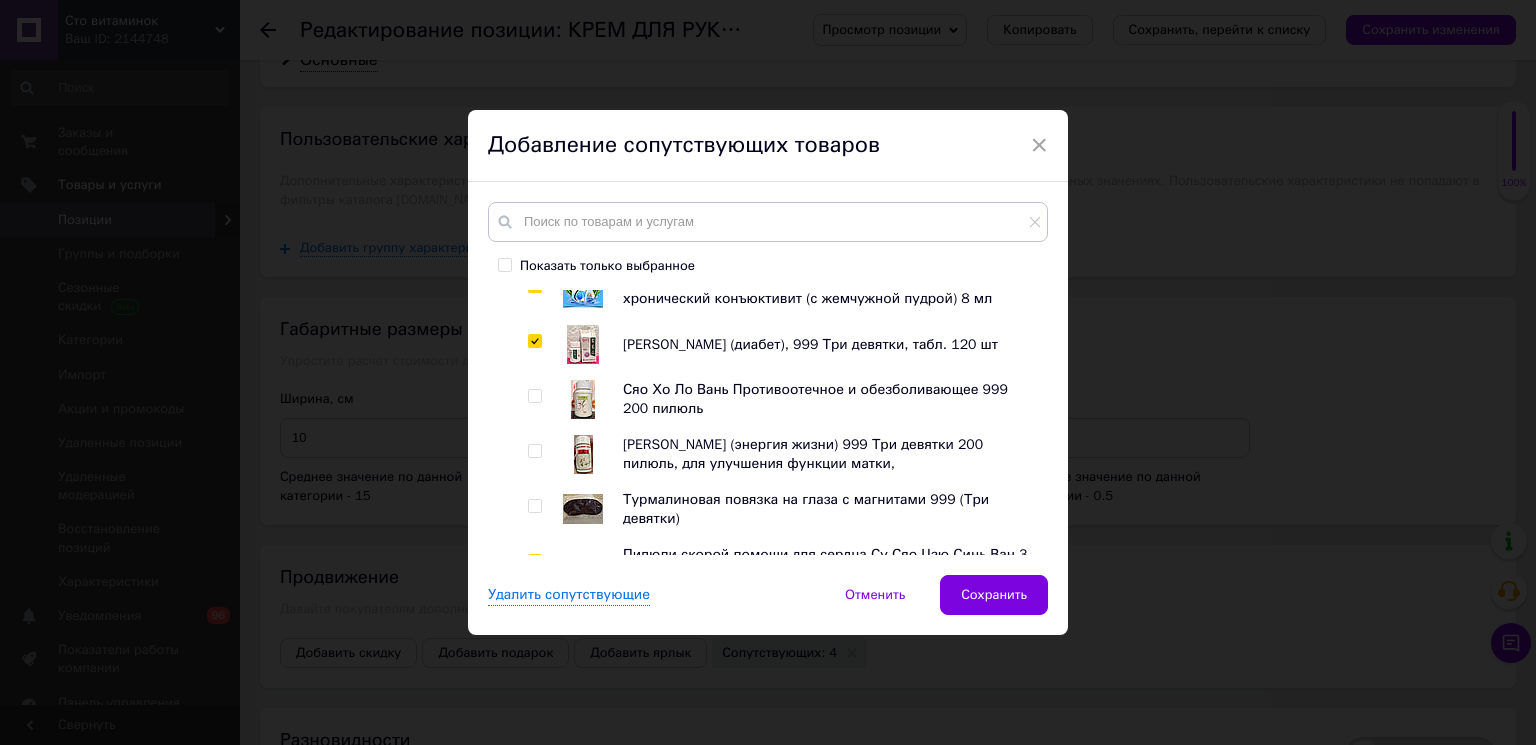 checkbox on "true" 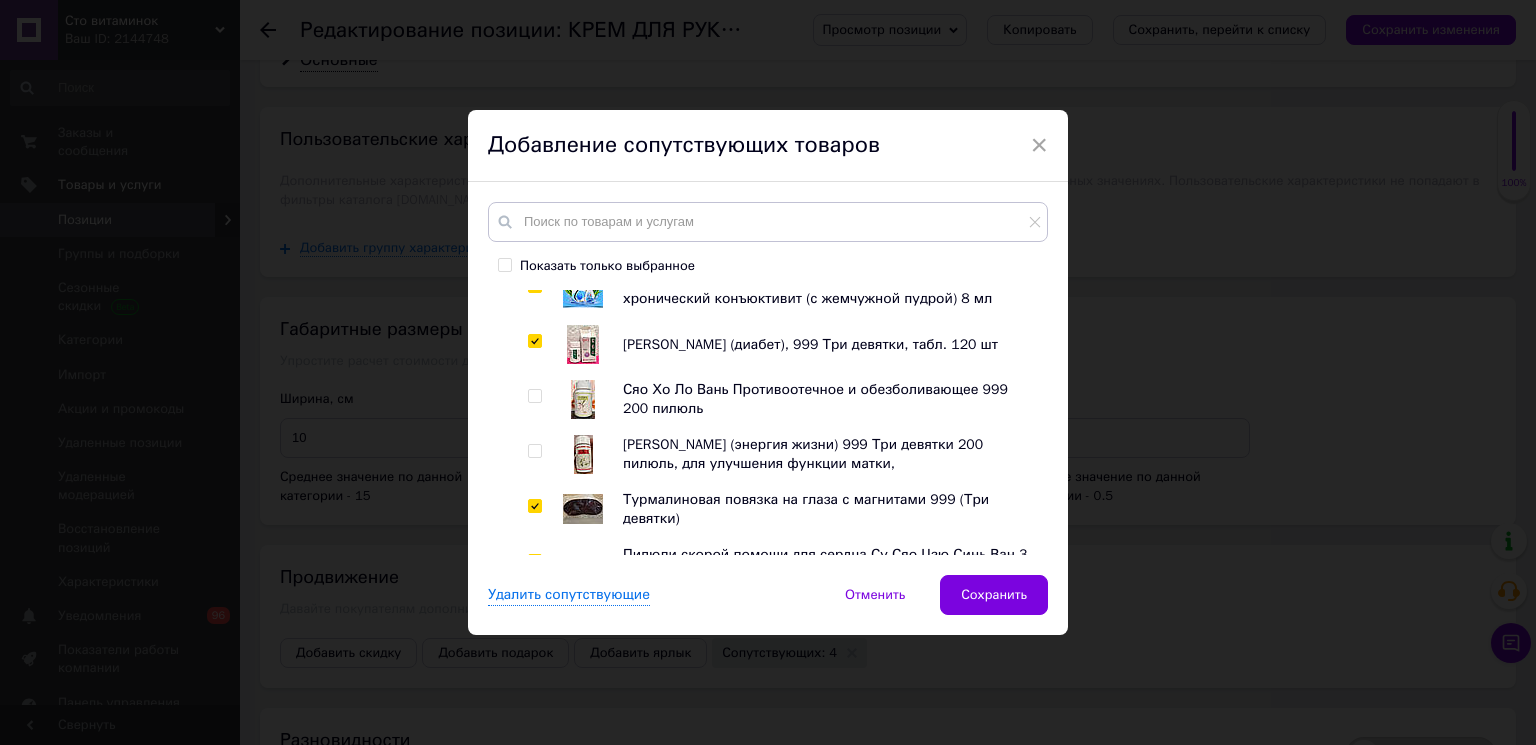 checkbox on "true" 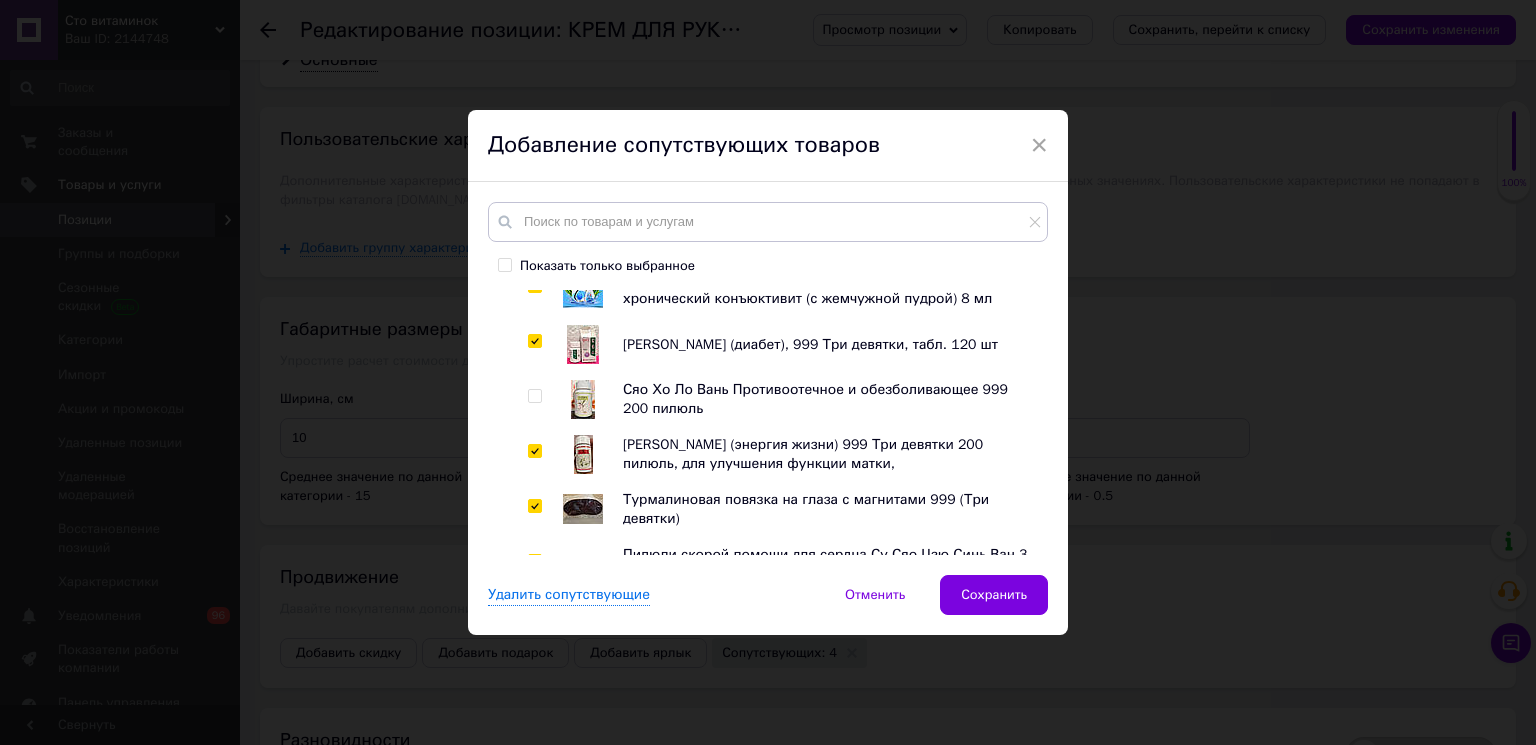 checkbox on "true" 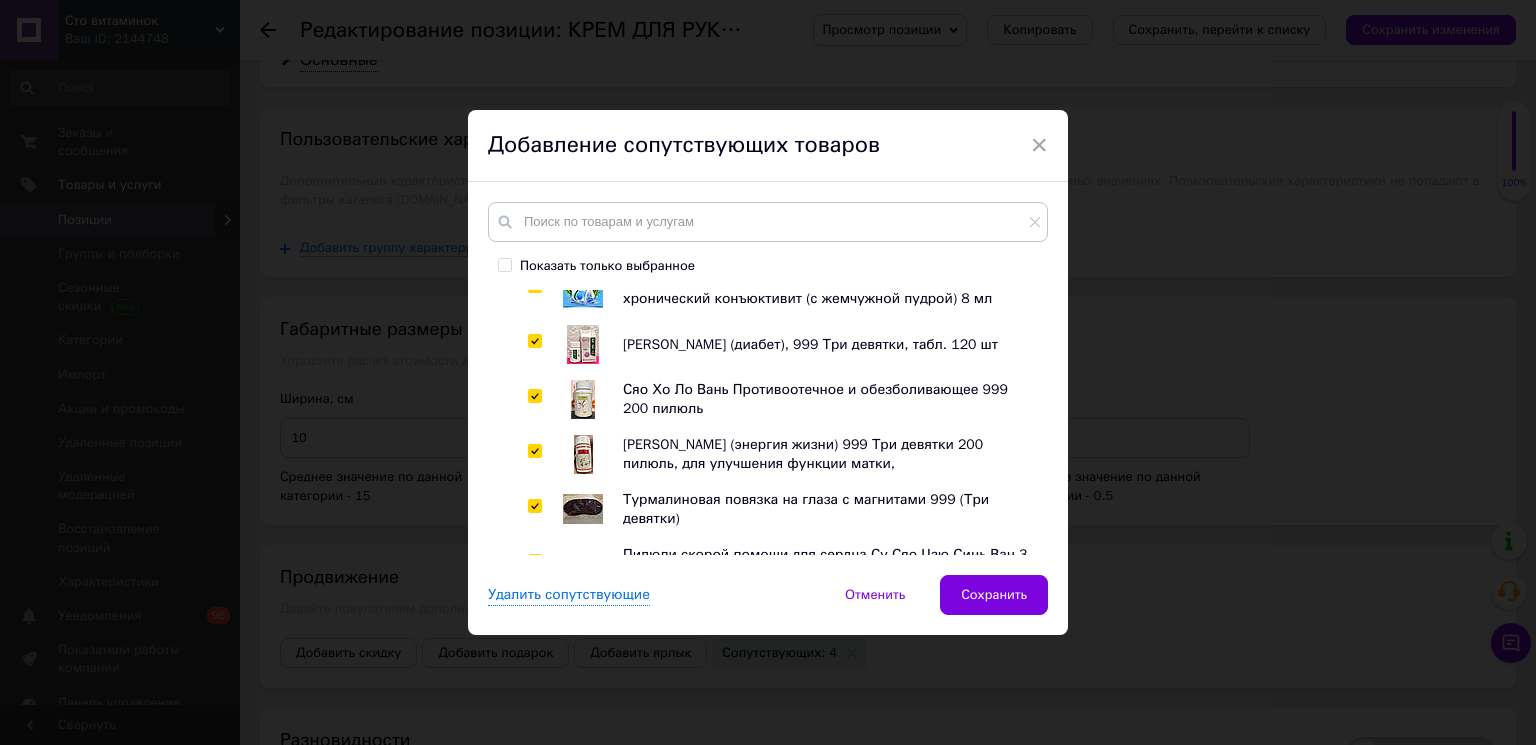 checkbox on "true" 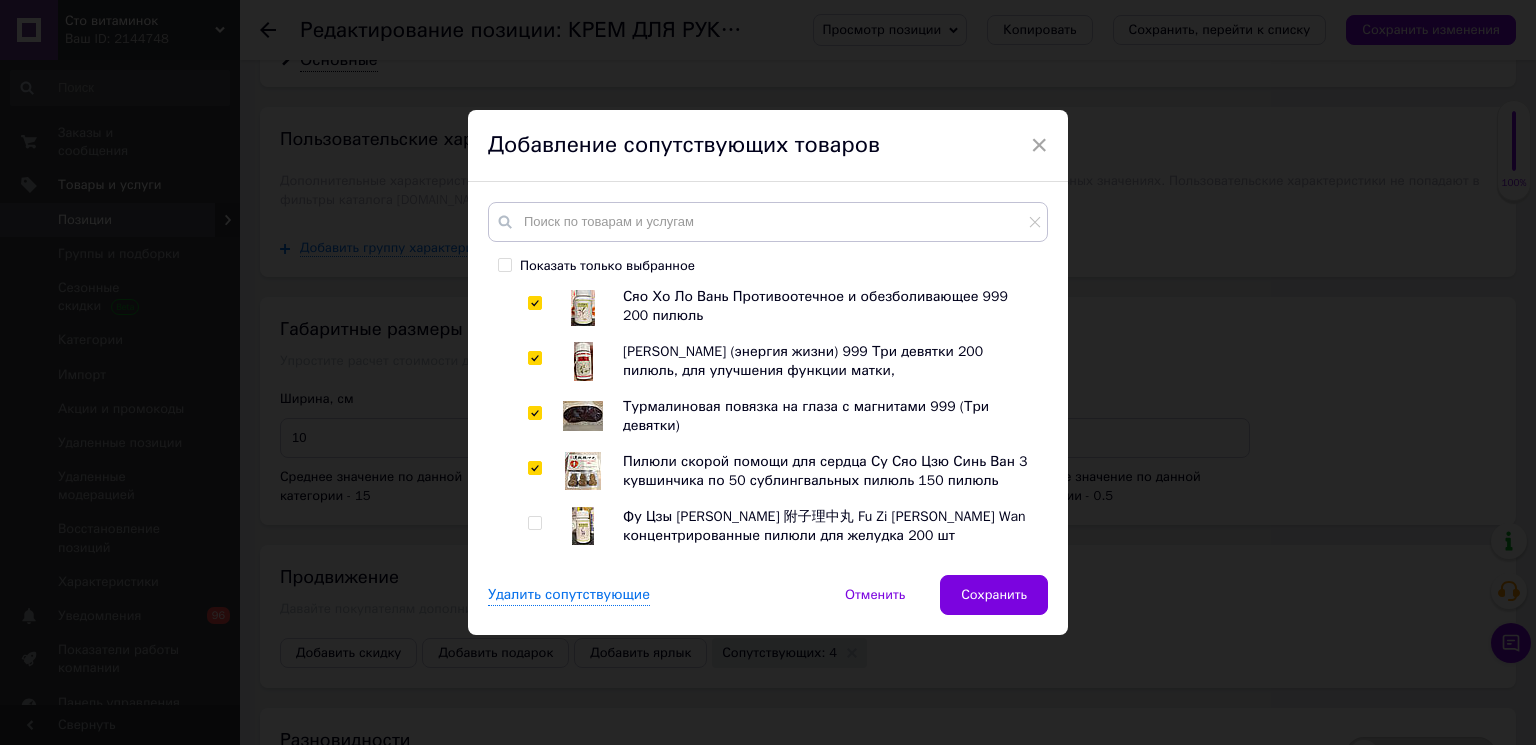 scroll, scrollTop: 4799, scrollLeft: 0, axis: vertical 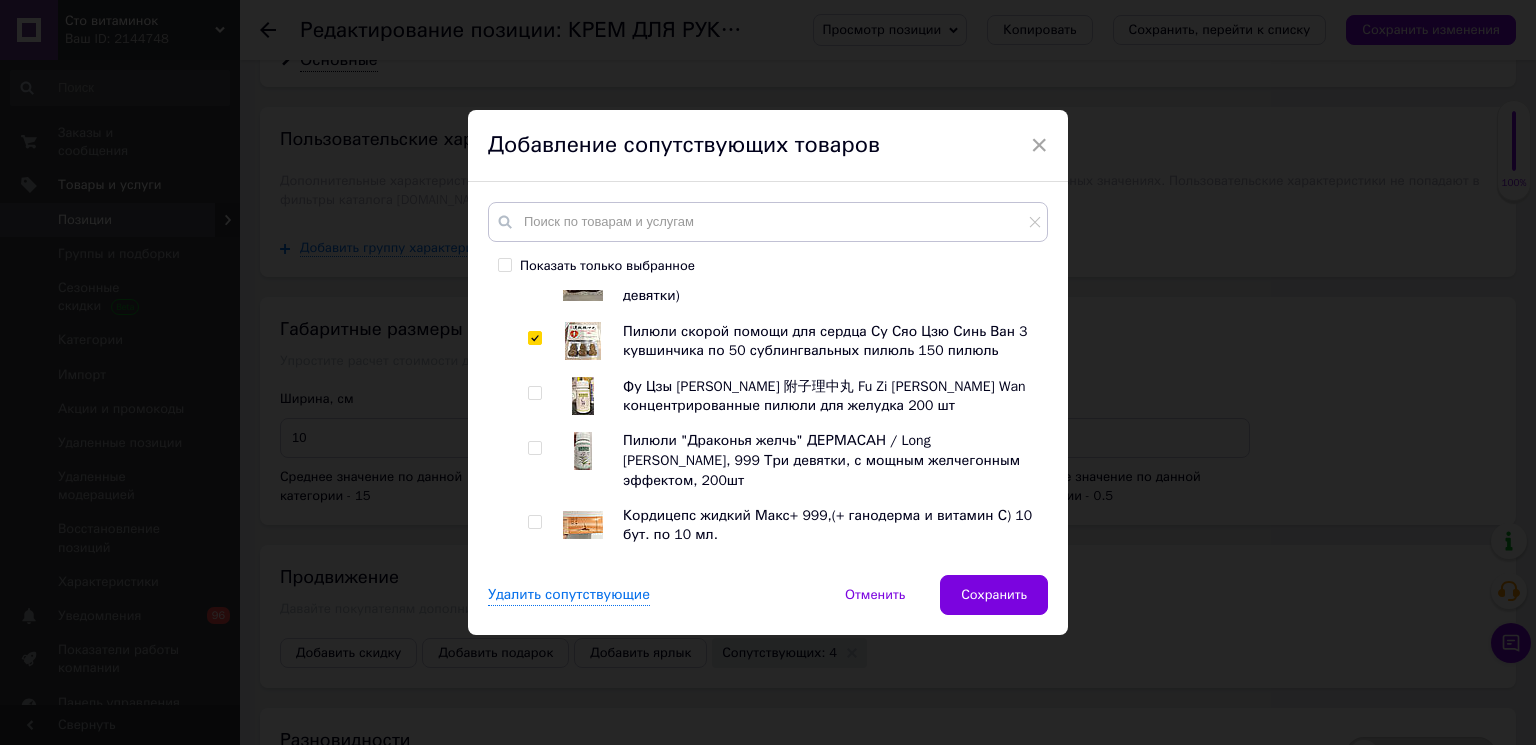click at bounding box center [534, 577] 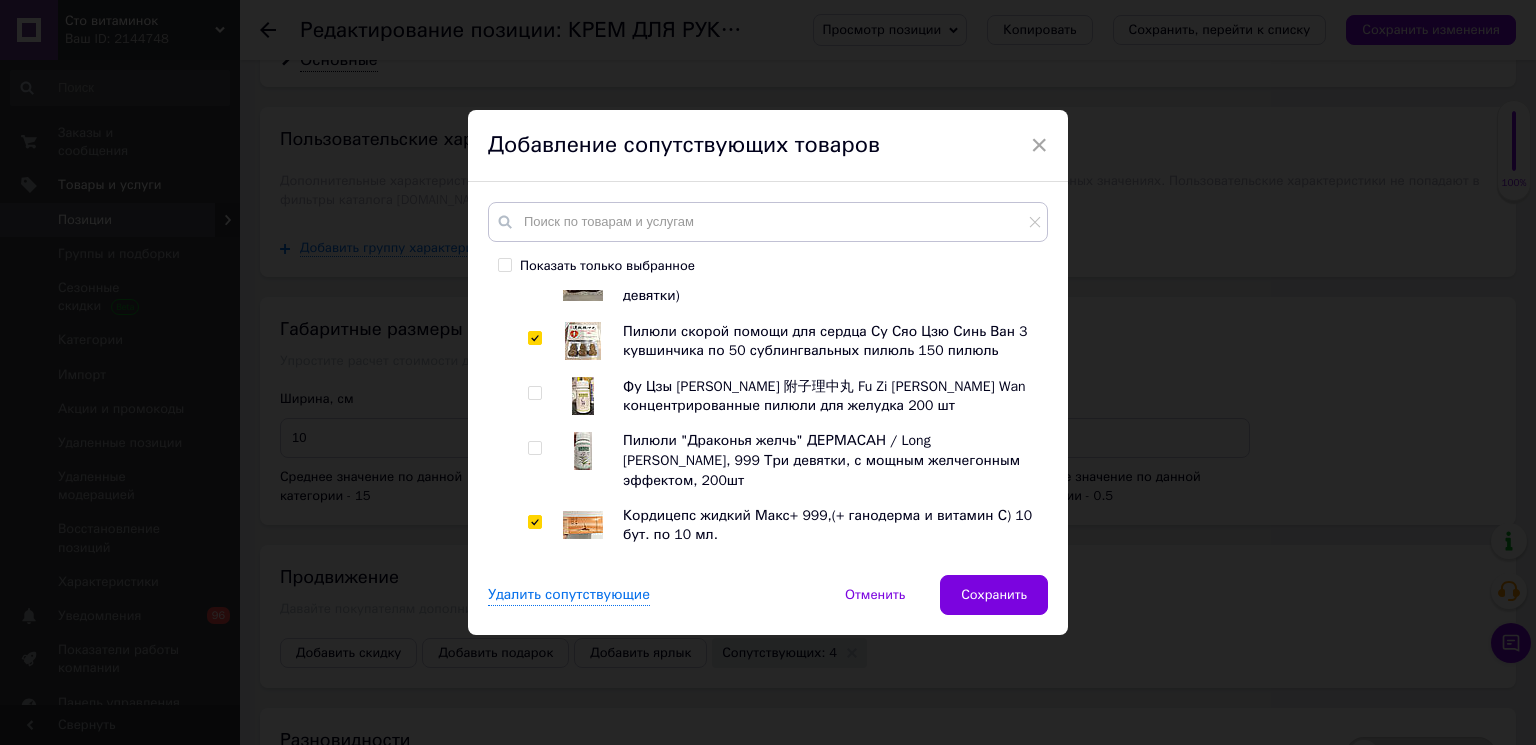 checkbox on "true" 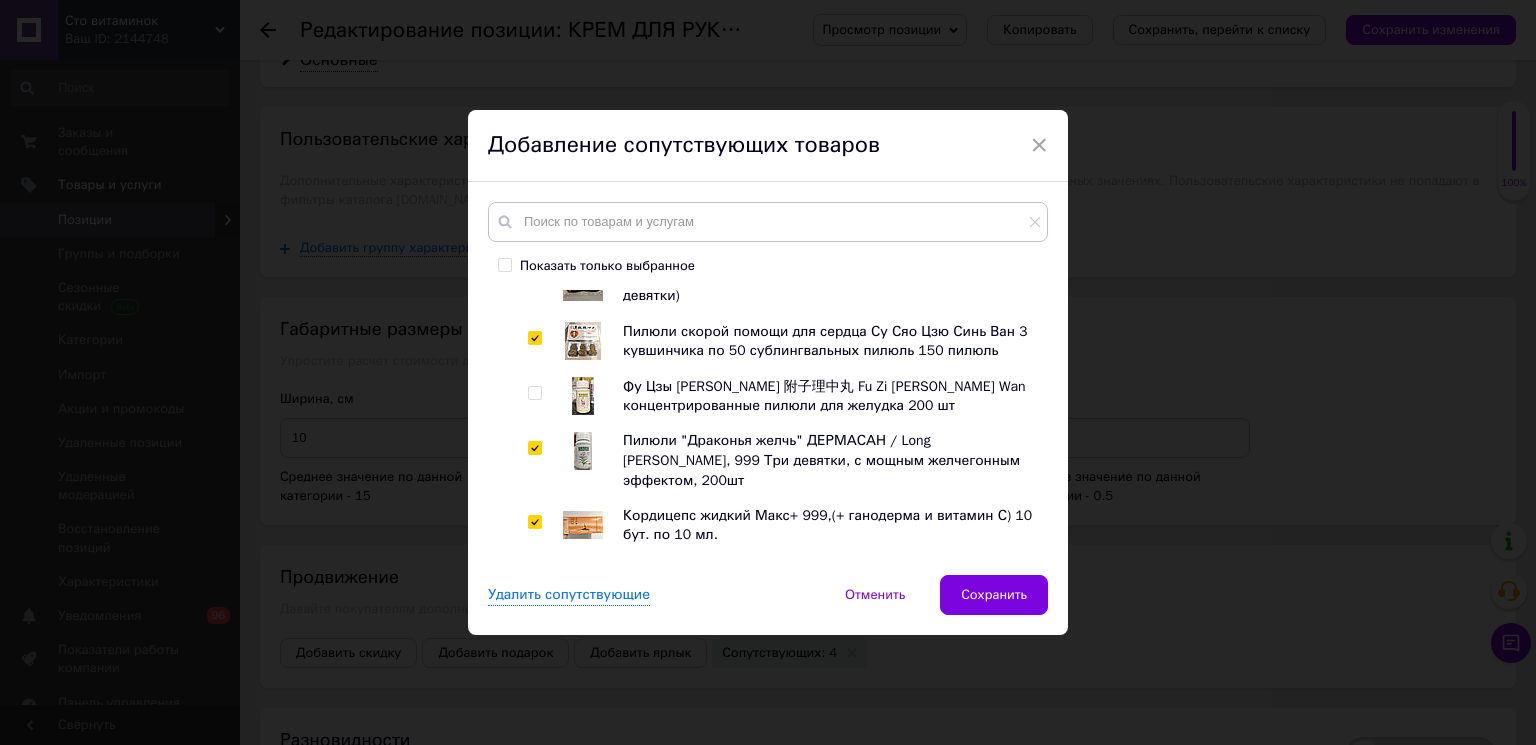checkbox on "true" 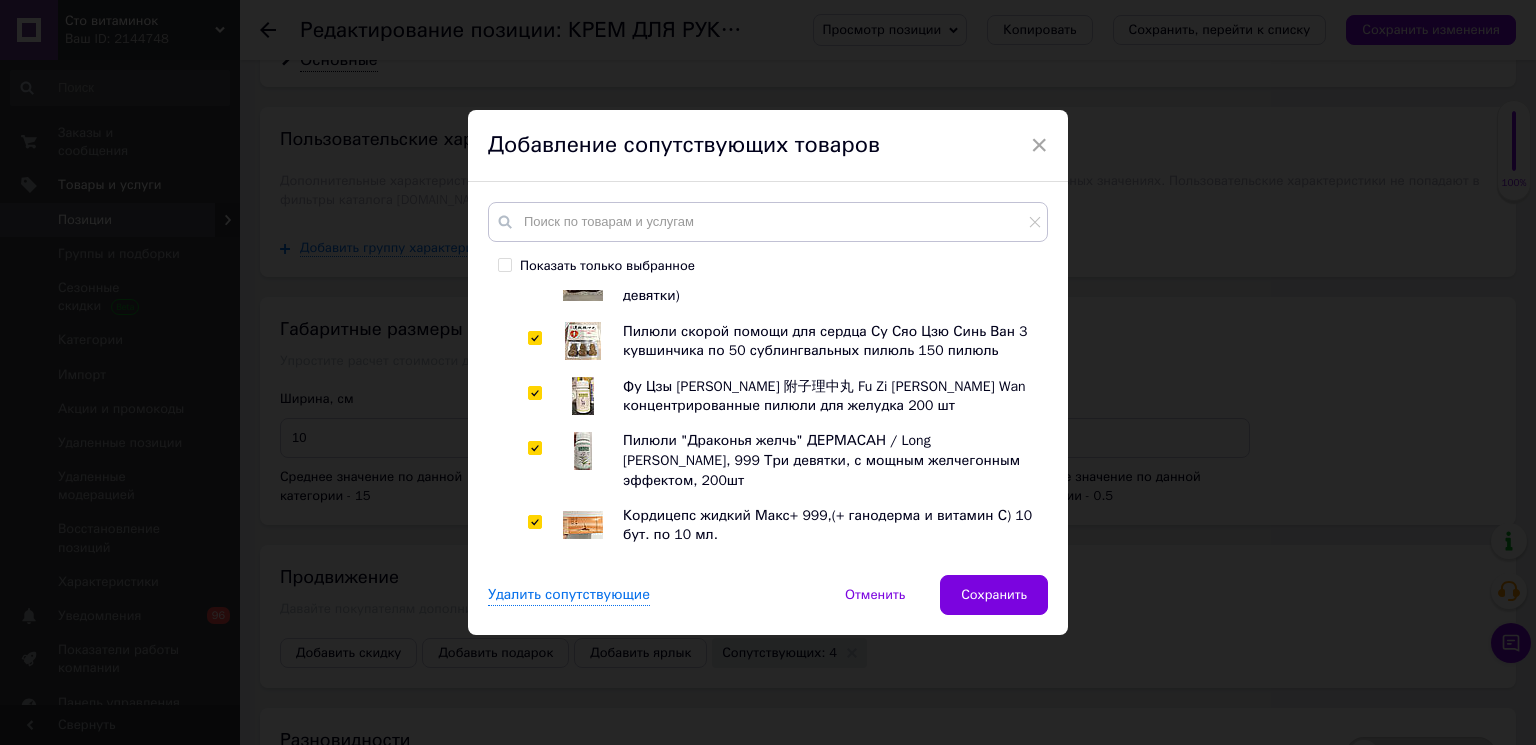 checkbox on "true" 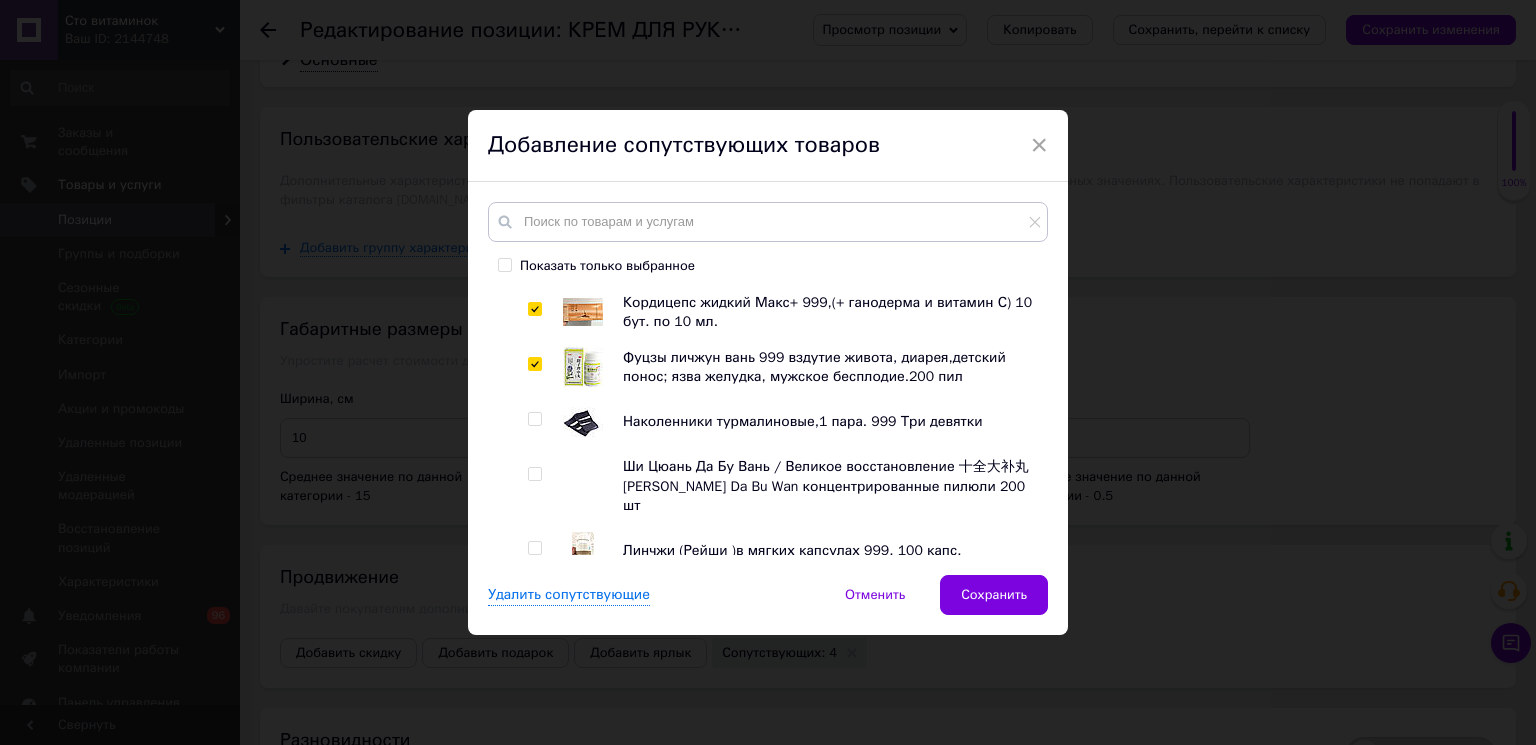 scroll, scrollTop: 5022, scrollLeft: 0, axis: vertical 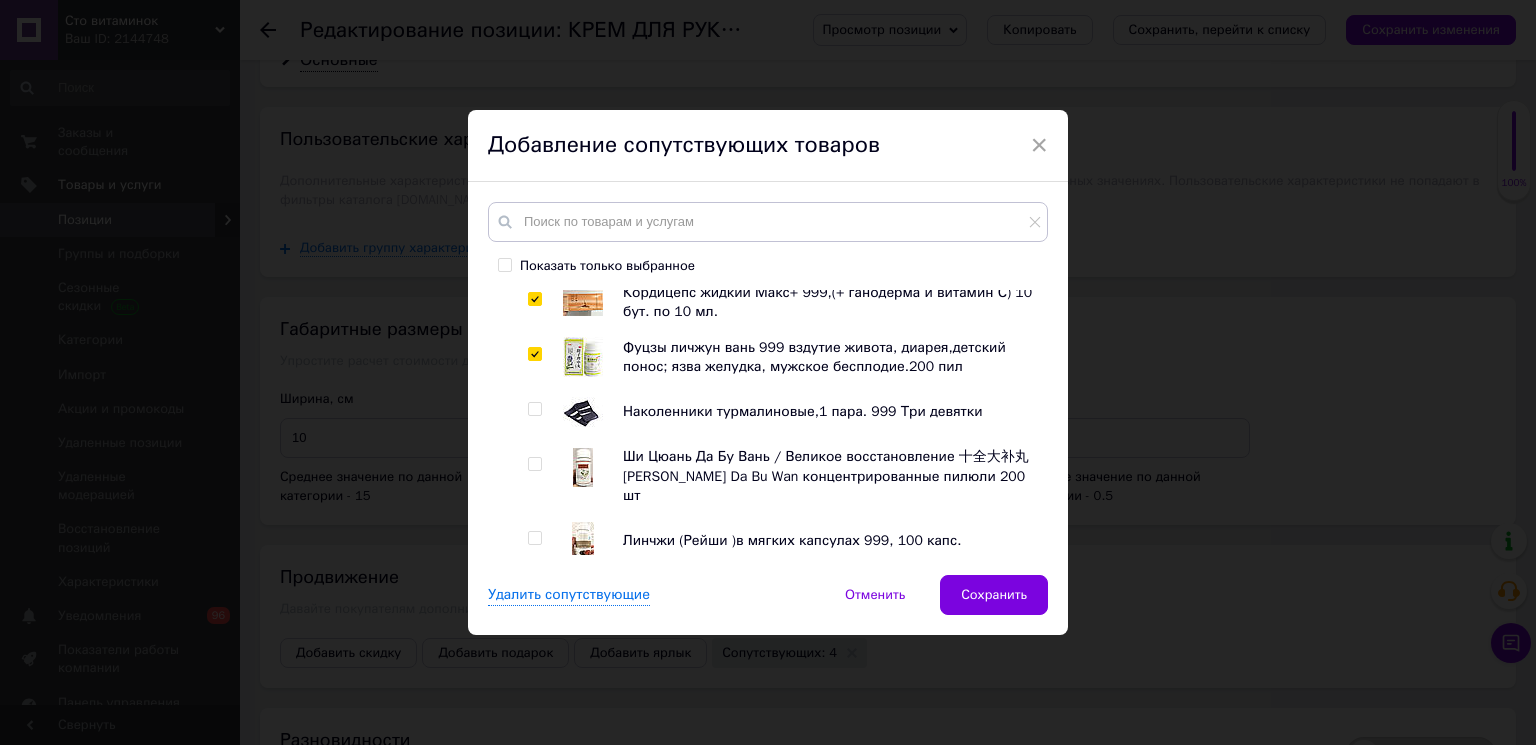 drag, startPoint x: 540, startPoint y: 524, endPoint x: 538, endPoint y: 506, distance: 18.110771 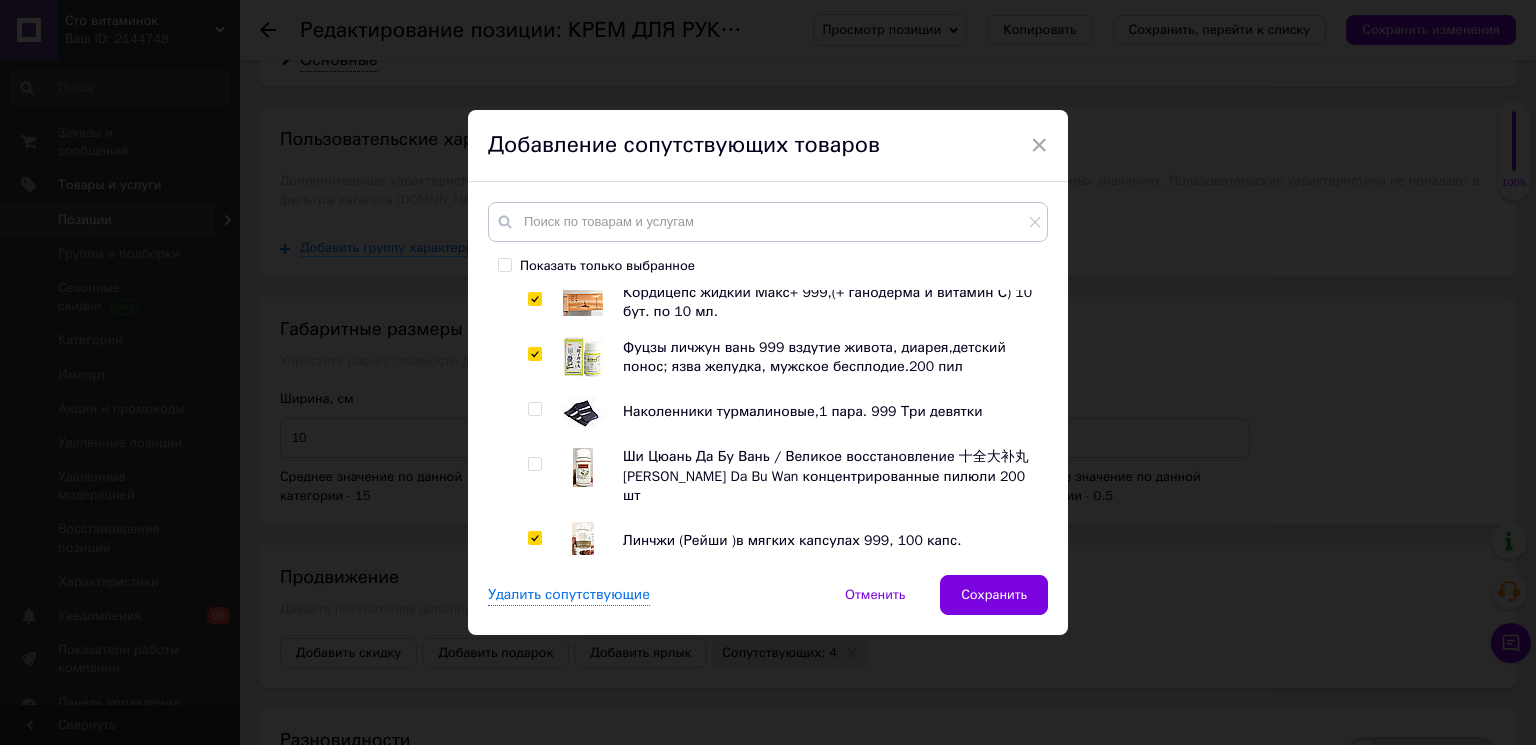 checkbox on "true" 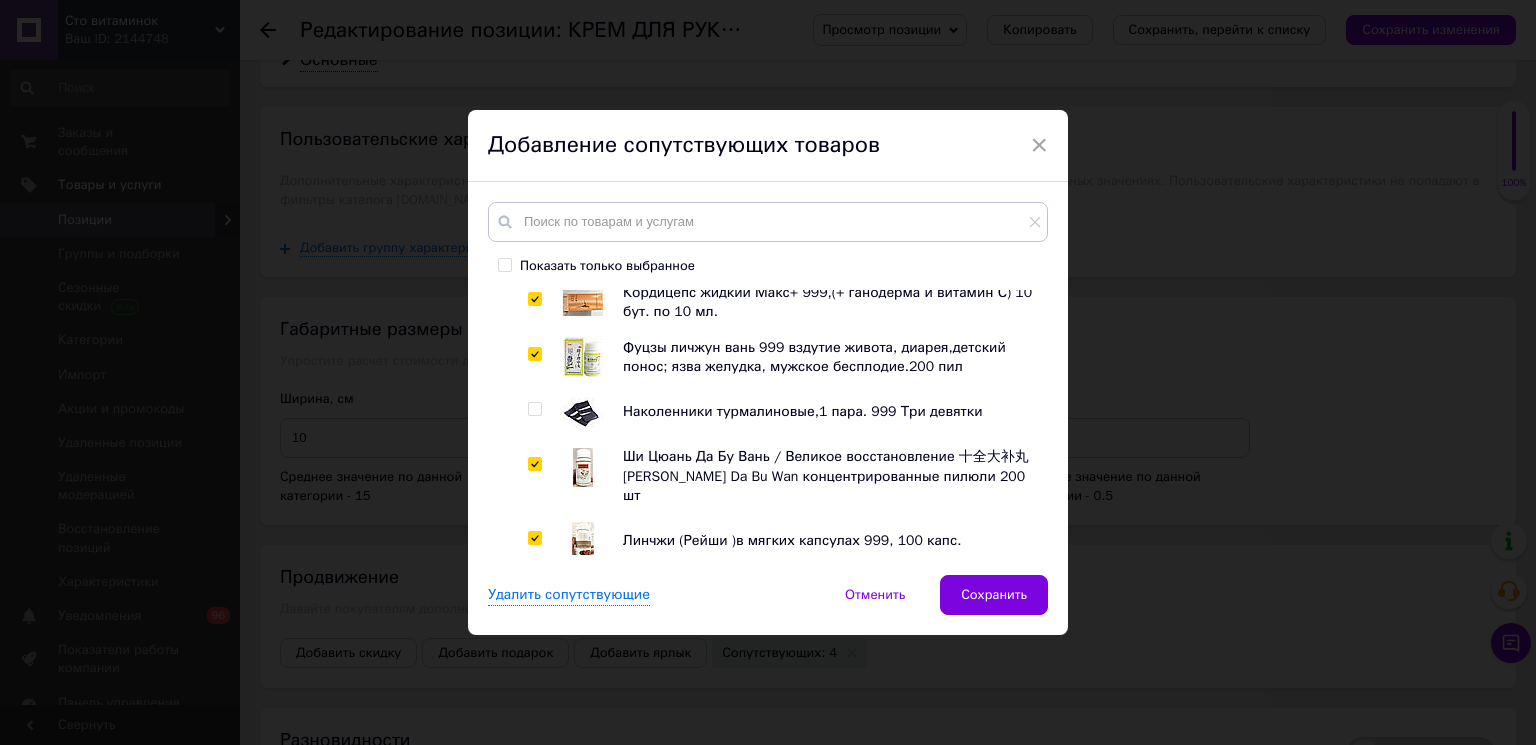 checkbox on "true" 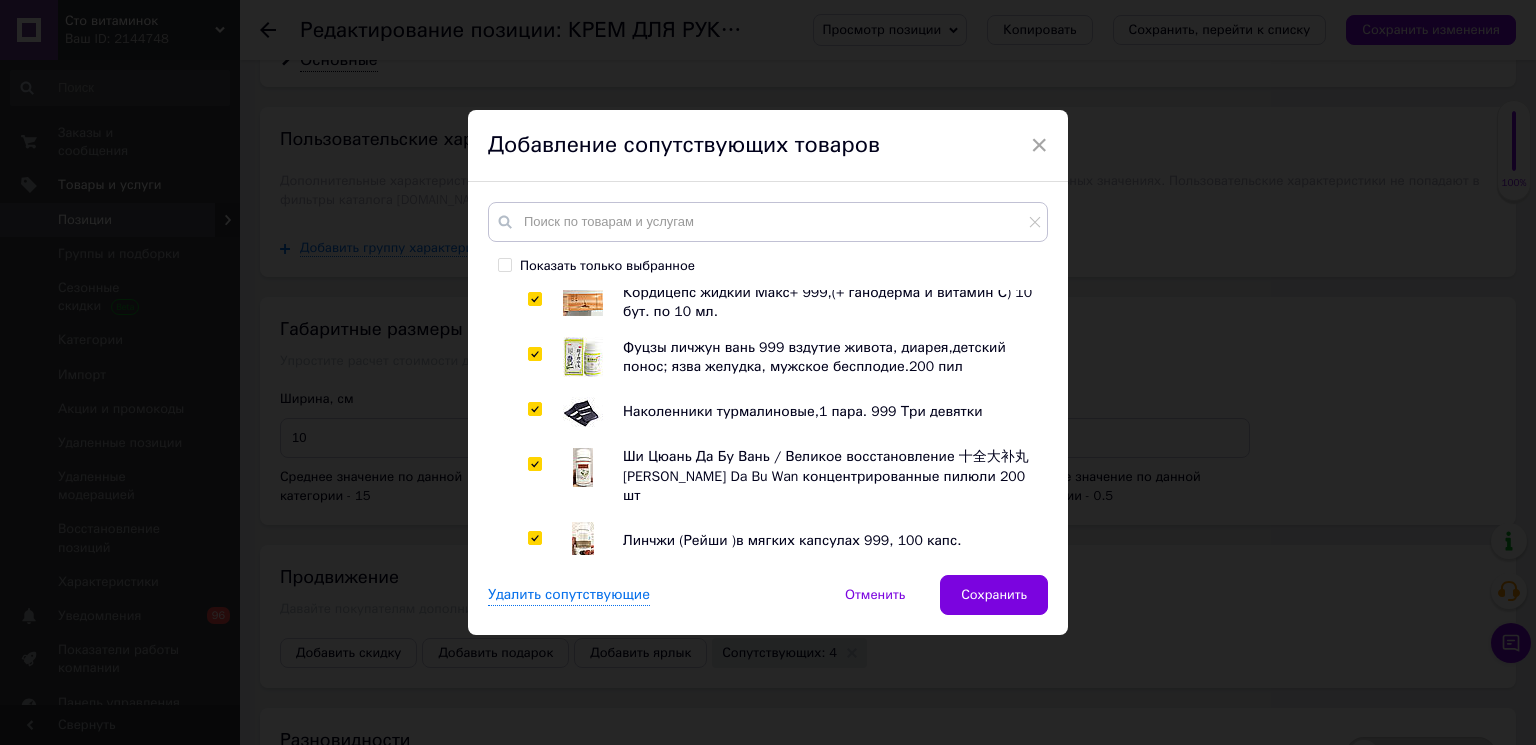 checkbox on "true" 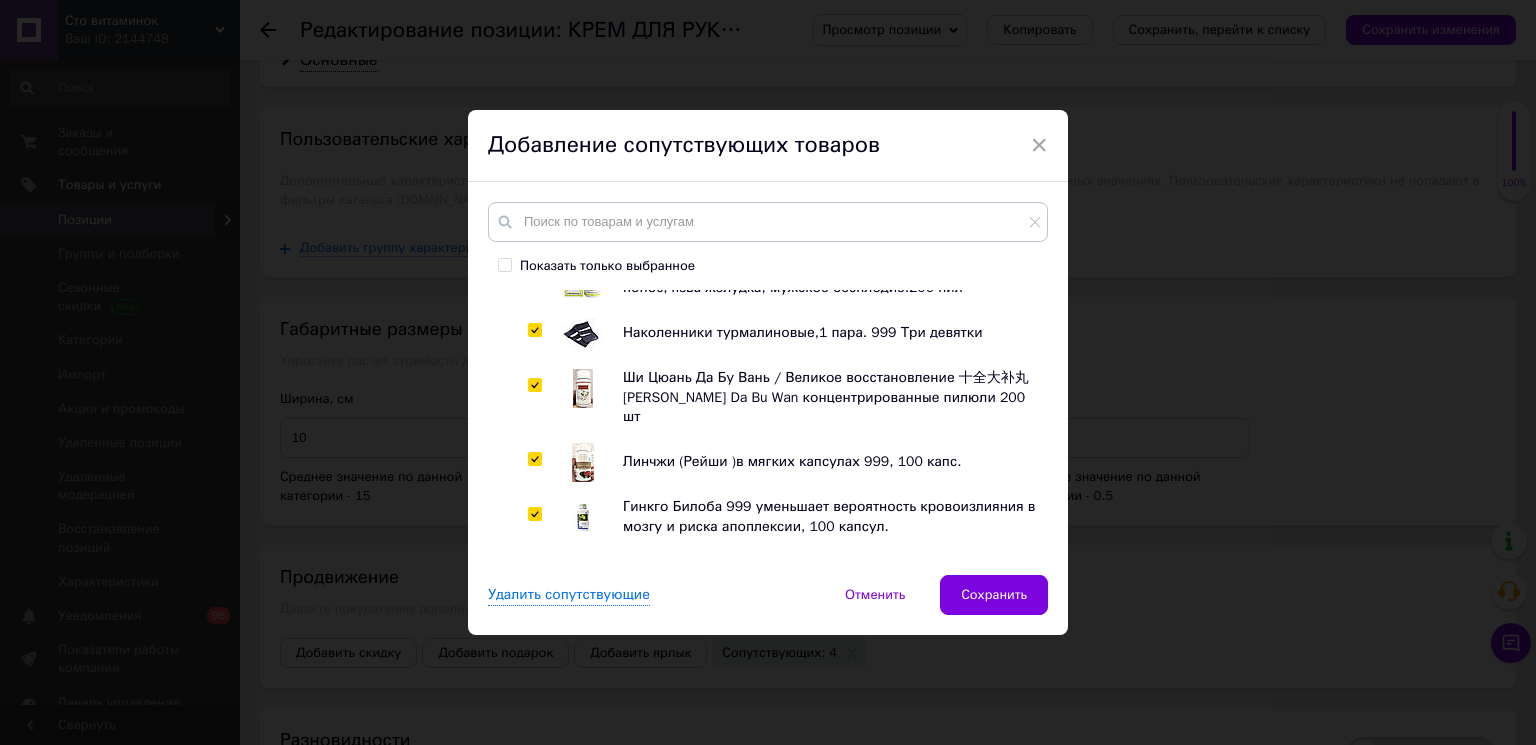 scroll, scrollTop: 5245, scrollLeft: 0, axis: vertical 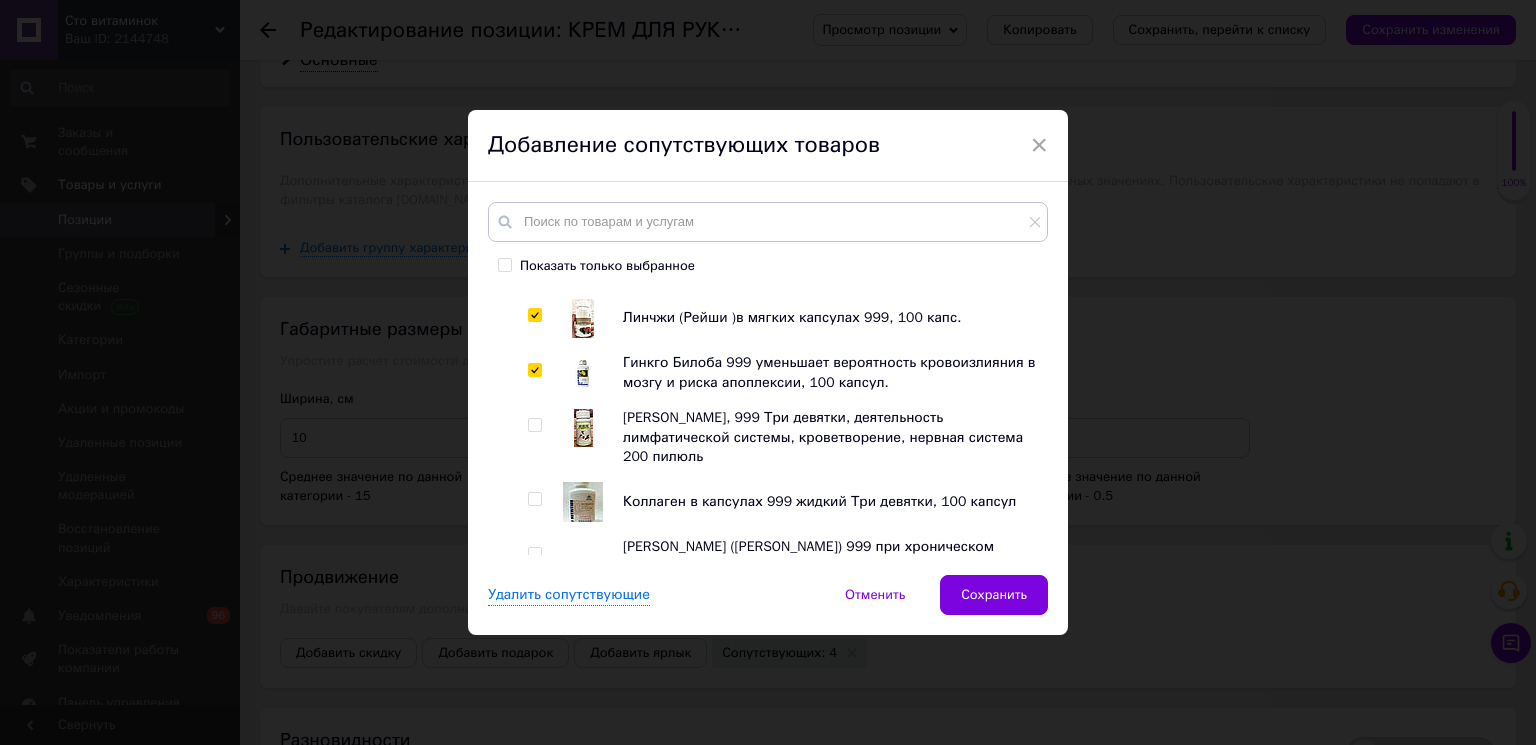 click at bounding box center (534, 609) 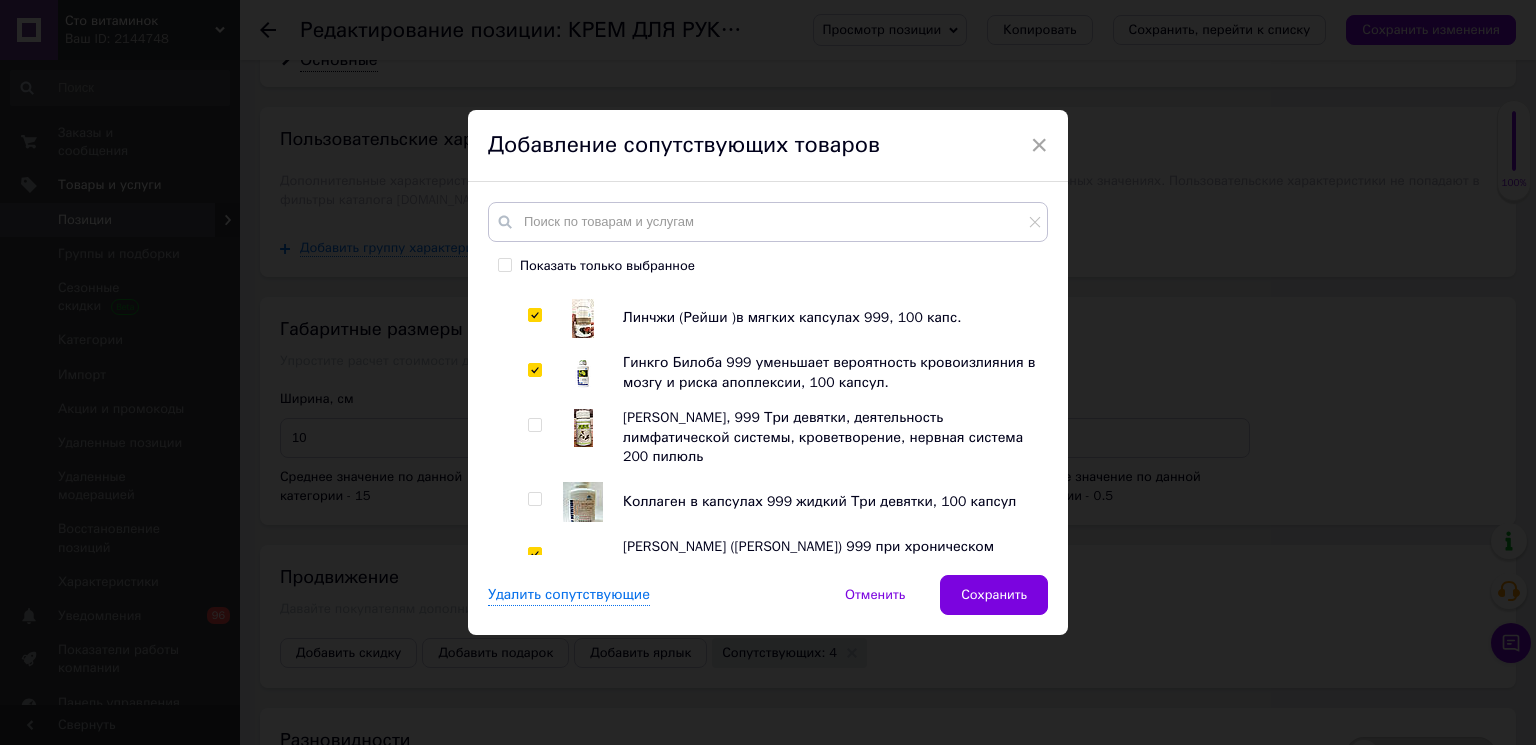checkbox on "true" 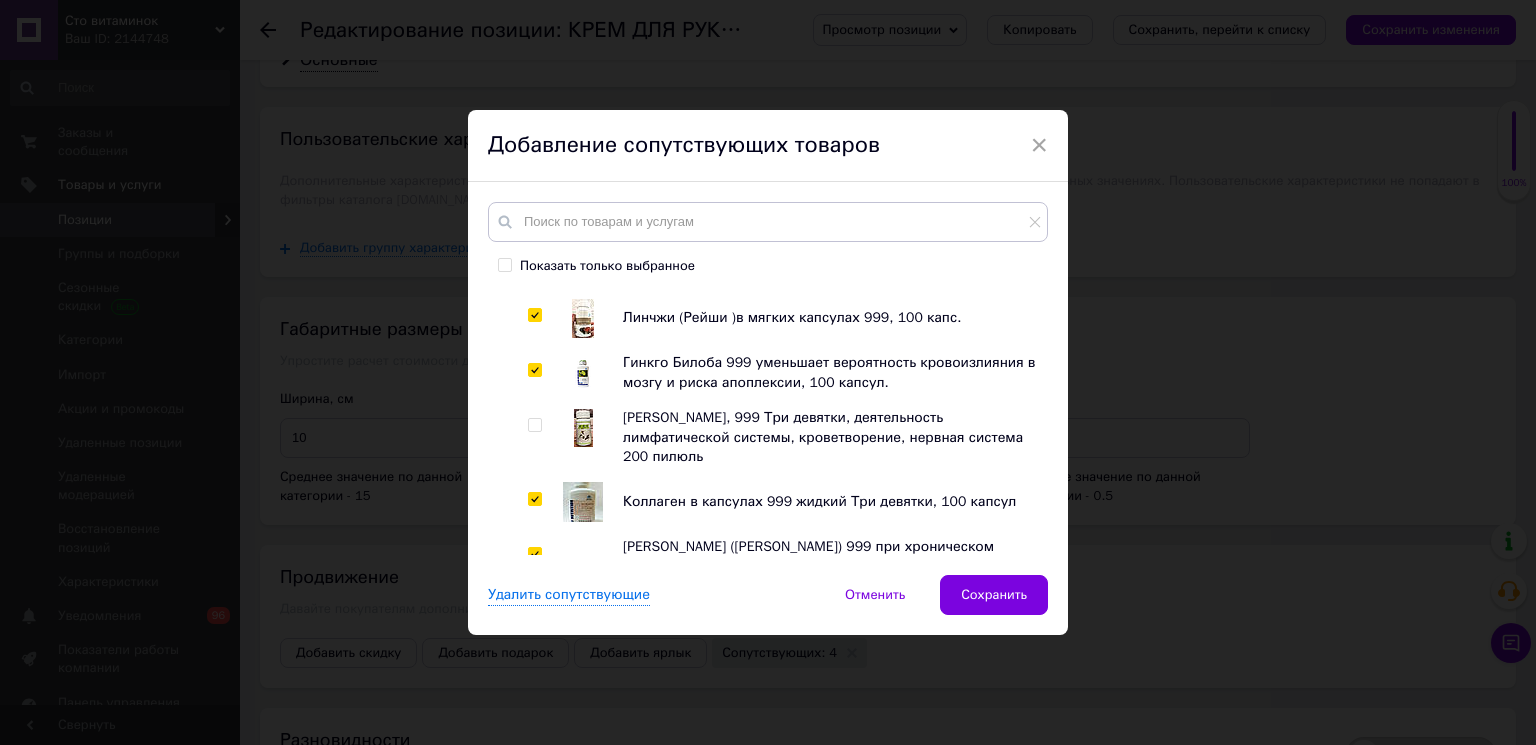 checkbox on "true" 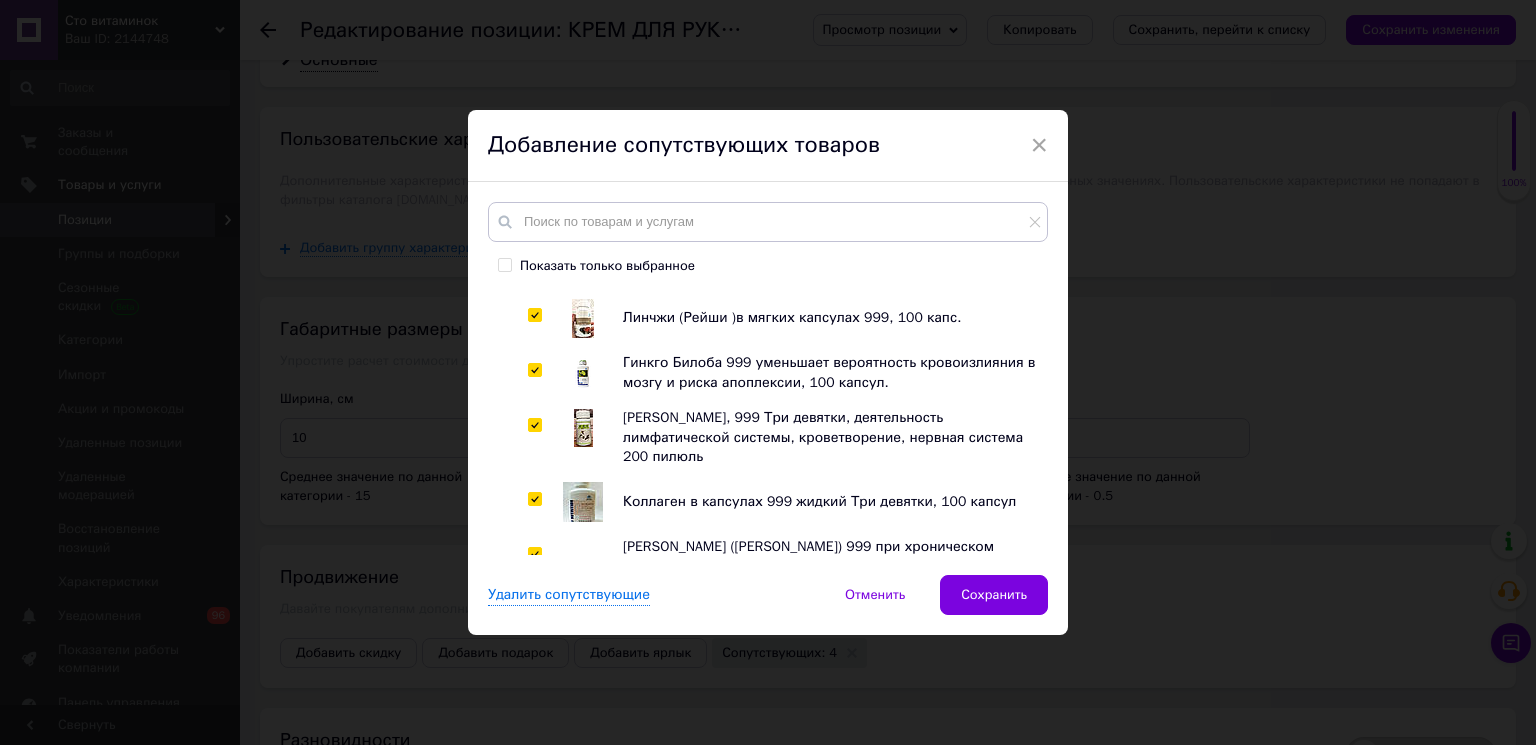 checkbox on "true" 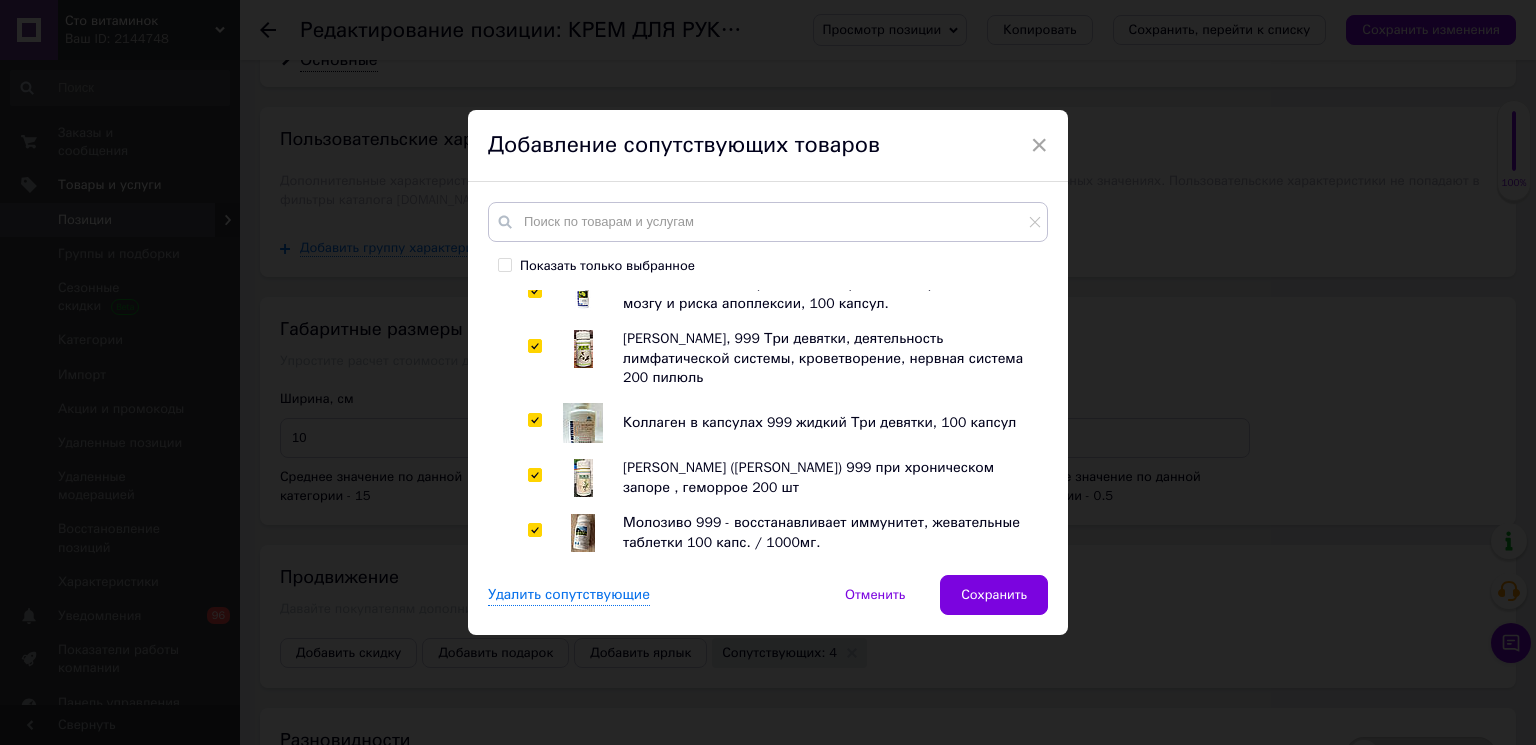 scroll, scrollTop: 5468, scrollLeft: 0, axis: vertical 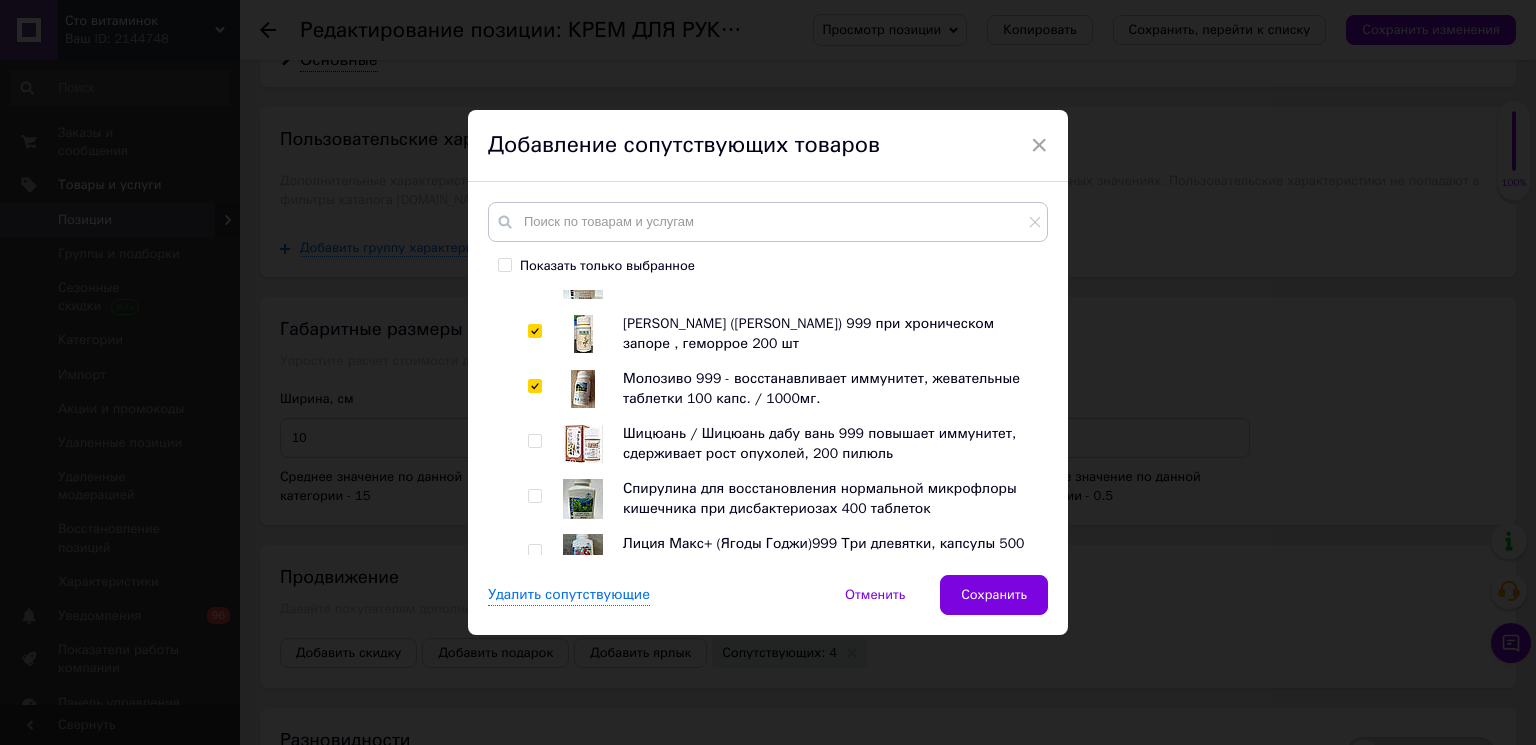 click at bounding box center (534, 606) 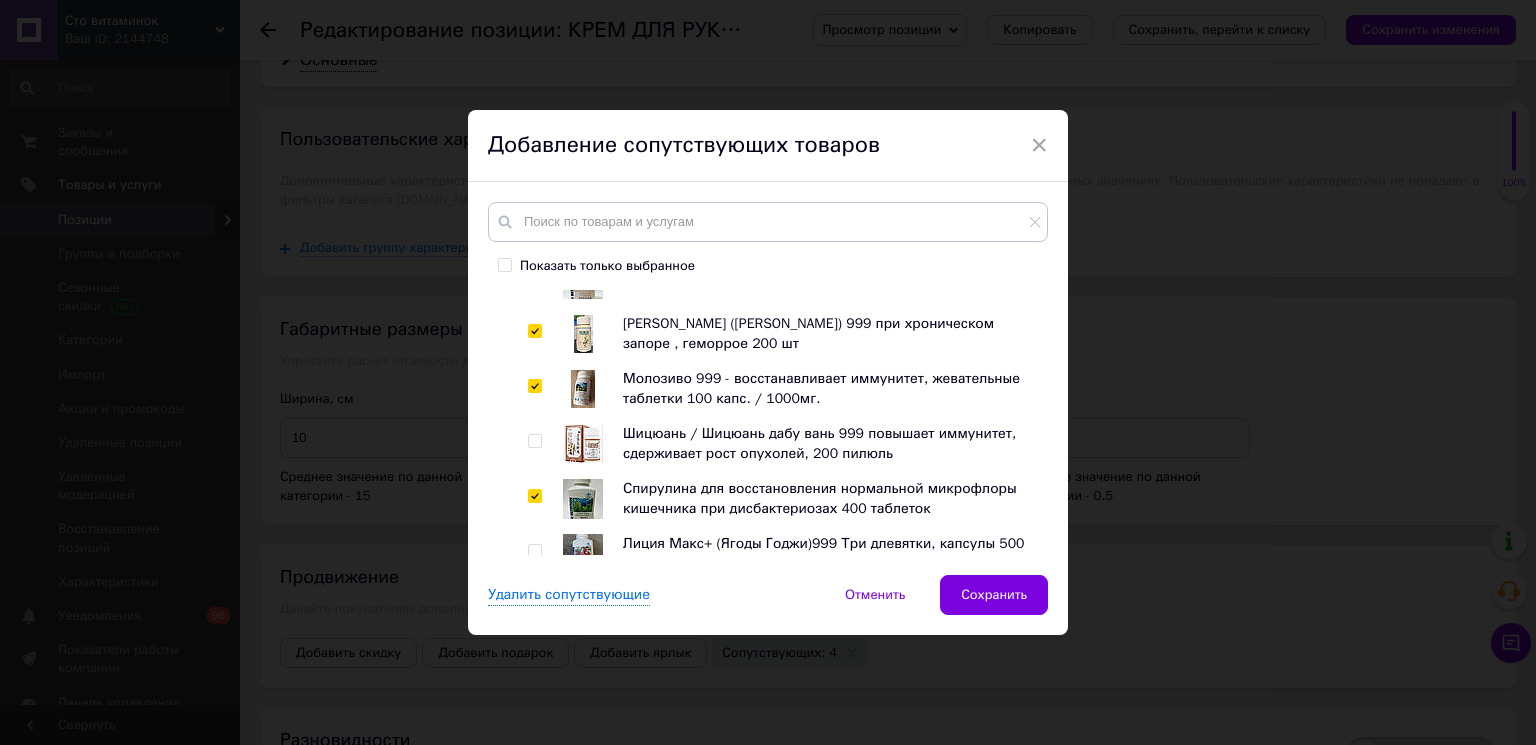 checkbox on "true" 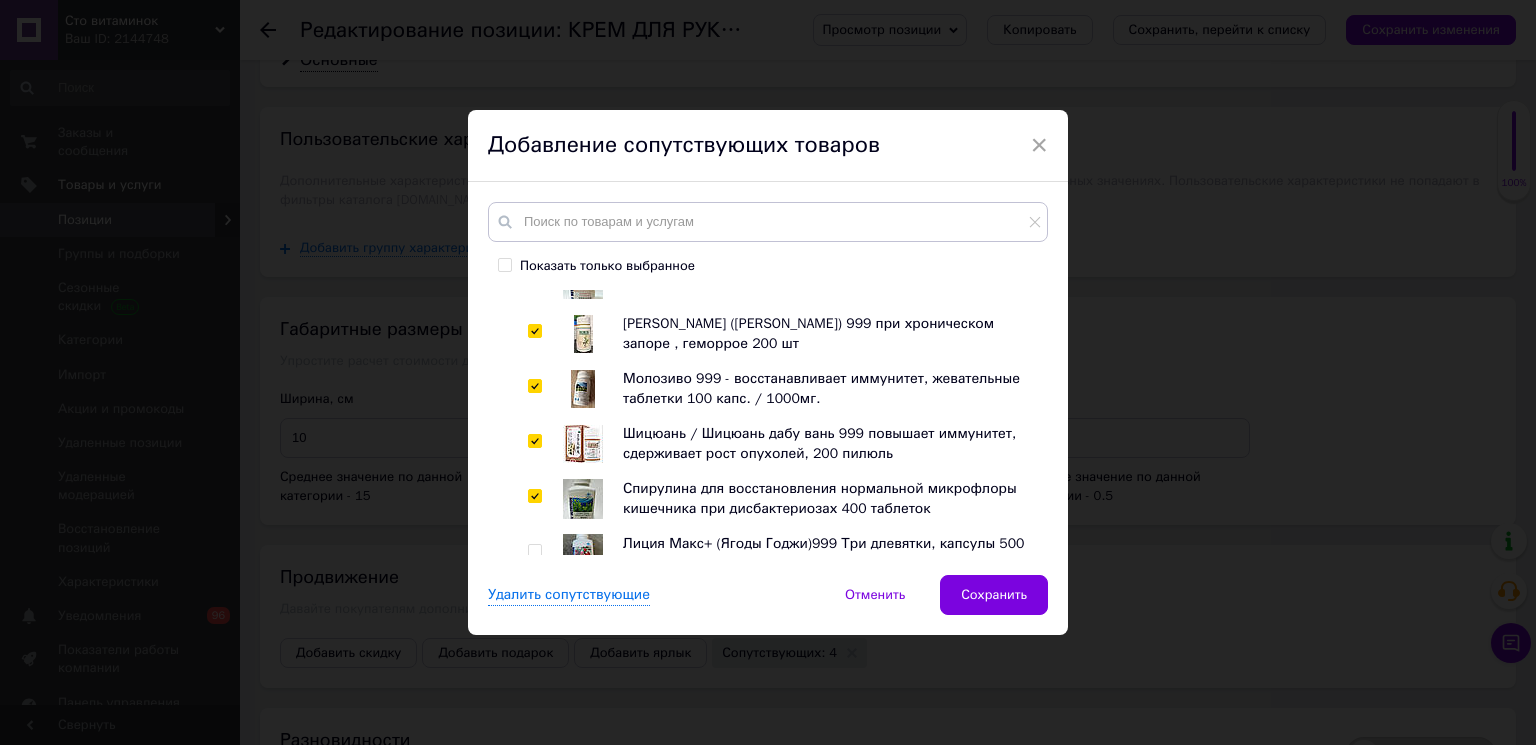 checkbox on "true" 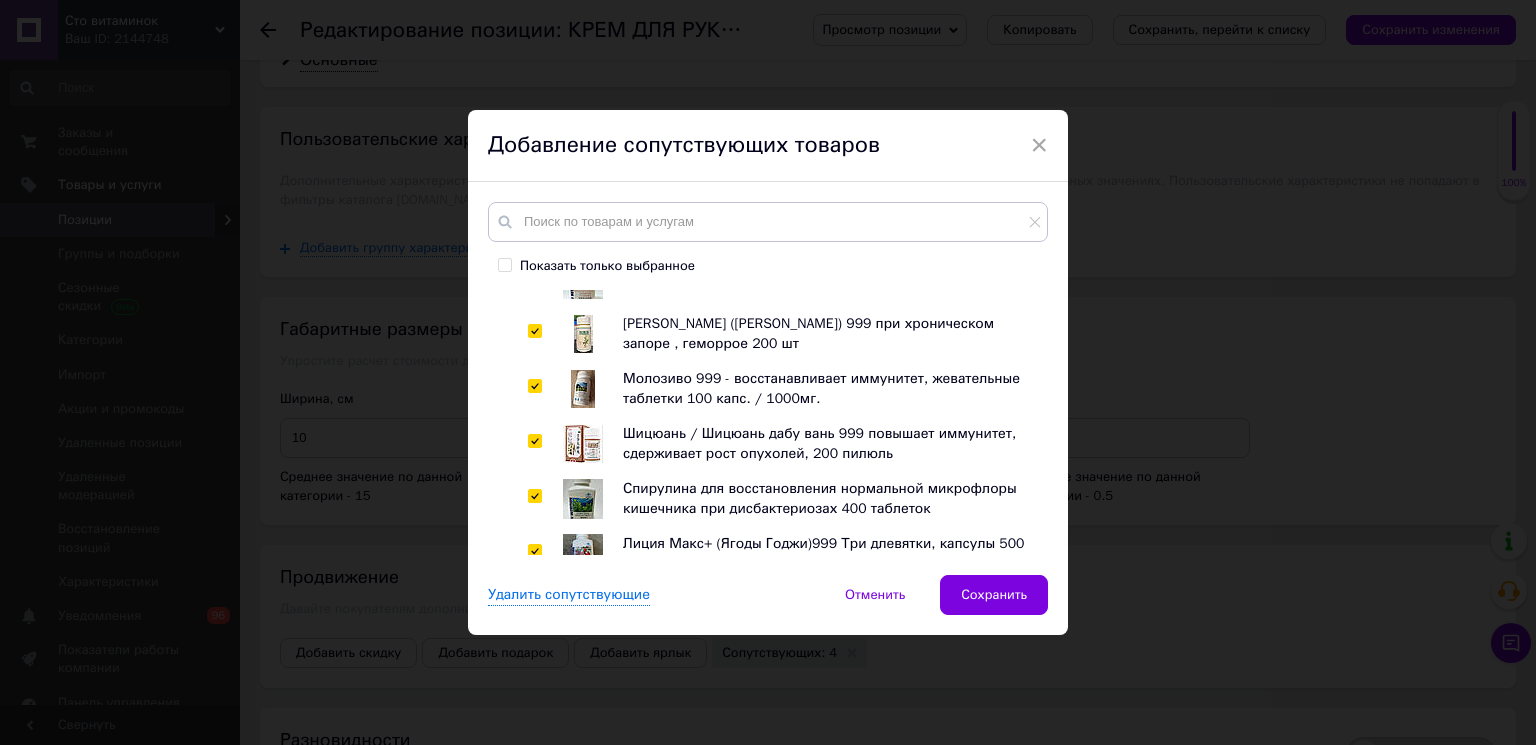 checkbox on "true" 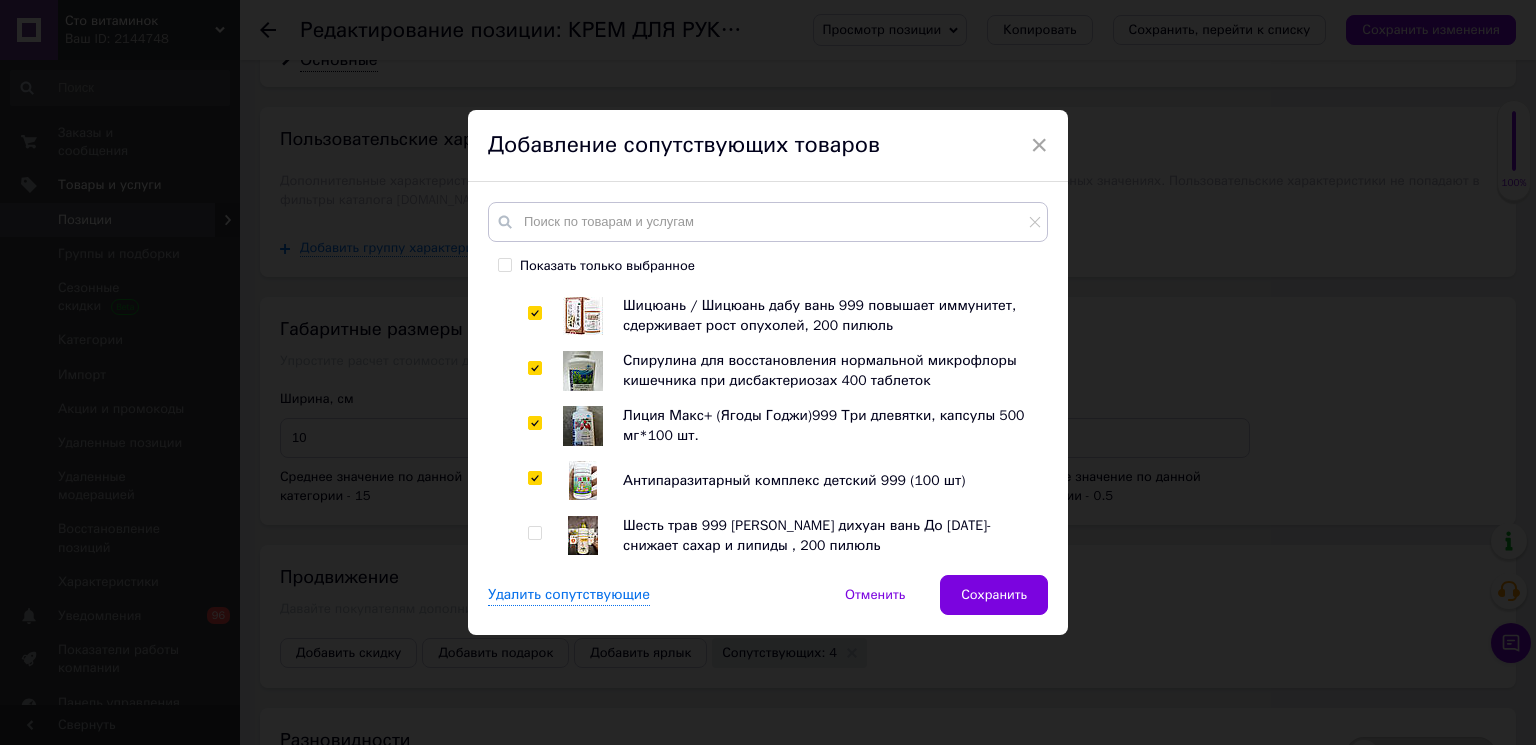 scroll, scrollTop: 5692, scrollLeft: 0, axis: vertical 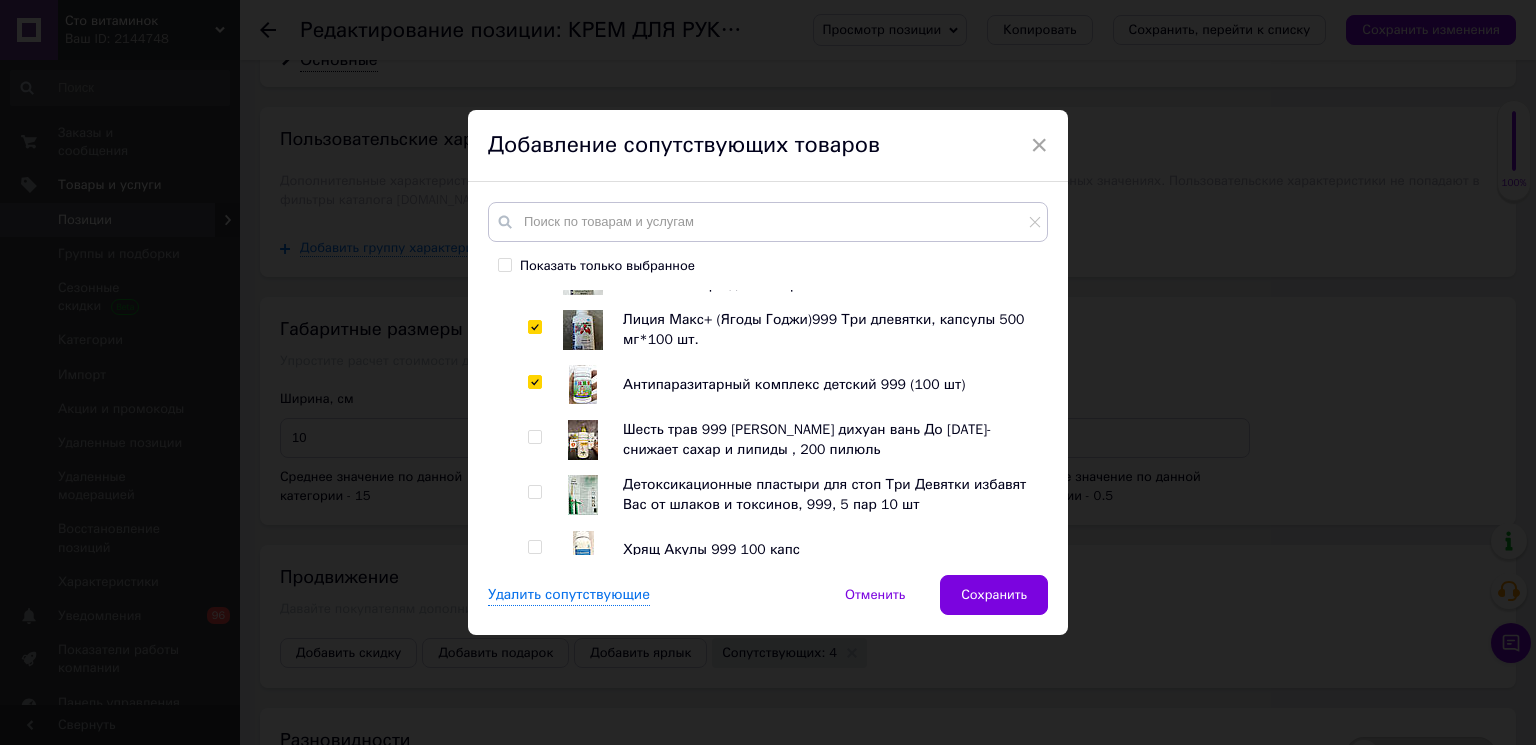 click at bounding box center [534, 602] 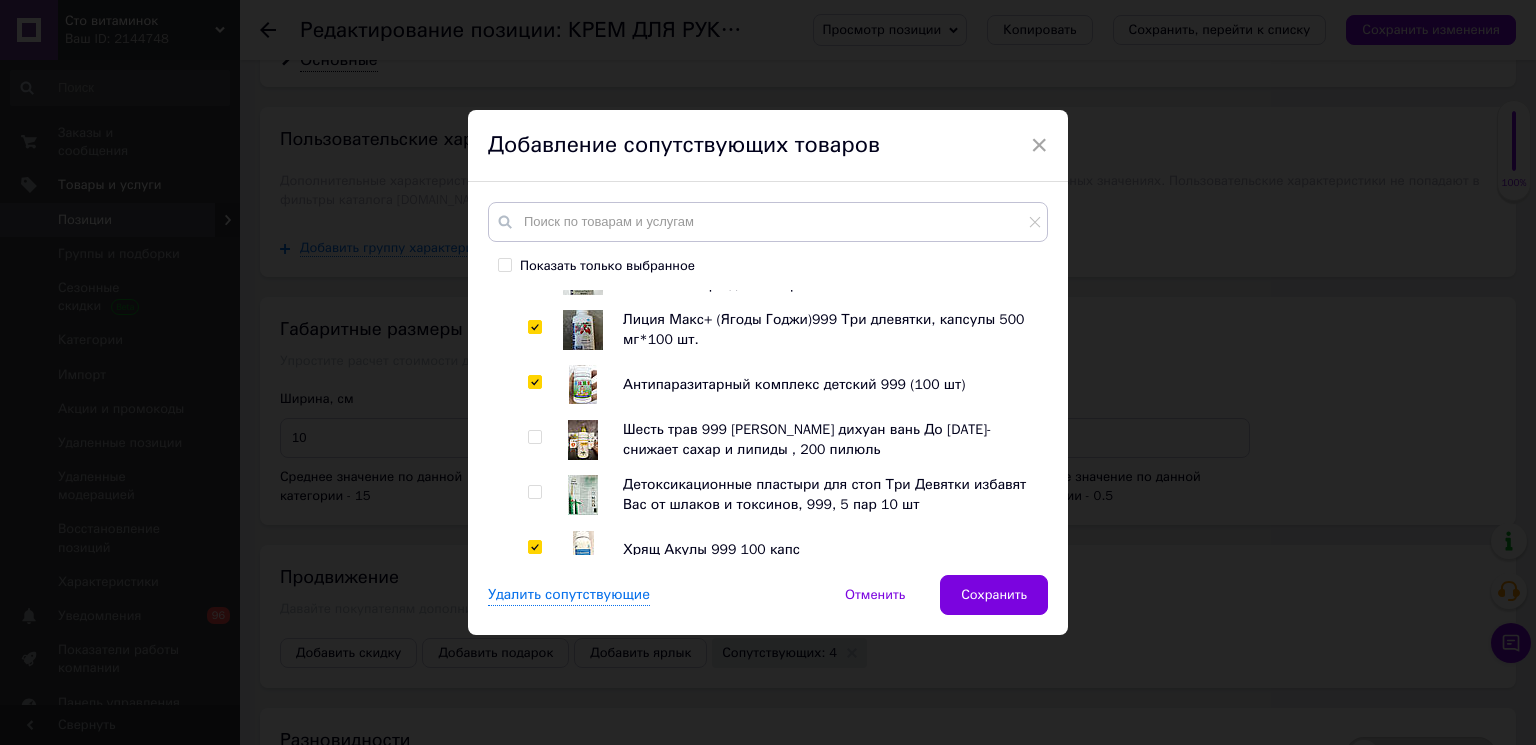checkbox on "true" 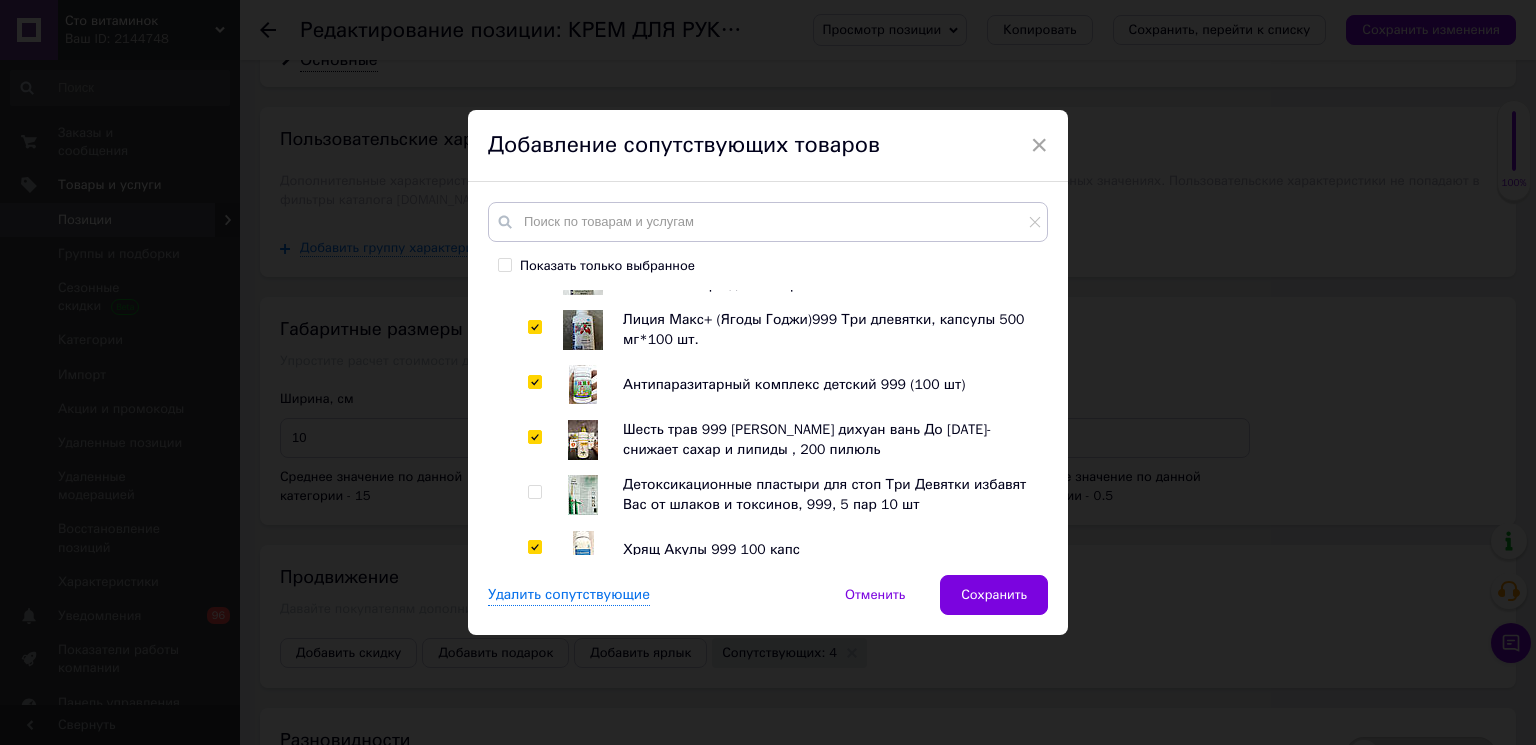 checkbox on "true" 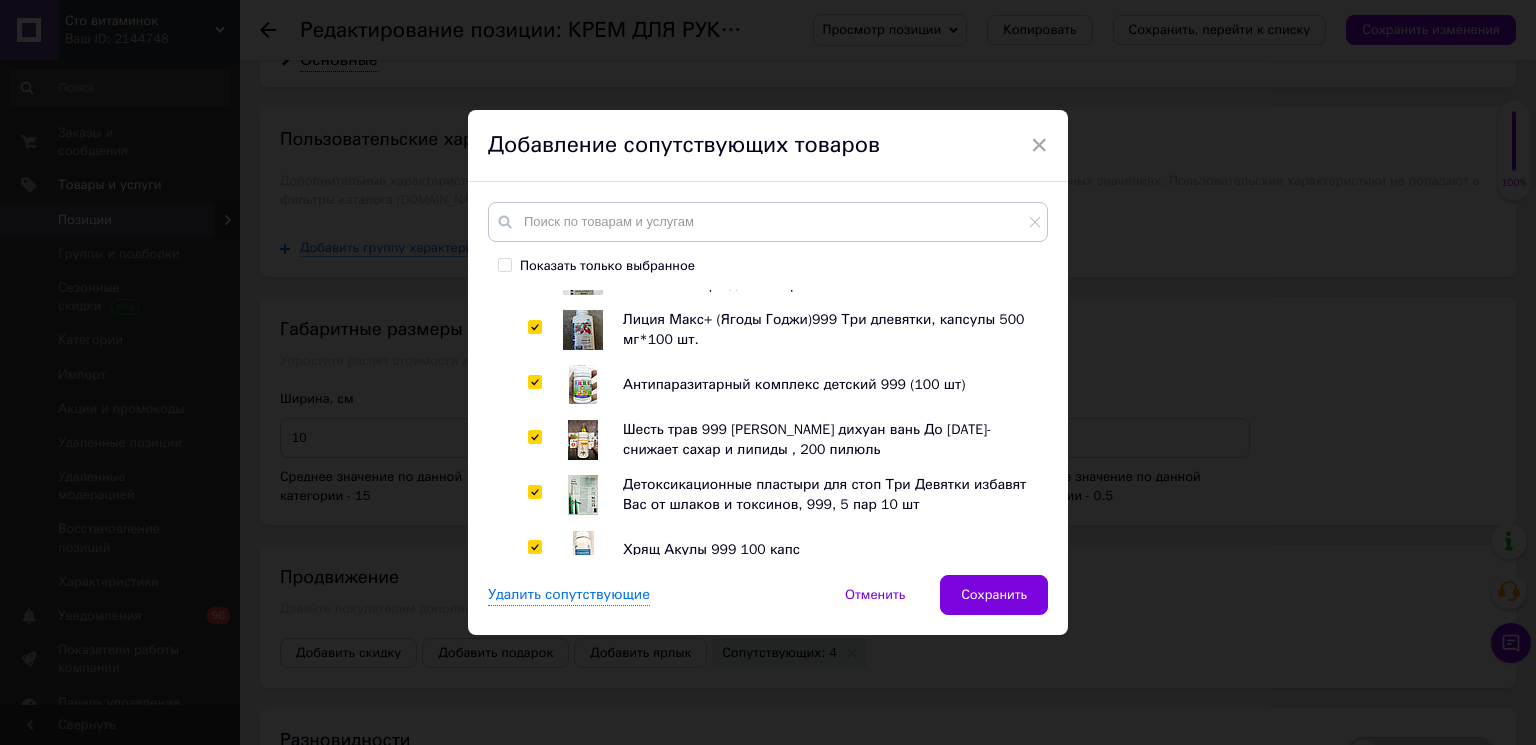 checkbox on "true" 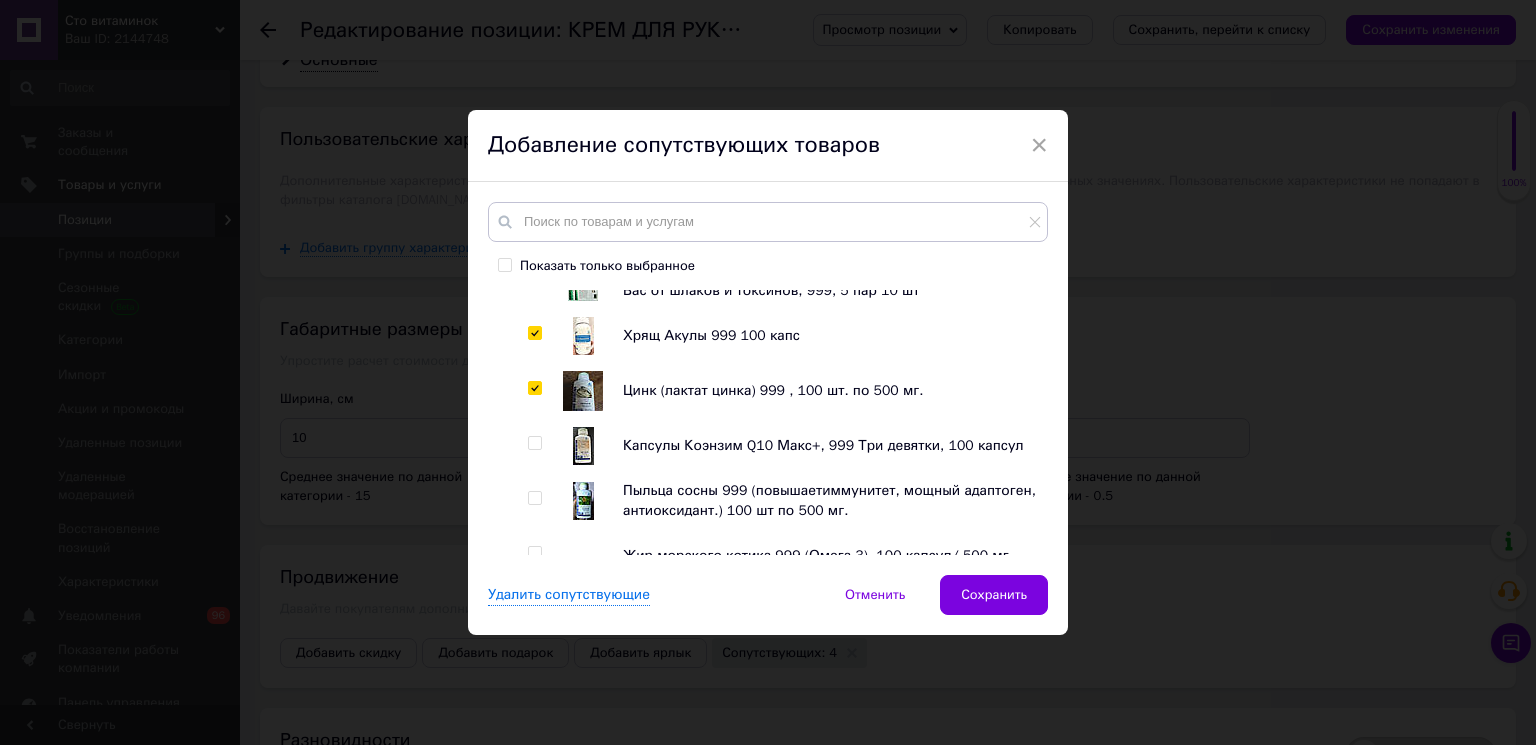 scroll, scrollTop: 5915, scrollLeft: 0, axis: vertical 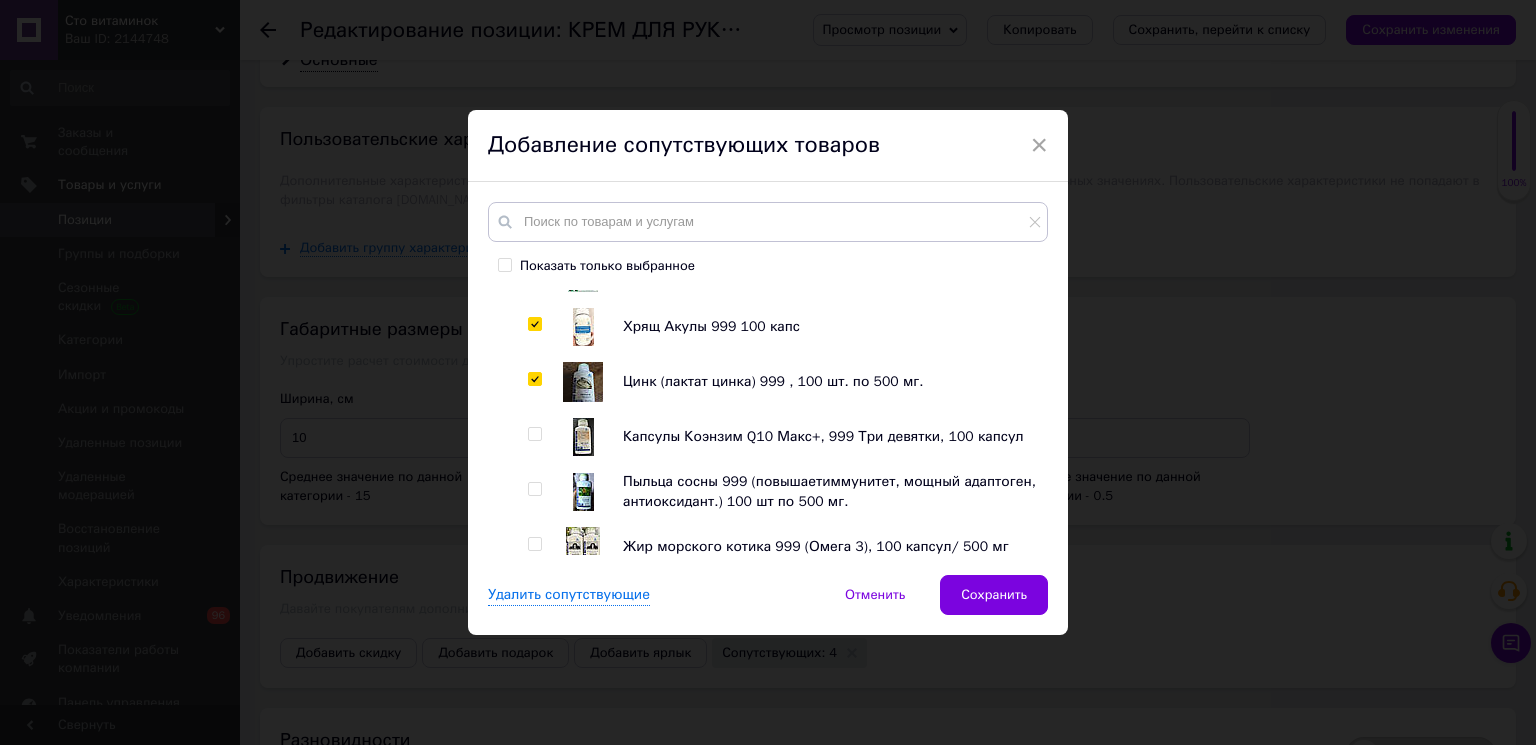 click at bounding box center (534, 599) 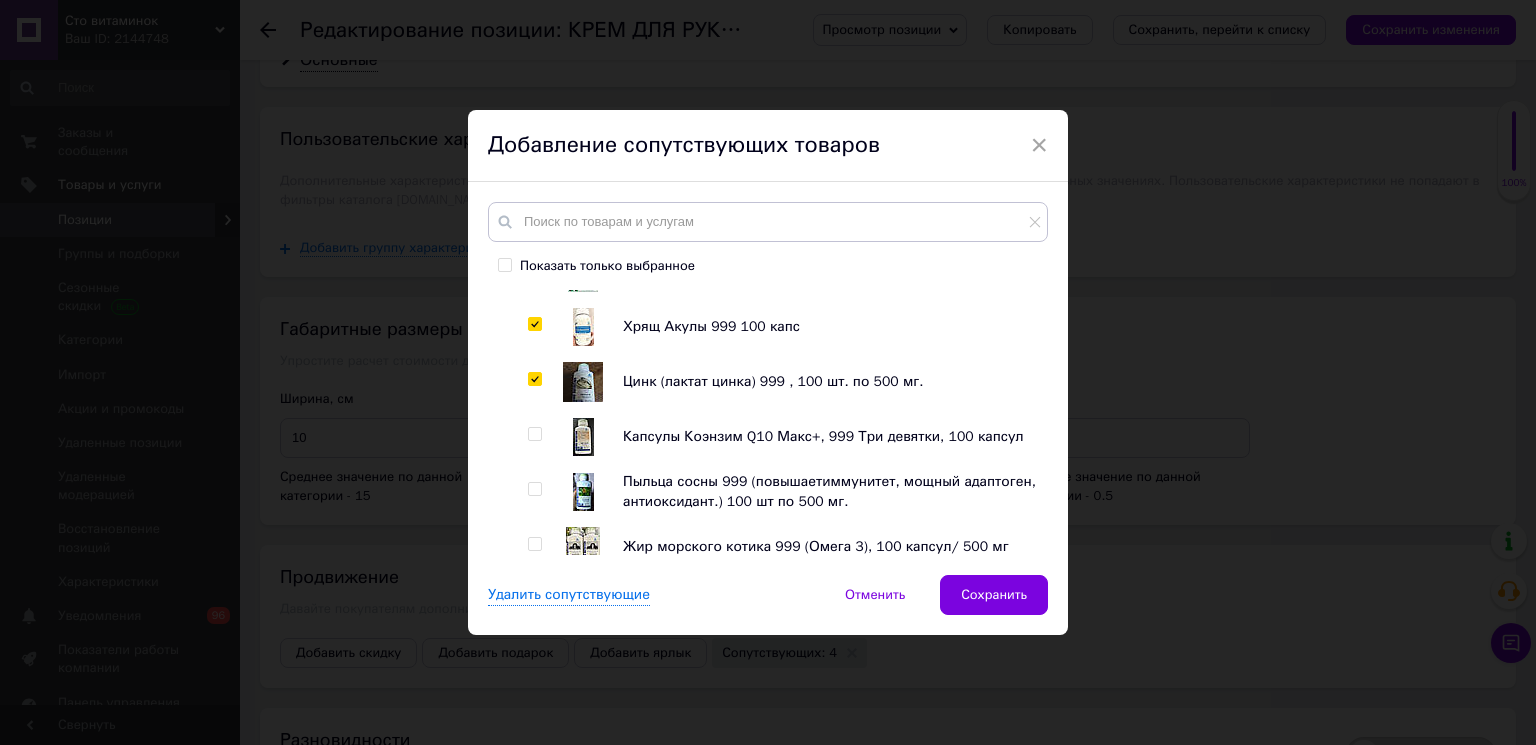 checkbox on "true" 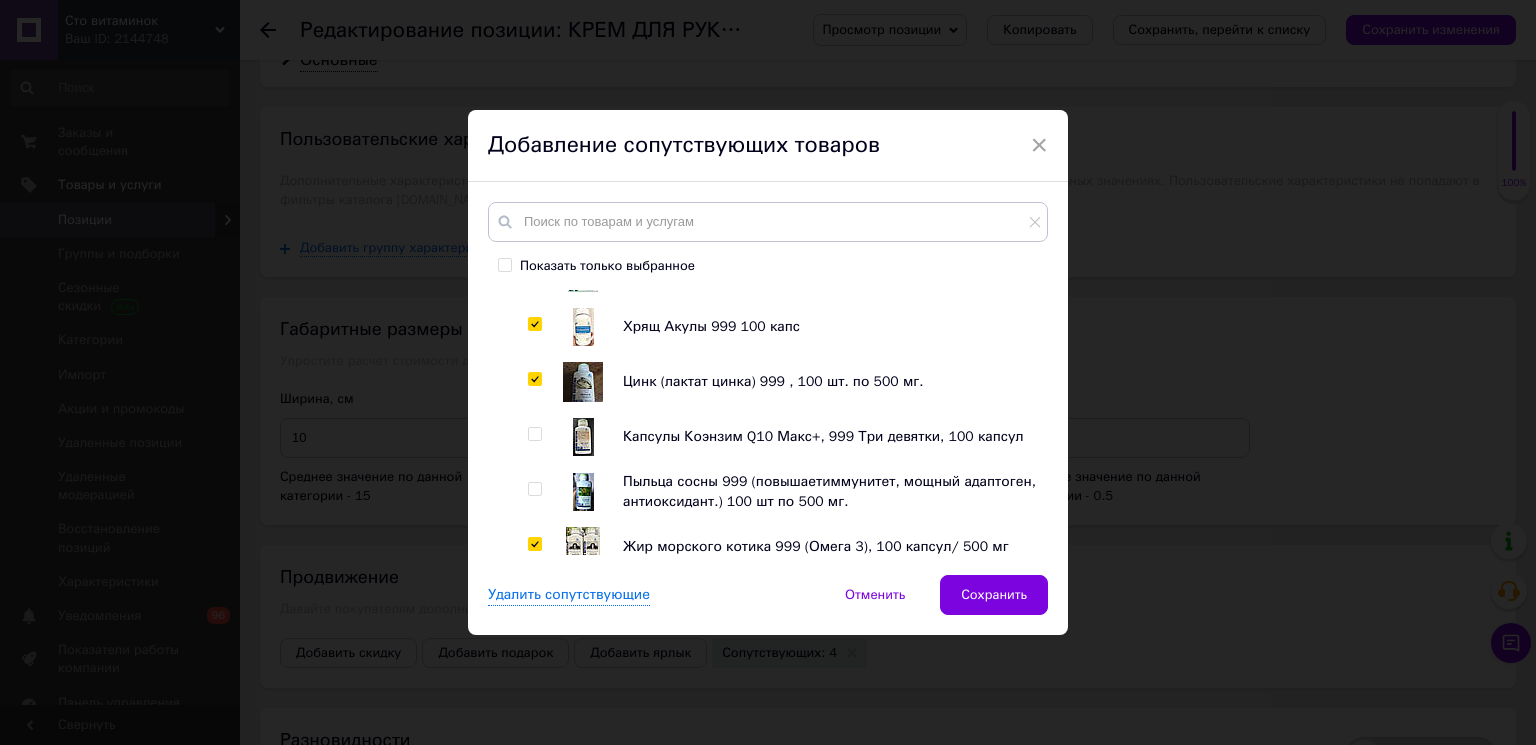 checkbox on "true" 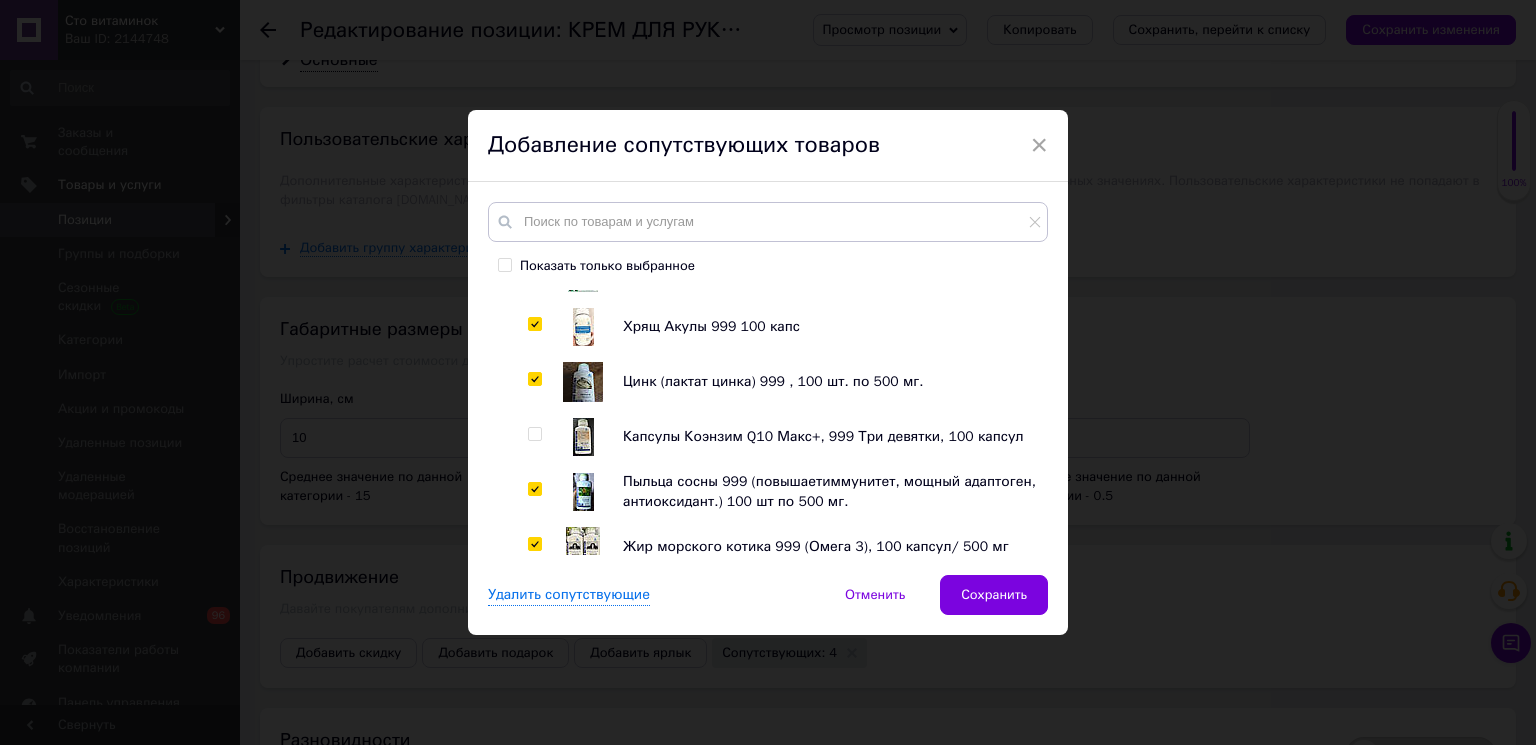 checkbox on "true" 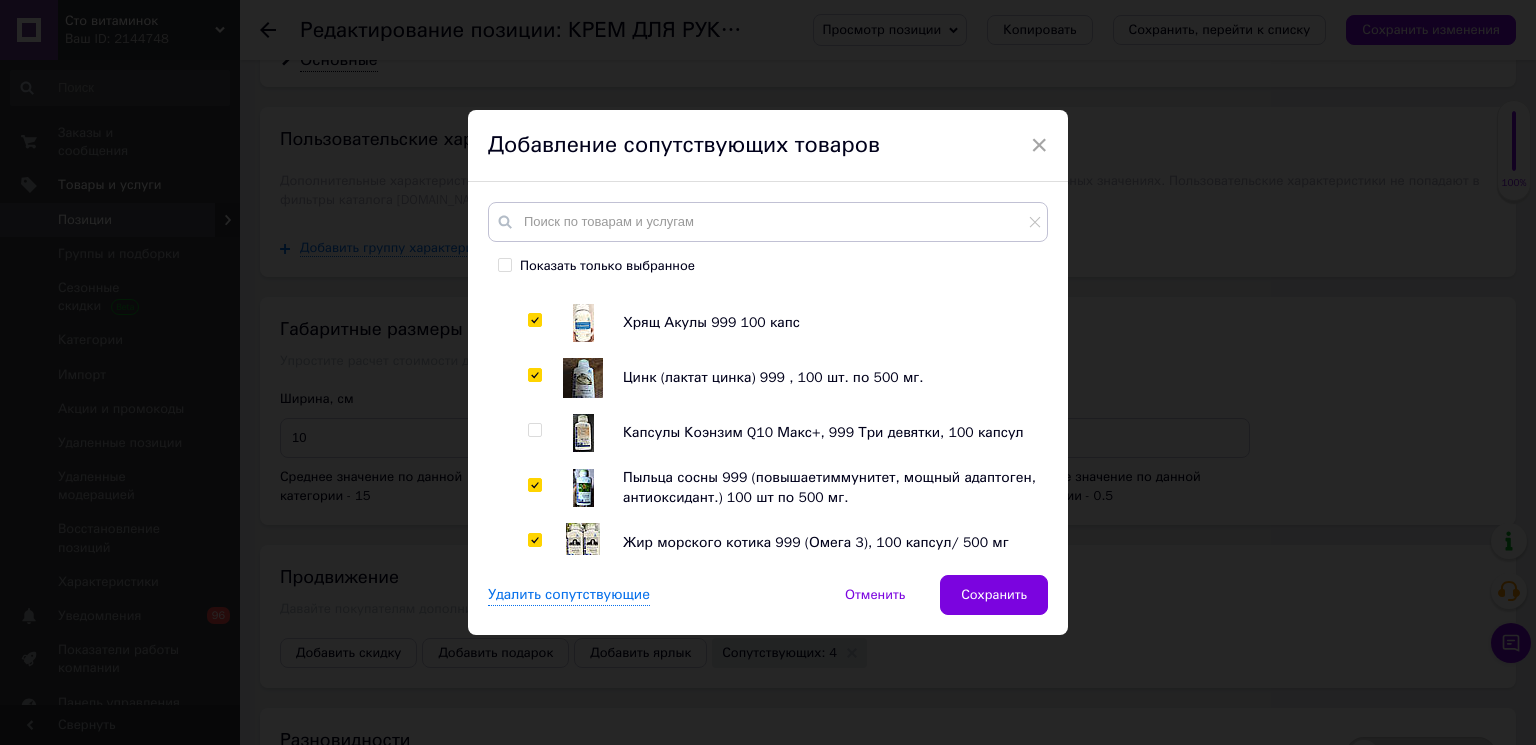 scroll, scrollTop: 5915, scrollLeft: 0, axis: vertical 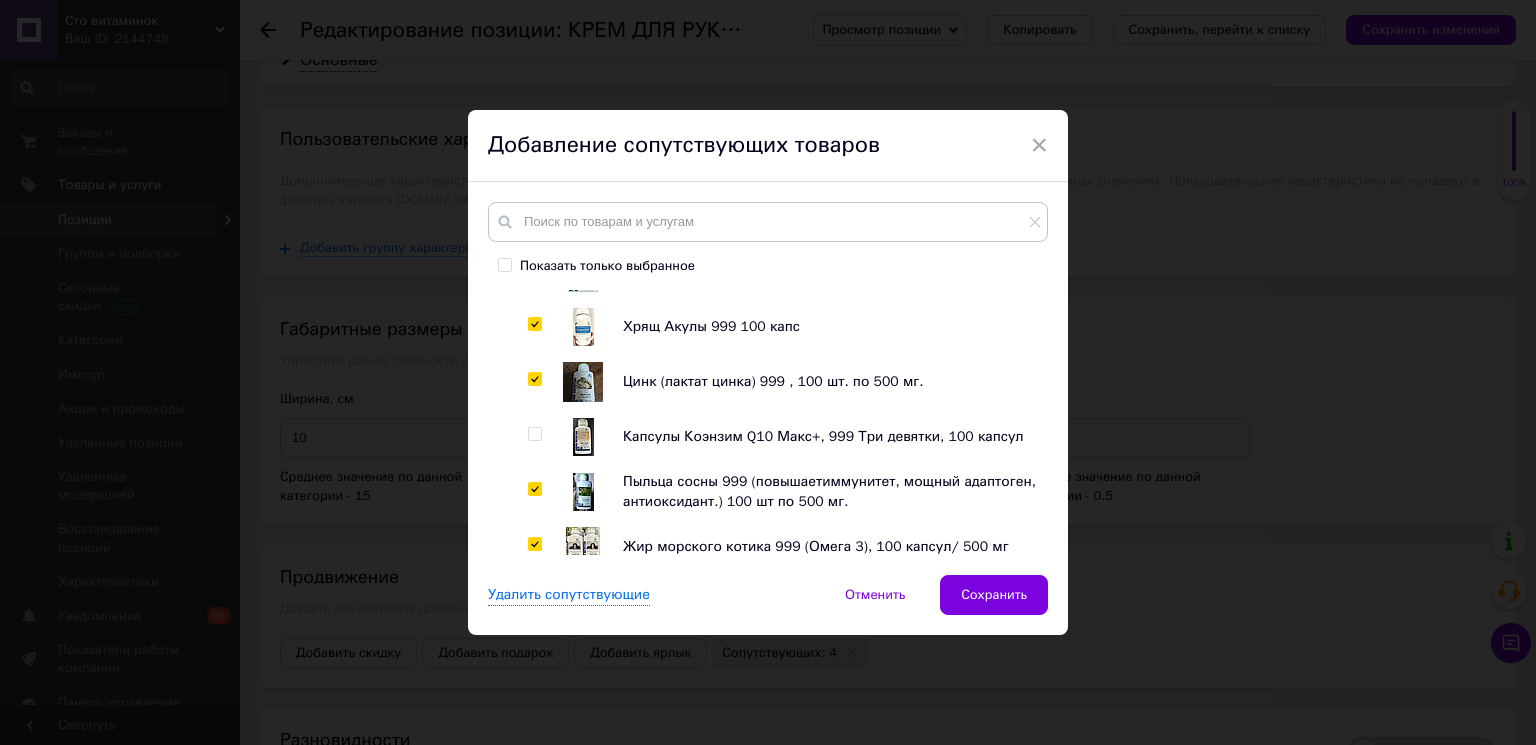 click at bounding box center [534, 434] 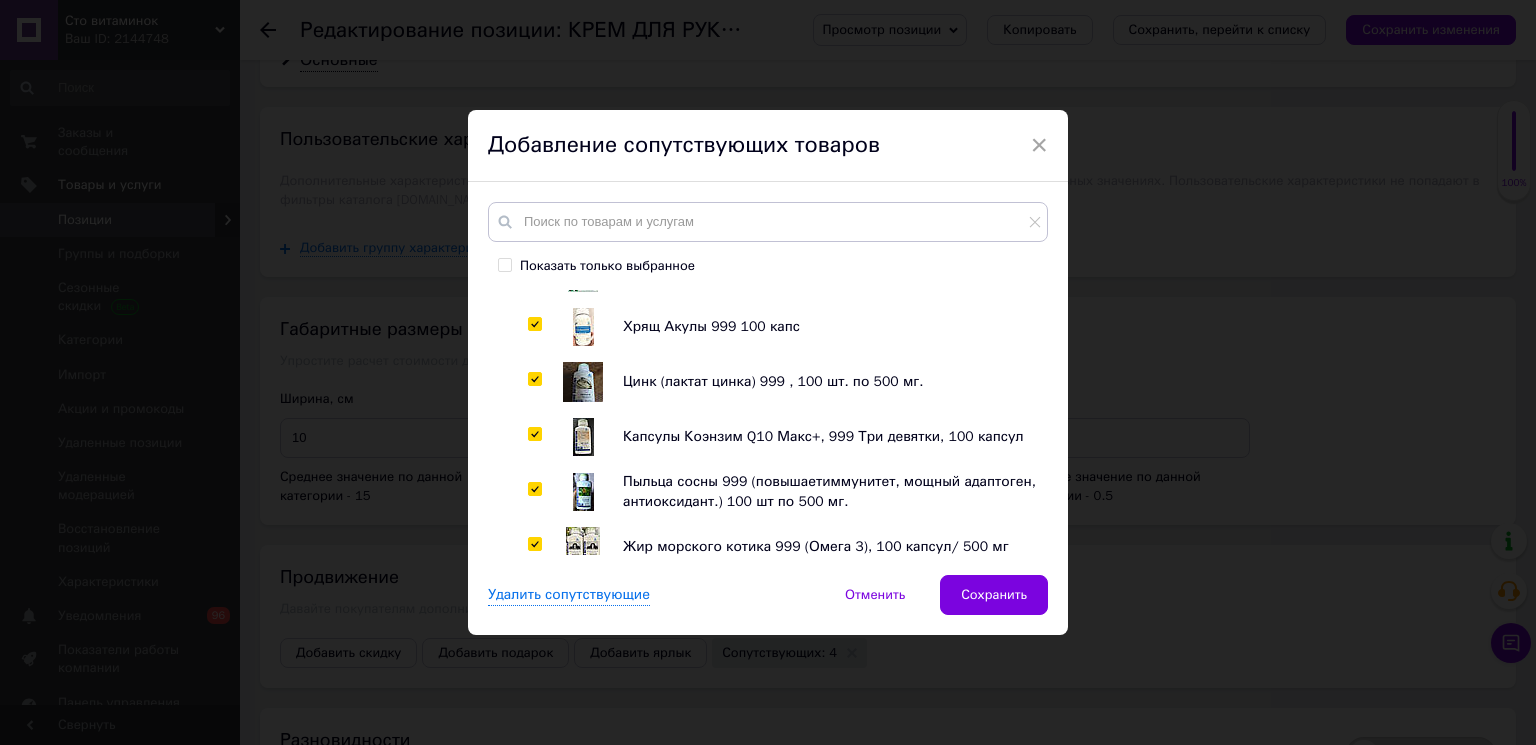checkbox on "true" 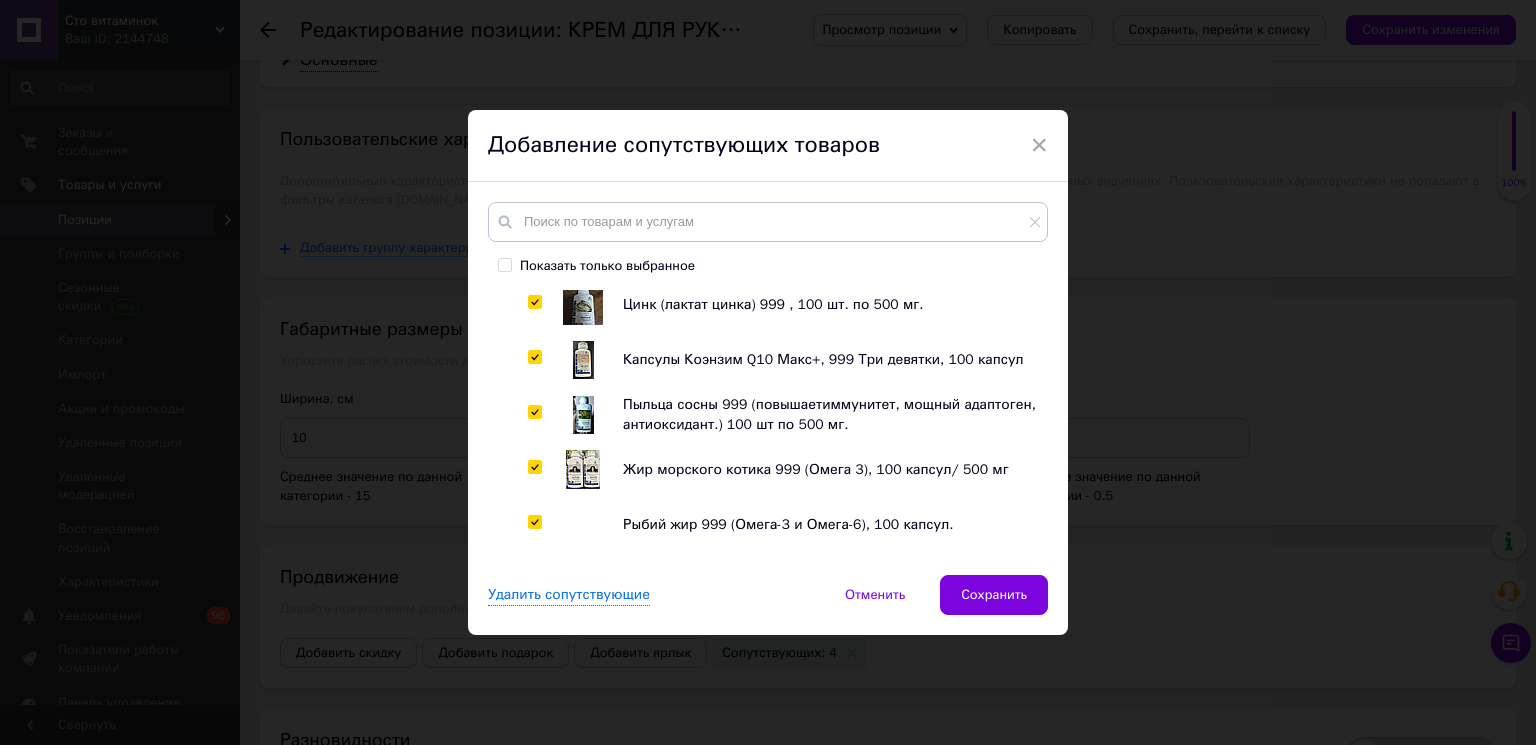 scroll, scrollTop: 6138, scrollLeft: 0, axis: vertical 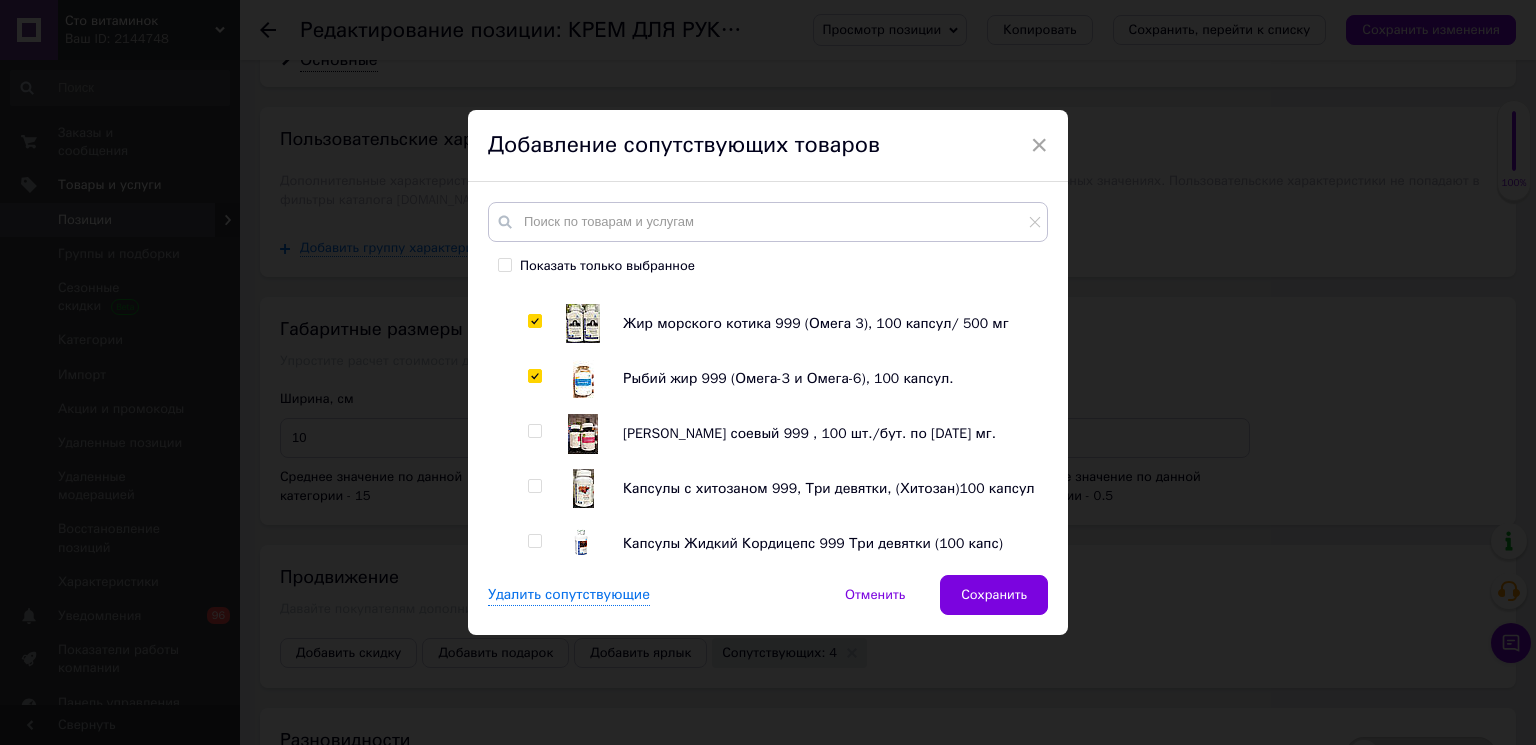 click at bounding box center (534, 596) 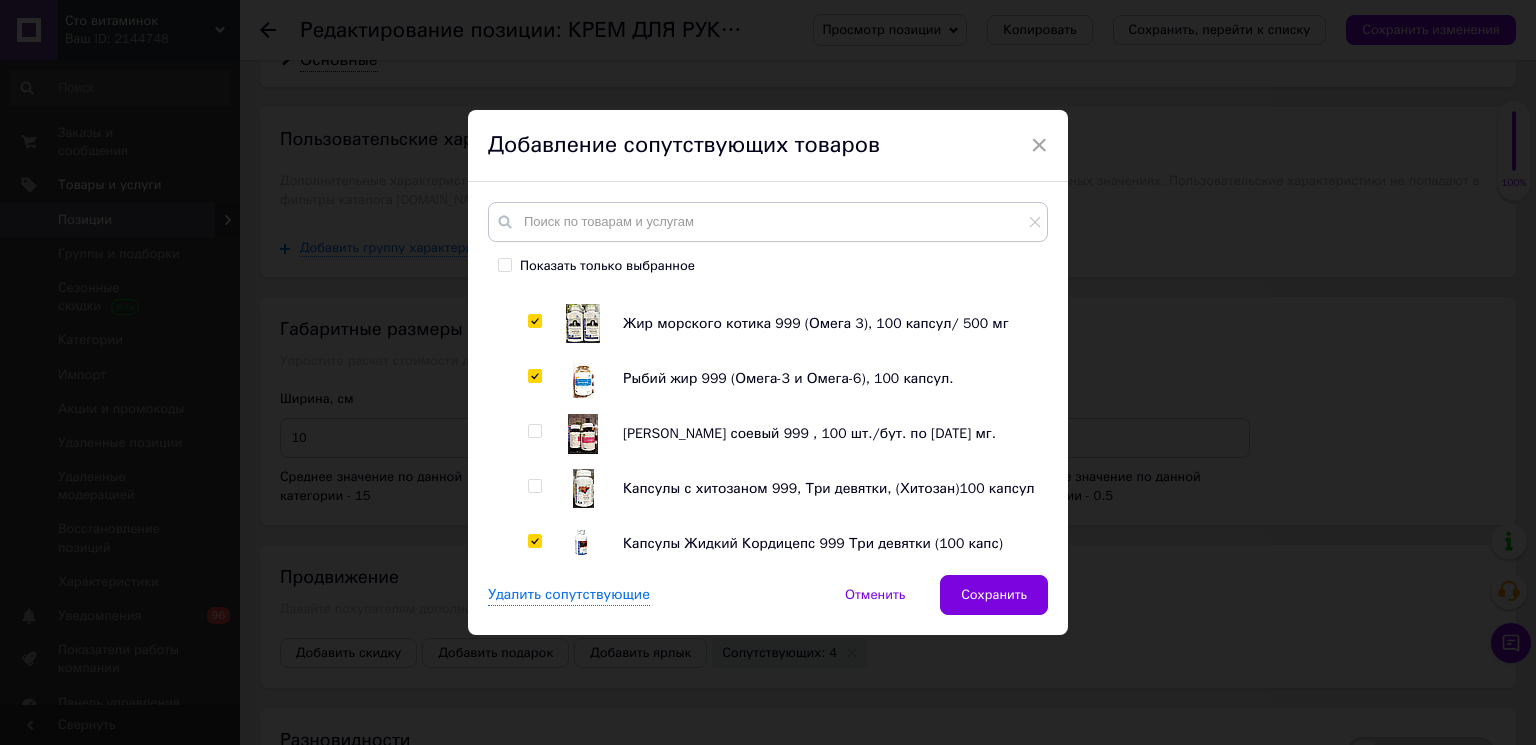checkbox on "true" 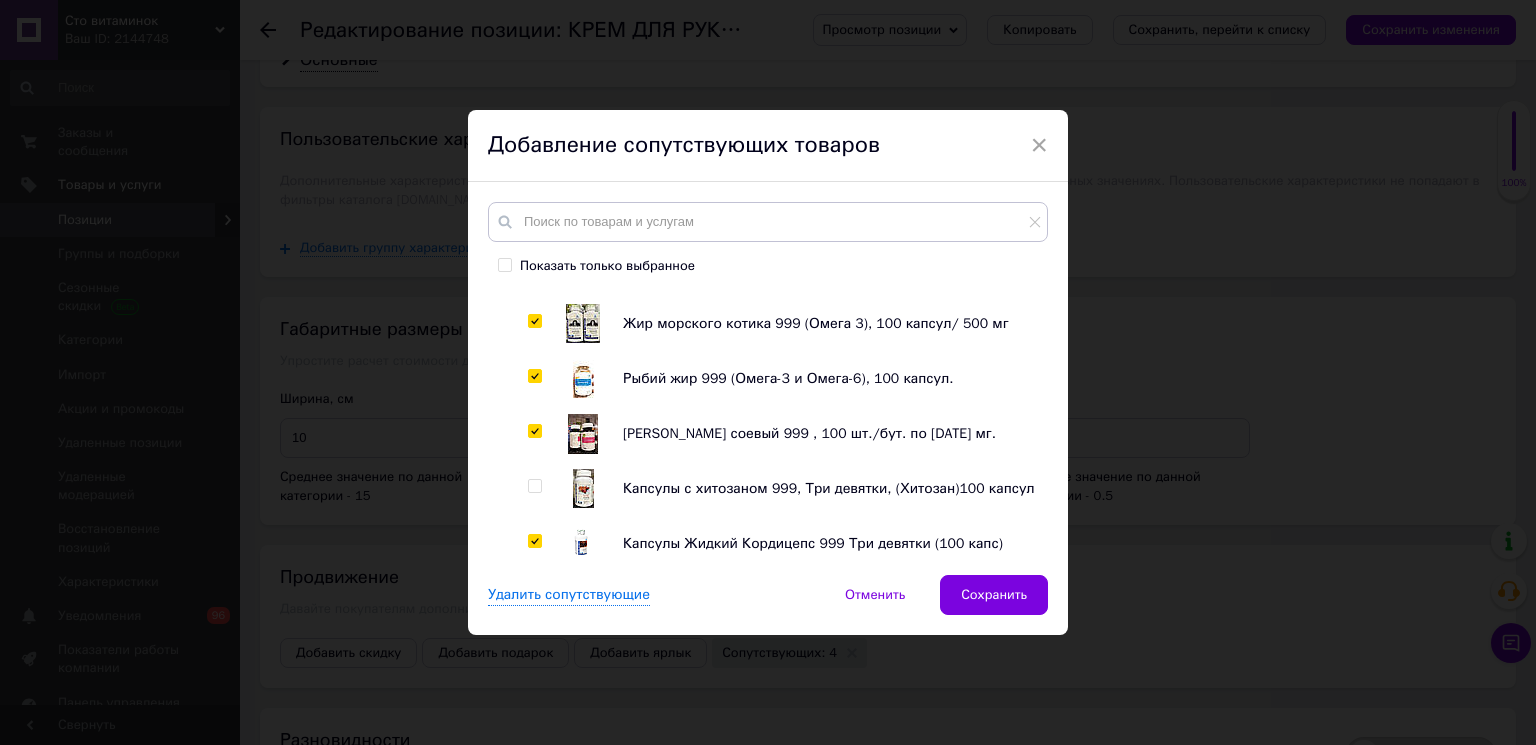 checkbox on "true" 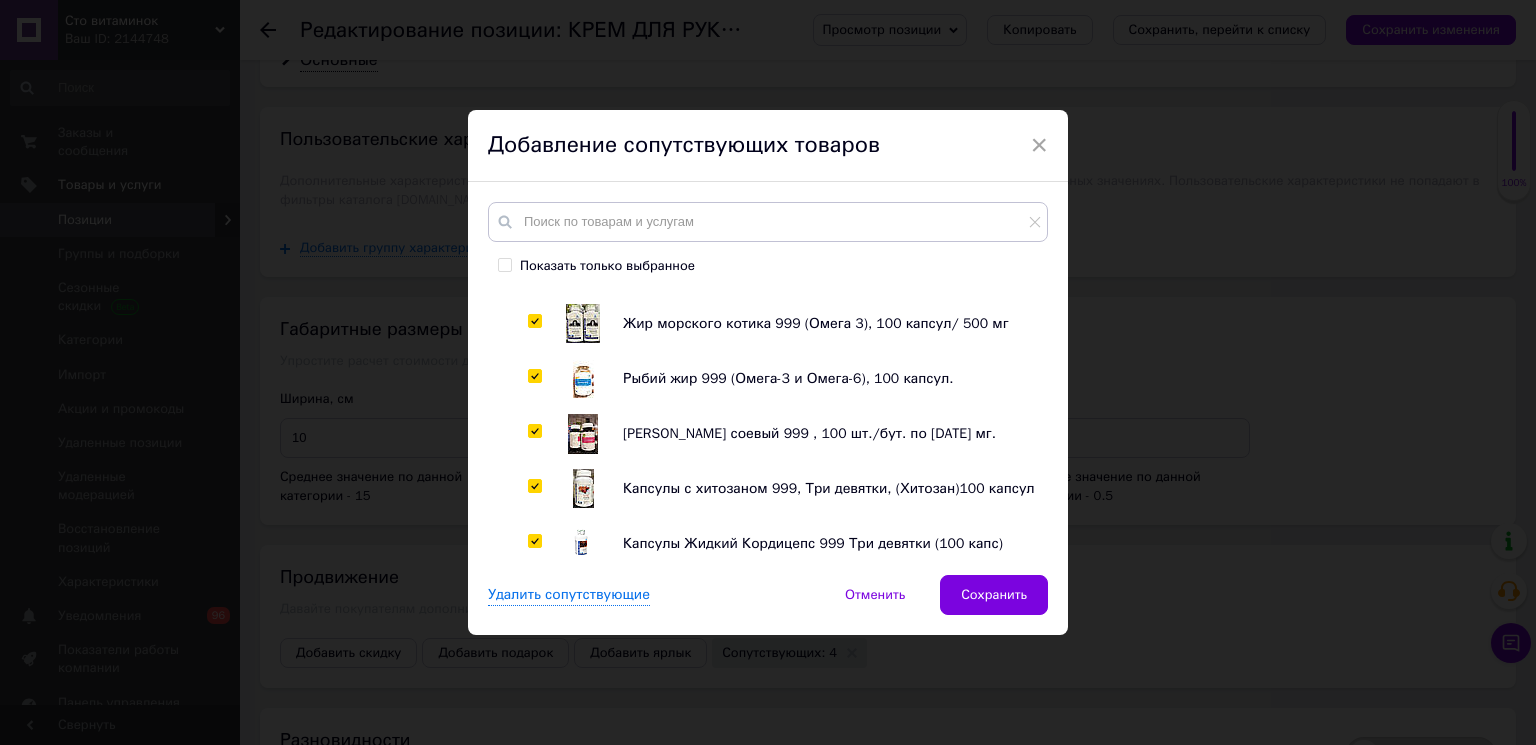 checkbox on "true" 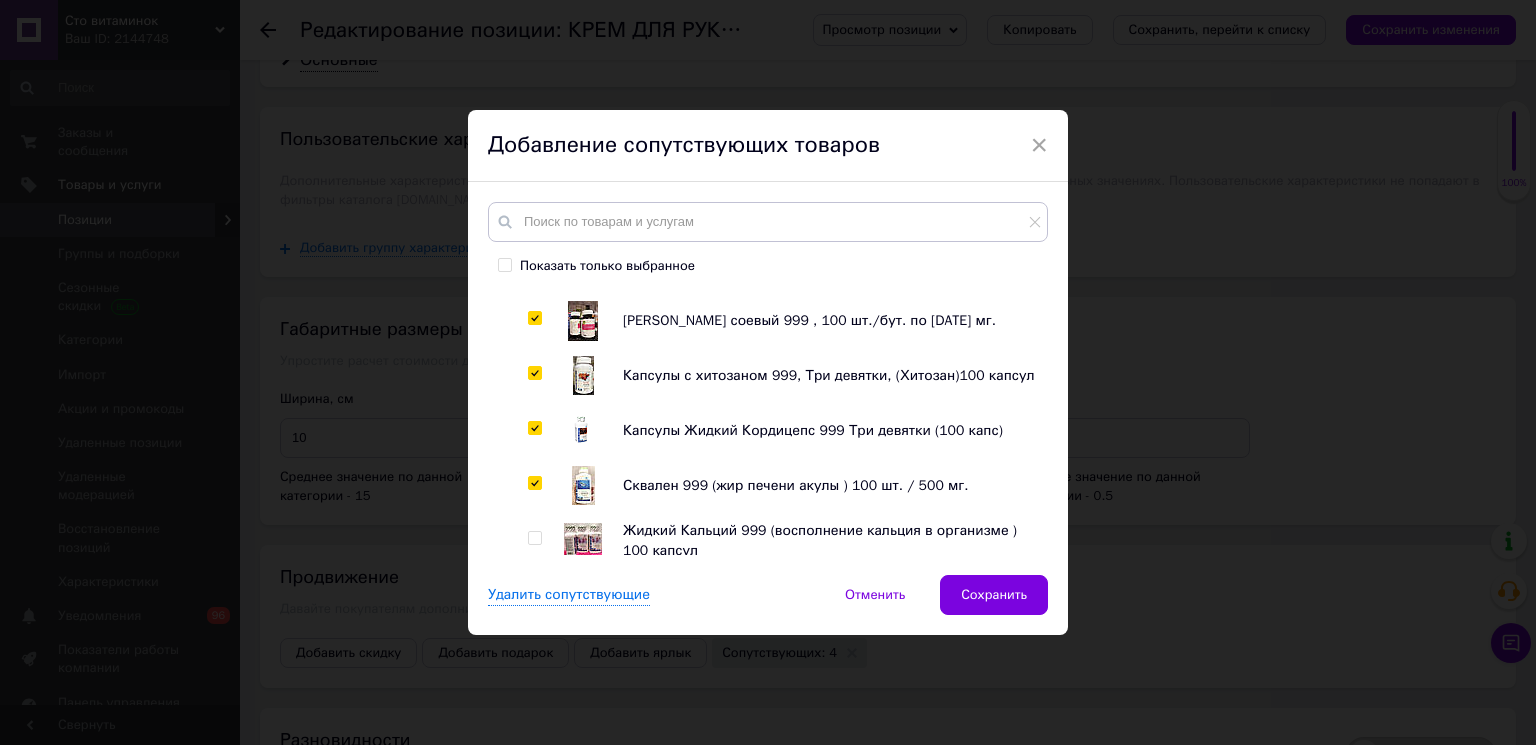scroll, scrollTop: 6361, scrollLeft: 0, axis: vertical 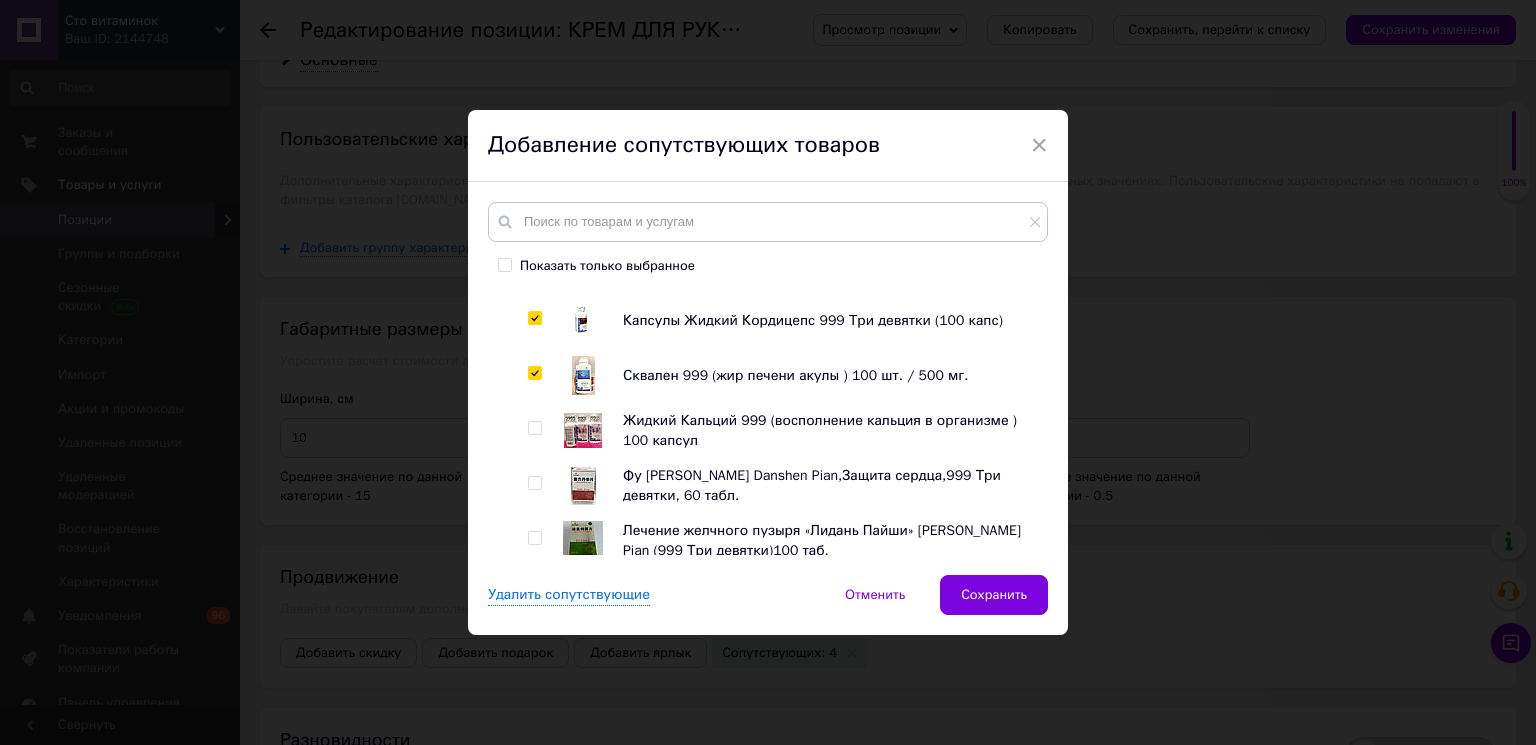 click at bounding box center (534, 538) 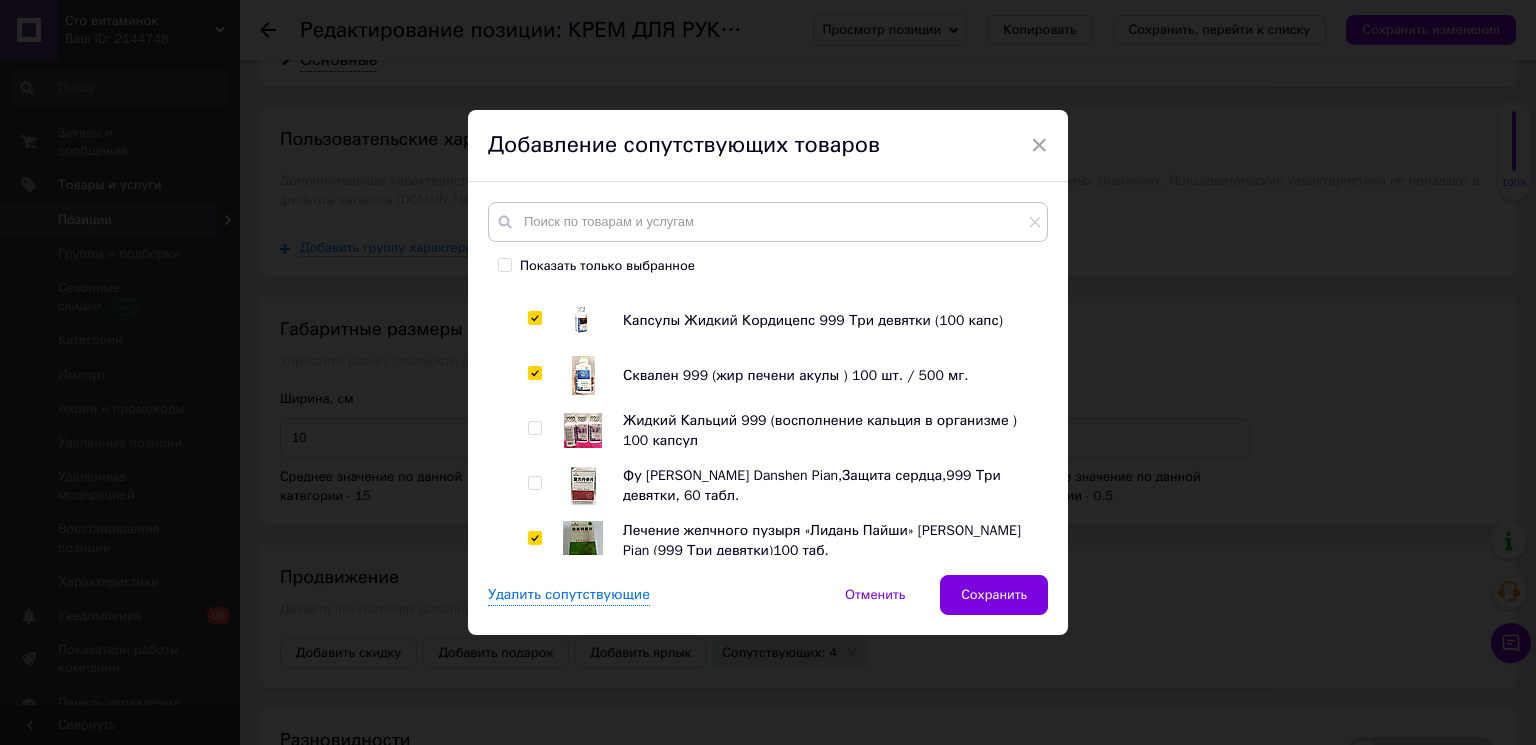 checkbox on "true" 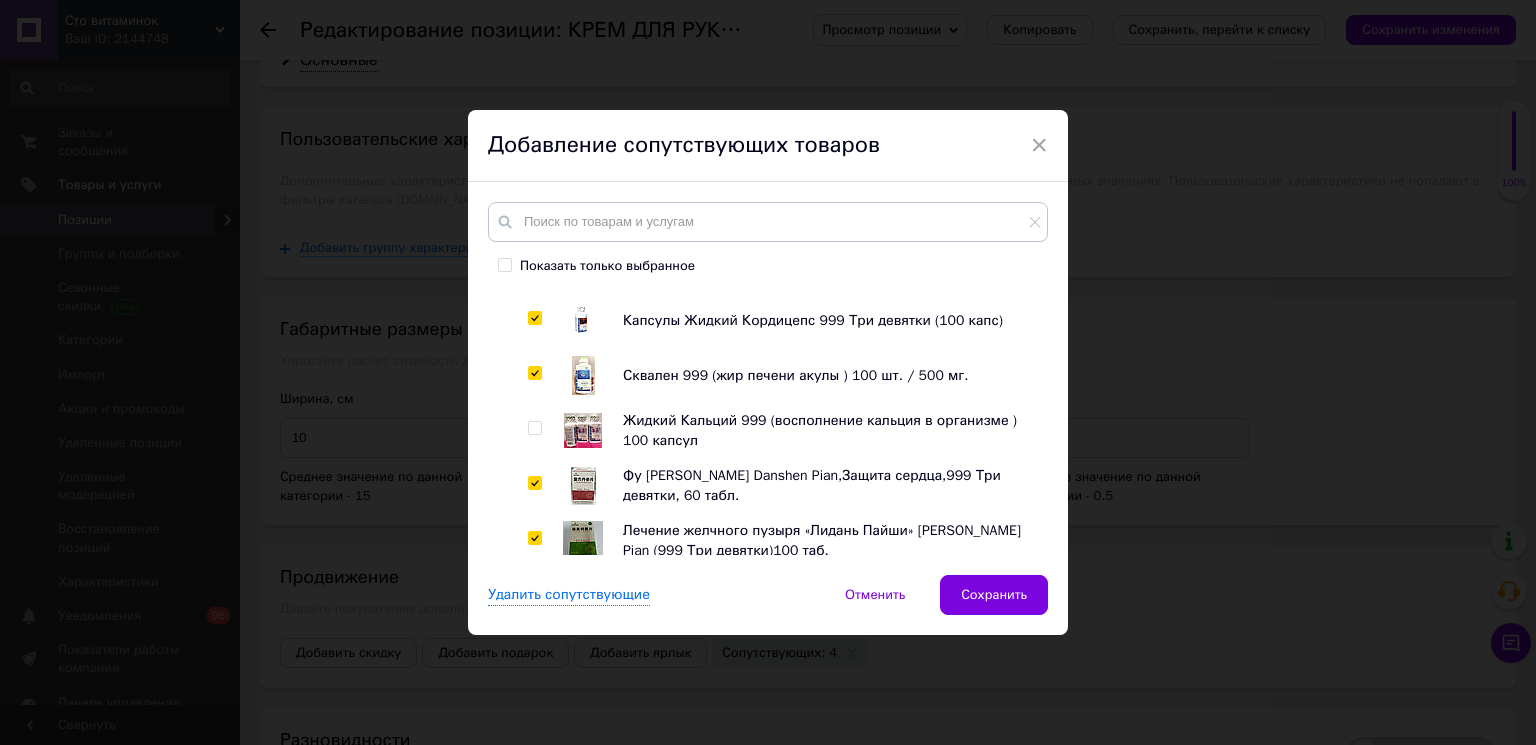 checkbox on "true" 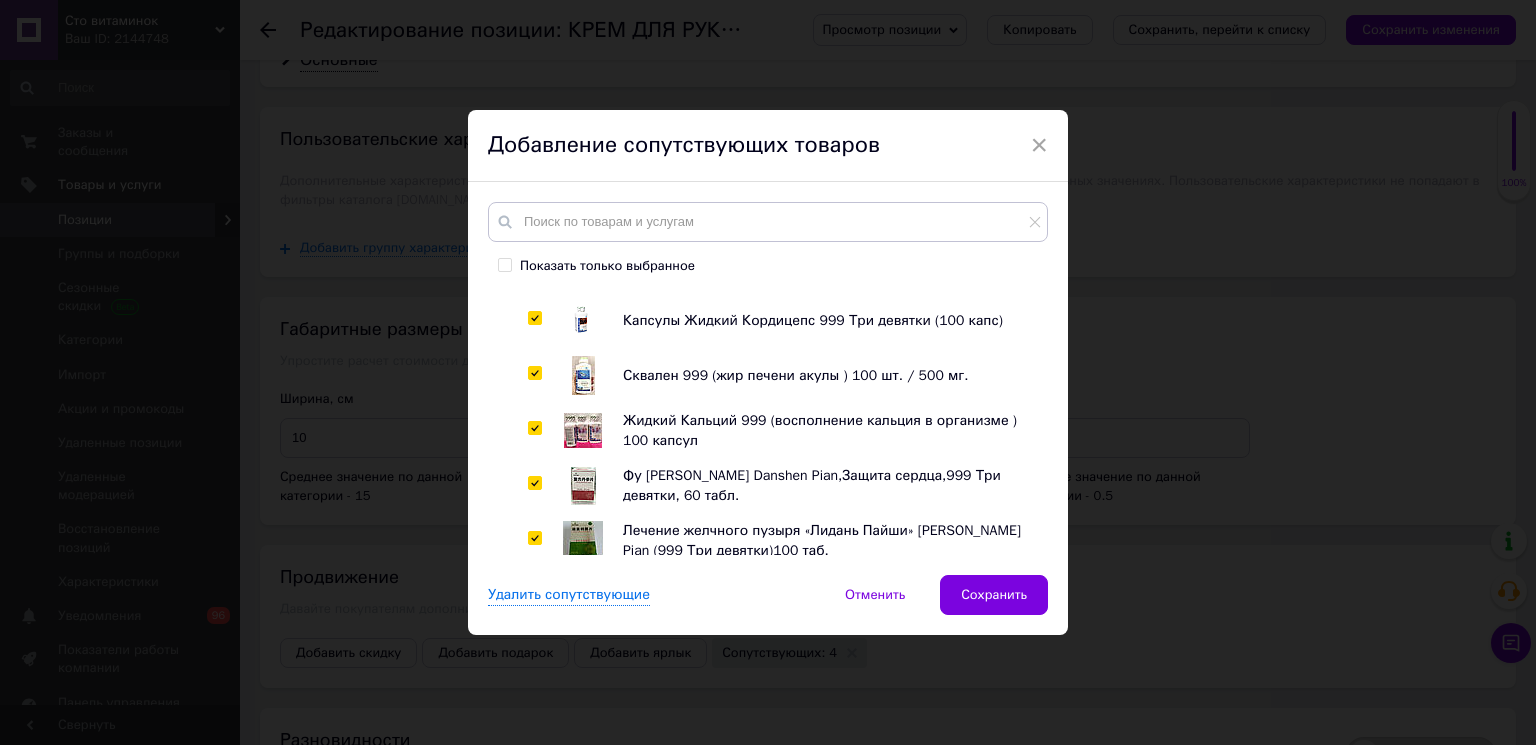 checkbox on "true" 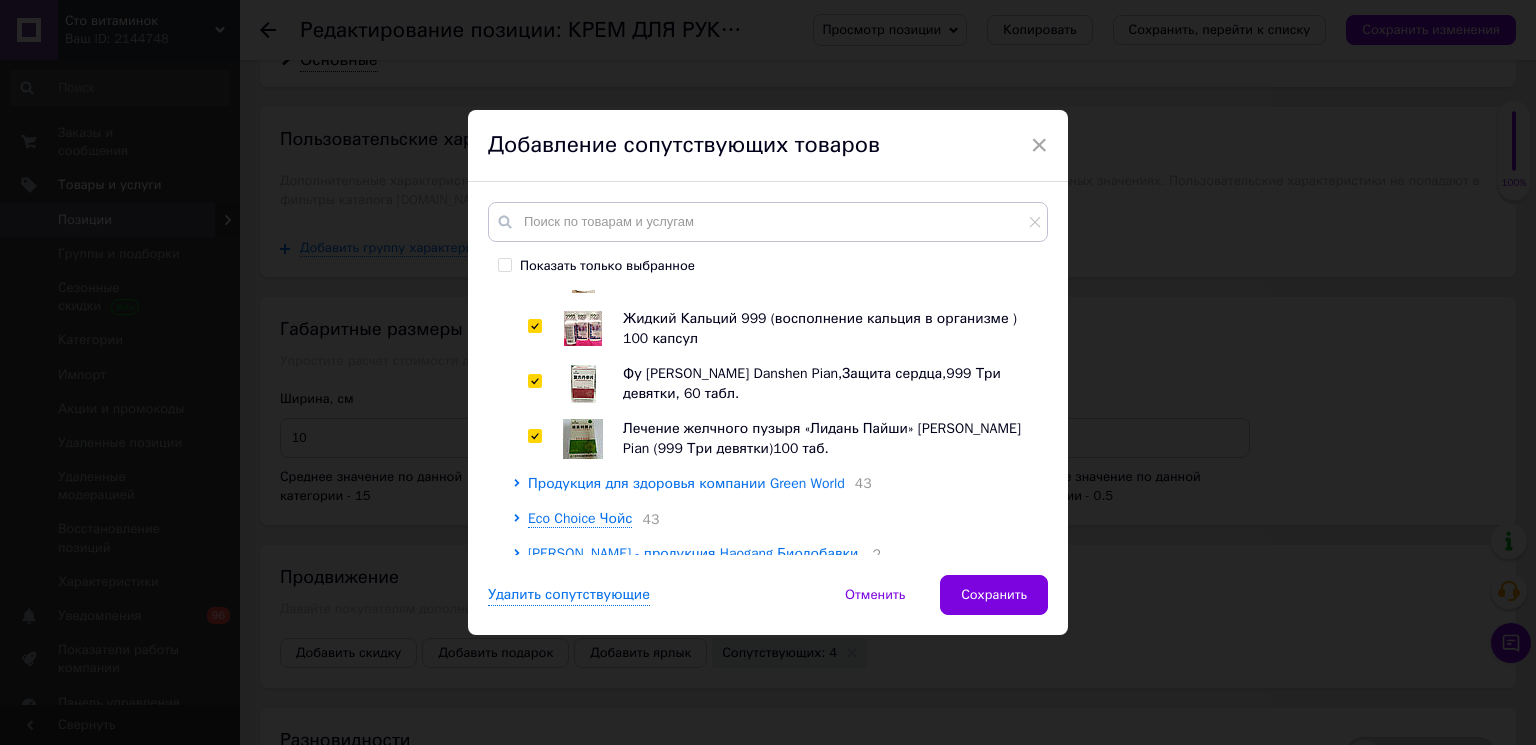 scroll, scrollTop: 6473, scrollLeft: 0, axis: vertical 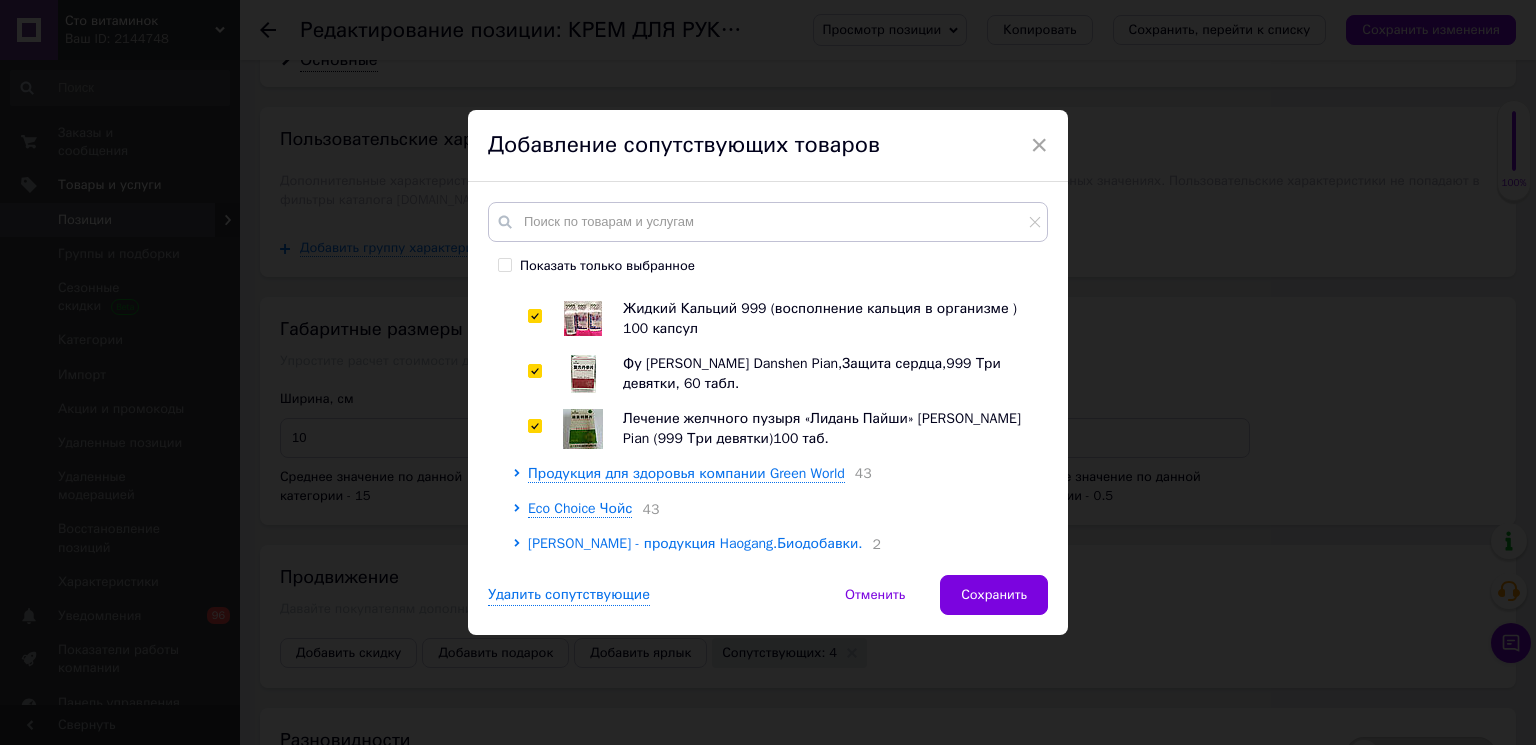 click on "[PERSON_NAME] - продукция Haogang.Биодобавки." at bounding box center (695, 543) 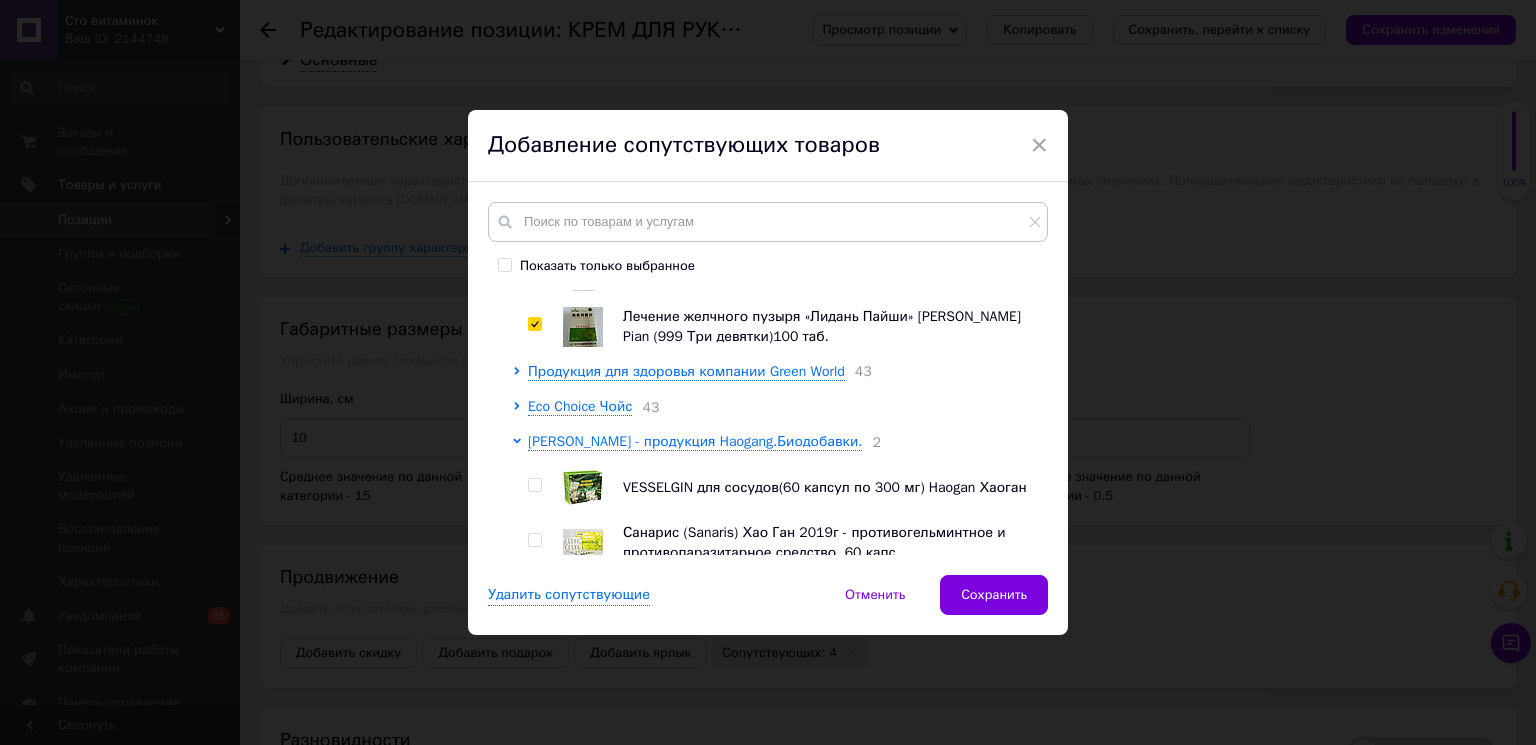 scroll, scrollTop: 6584, scrollLeft: 0, axis: vertical 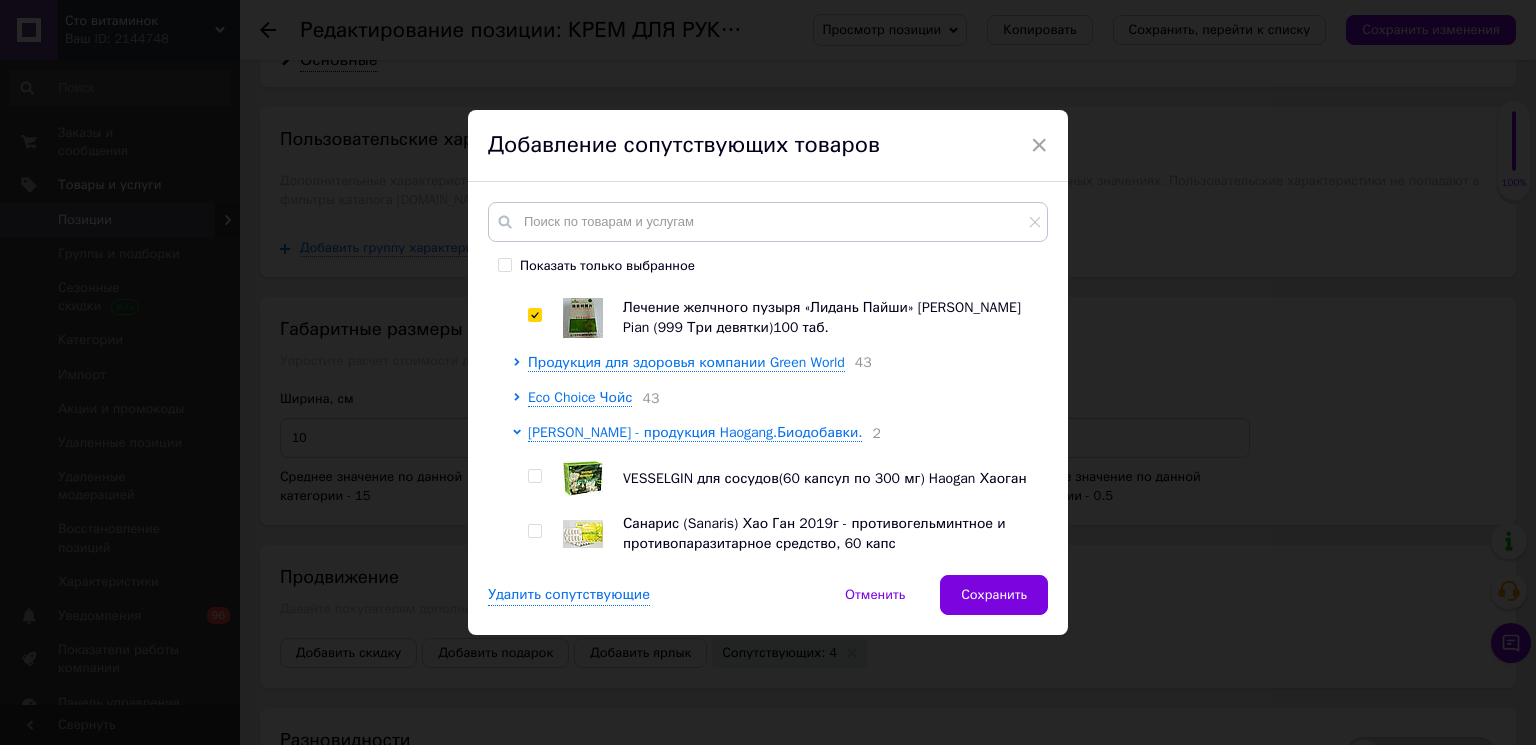 click at bounding box center (534, 531) 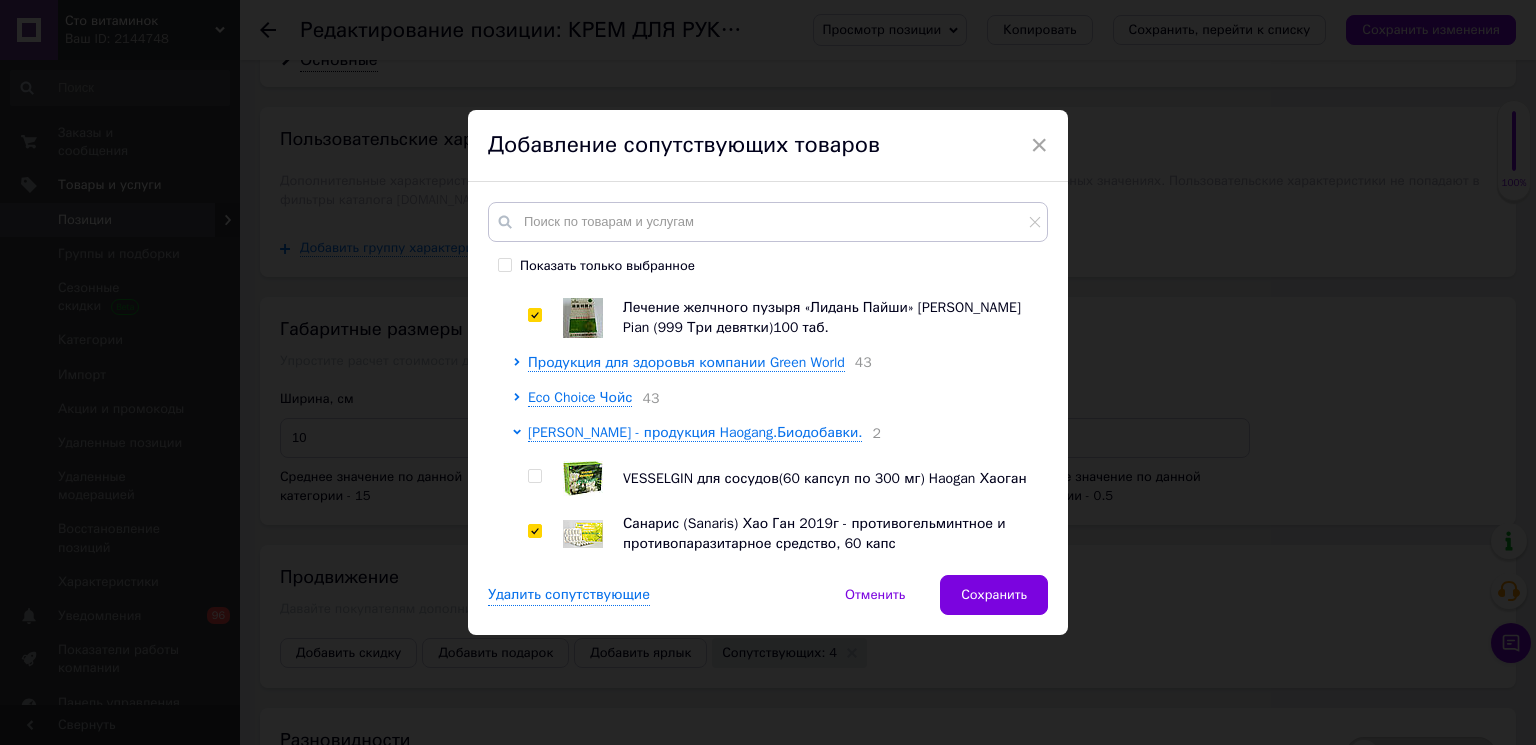 checkbox on "true" 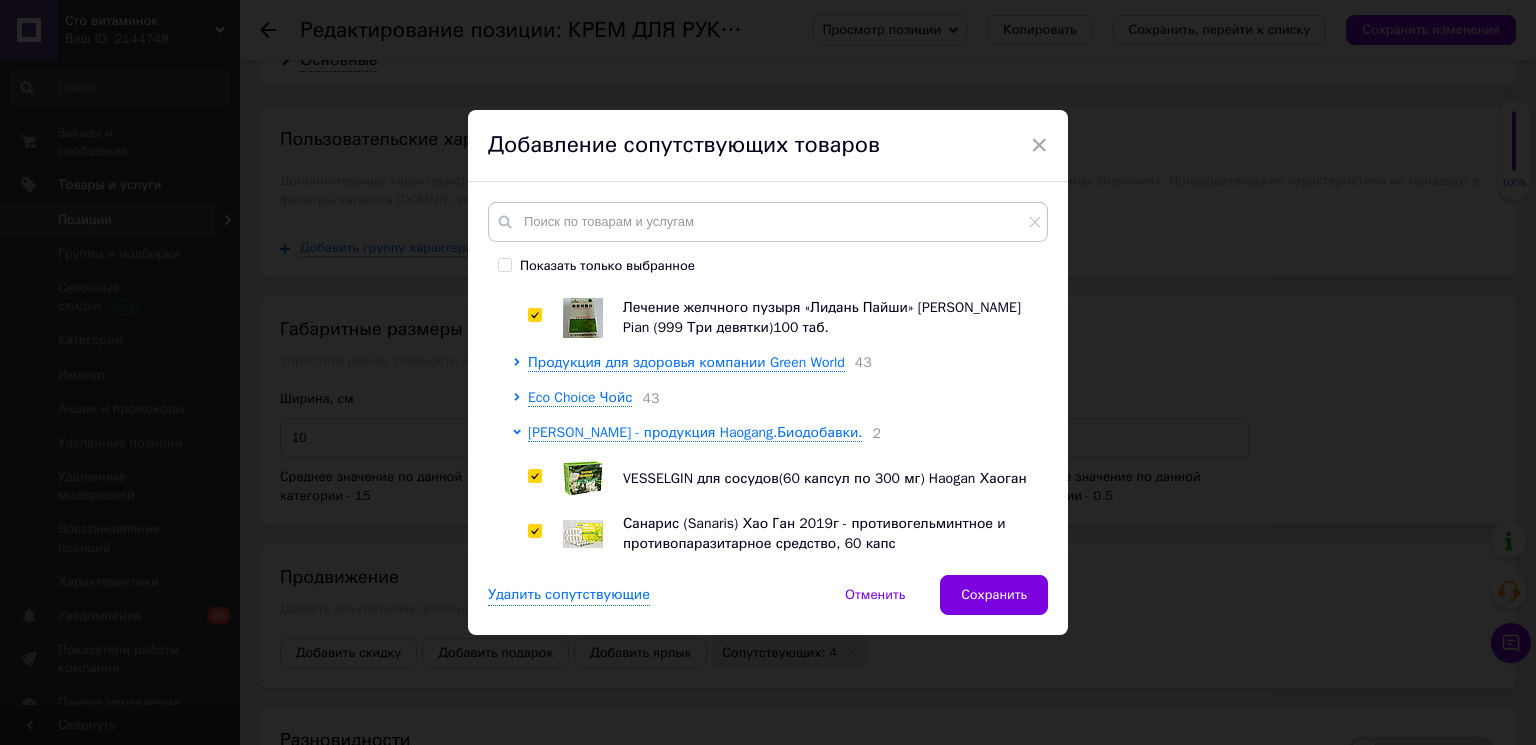 checkbox on "true" 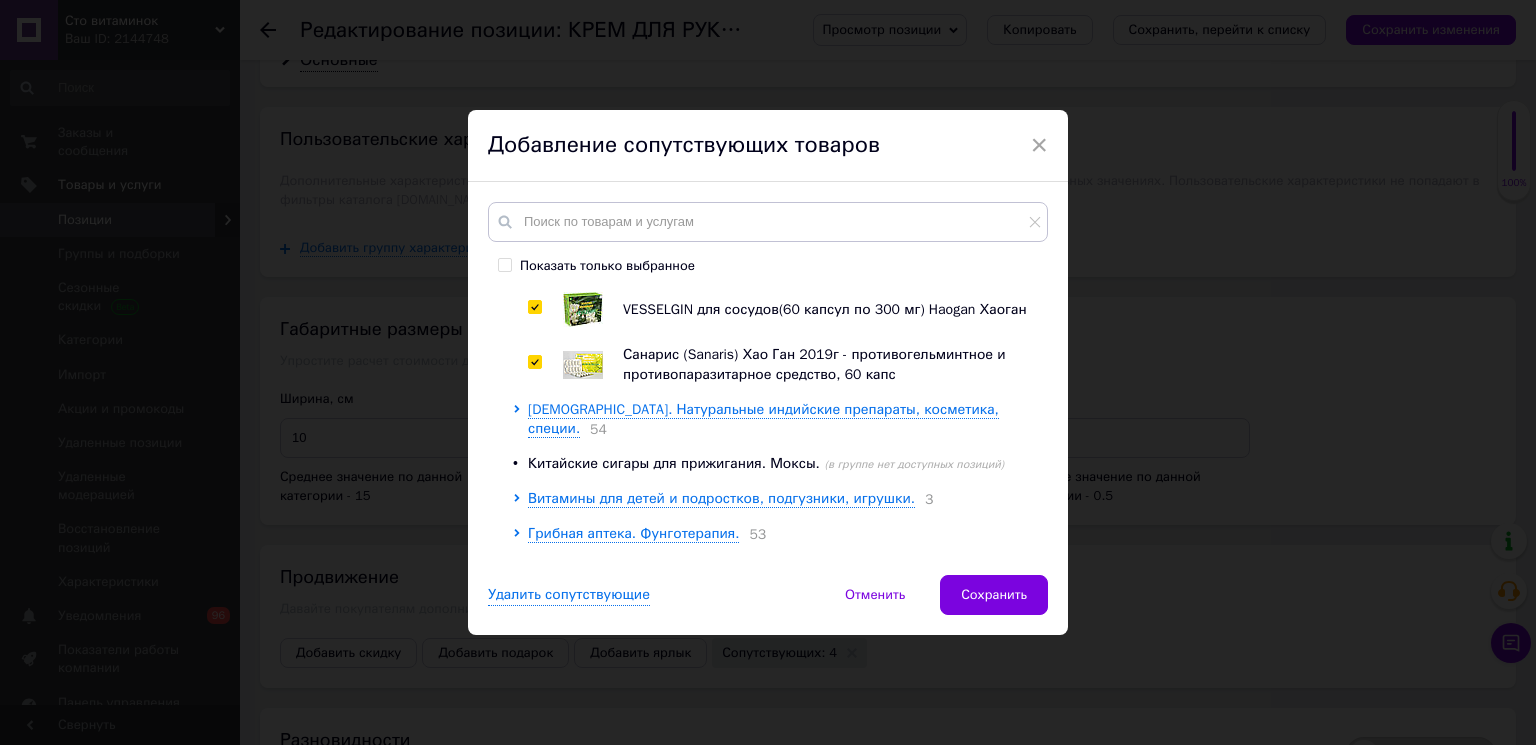 scroll, scrollTop: 6696, scrollLeft: 0, axis: vertical 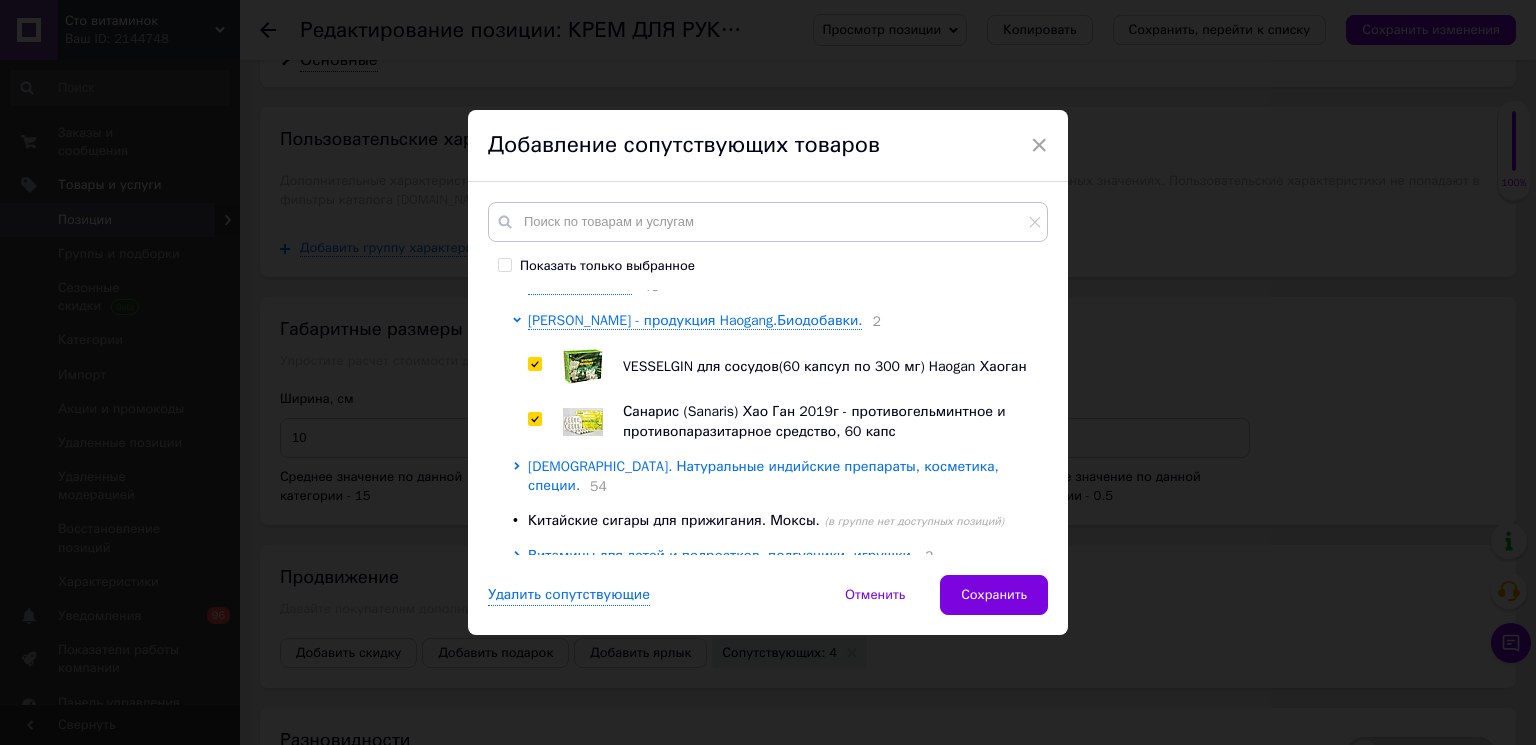 click on "[DEMOGRAPHIC_DATA]. Натуральные индийские препараты, косметика, специи." at bounding box center [763, 476] 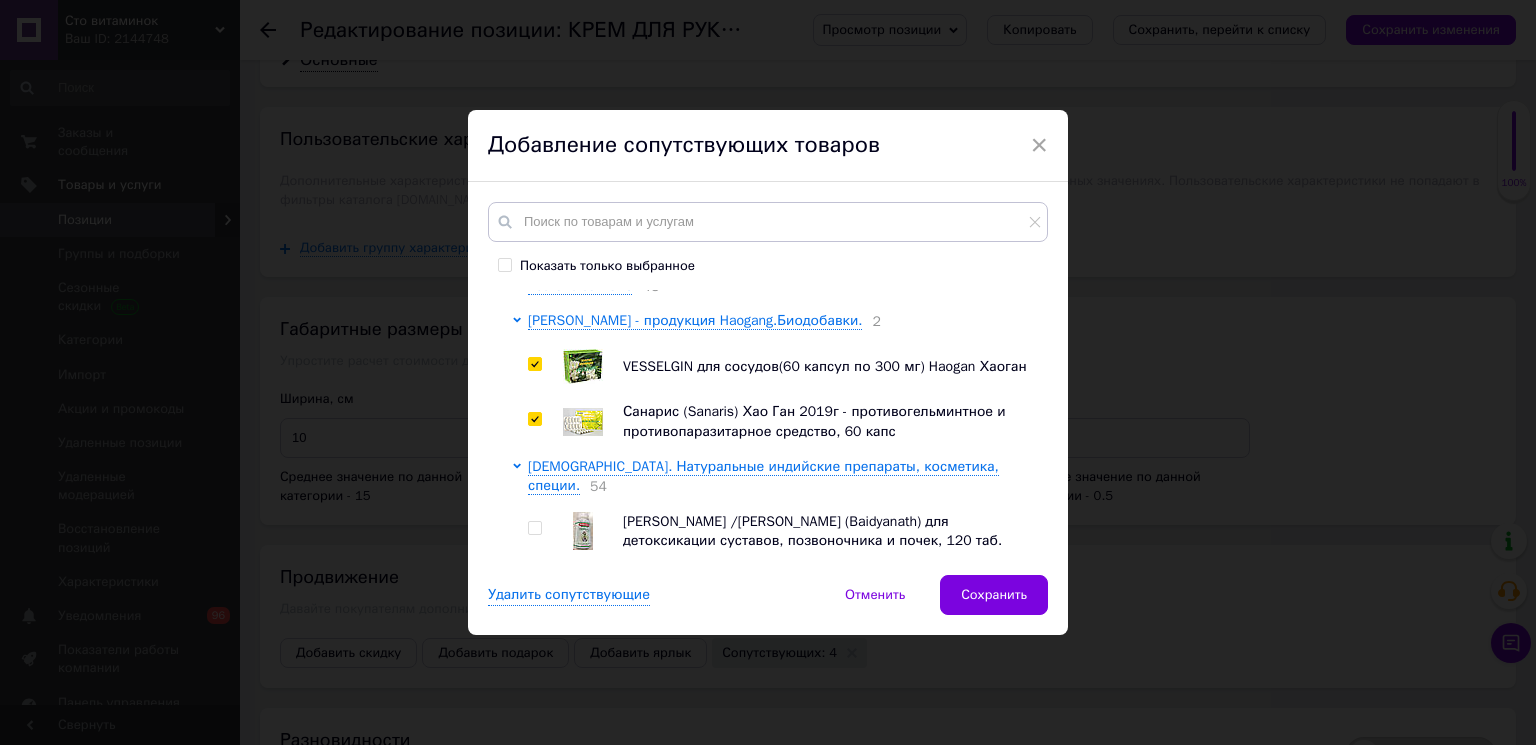 drag, startPoint x: 533, startPoint y: 538, endPoint x: 530, endPoint y: 513, distance: 25.179358 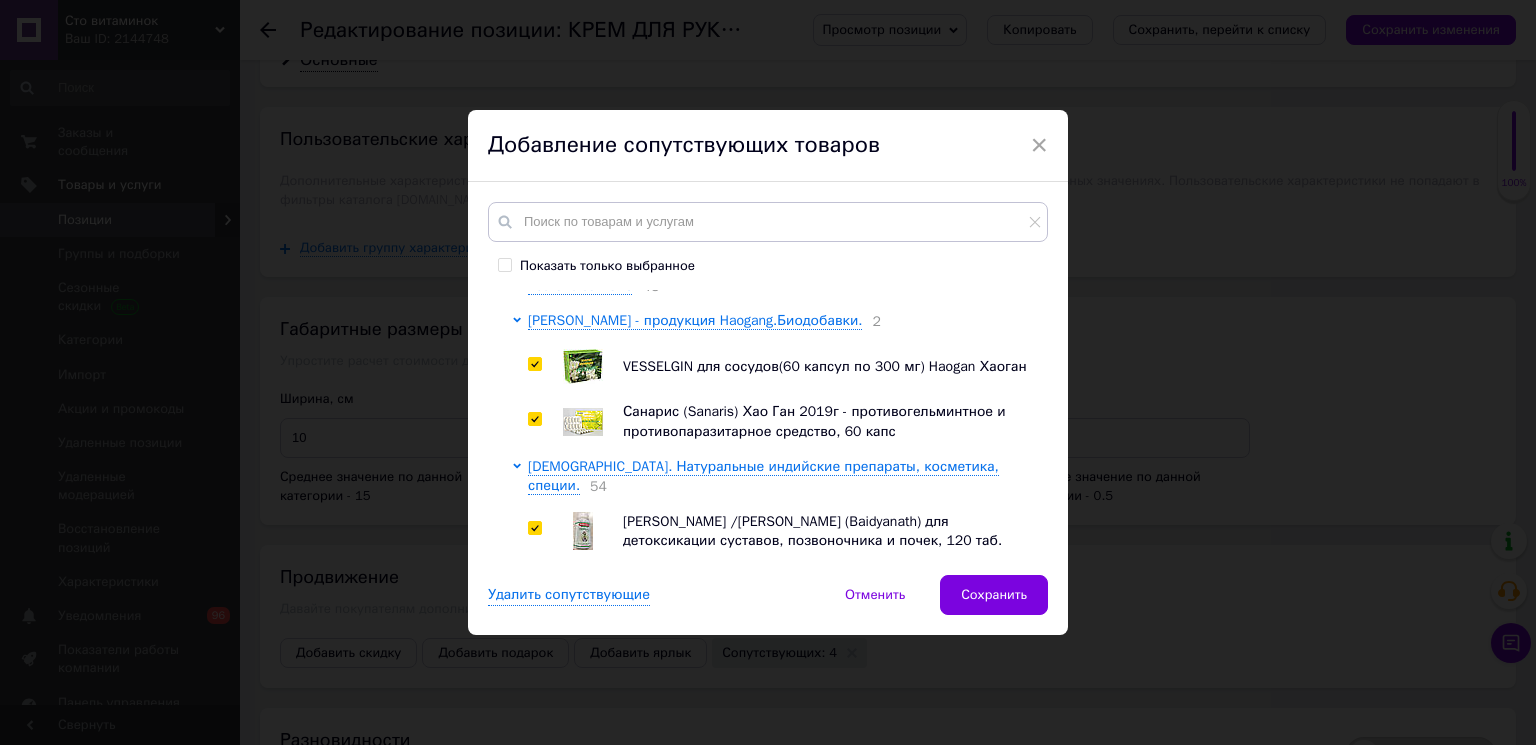 checkbox on "true" 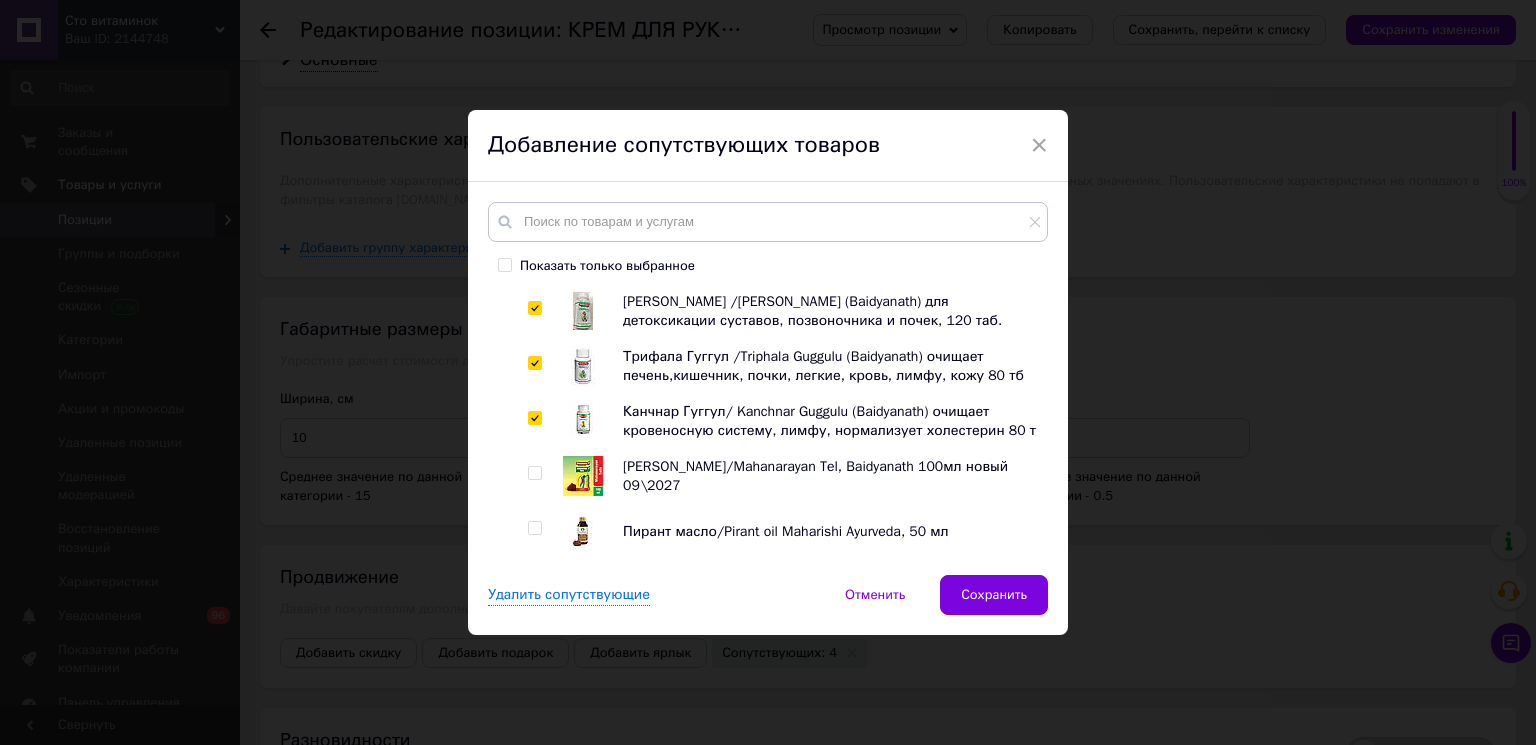 scroll, scrollTop: 6919, scrollLeft: 0, axis: vertical 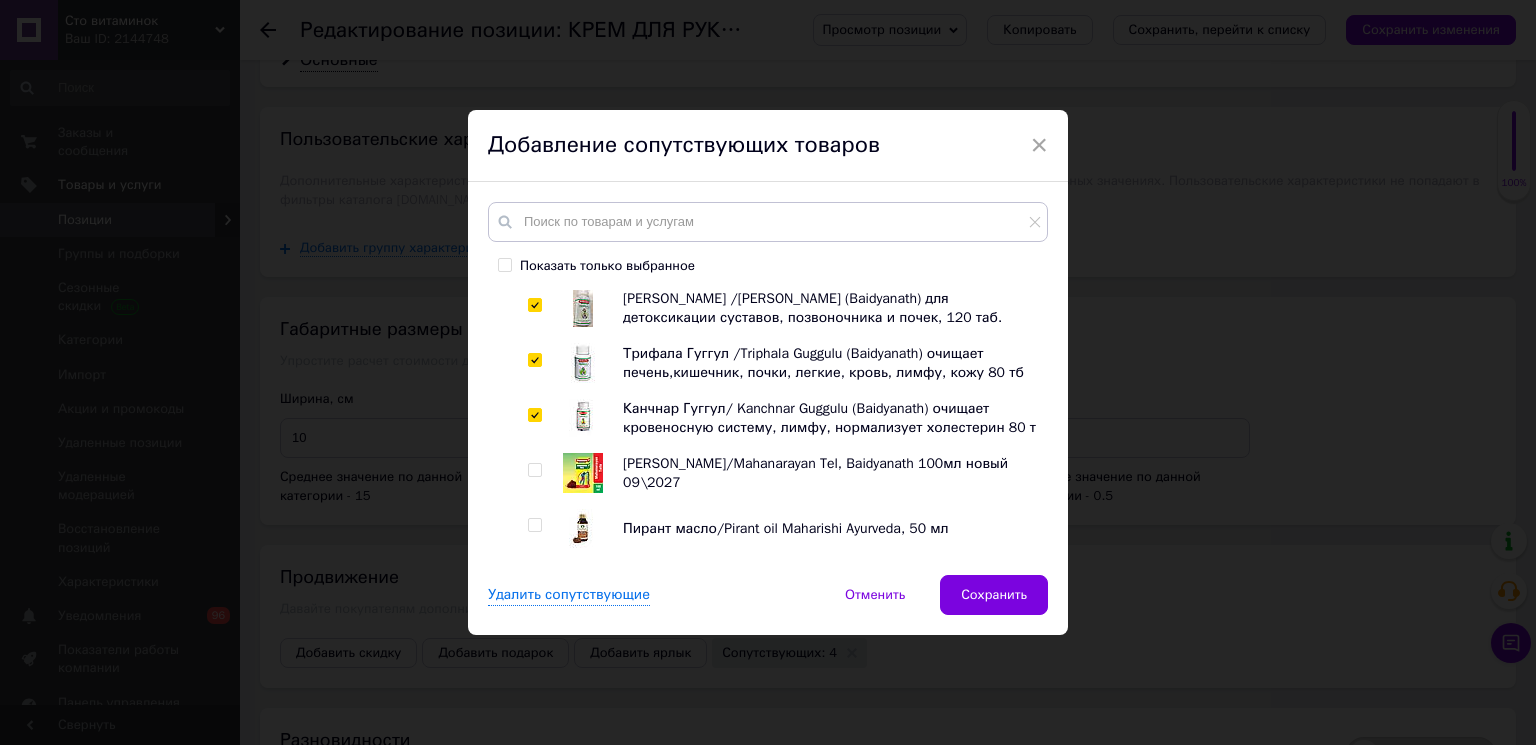 drag, startPoint x: 532, startPoint y: 539, endPoint x: 531, endPoint y: 505, distance: 34.0147 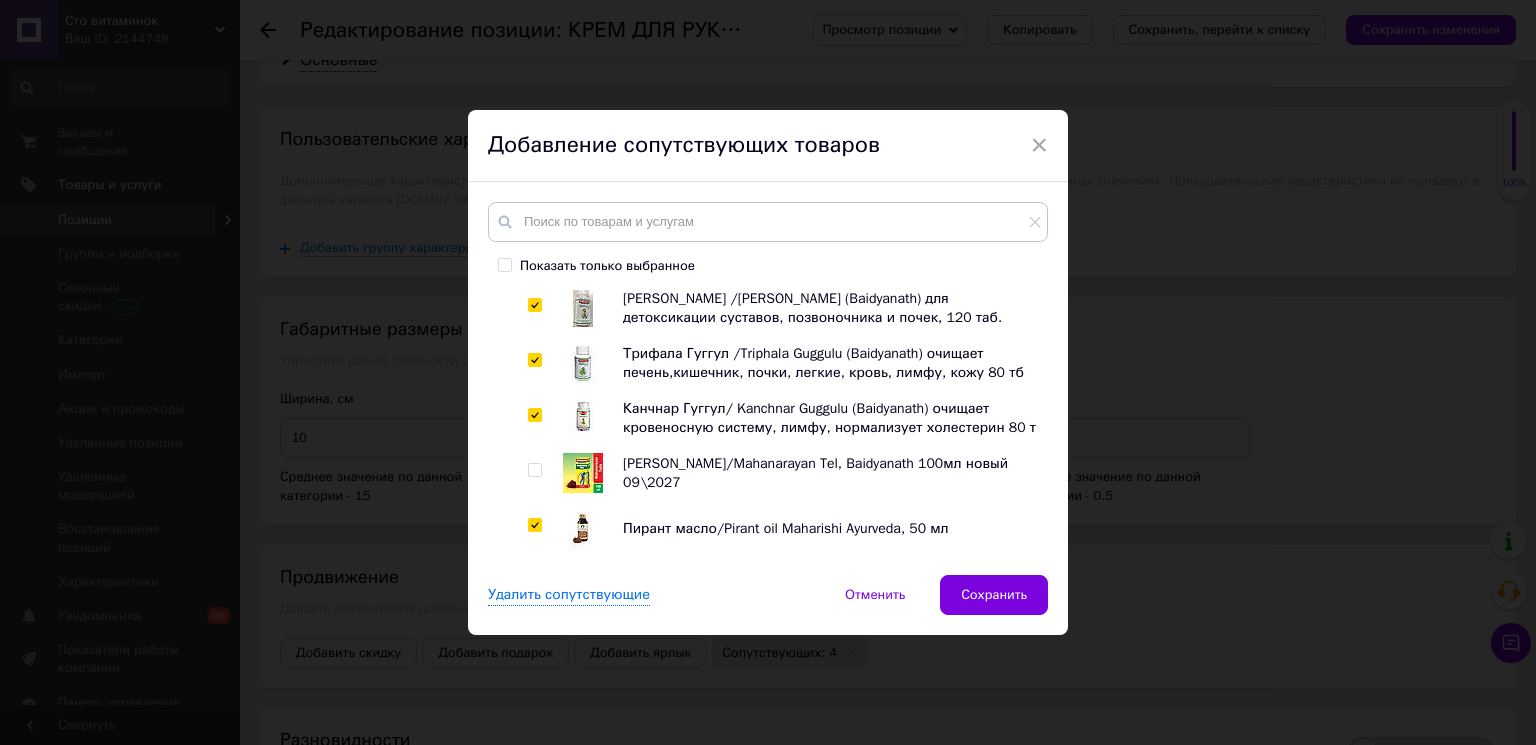 checkbox on "true" 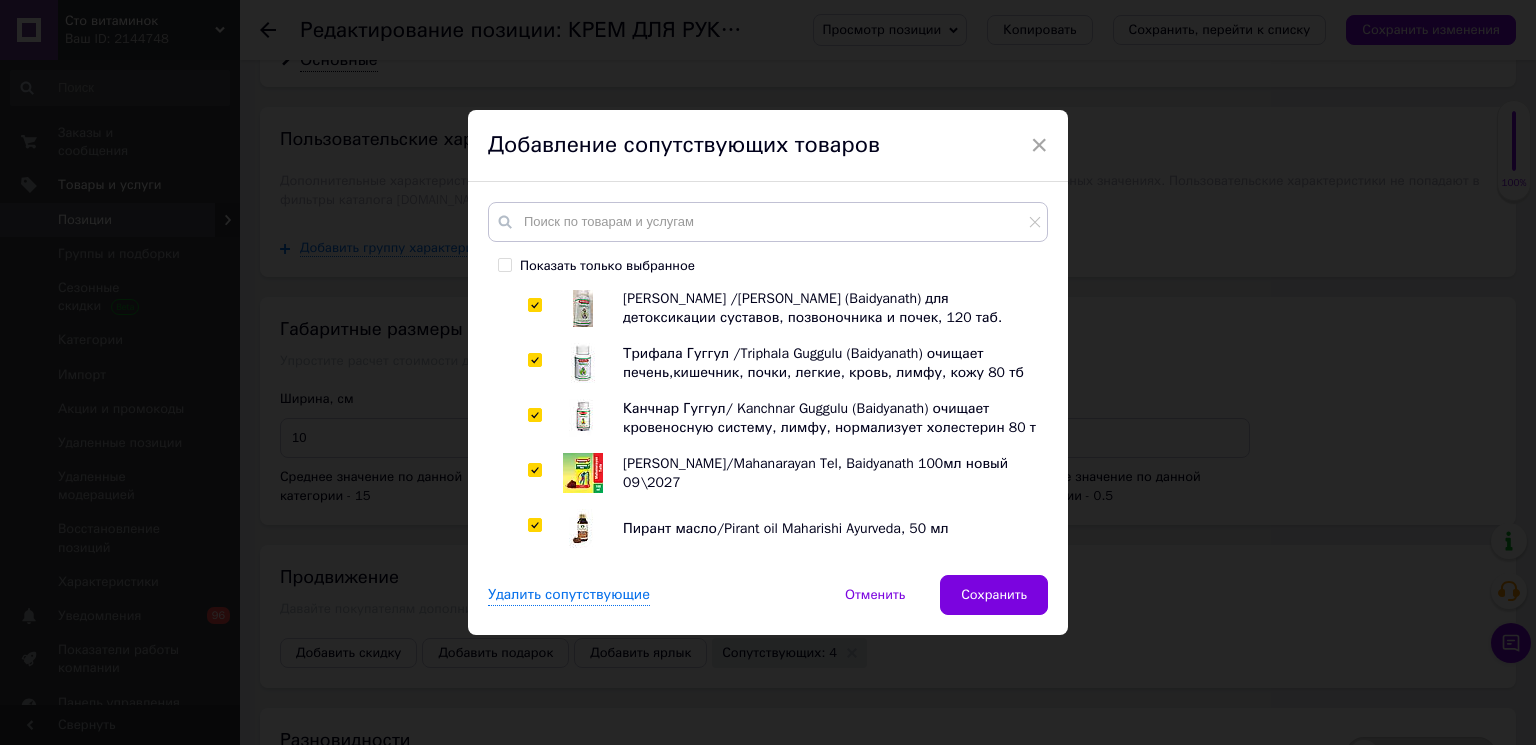 checkbox on "true" 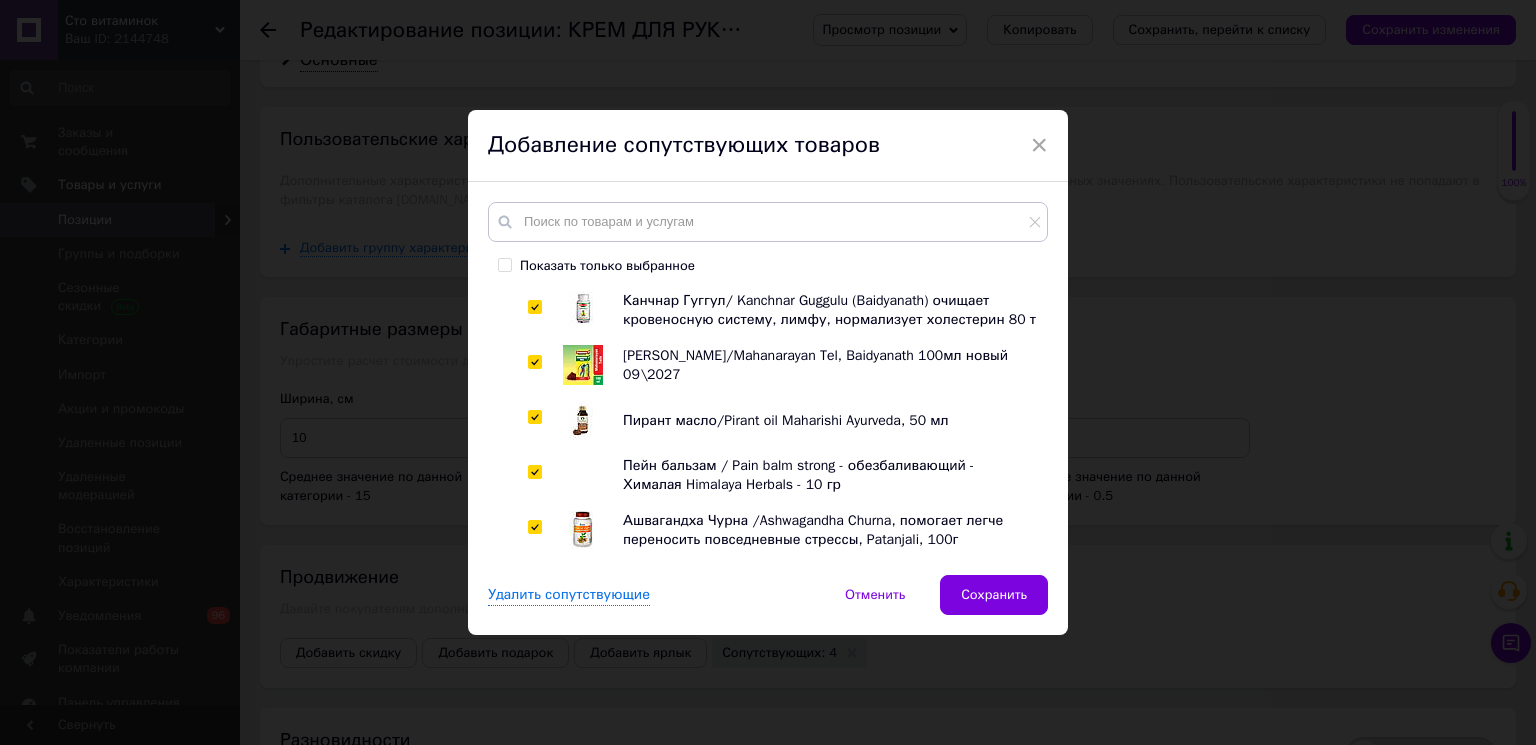 scroll, scrollTop: 7142, scrollLeft: 0, axis: vertical 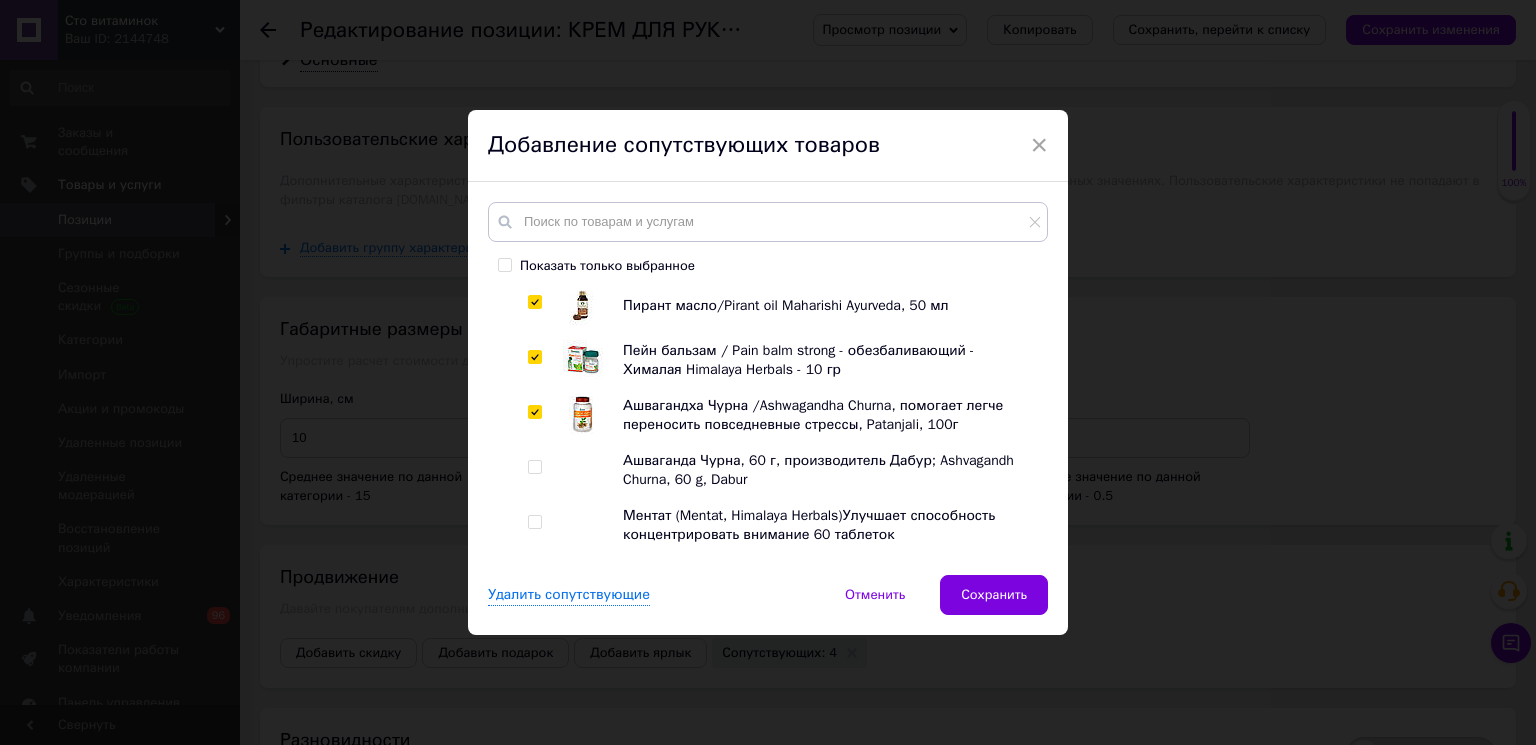 click at bounding box center (534, 632) 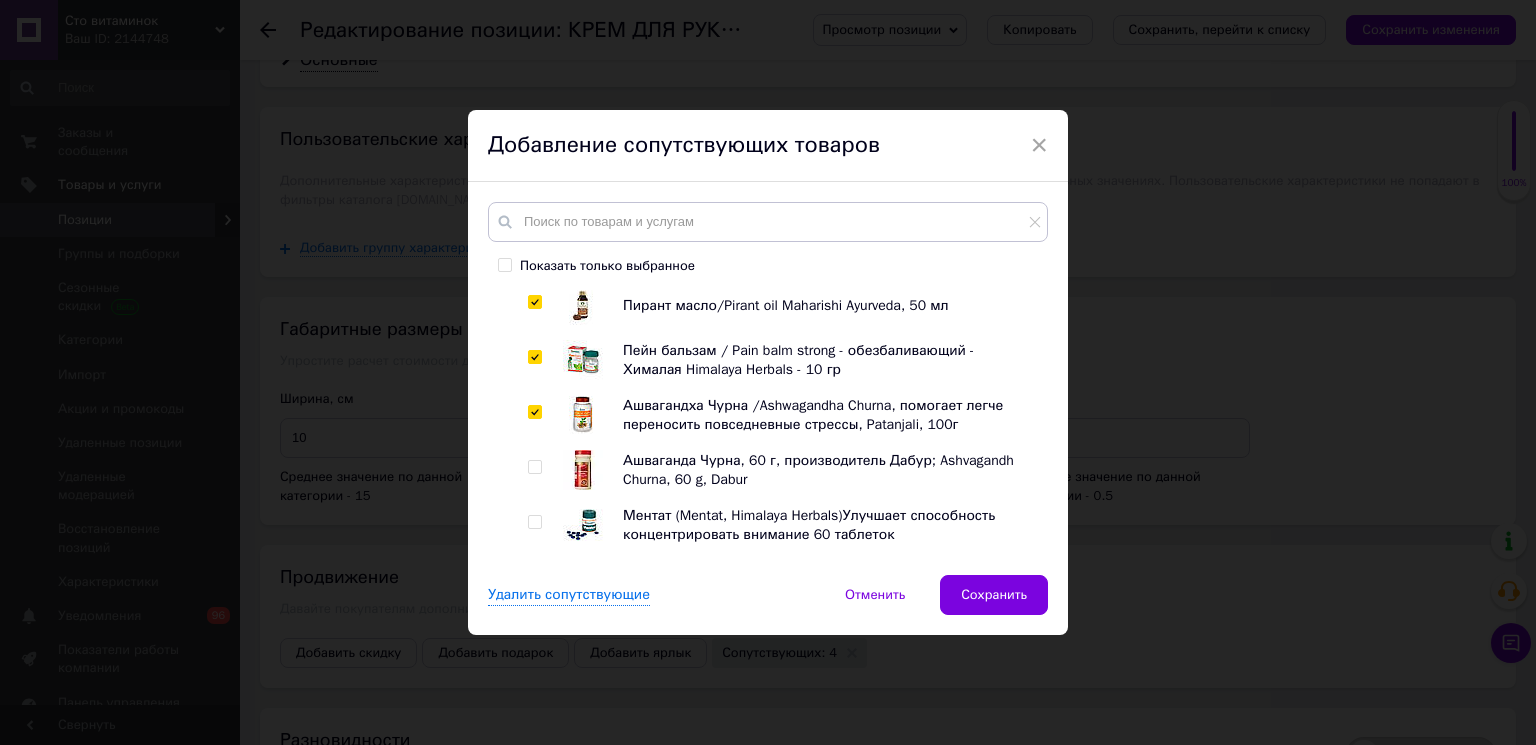 checkbox on "true" 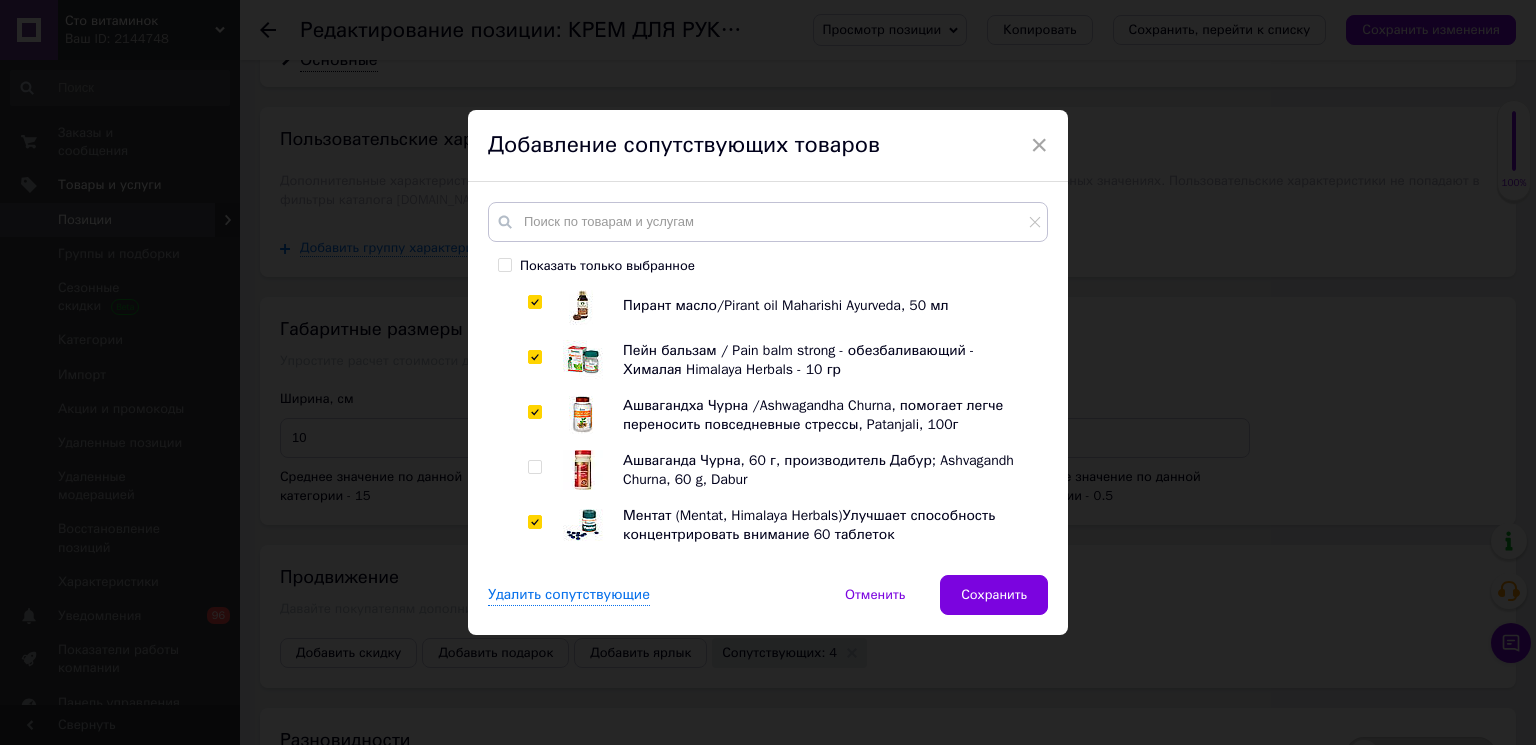 checkbox on "true" 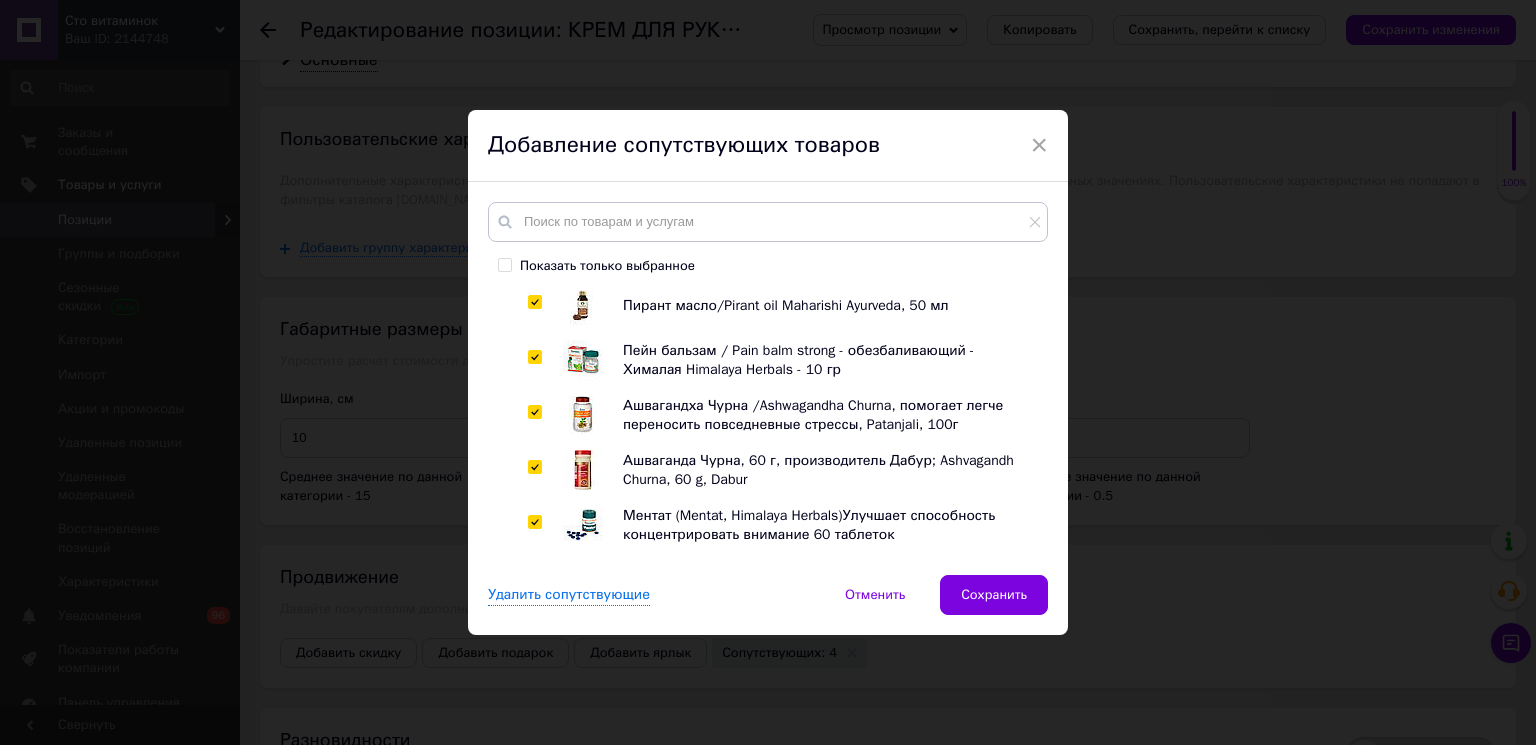 checkbox on "true" 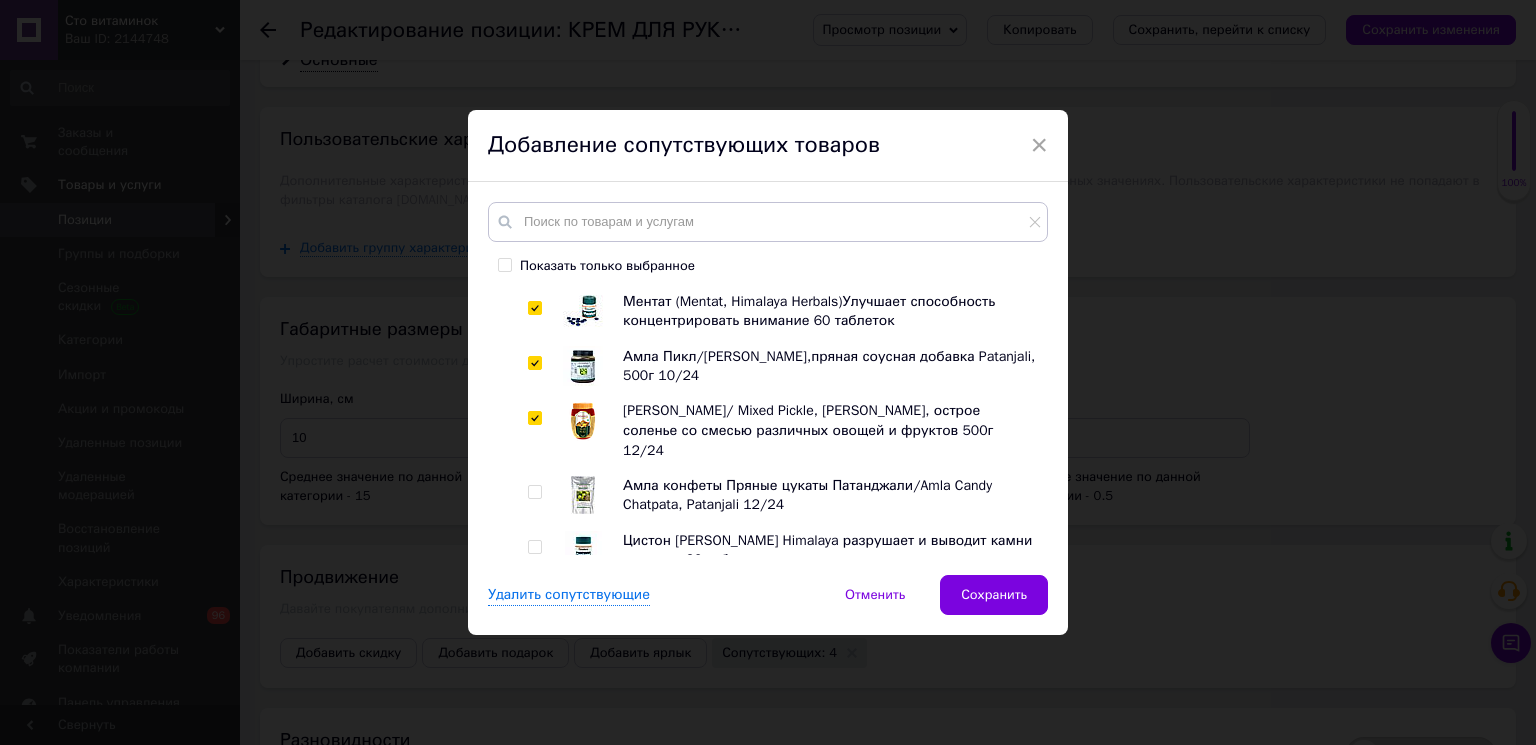 scroll, scrollTop: 7366, scrollLeft: 0, axis: vertical 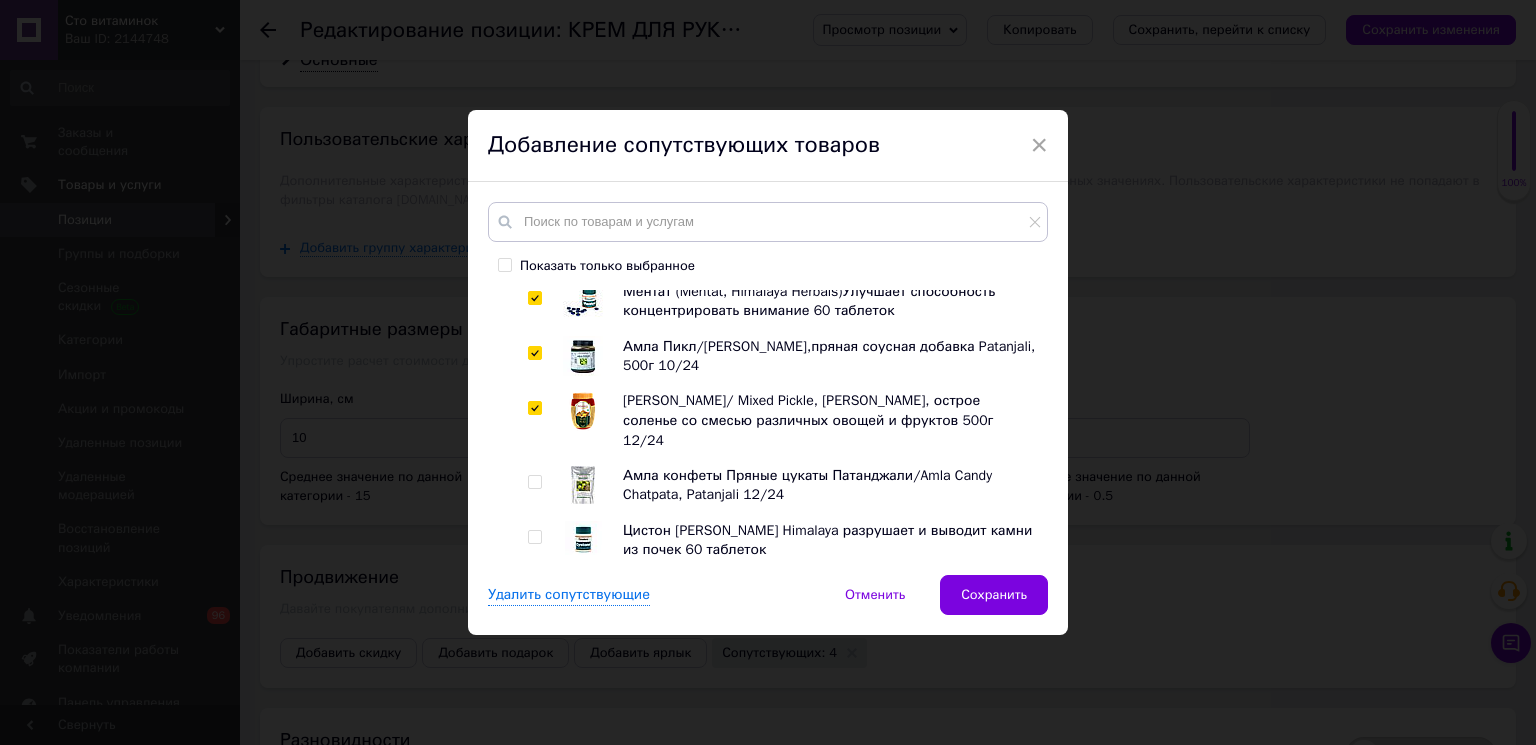 click at bounding box center (534, 647) 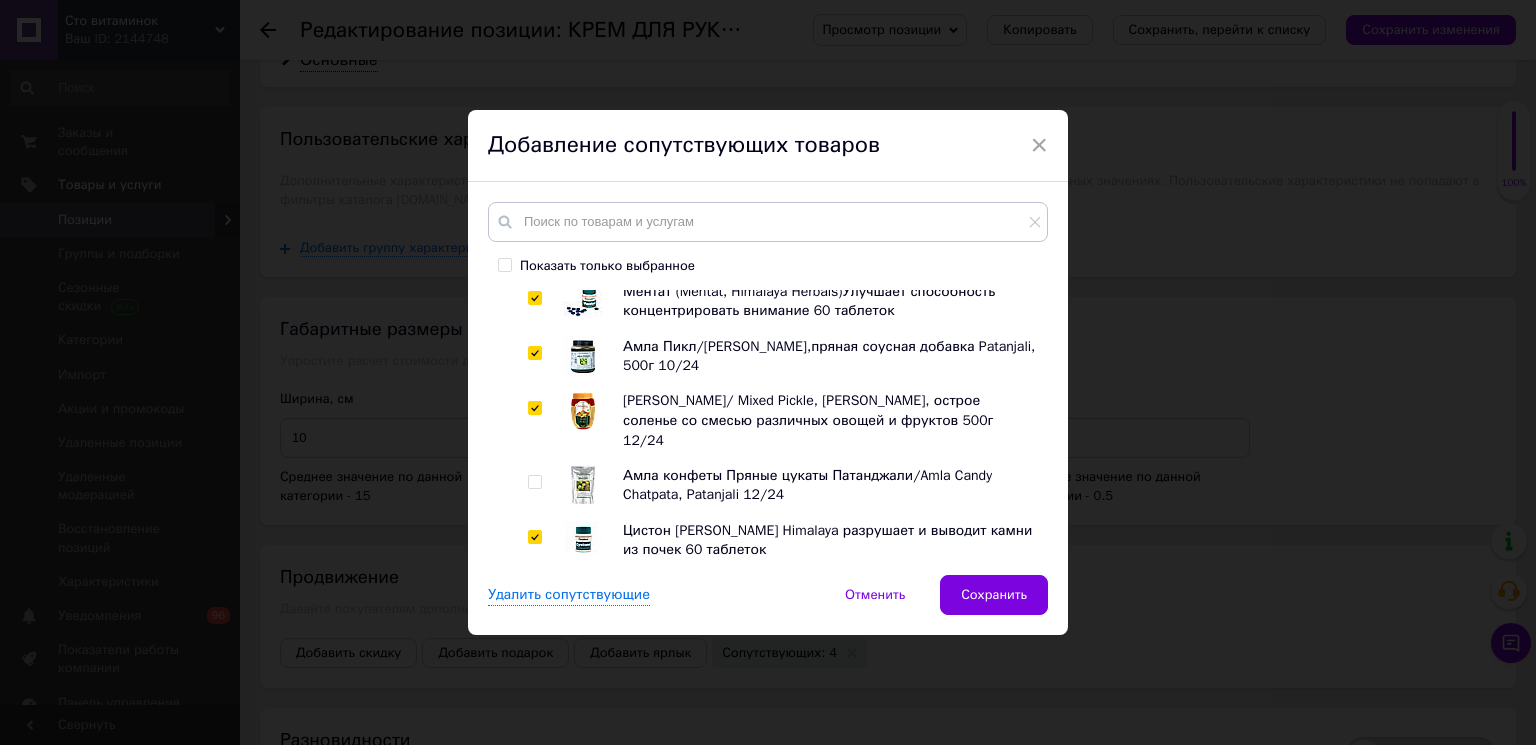 checkbox on "true" 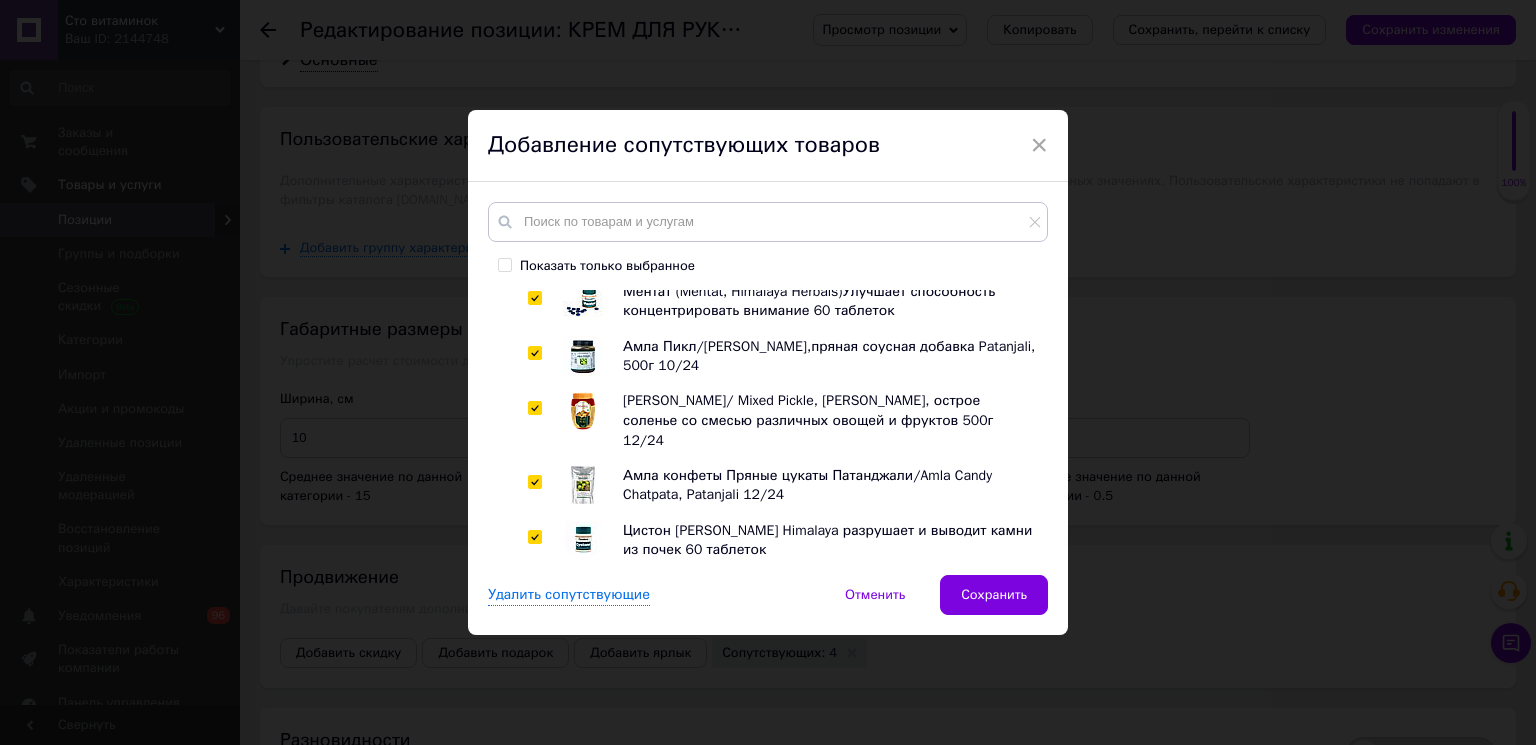 checkbox on "true" 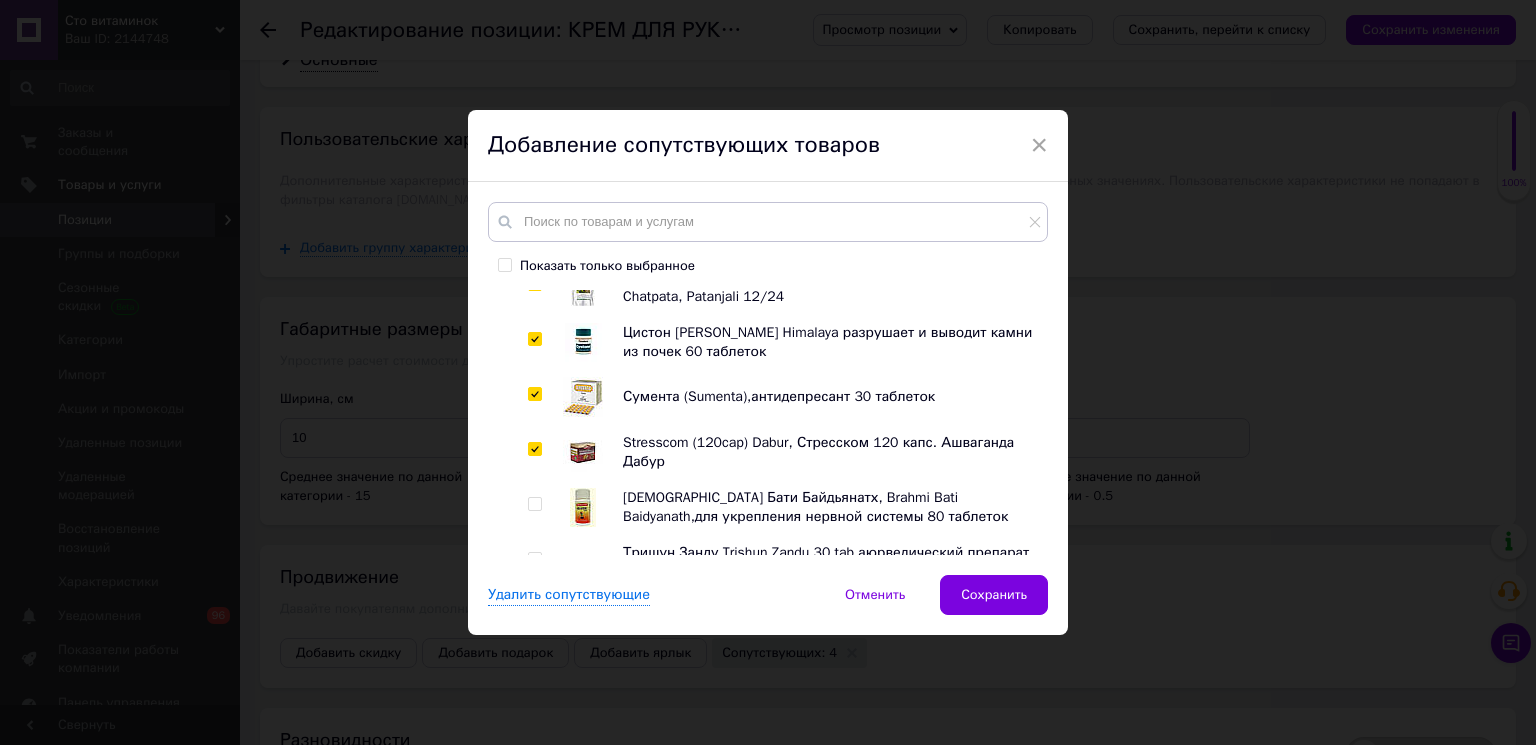 scroll, scrollTop: 7589, scrollLeft: 0, axis: vertical 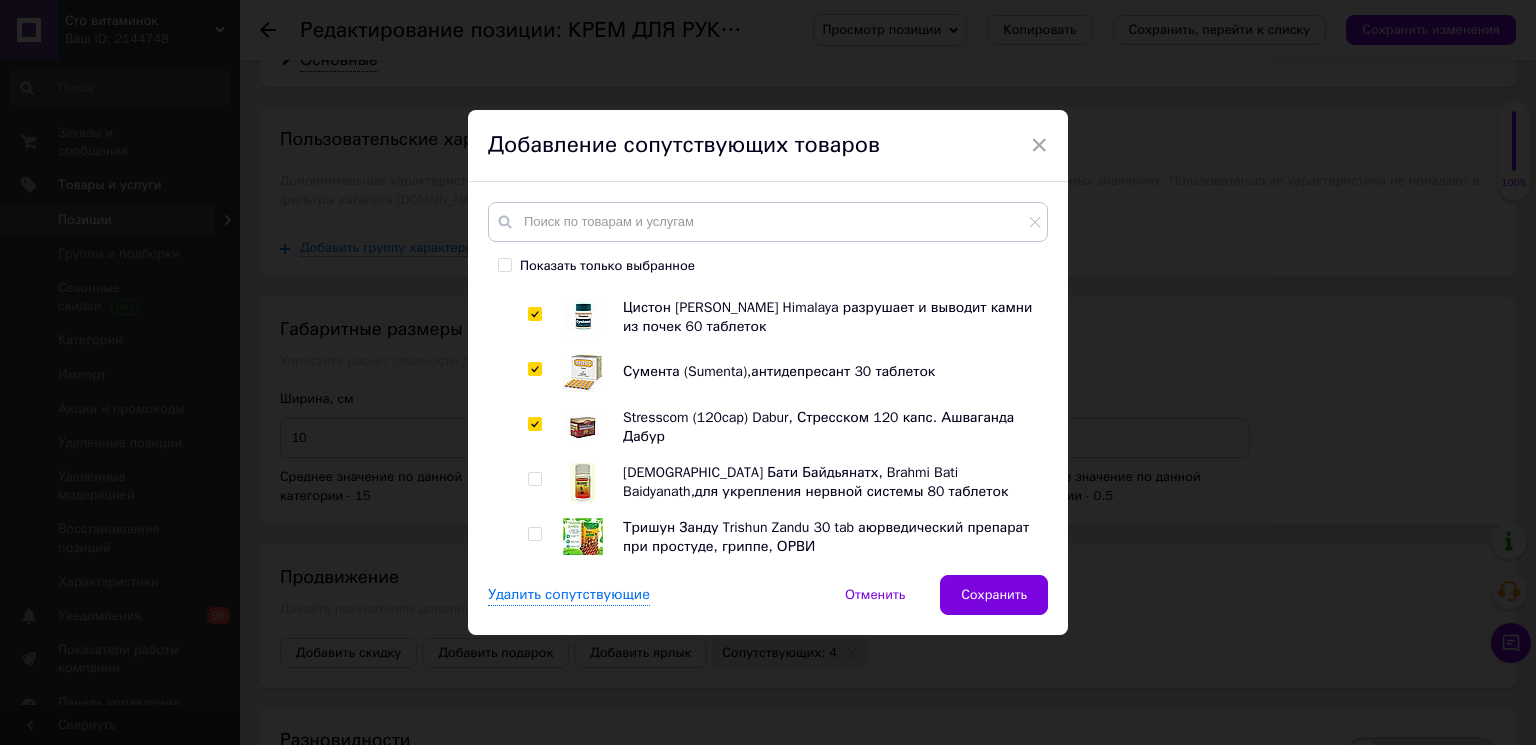 drag, startPoint x: 536, startPoint y: 527, endPoint x: 545, endPoint y: 494, distance: 34.20526 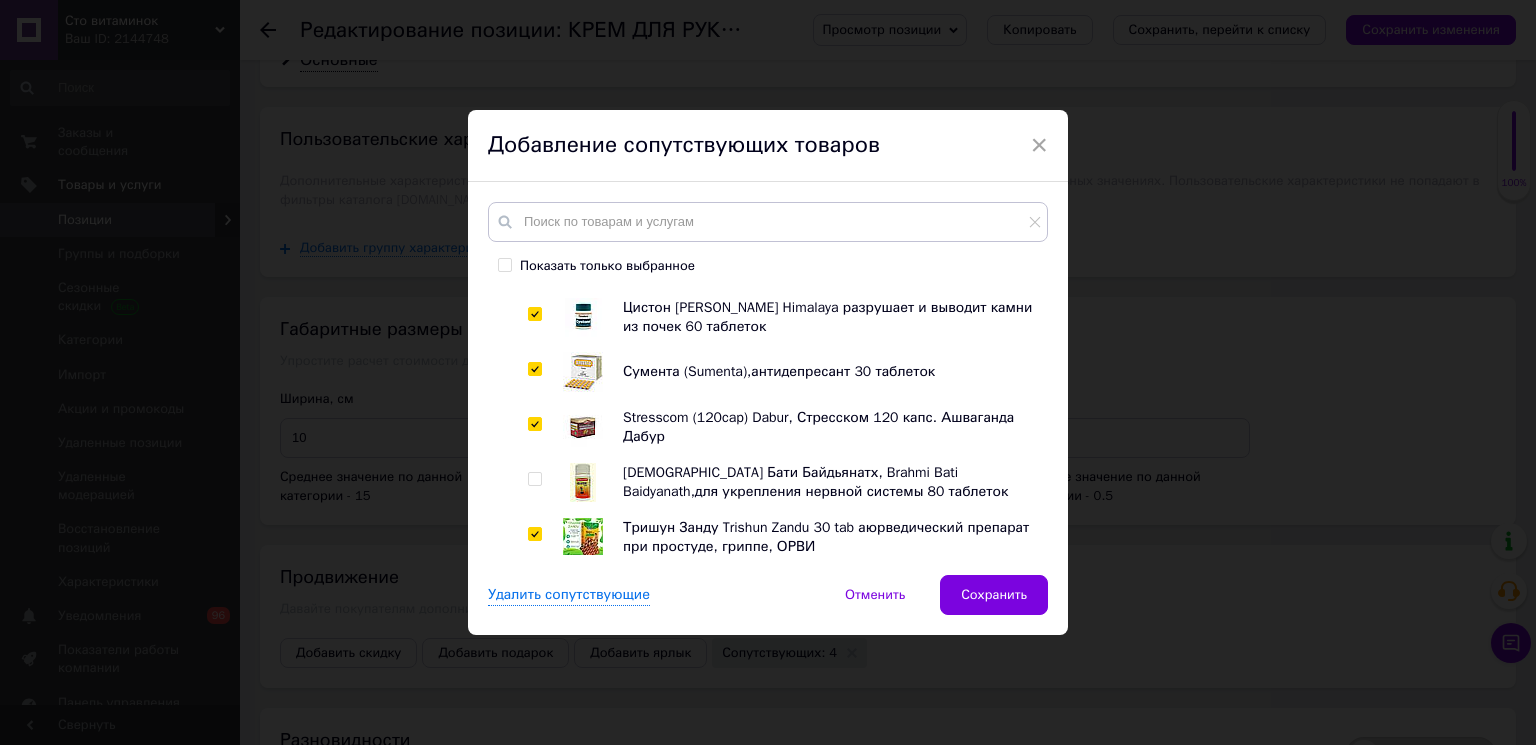 checkbox on "true" 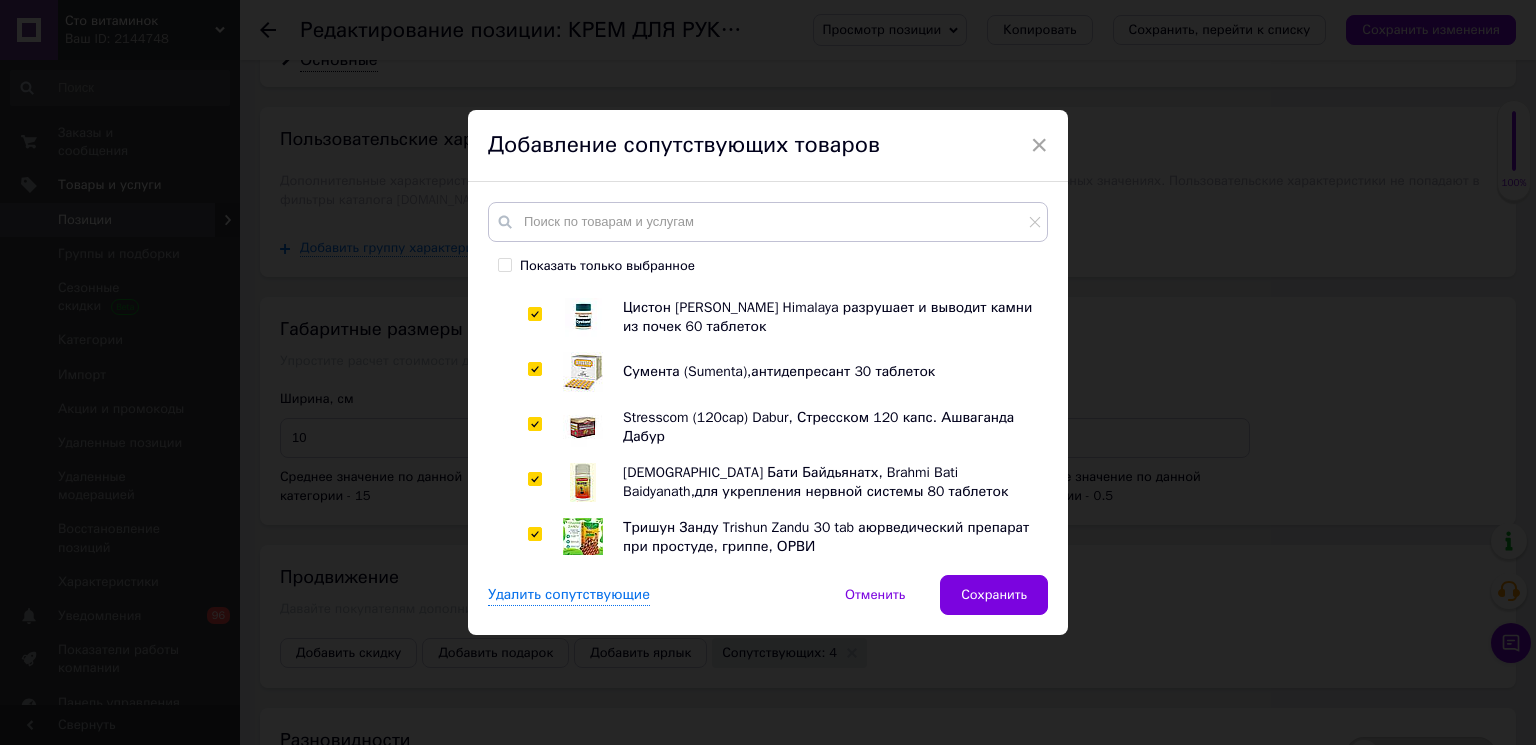 checkbox on "true" 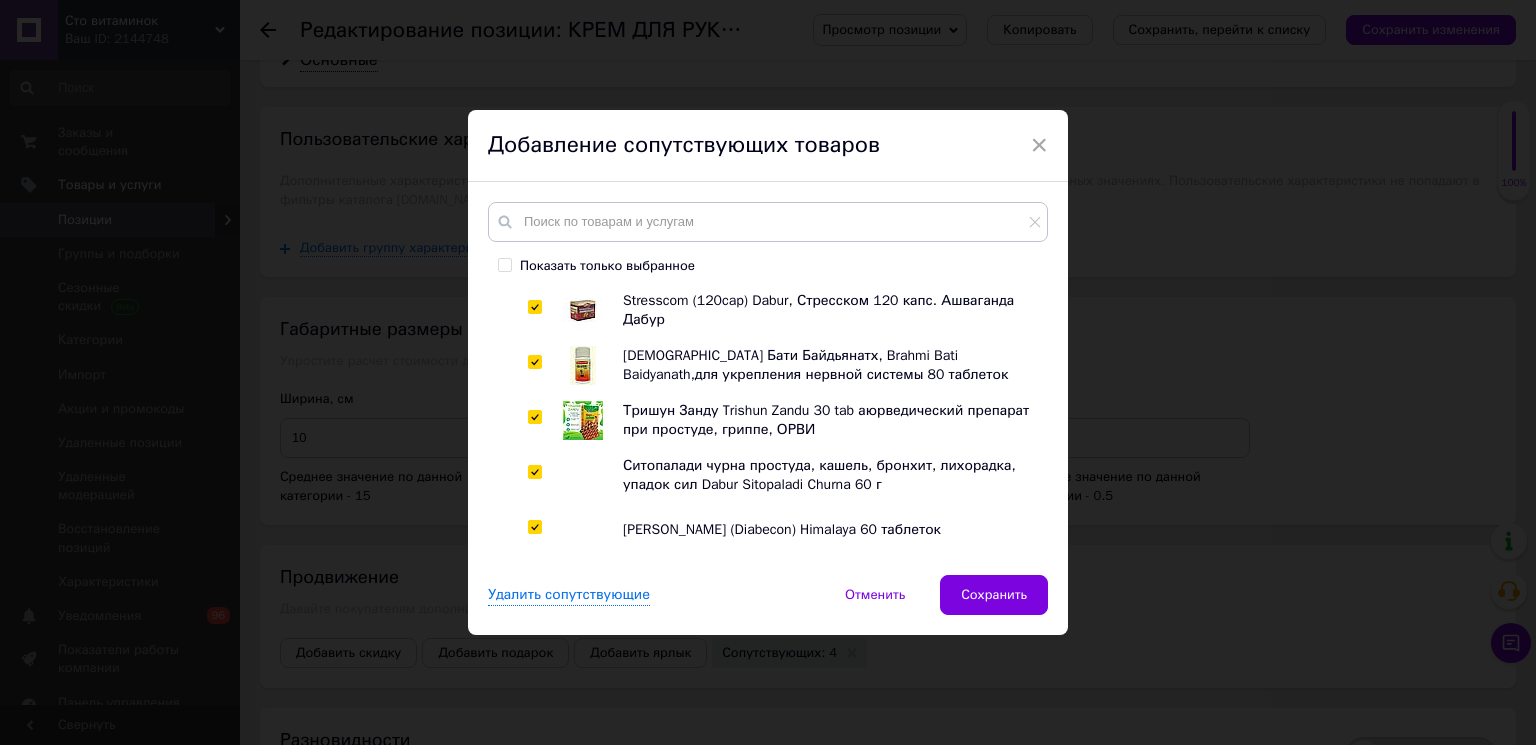 scroll, scrollTop: 7812, scrollLeft: 0, axis: vertical 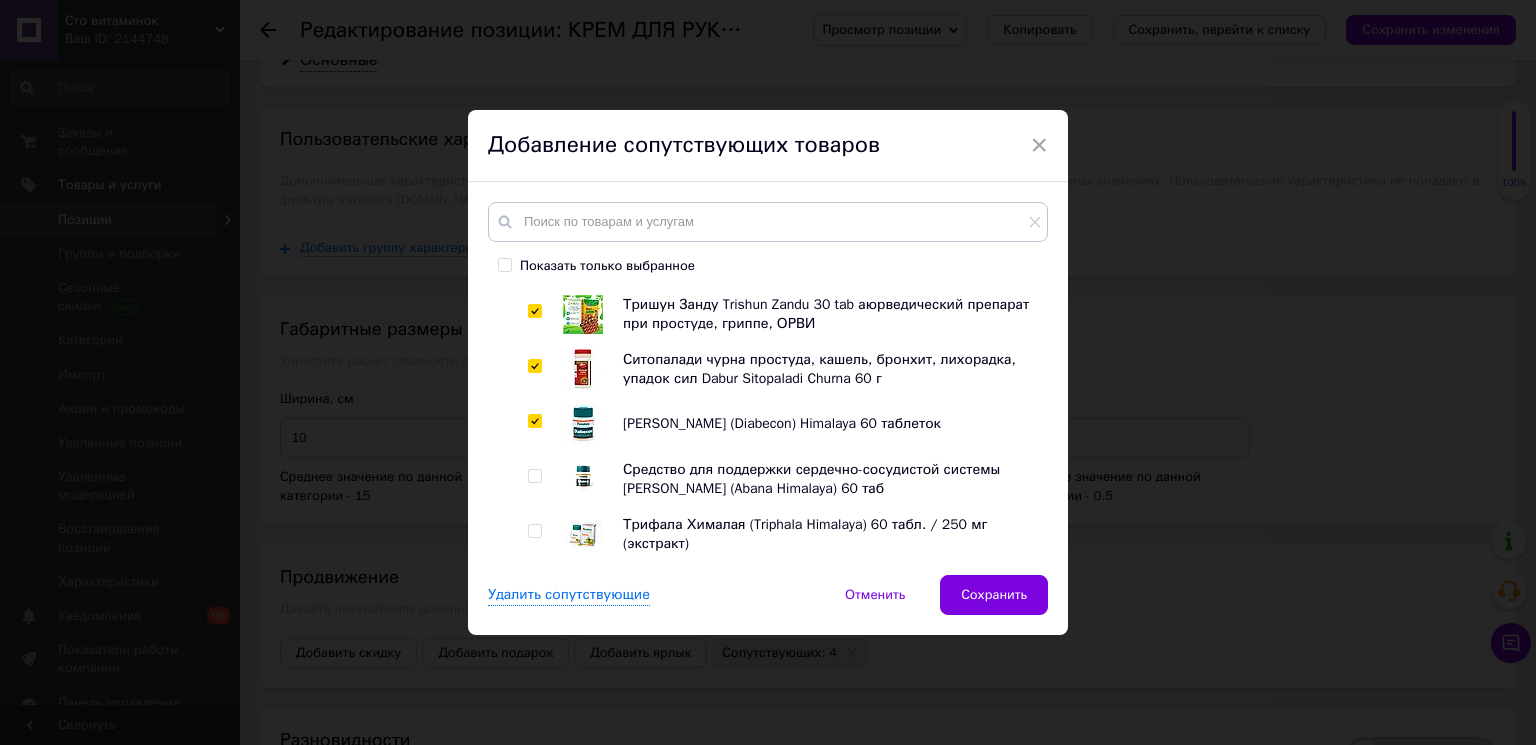 click at bounding box center [534, 641] 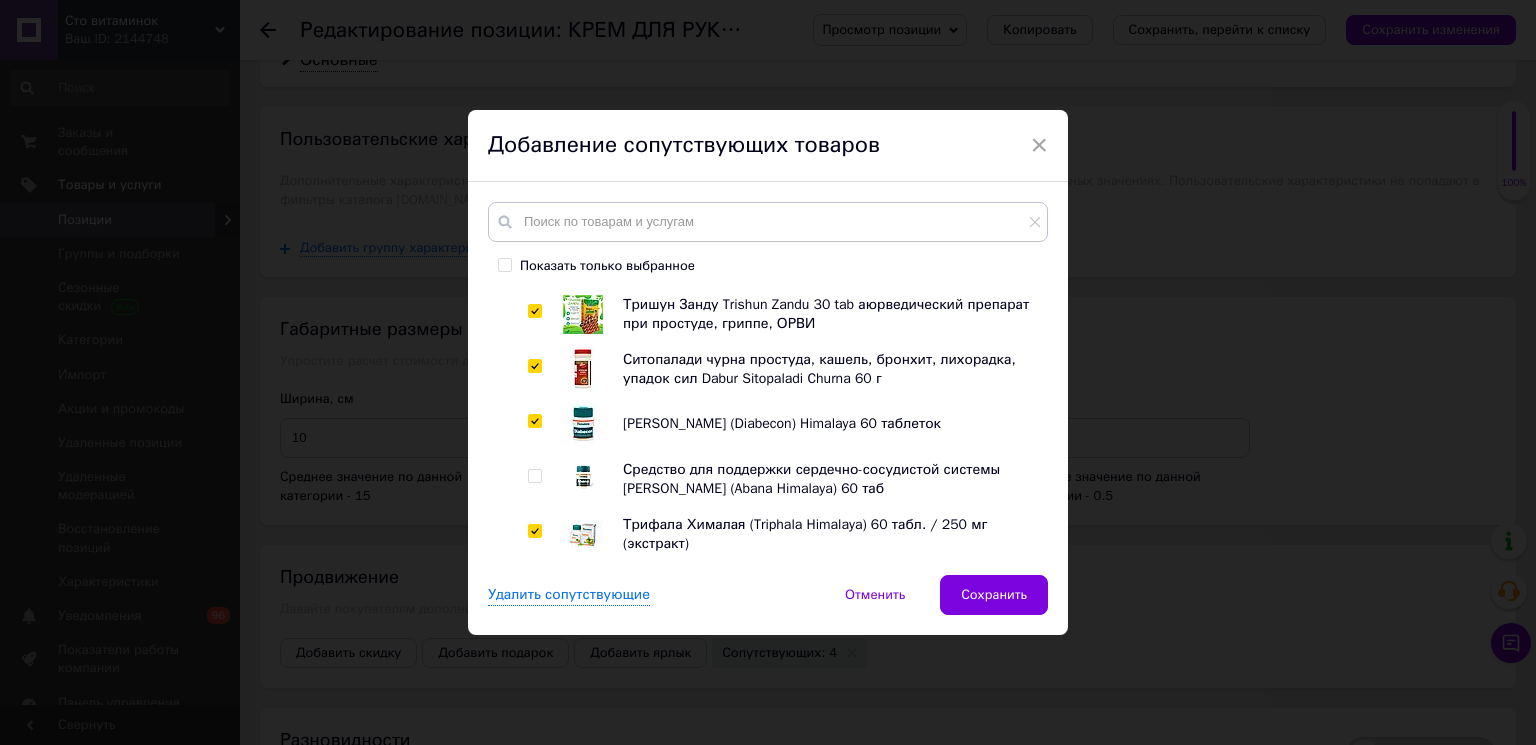 checkbox on "true" 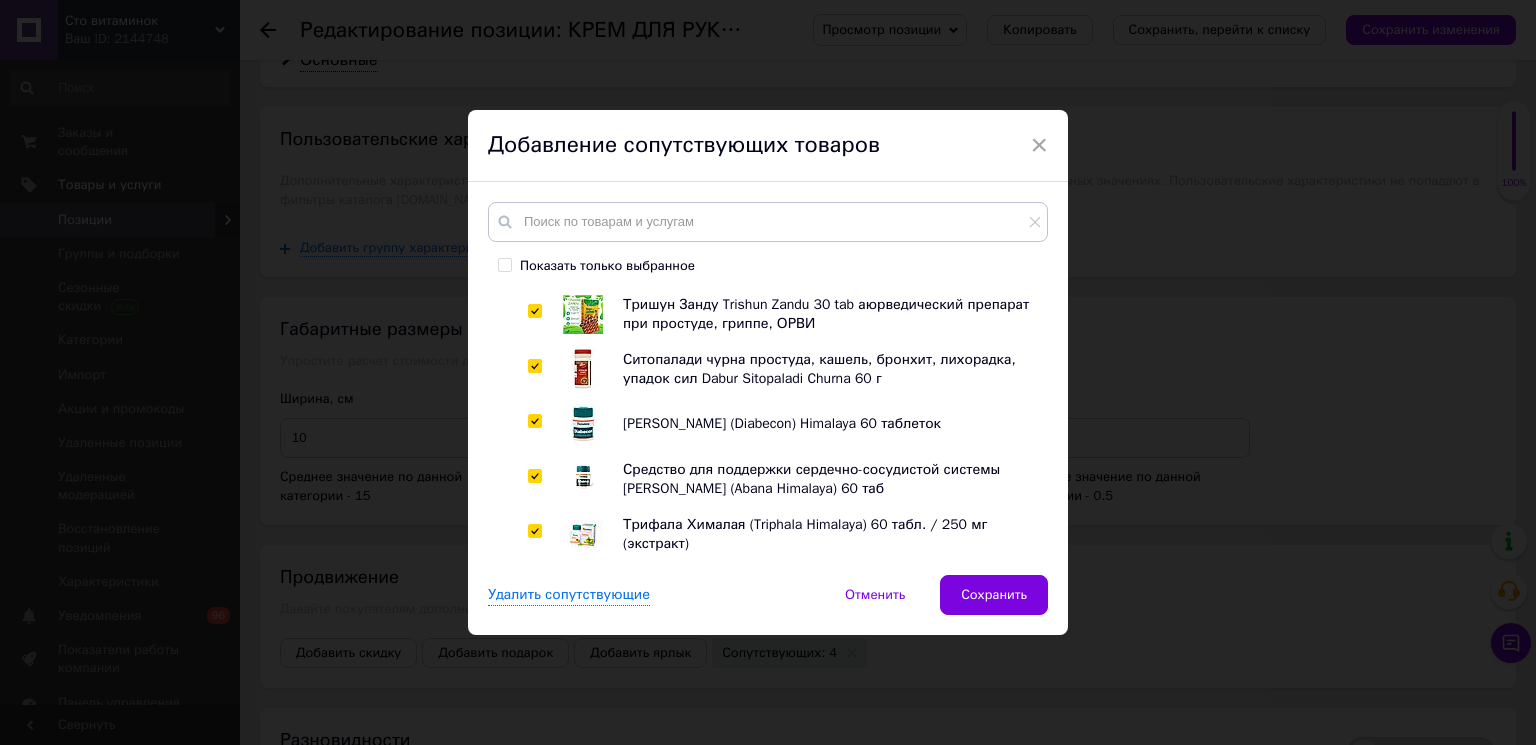 checkbox on "true" 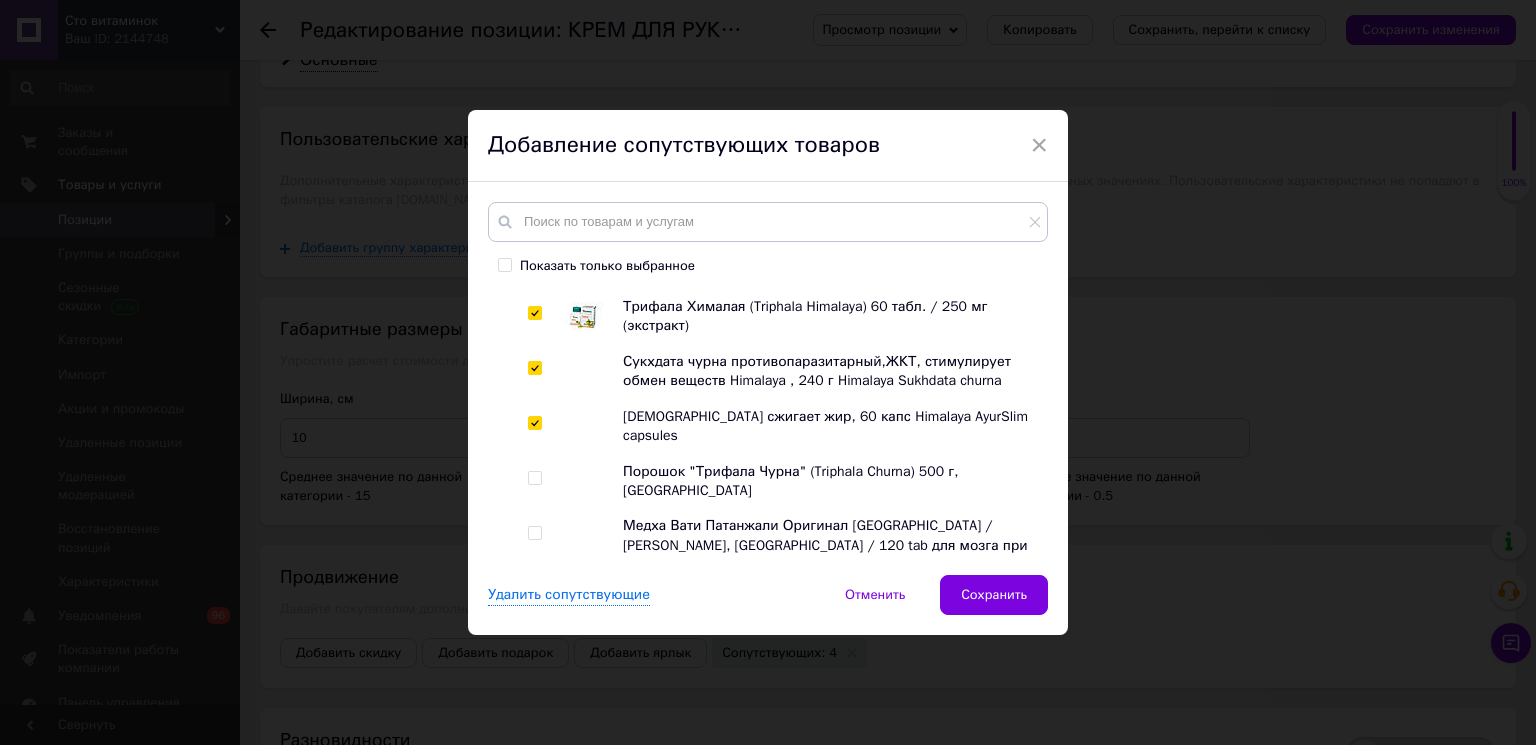 scroll, scrollTop: 8035, scrollLeft: 0, axis: vertical 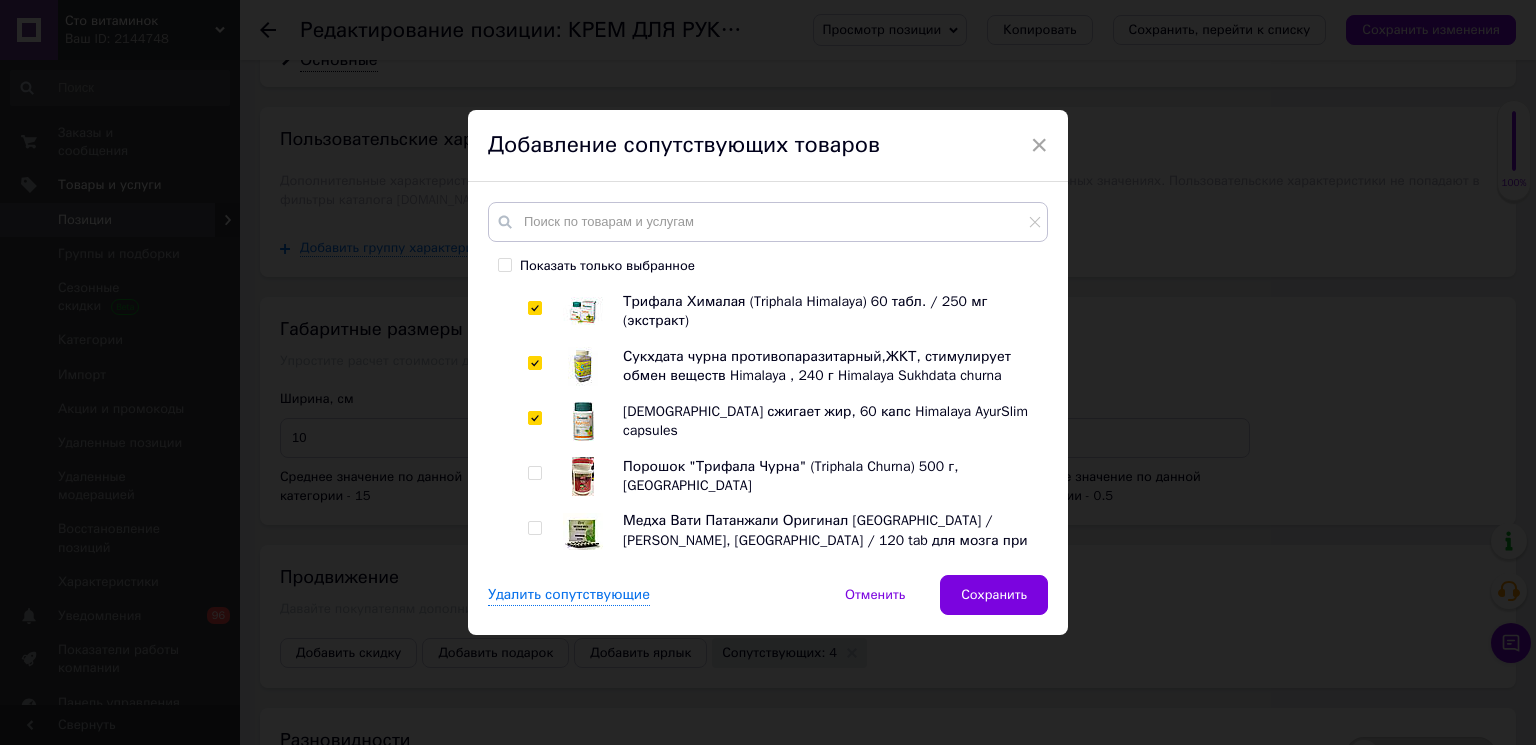 click at bounding box center (534, 657) 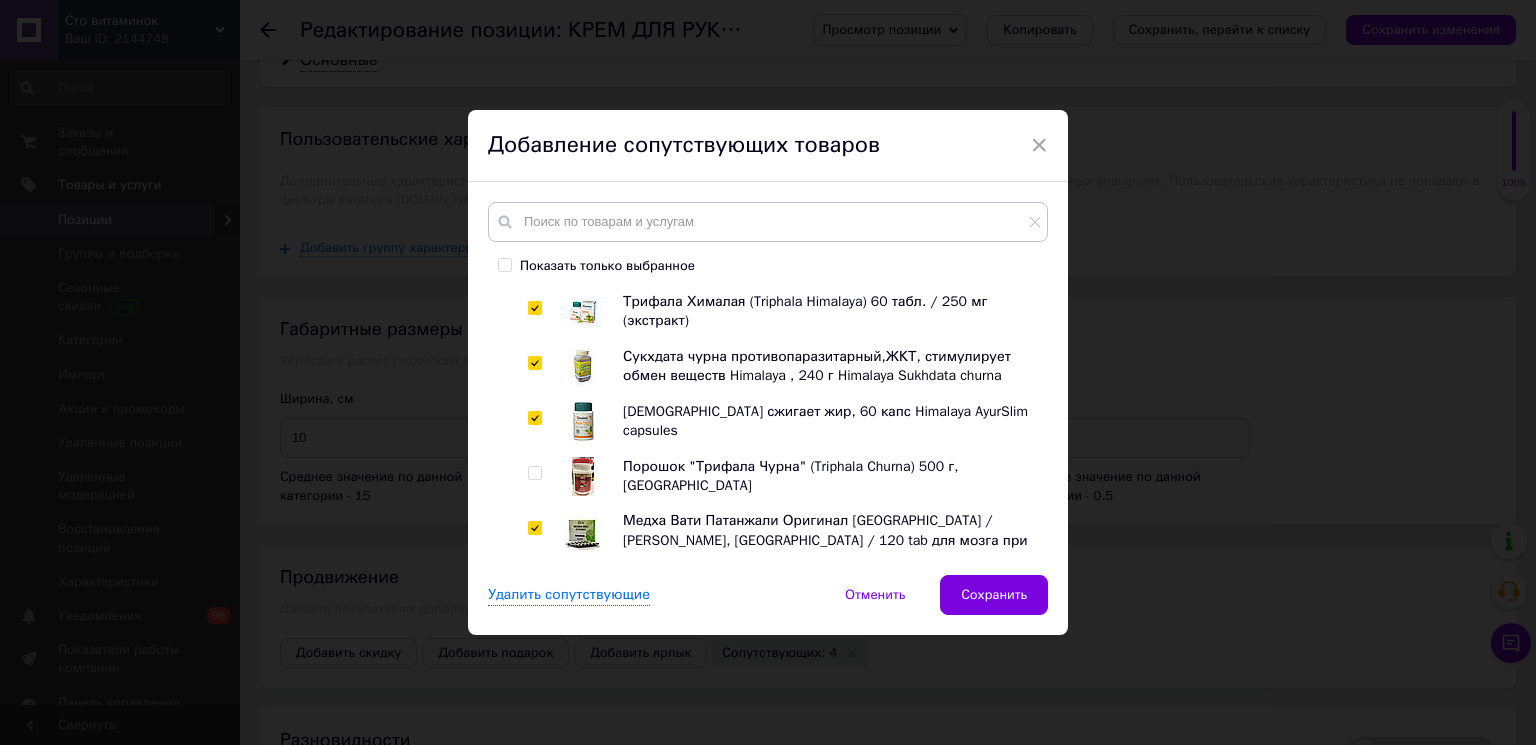 checkbox on "true" 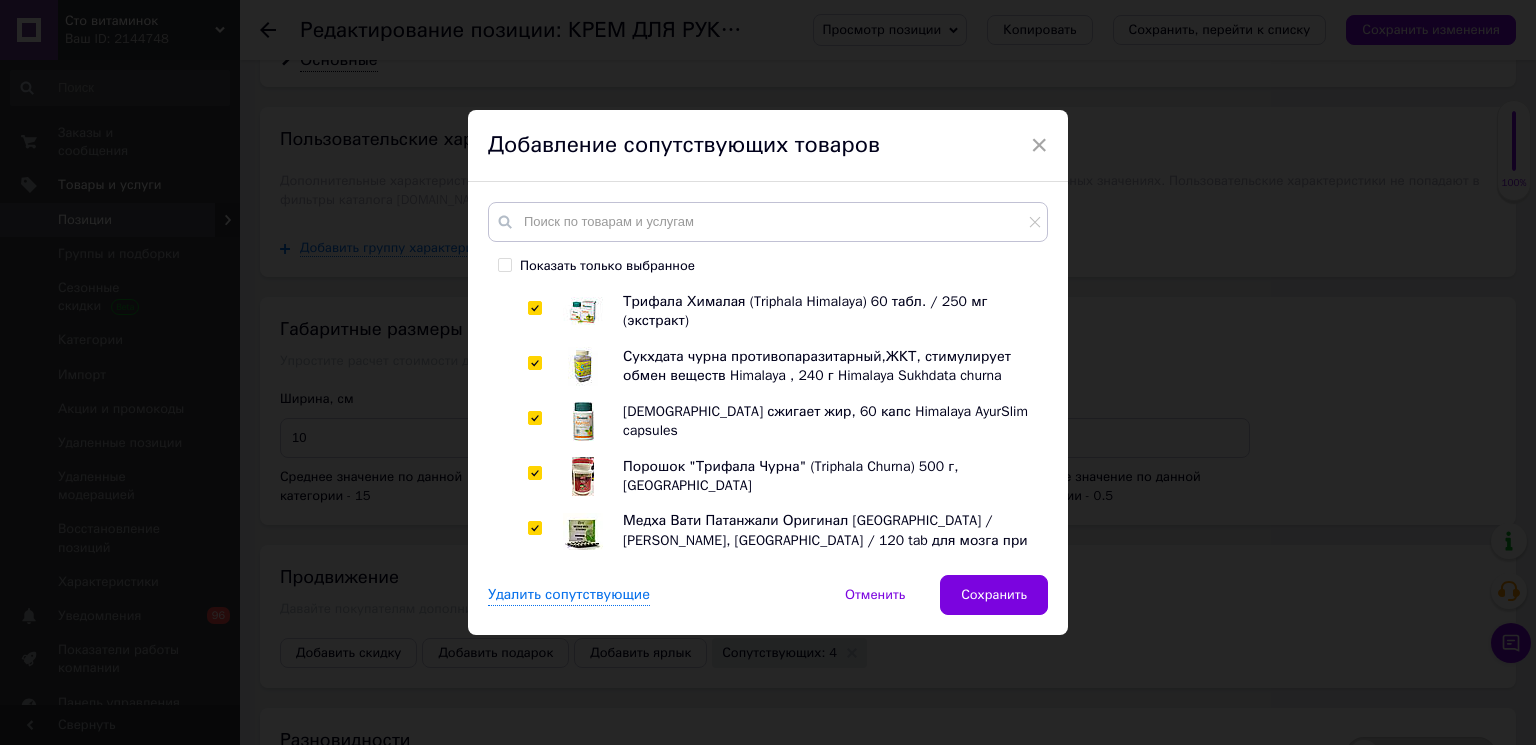checkbox on "true" 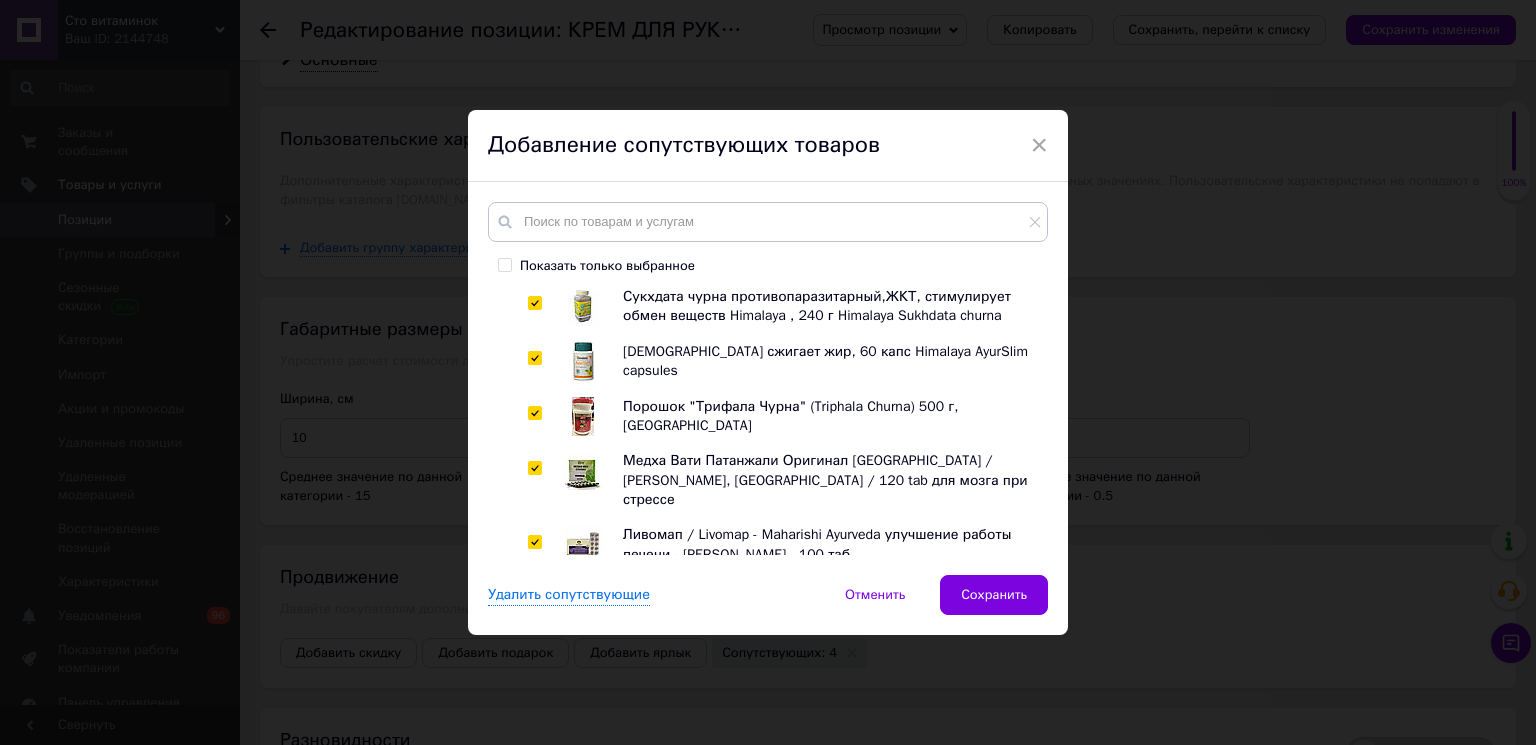 scroll, scrollTop: 8258, scrollLeft: 0, axis: vertical 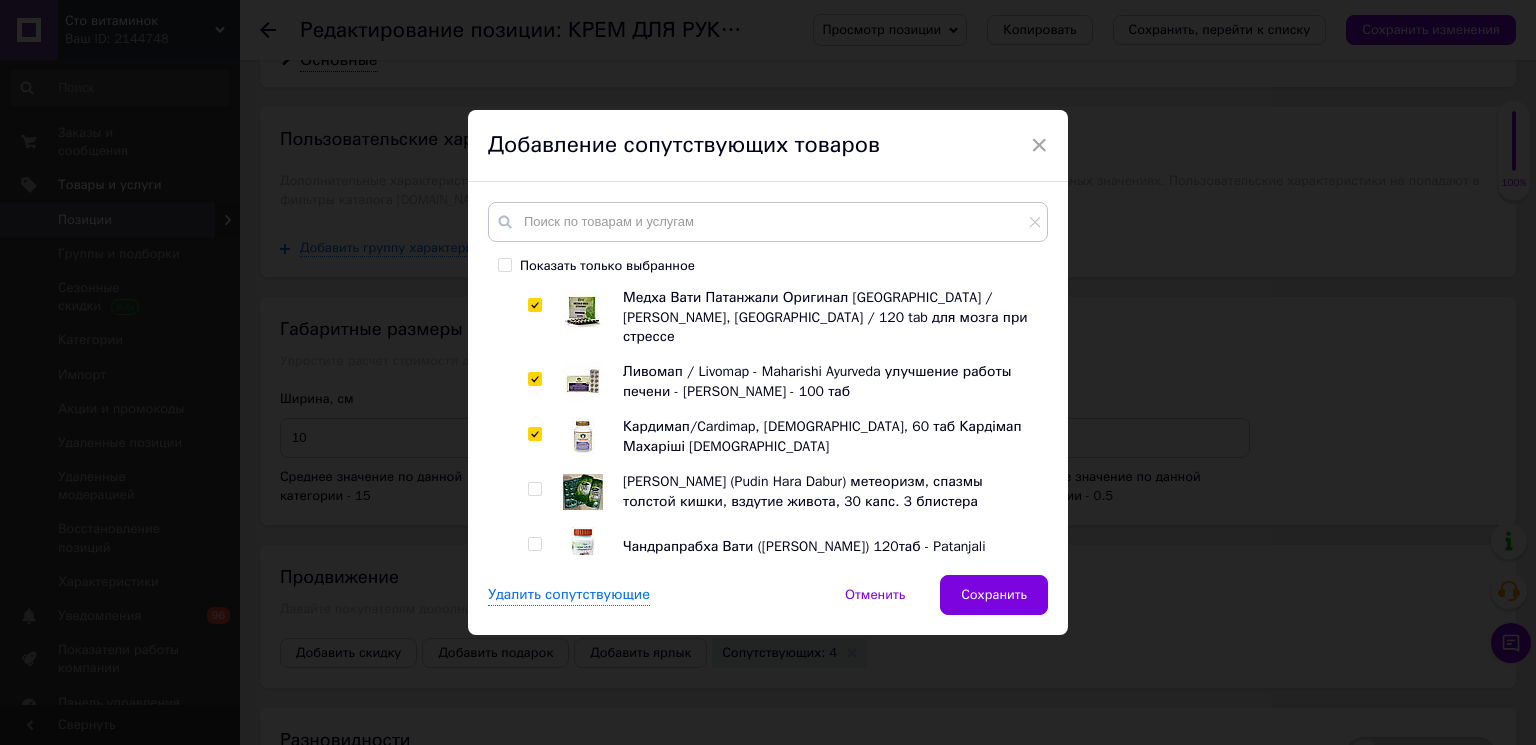 click at bounding box center [534, 654] 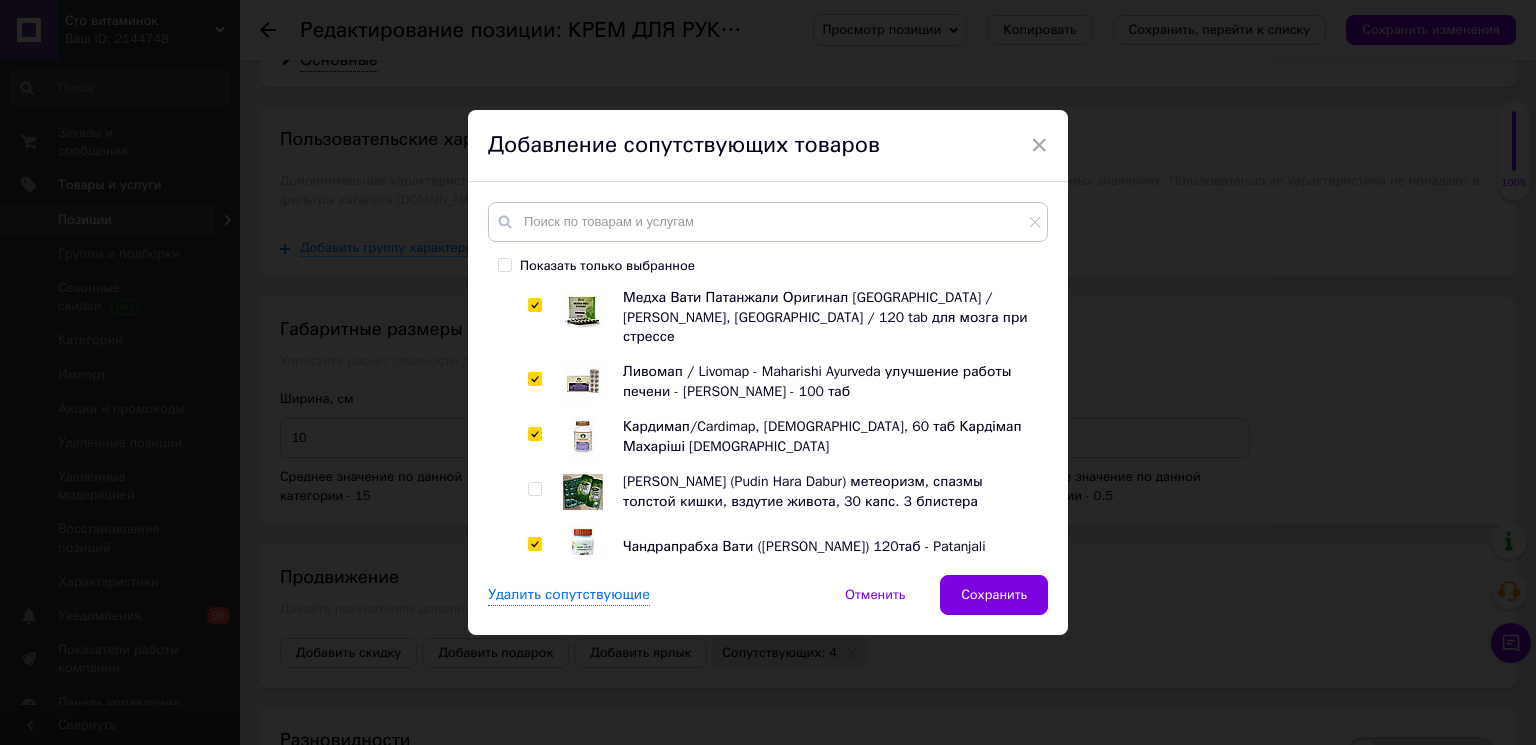 checkbox on "true" 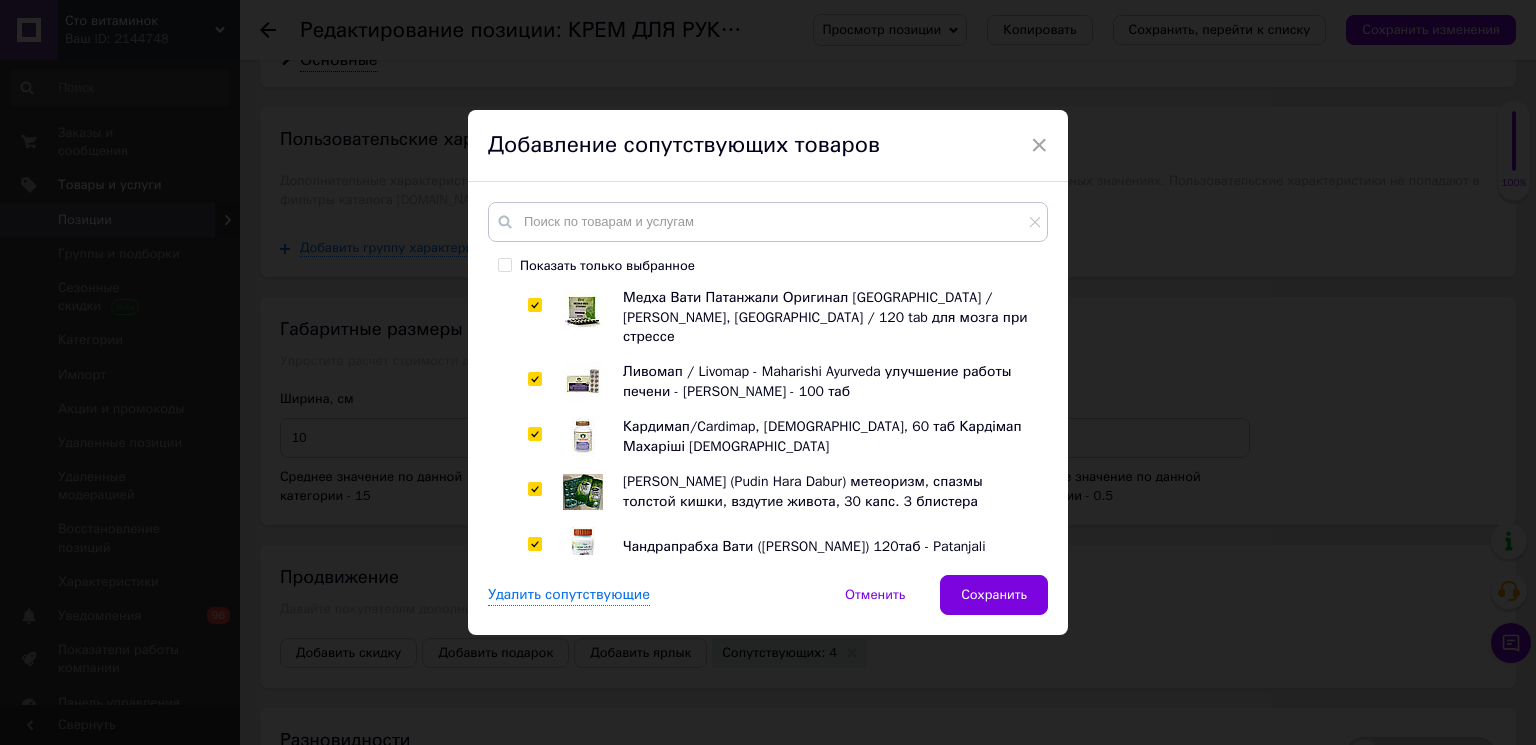 checkbox on "true" 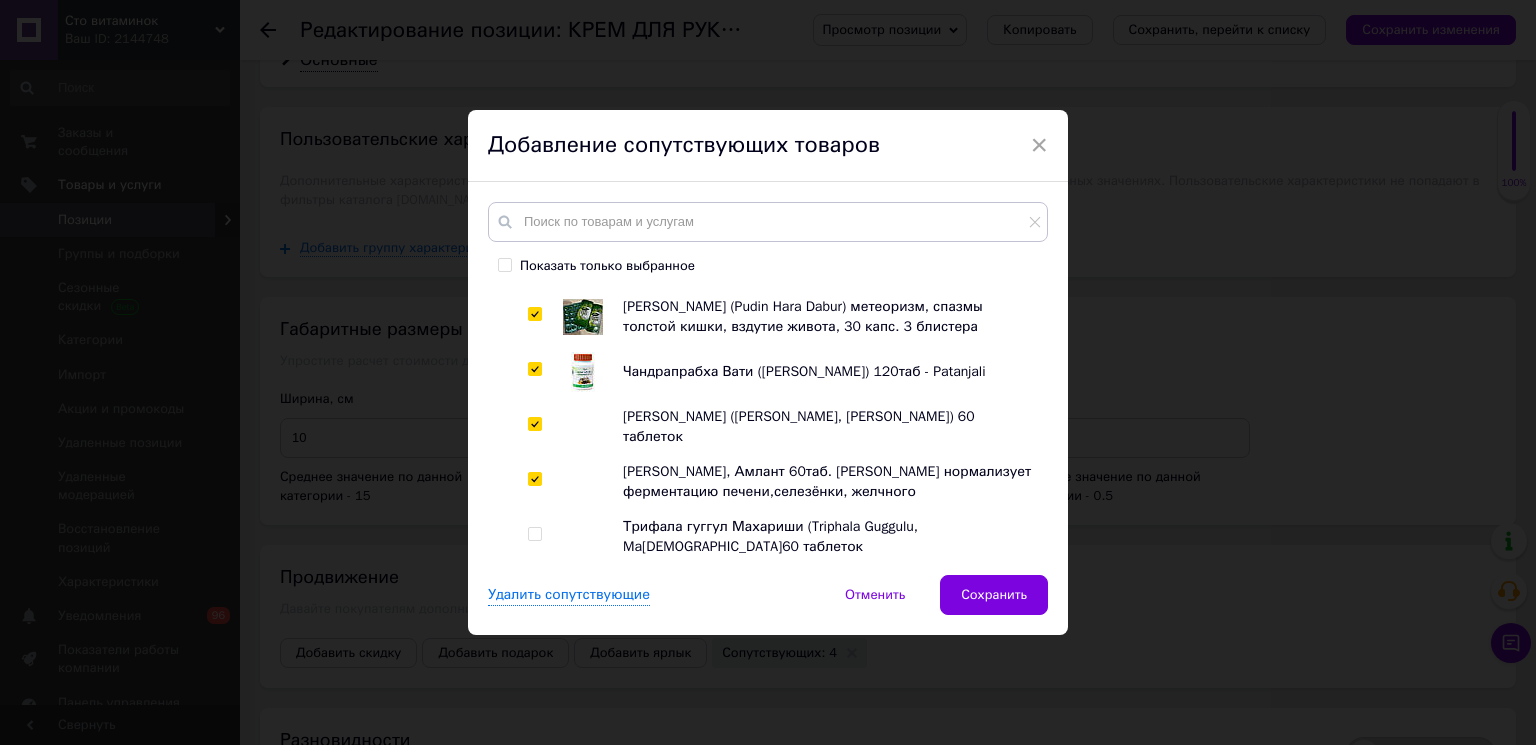 scroll, scrollTop: 8482, scrollLeft: 0, axis: vertical 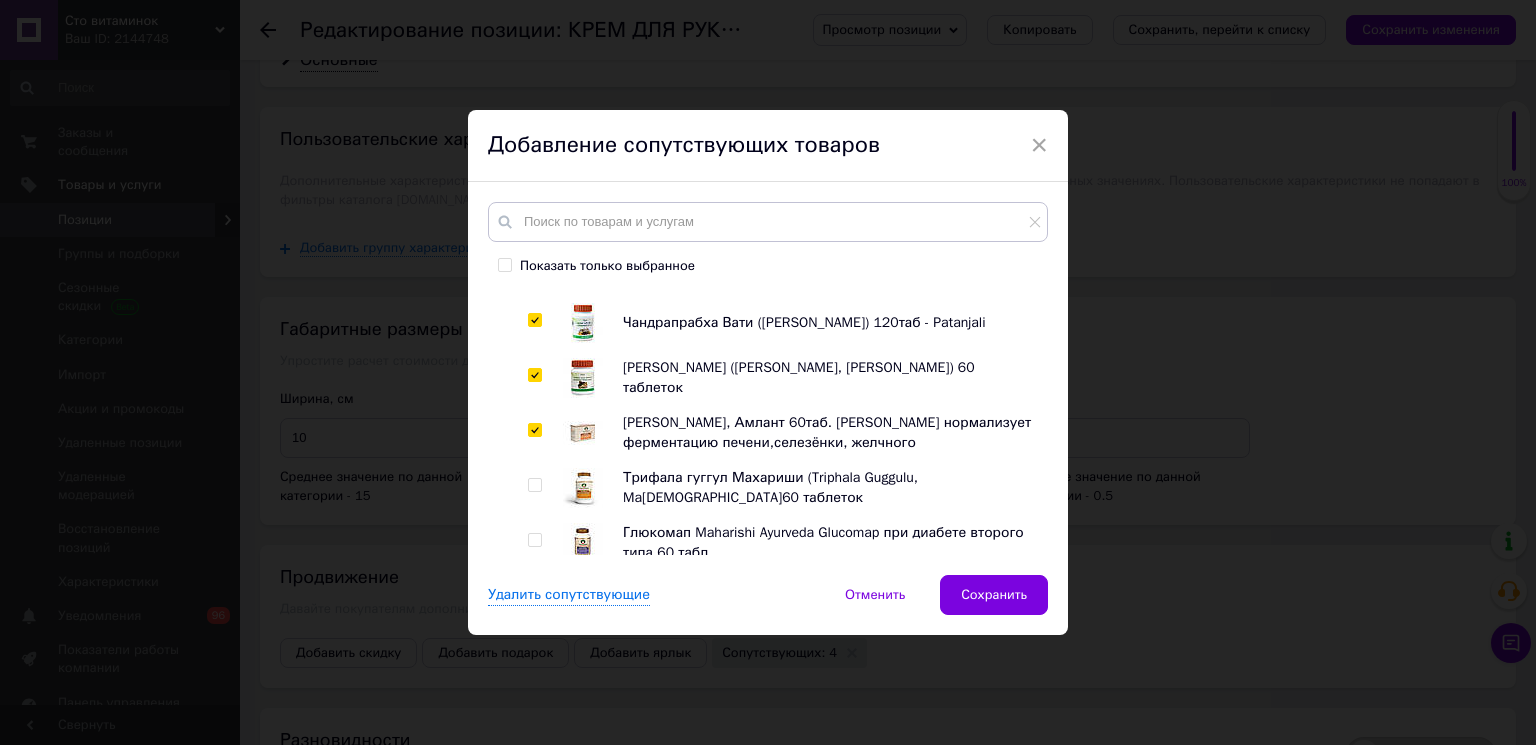 click at bounding box center (534, 650) 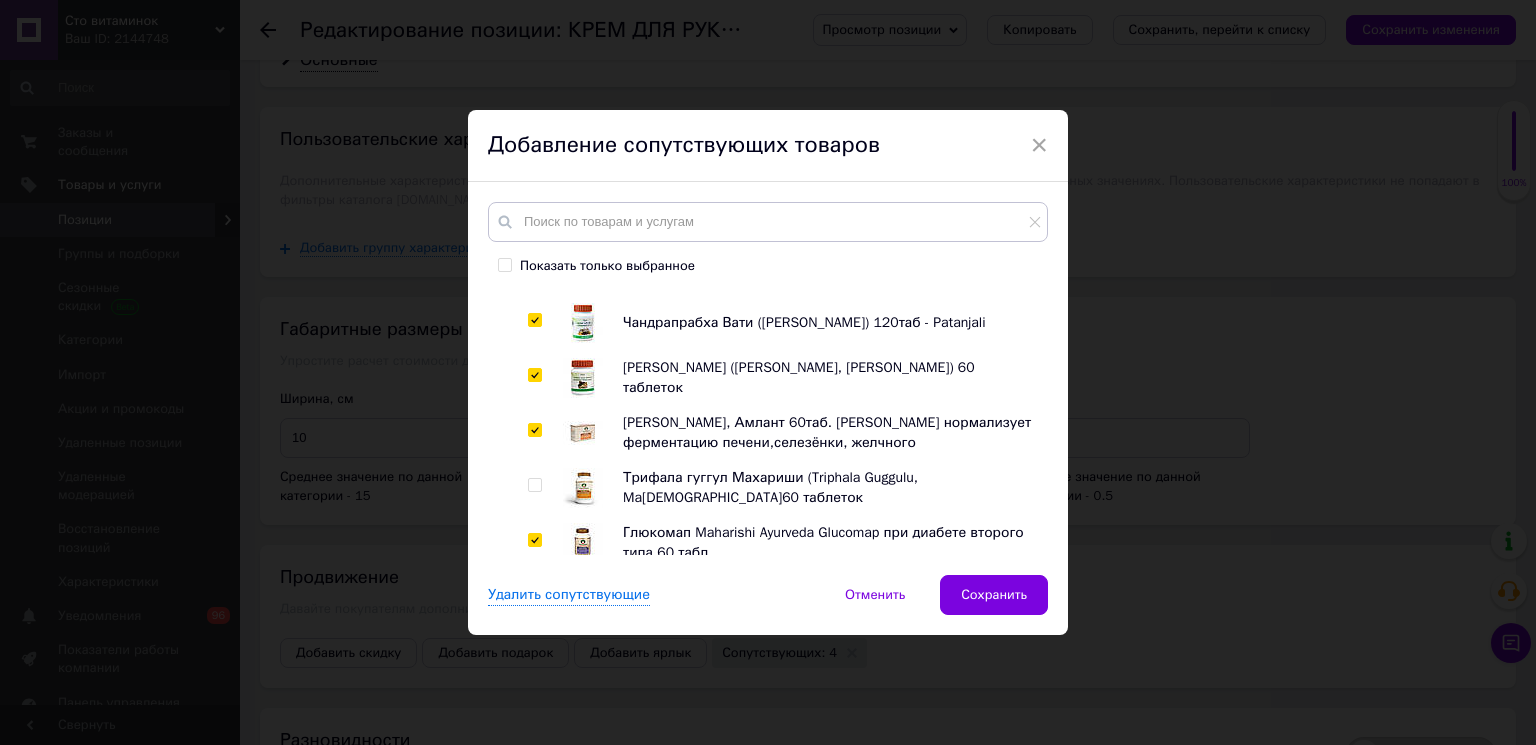 checkbox on "true" 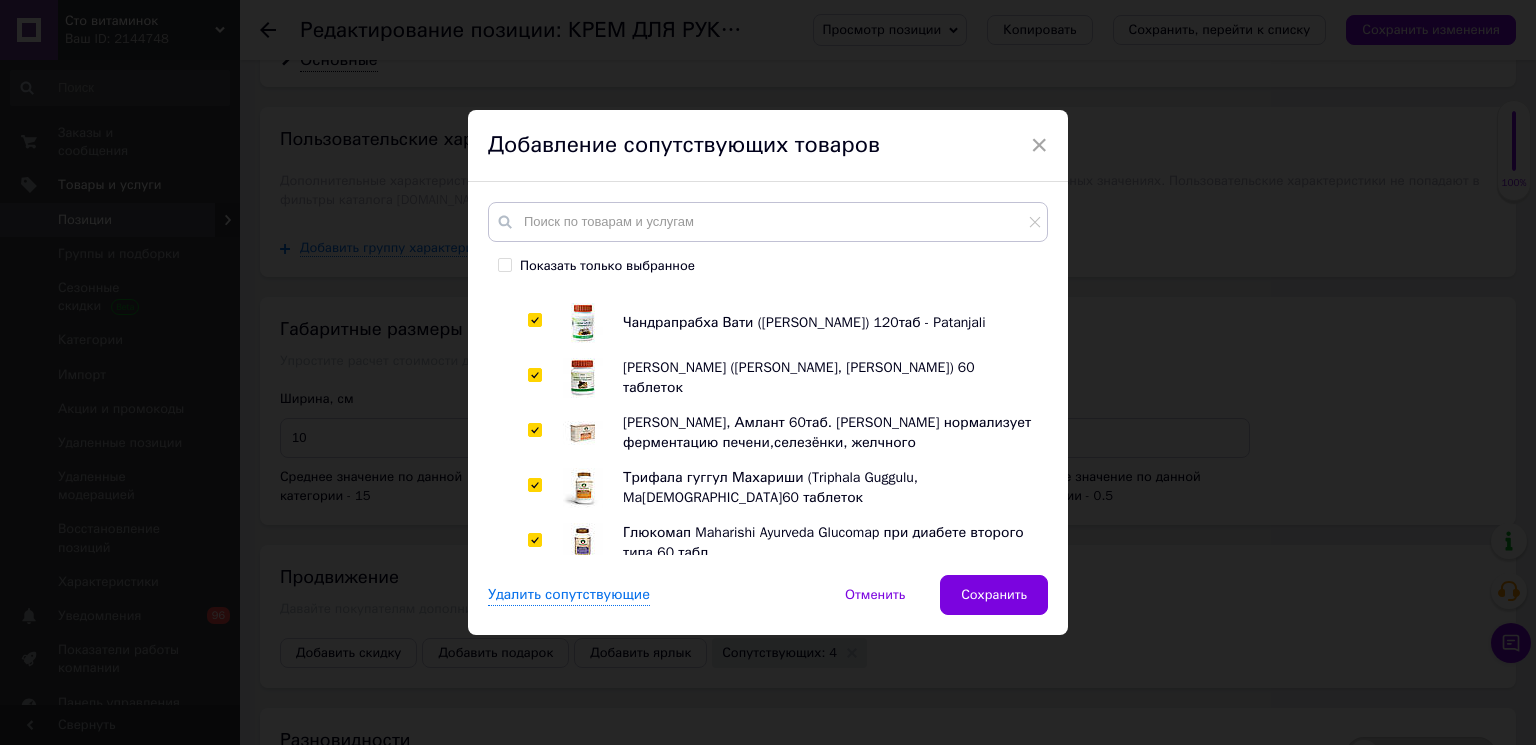 checkbox on "true" 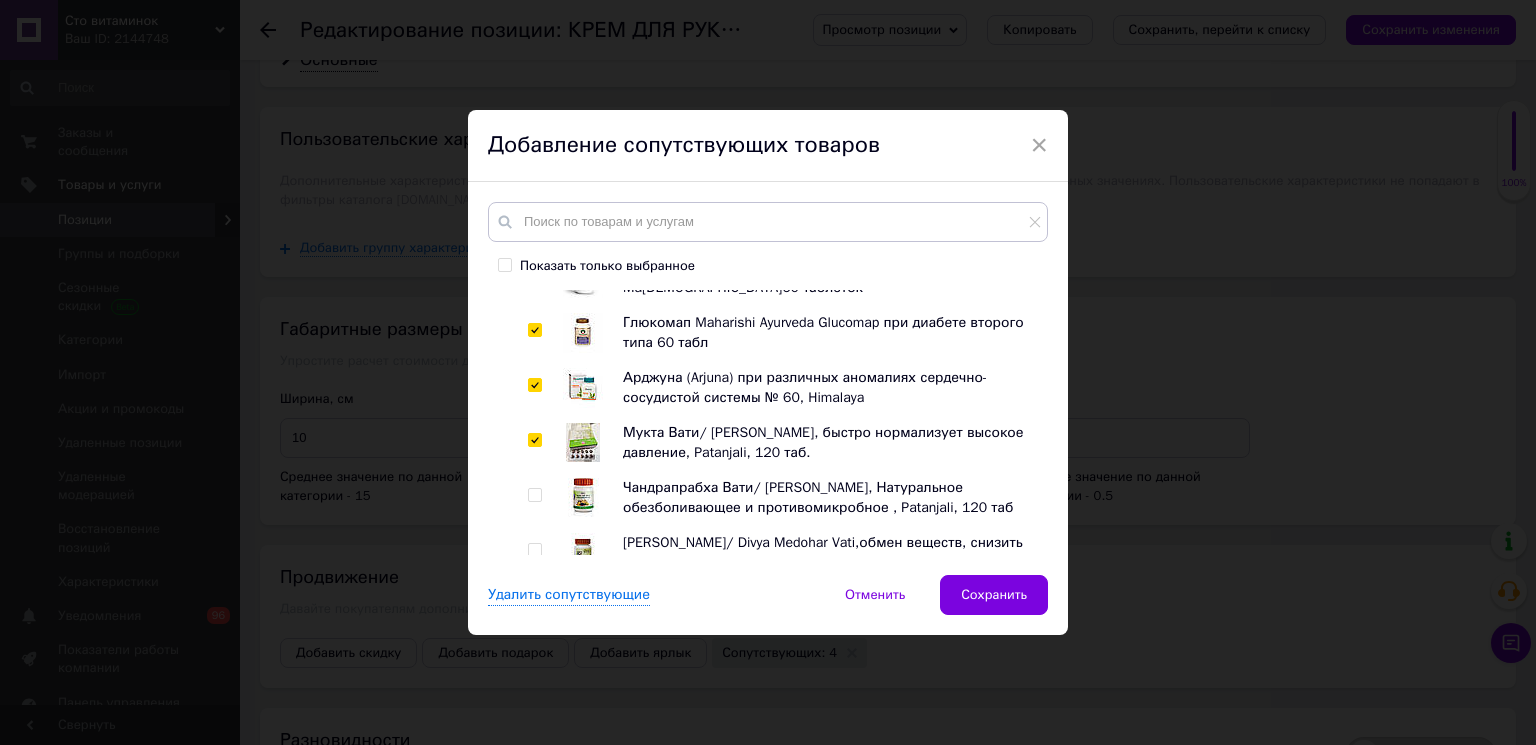 scroll, scrollTop: 8705, scrollLeft: 0, axis: vertical 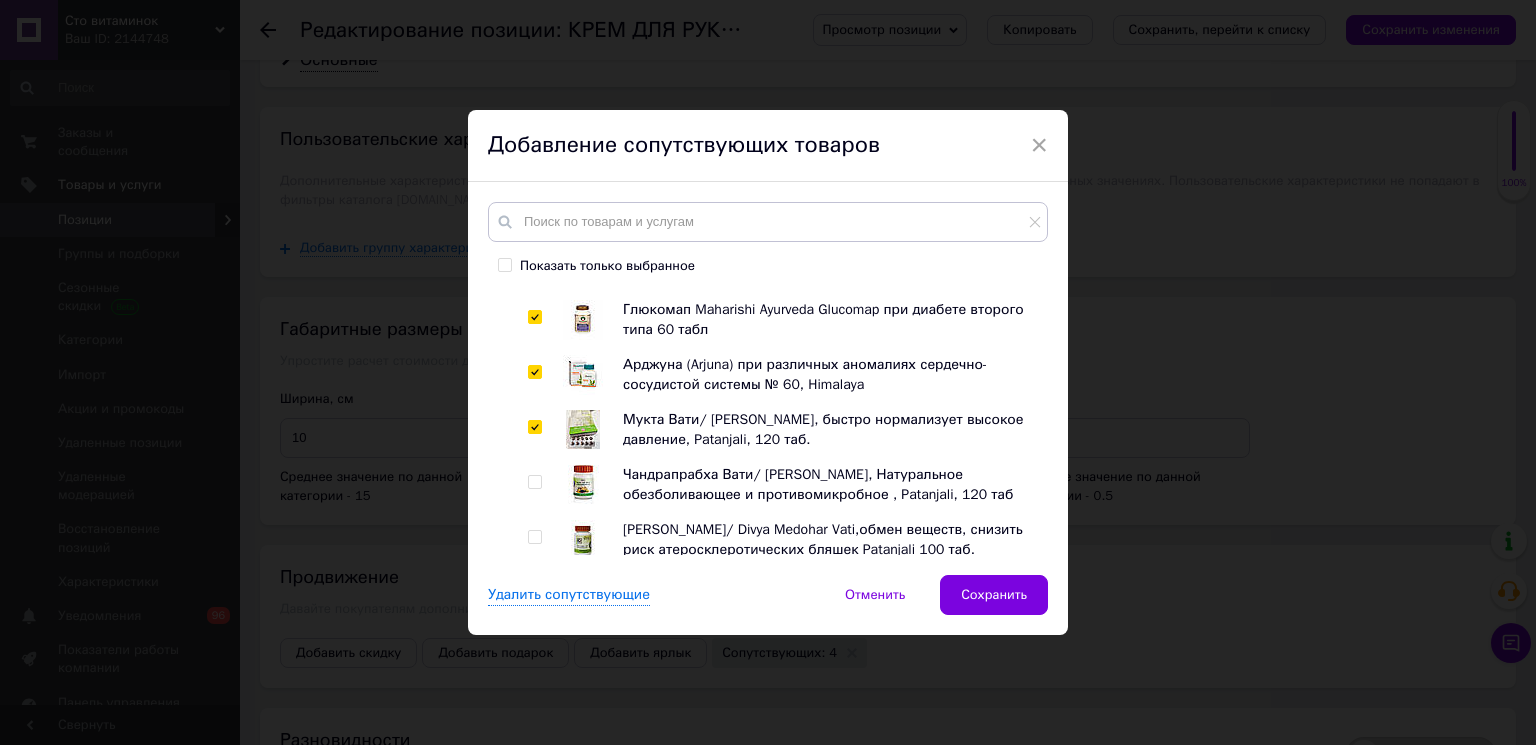 click at bounding box center (534, 647) 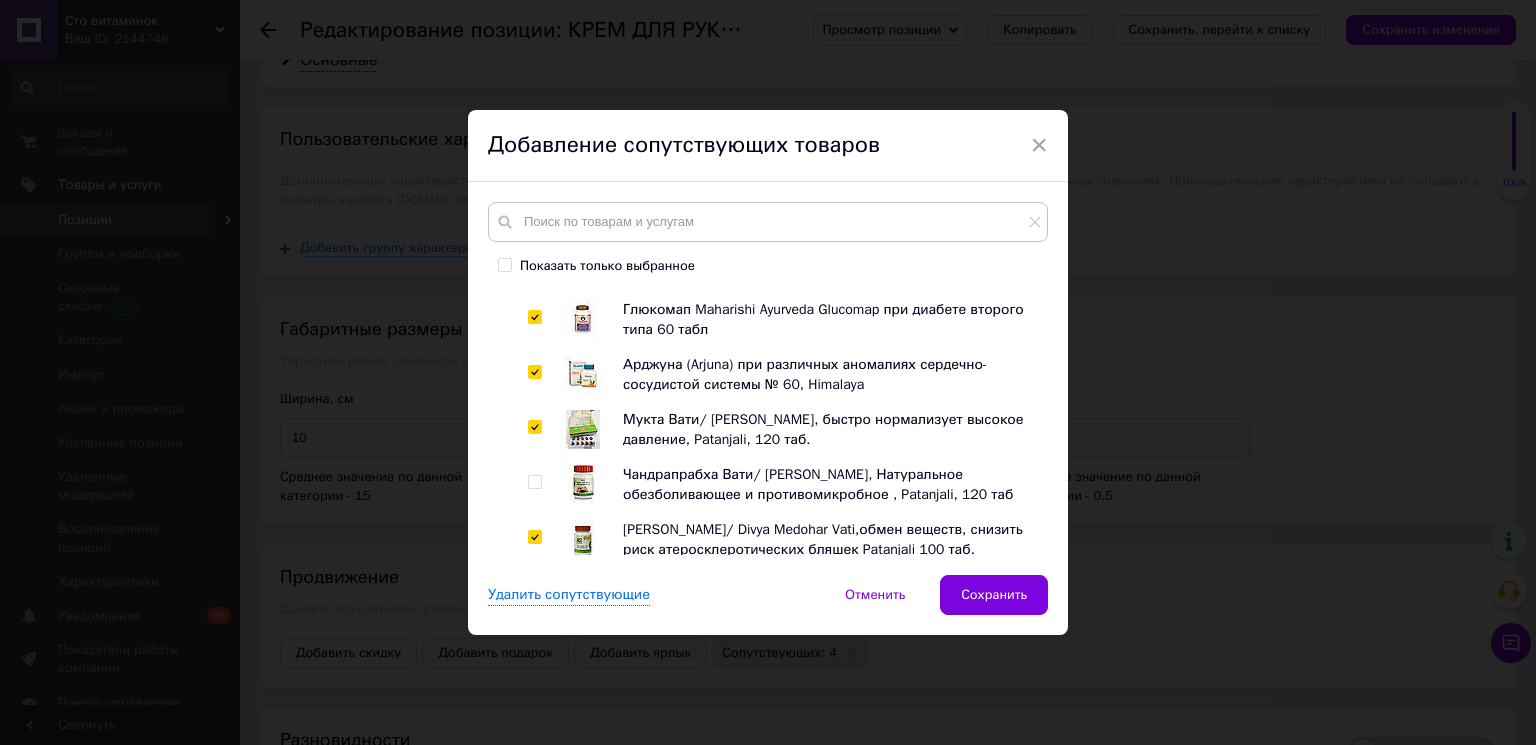 checkbox on "true" 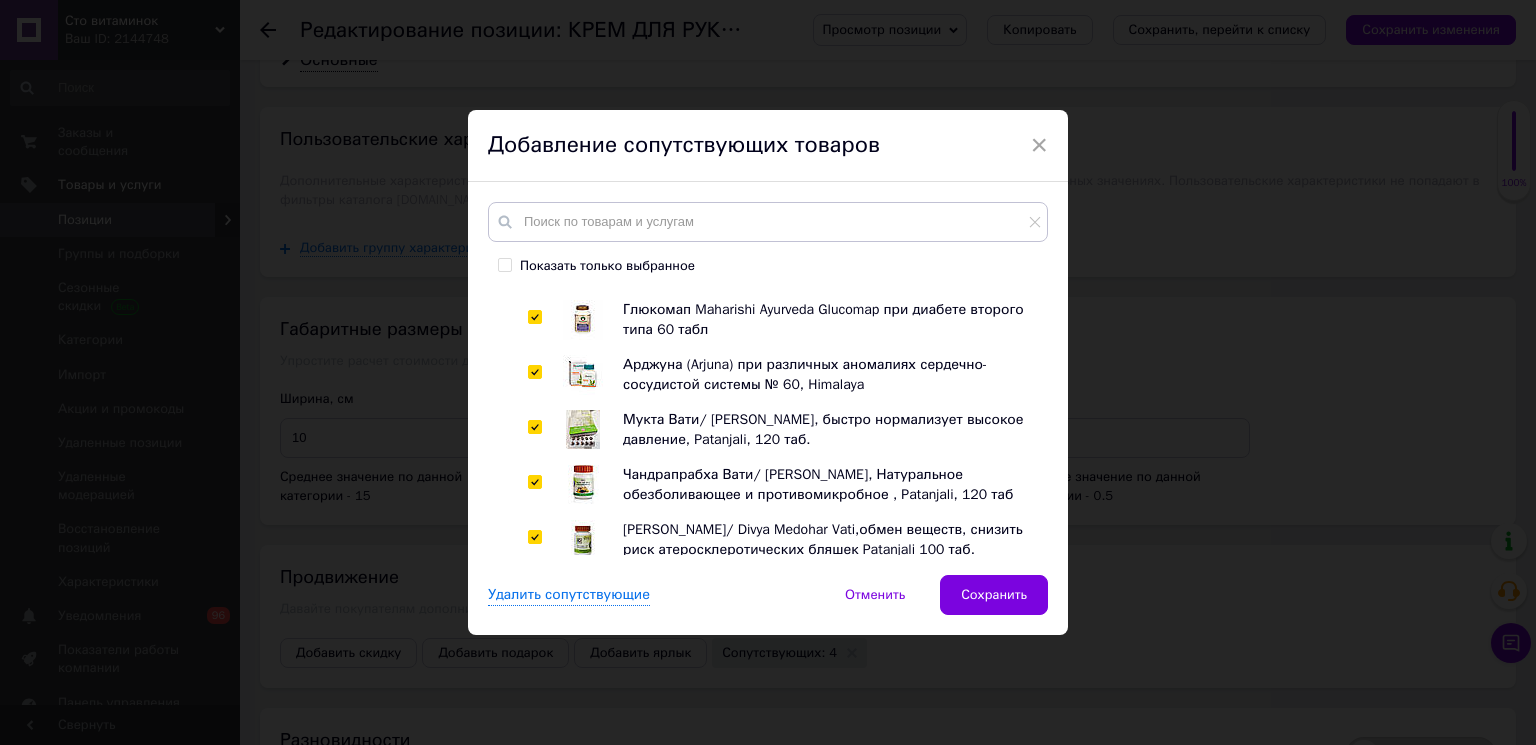 checkbox on "true" 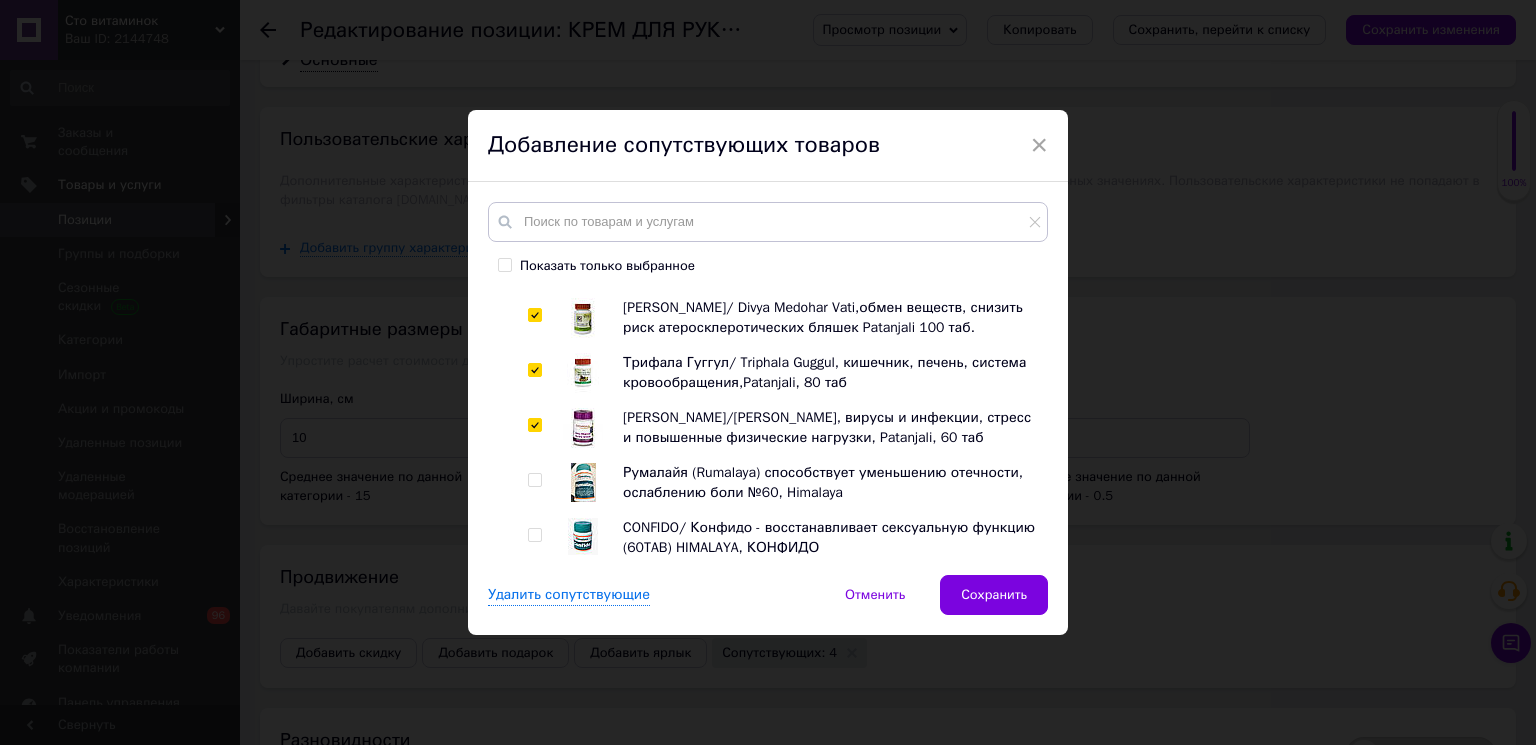 scroll, scrollTop: 8928, scrollLeft: 0, axis: vertical 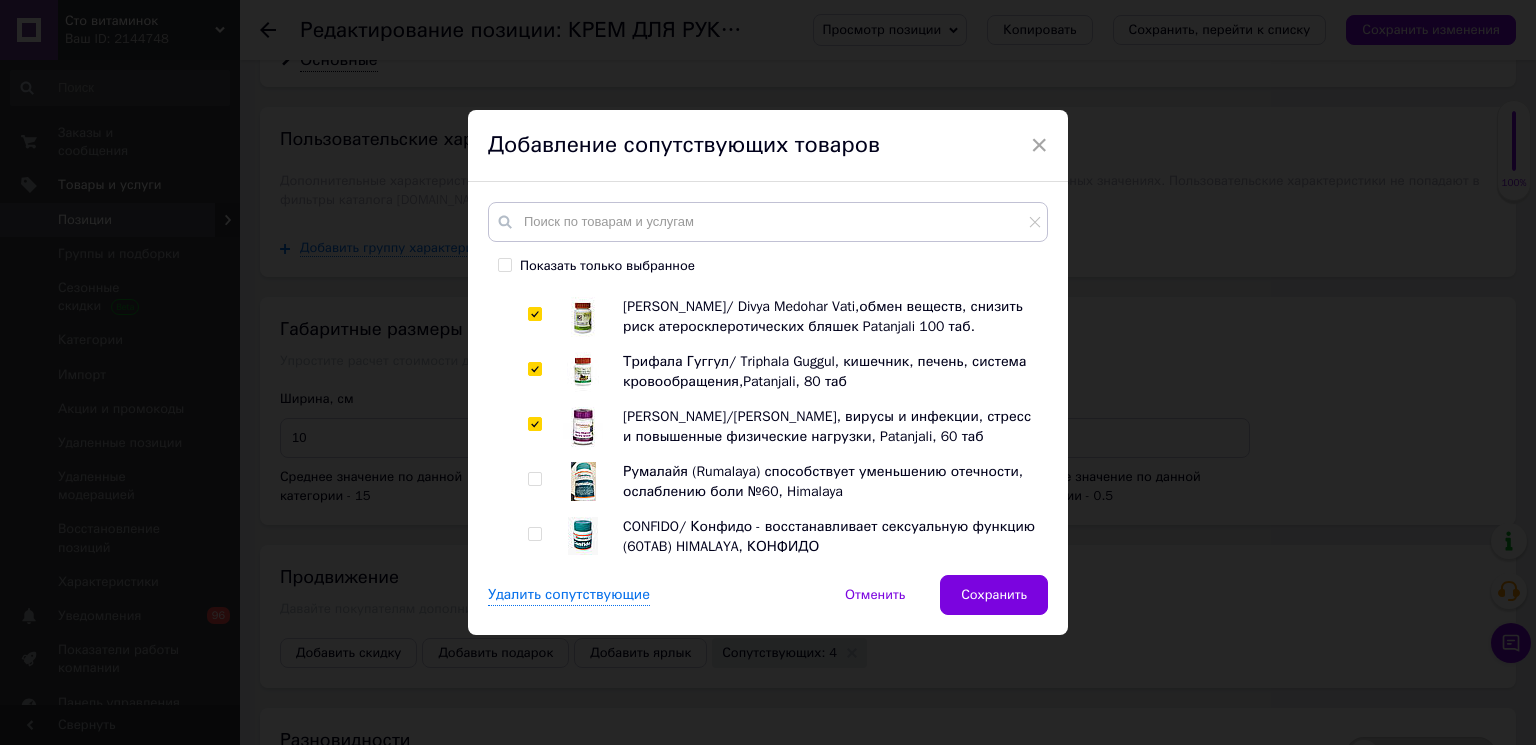 click at bounding box center [534, 663] 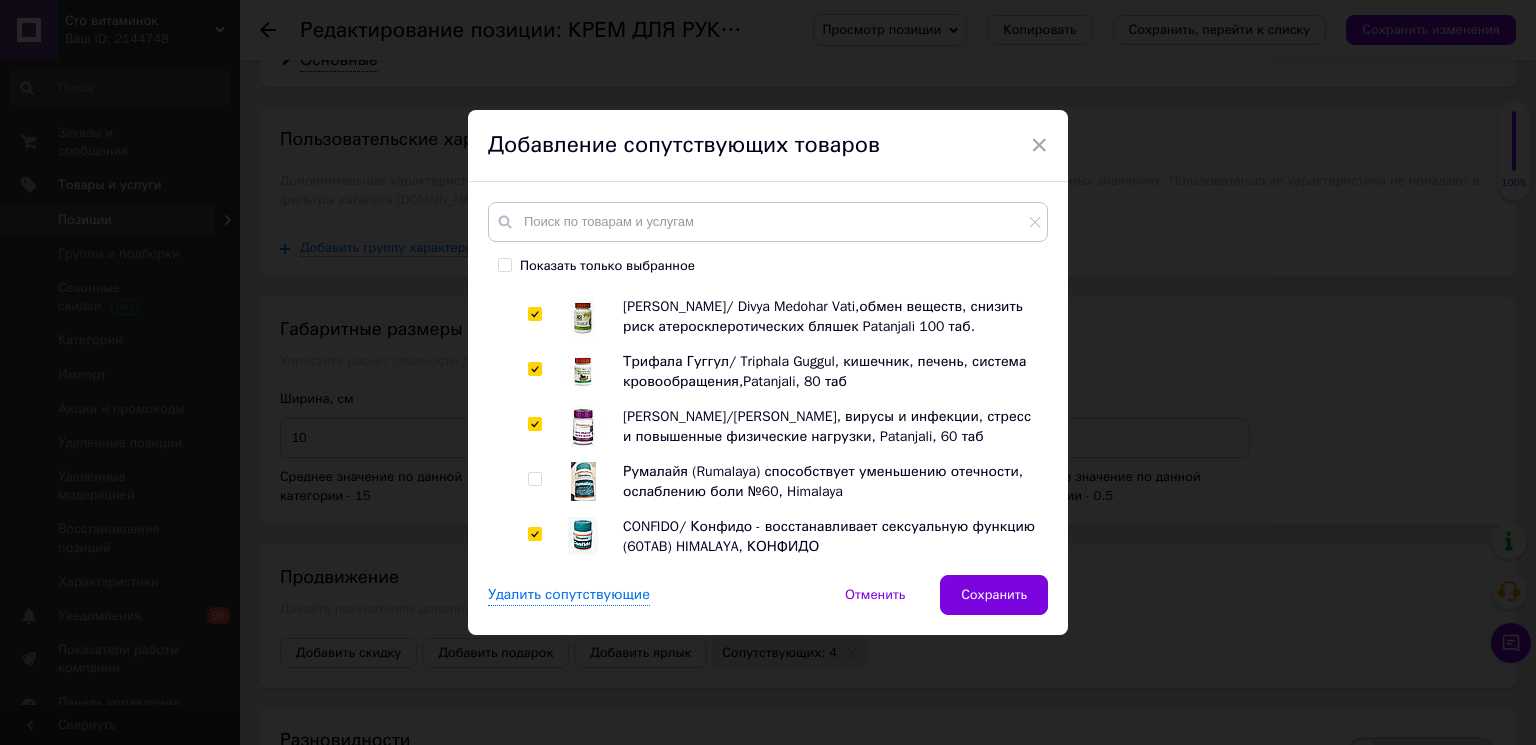 checkbox on "true" 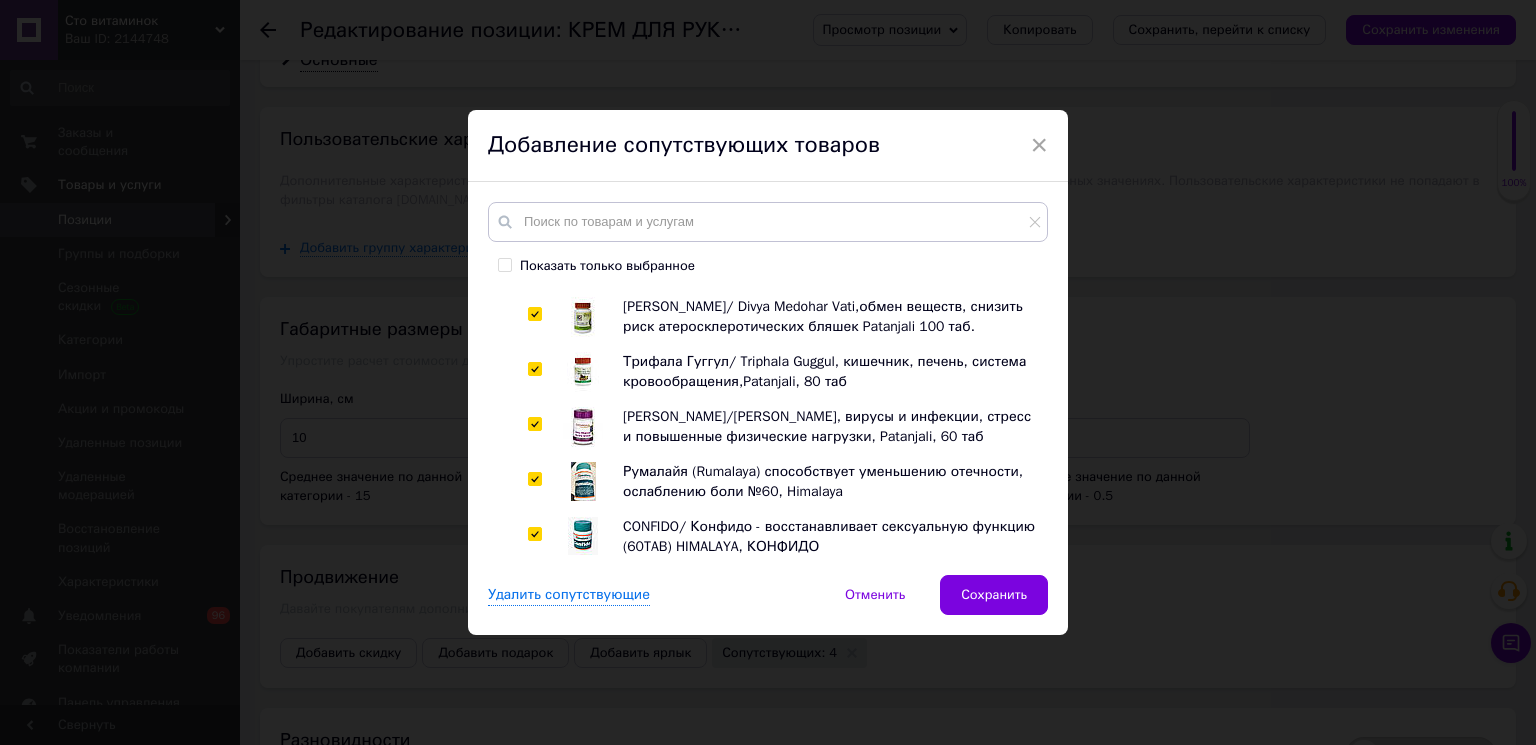 checkbox on "true" 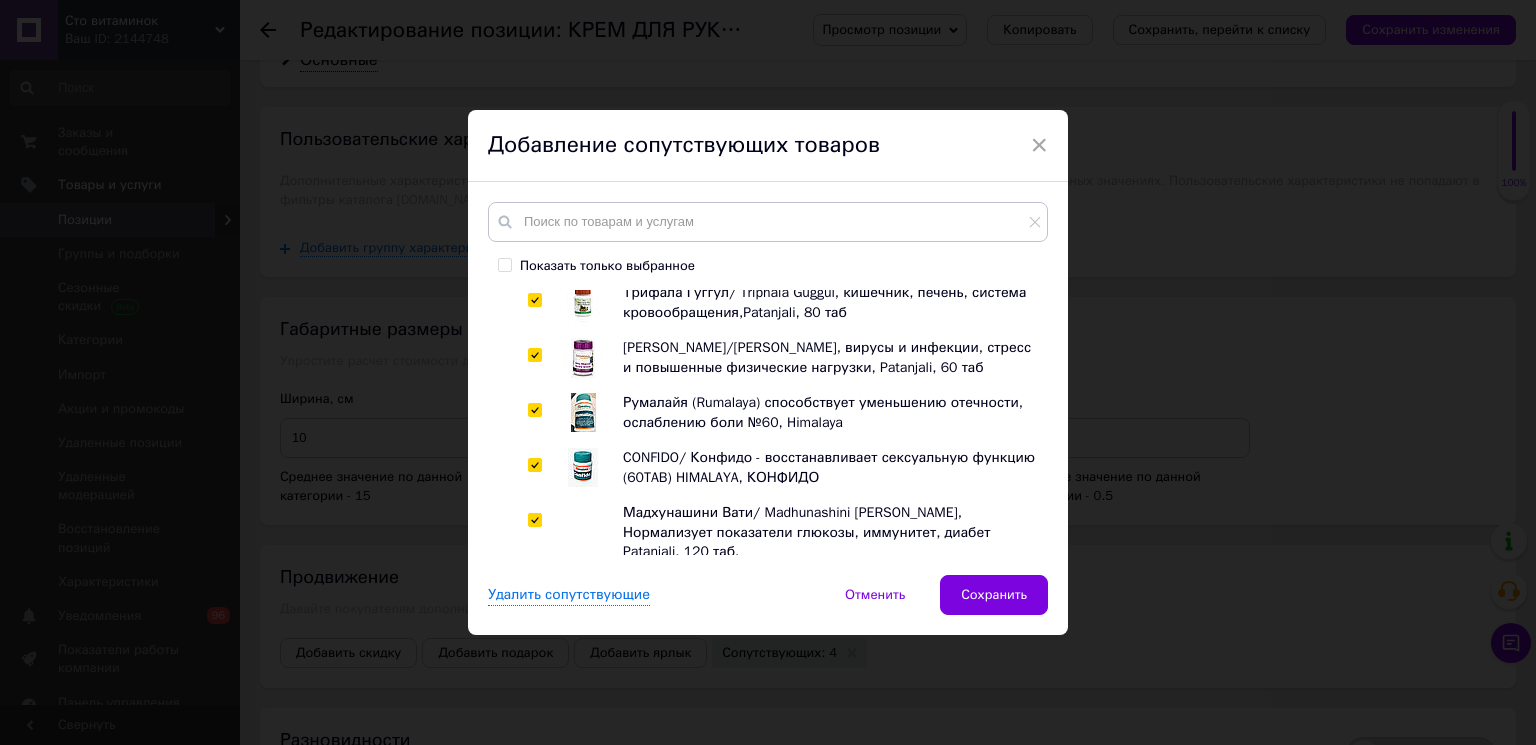 scroll, scrollTop: 9151, scrollLeft: 0, axis: vertical 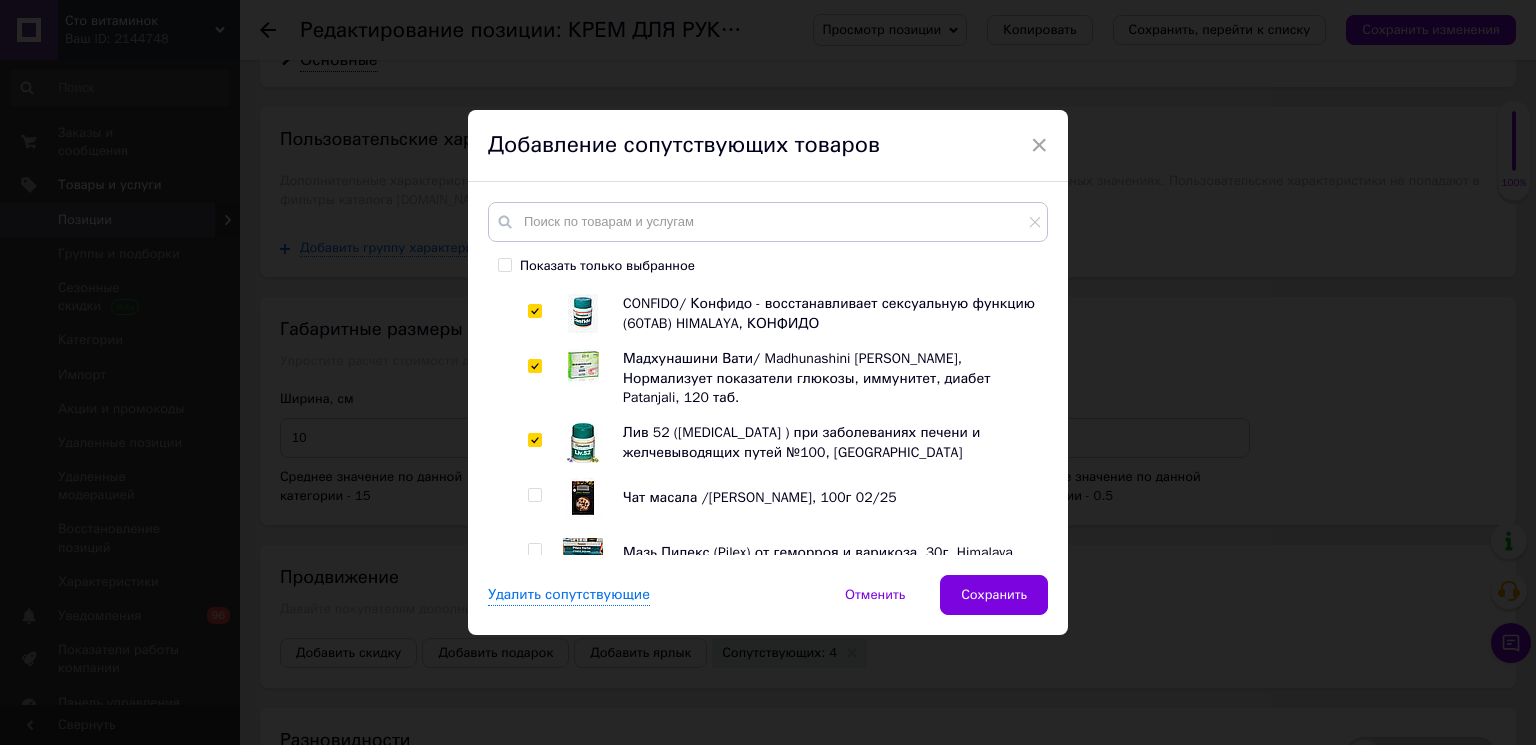 click at bounding box center (534, 660) 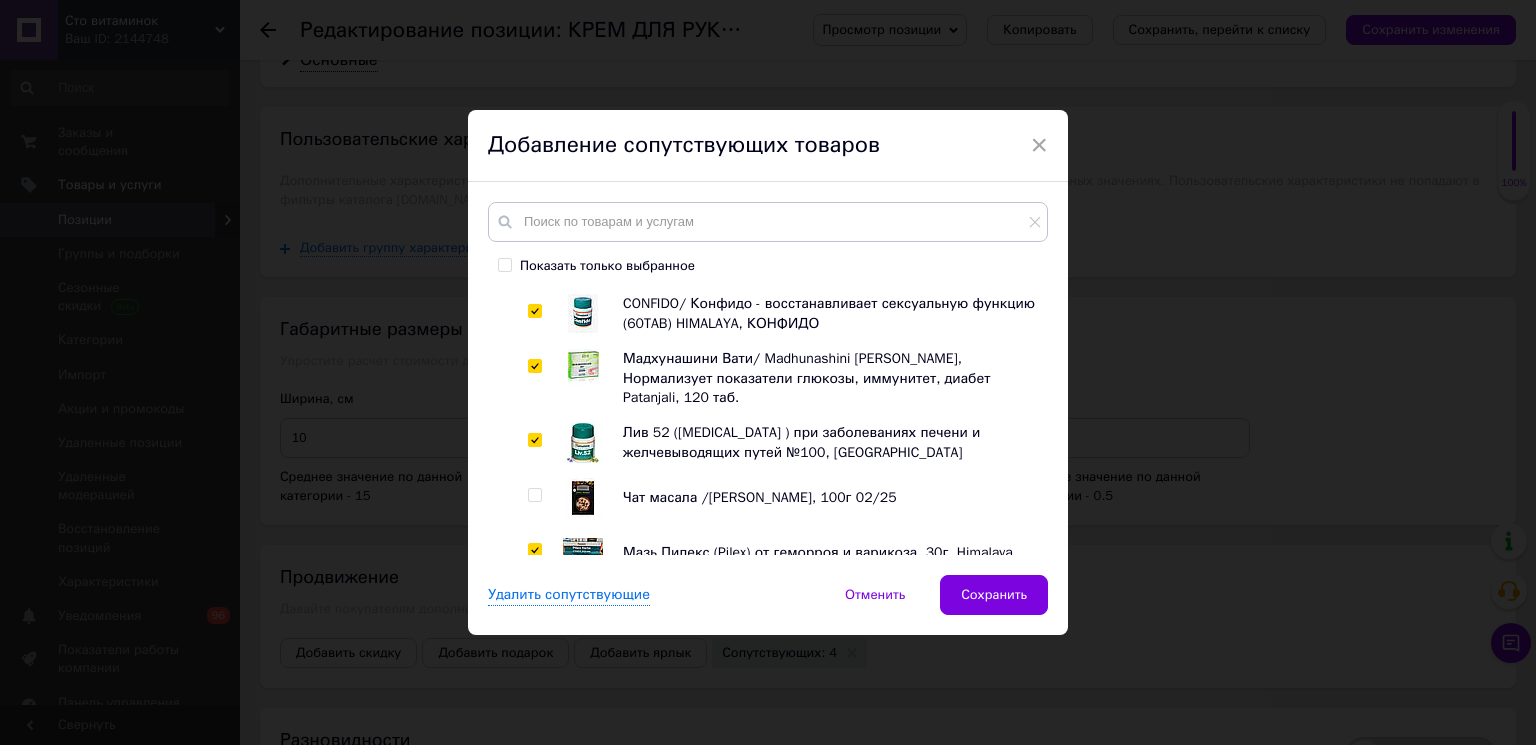 checkbox on "true" 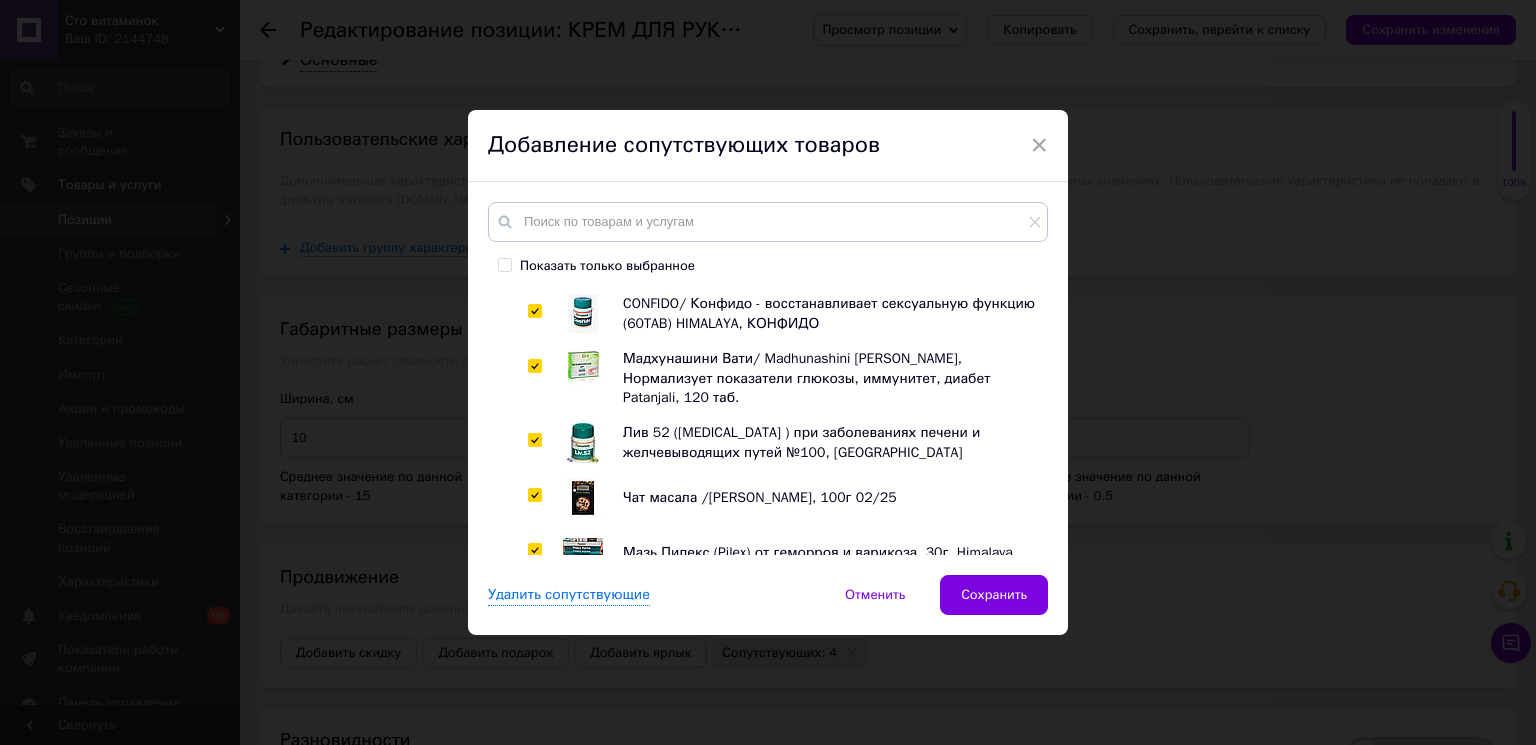 checkbox on "true" 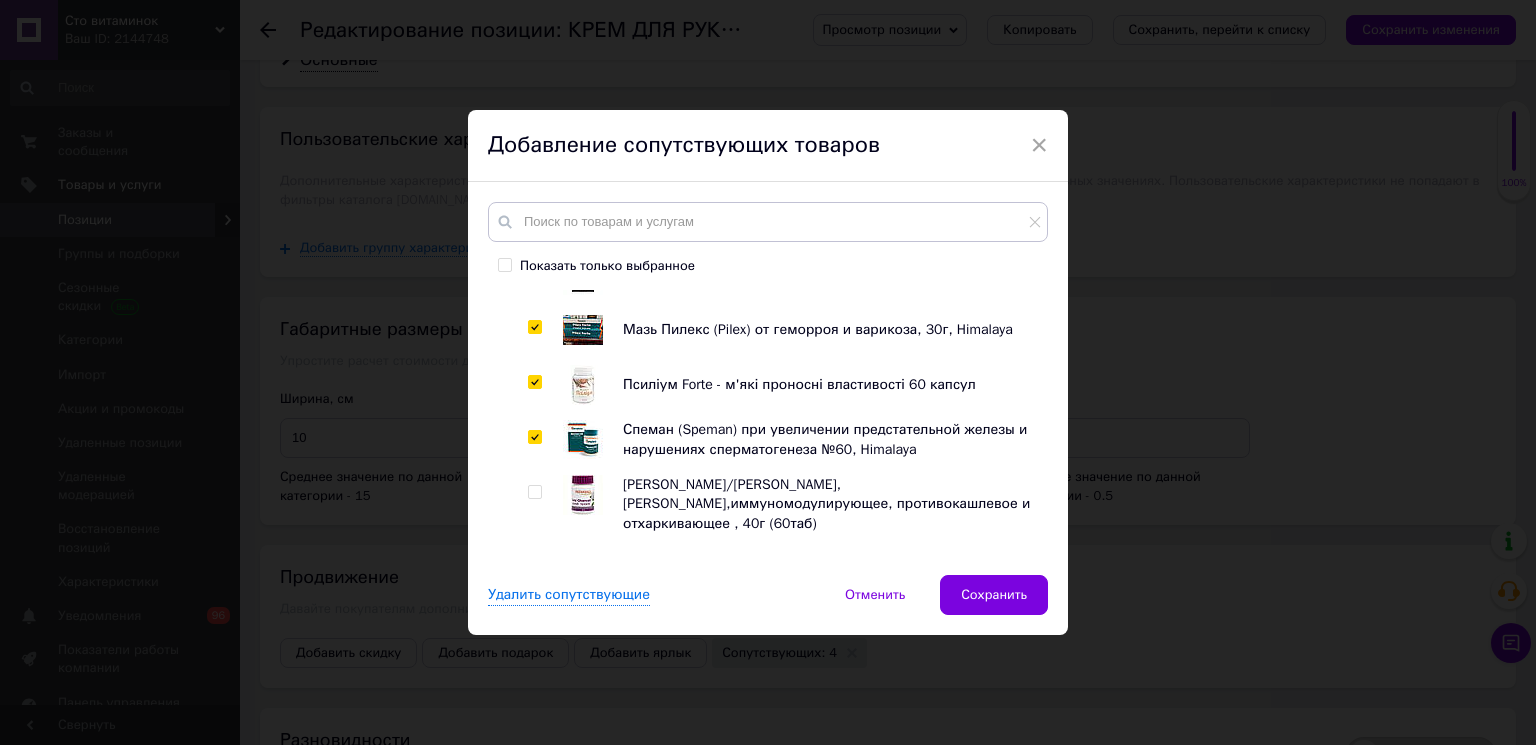 scroll, scrollTop: 9374, scrollLeft: 0, axis: vertical 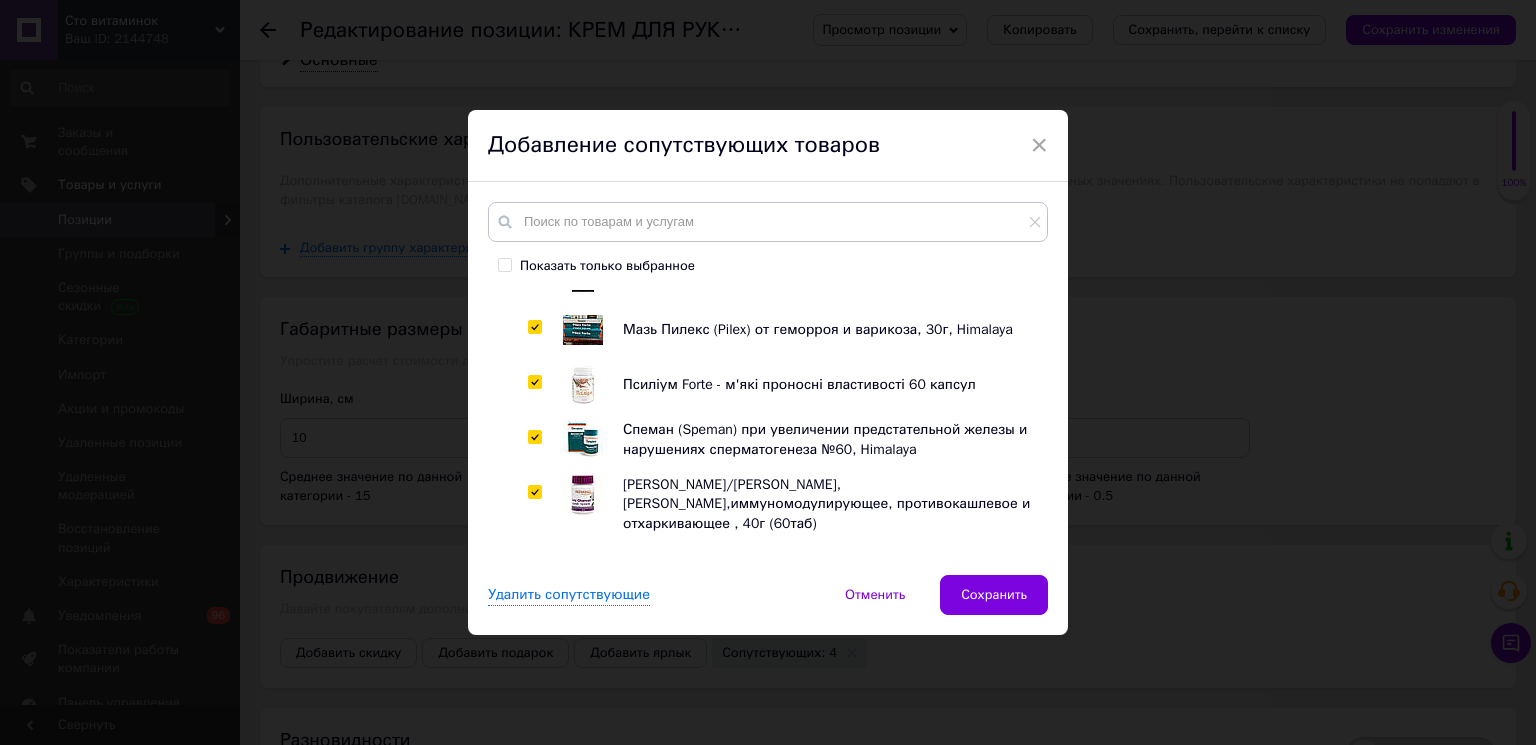 checkbox on "true" 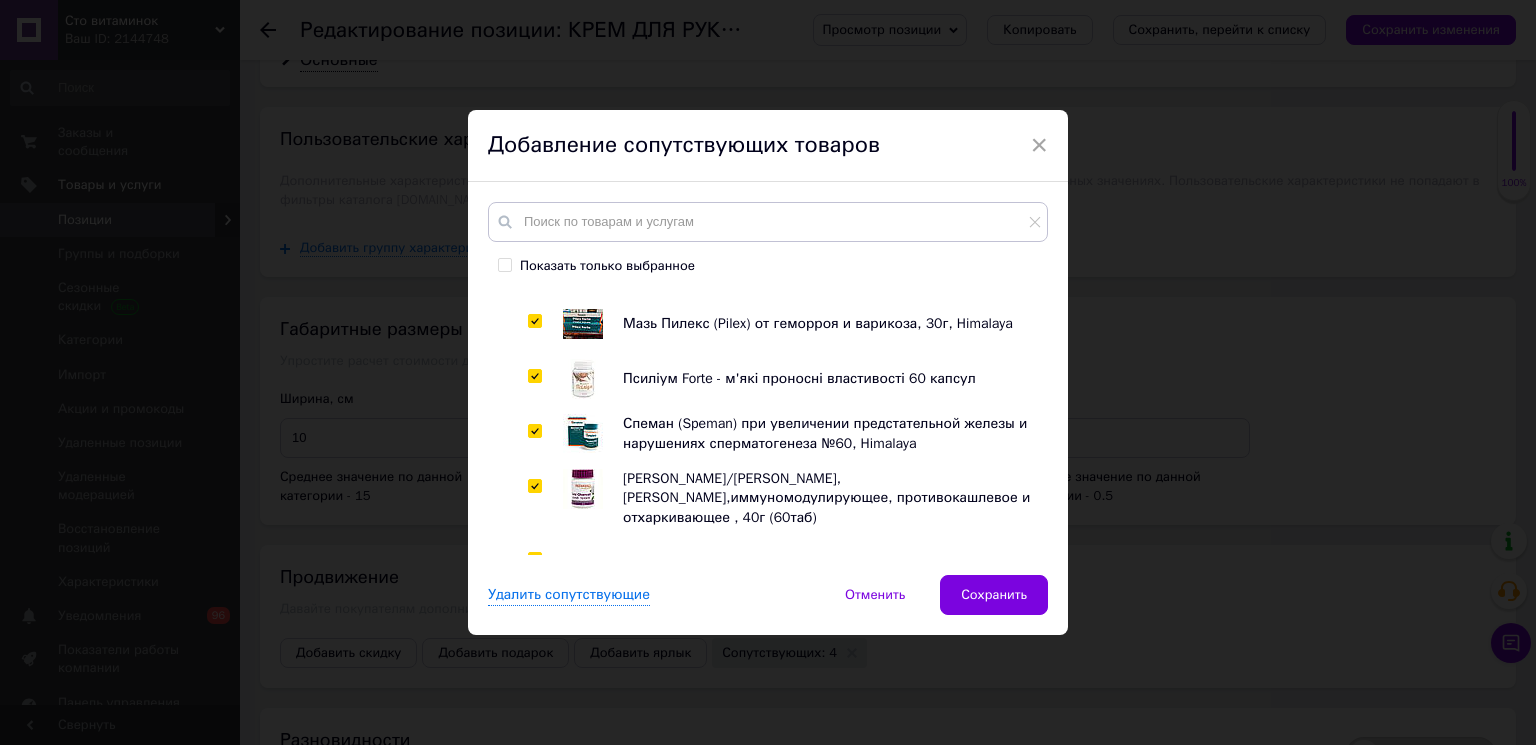 scroll, scrollTop: 9486, scrollLeft: 0, axis: vertical 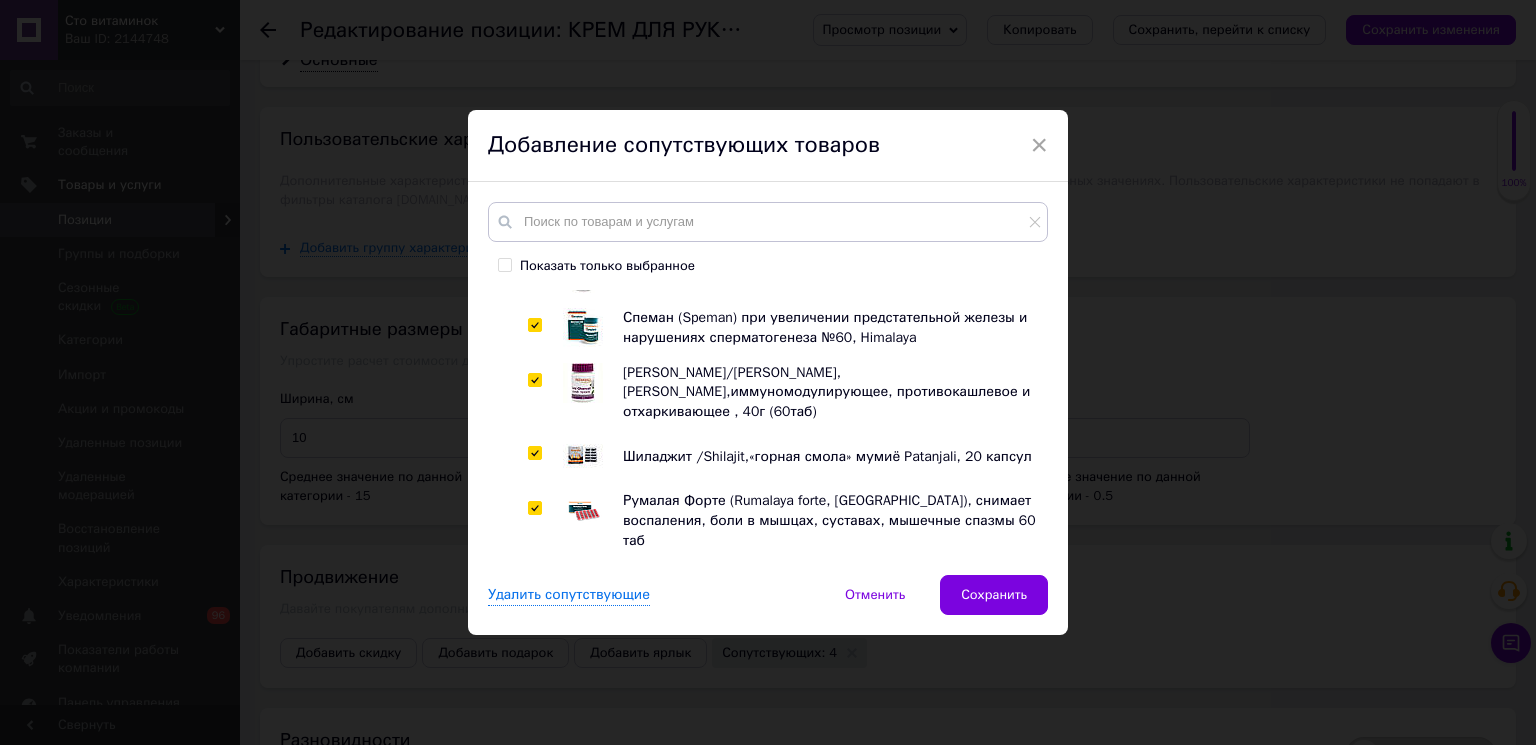 click at bounding box center (534, 692) 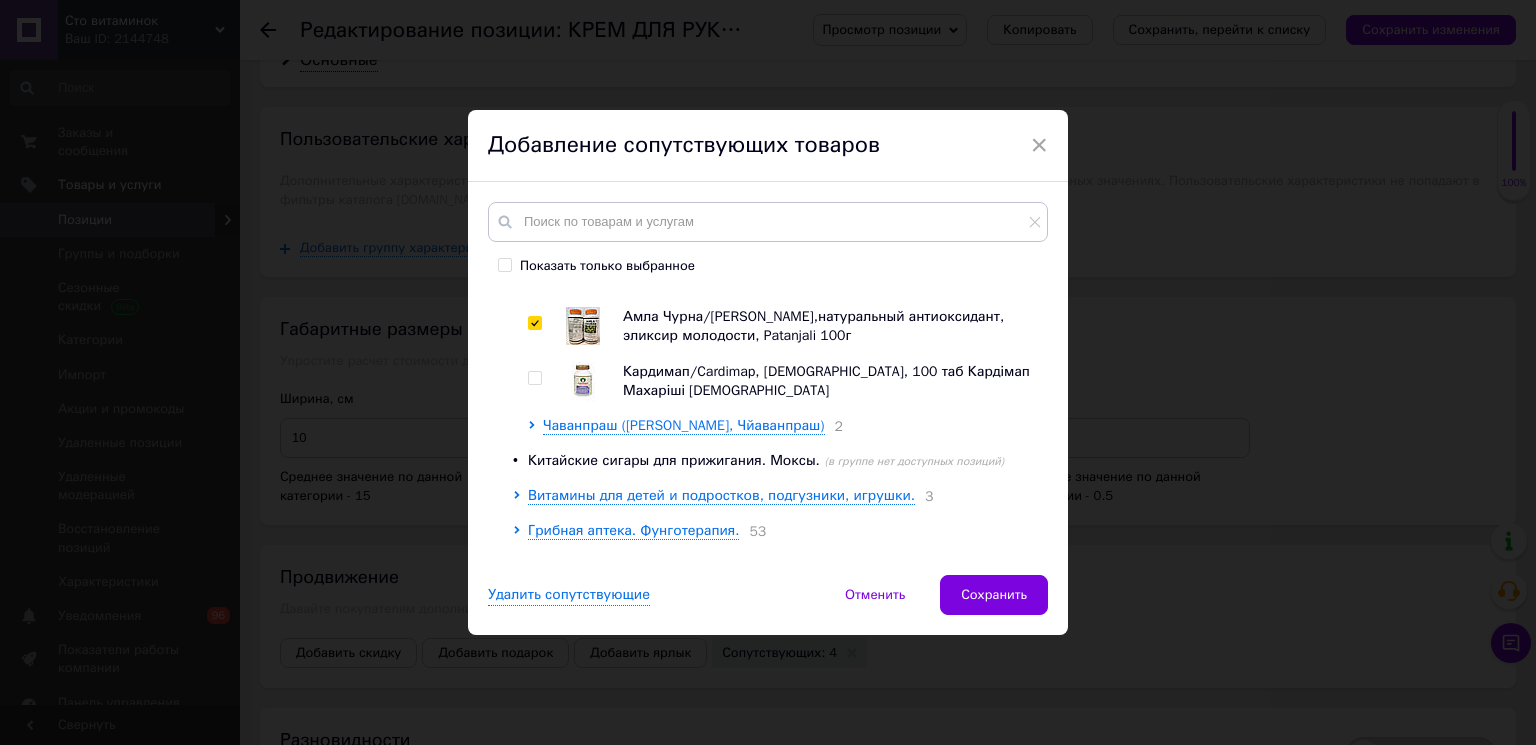 scroll, scrollTop: 9932, scrollLeft: 0, axis: vertical 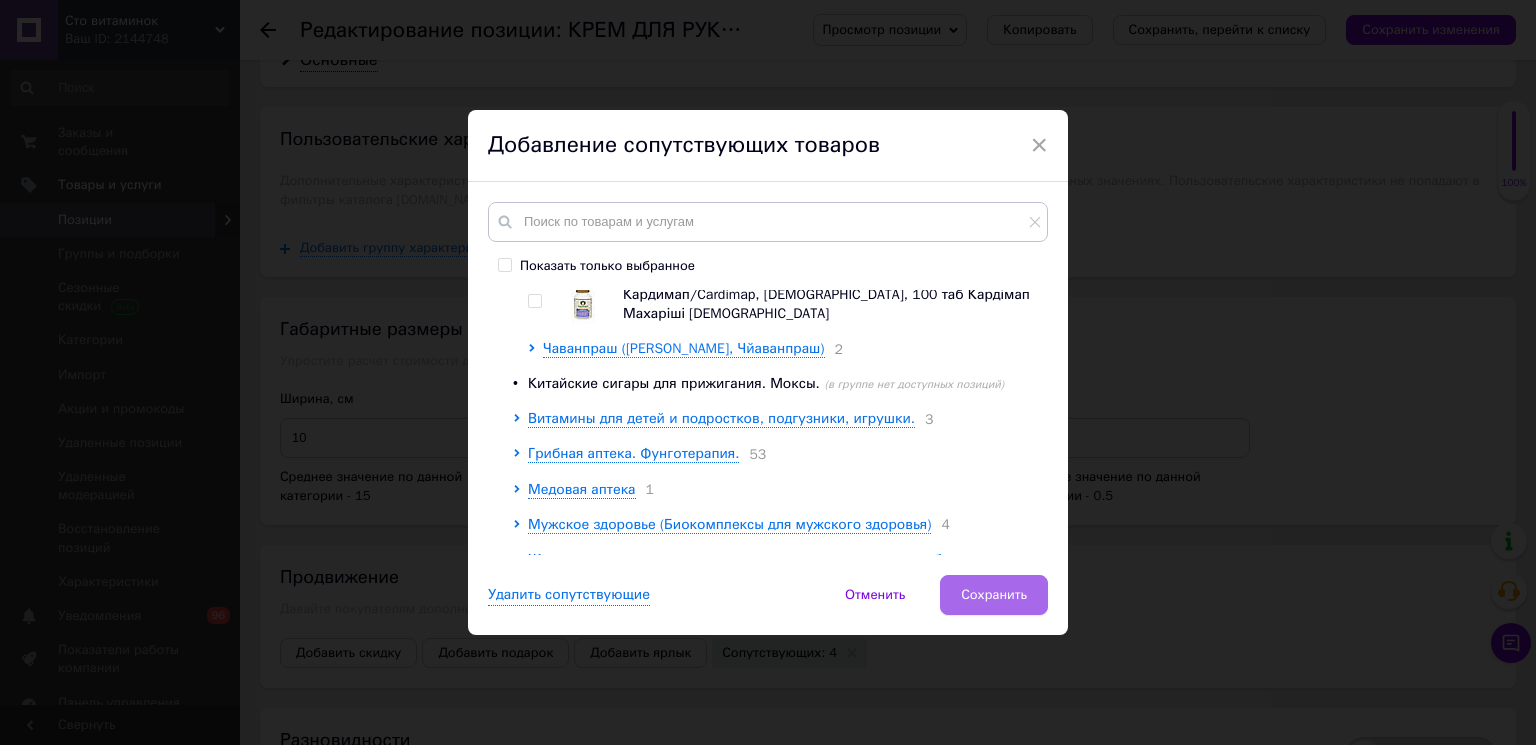click on "Сохранить" at bounding box center (994, 595) 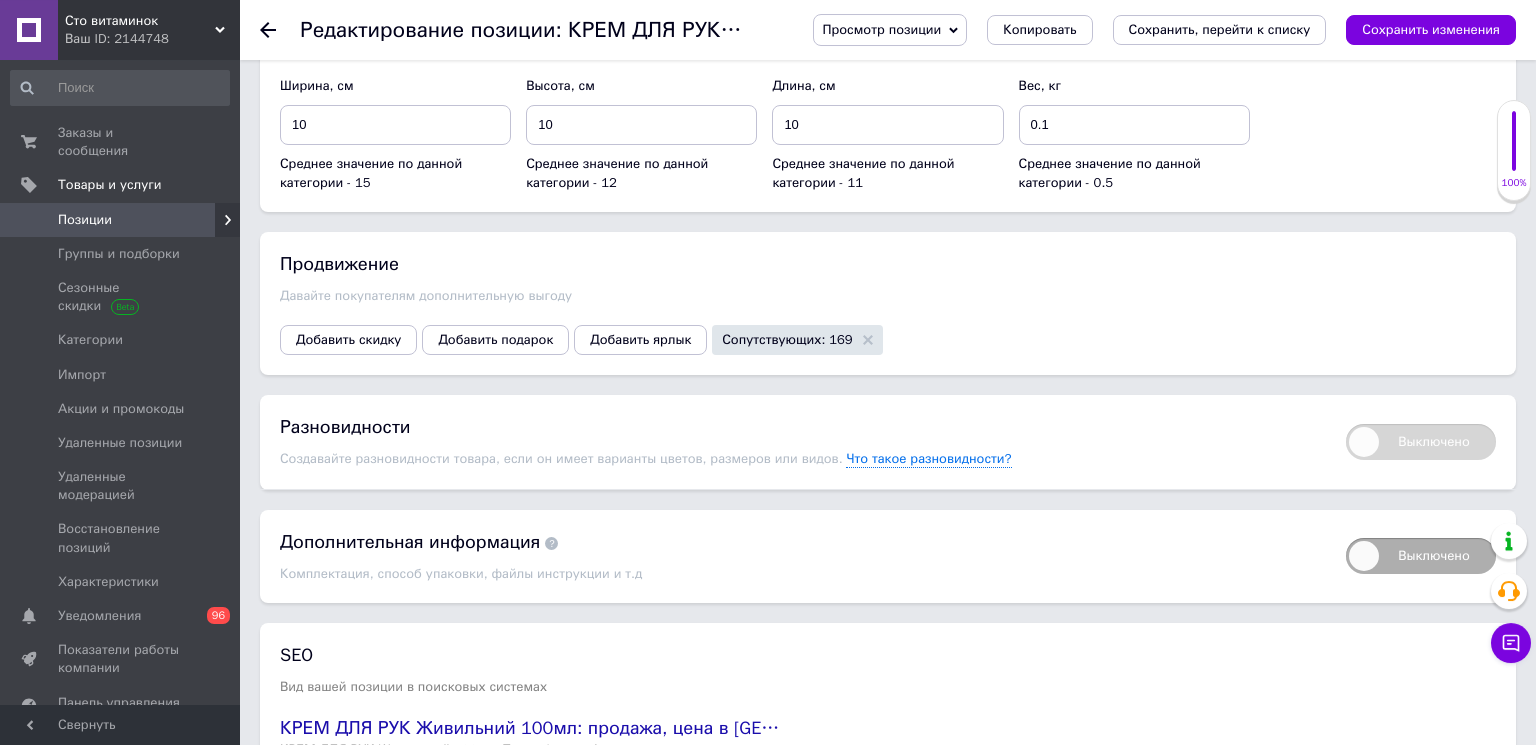 scroll, scrollTop: 2542, scrollLeft: 0, axis: vertical 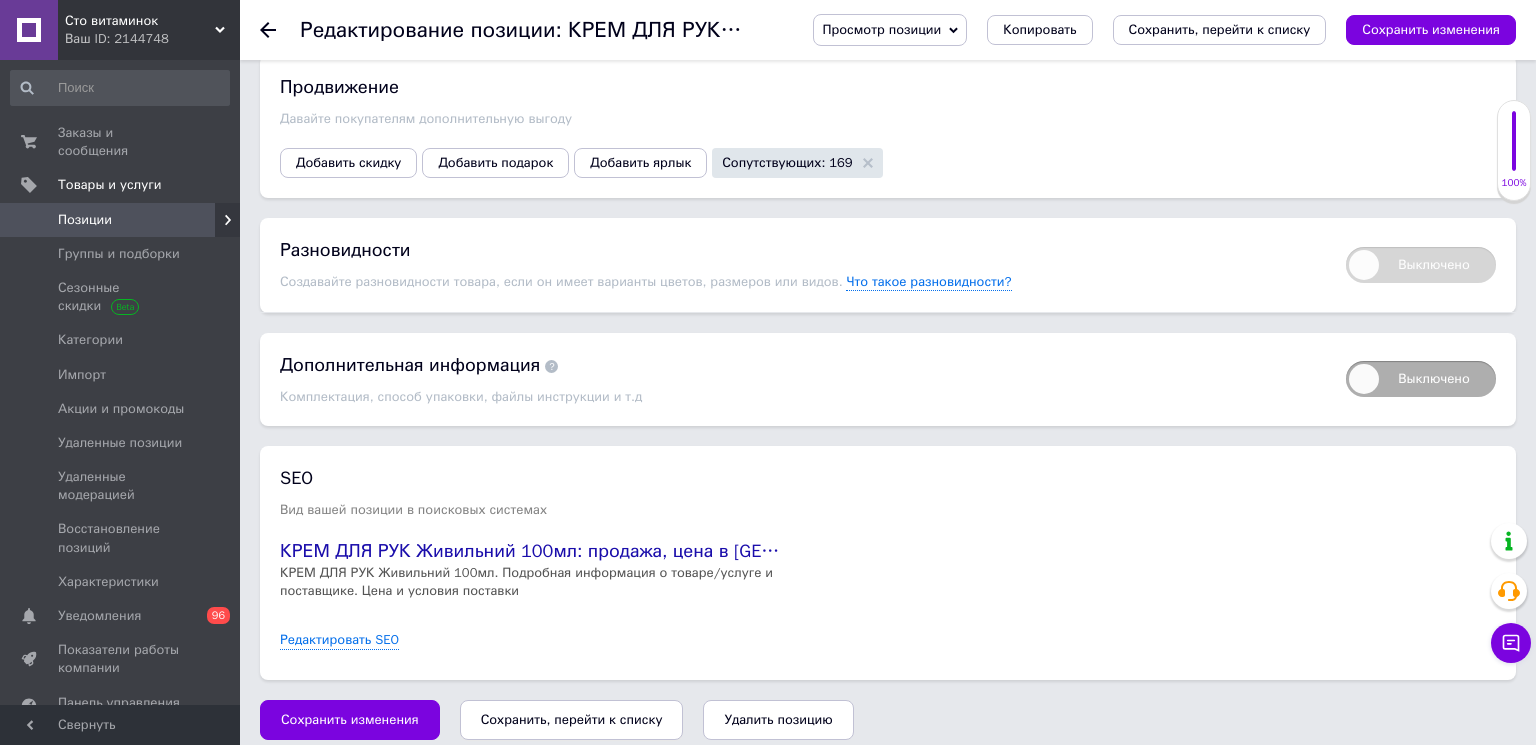 click on "Сохранить, перейти к списку" at bounding box center [572, 719] 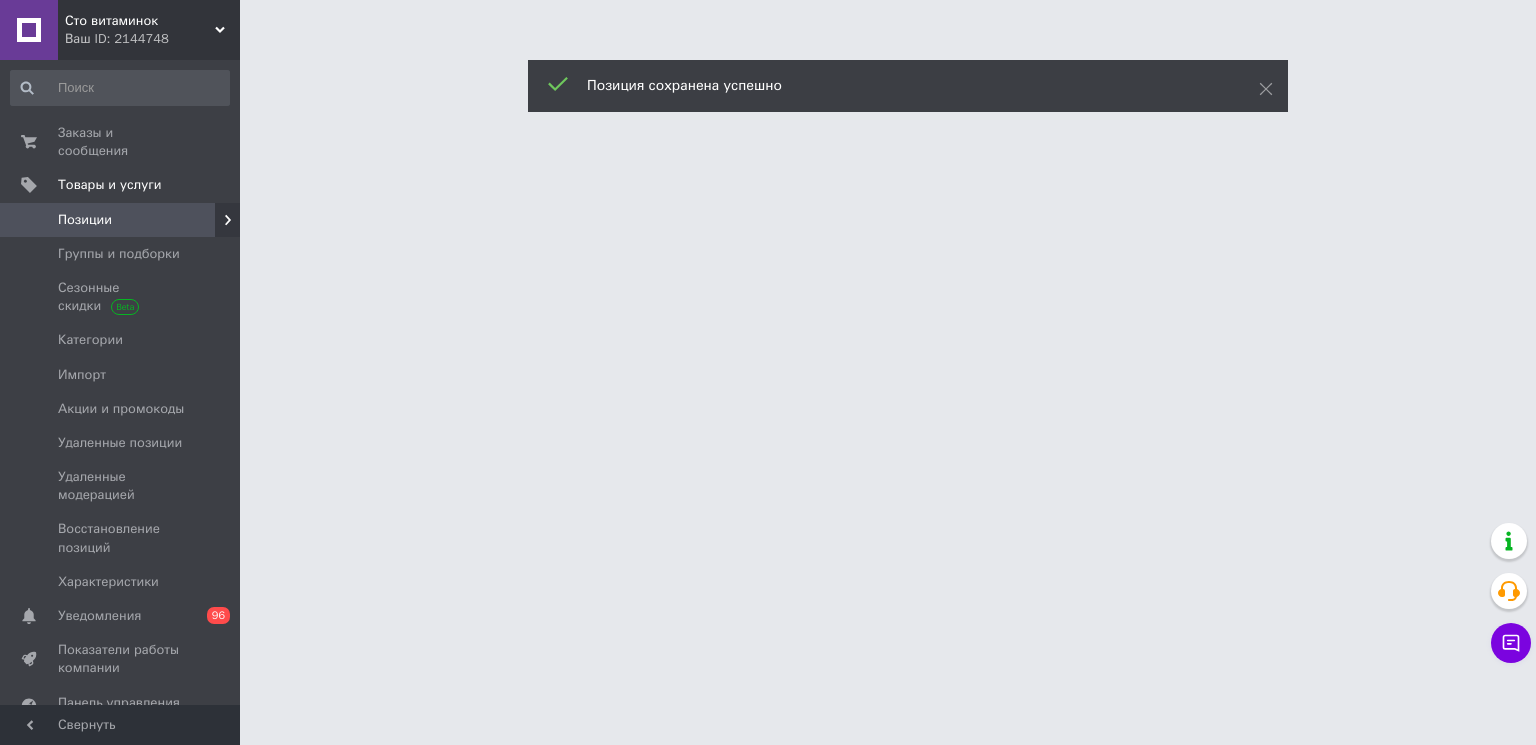 scroll, scrollTop: 0, scrollLeft: 0, axis: both 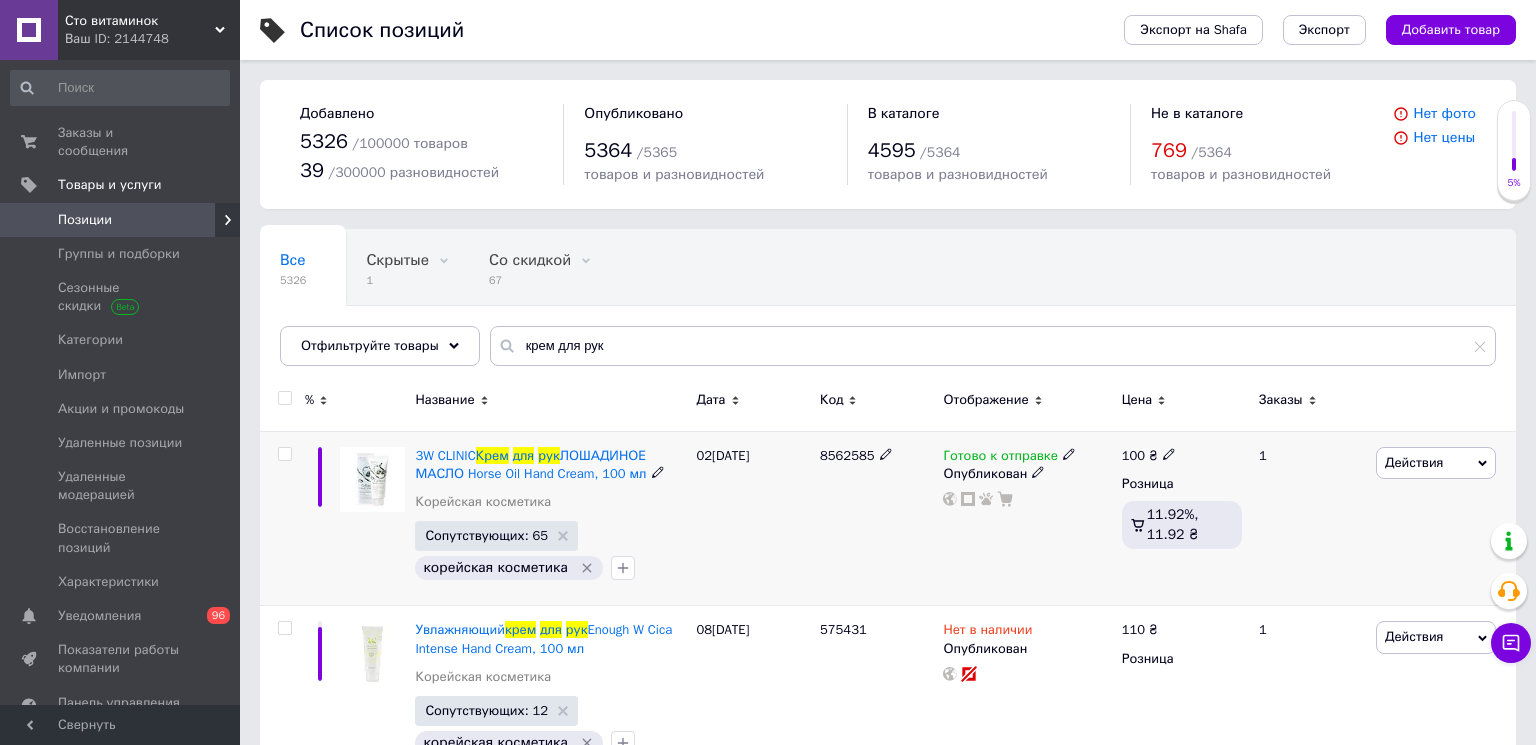 click on "100   ₴" at bounding box center [1149, 456] 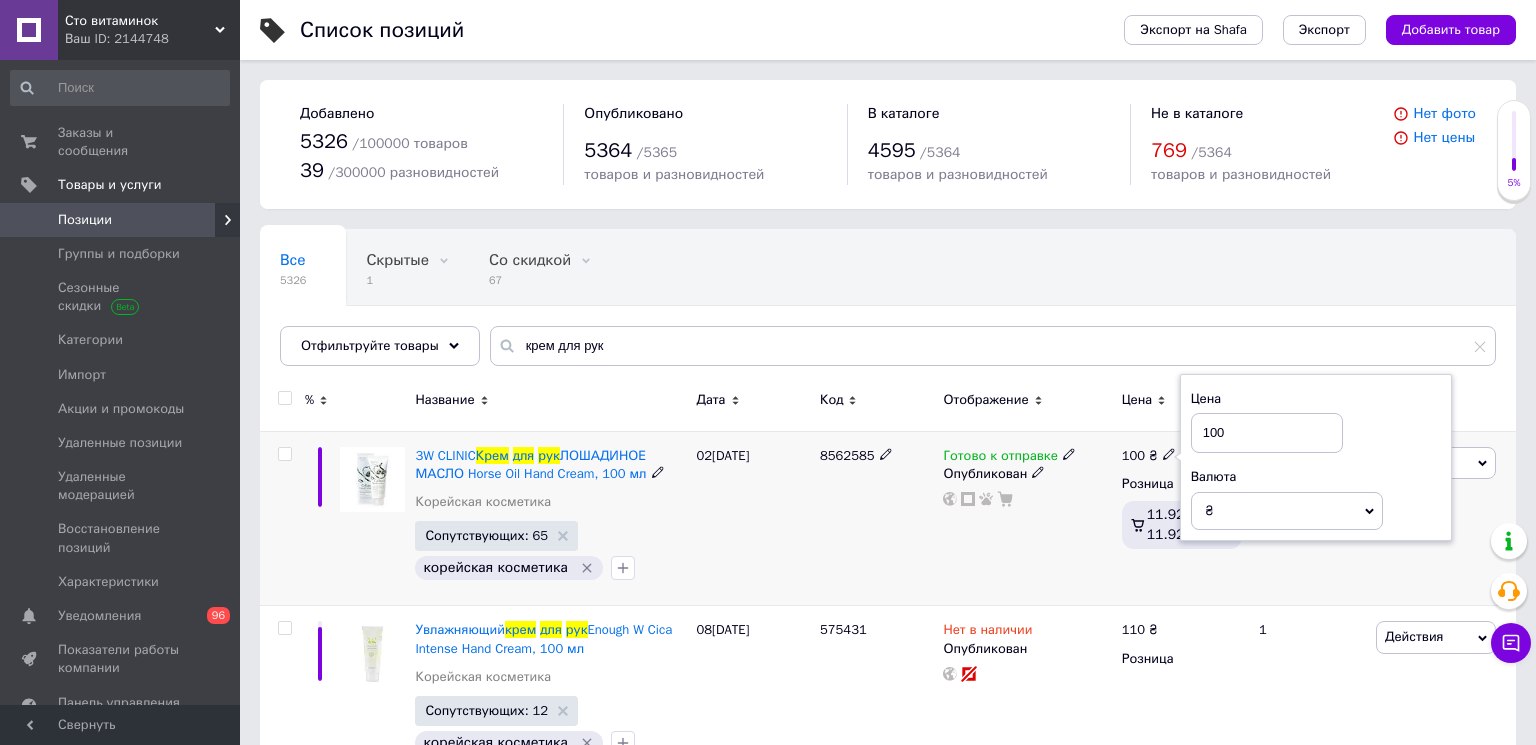 drag, startPoint x: 1241, startPoint y: 427, endPoint x: 1160, endPoint y: 422, distance: 81.154175 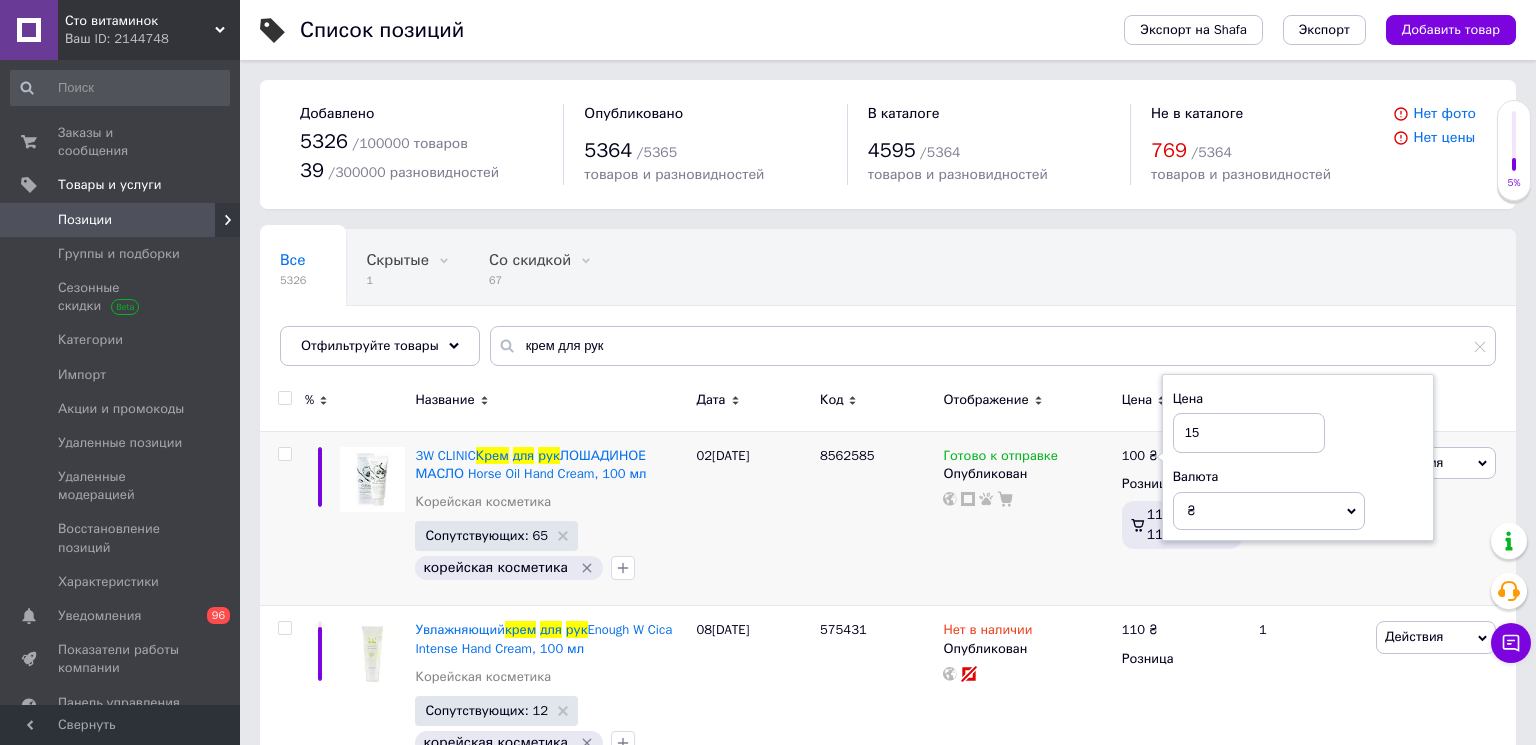 type on "150" 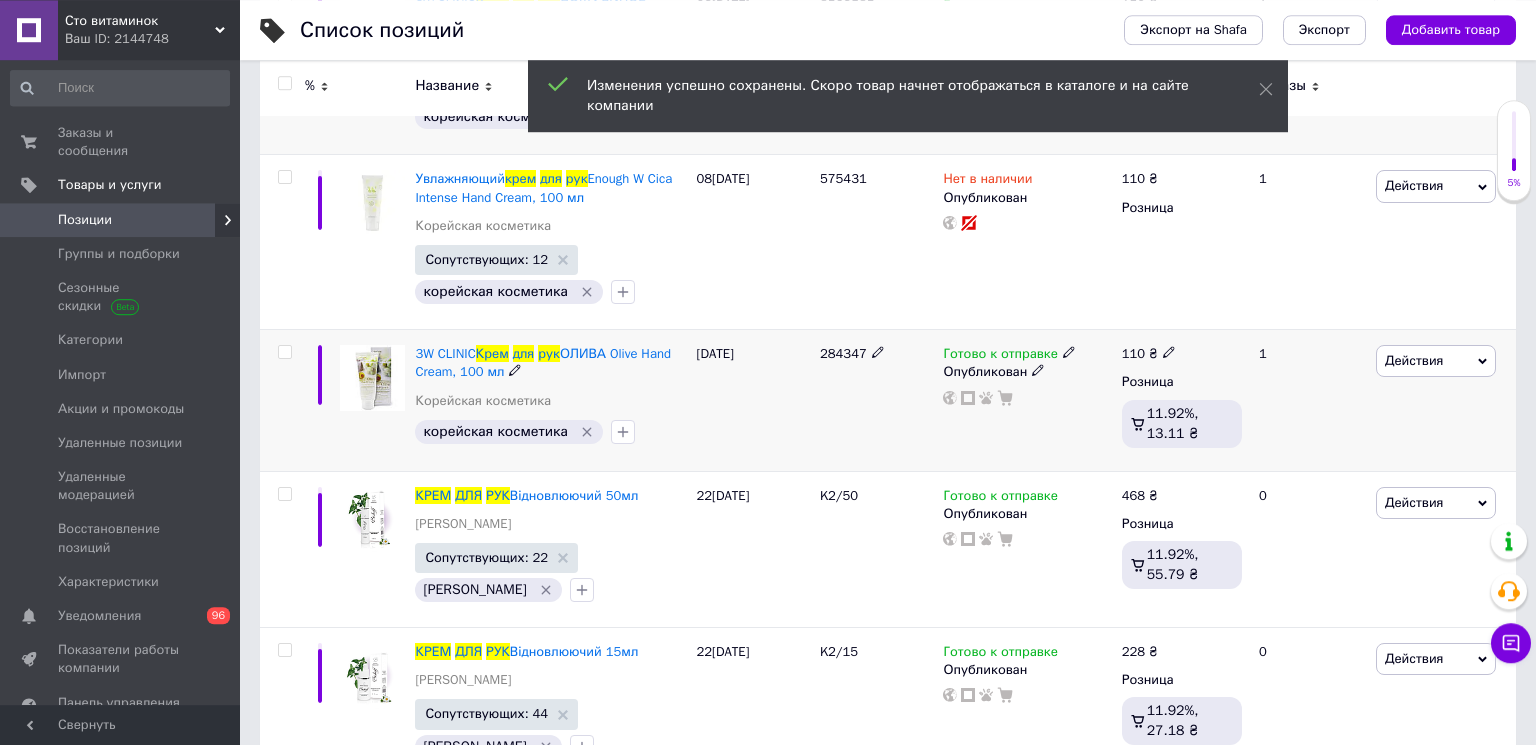 scroll, scrollTop: 540, scrollLeft: 0, axis: vertical 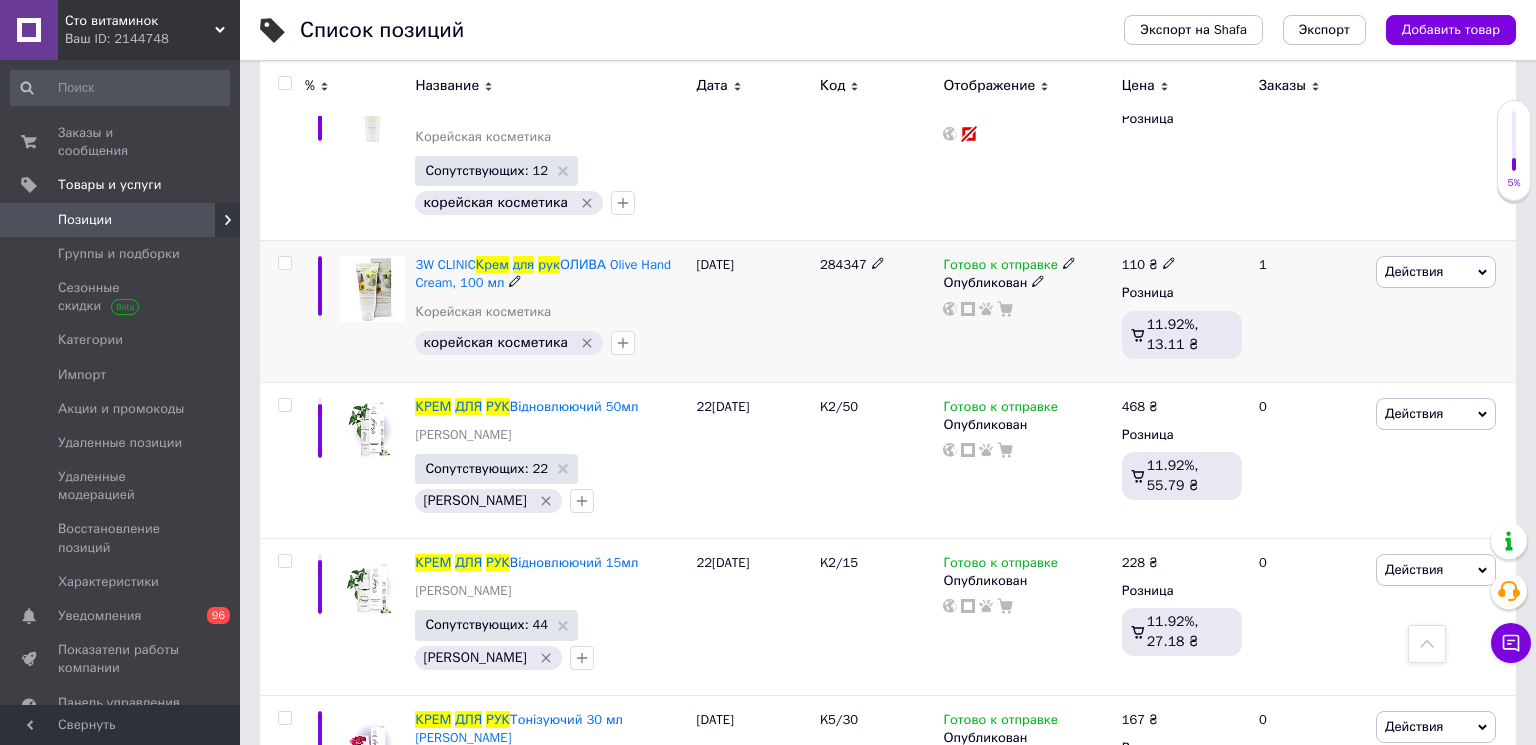 click 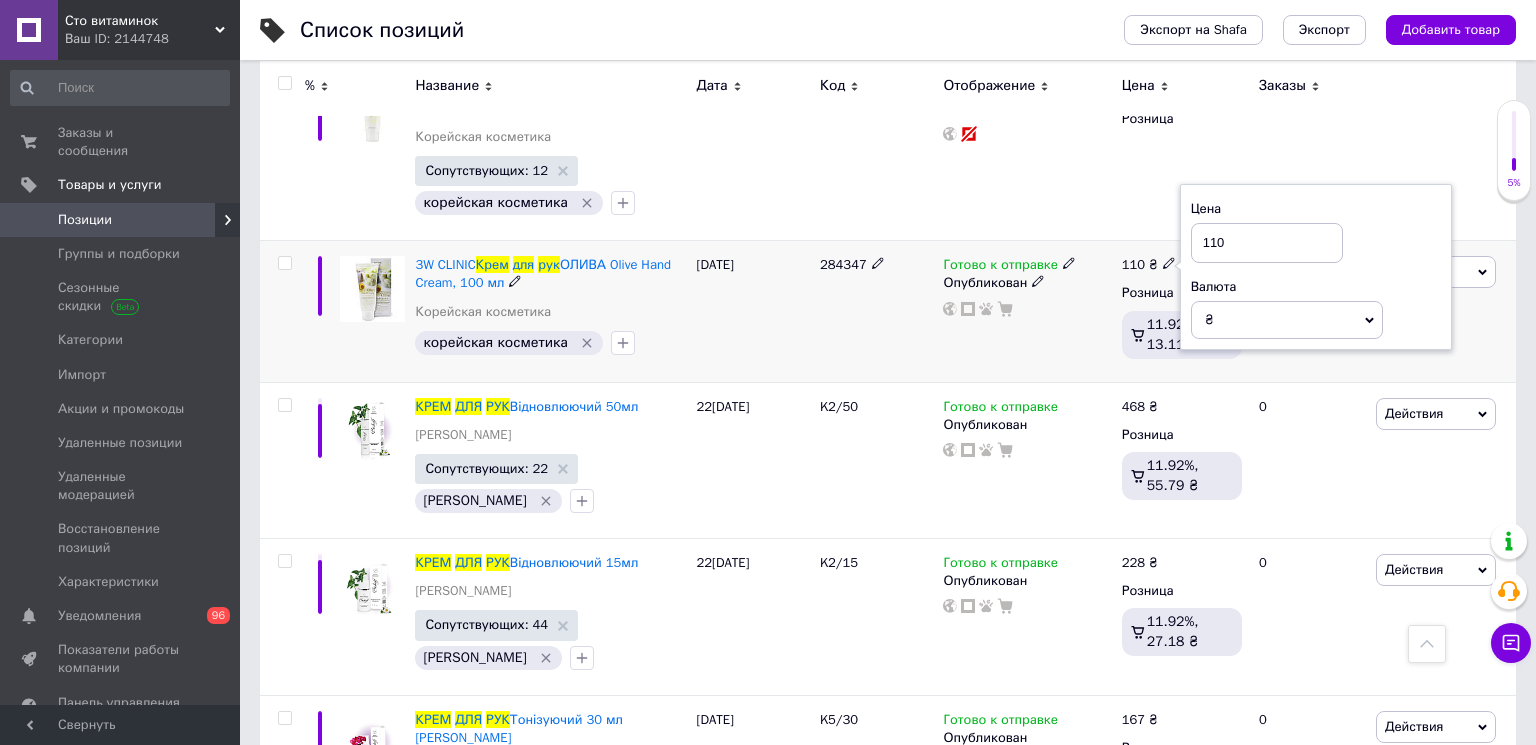 drag, startPoint x: 1233, startPoint y: 235, endPoint x: 1159, endPoint y: 238, distance: 74.06078 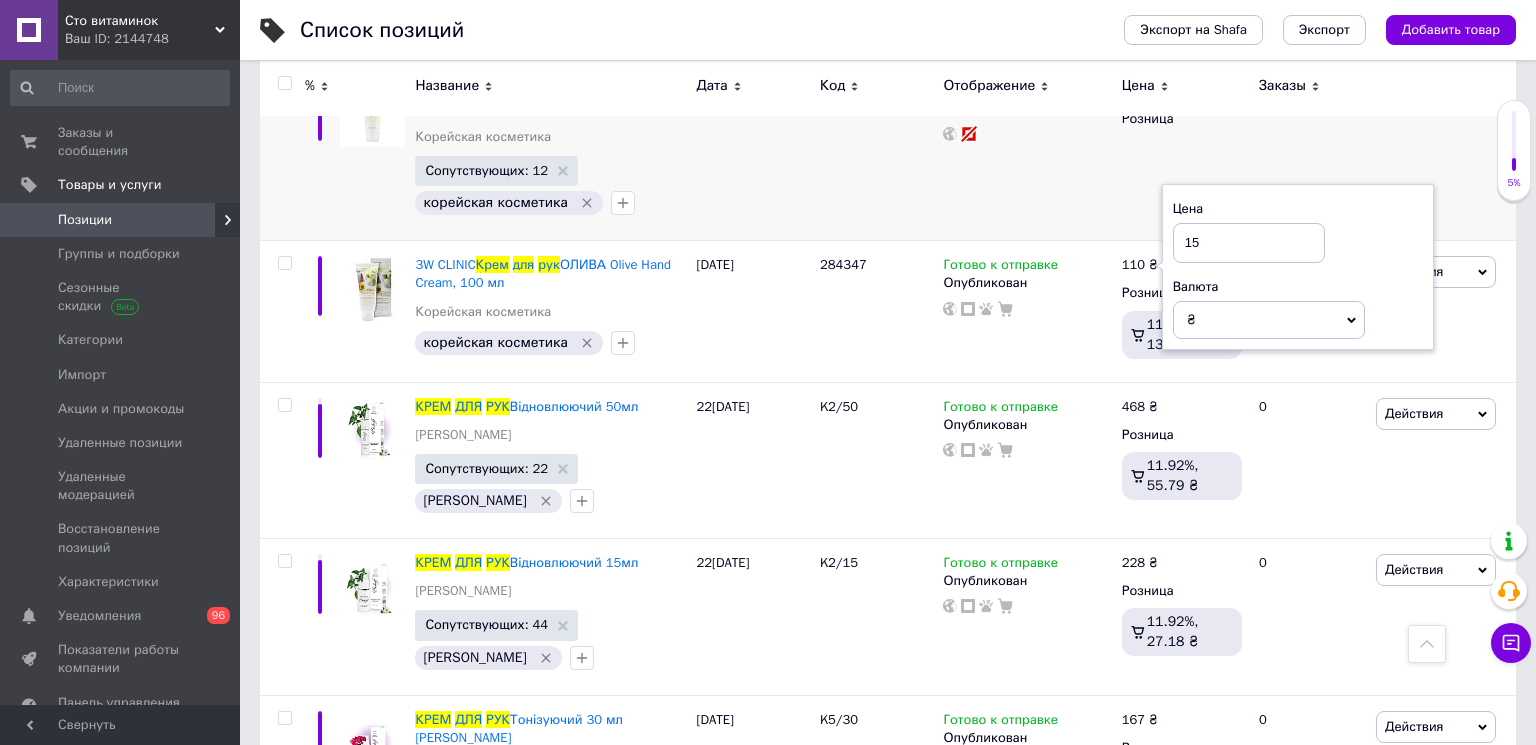 type on "150" 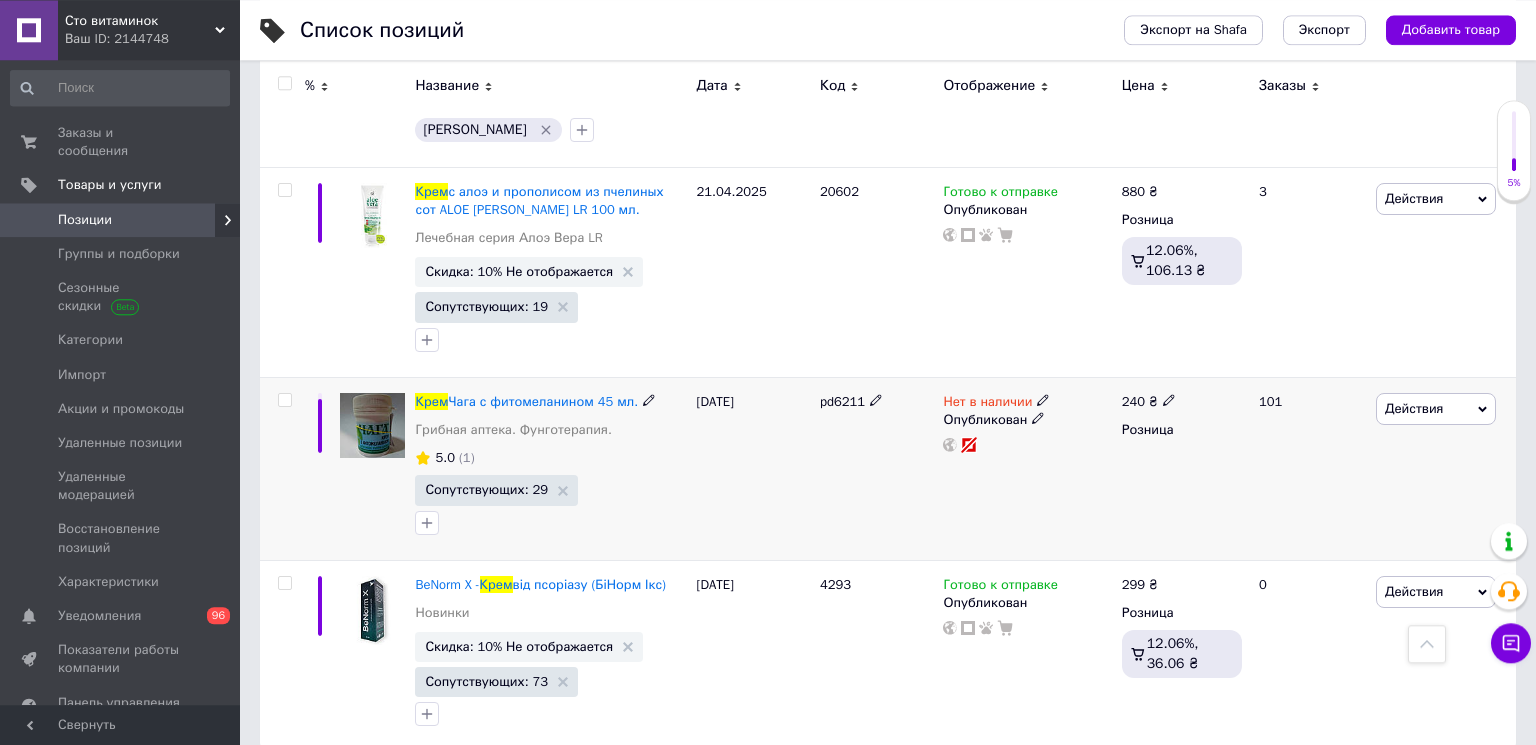 scroll, scrollTop: 4350, scrollLeft: 0, axis: vertical 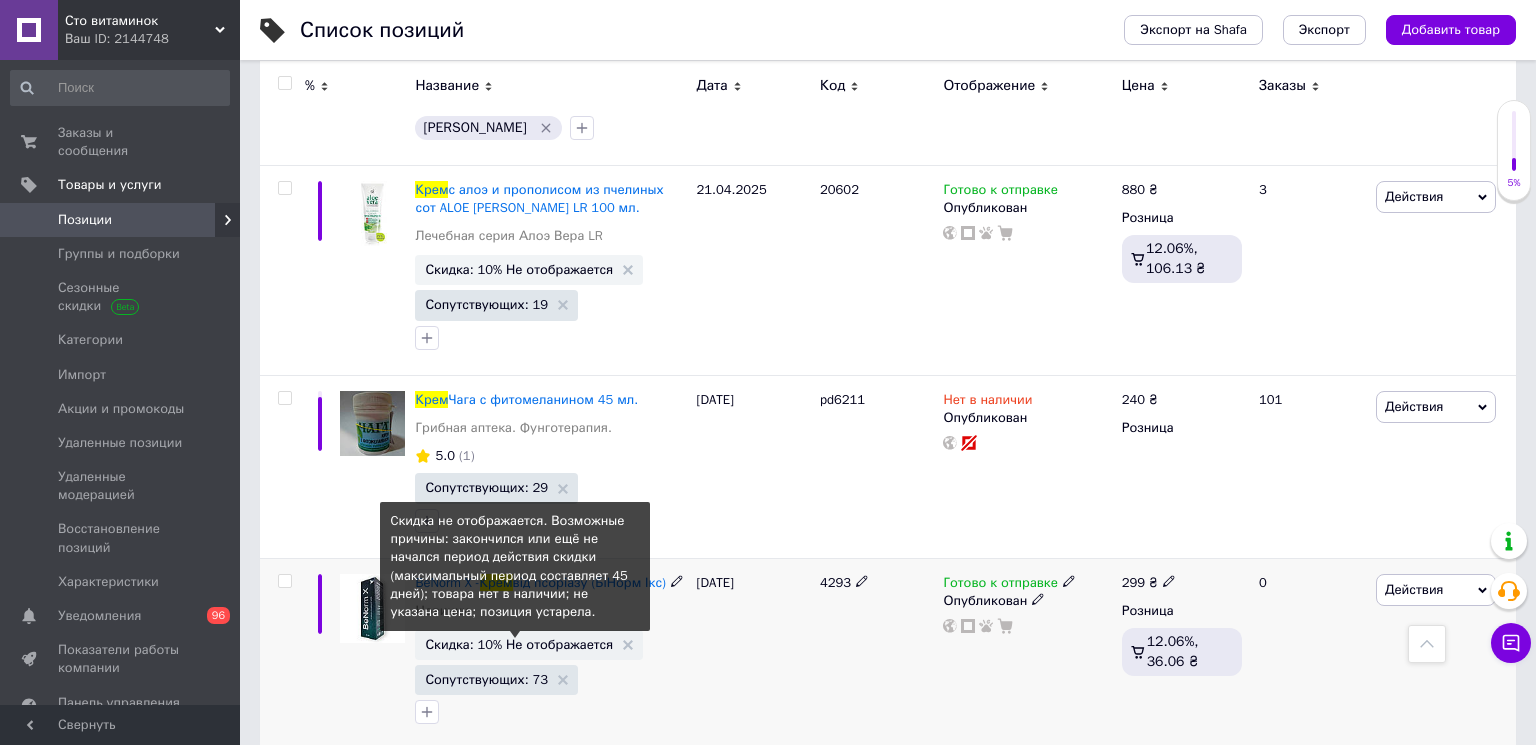 click on "Скидка: 10% Не отображается" at bounding box center (519, 644) 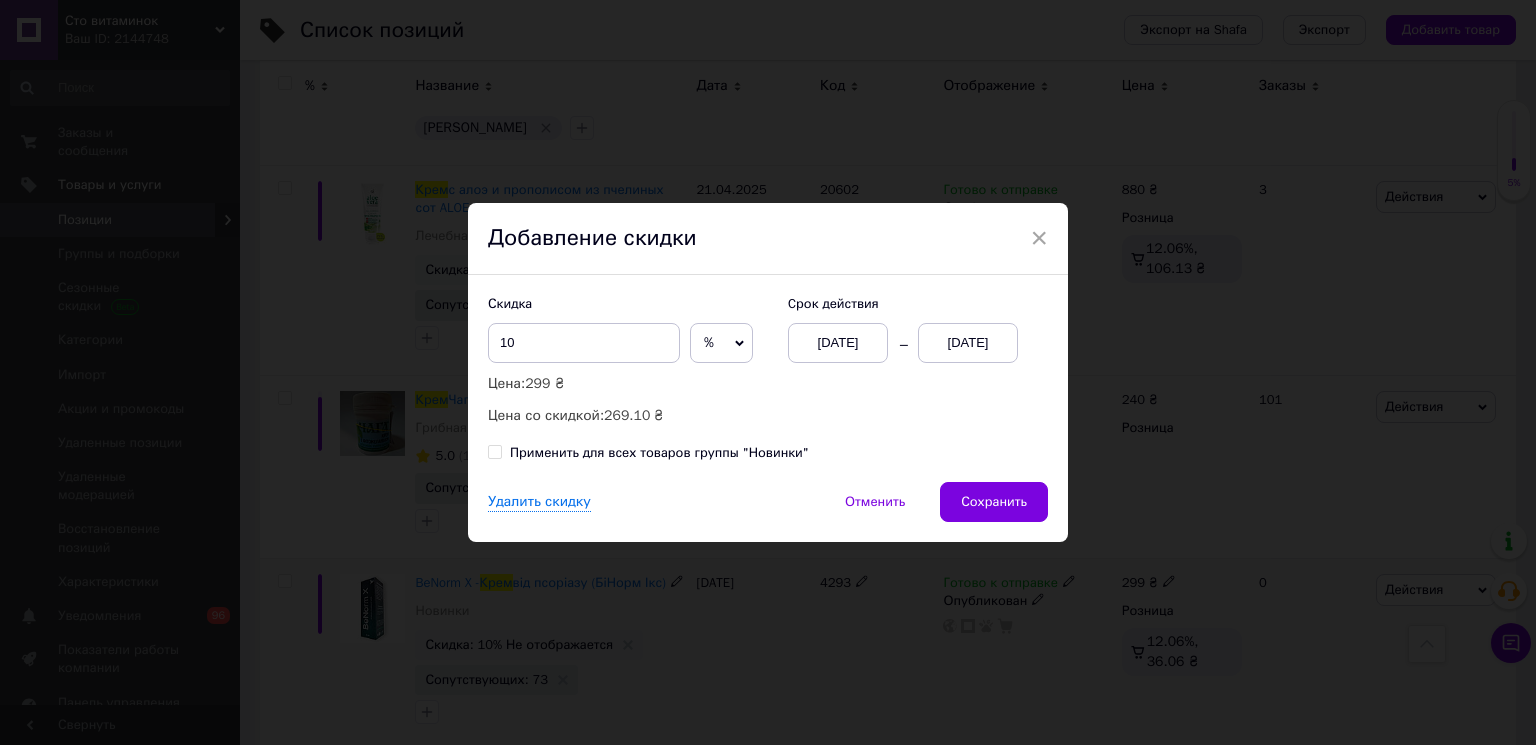 click on "[DATE]" at bounding box center [968, 343] 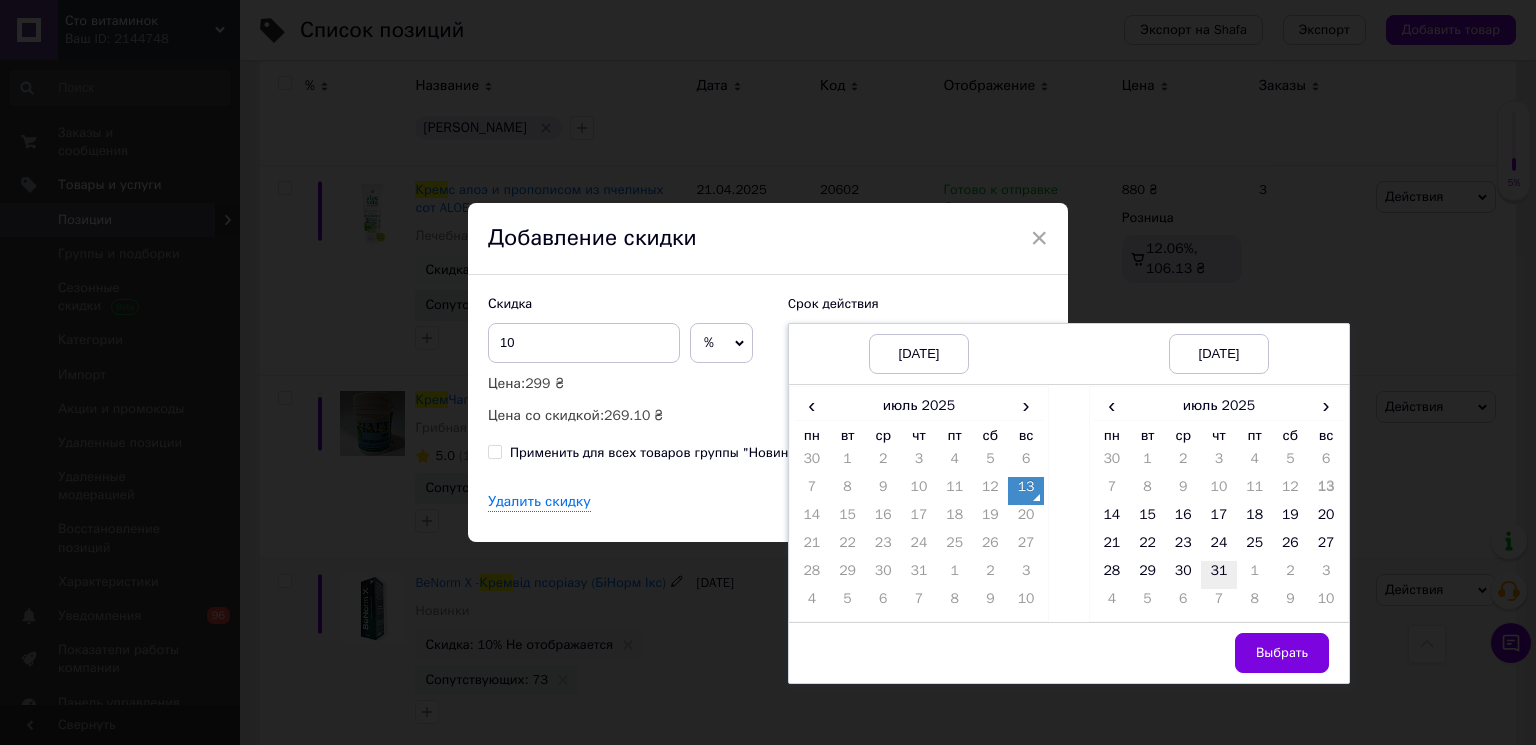 click on "31" at bounding box center (1219, 575) 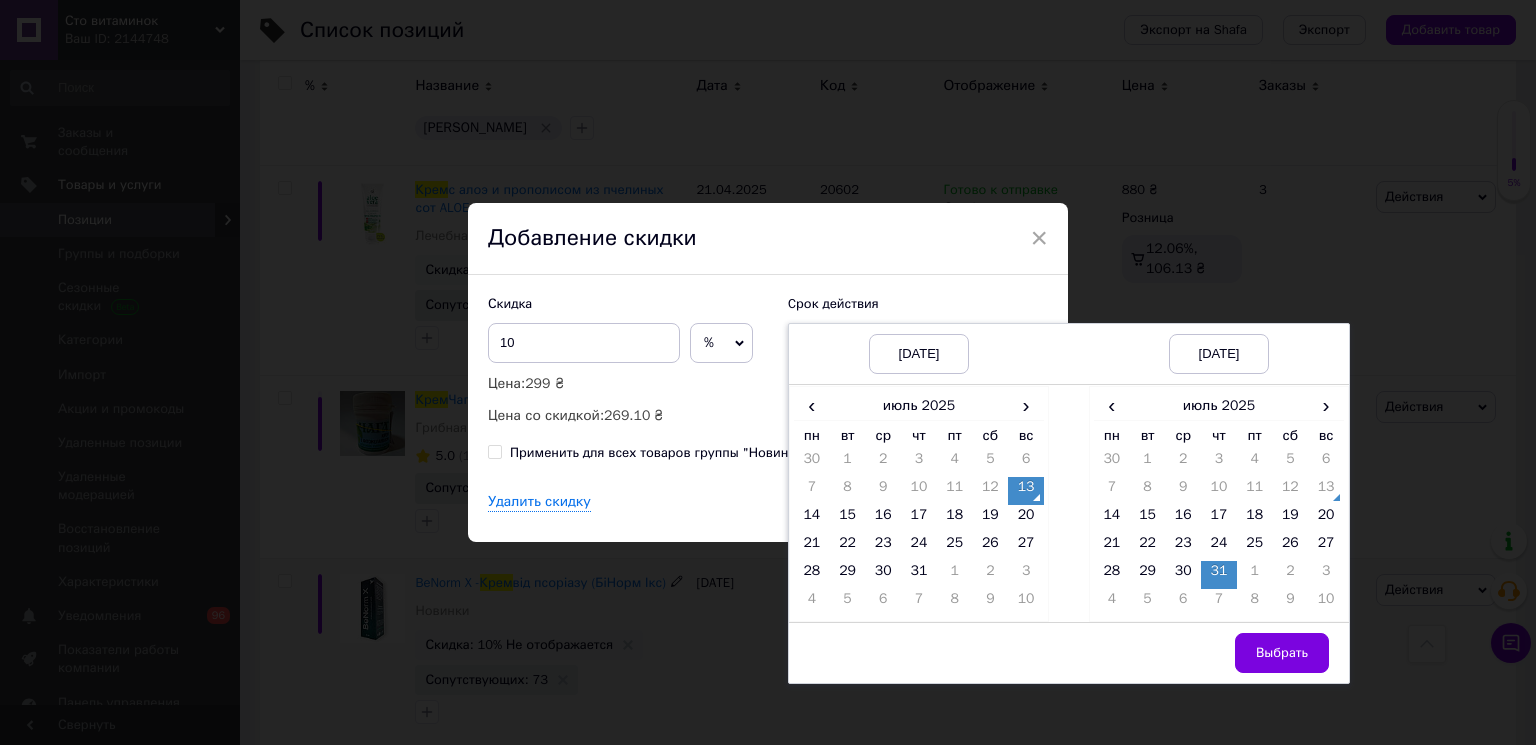 click on "Выбрать" at bounding box center [1282, 653] 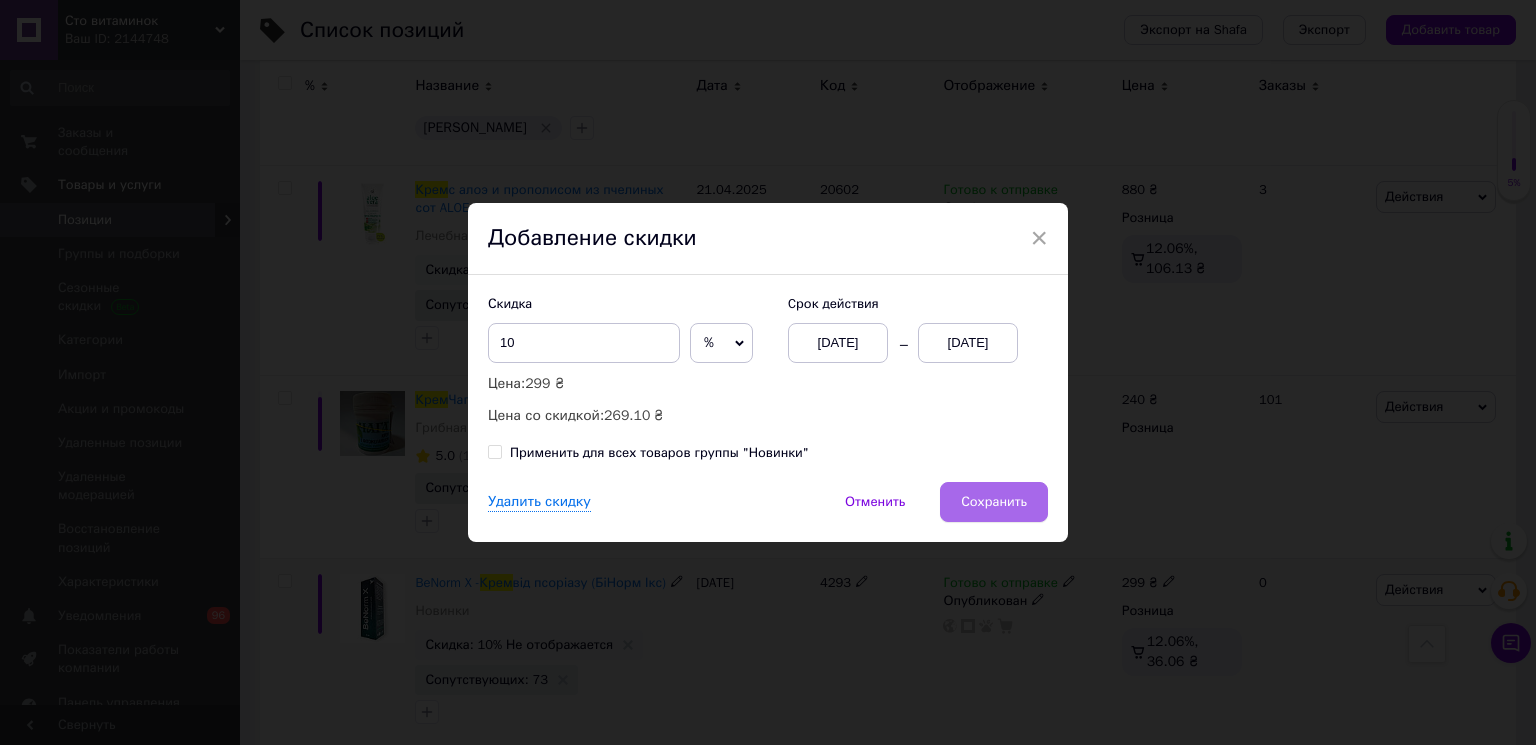 click on "Сохранить" at bounding box center [994, 502] 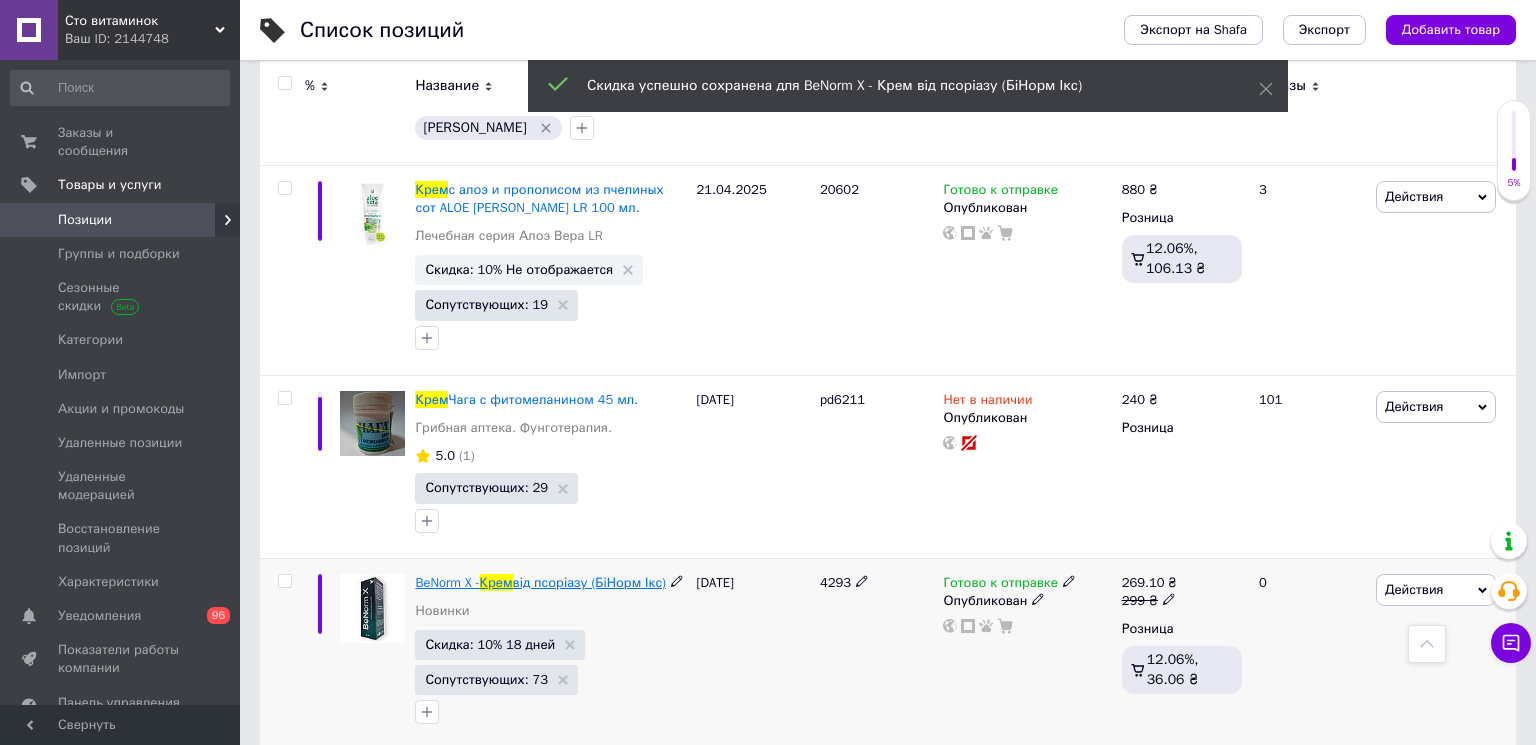 click on "BeNorm X -" at bounding box center (447, 582) 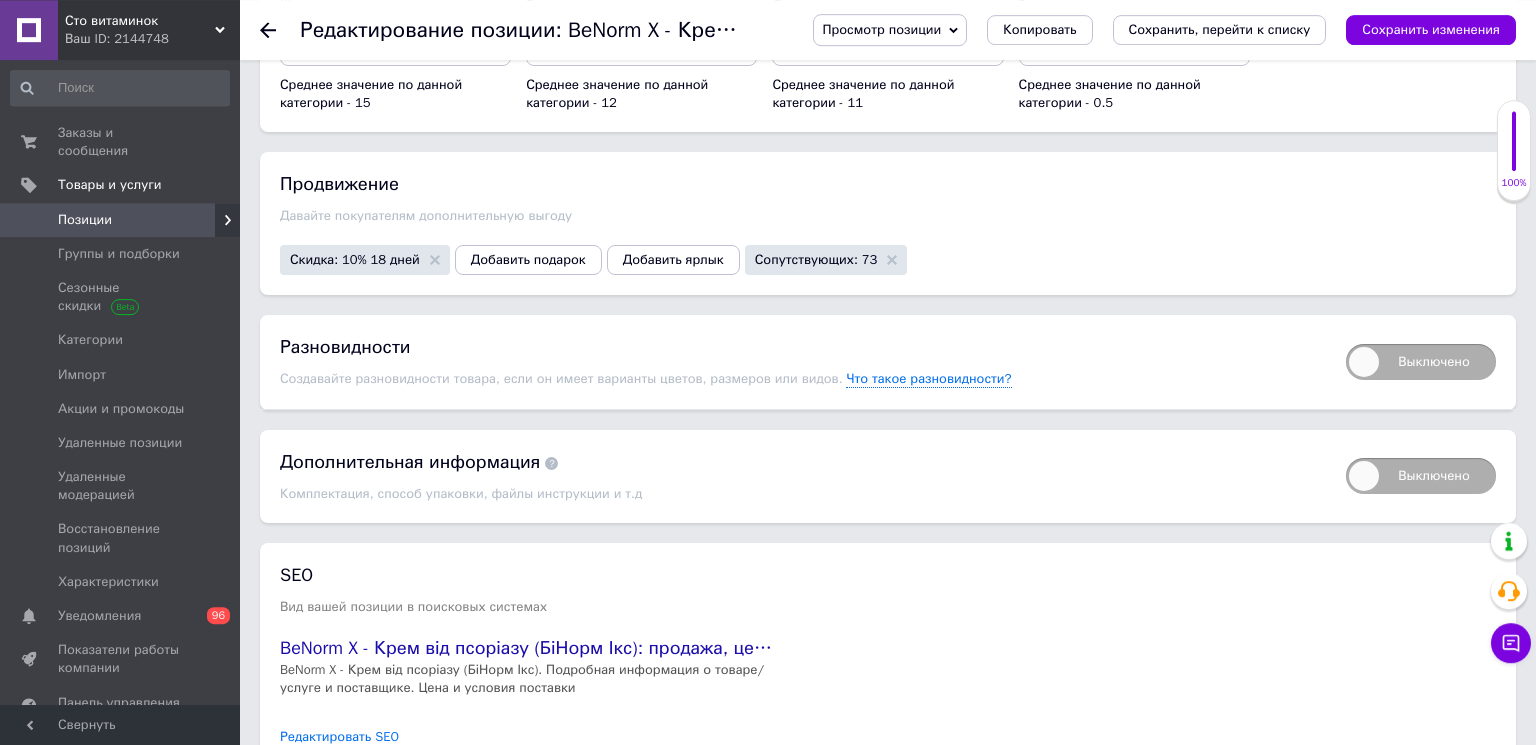 scroll, scrollTop: 2491, scrollLeft: 0, axis: vertical 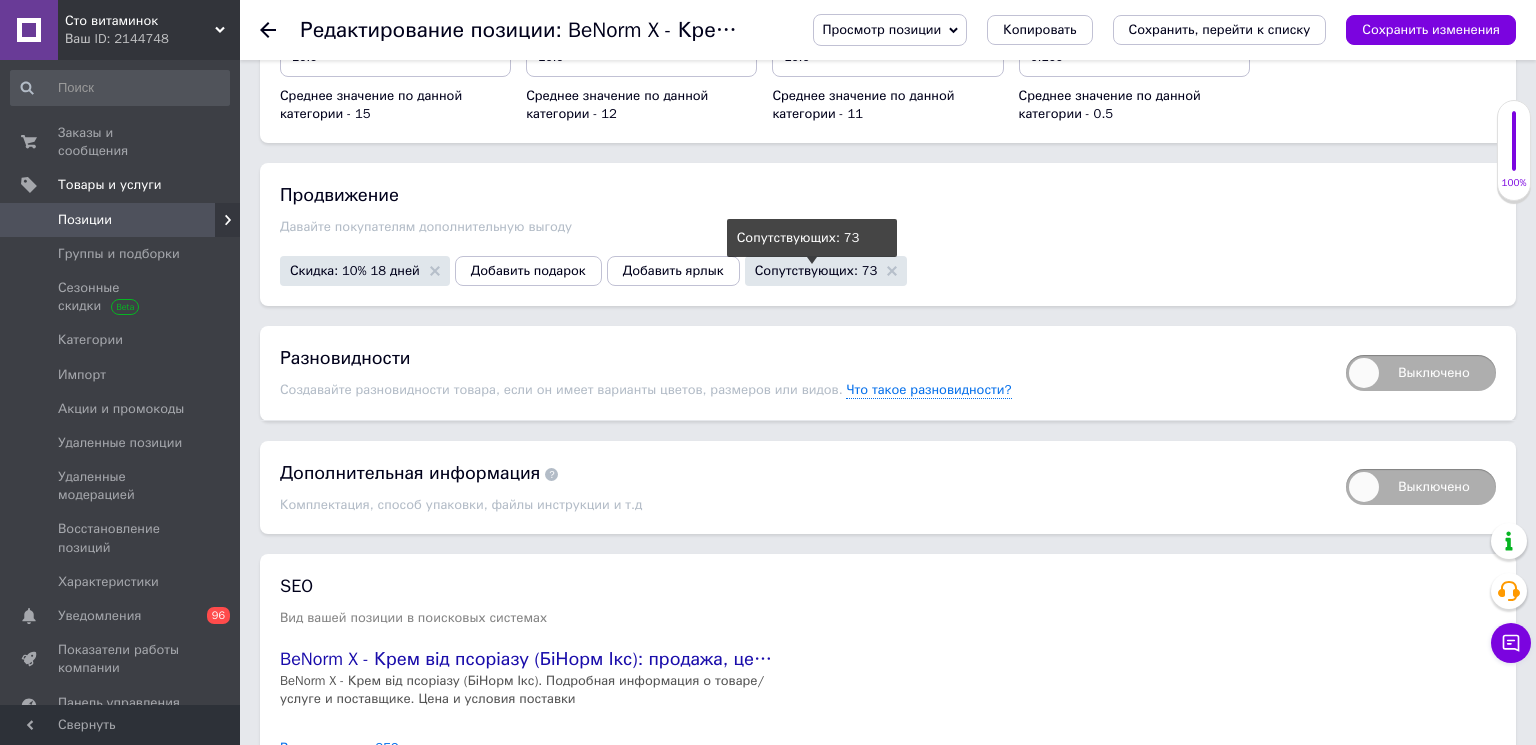 click on "Сопутствующих: 73" at bounding box center [816, 270] 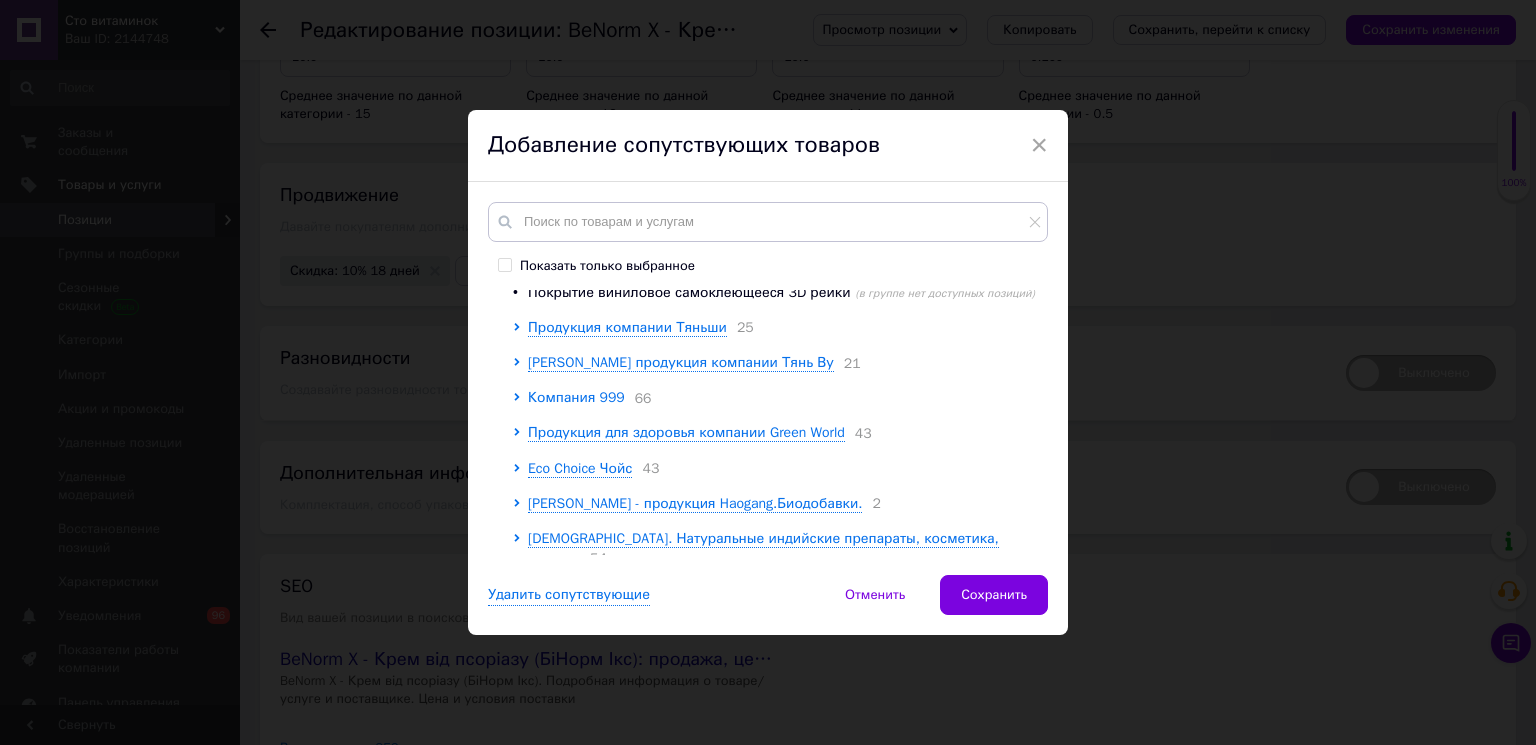 scroll, scrollTop: 223, scrollLeft: 0, axis: vertical 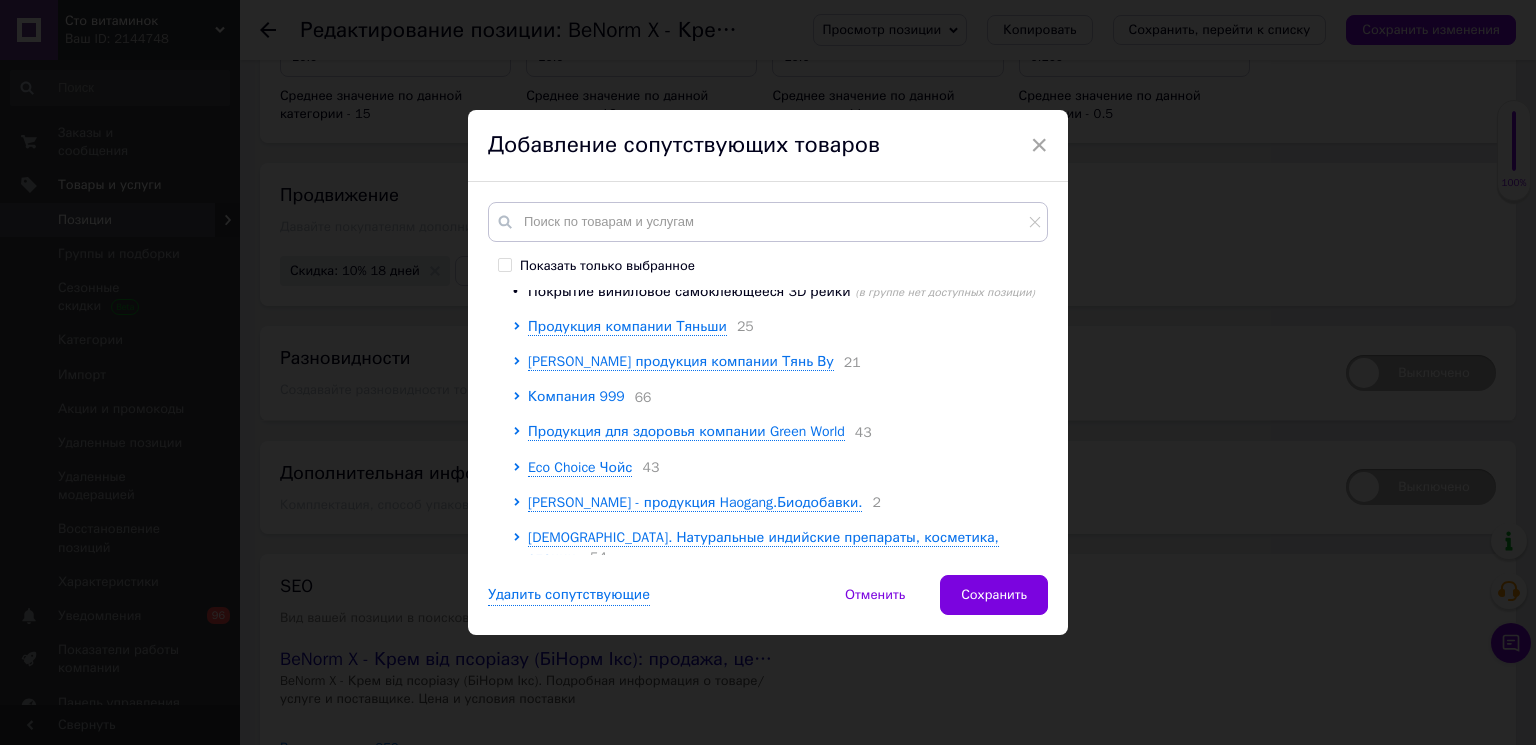 click on "Компания 999" at bounding box center (576, 396) 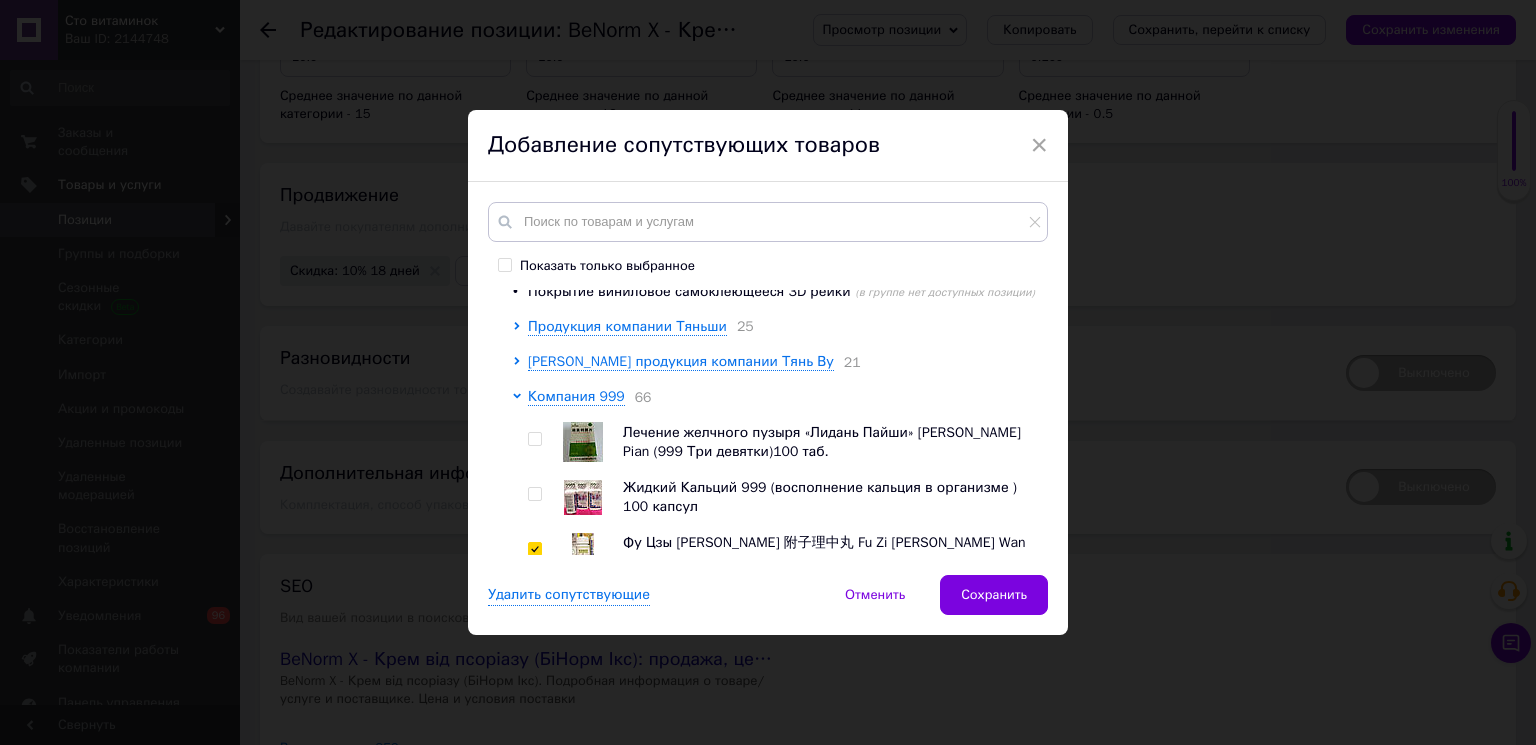 click at bounding box center (534, 494) 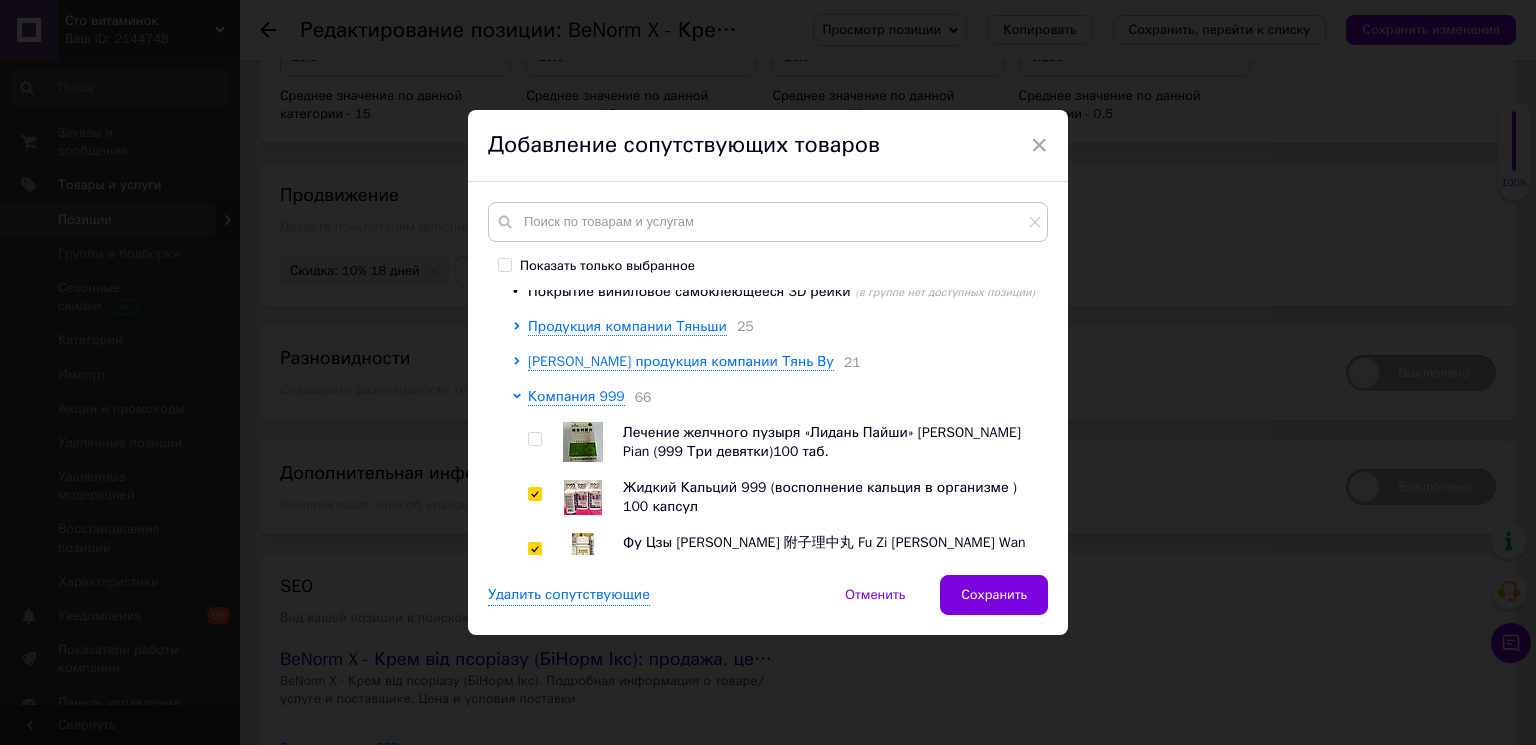 checkbox on "true" 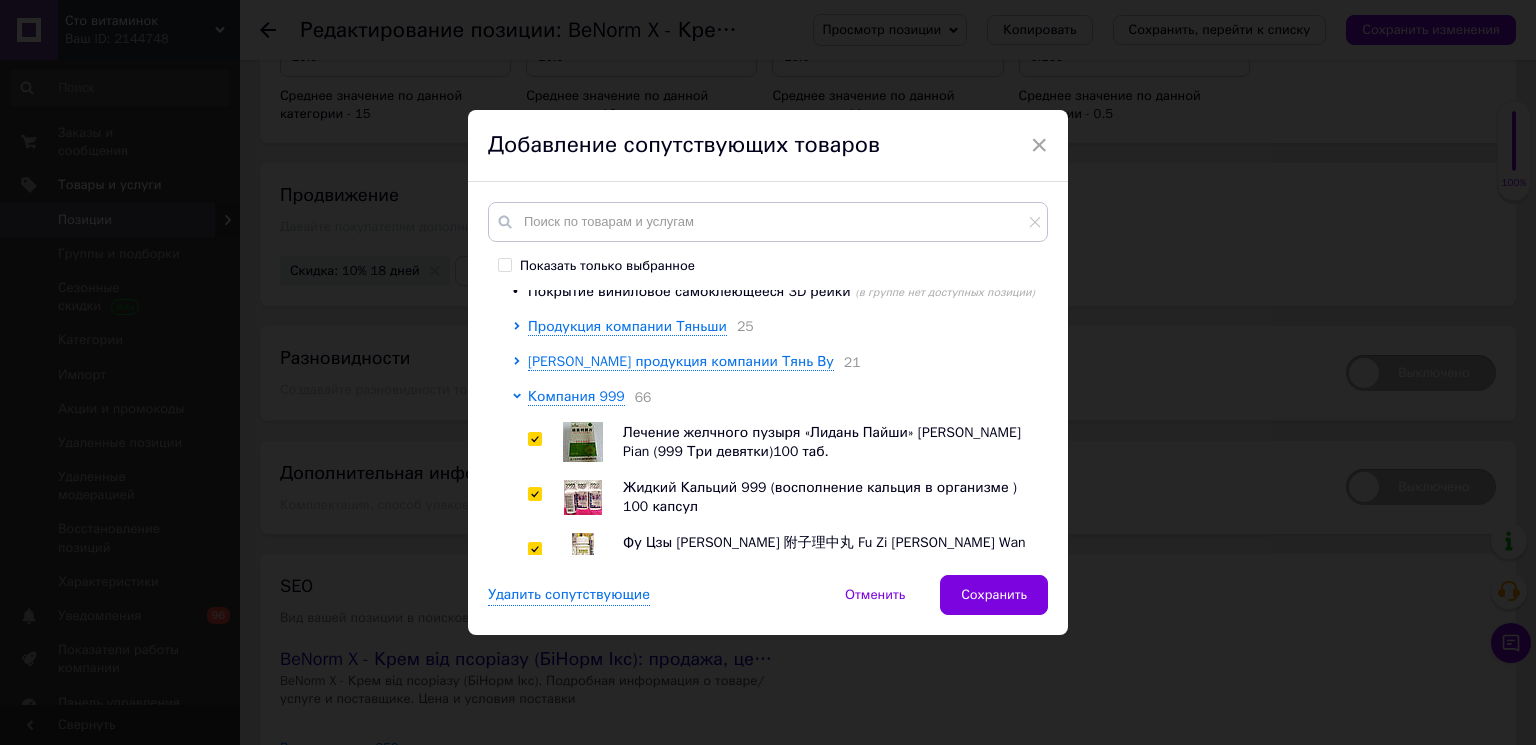 checkbox on "true" 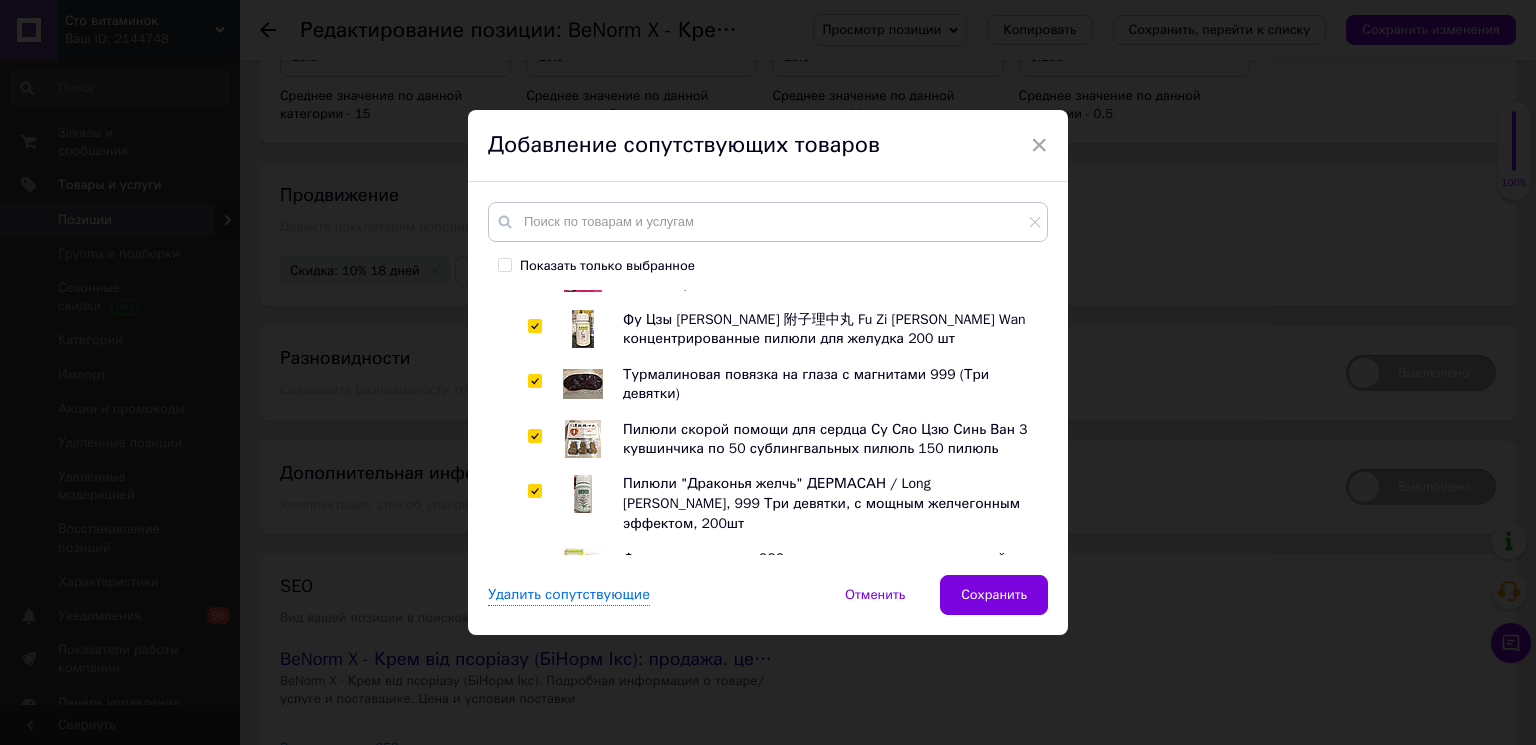 scroll, scrollTop: 781, scrollLeft: 0, axis: vertical 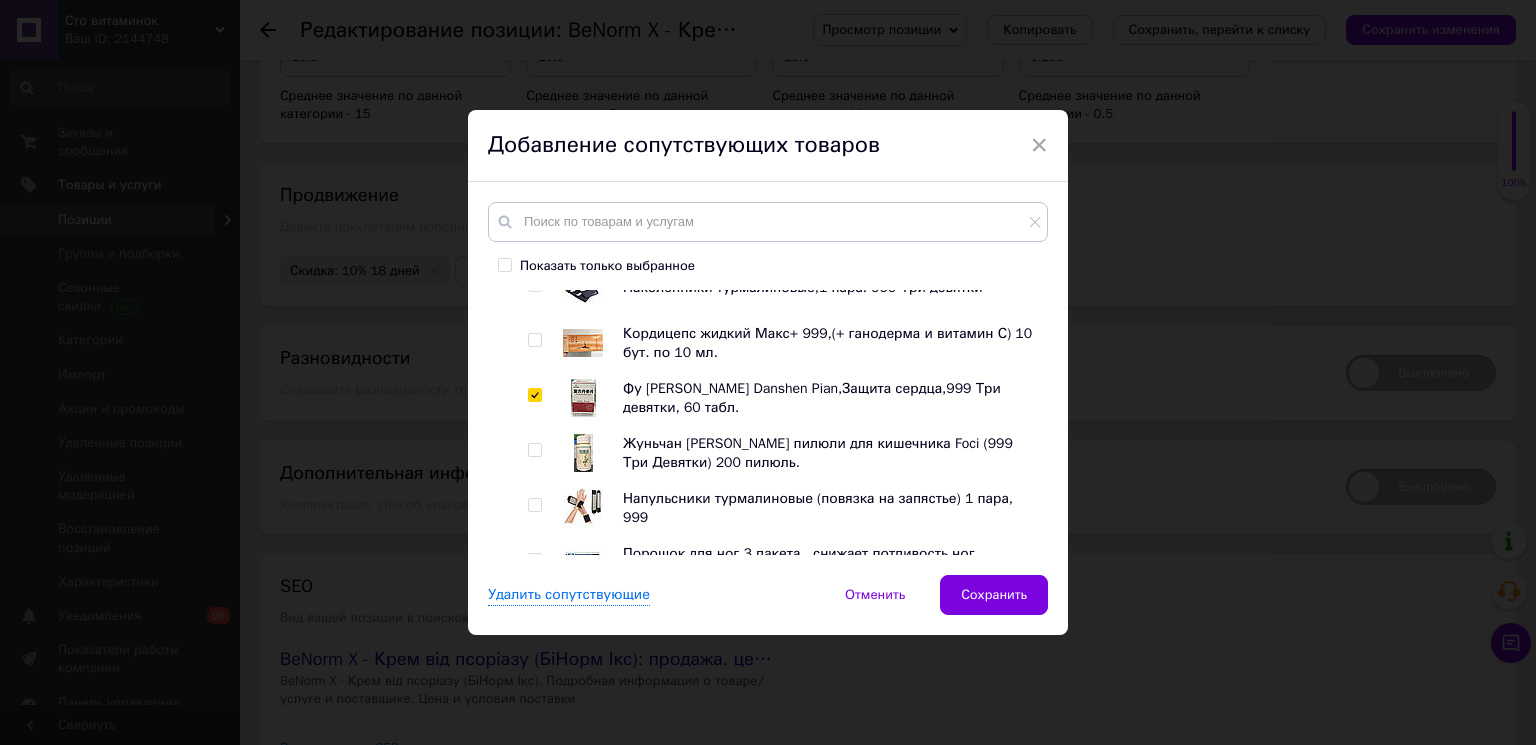 drag, startPoint x: 533, startPoint y: 545, endPoint x: 532, endPoint y: 530, distance: 15.033297 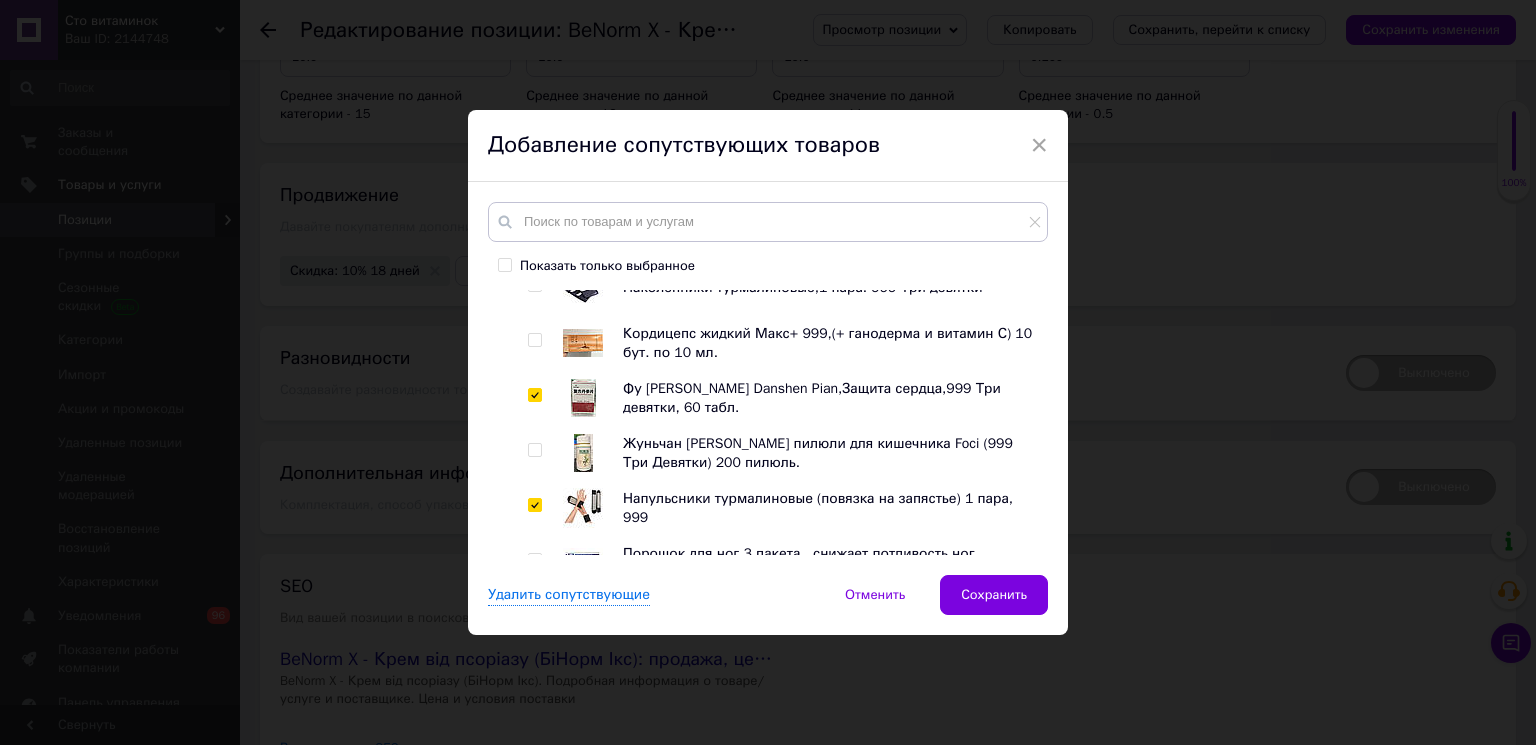 checkbox on "true" 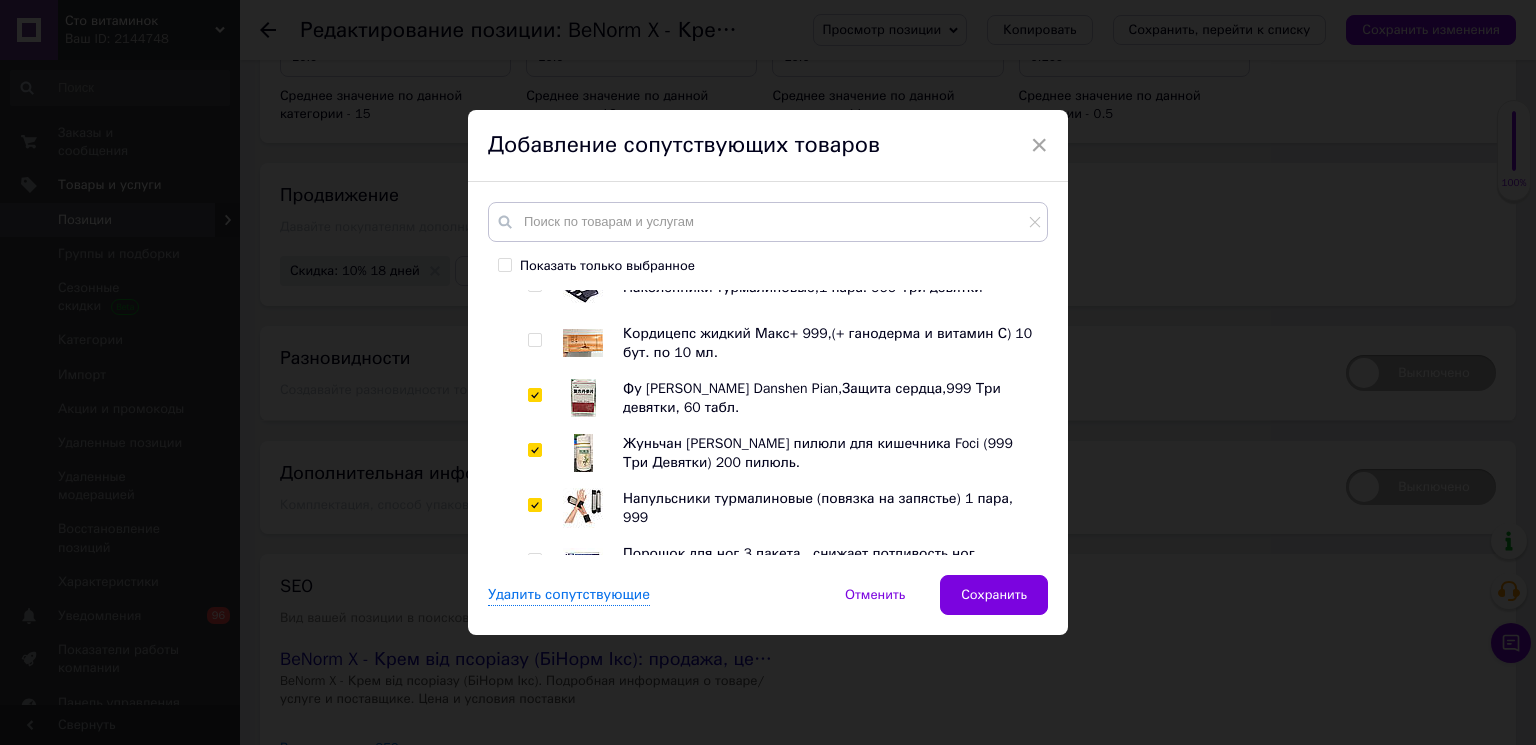 checkbox on "true" 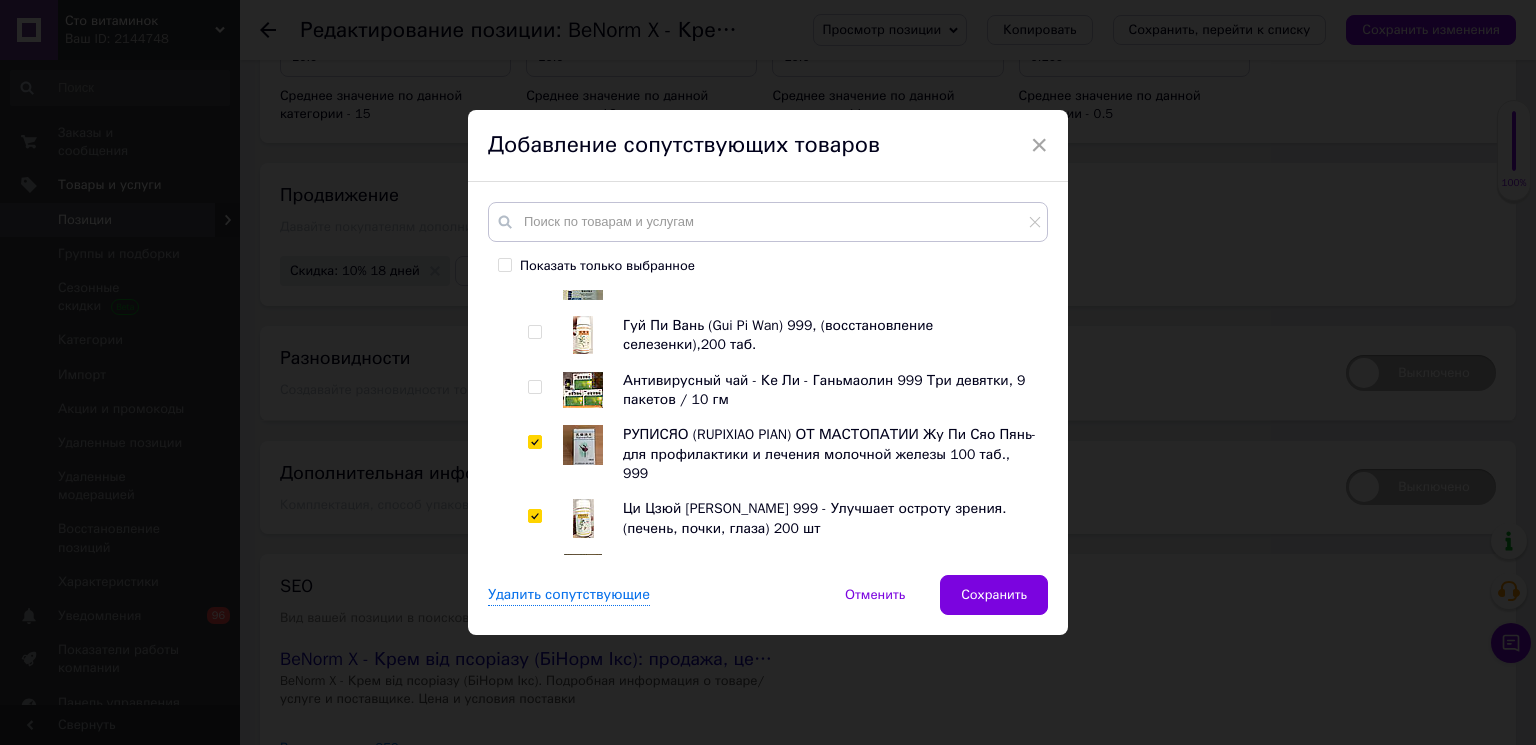 scroll, scrollTop: 1674, scrollLeft: 0, axis: vertical 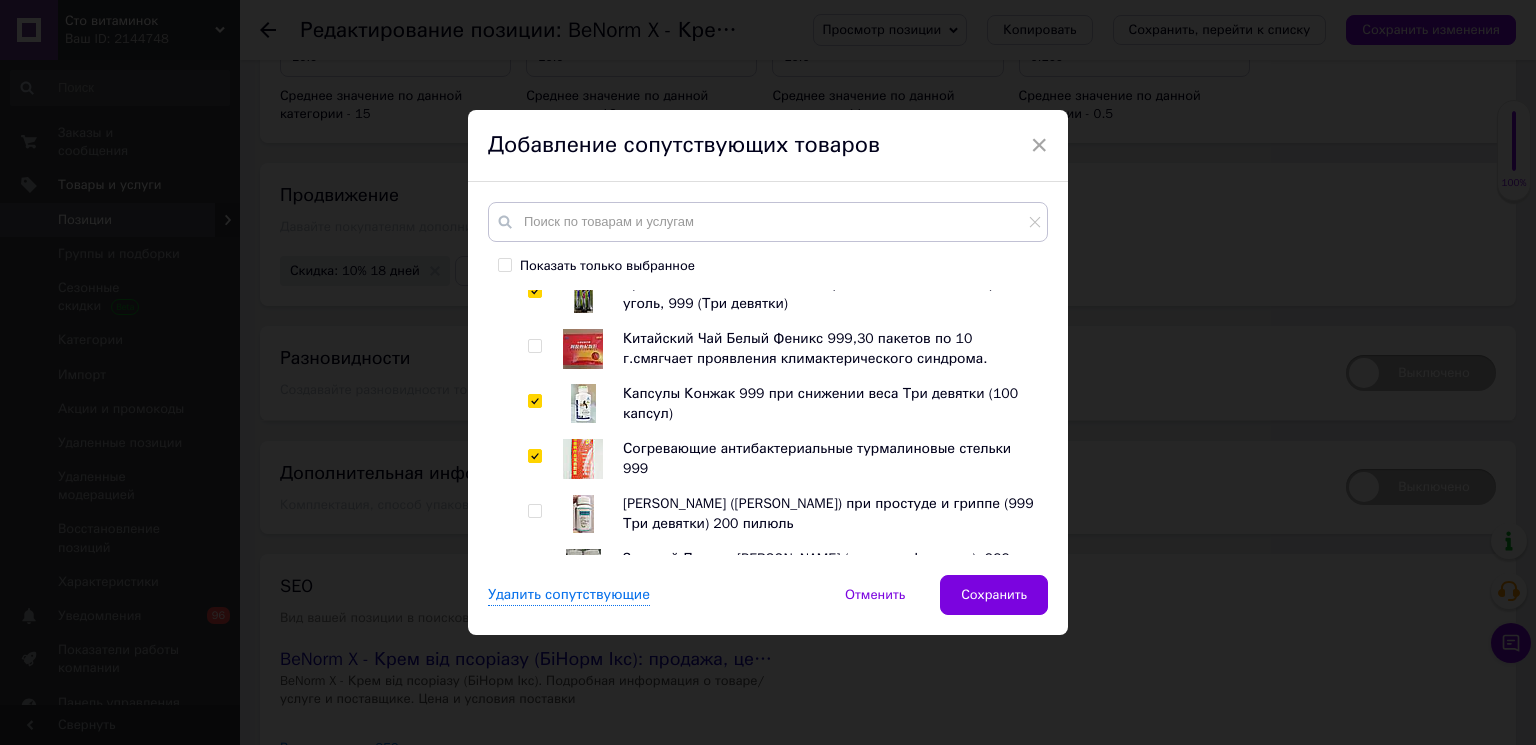 click at bounding box center (534, 511) 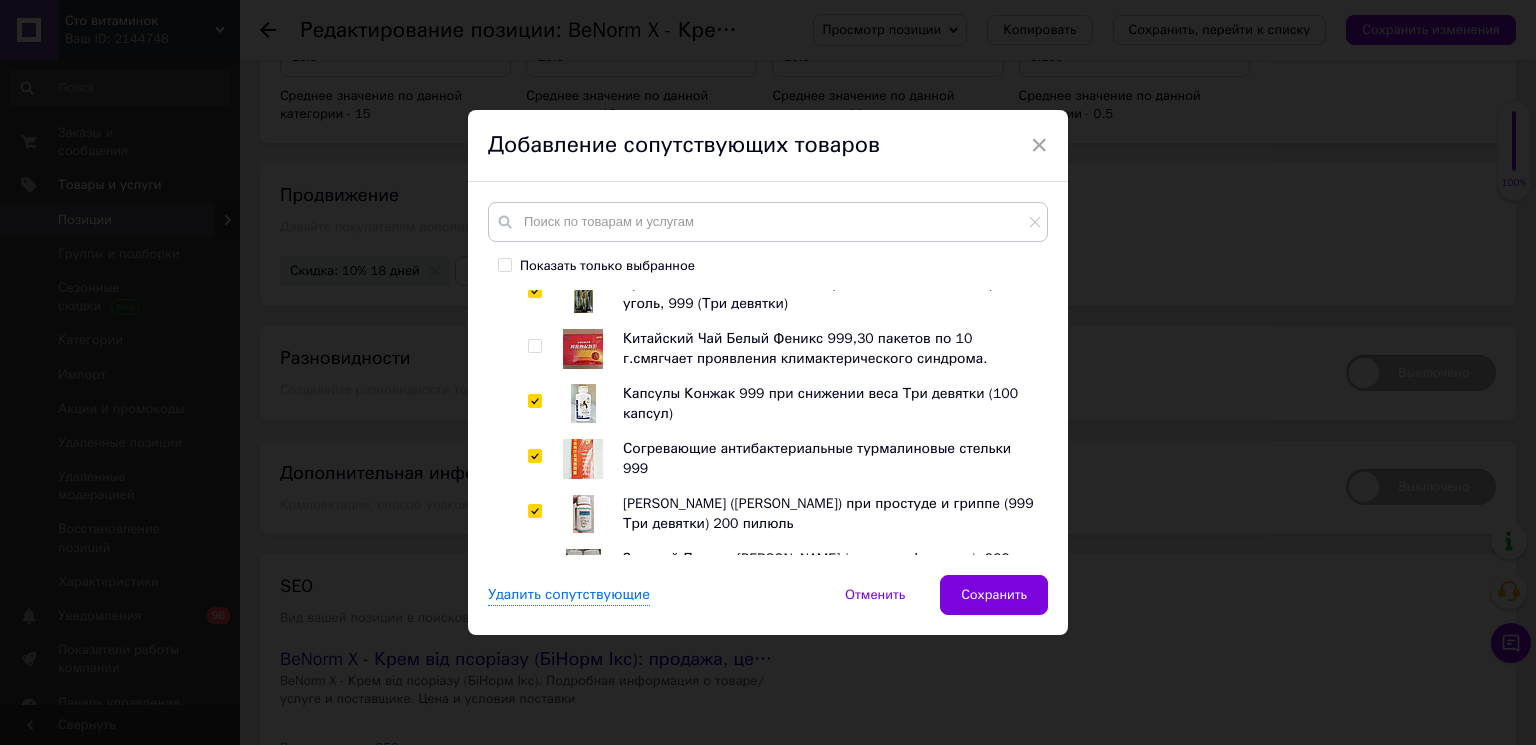checkbox on "true" 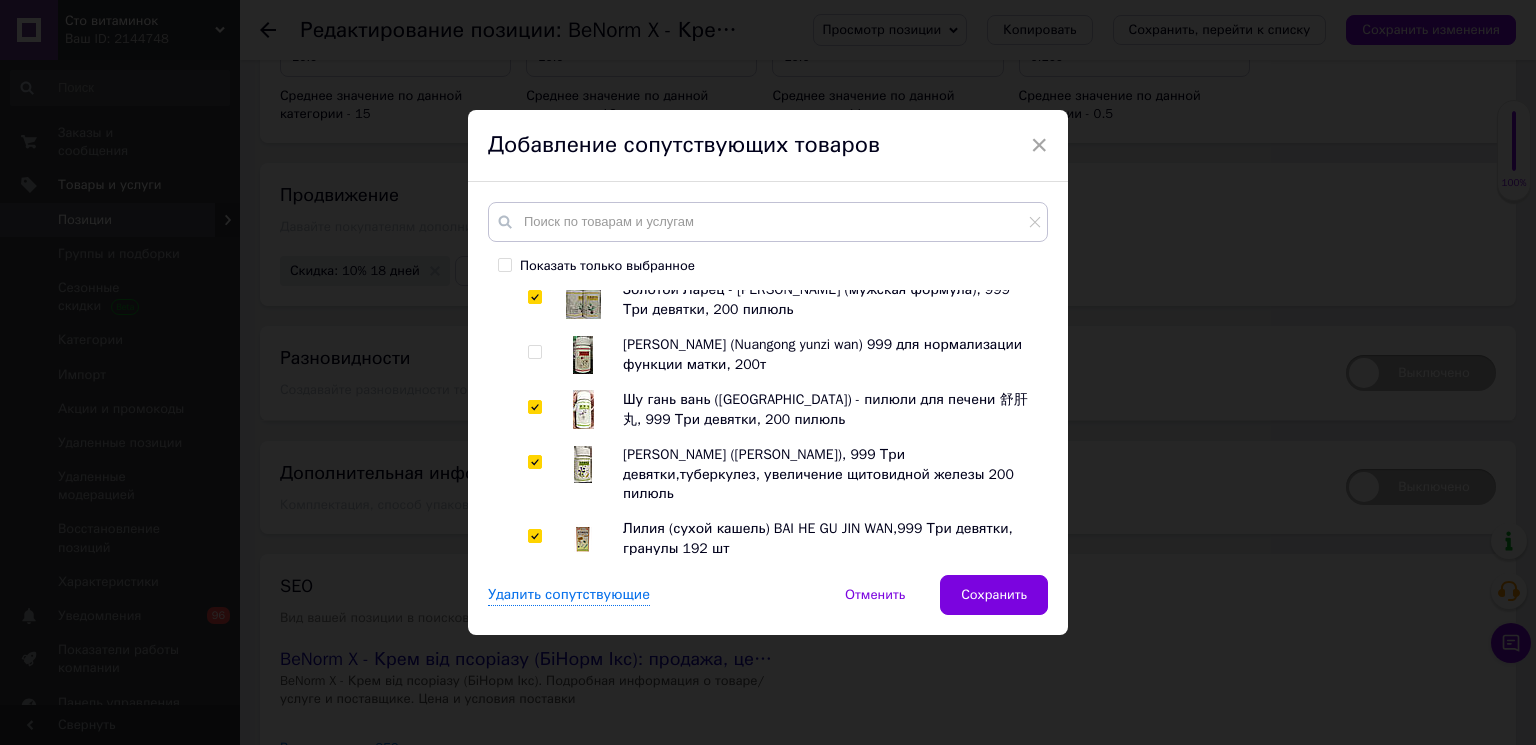 scroll, scrollTop: 2009, scrollLeft: 0, axis: vertical 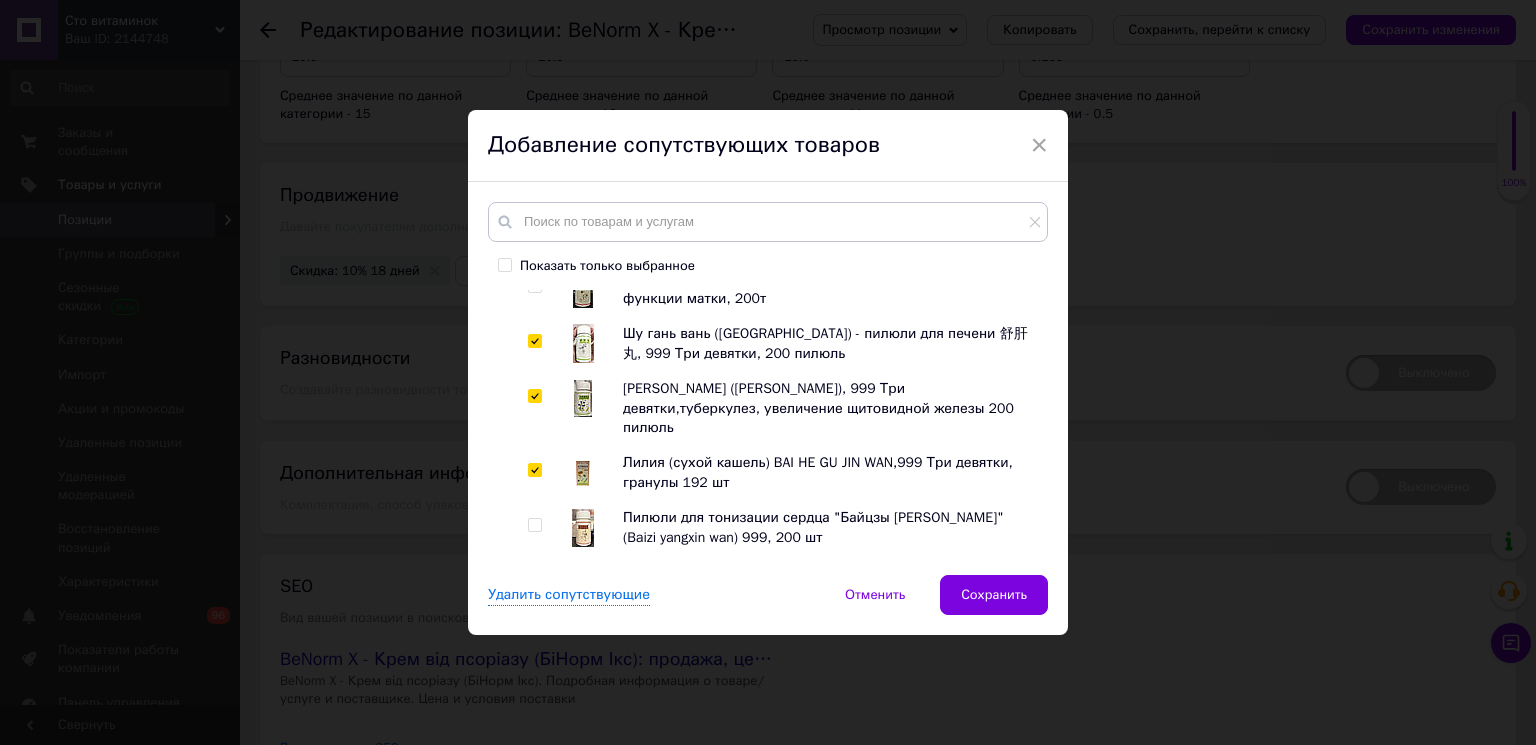 click at bounding box center (534, 525) 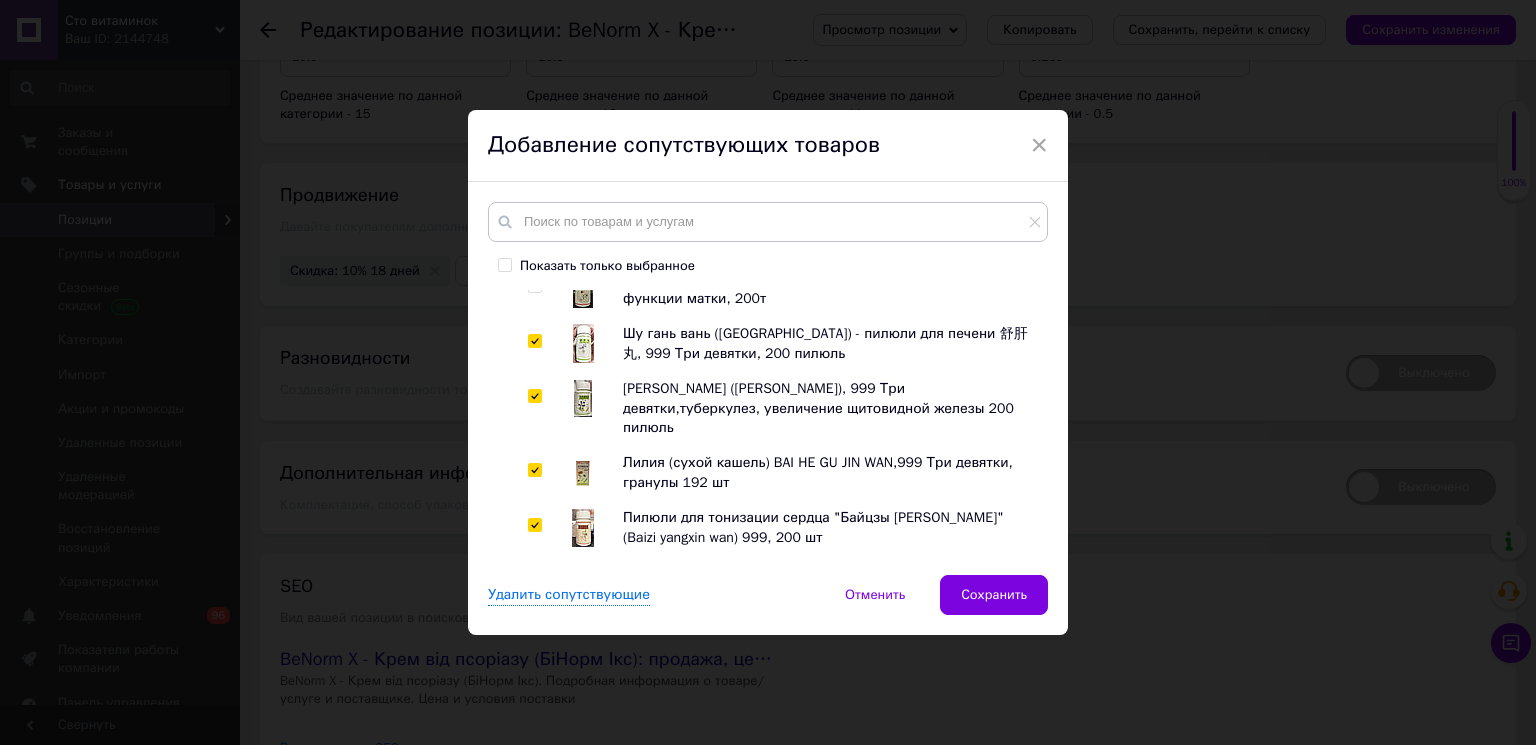 checkbox on "true" 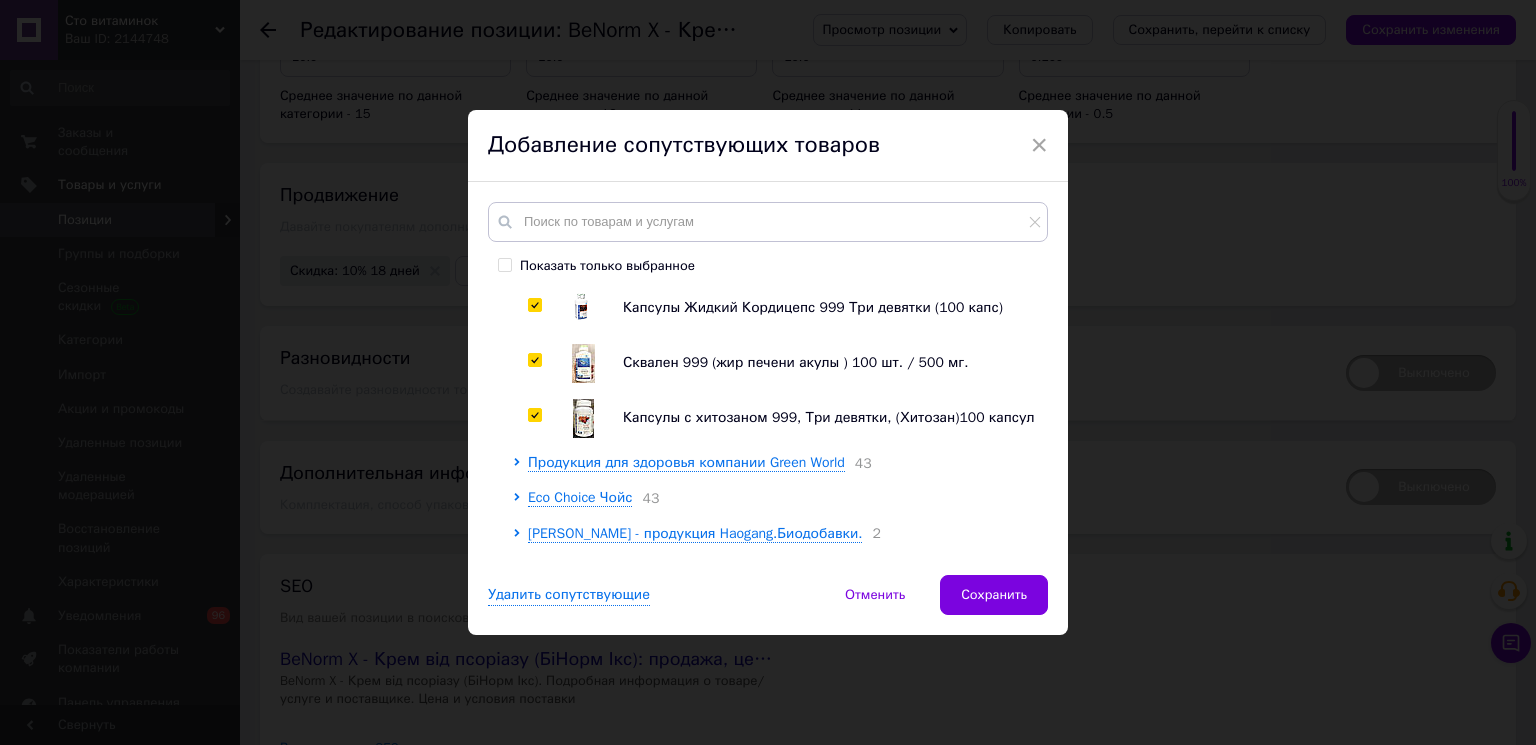 scroll, scrollTop: 3906, scrollLeft: 0, axis: vertical 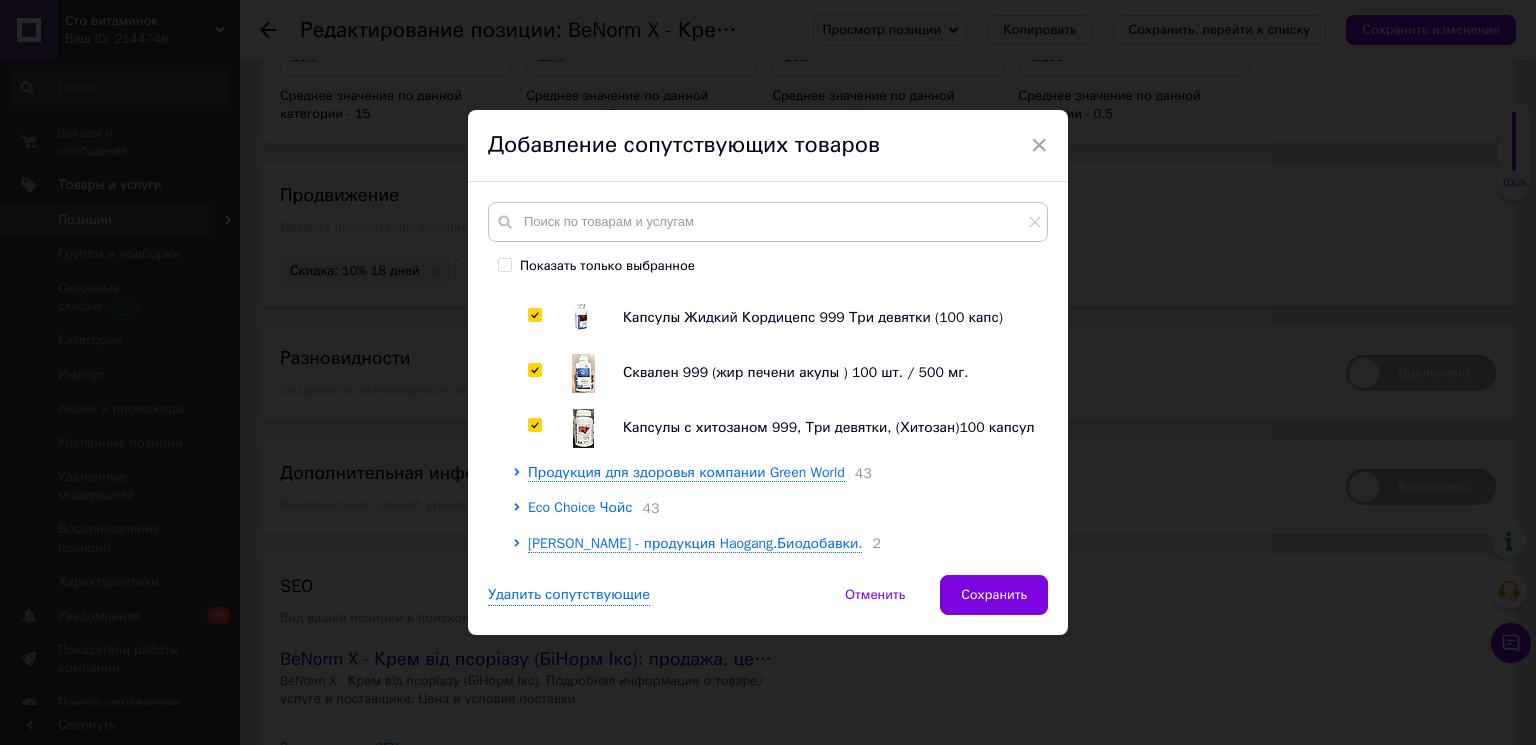 click on "Eco Choice Чойс" at bounding box center [580, 507] 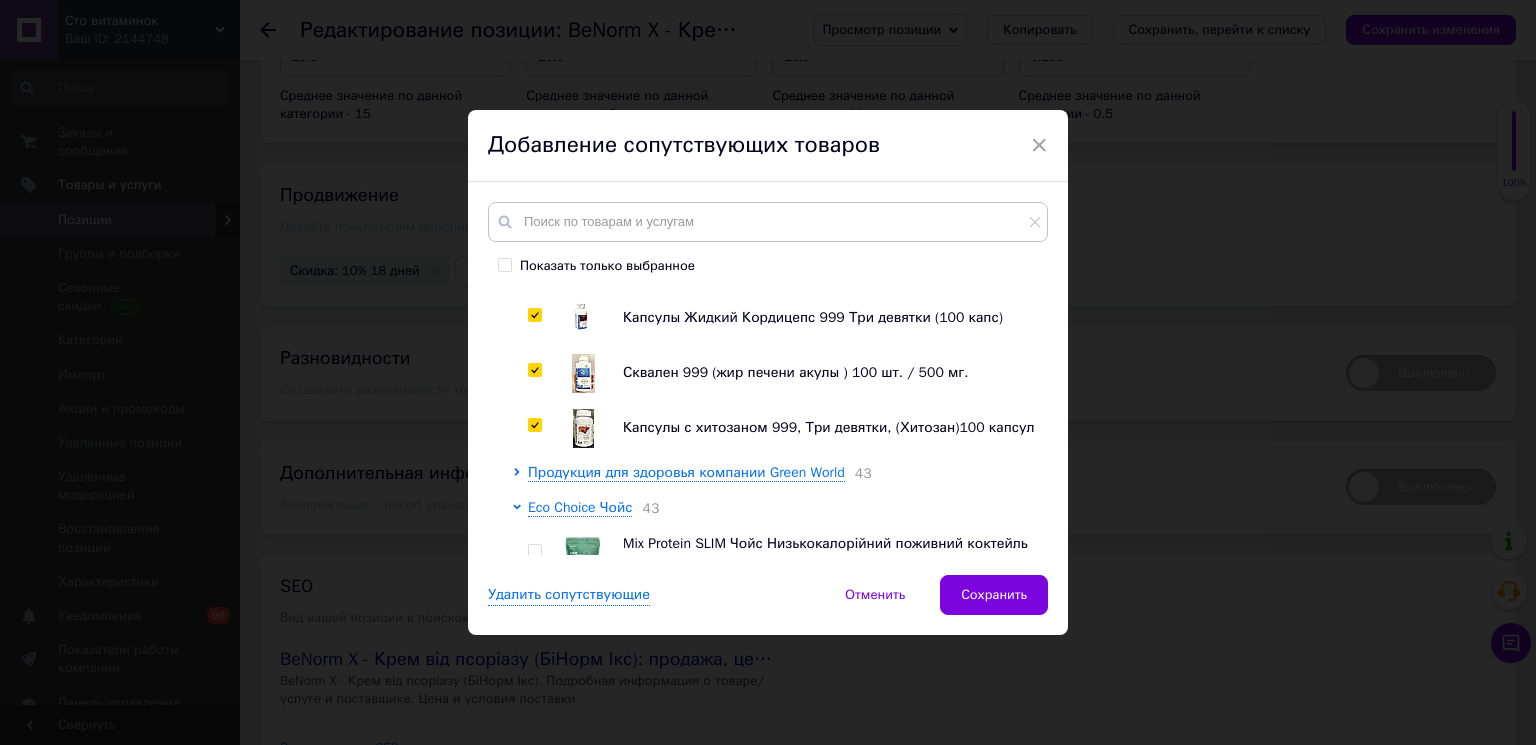 drag, startPoint x: 533, startPoint y: 541, endPoint x: 534, endPoint y: 530, distance: 11.045361 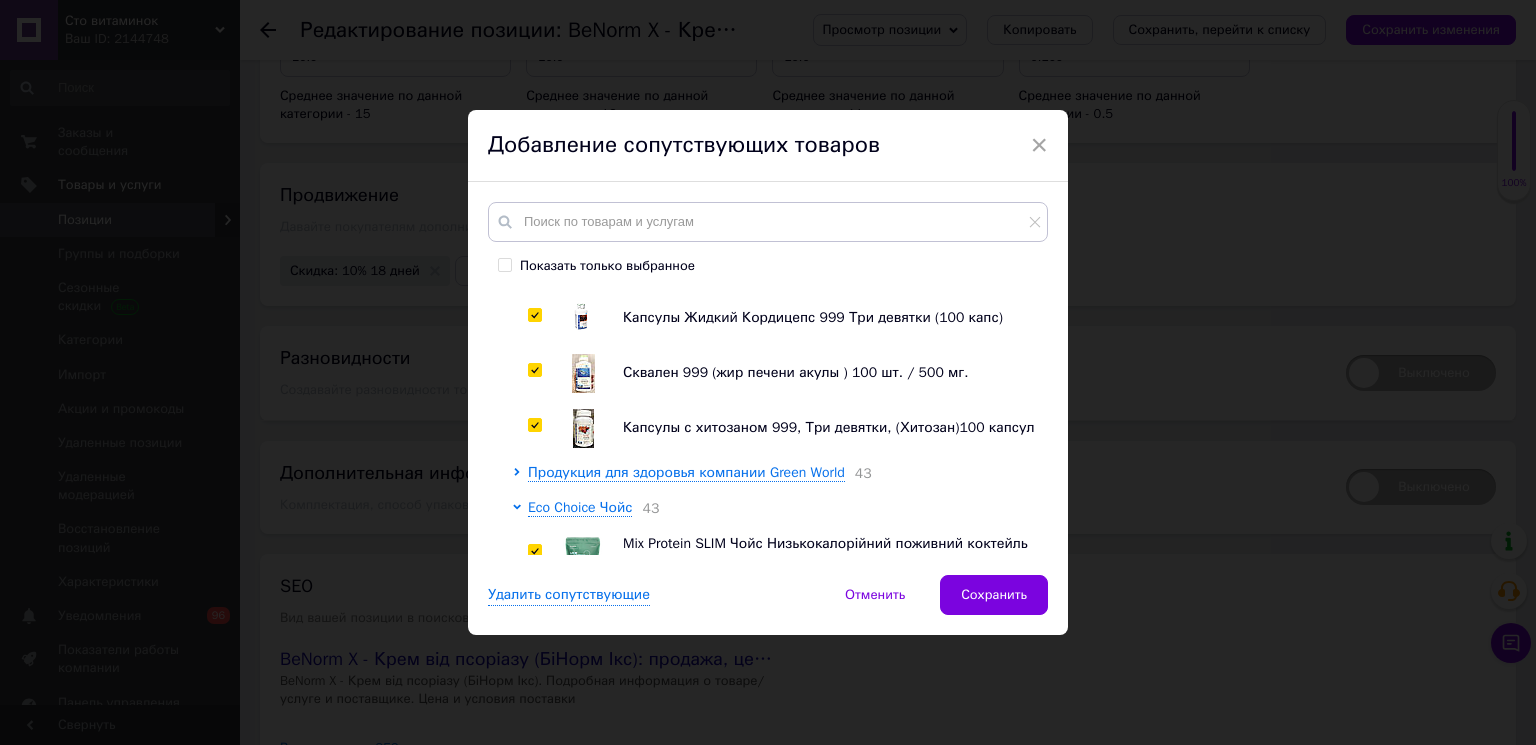 checkbox on "true" 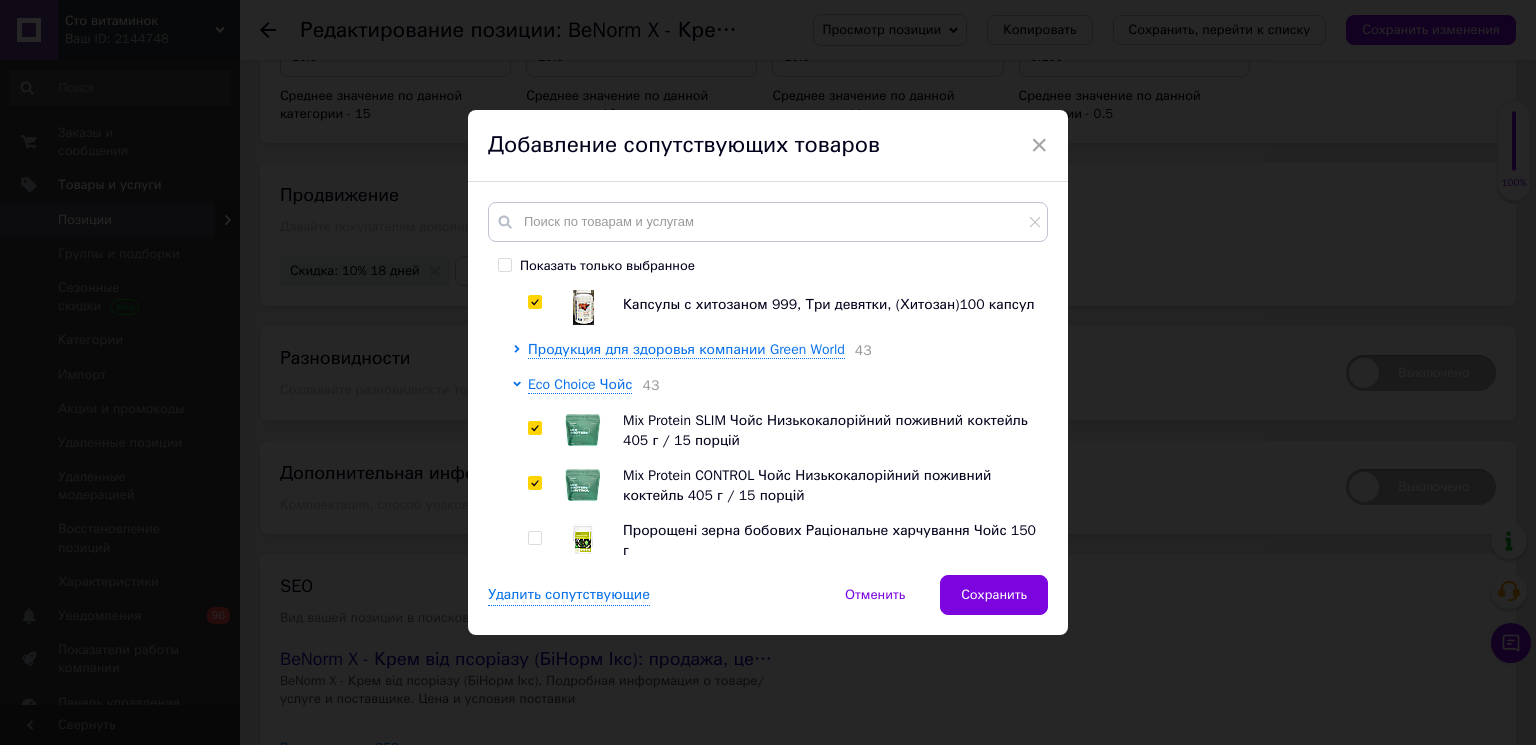 scroll, scrollTop: 4129, scrollLeft: 0, axis: vertical 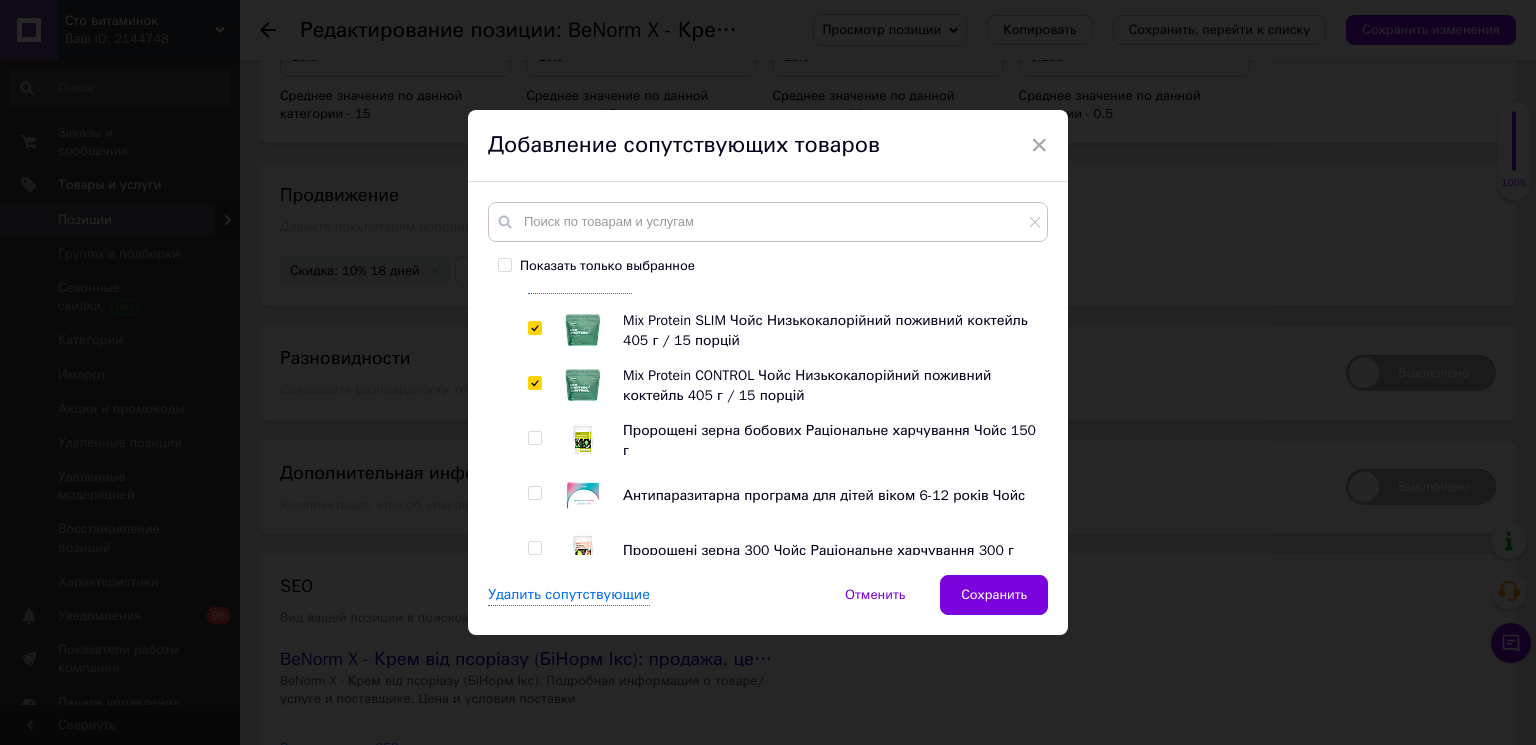 click at bounding box center [534, 603] 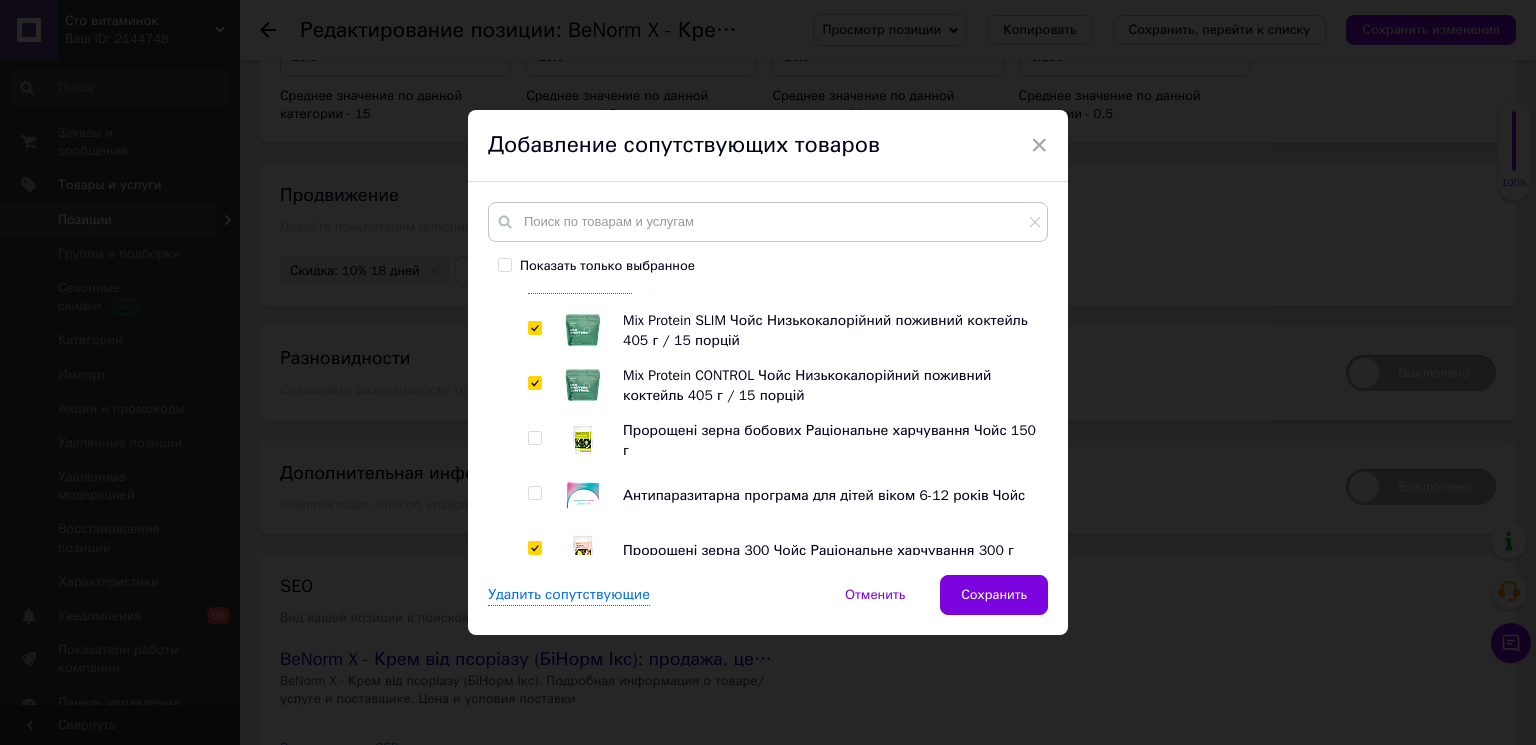 checkbox on "true" 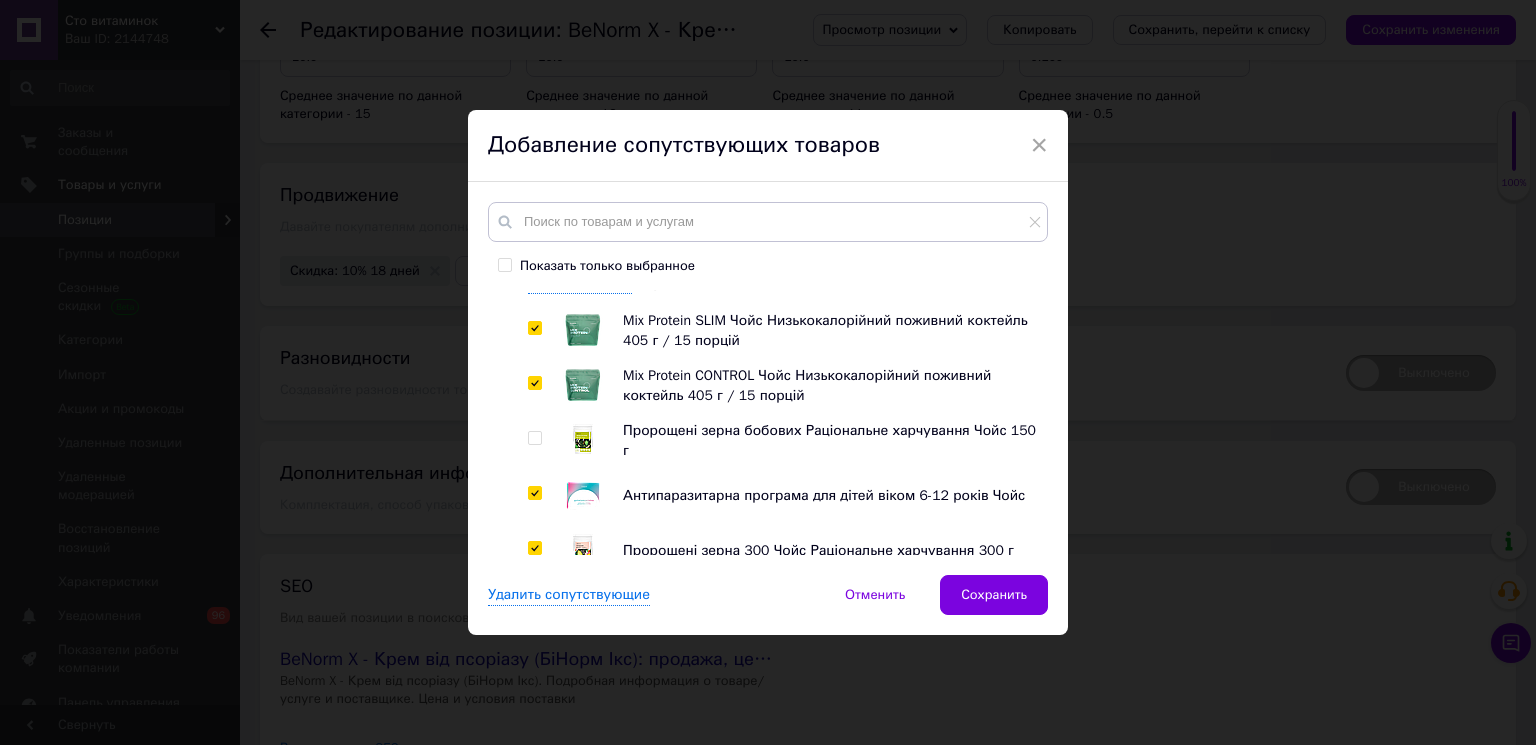 checkbox on "true" 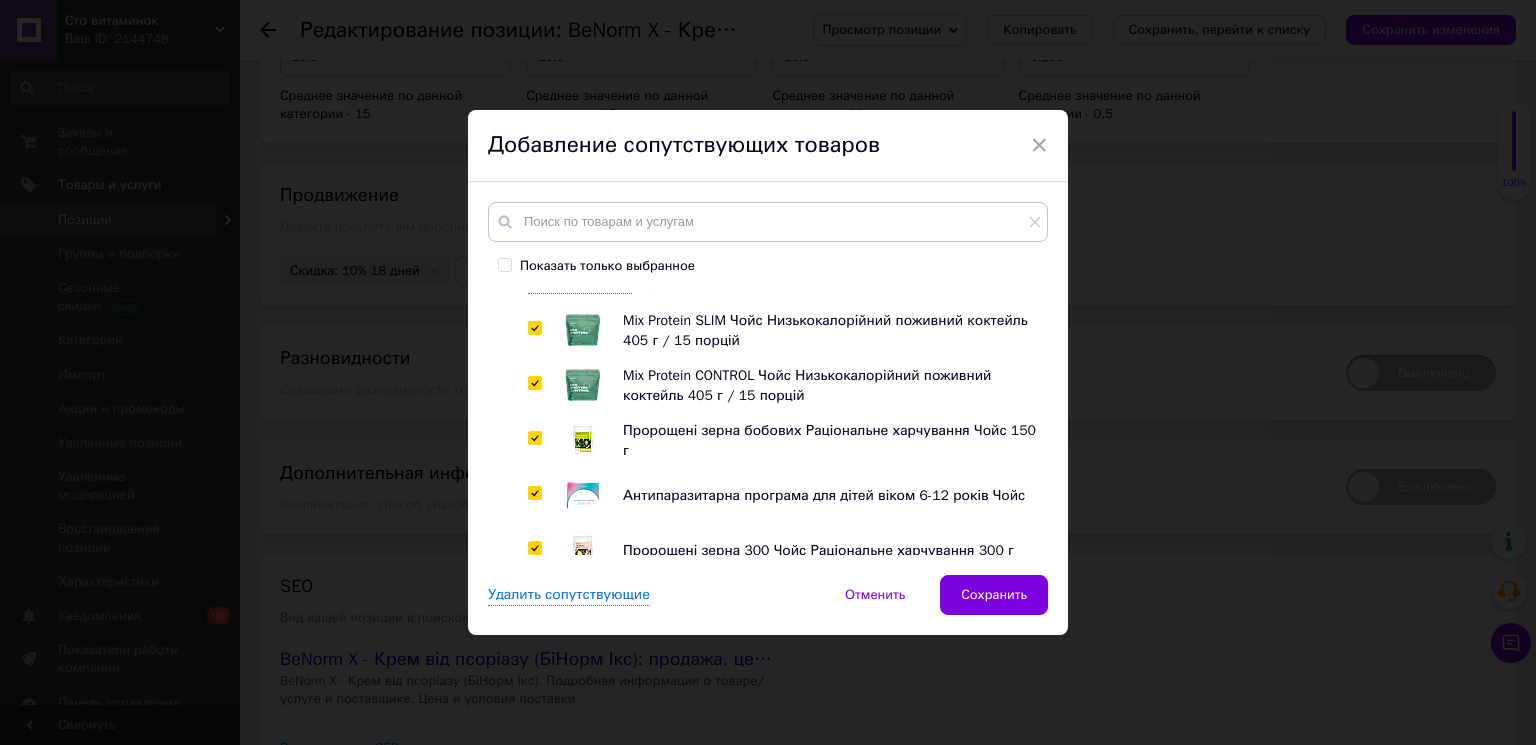 checkbox on "true" 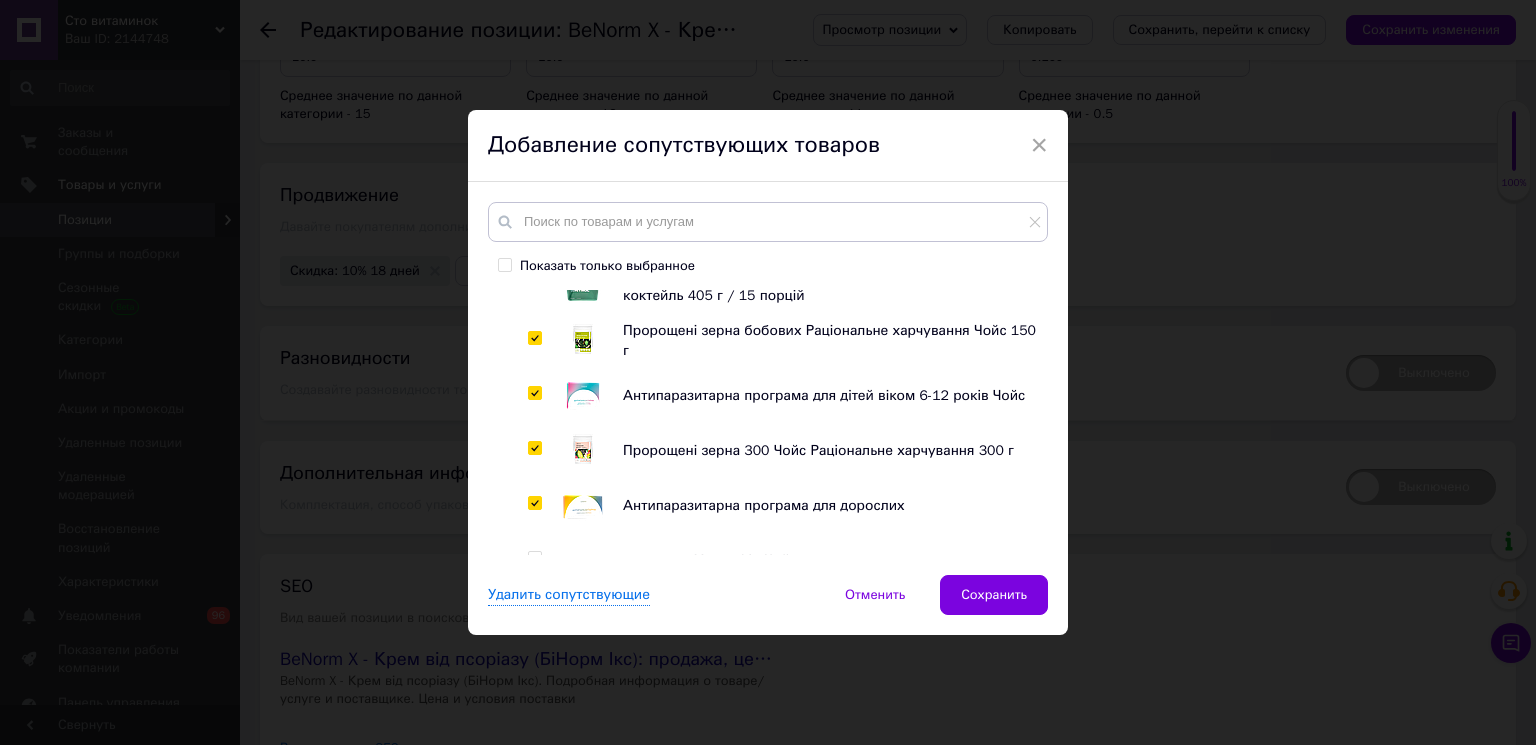 scroll, scrollTop: 4464, scrollLeft: 0, axis: vertical 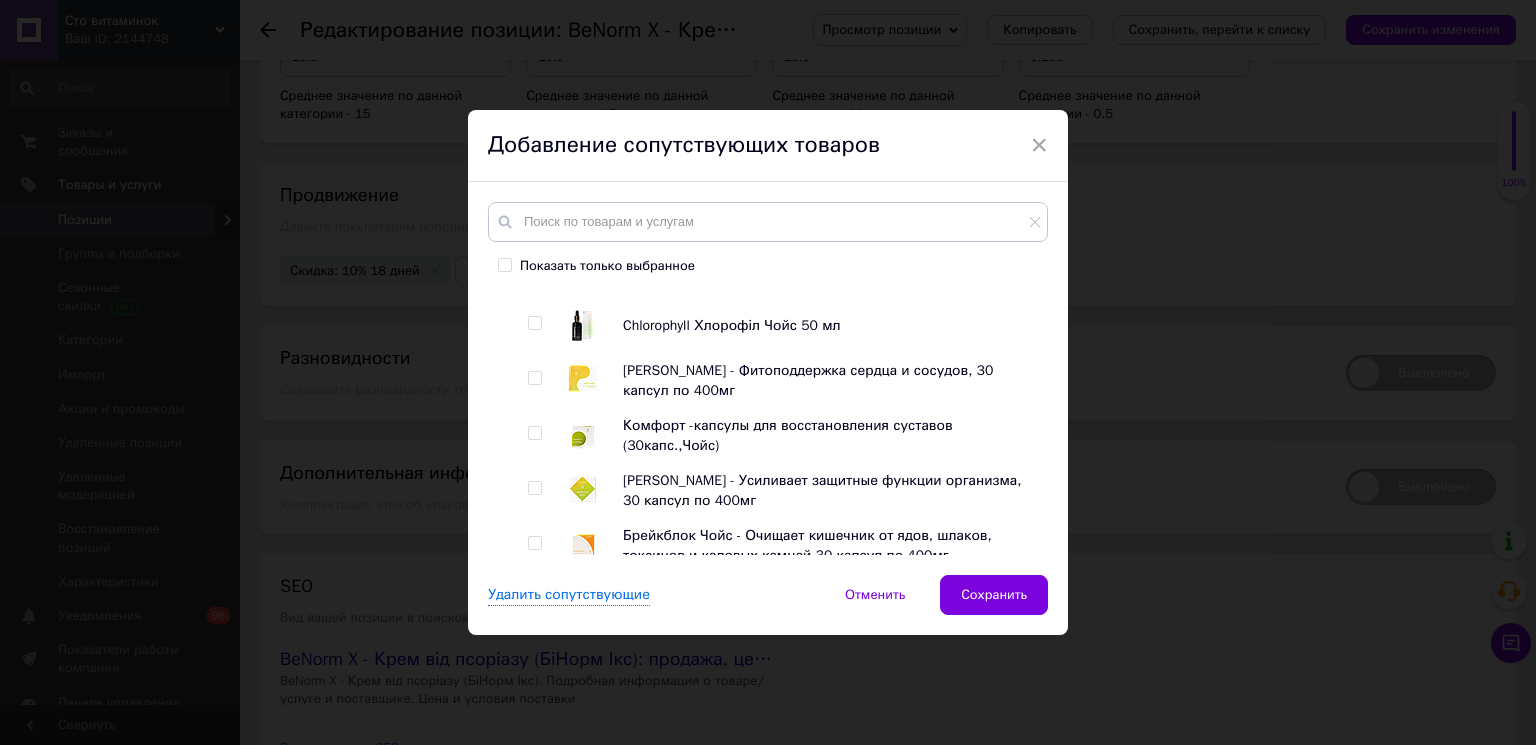 click at bounding box center (534, 598) 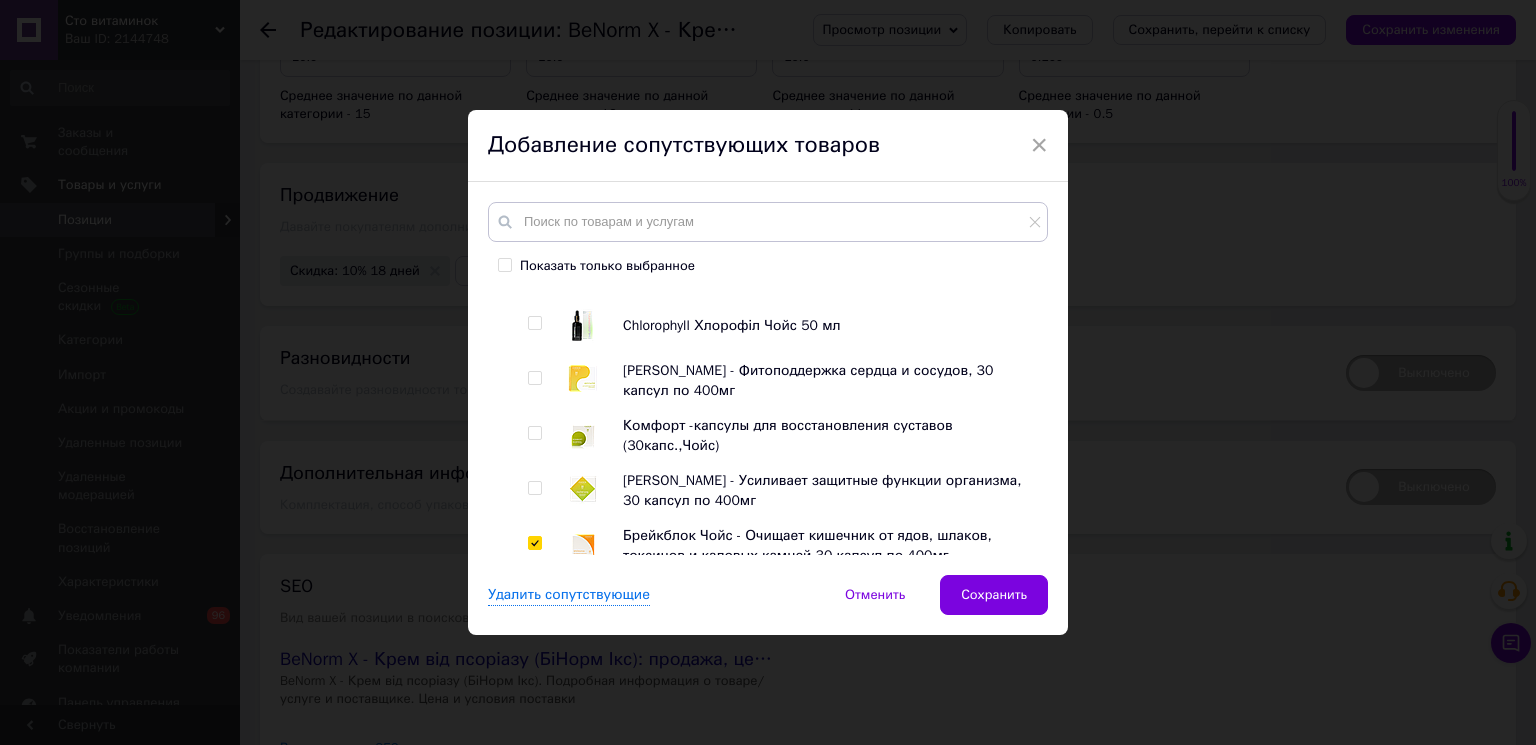 checkbox on "true" 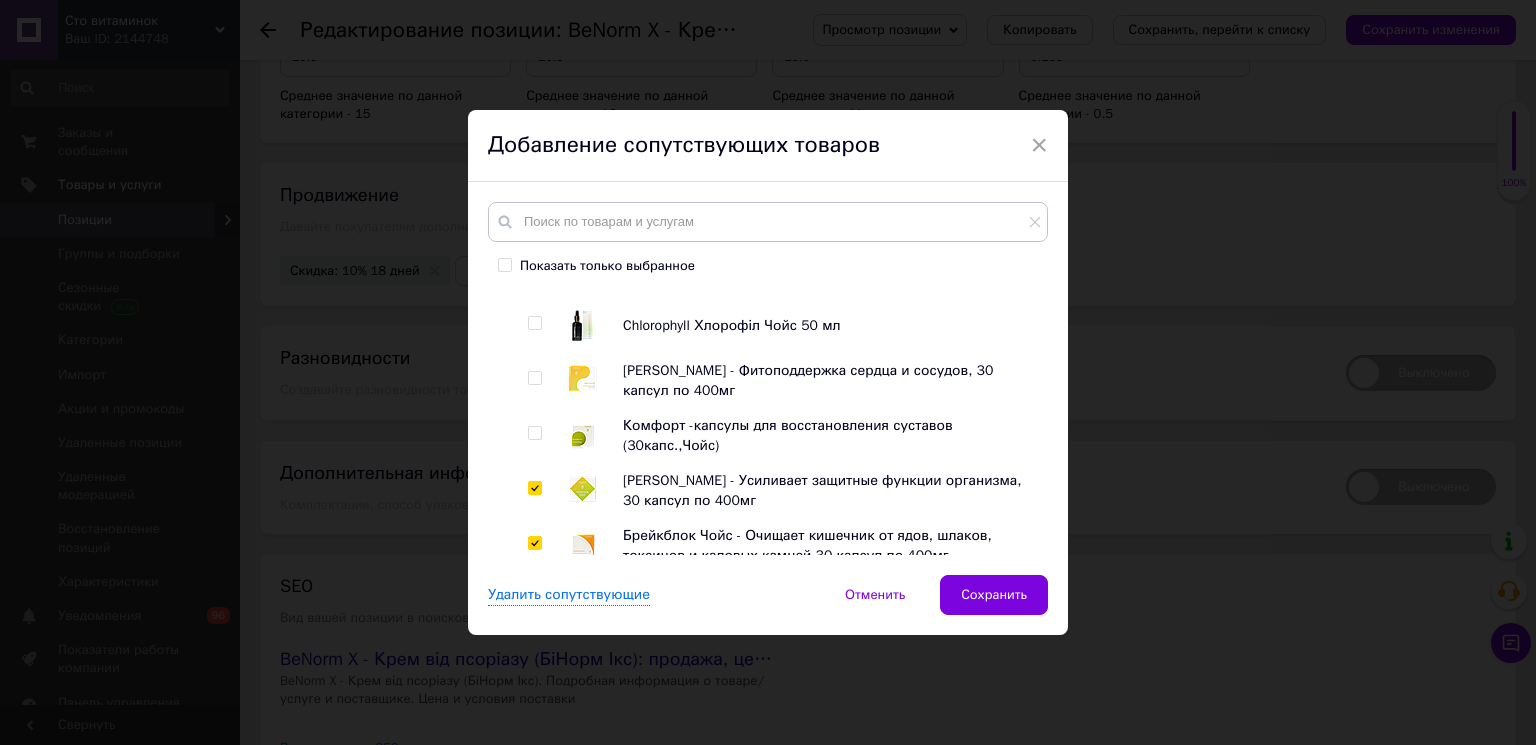 checkbox on "true" 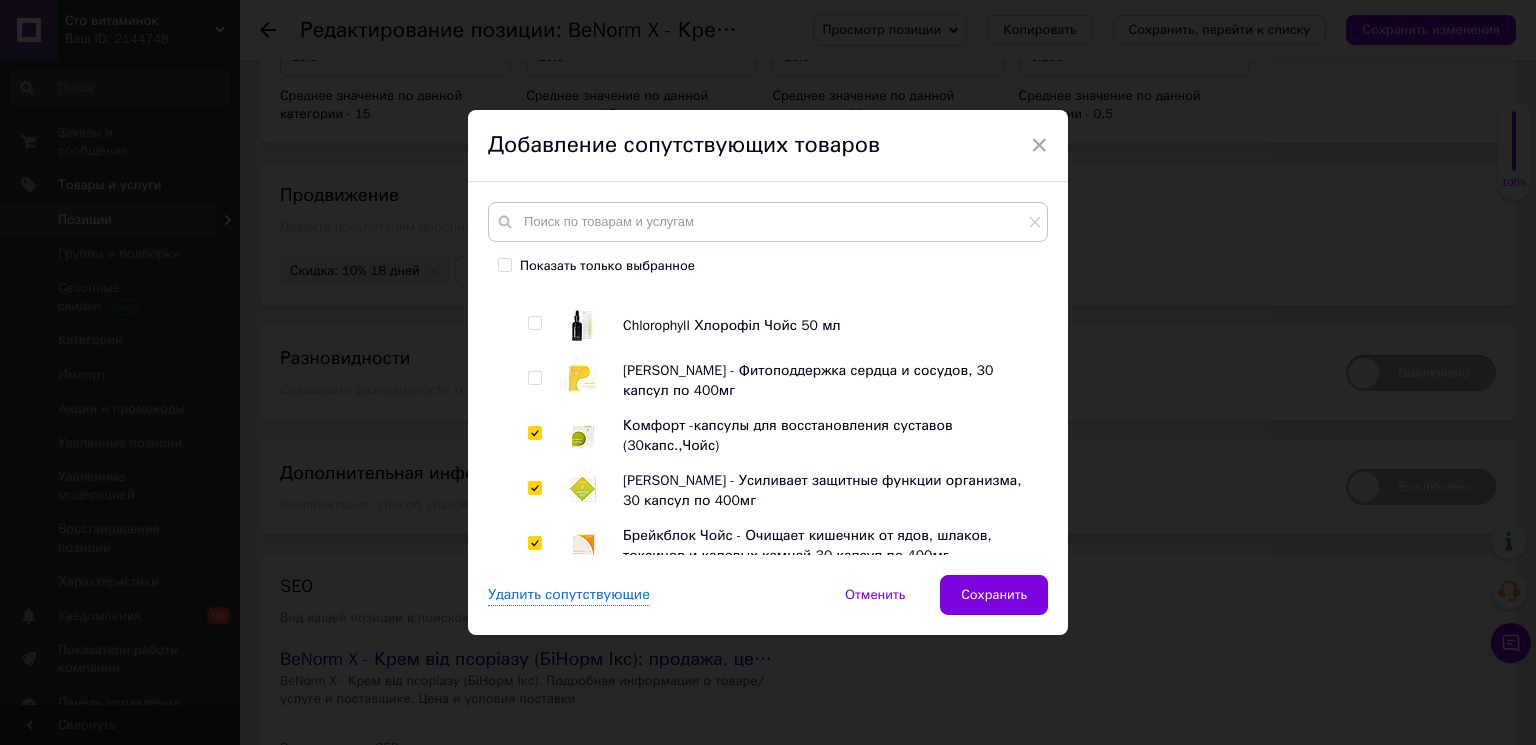 checkbox on "true" 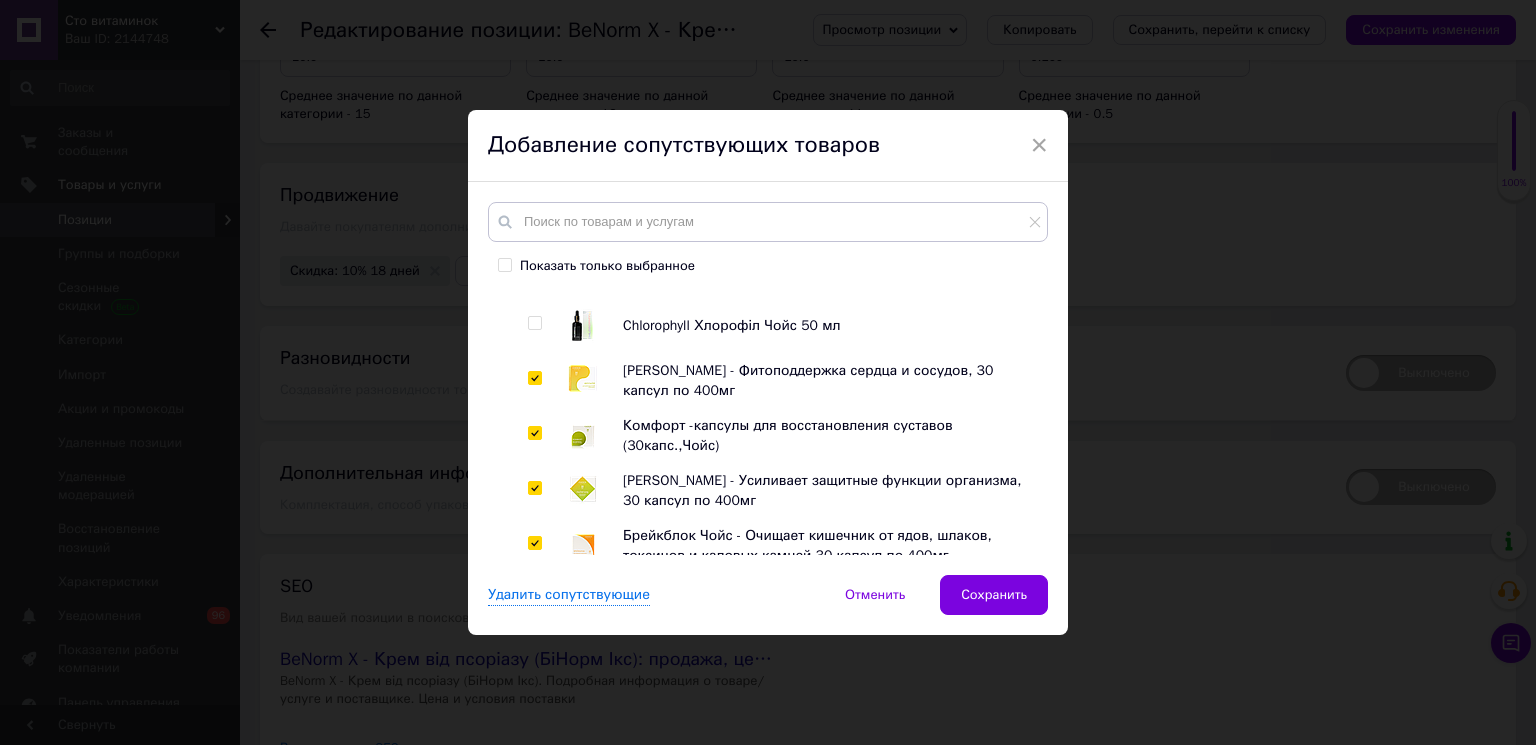checkbox on "true" 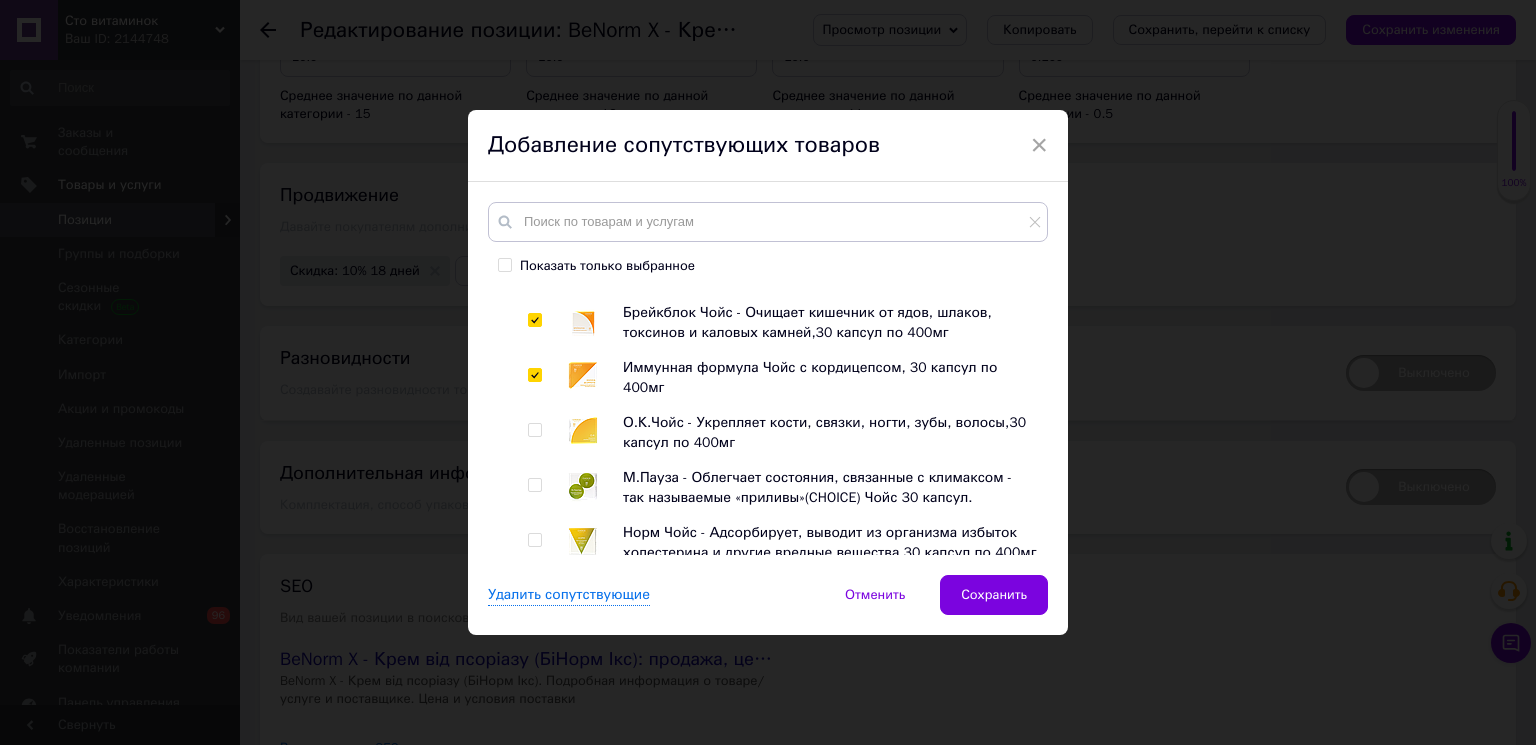 click at bounding box center (534, 595) 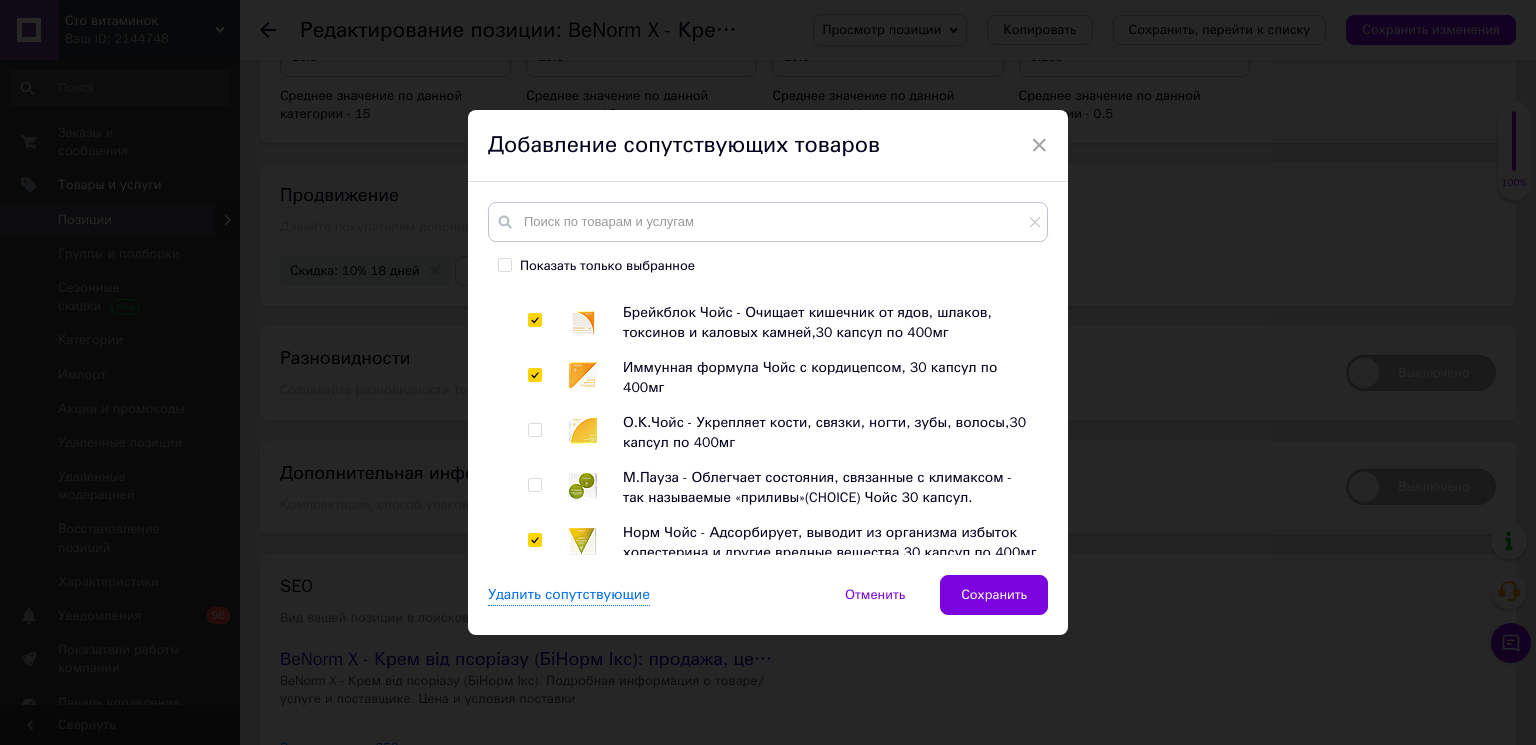 checkbox on "true" 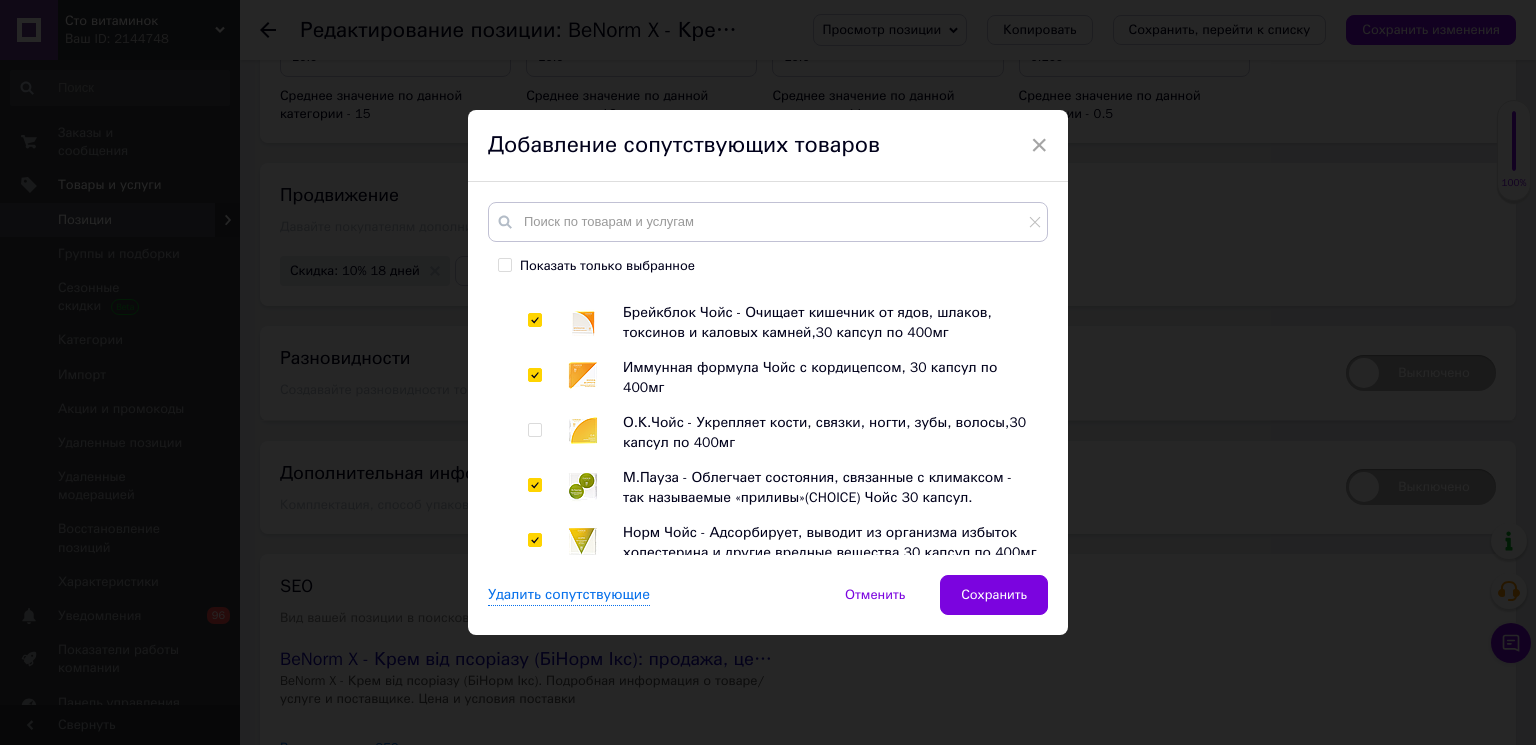 checkbox on "true" 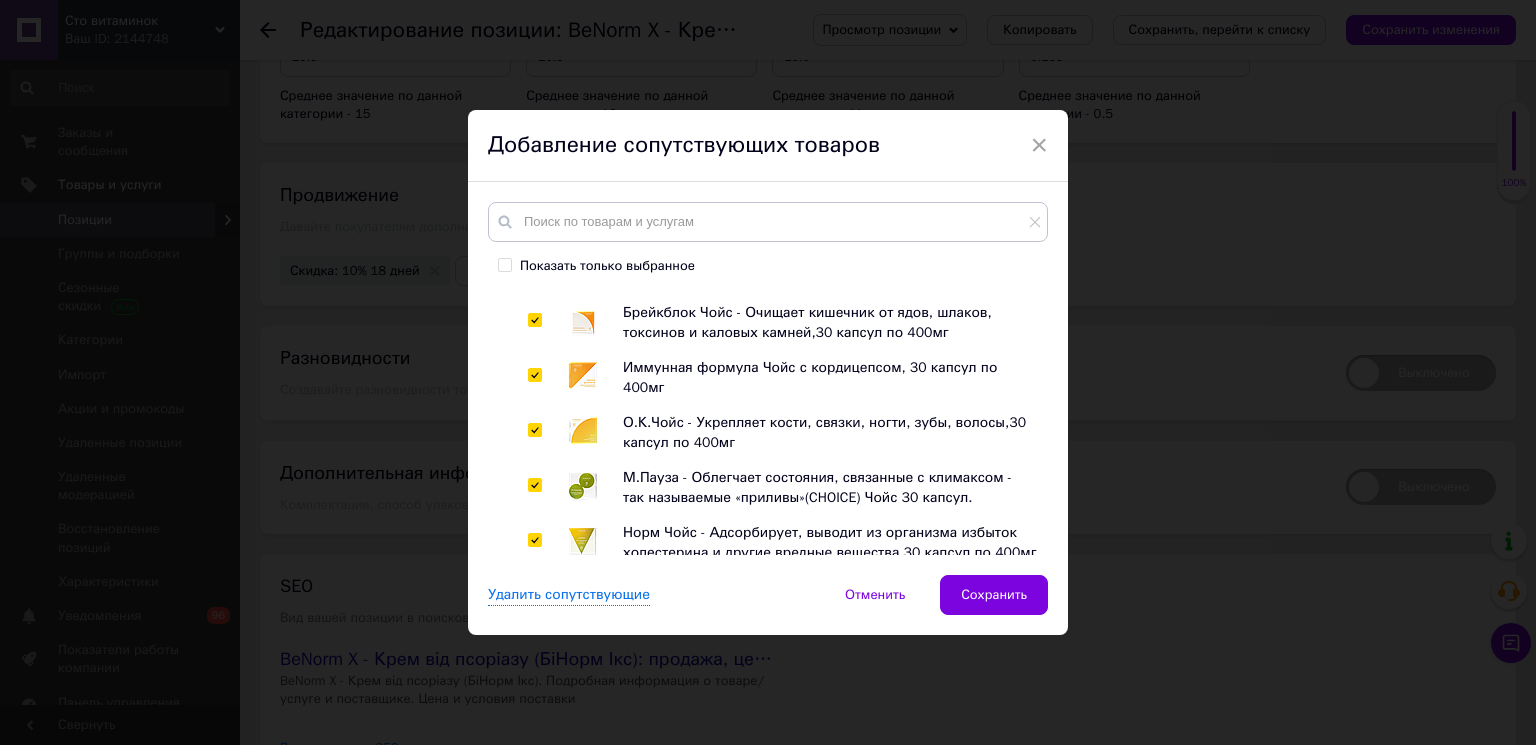 checkbox on "true" 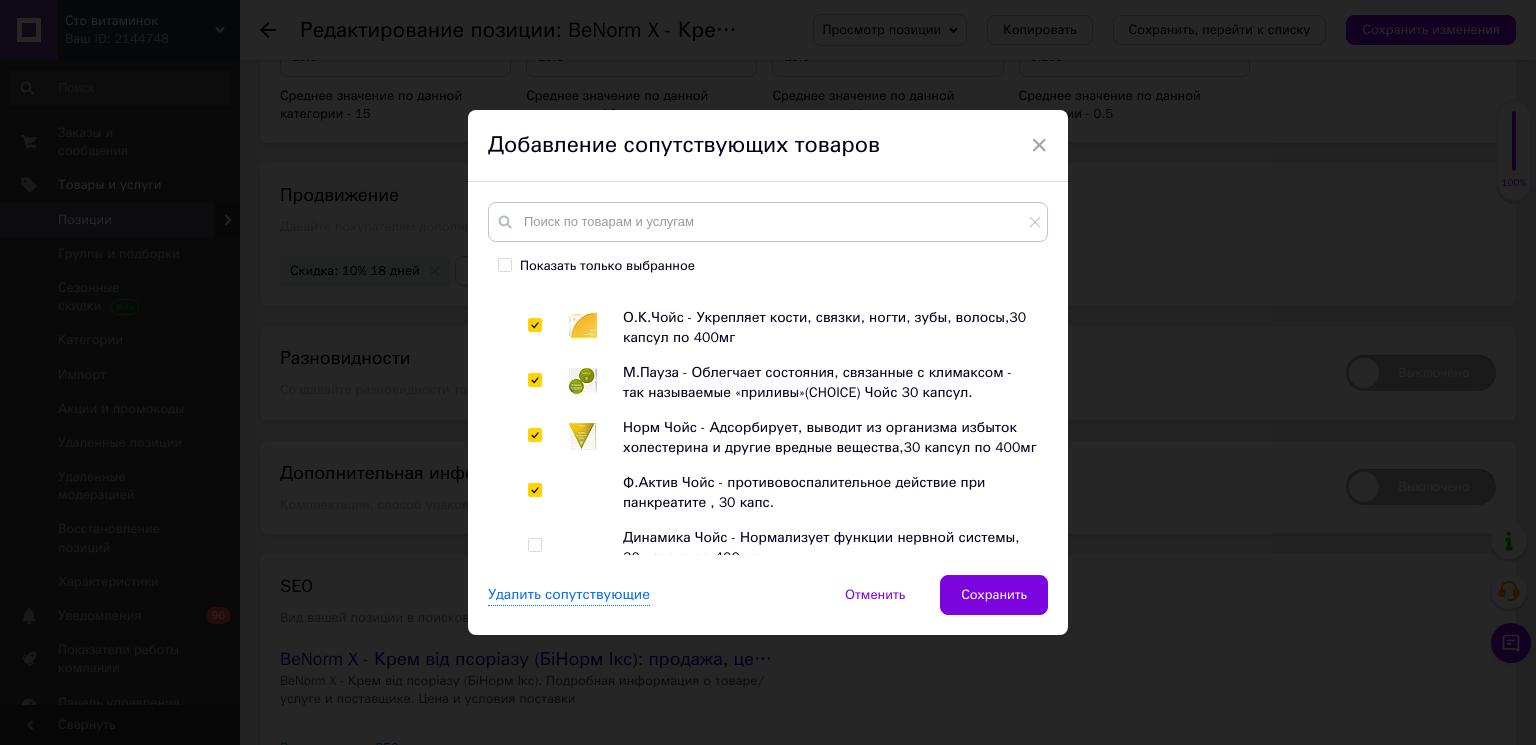 scroll, scrollTop: 5022, scrollLeft: 0, axis: vertical 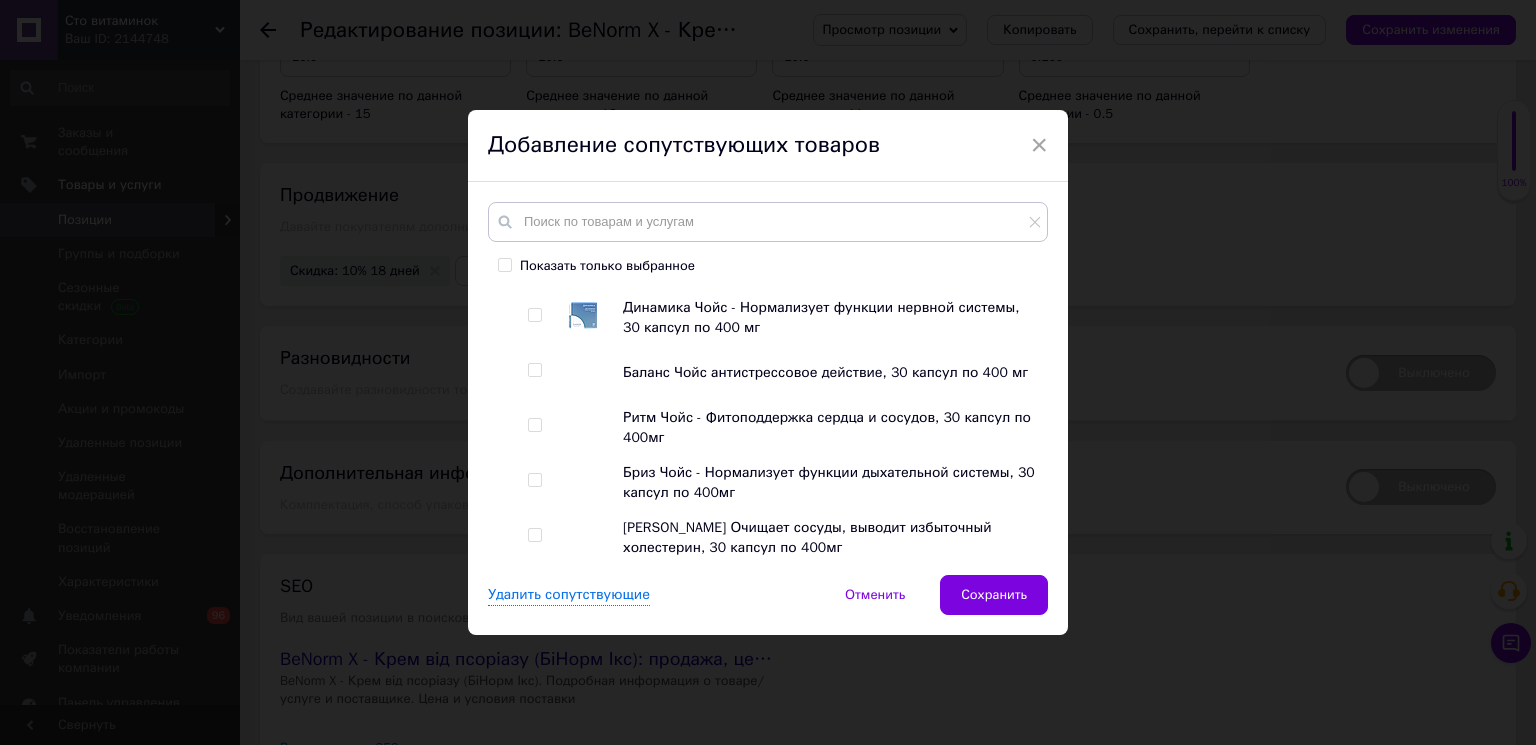click at bounding box center [538, 593] 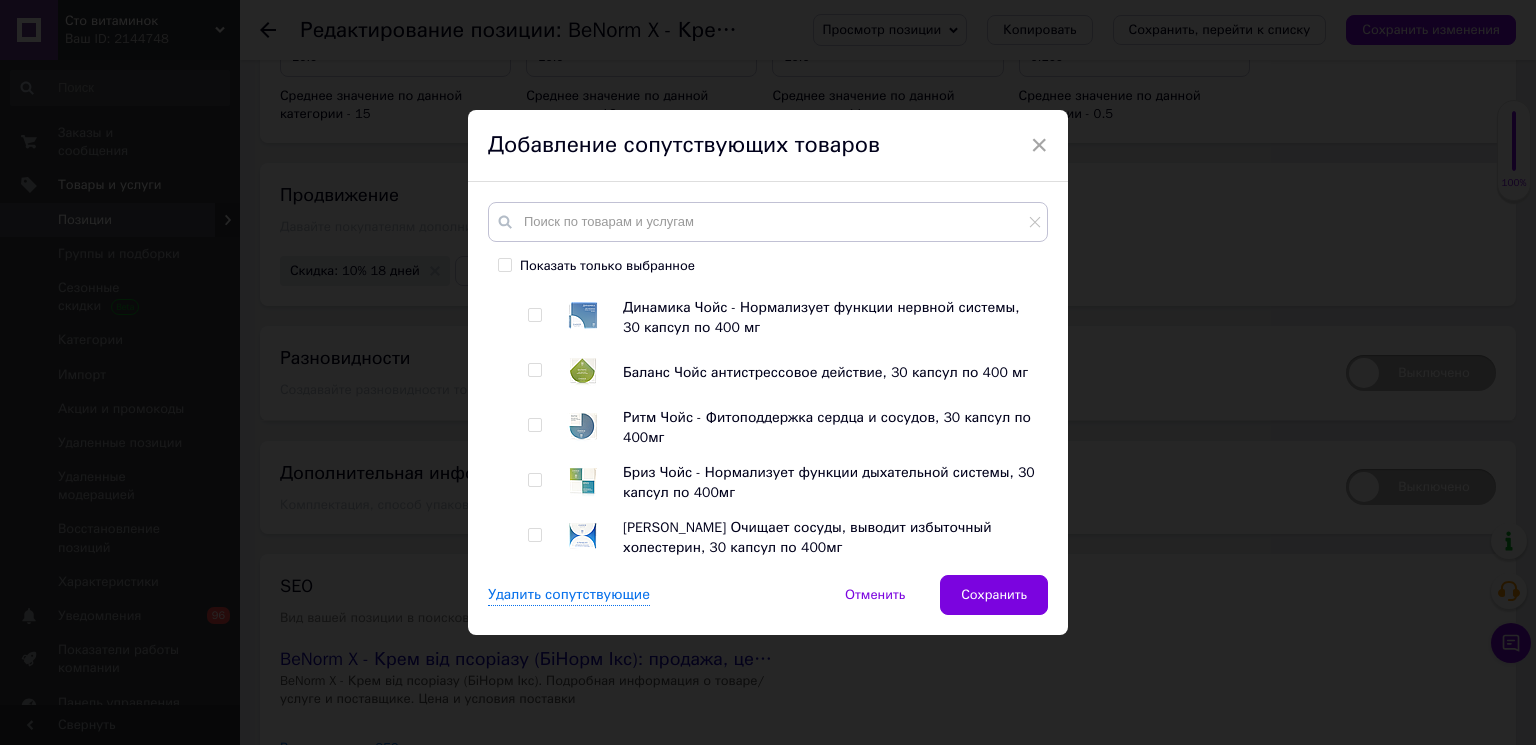 click at bounding box center (534, 590) 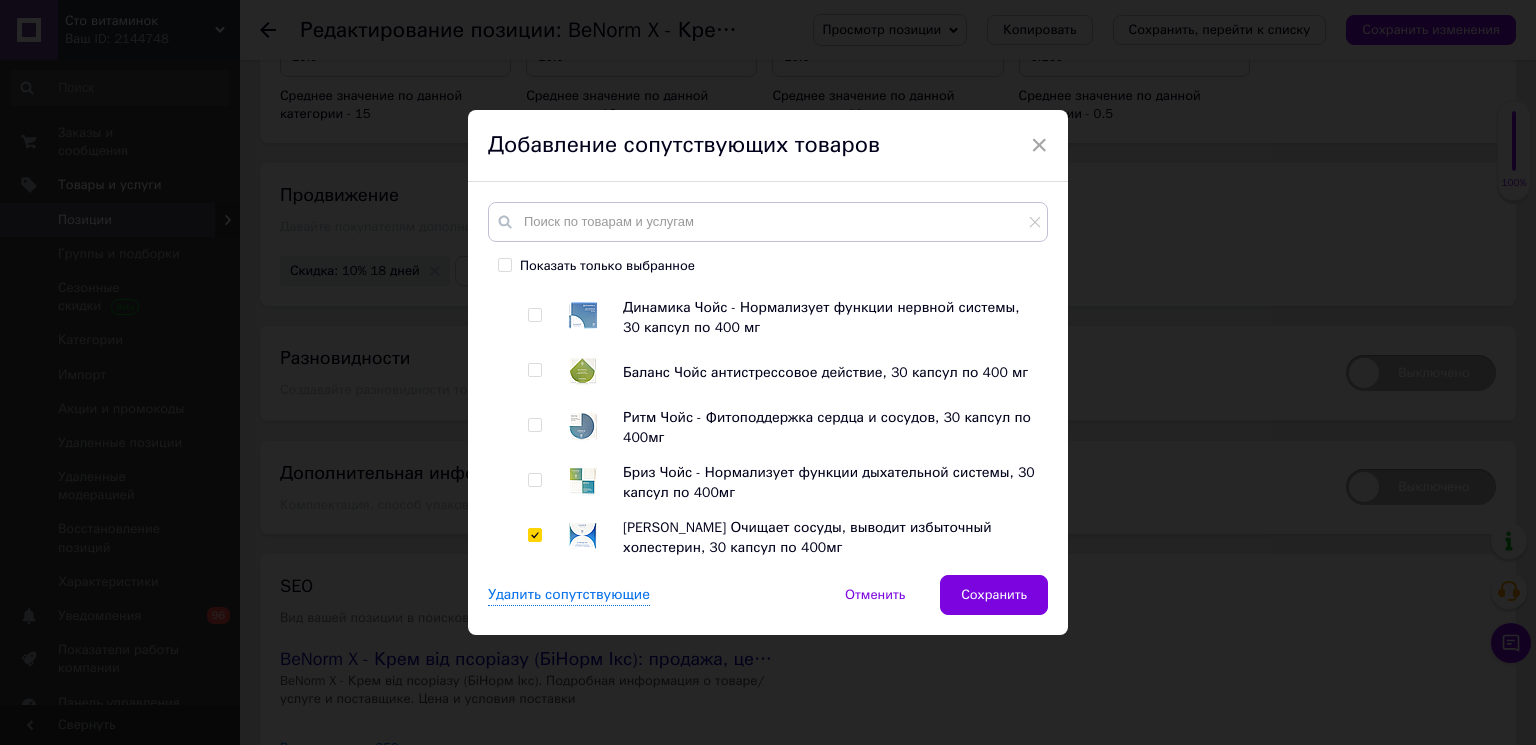 type 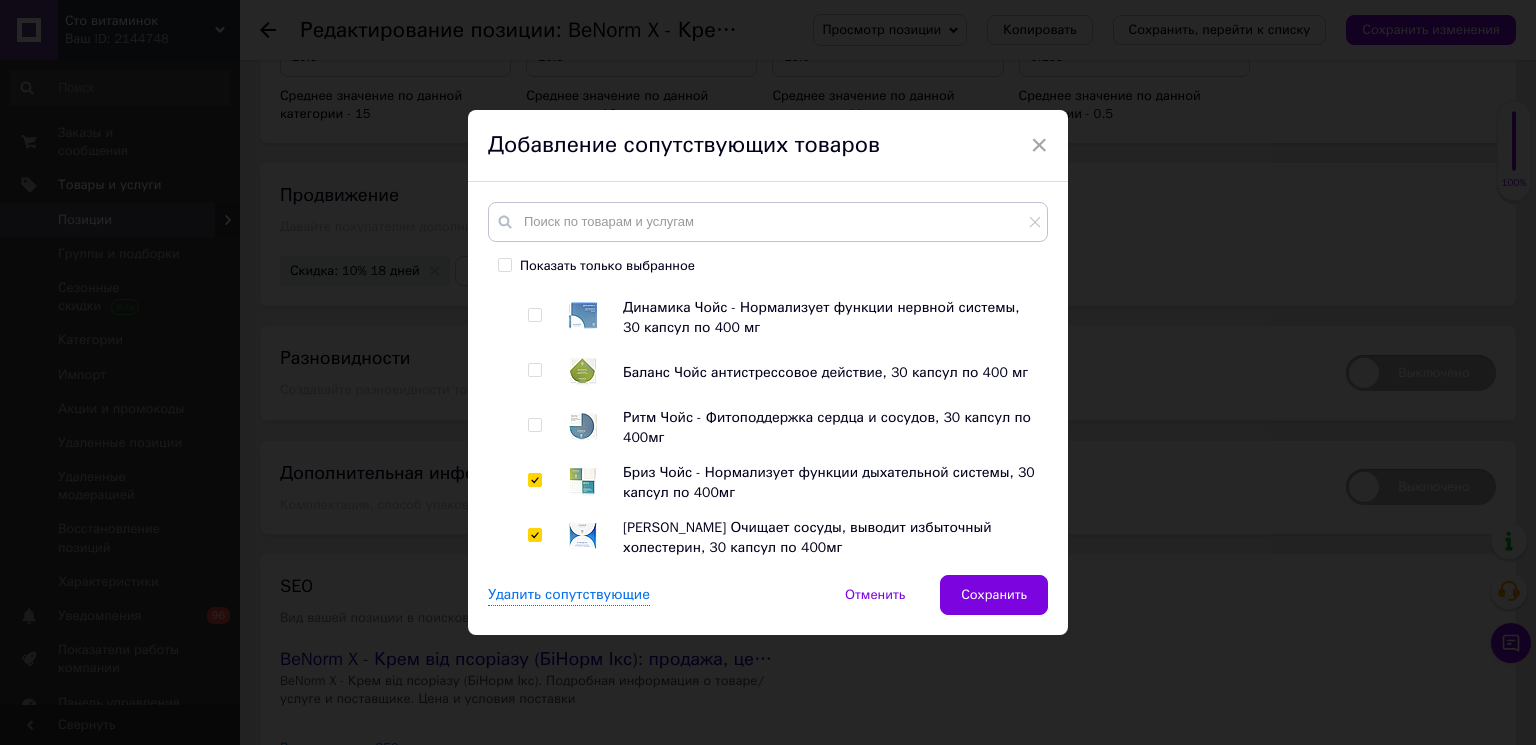 click at bounding box center (534, 425) 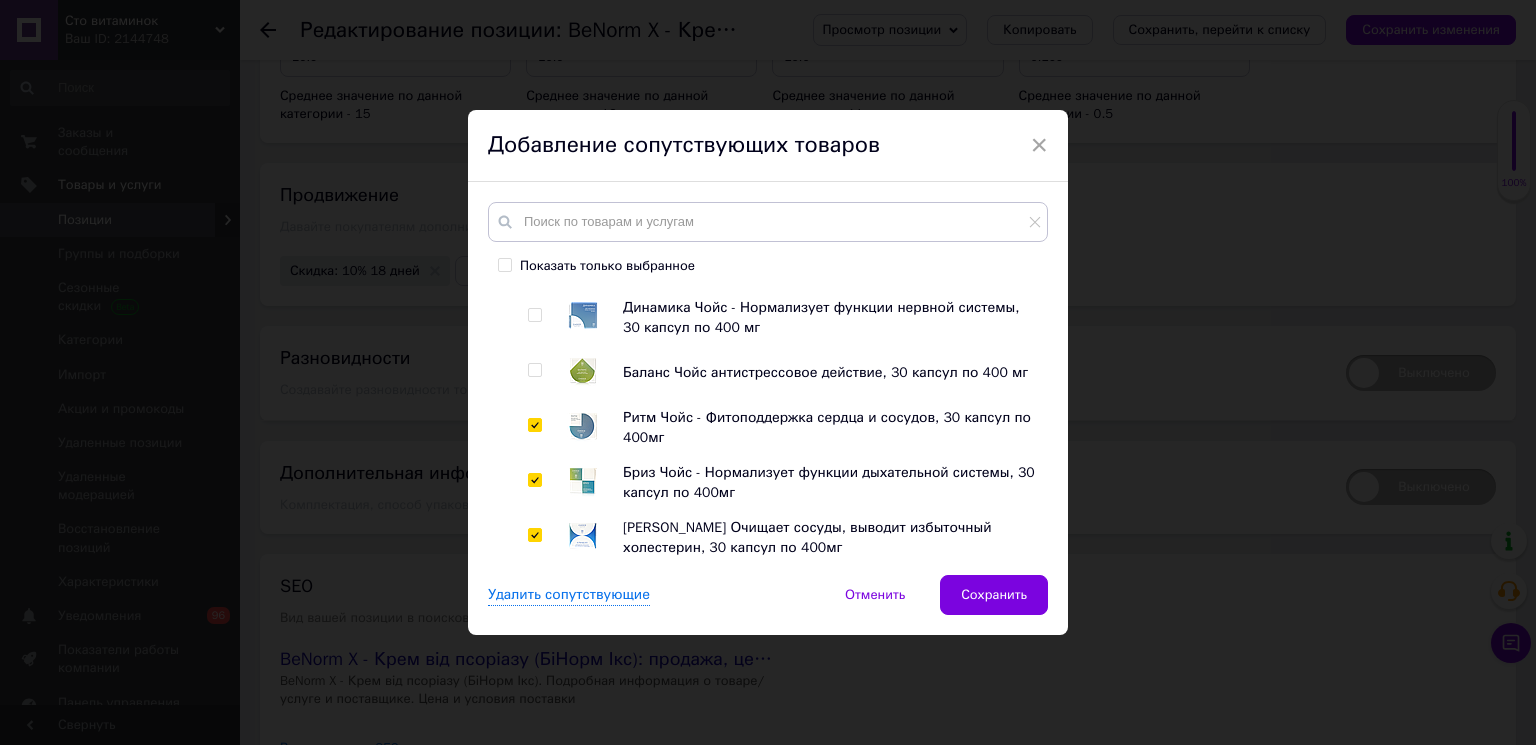 click at bounding box center [534, 370] 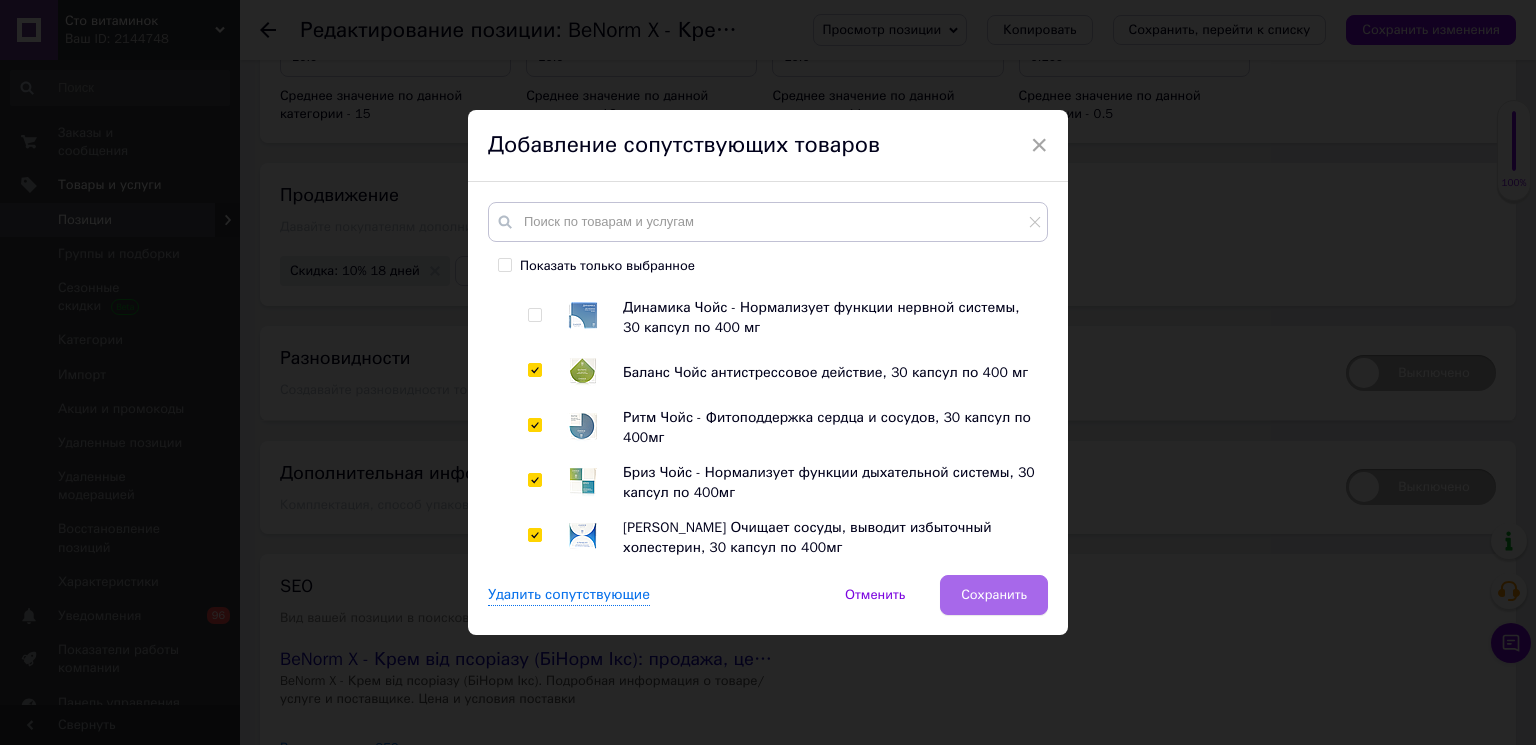 click on "Сохранить" at bounding box center [994, 595] 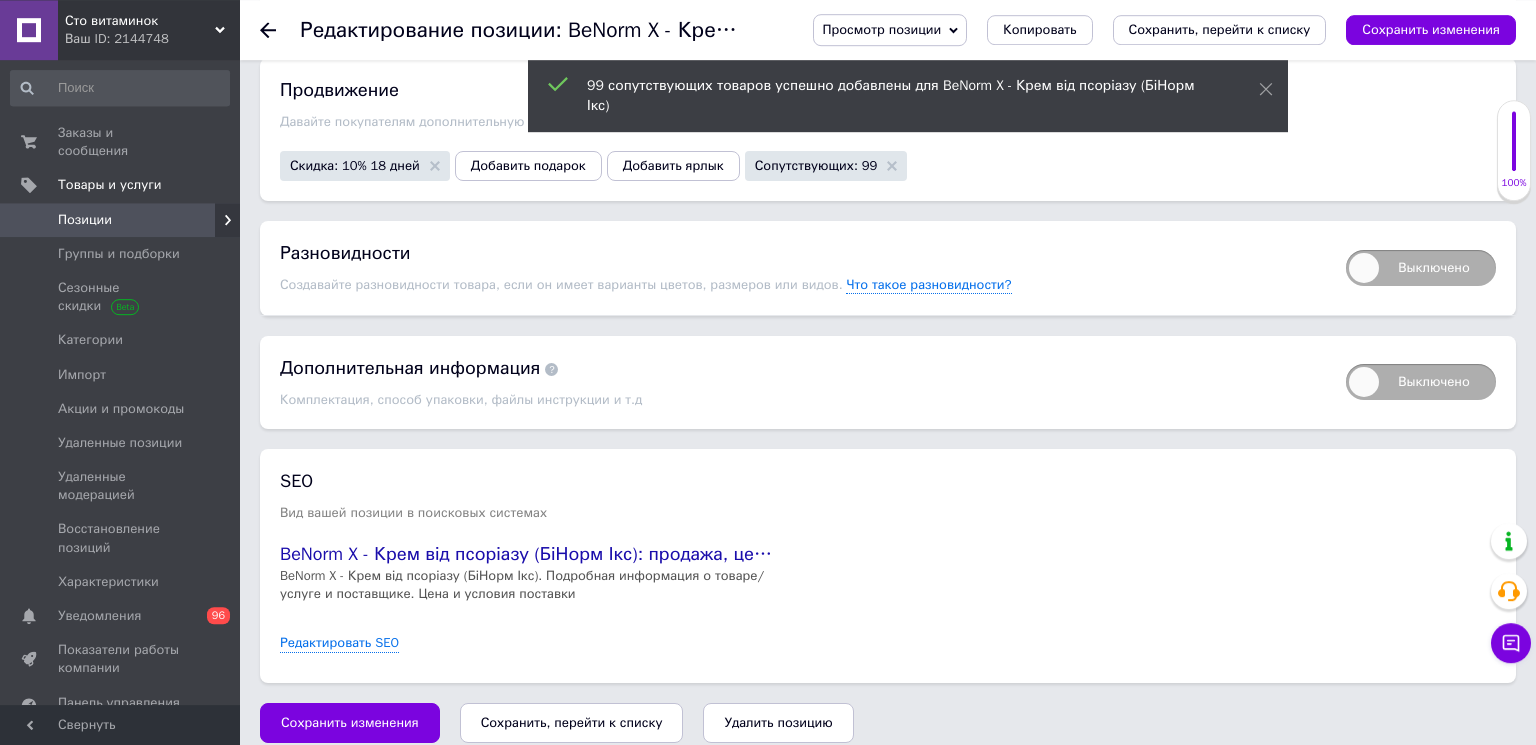 scroll, scrollTop: 2599, scrollLeft: 0, axis: vertical 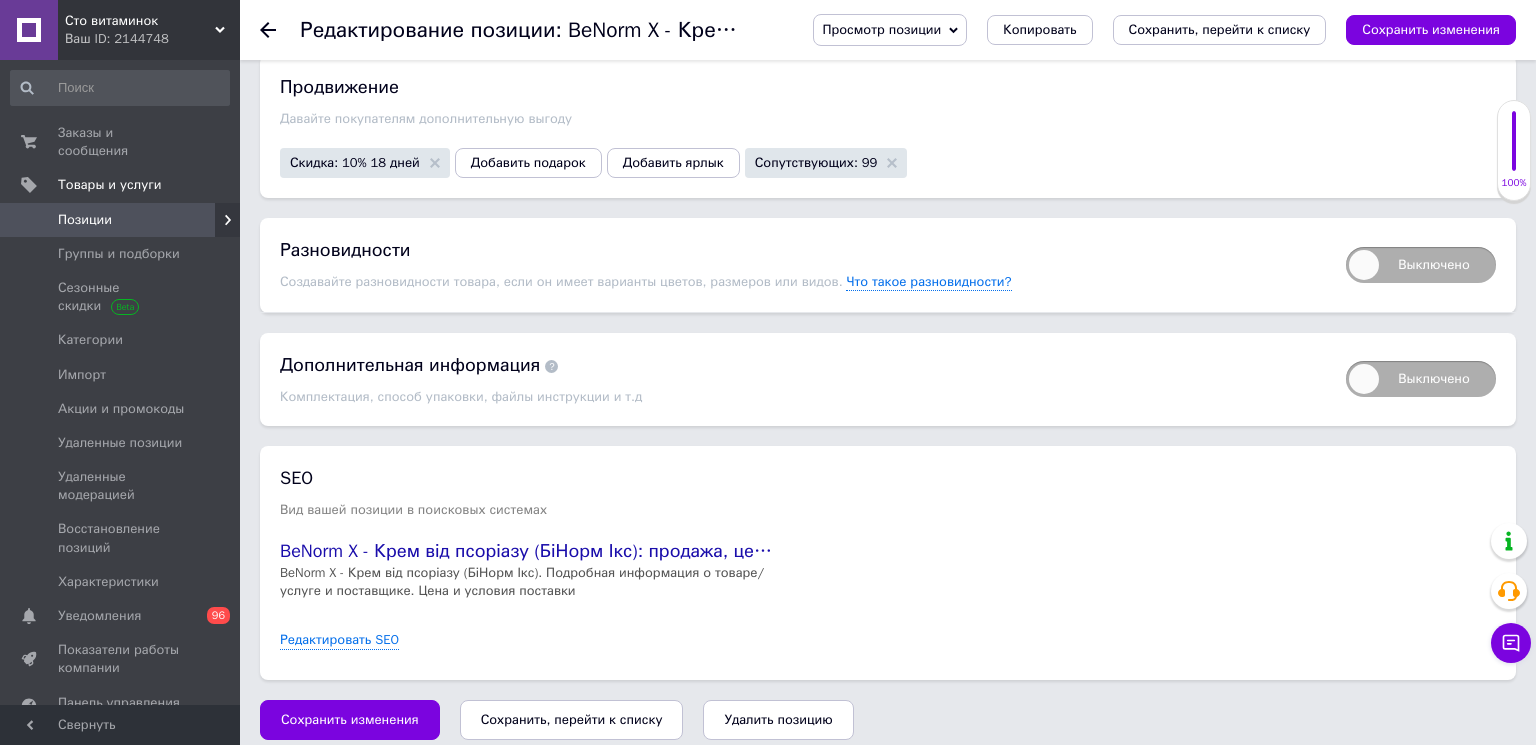 click on "Сохранить, перейти к списку" at bounding box center (572, 720) 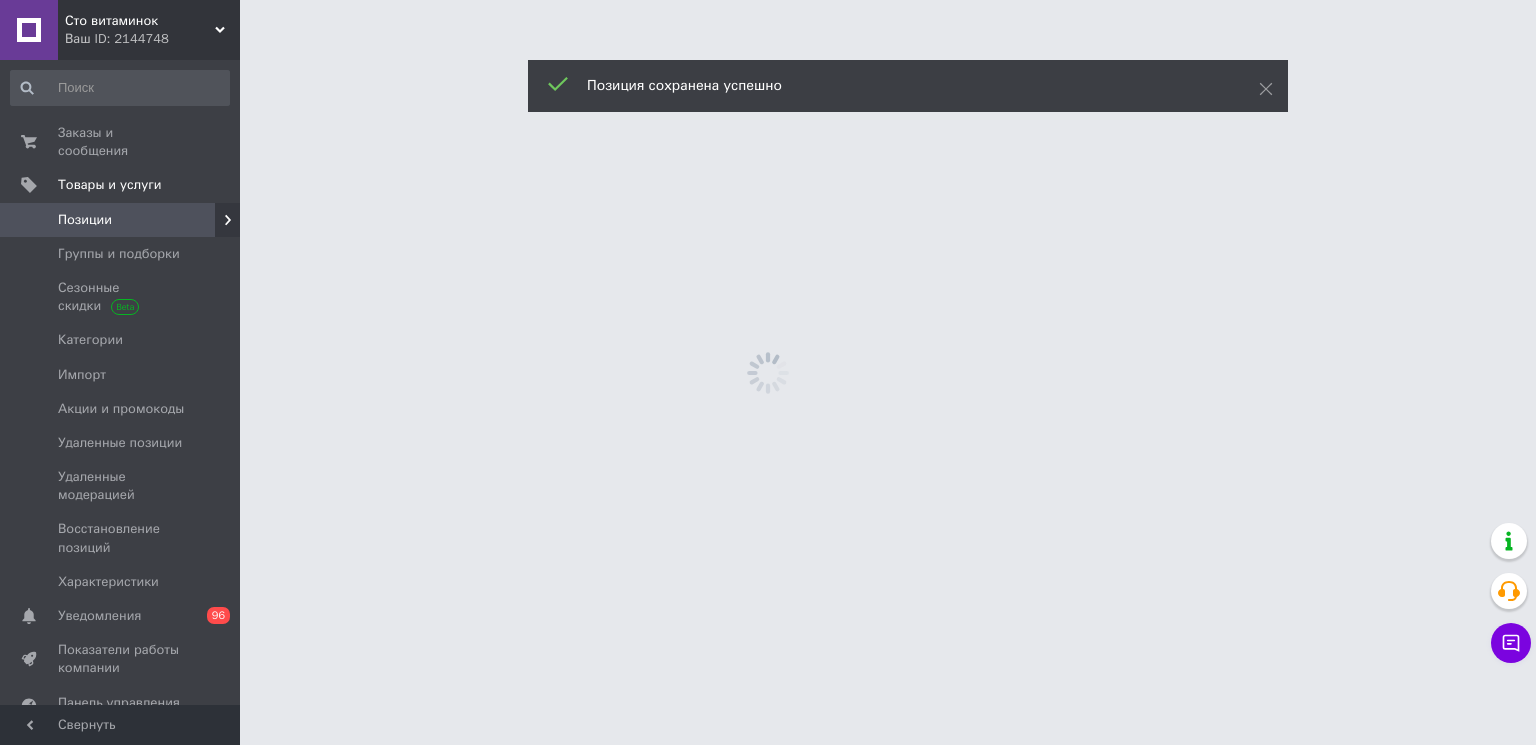 scroll, scrollTop: 0, scrollLeft: 0, axis: both 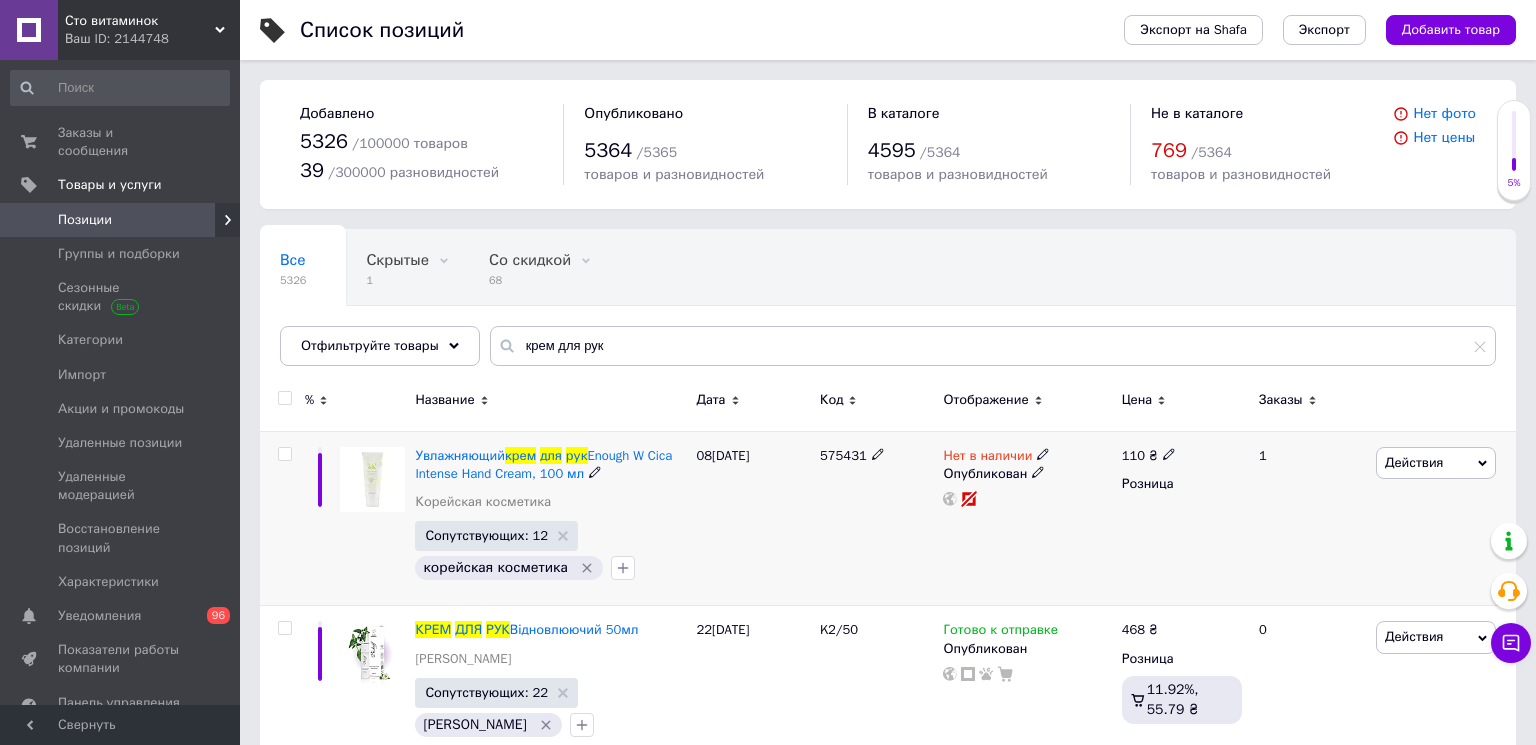 click on "Действия" at bounding box center [1414, 462] 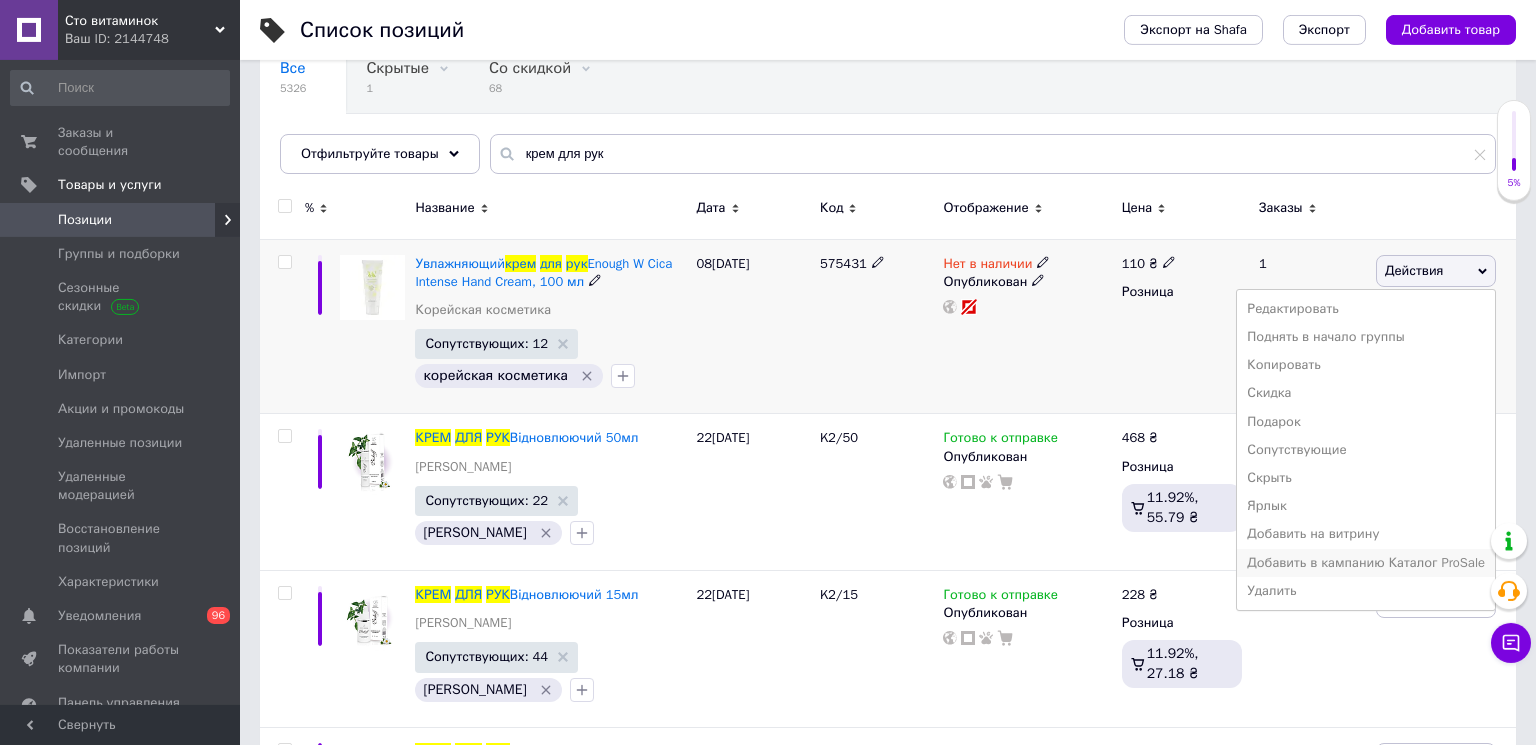 scroll, scrollTop: 216, scrollLeft: 0, axis: vertical 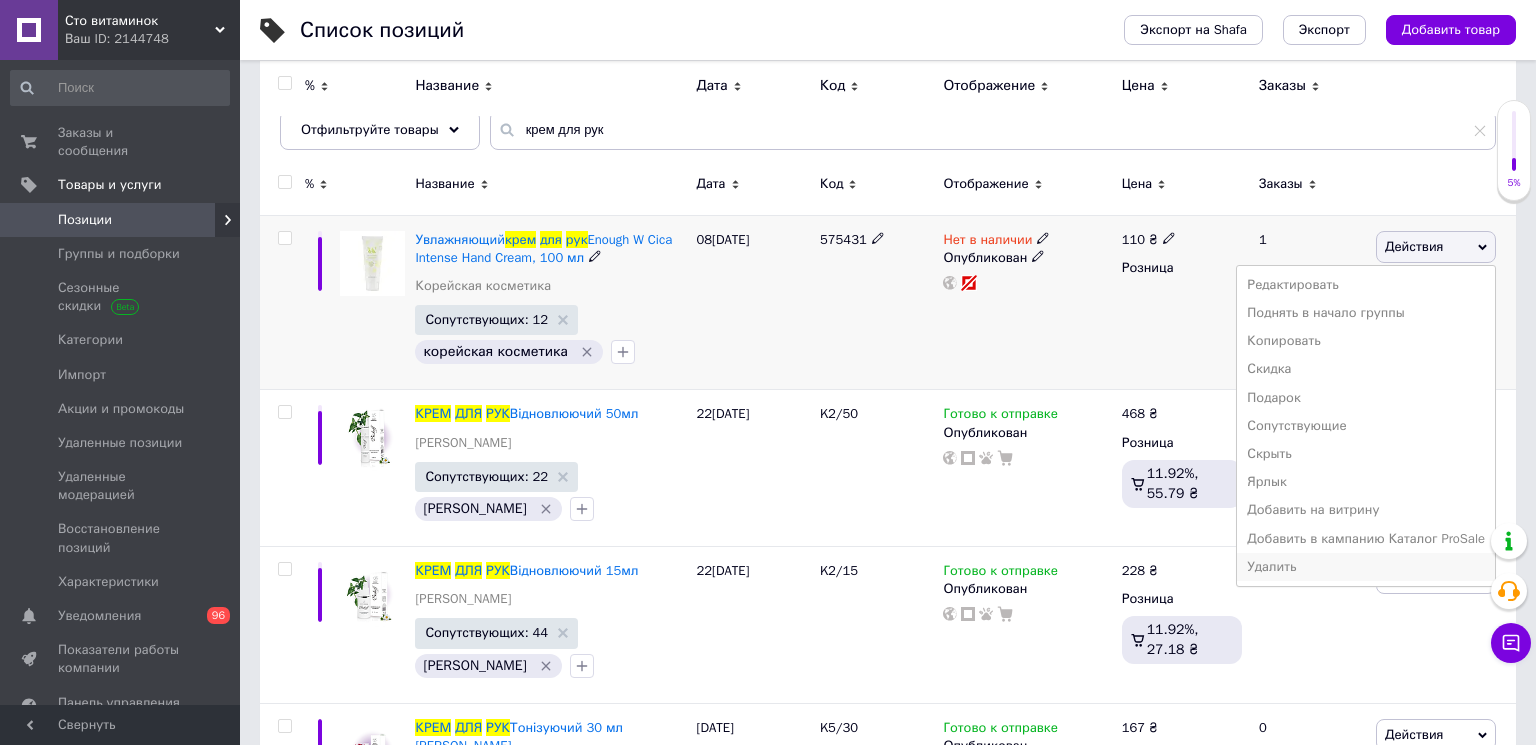 click on "Удалить" at bounding box center [1366, 567] 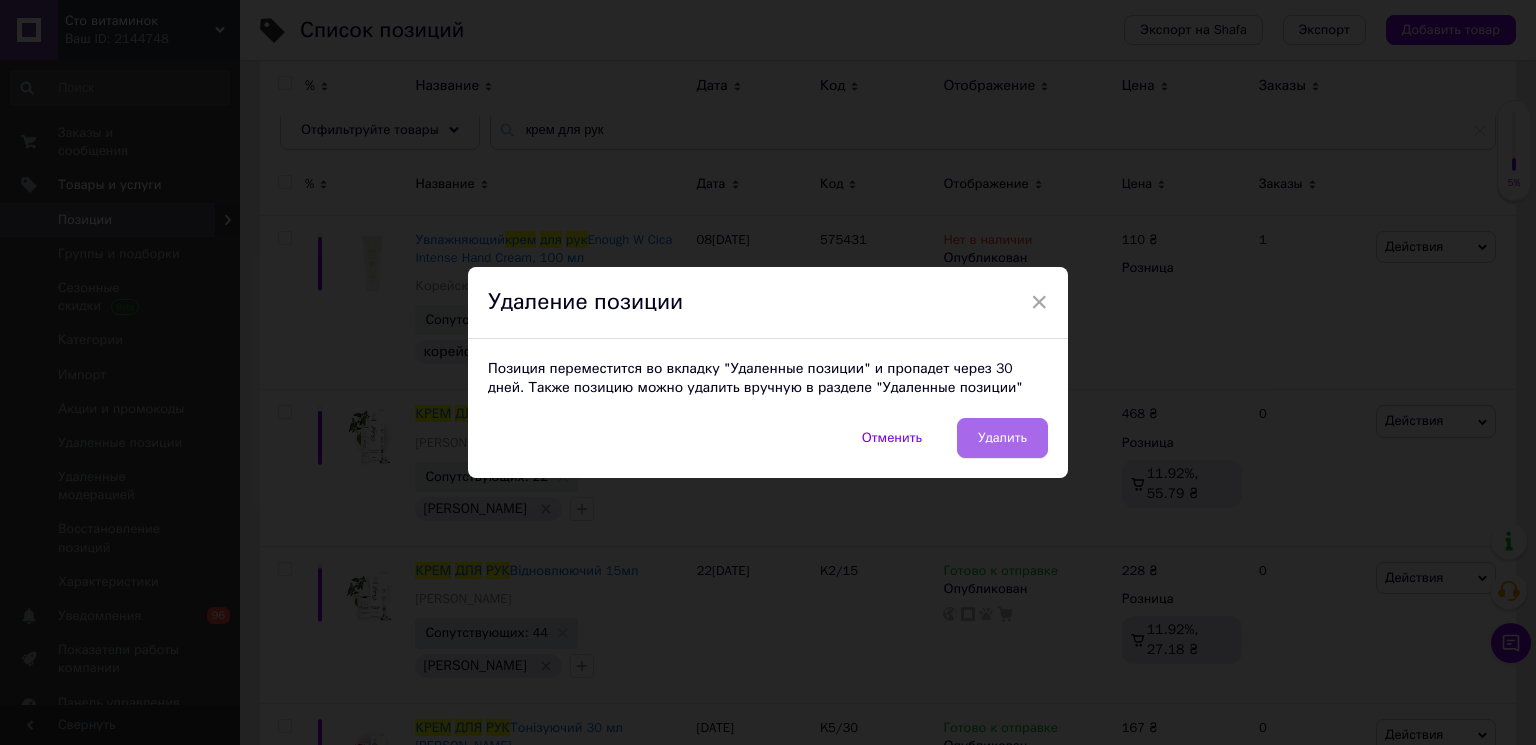 click on "Удалить" at bounding box center (1002, 438) 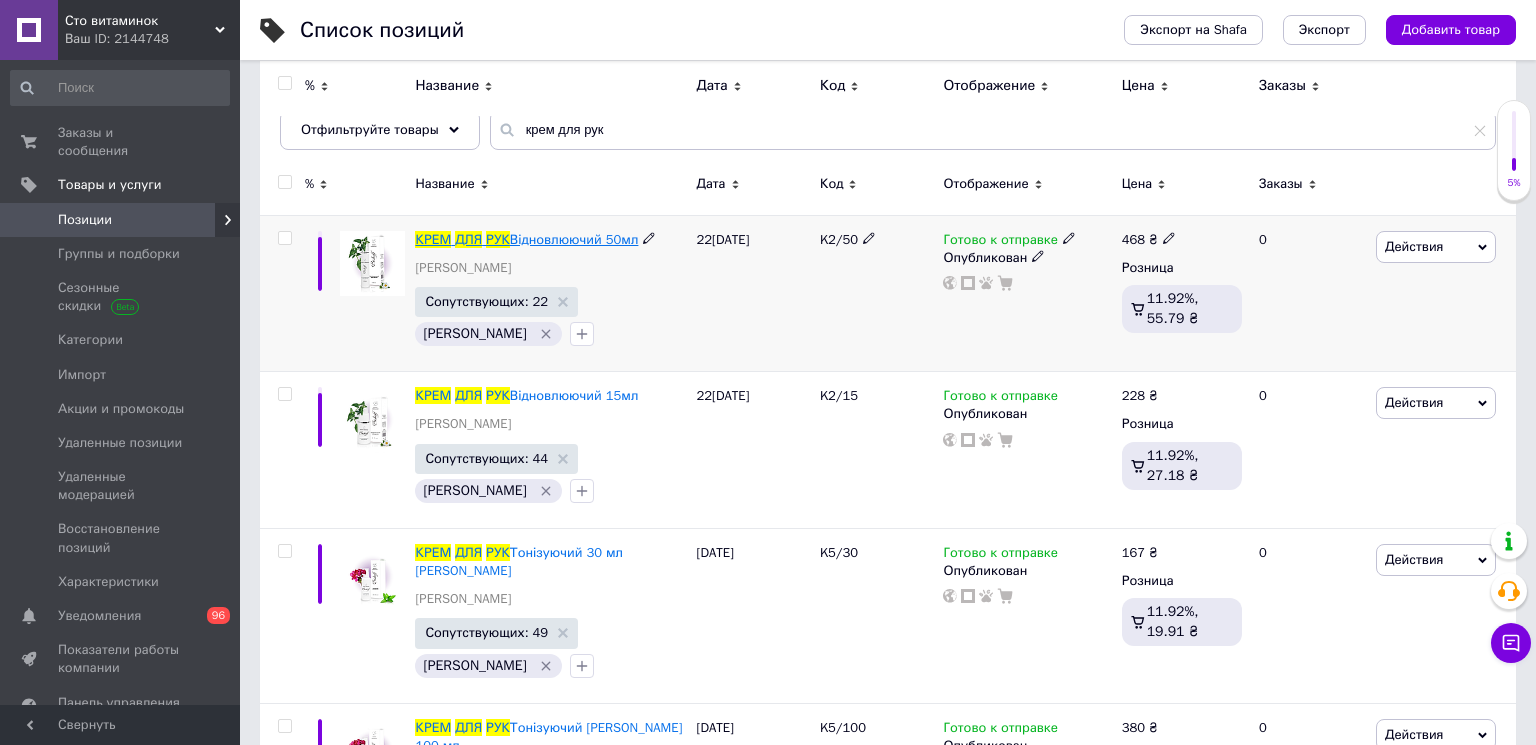 click on "РУК" at bounding box center (498, 239) 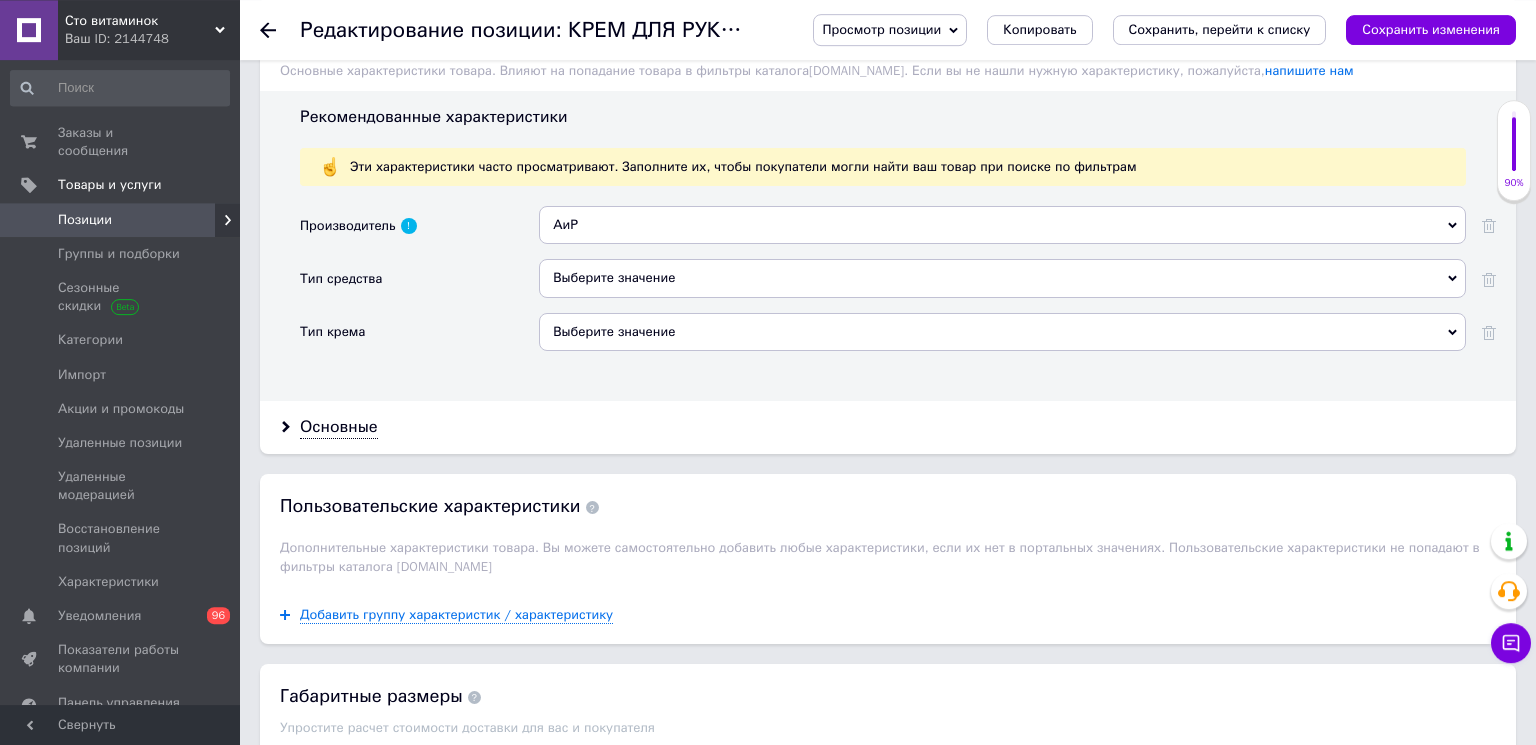 scroll, scrollTop: 1512, scrollLeft: 0, axis: vertical 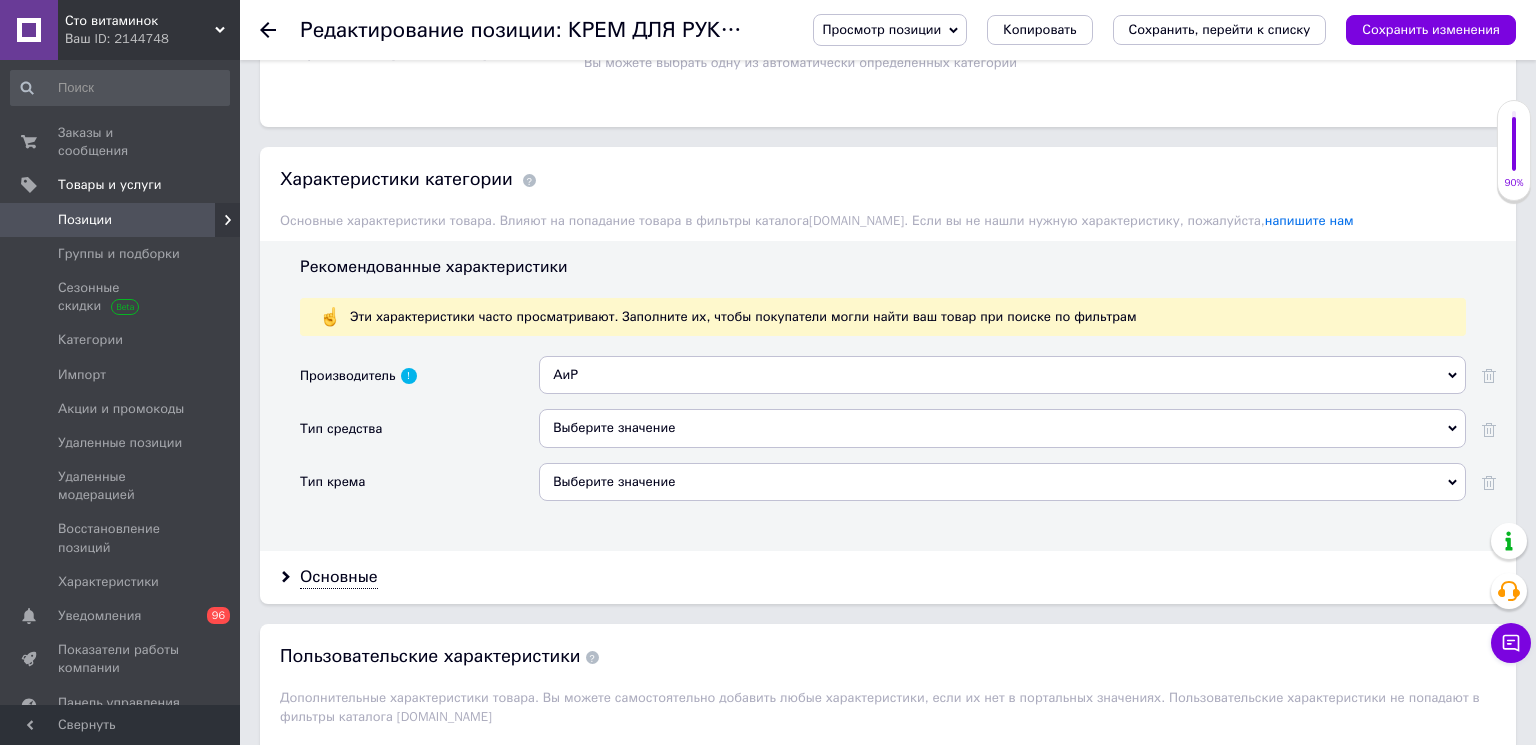 click on "Выберите значение" at bounding box center [1002, 428] 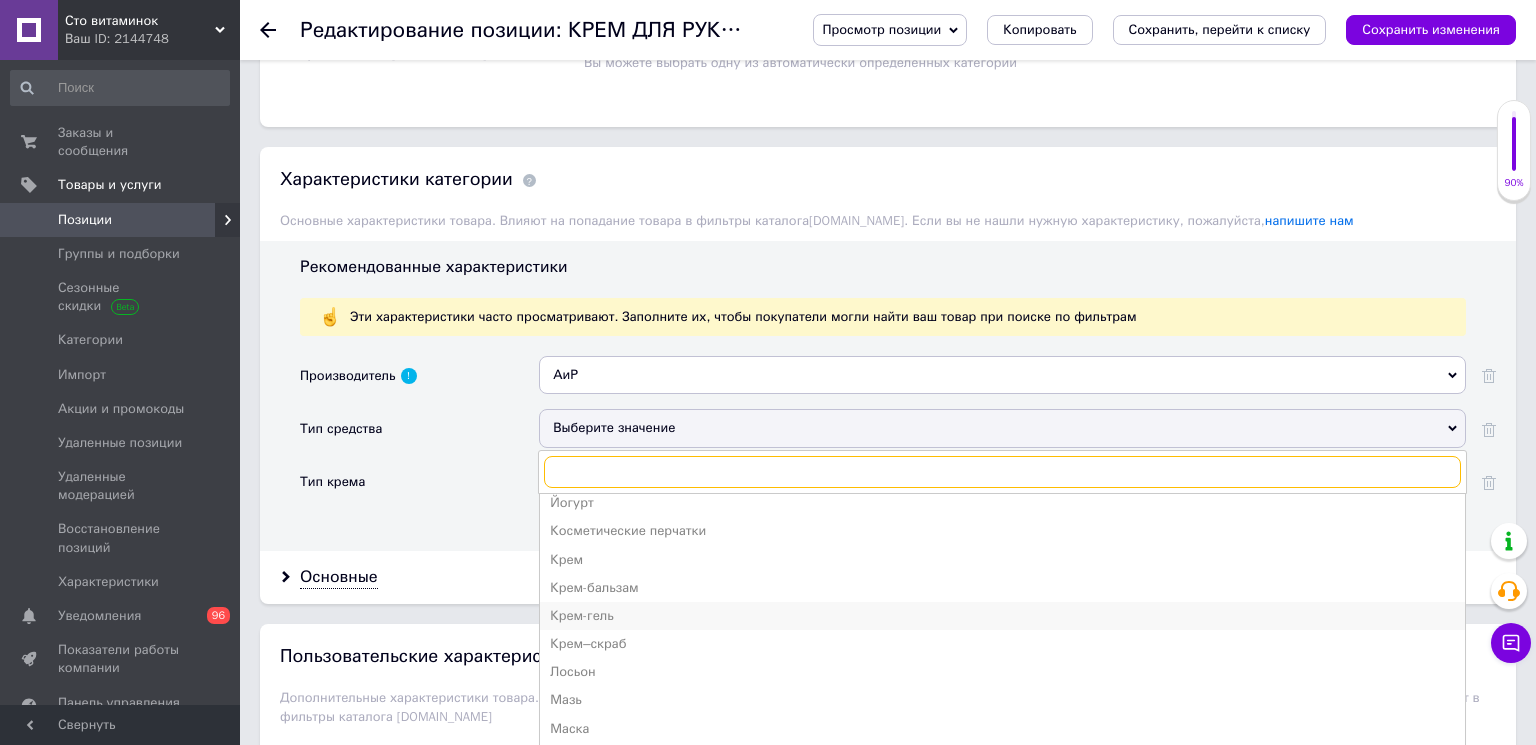 scroll, scrollTop: 101, scrollLeft: 0, axis: vertical 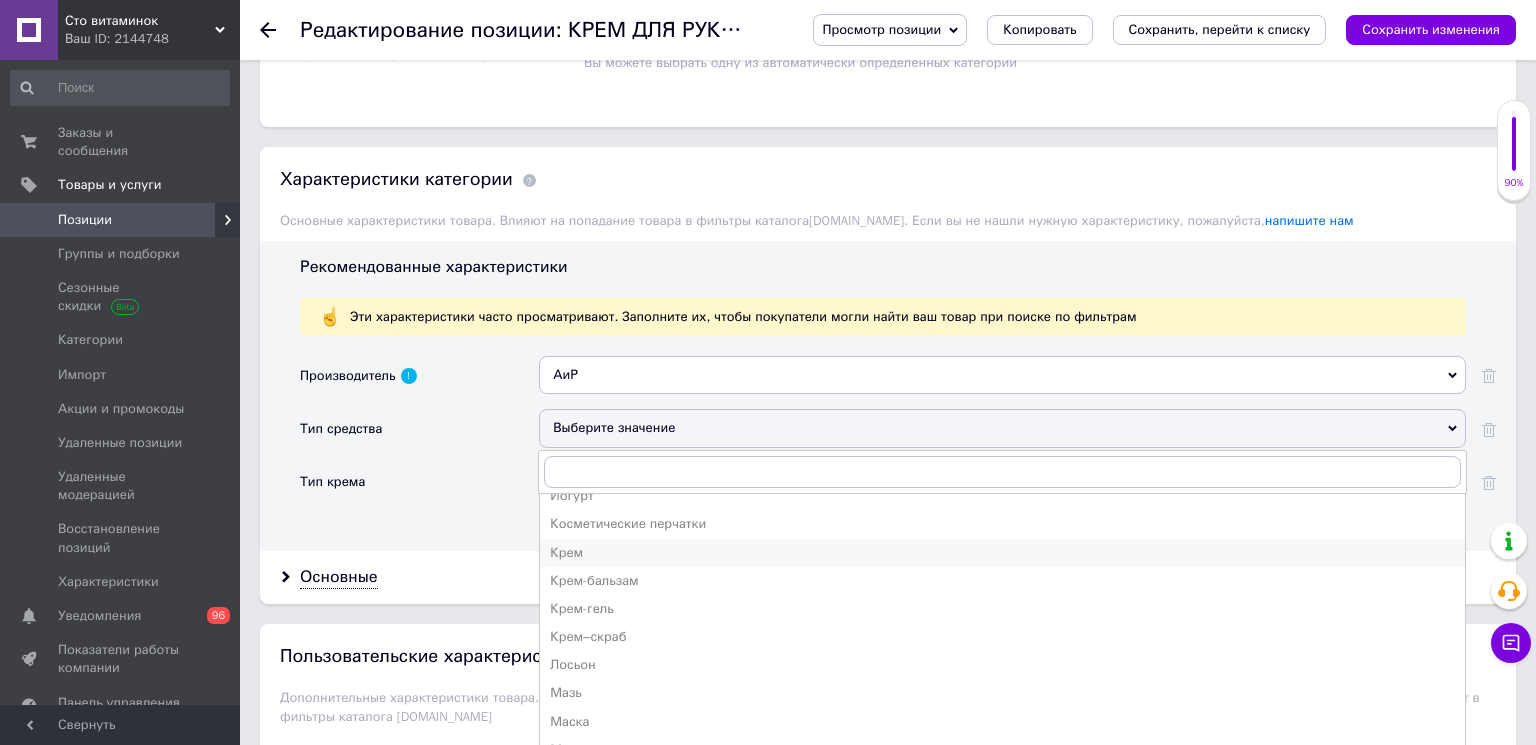 click on "Крем" at bounding box center (1002, 553) 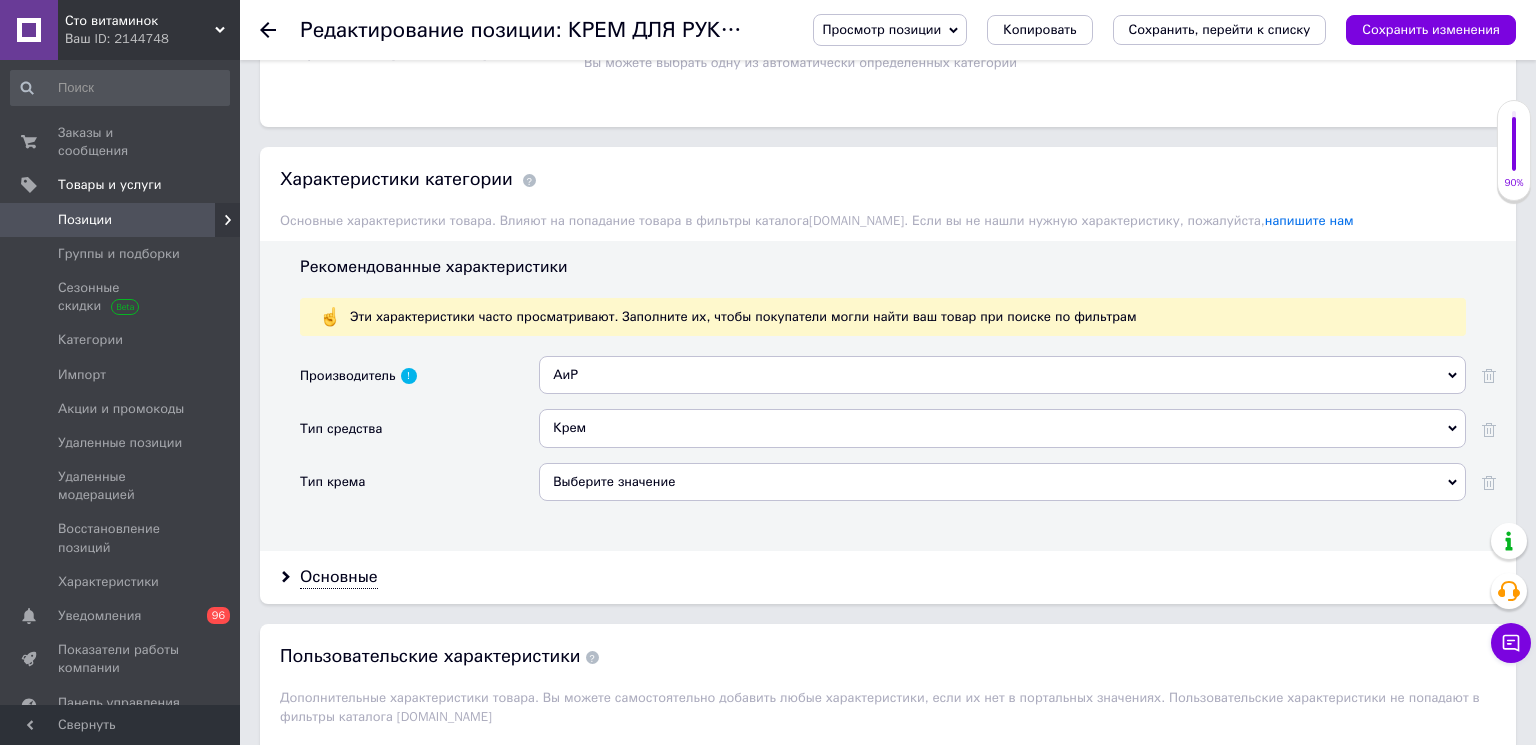 click on "Выберите значение" at bounding box center (1002, 482) 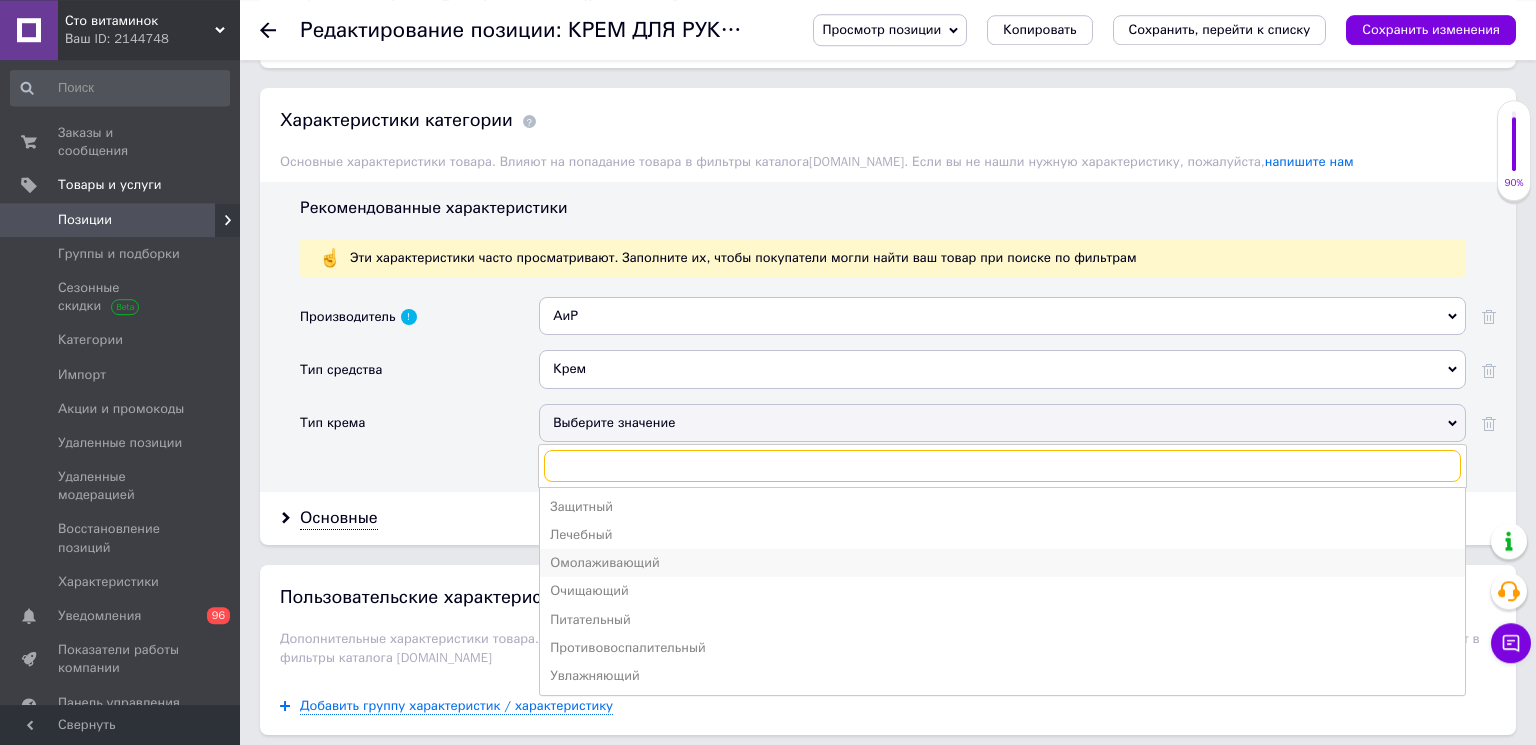 scroll, scrollTop: 1620, scrollLeft: 0, axis: vertical 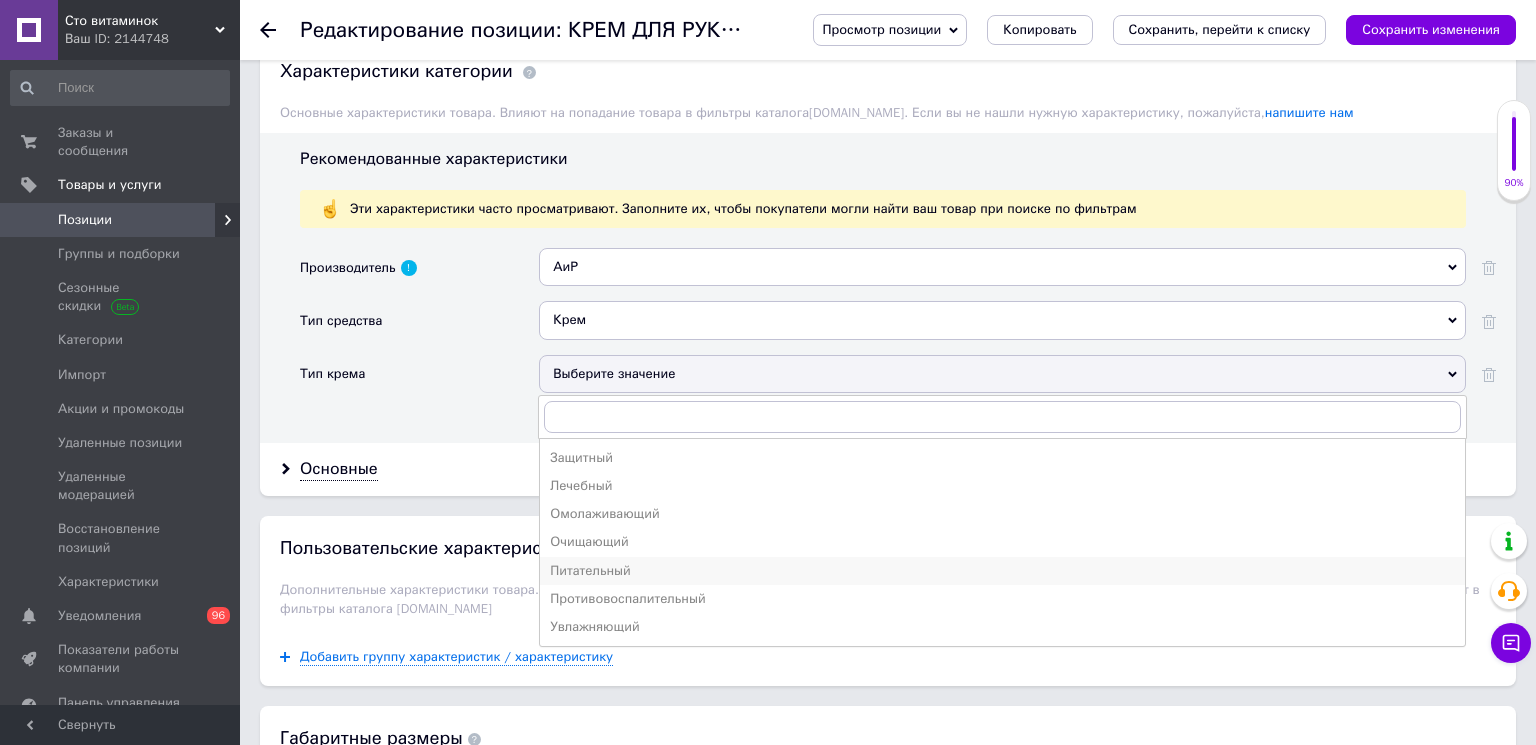 click on "Питательный" at bounding box center [1002, 571] 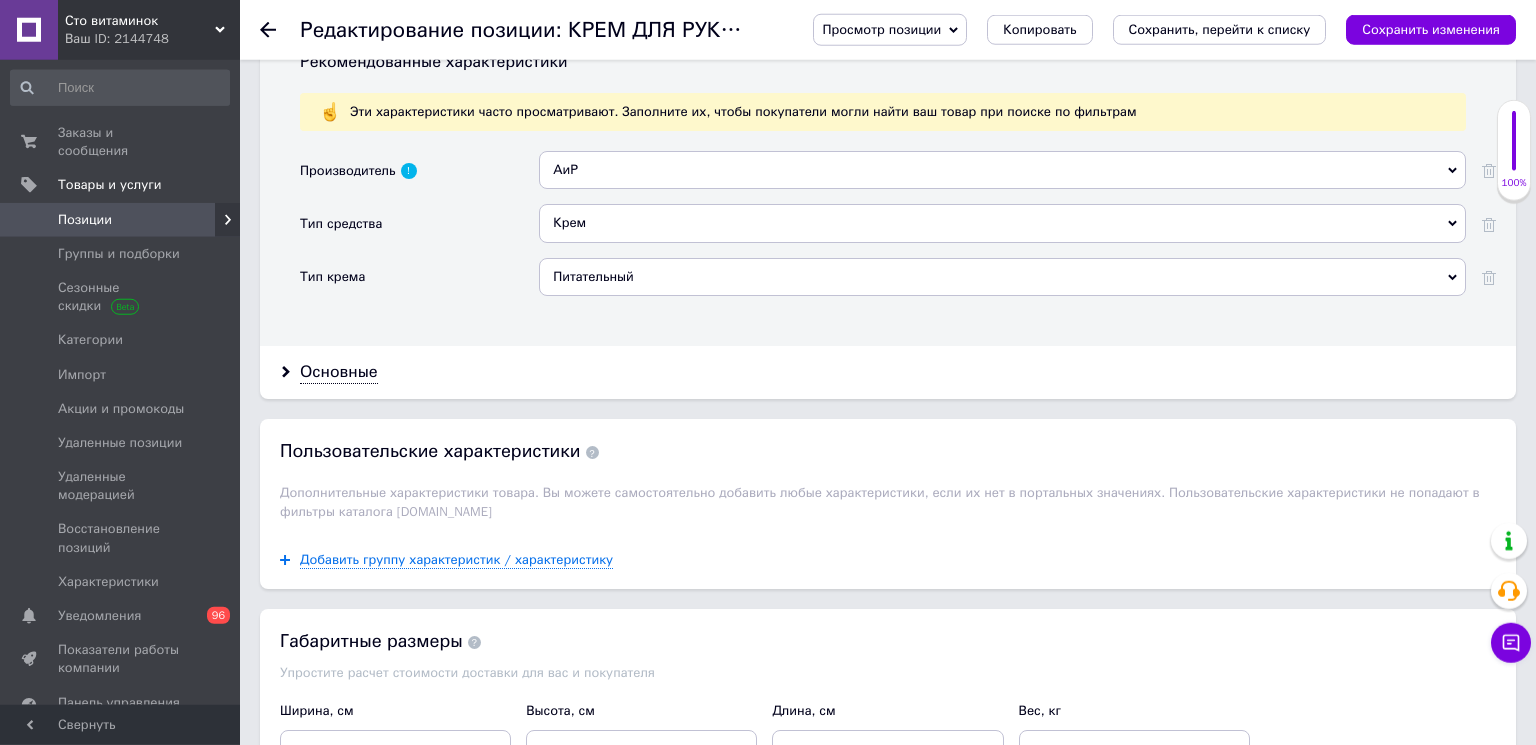 scroll, scrollTop: 1728, scrollLeft: 0, axis: vertical 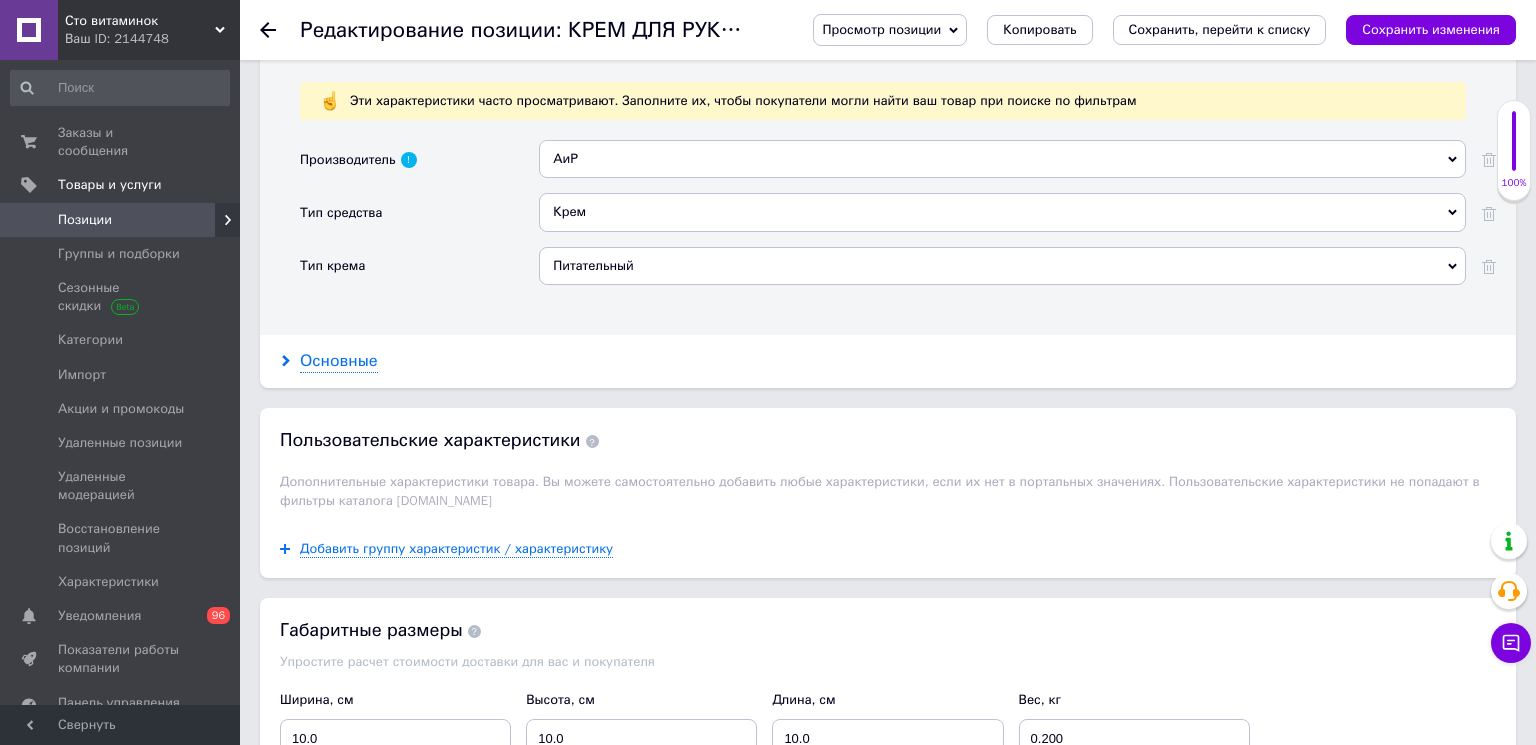 click on "Основные" at bounding box center (339, 361) 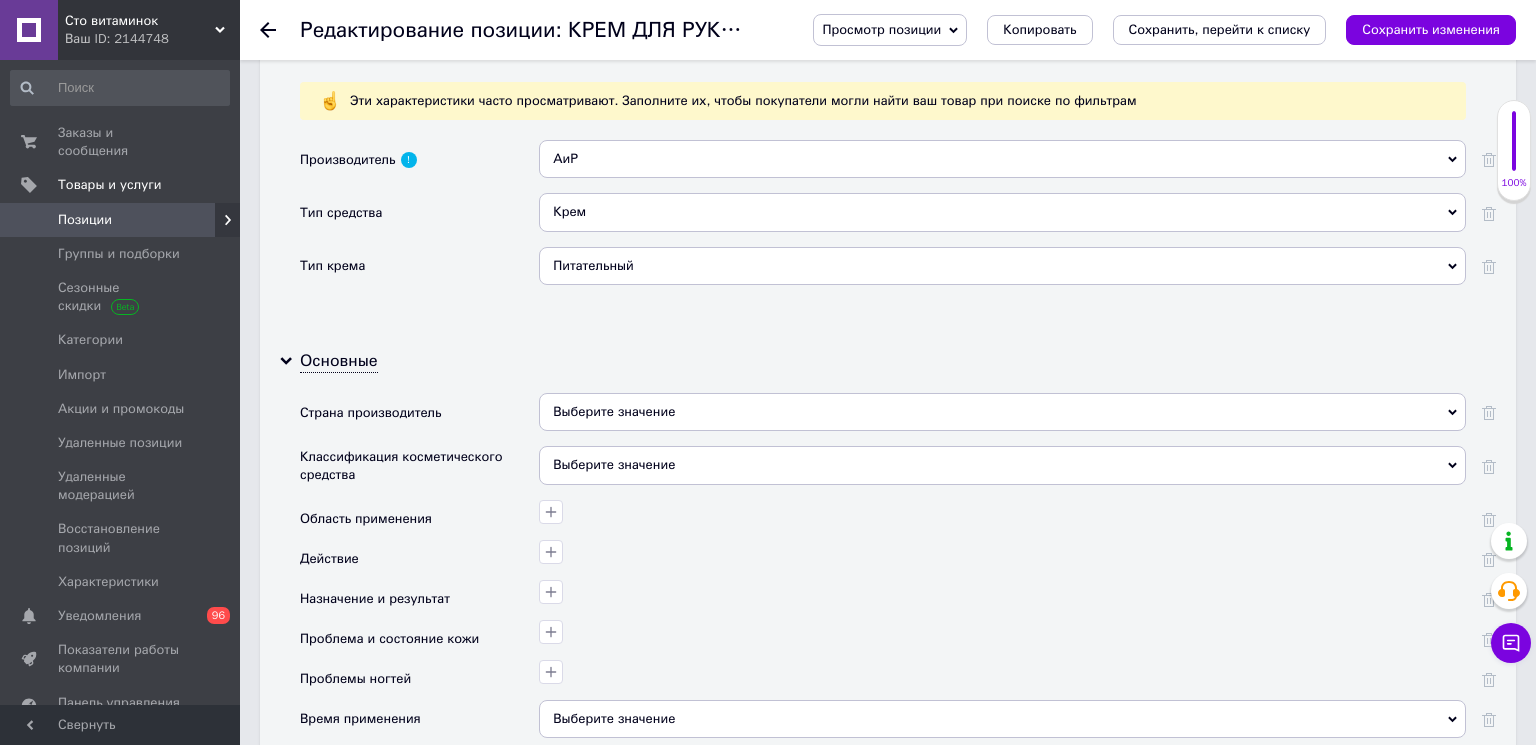 click on "Выберите значение" at bounding box center (1002, 412) 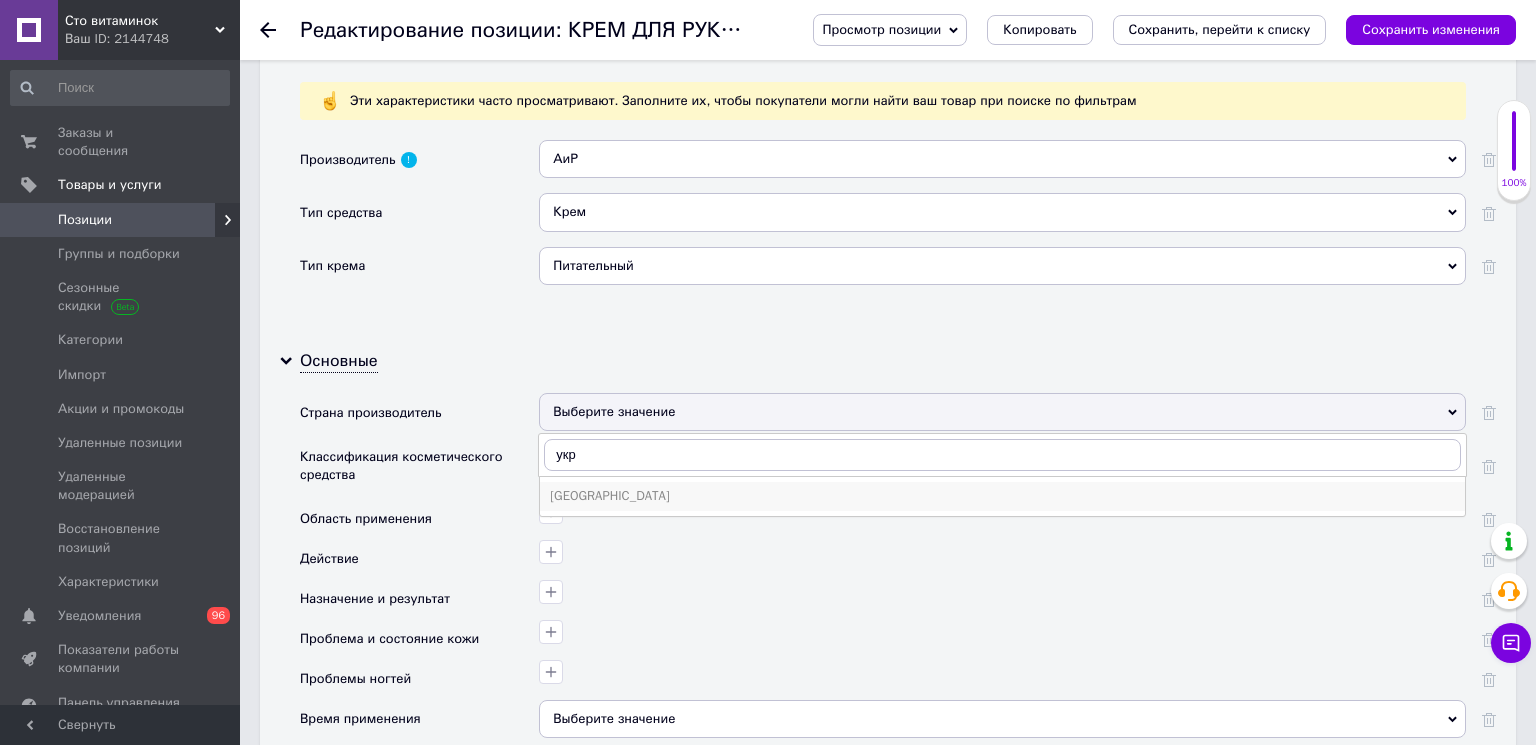 click on "[GEOGRAPHIC_DATA]" at bounding box center [1002, 496] 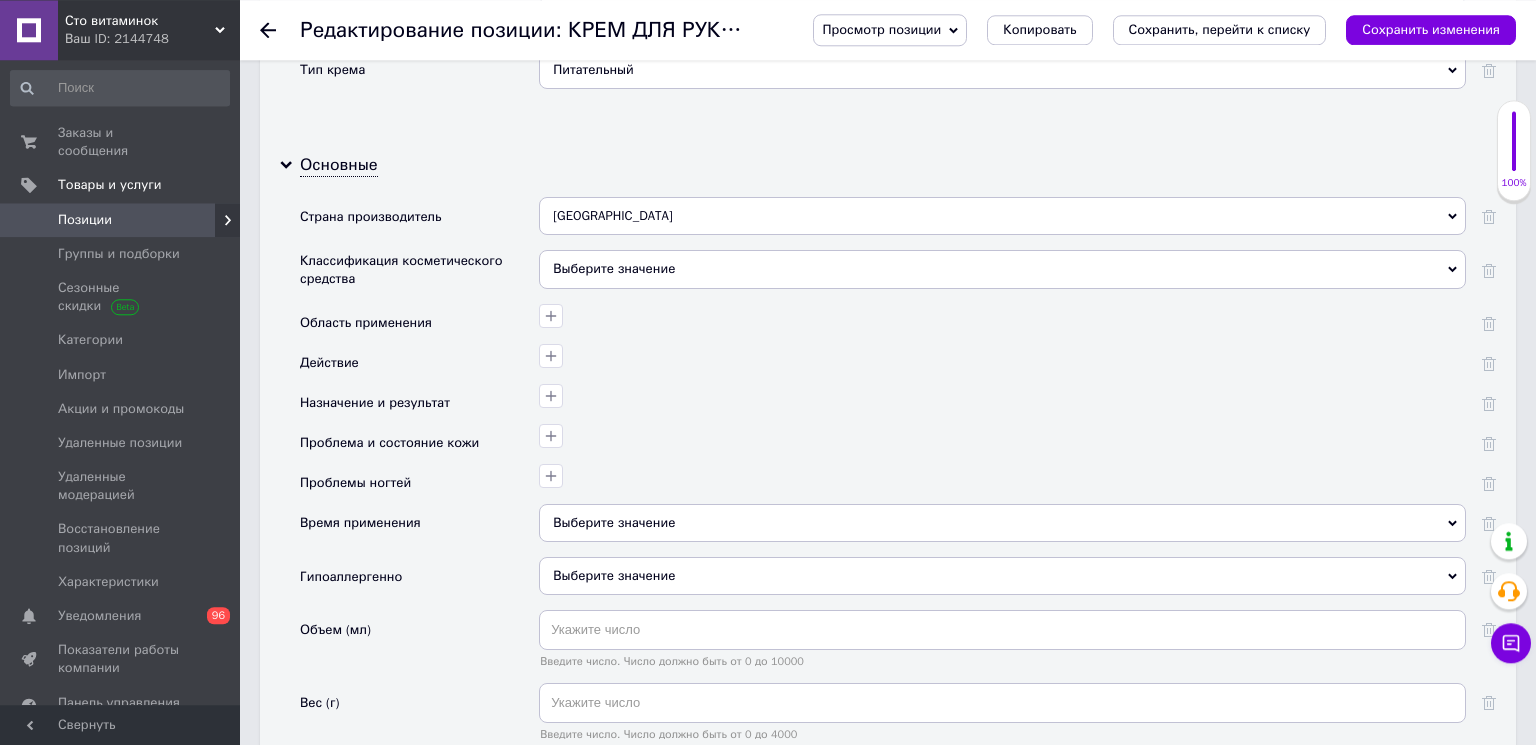 scroll, scrollTop: 1944, scrollLeft: 0, axis: vertical 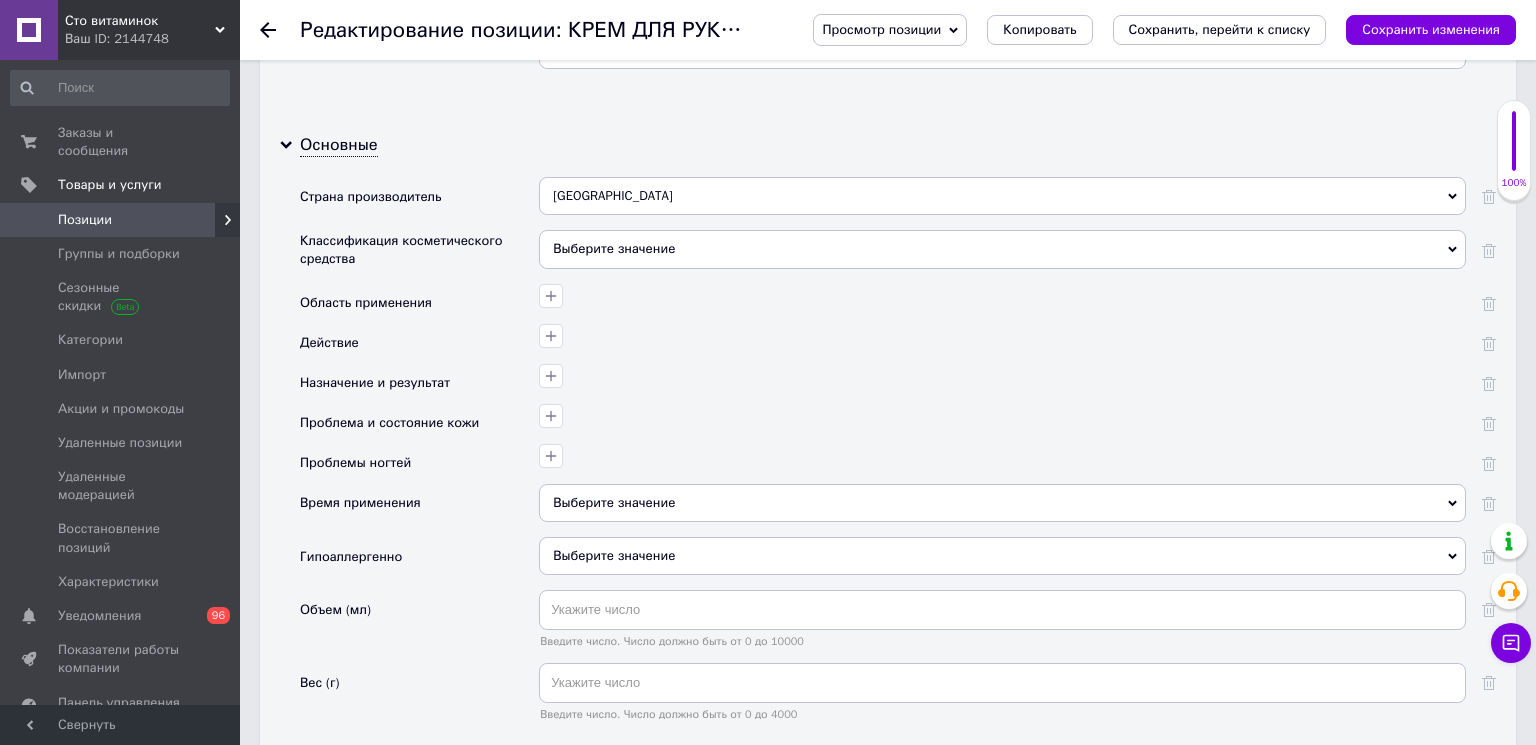 click on "Выберите значение" at bounding box center [1002, 249] 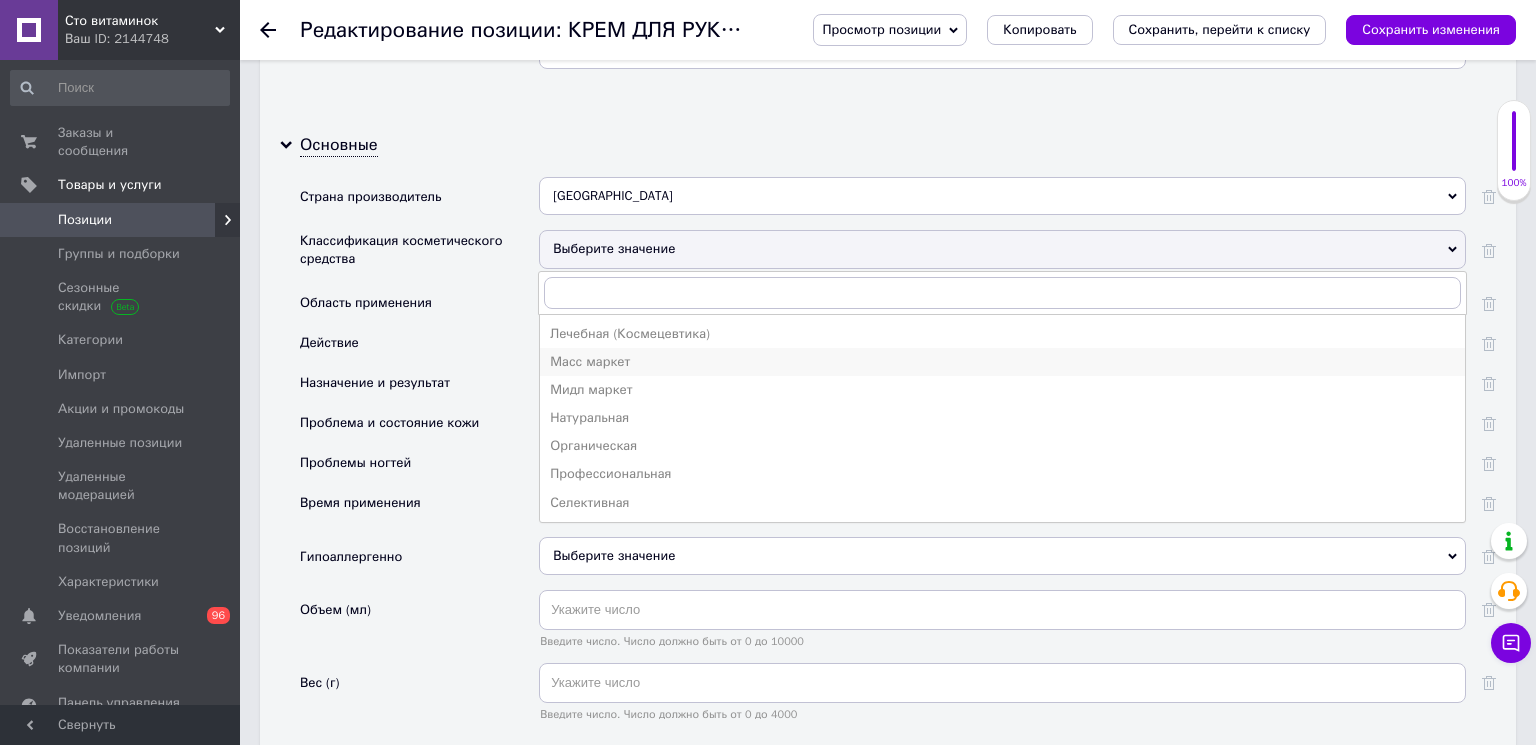 click on "Масс маркет" at bounding box center (1002, 362) 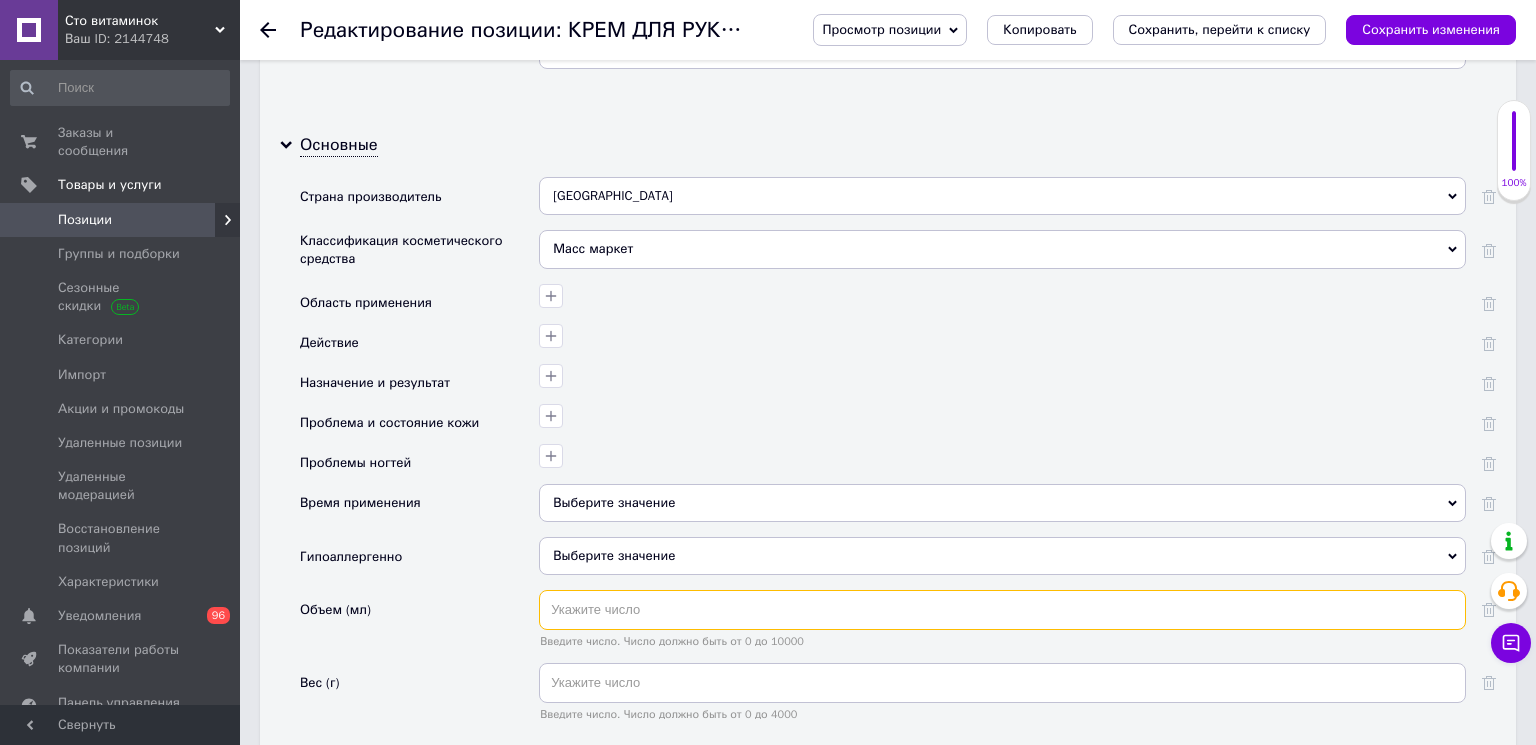 click at bounding box center [1002, 610] 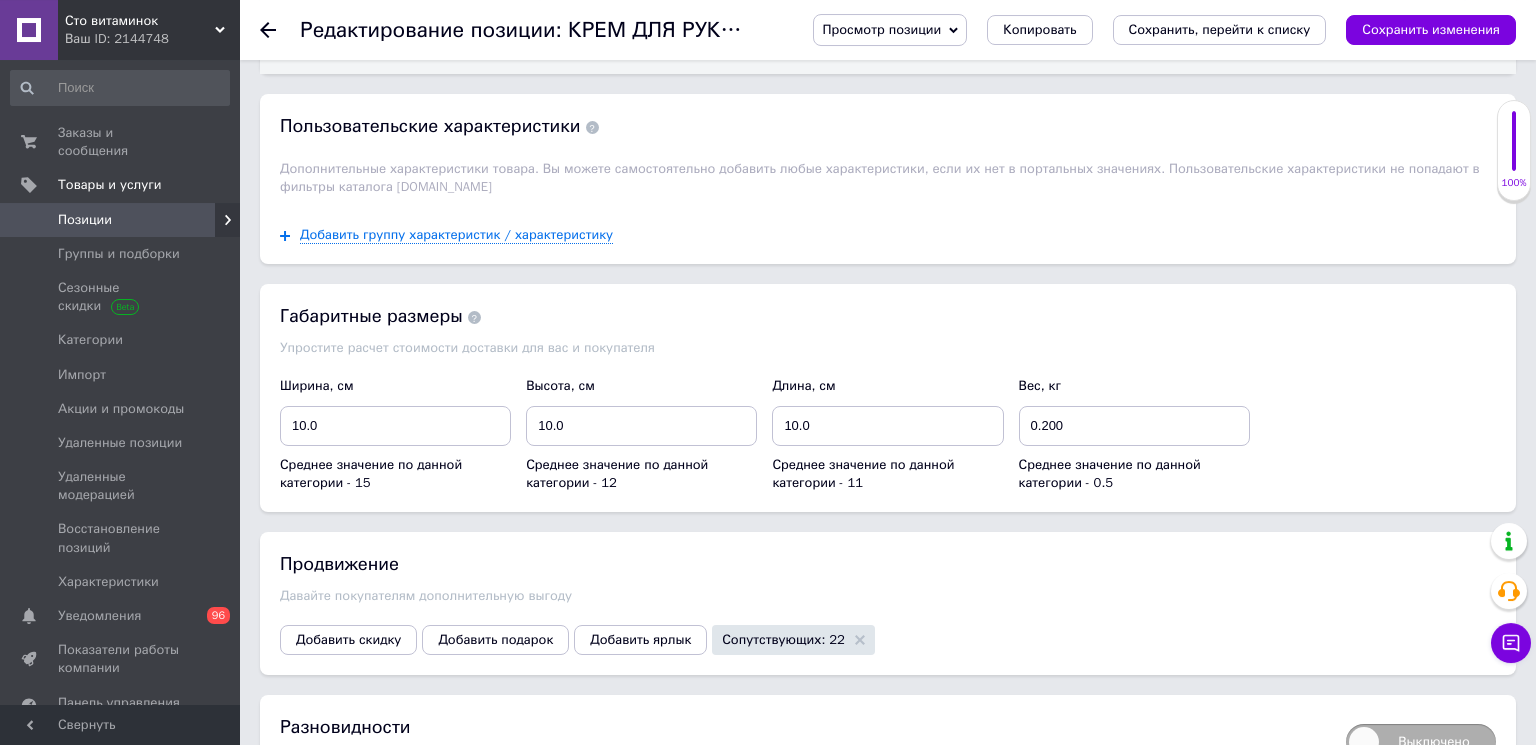 scroll, scrollTop: 2700, scrollLeft: 0, axis: vertical 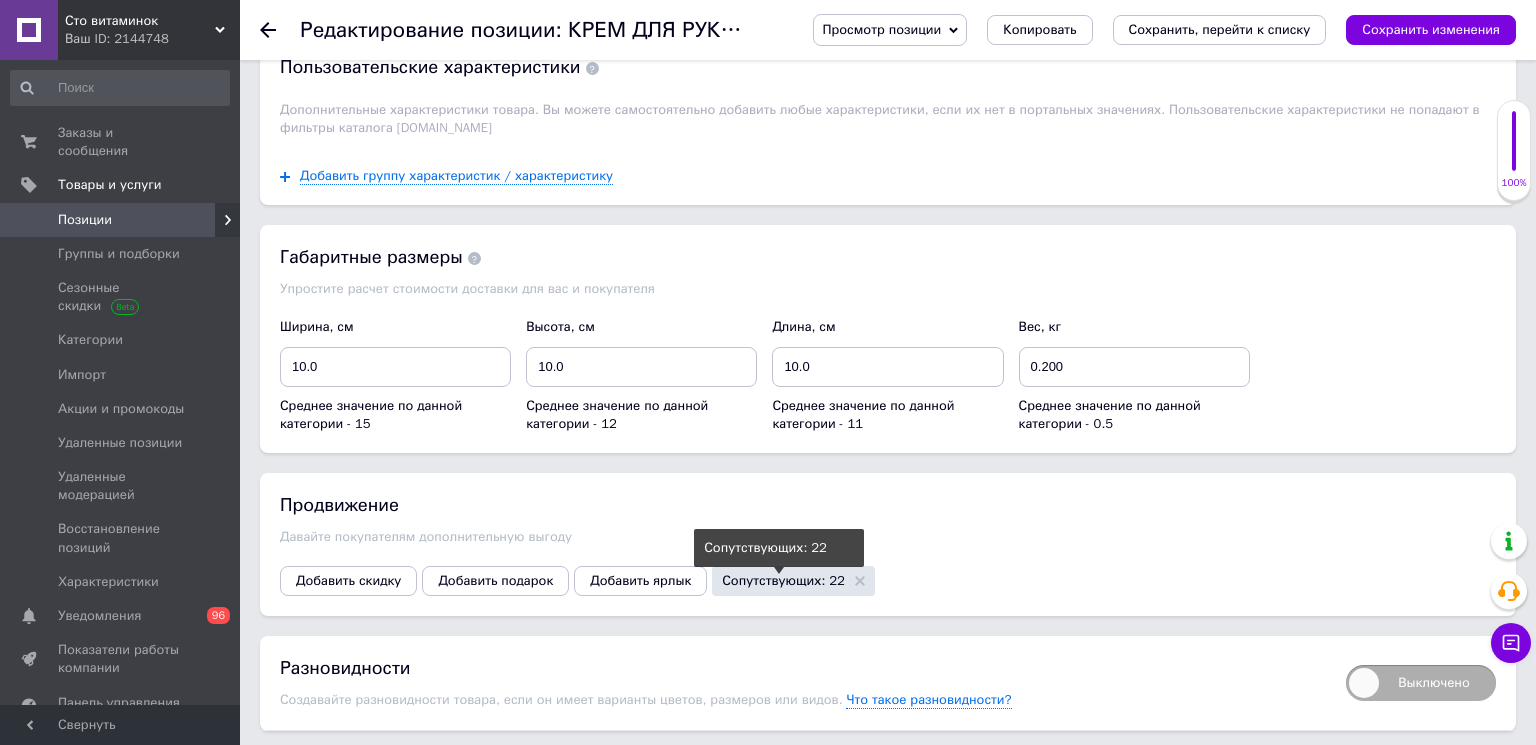 click on "Сопутствующих: 22" at bounding box center (783, 580) 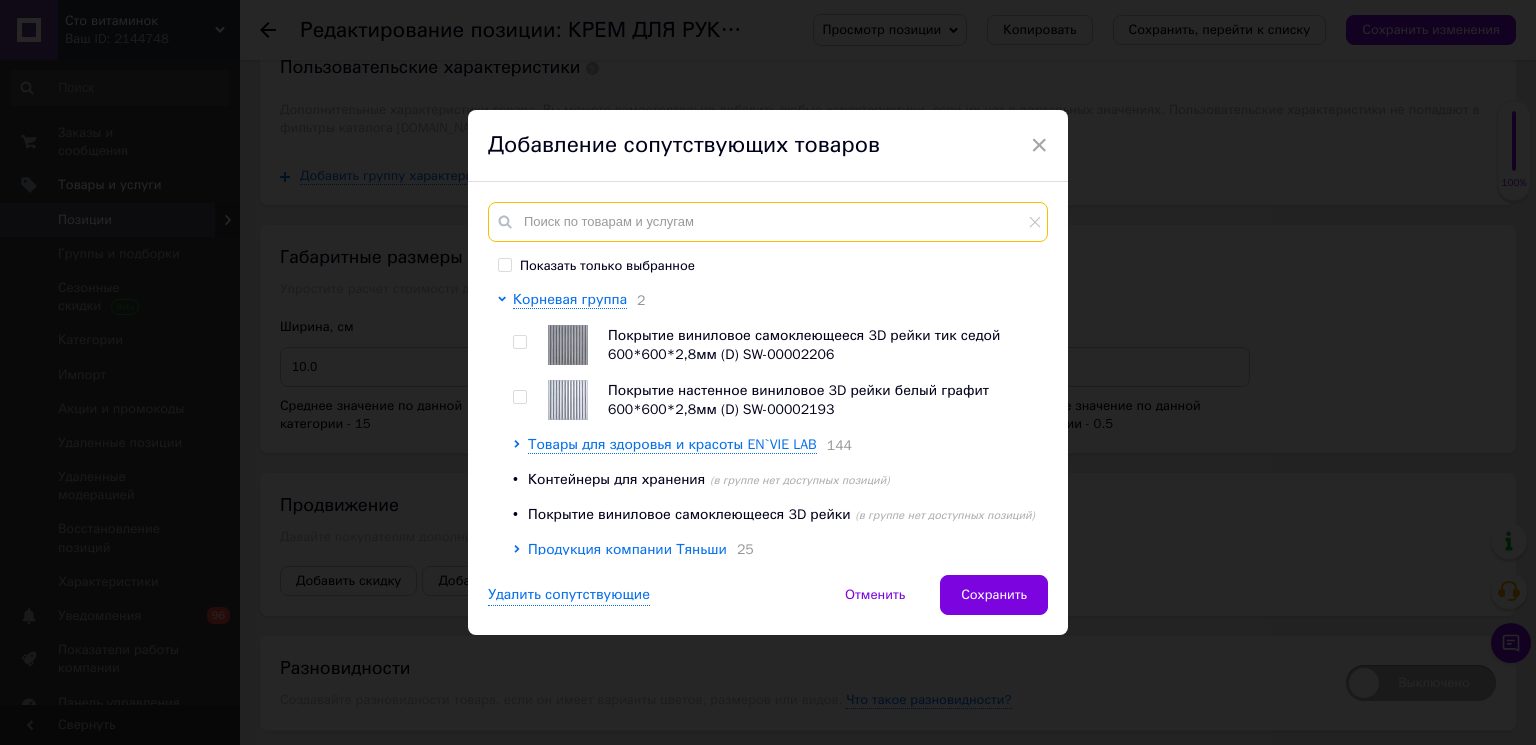 click at bounding box center [768, 222] 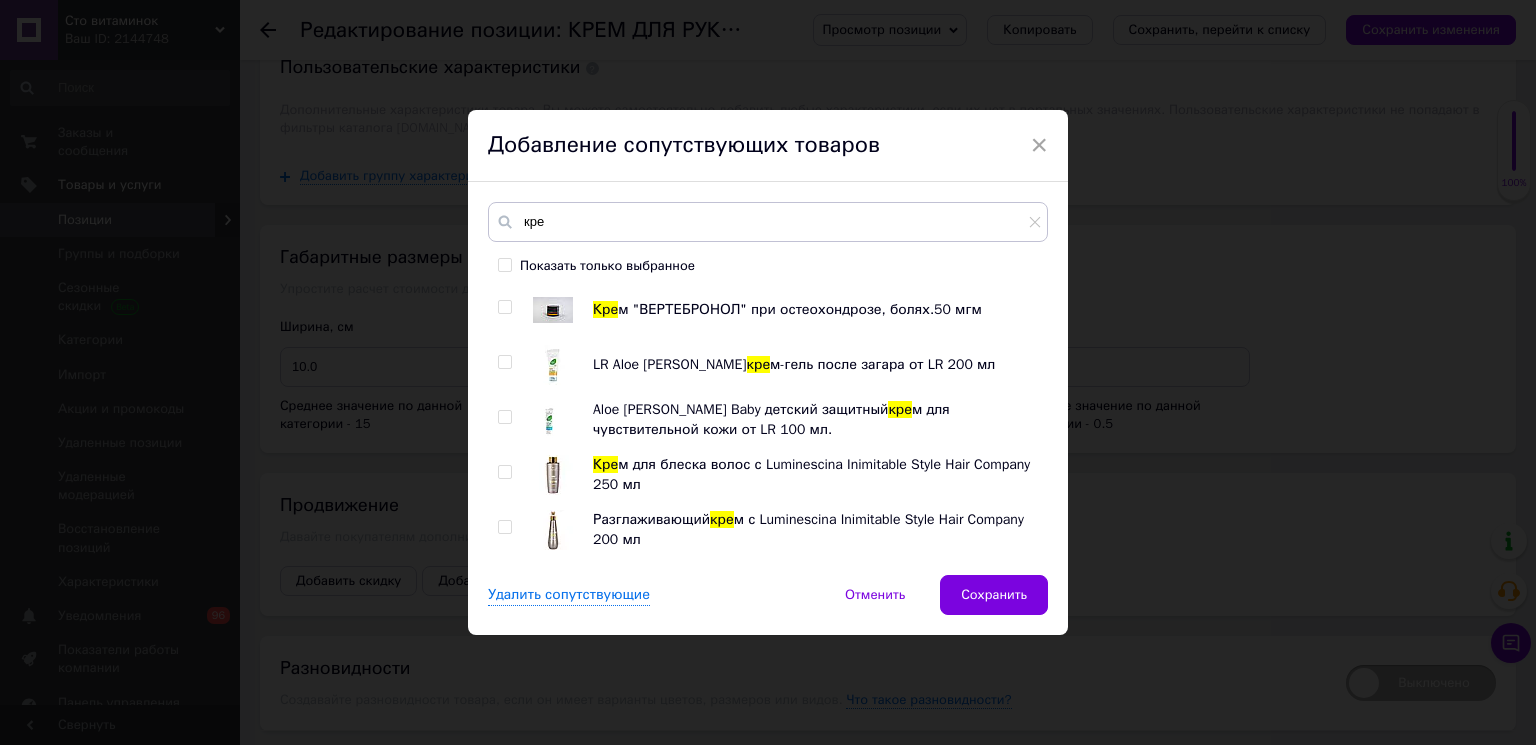 click at bounding box center (504, 527) 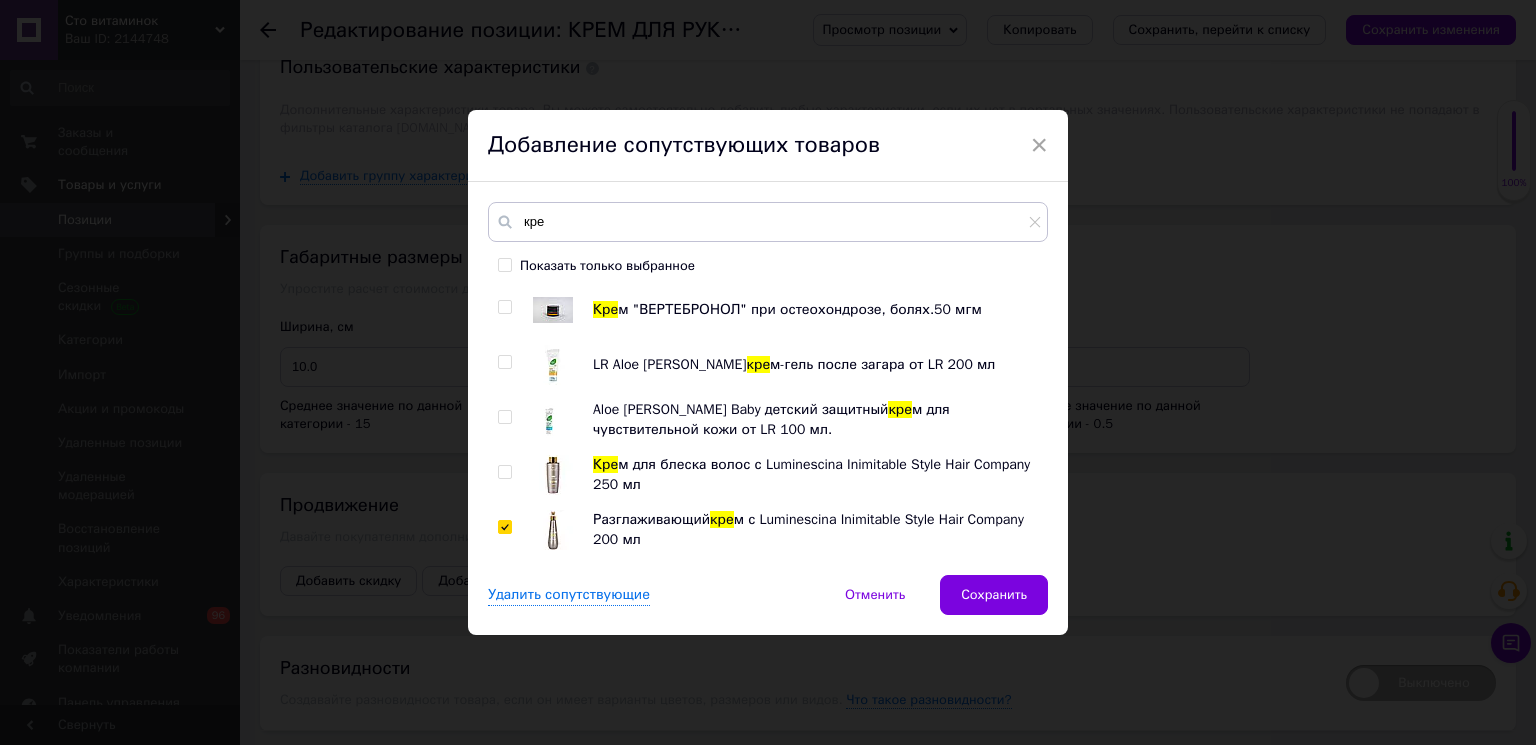click at bounding box center [508, 475] 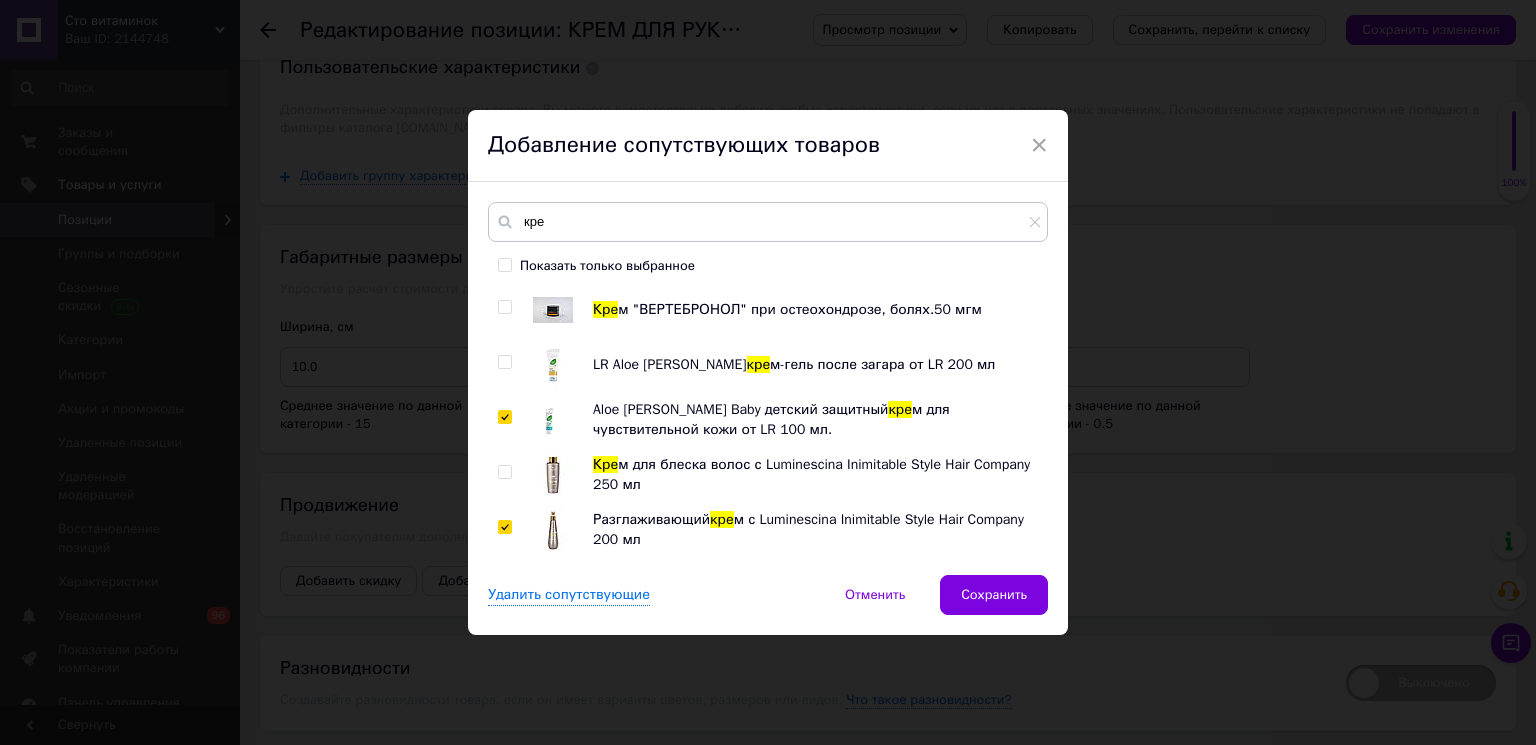 click at bounding box center (504, 472) 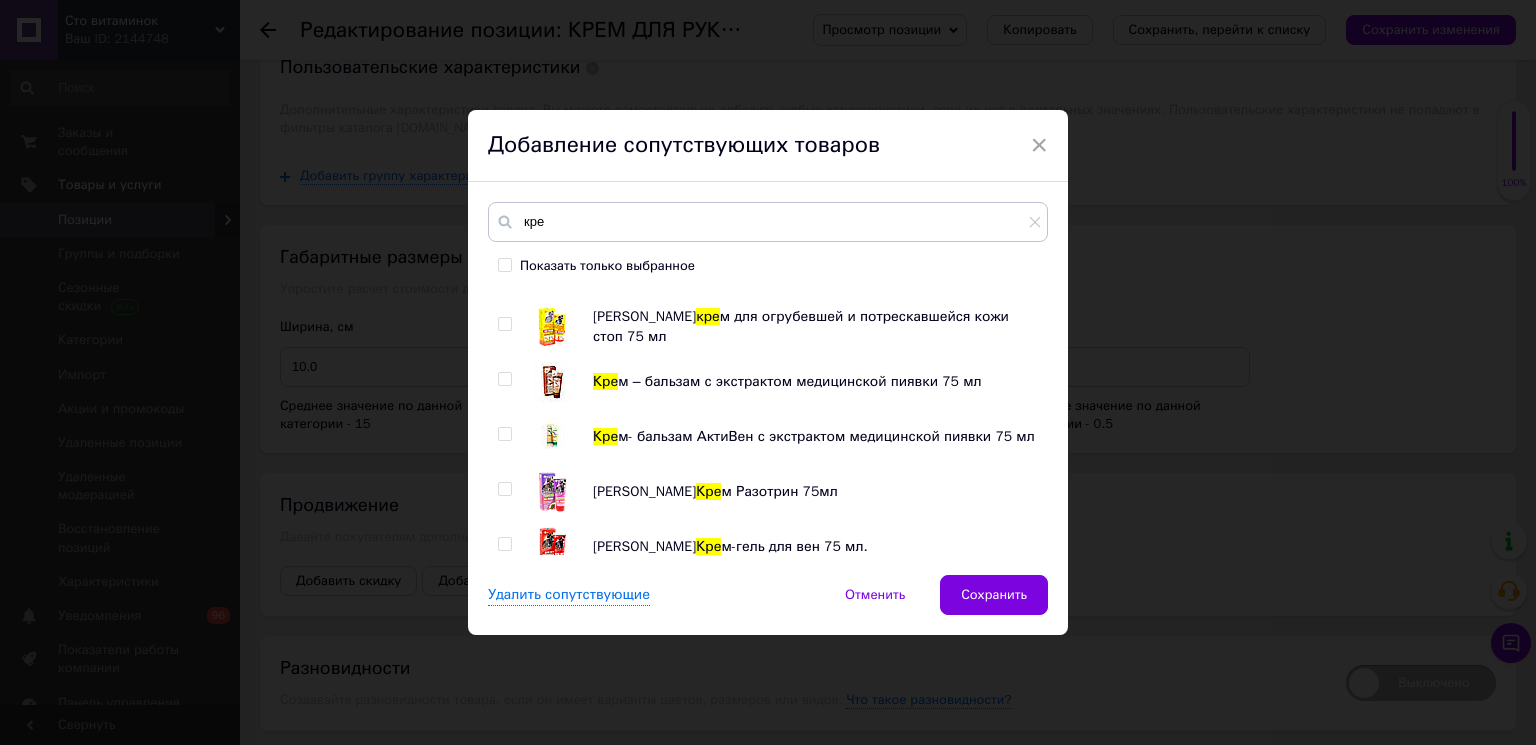 scroll, scrollTop: 446, scrollLeft: 0, axis: vertical 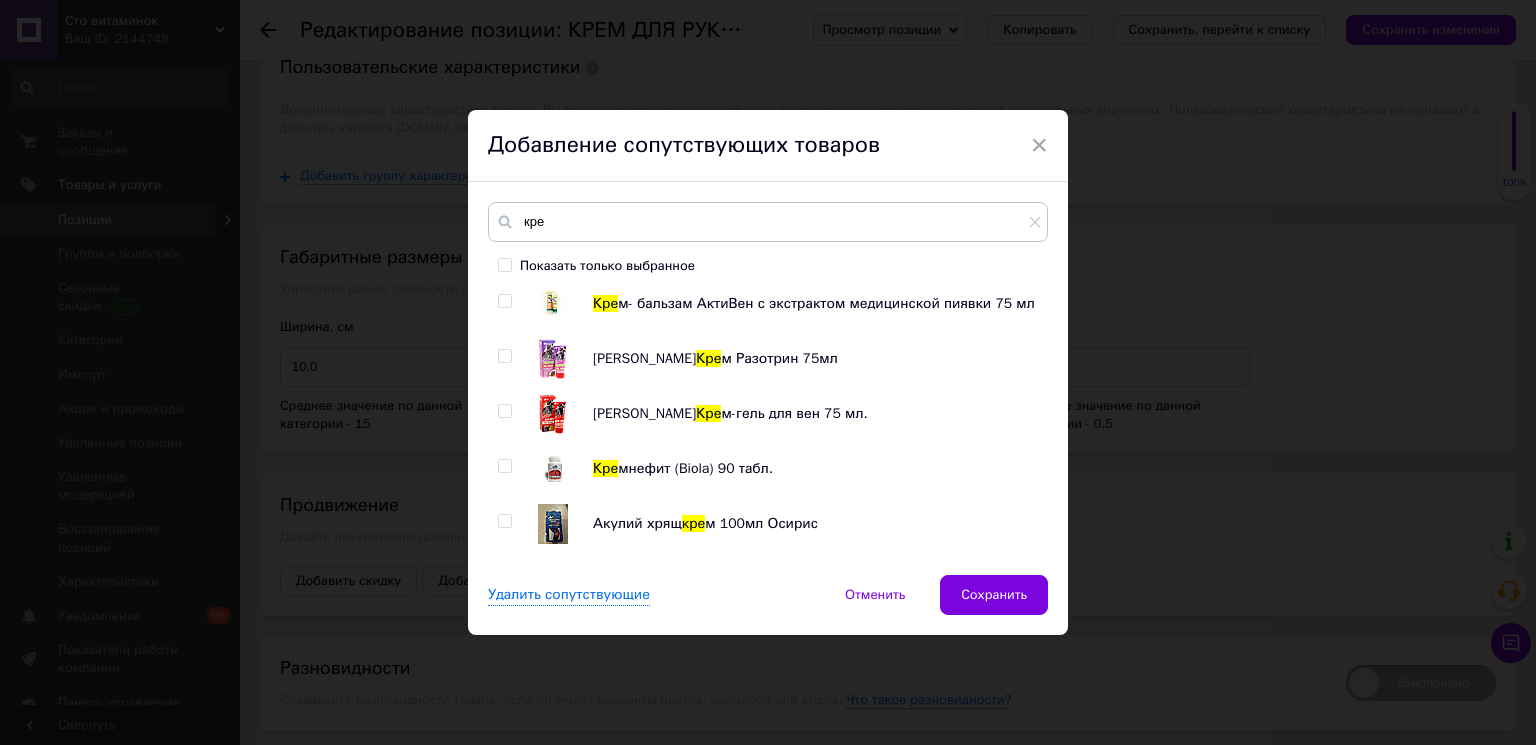 click at bounding box center [504, 521] 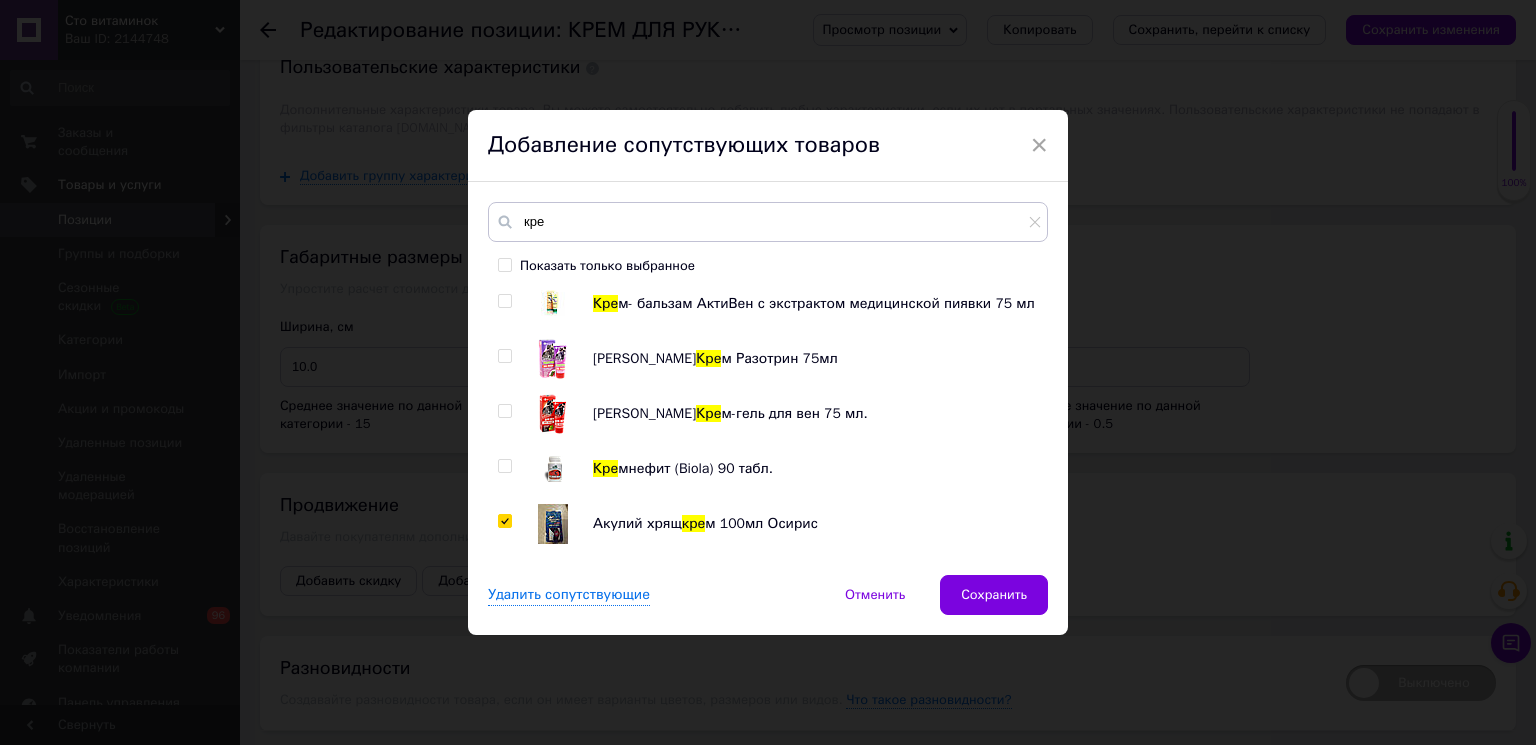 click at bounding box center [504, 466] 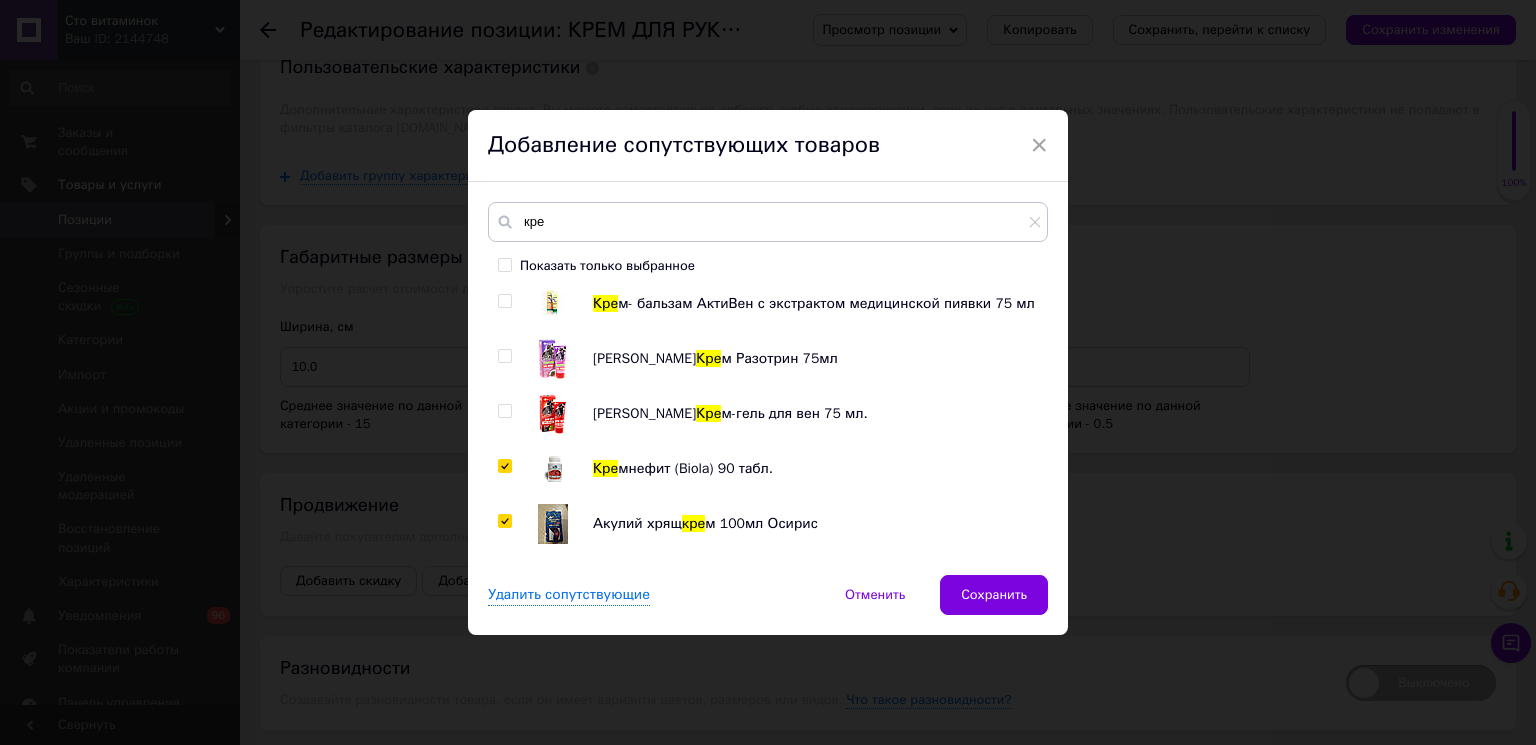 click at bounding box center [504, 411] 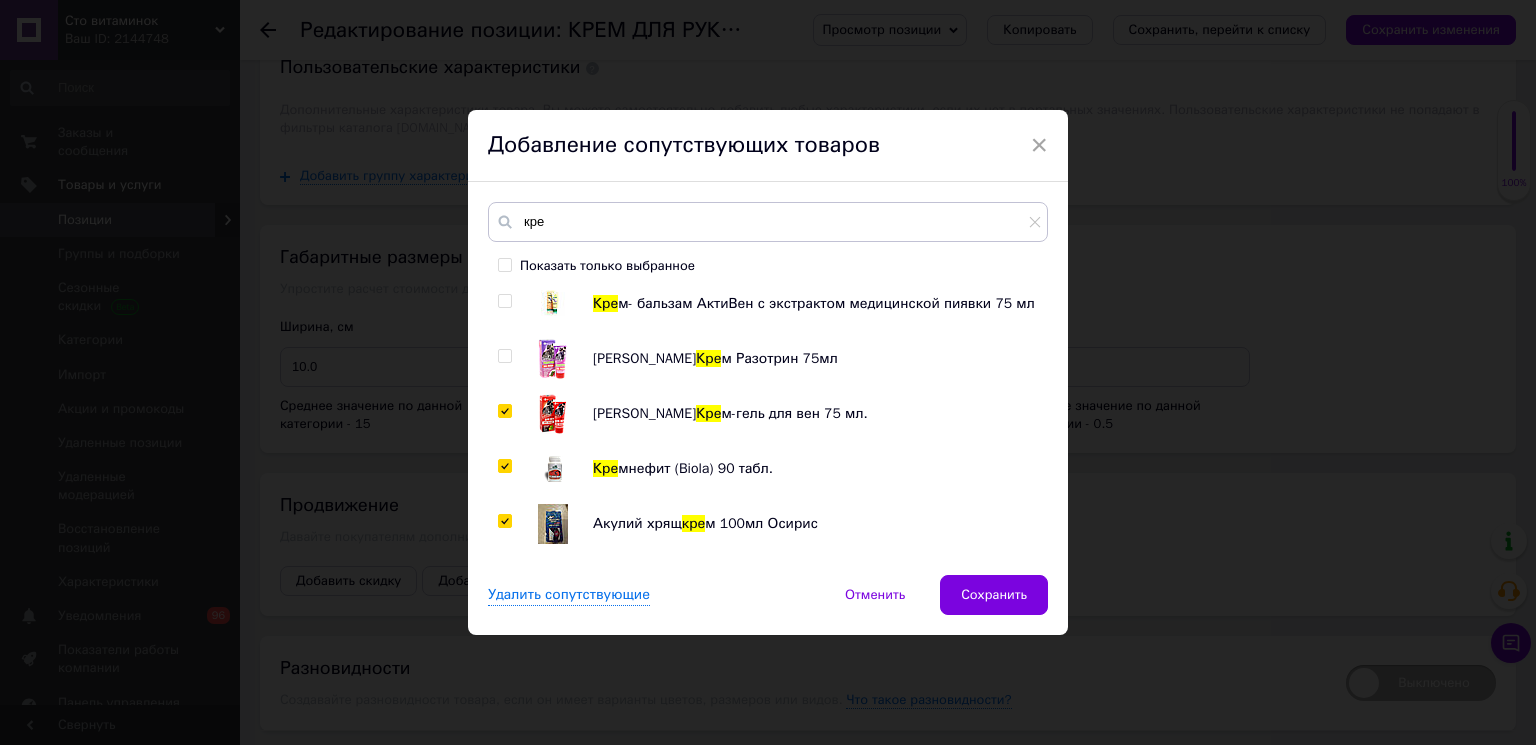 click at bounding box center [504, 356] 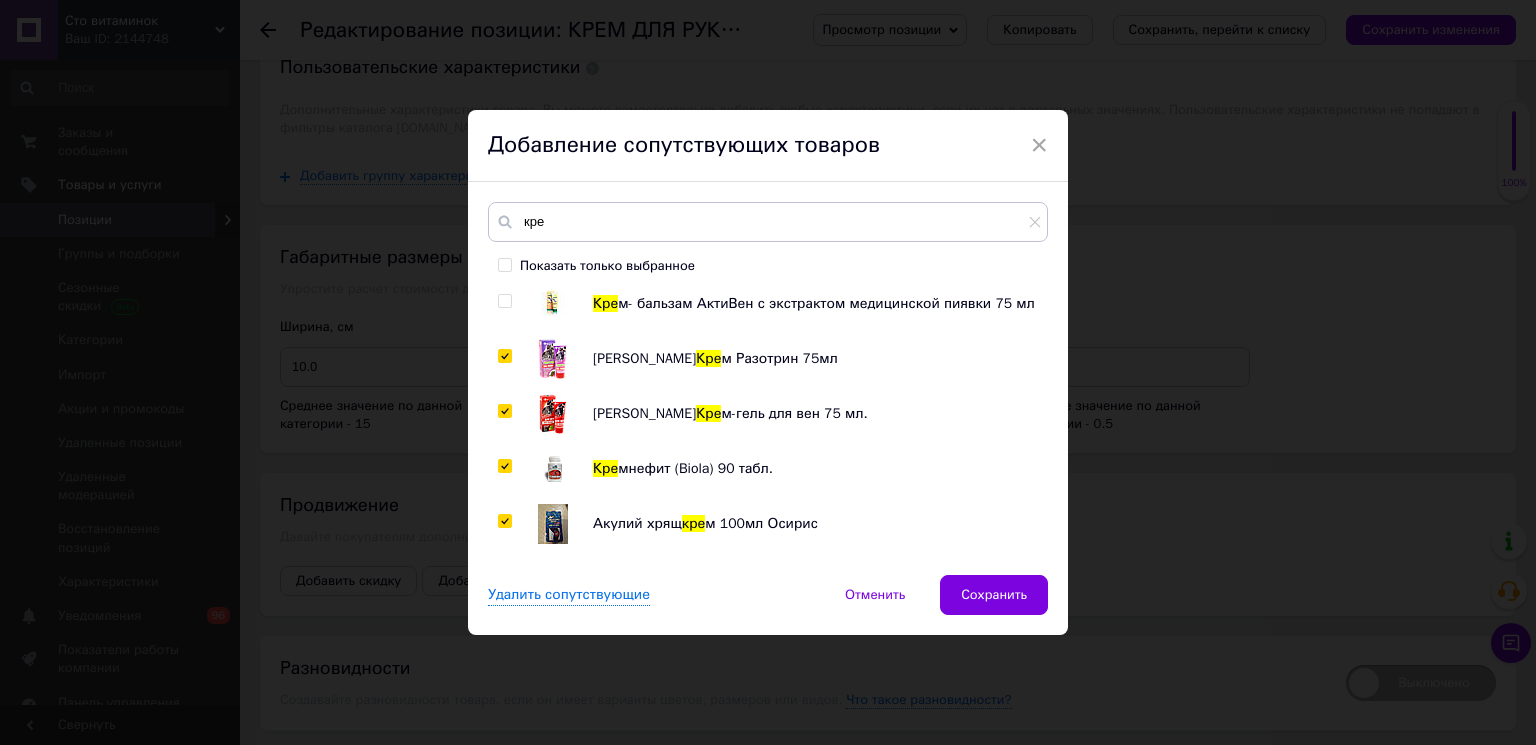 click at bounding box center [504, 301] 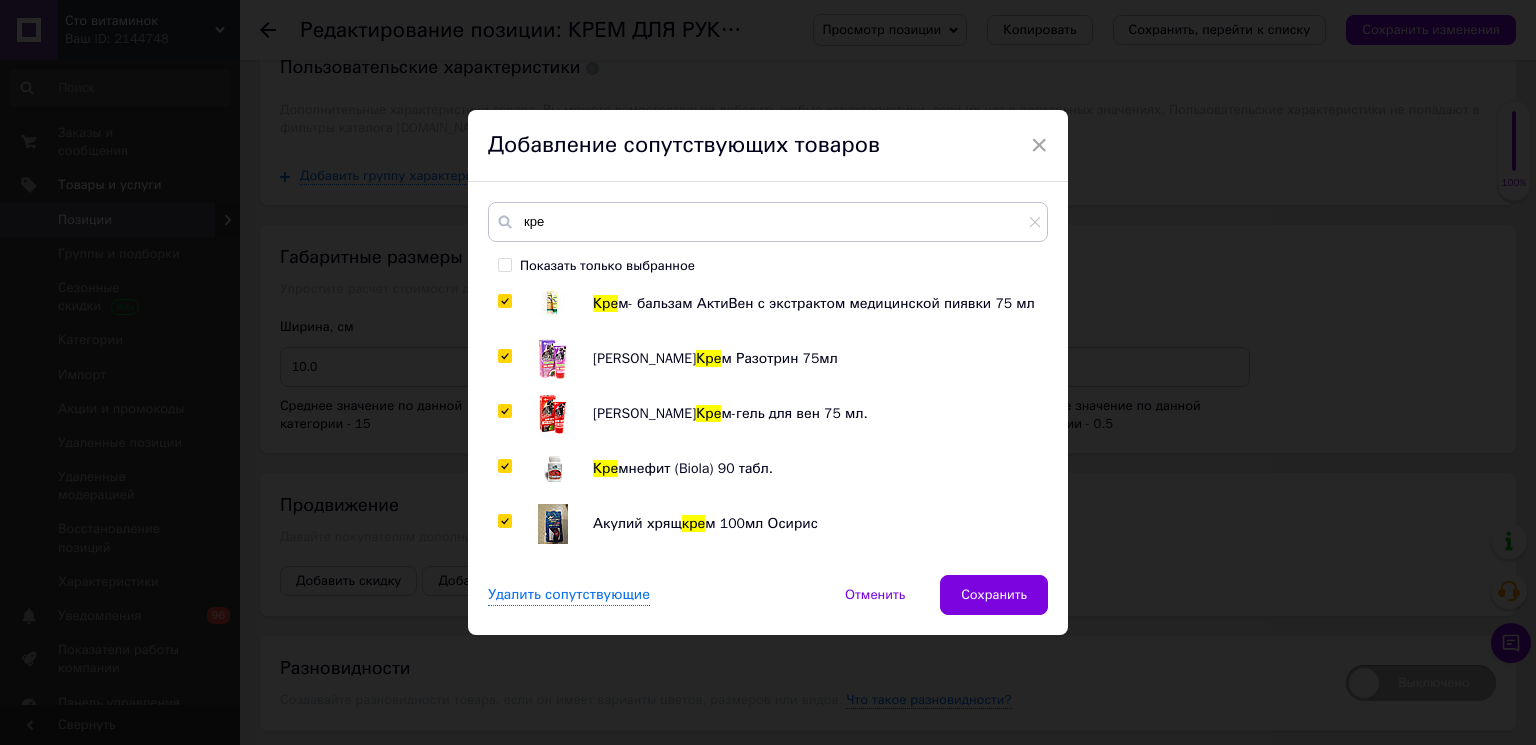 scroll, scrollTop: 781, scrollLeft: 0, axis: vertical 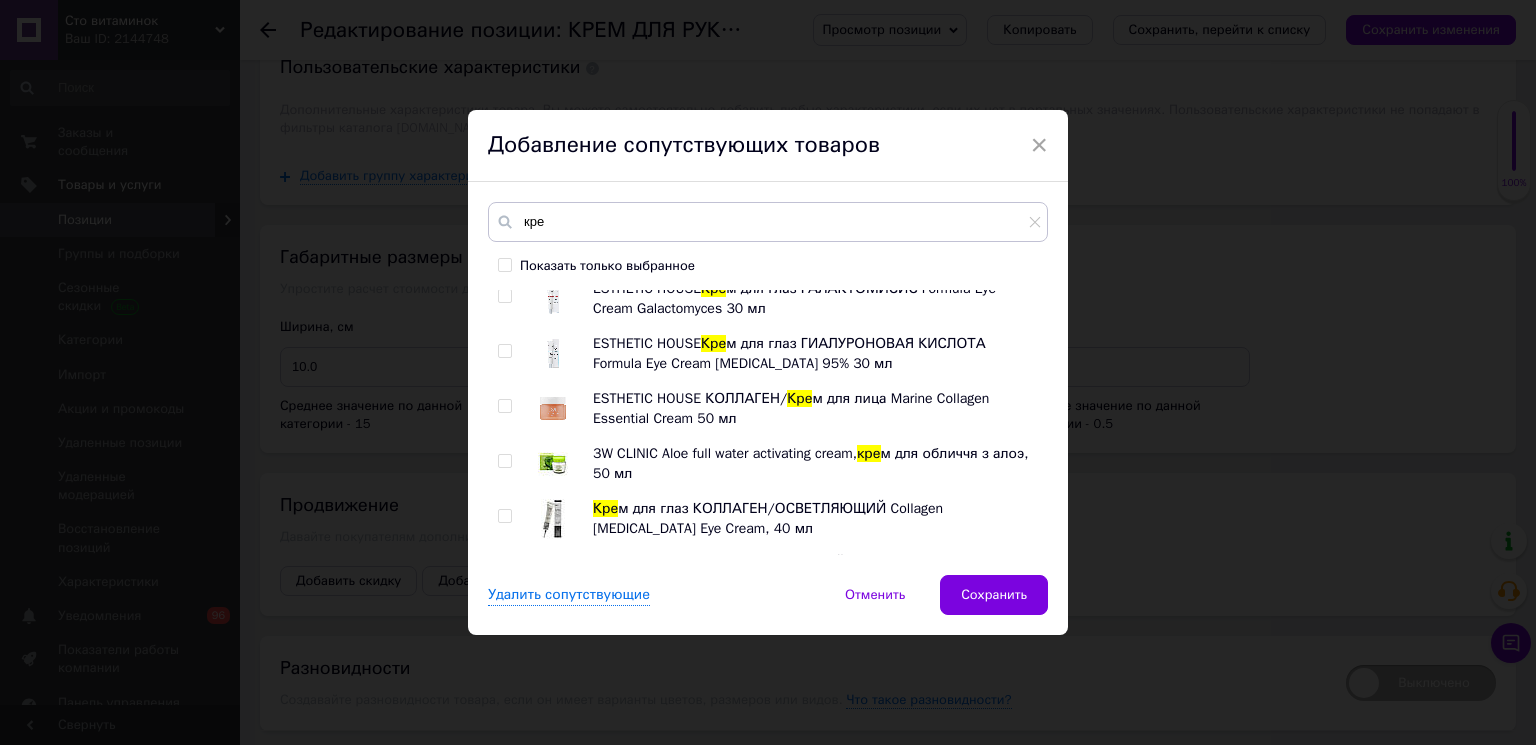 click at bounding box center [504, 516] 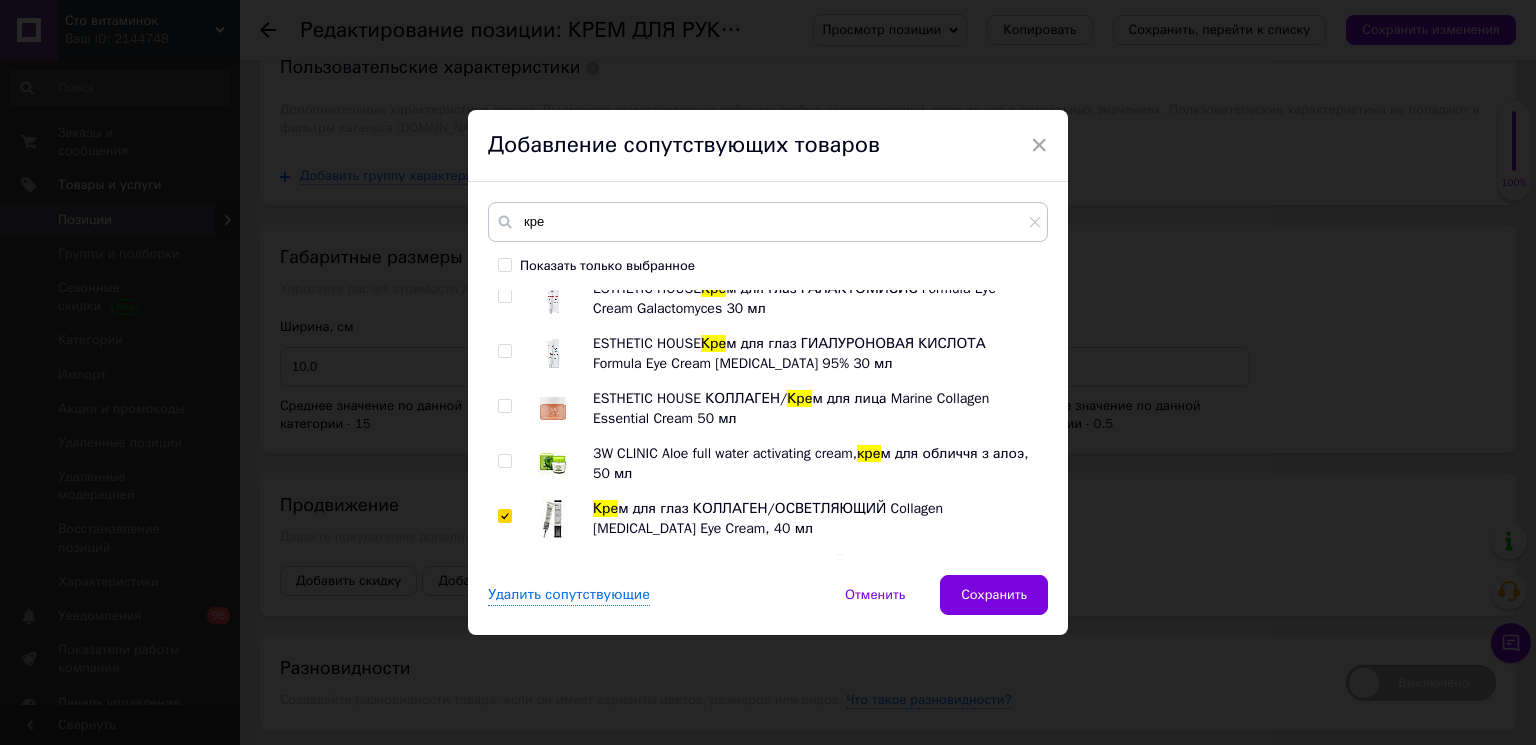 click at bounding box center [504, 461] 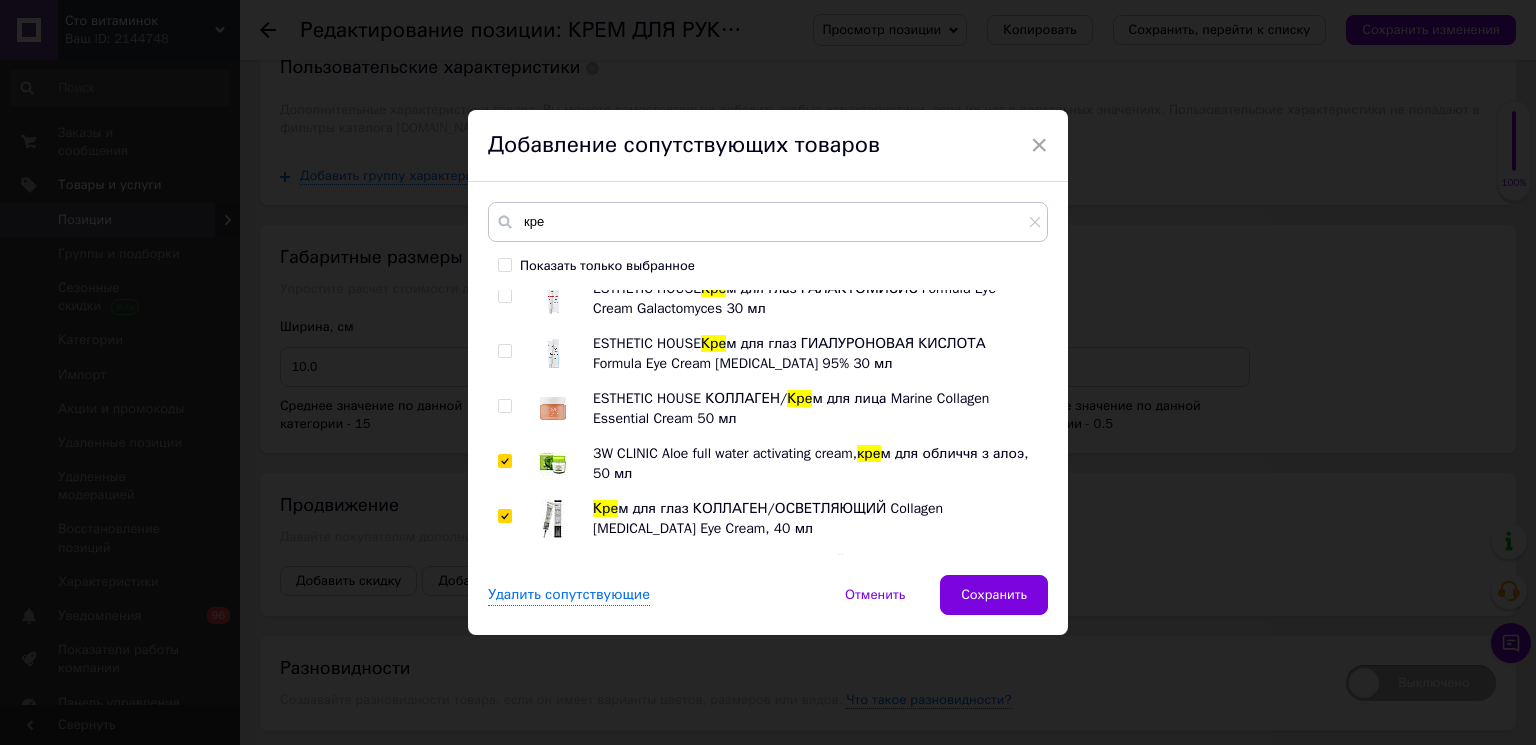 click at bounding box center (504, 406) 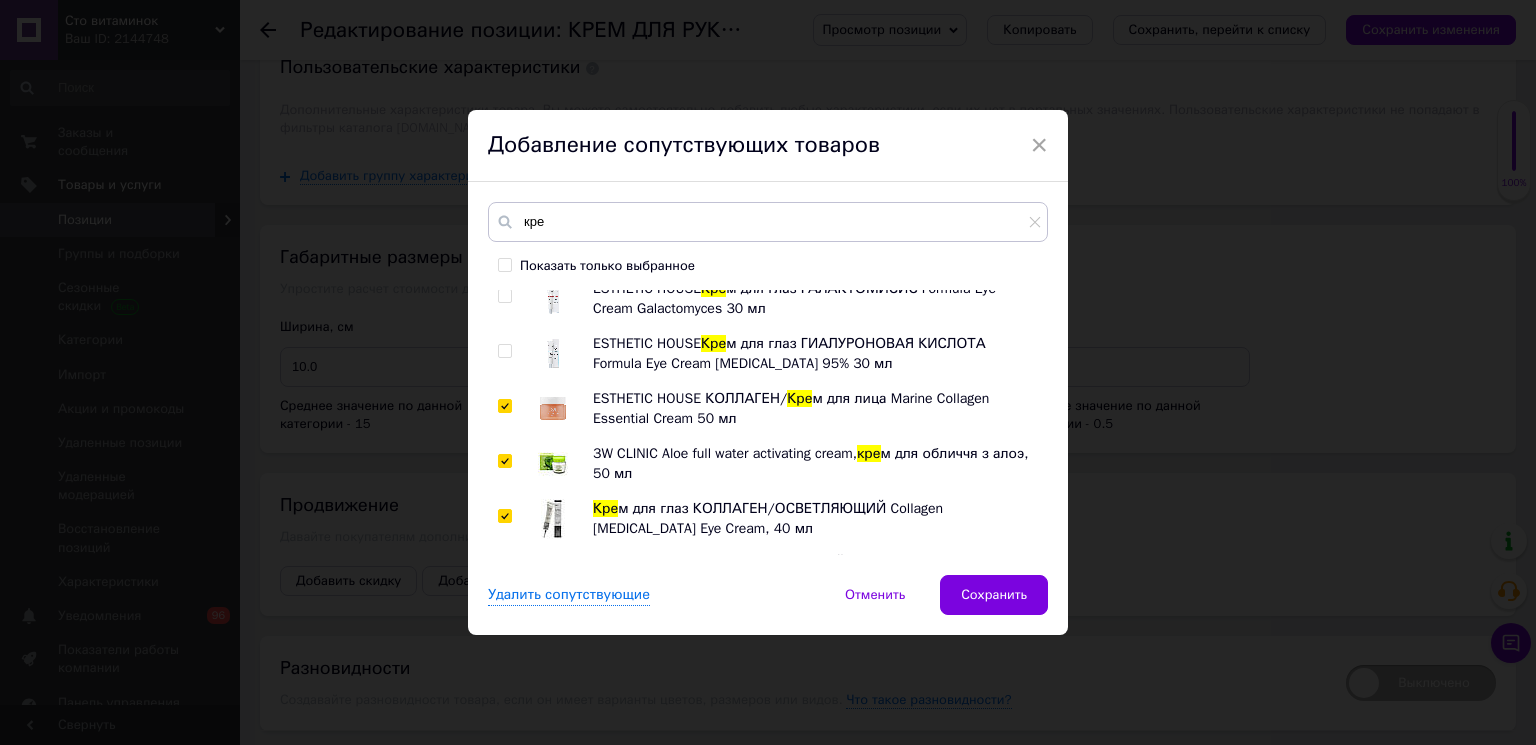 click at bounding box center [504, 351] 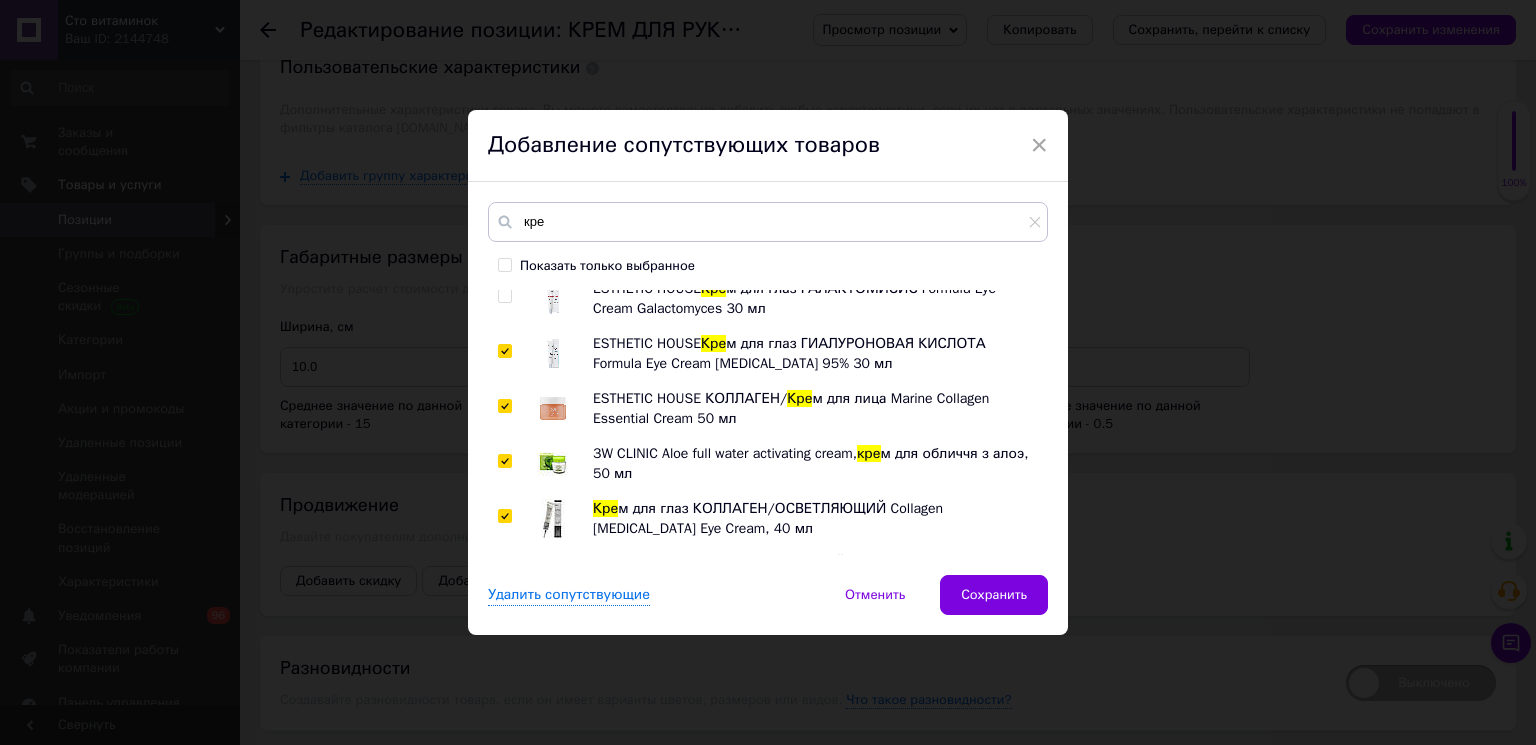 click at bounding box center [504, 296] 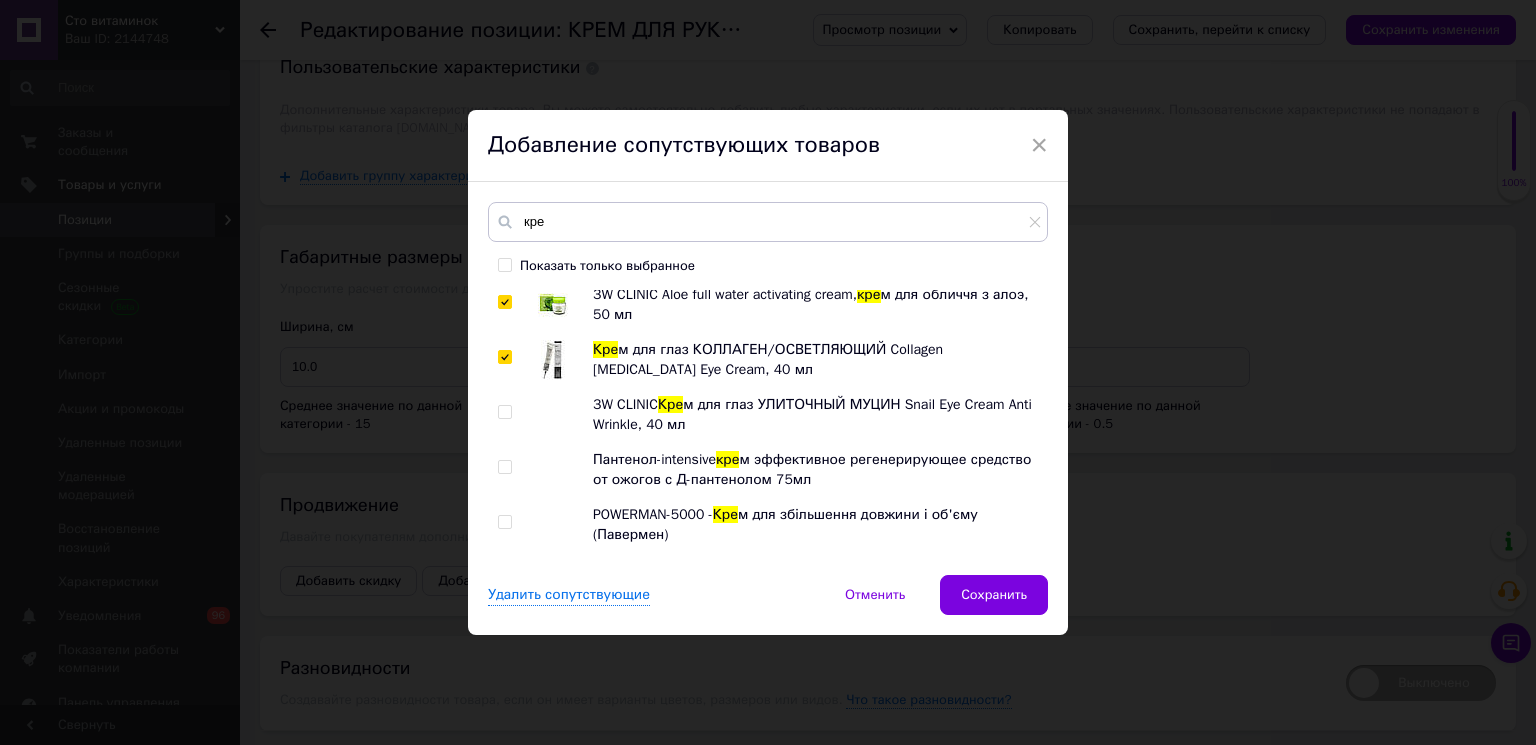 scroll, scrollTop: 1116, scrollLeft: 0, axis: vertical 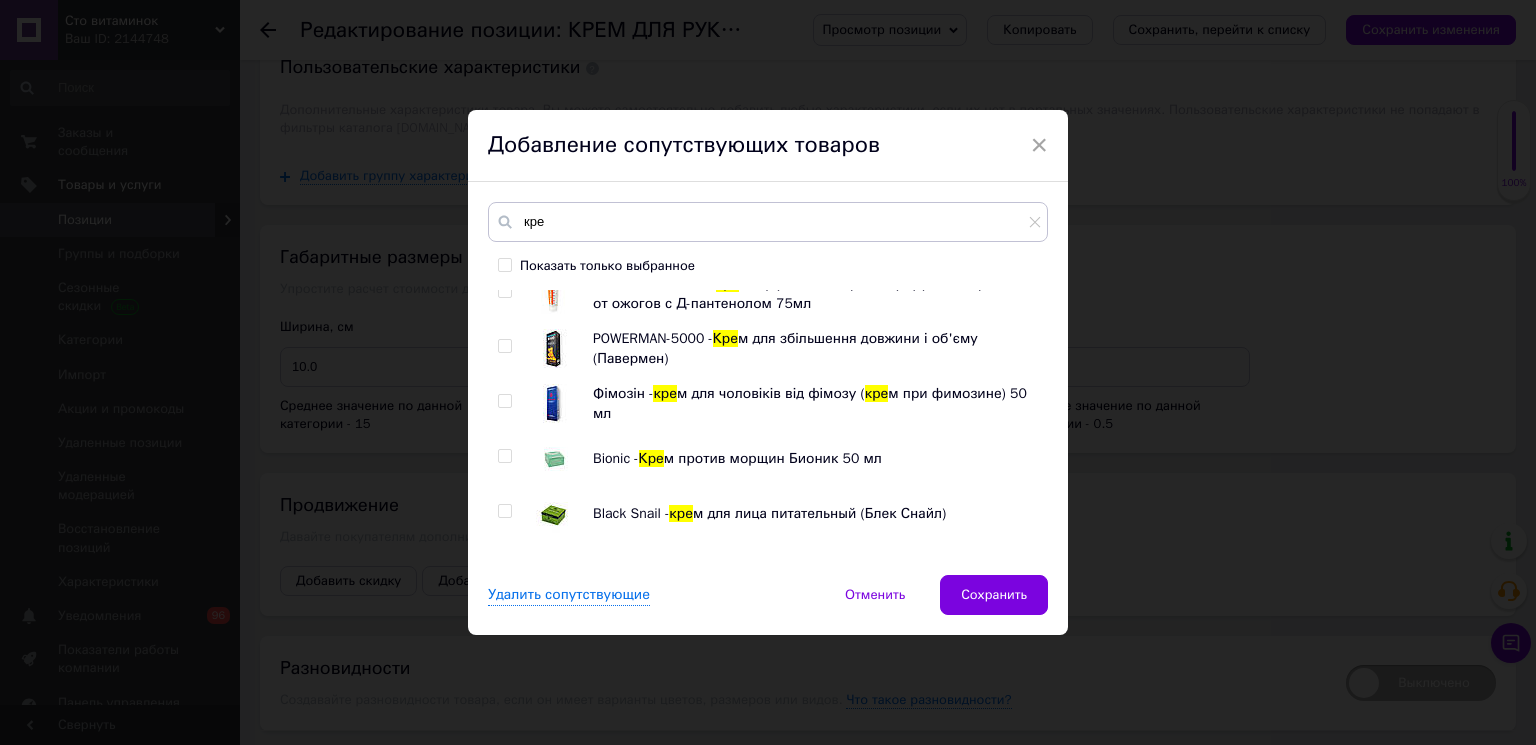 drag, startPoint x: 500, startPoint y: 514, endPoint x: 502, endPoint y: 481, distance: 33.06055 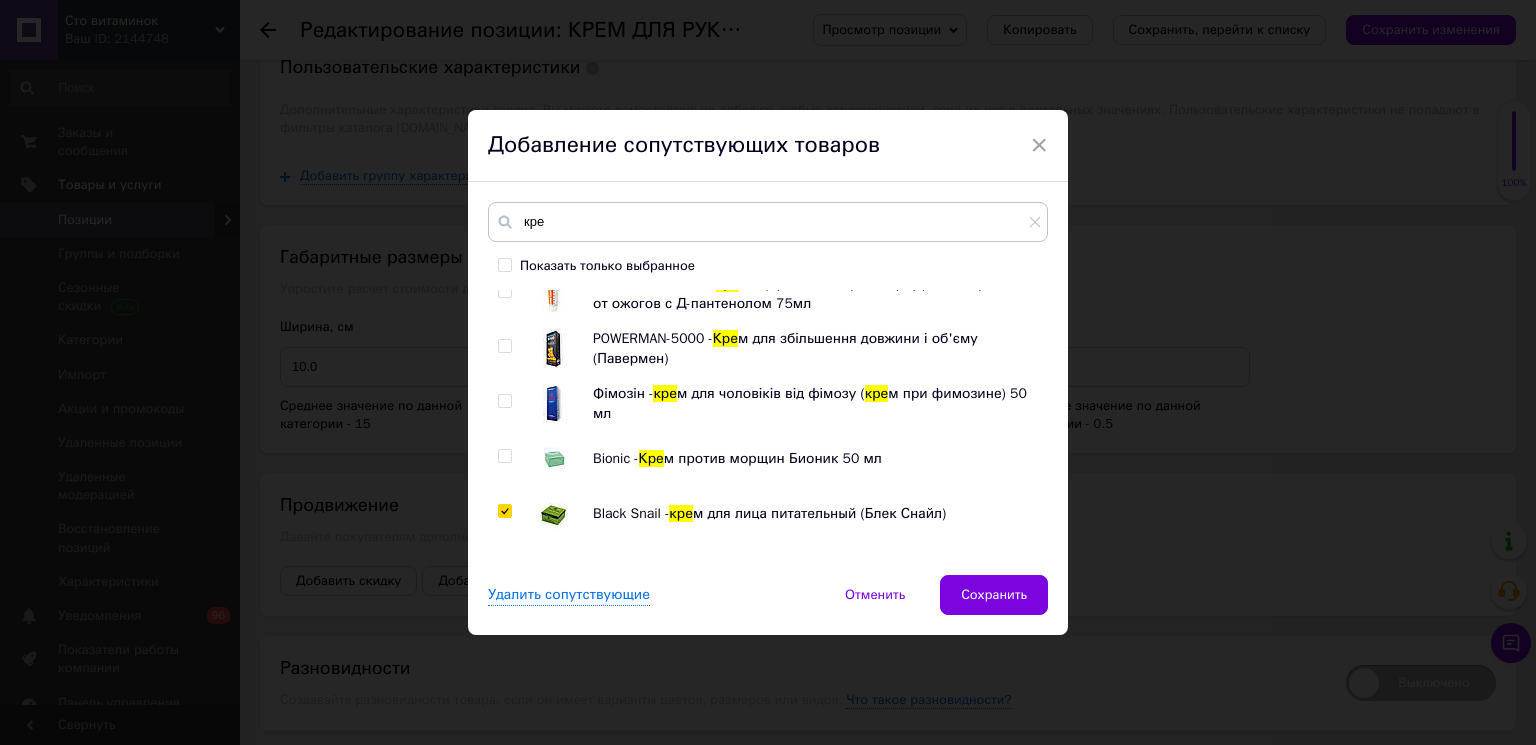 click at bounding box center (508, 459) 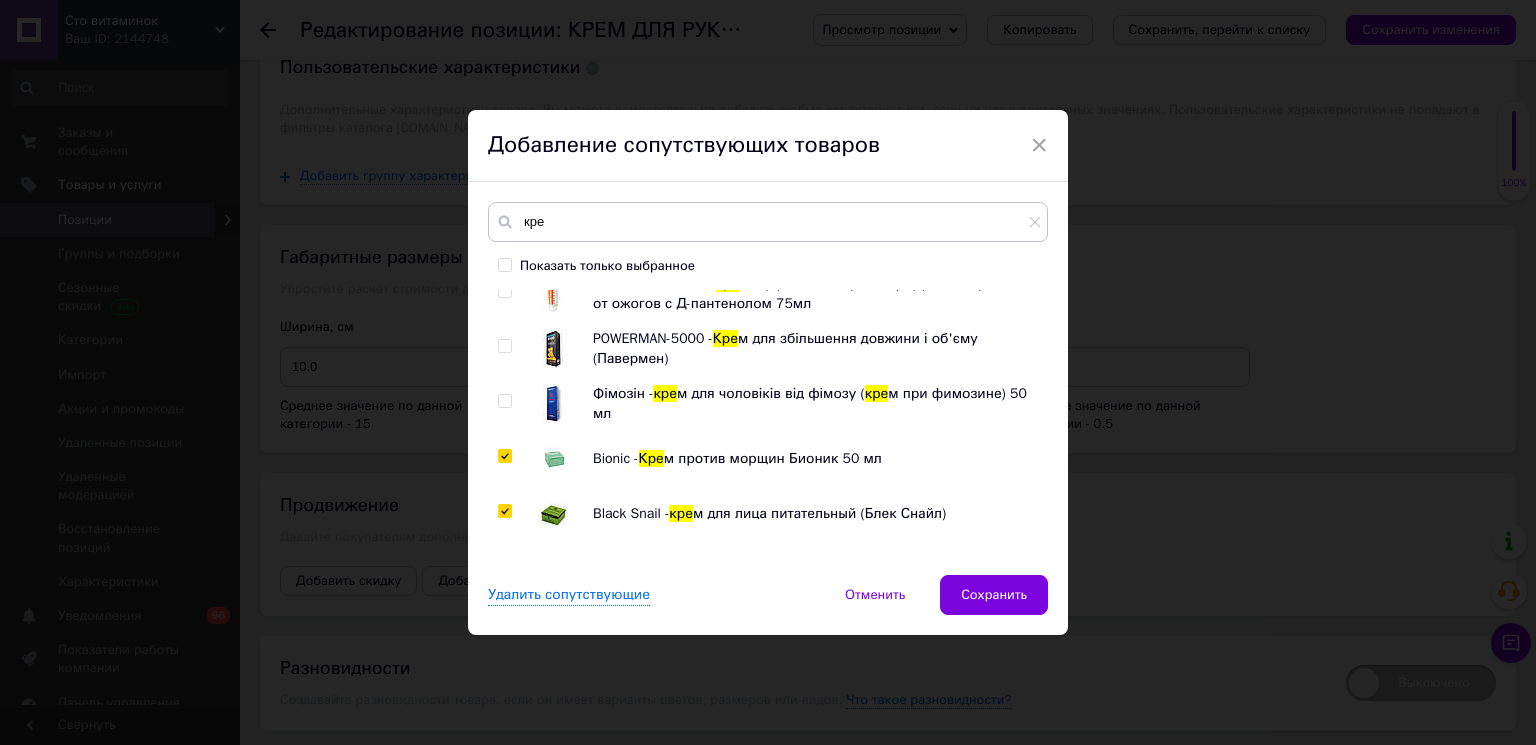 click at bounding box center [504, 401] 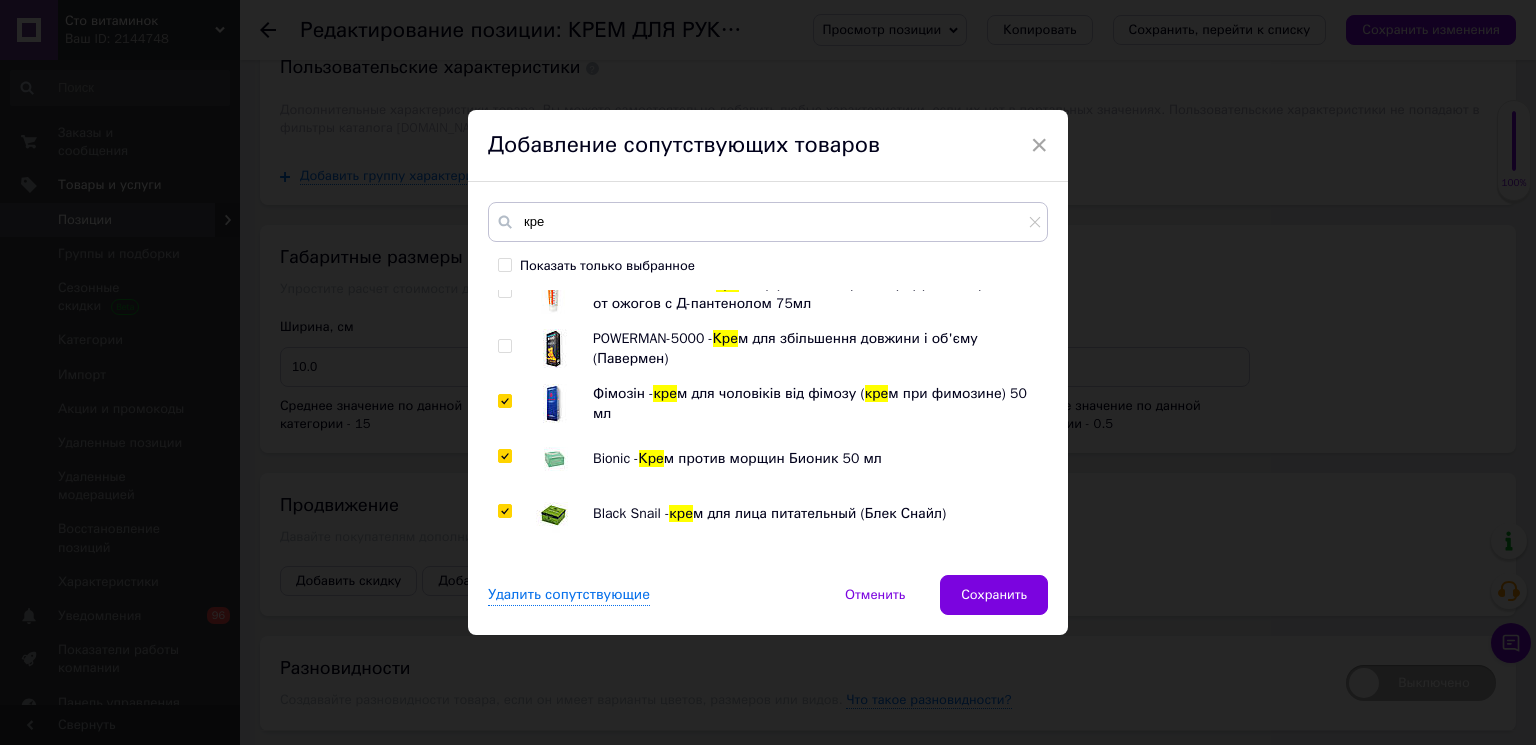 drag, startPoint x: 499, startPoint y: 335, endPoint x: 505, endPoint y: 344, distance: 10.816654 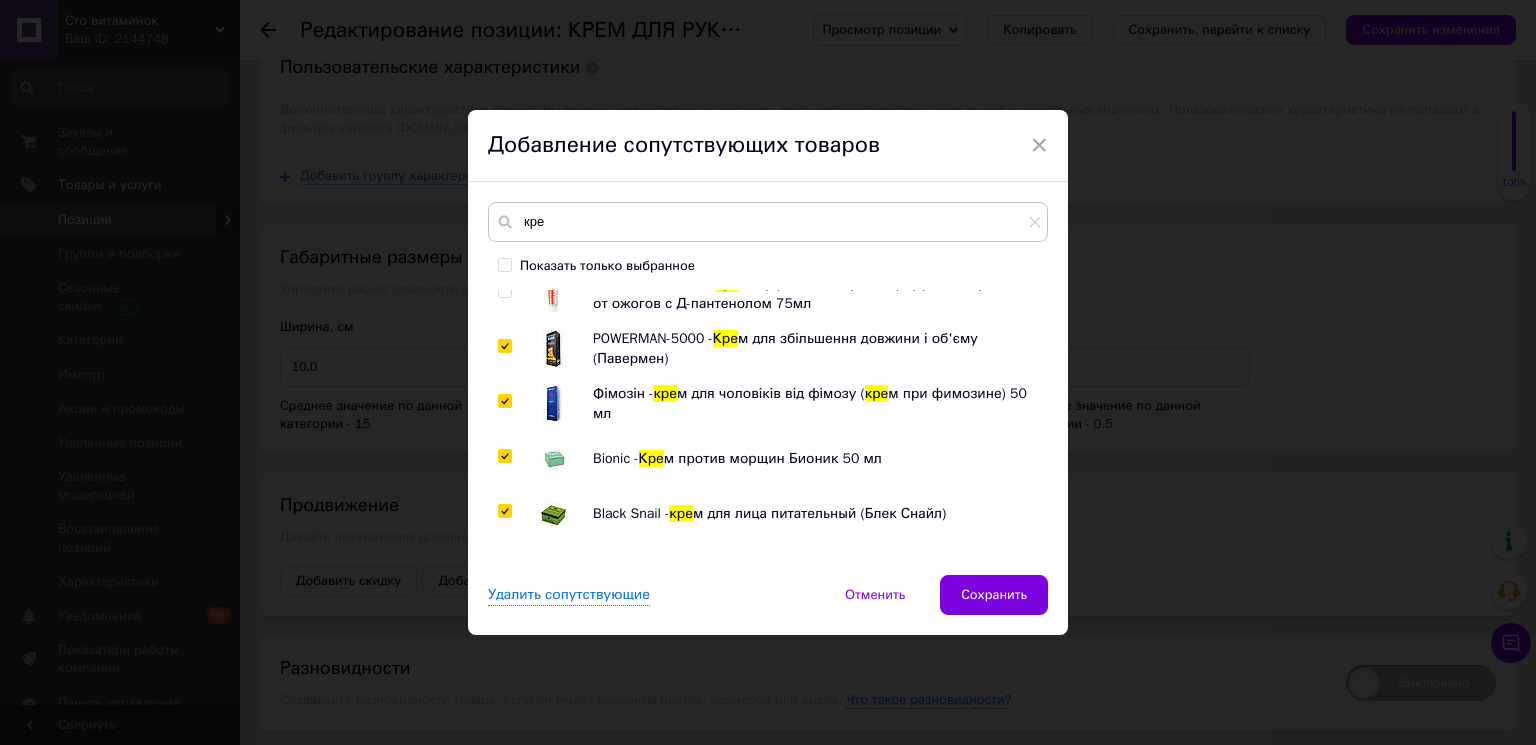 click at bounding box center (504, 291) 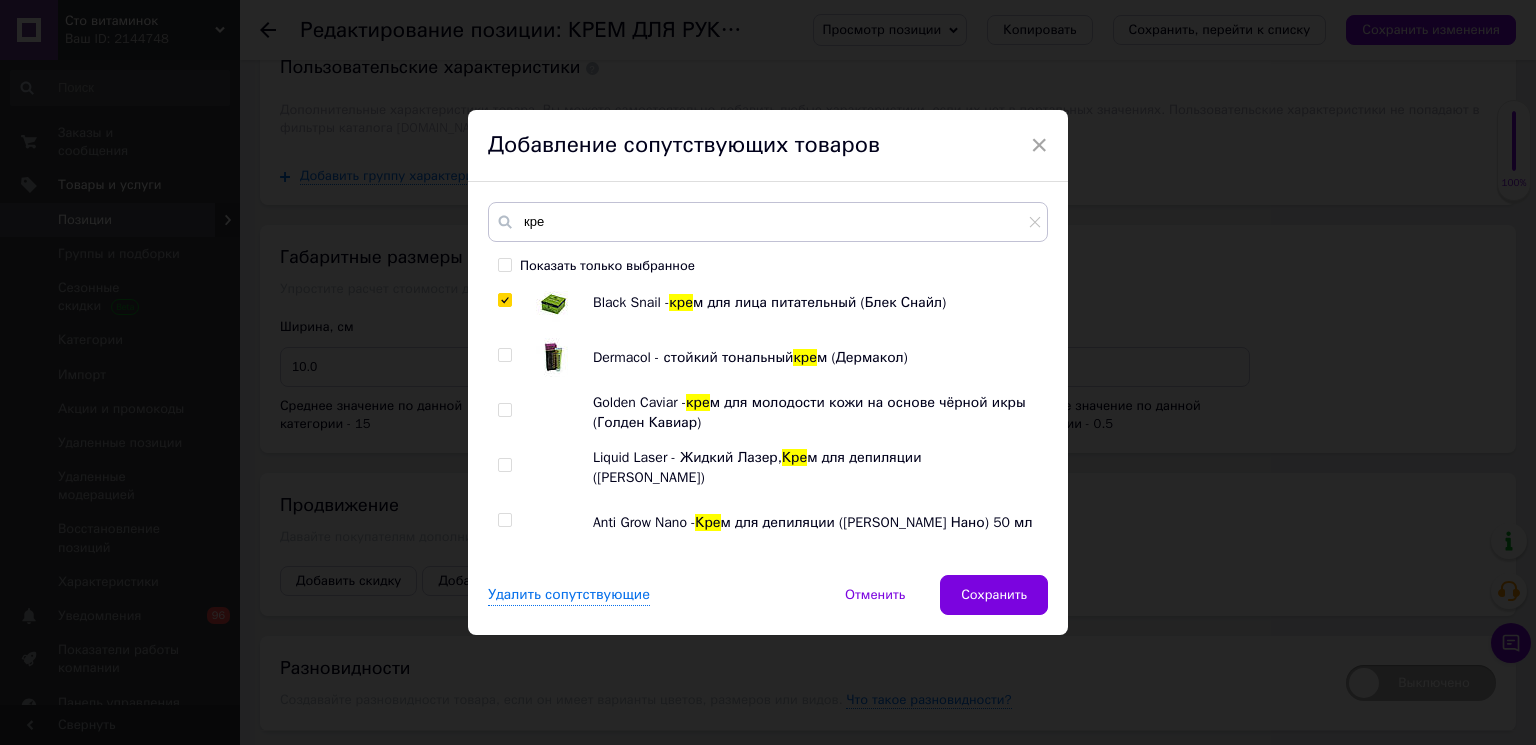 scroll, scrollTop: 1339, scrollLeft: 0, axis: vertical 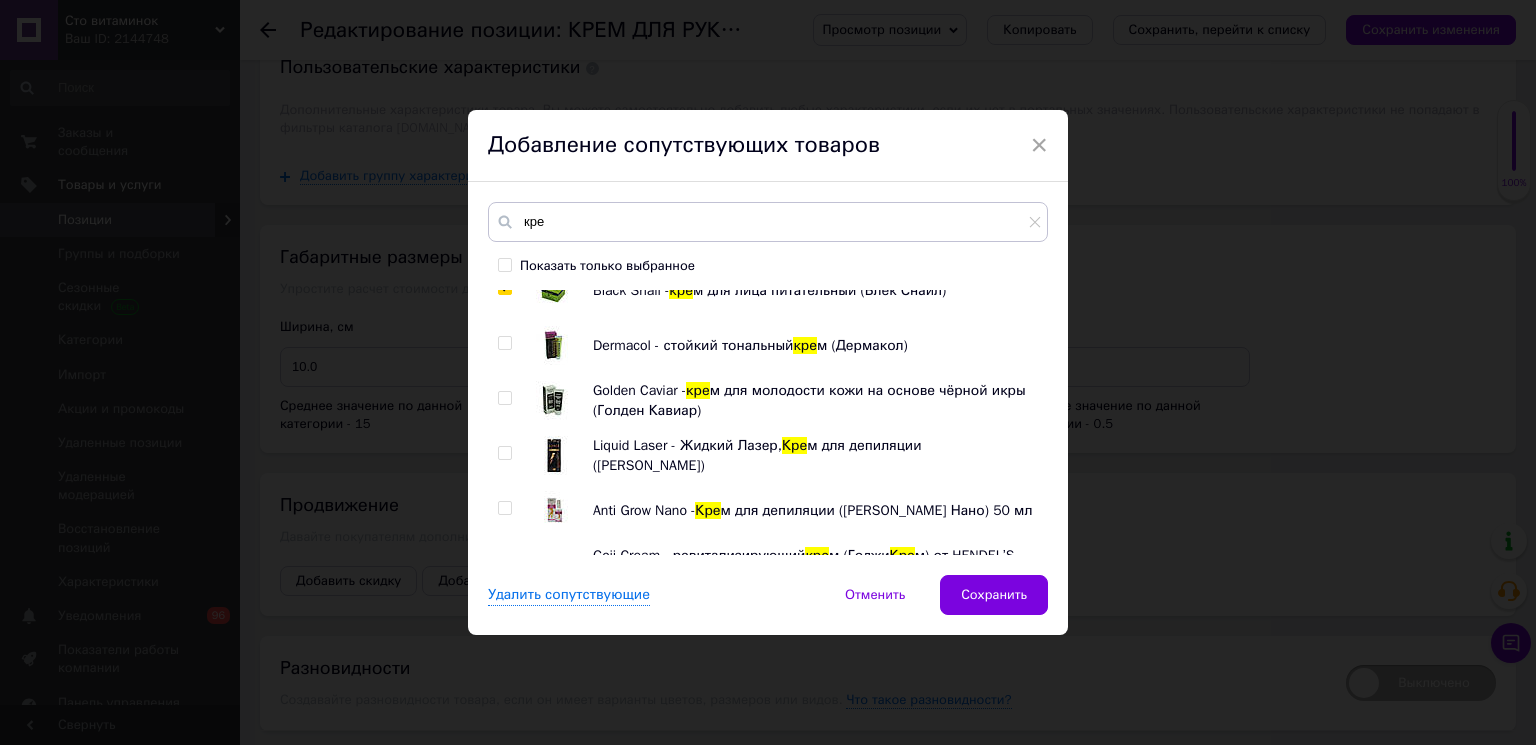 click at bounding box center [504, 508] 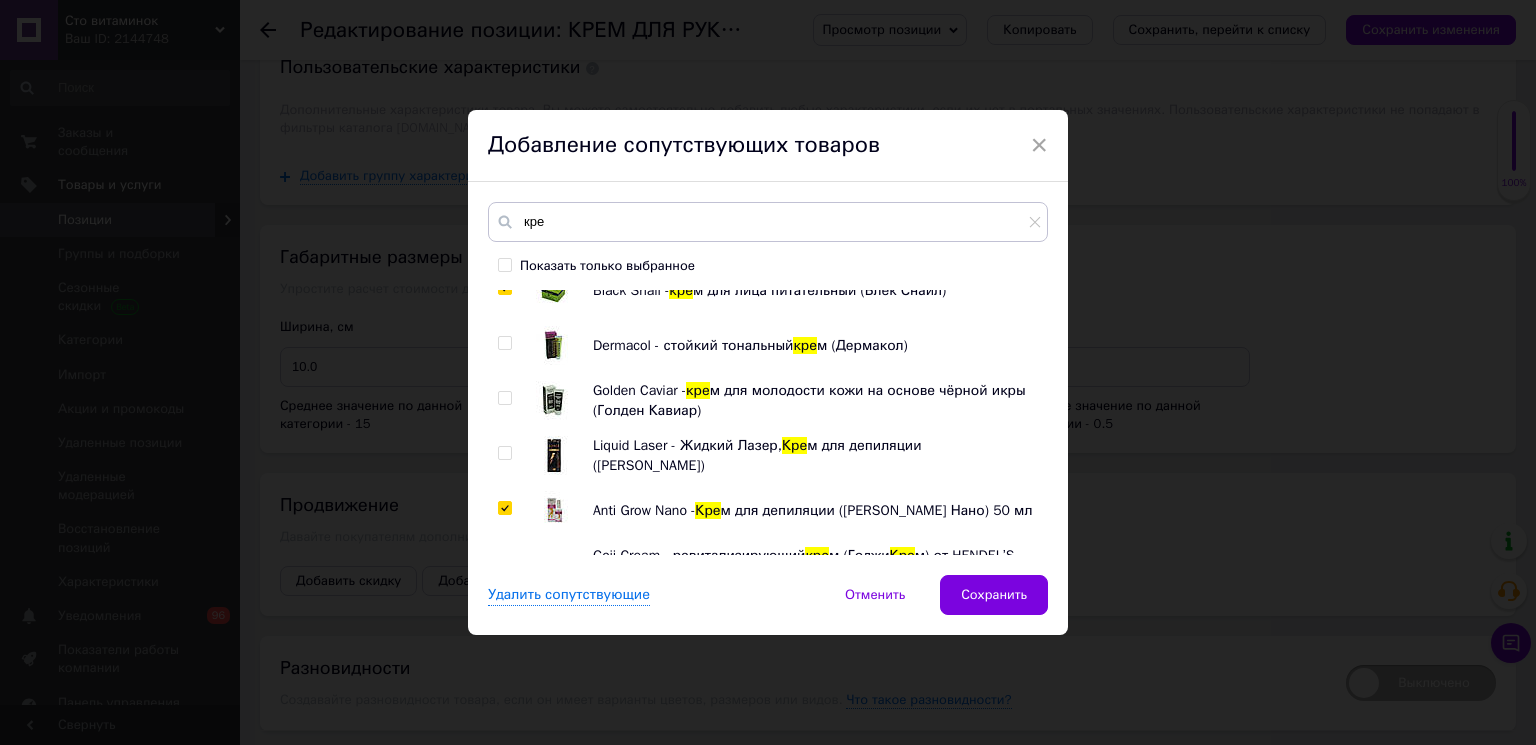 click on "Кре м "ВЕРТЕБРОНОЛ" при  остеохондрозе, болях.50 мгм LR Aloe [PERSON_NAME]  кре м-гель после загара от LR 200 мл Aloe [PERSON_NAME] Baby детский защитный  кре м для чувствительной кожи от LR 100 мл. Кре м для блеска волос с Luminescina Inimitable Style Hair Company 250 мл Разглаживающий  кре м с Luminescina Inimitable Style Hair Company 200 мл Сила лошади  Кре м-гель для суставов 75мл Сила лошади  кре м для огрубевшей и потрескавшейся кожи стоп 75 мл Кре м – бальзам с экстрактом медицинской пиявки 75 мл Кре м- бальзам АктиВен с экстрактом медицинской пиявки 75 мл Сила лошади  Кре м Разотрин 75мл Сила лошади  Кре м-гель для вен 75 мл. Кре кре Кре Кре" at bounding box center [767, 422] 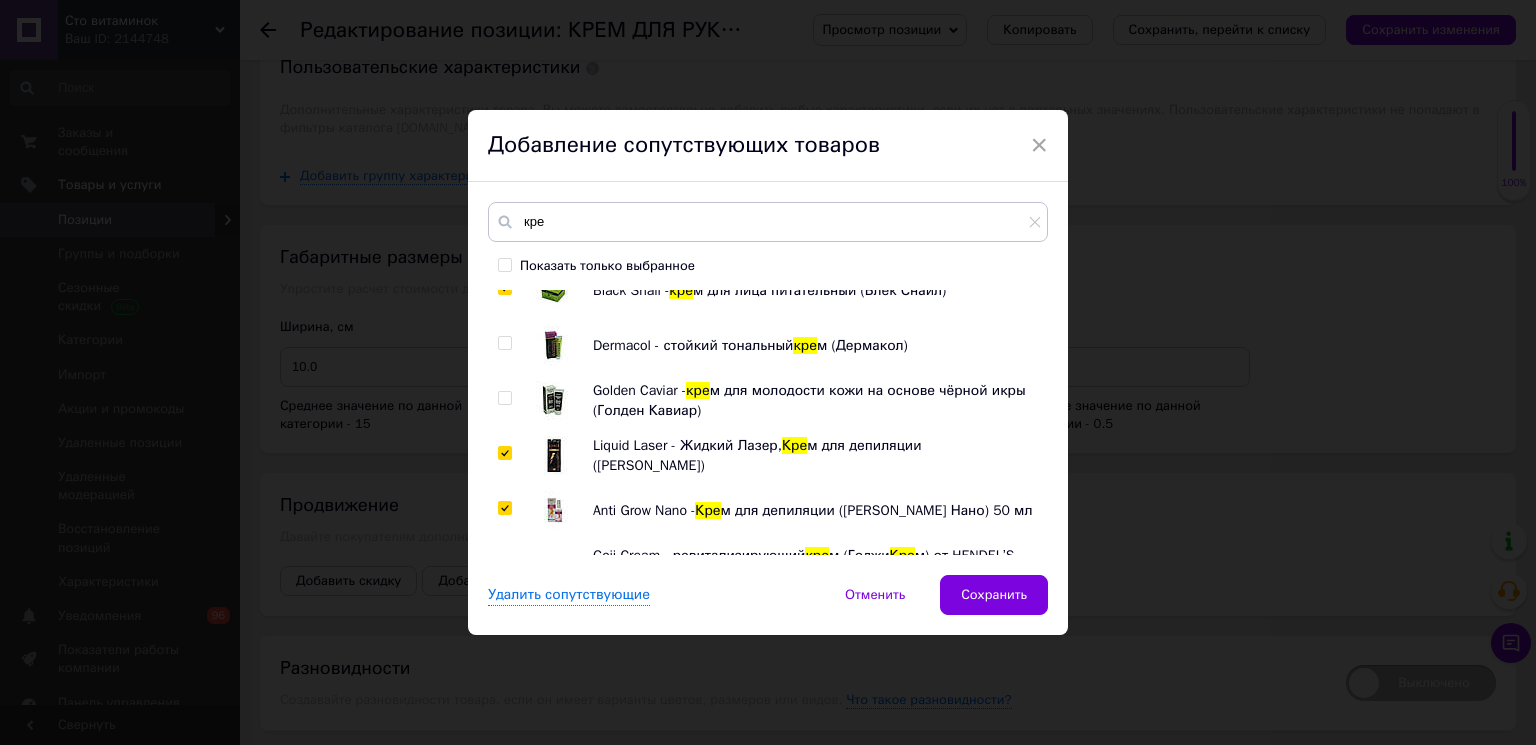 click at bounding box center (504, 398) 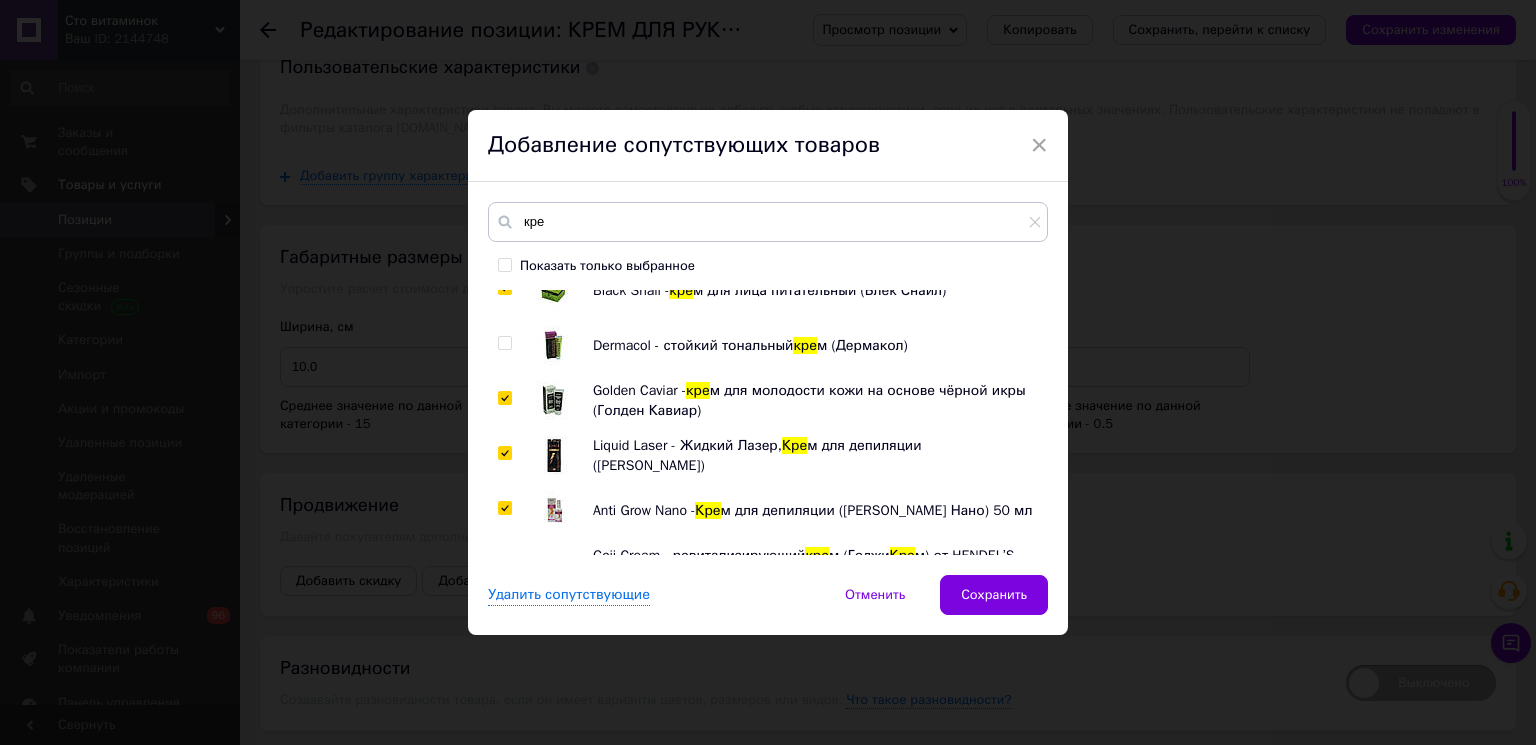 click at bounding box center (504, 343) 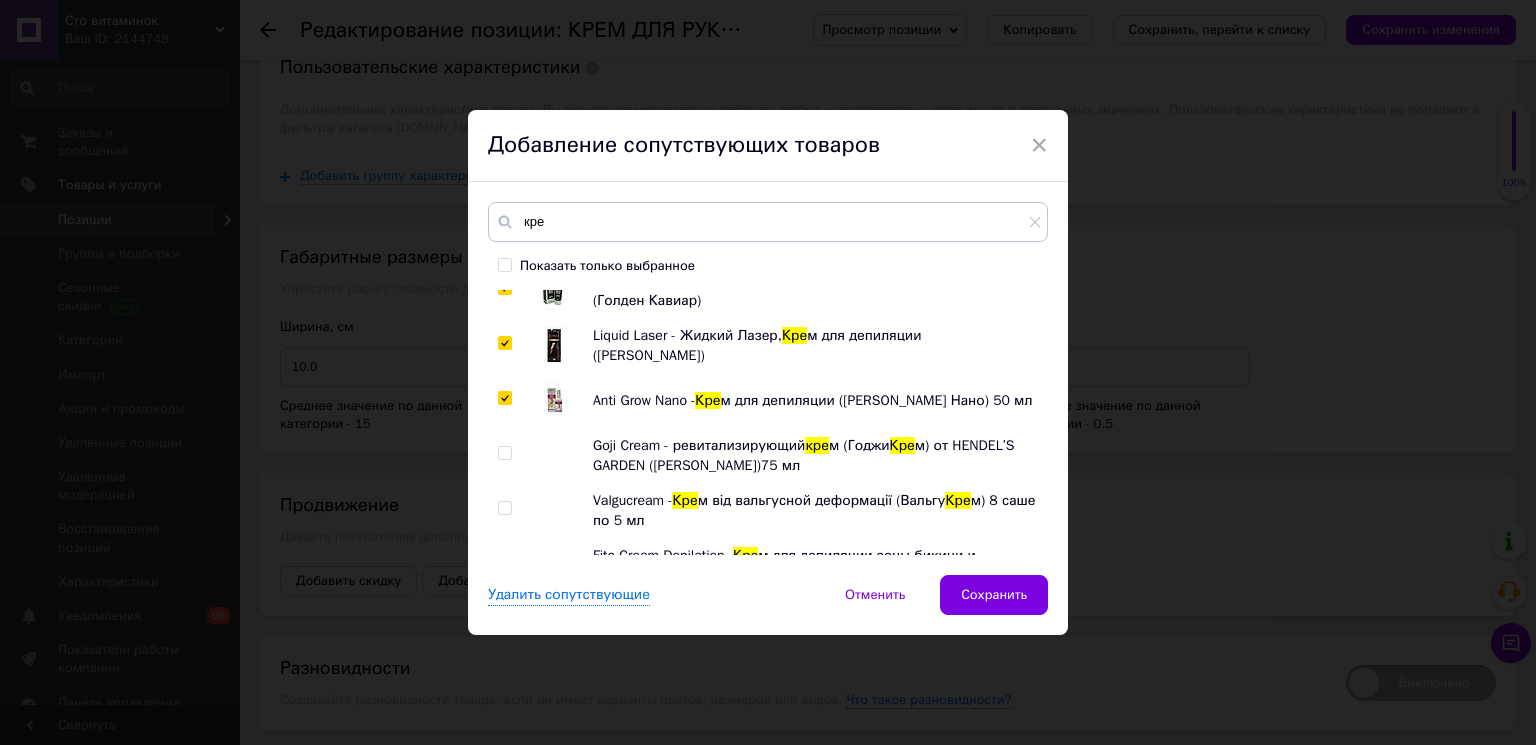 scroll, scrollTop: 1562, scrollLeft: 0, axis: vertical 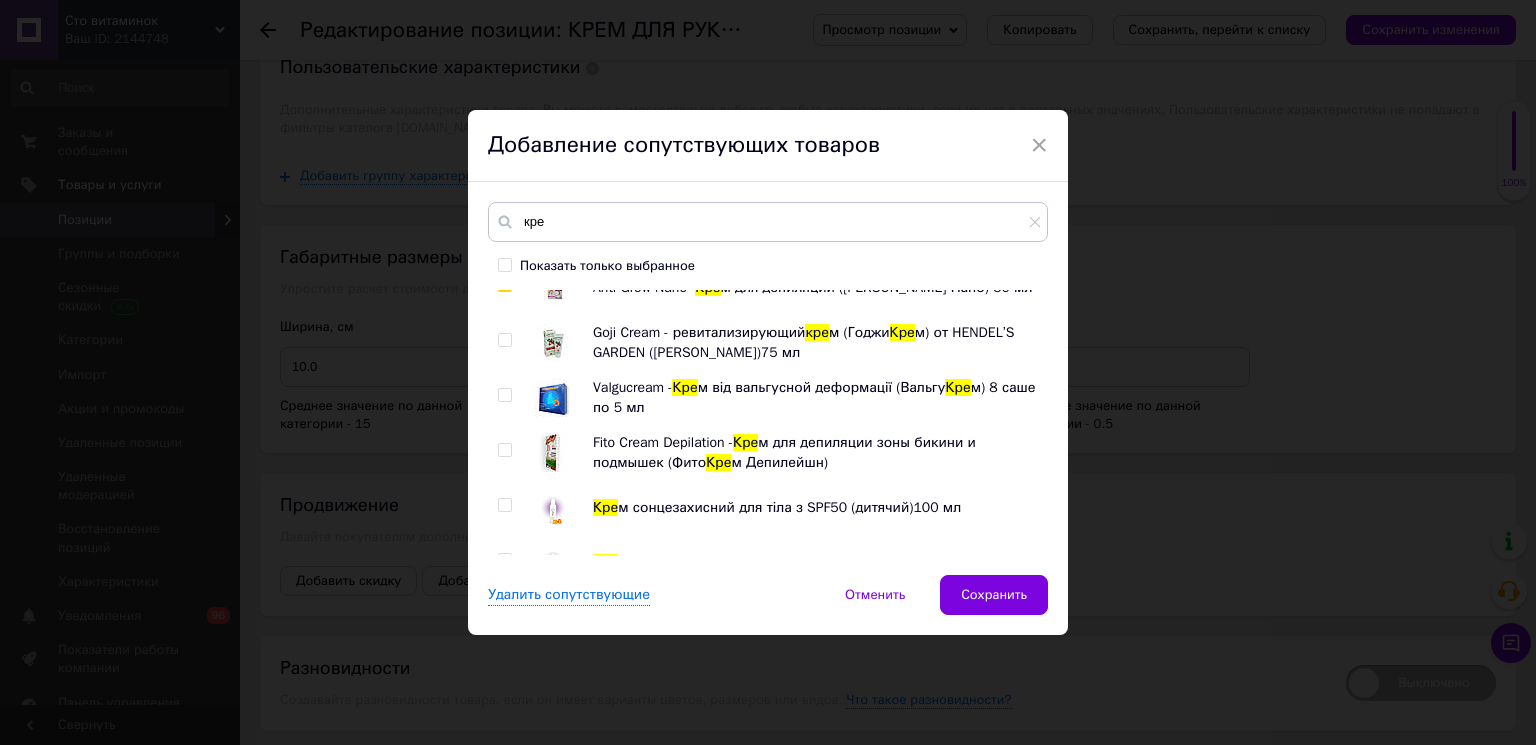 click at bounding box center (504, 505) 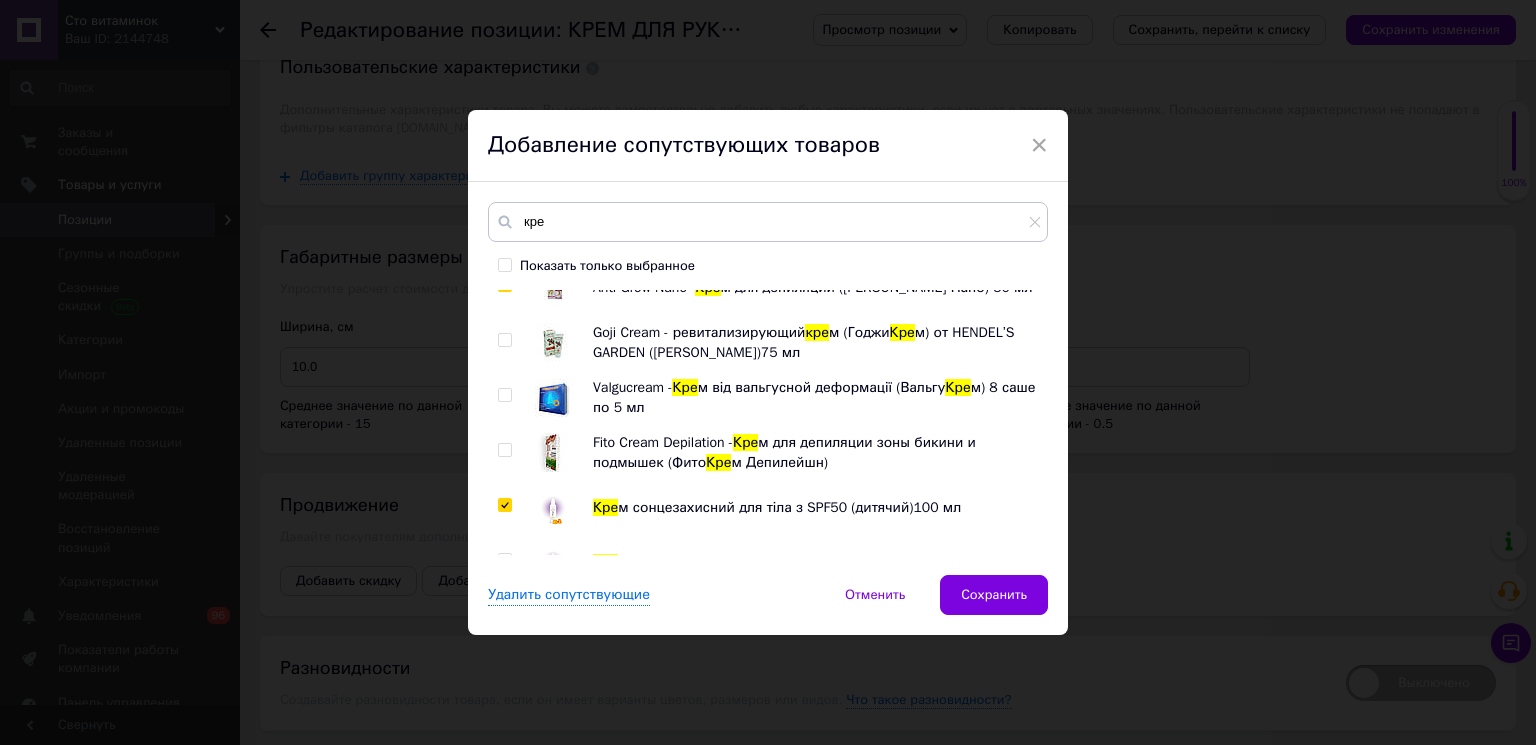 click at bounding box center [504, 450] 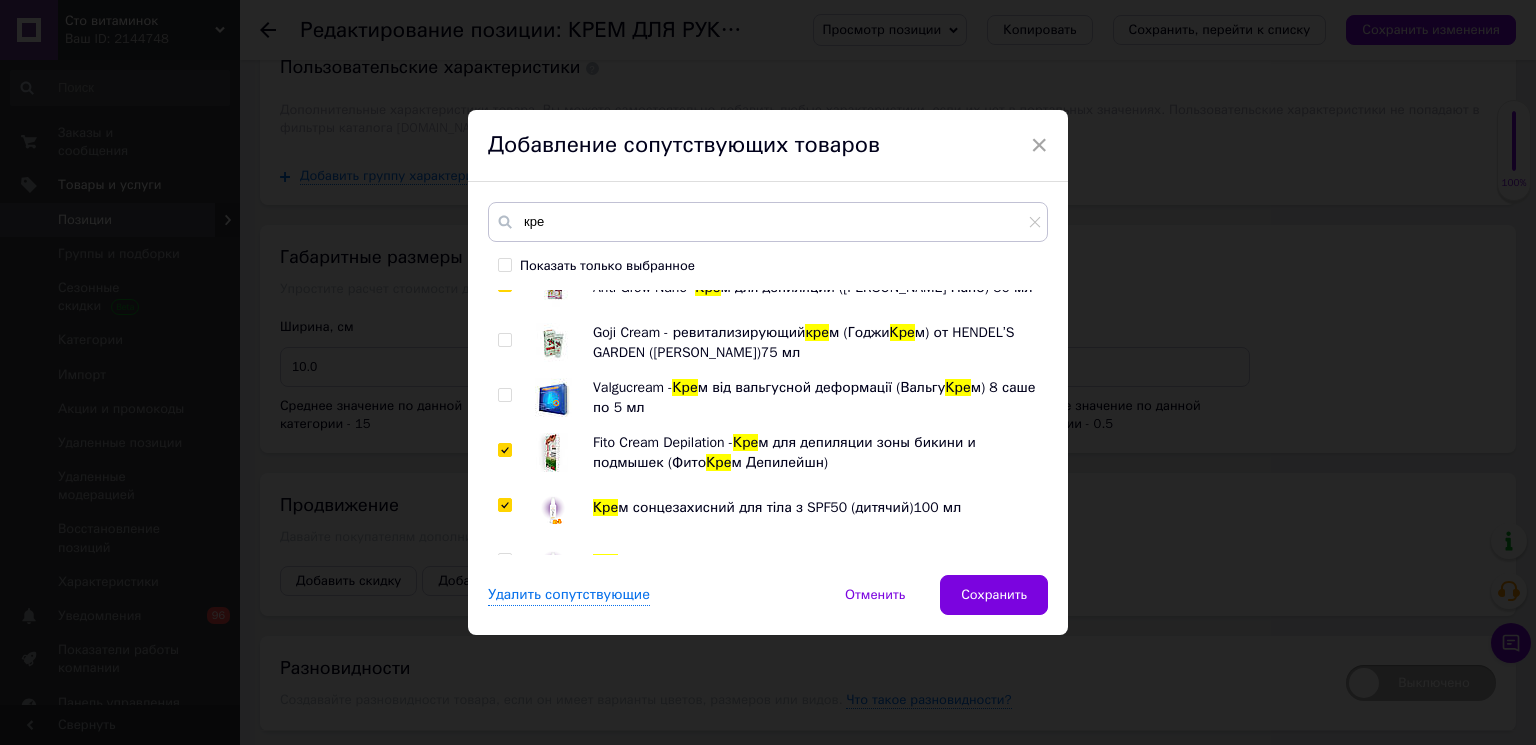 click at bounding box center (504, 395) 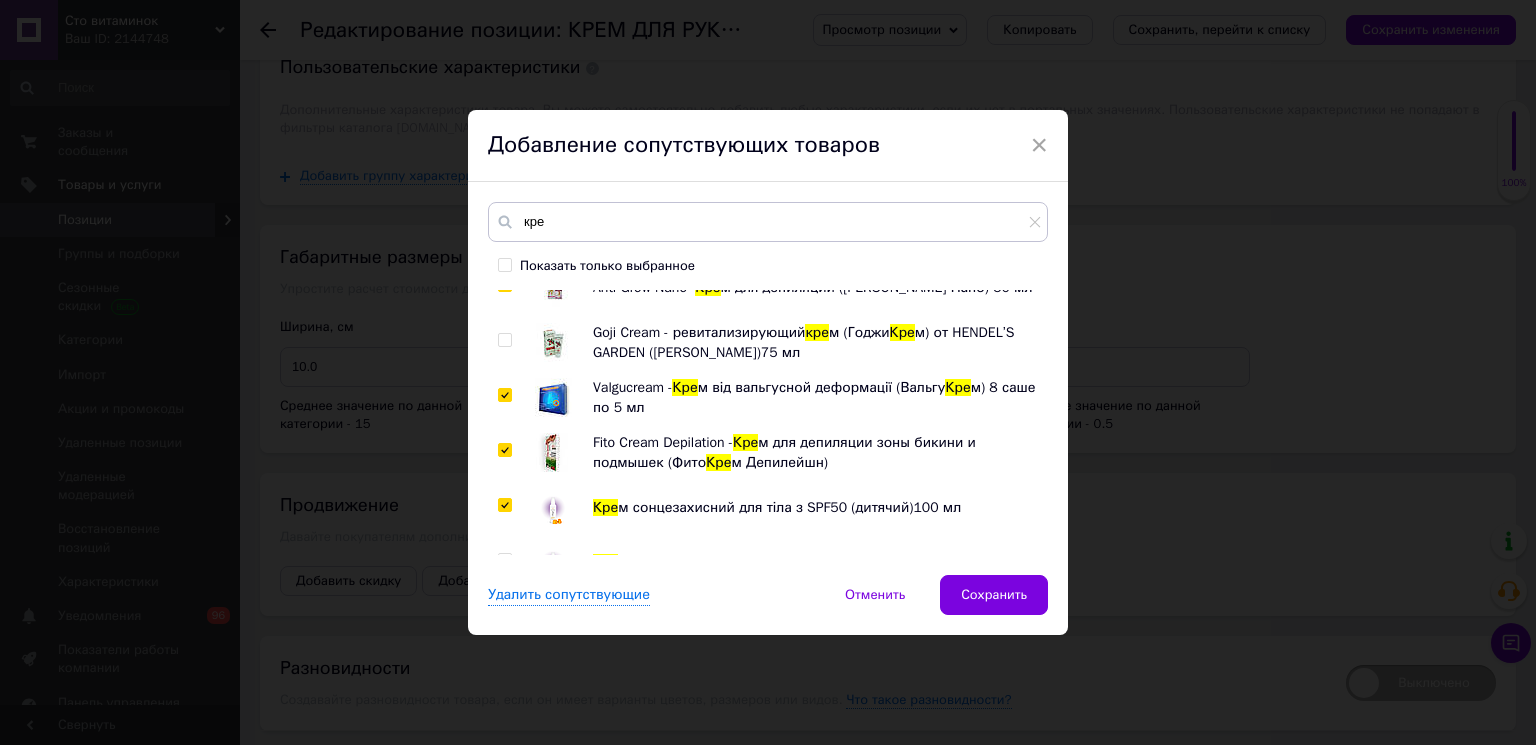 click at bounding box center (504, 340) 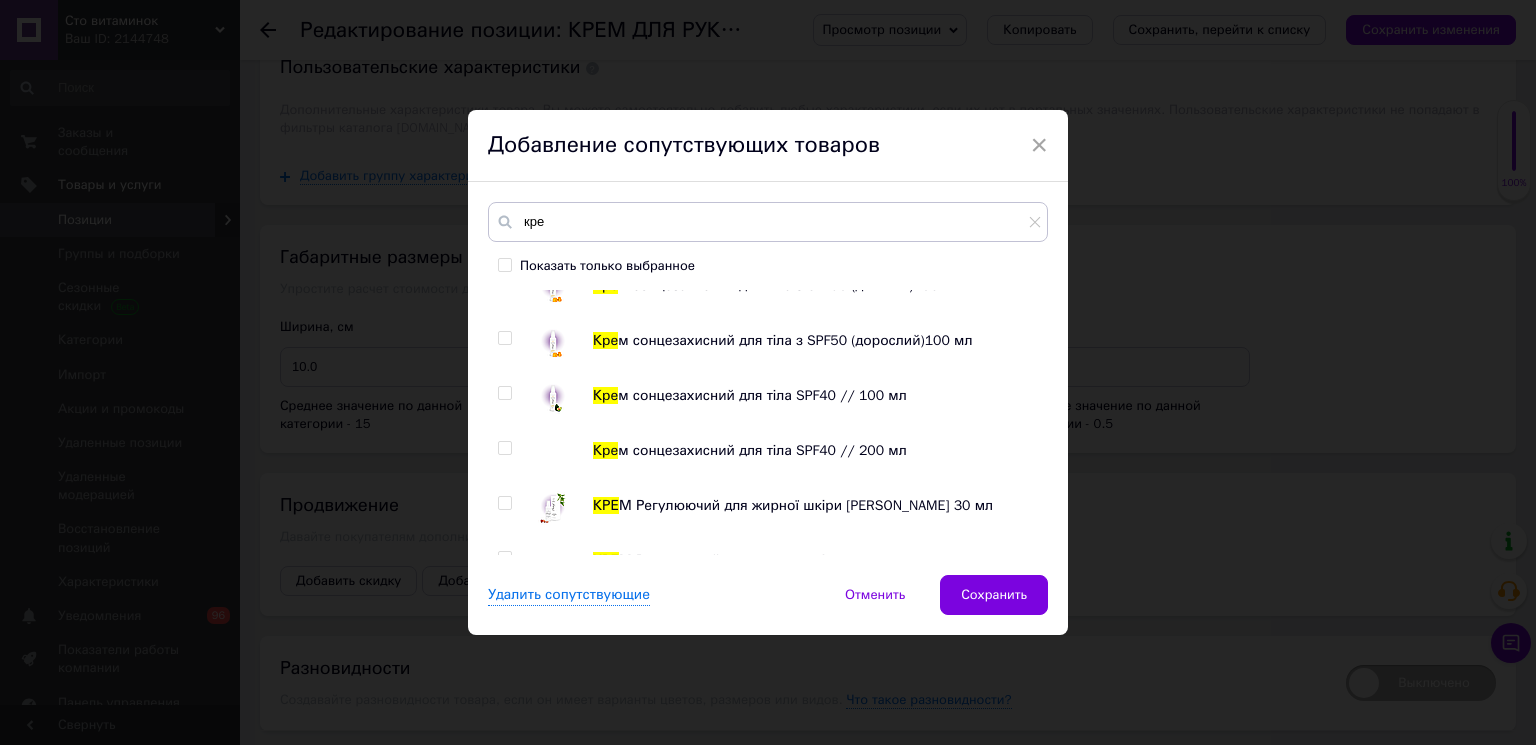 scroll, scrollTop: 1786, scrollLeft: 0, axis: vertical 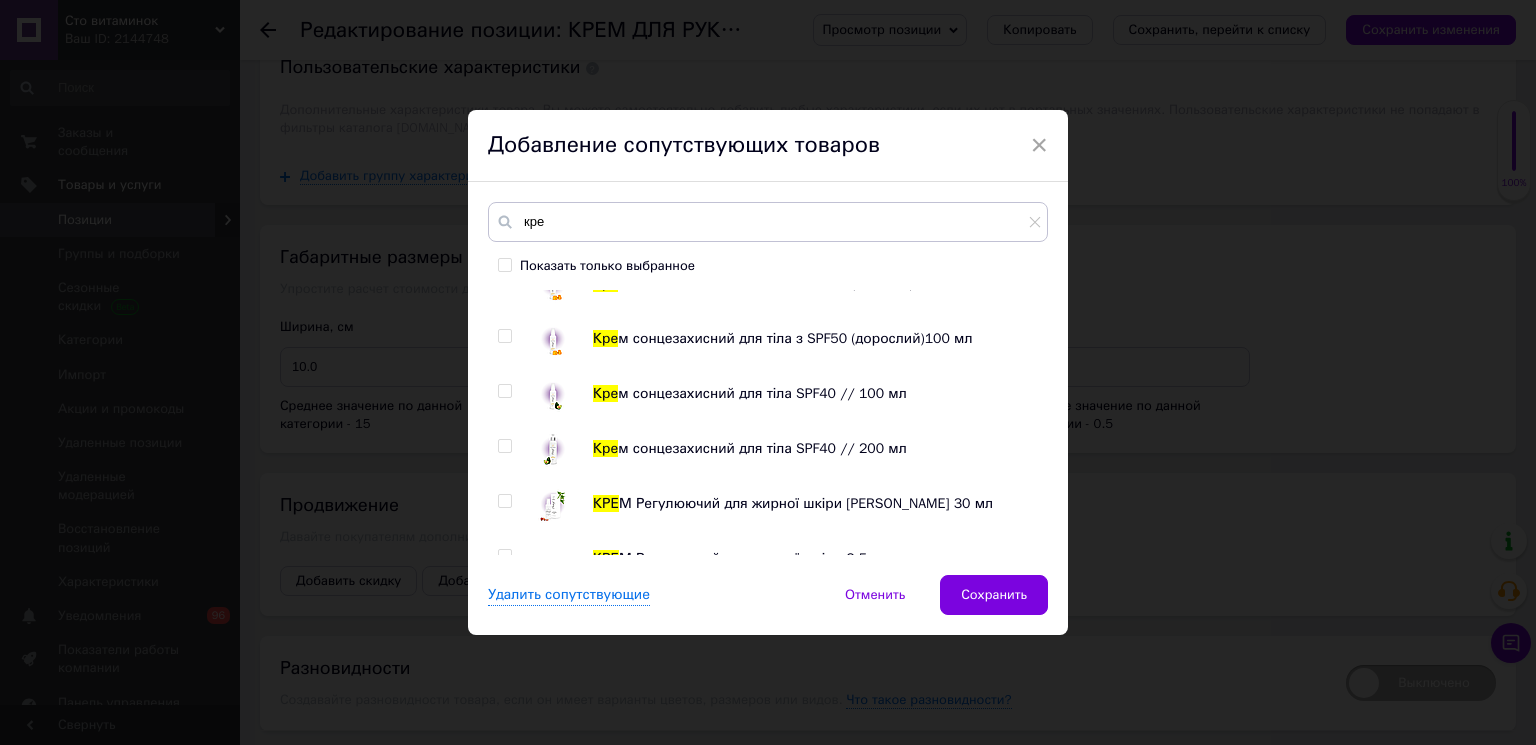 drag, startPoint x: 503, startPoint y: 500, endPoint x: 501, endPoint y: 485, distance: 15.132746 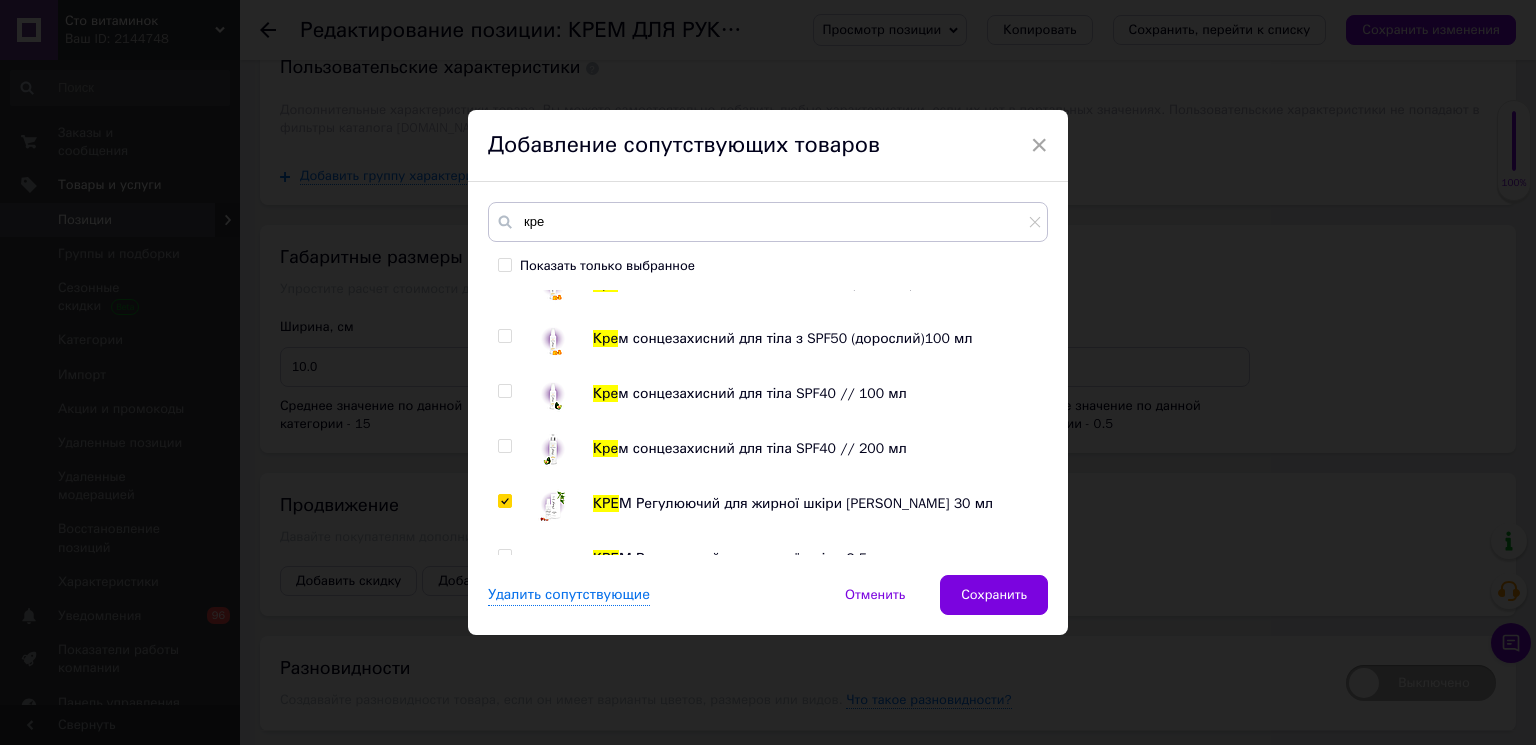 click on "Кре м "ВЕРТЕБРОНОЛ" при  остеохондрозе, болях.50 мгм LR Aloe [PERSON_NAME]  кре м-гель после загара от LR 200 мл Aloe [PERSON_NAME] Baby детский защитный  кре м для чувствительной кожи от LR 100 мл. Кре м для блеска волос с Luminescina Inimitable Style Hair Company 250 мл Разглаживающий  кре м с Luminescina Inimitable Style Hair Company 200 мл Сила лошади  Кре м-гель для суставов 75мл Сила лошади  кре м для огрубевшей и потрескавшейся кожи стоп 75 мл Кре м – бальзам с экстрактом медицинской пиявки 75 мл Кре м- бальзам АктиВен с экстрактом медицинской пиявки 75 мл Сила лошади  Кре м Разотрин 75мл Сила лошади  Кре м-гель для вен 75 мл. Кре кре Кре Кре" at bounding box center (767, 422) 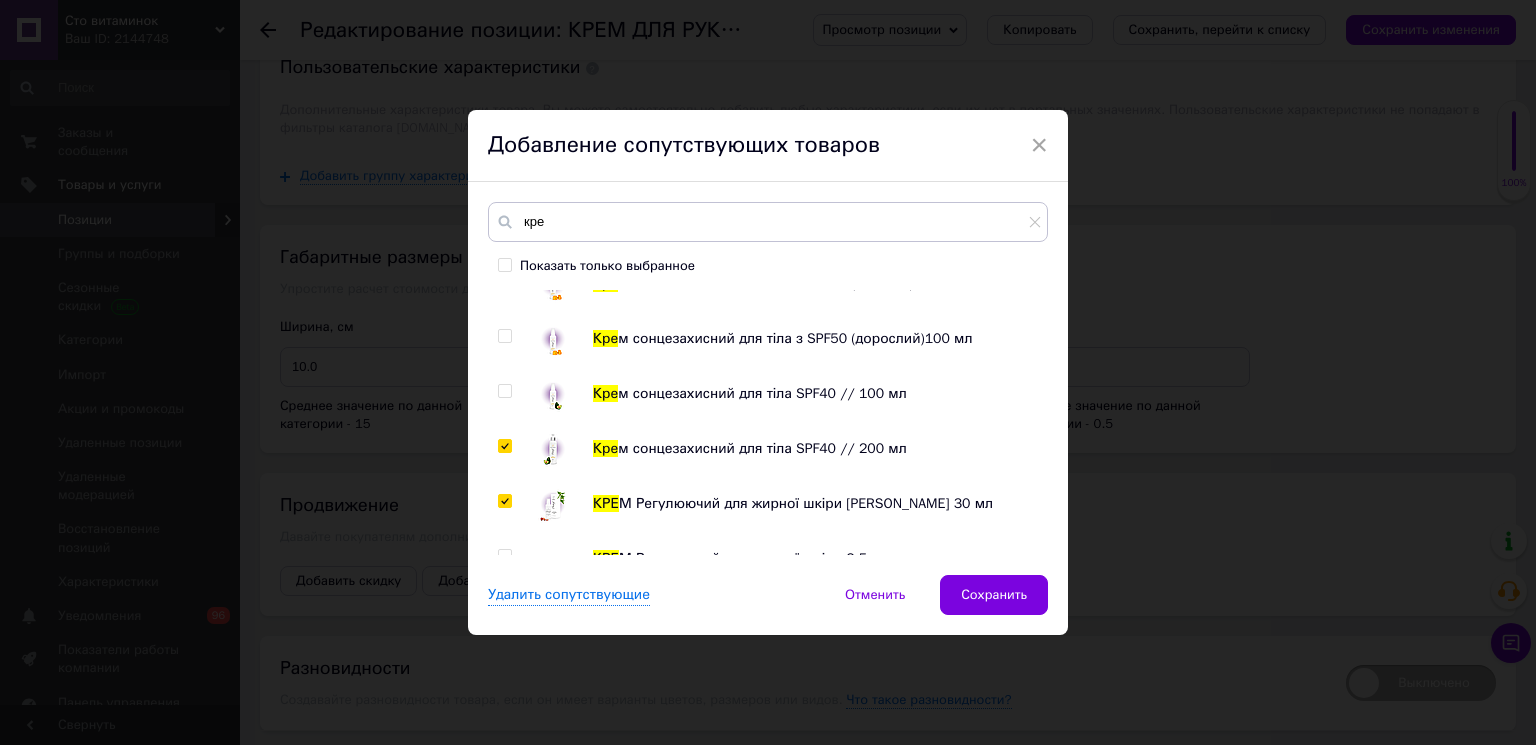 click at bounding box center (504, 391) 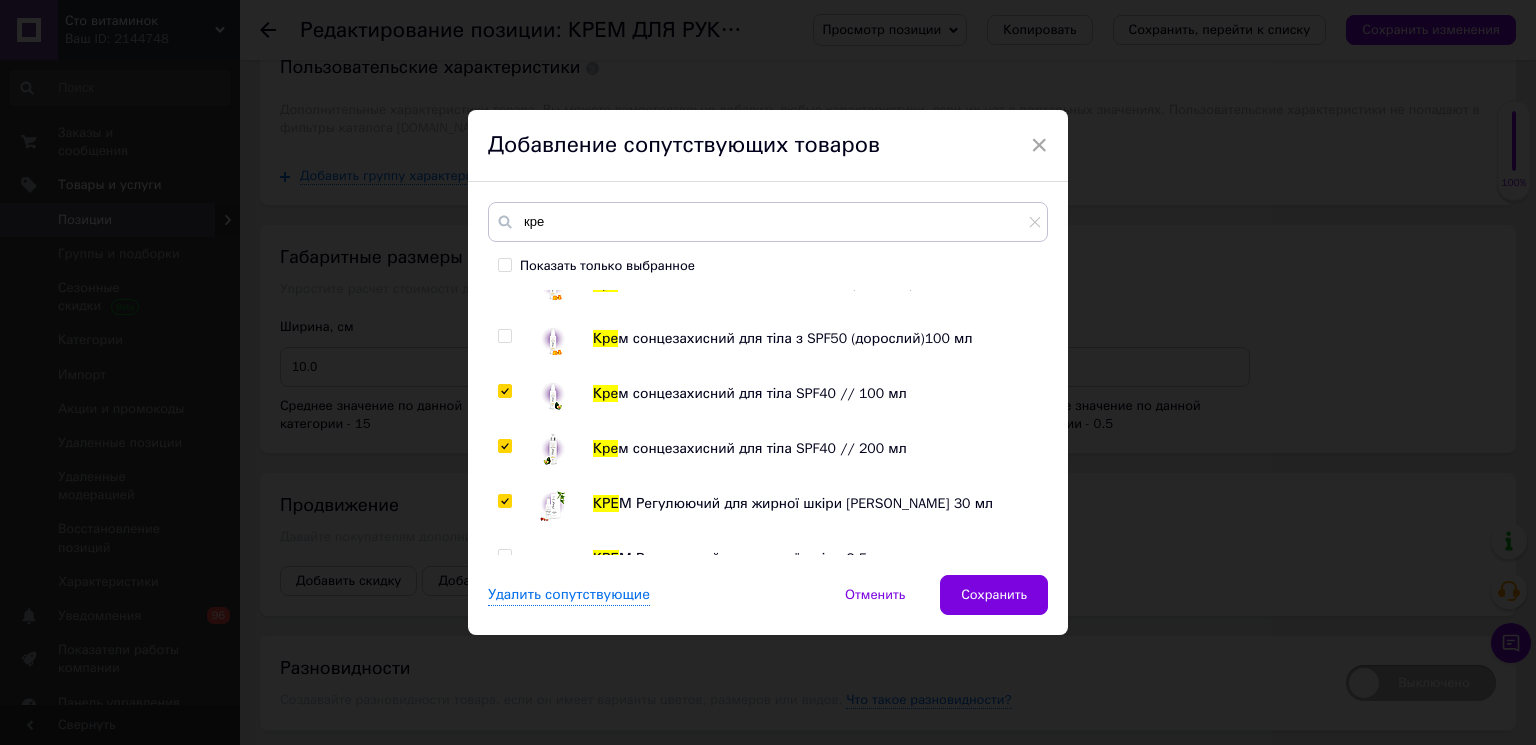 click at bounding box center (504, 336) 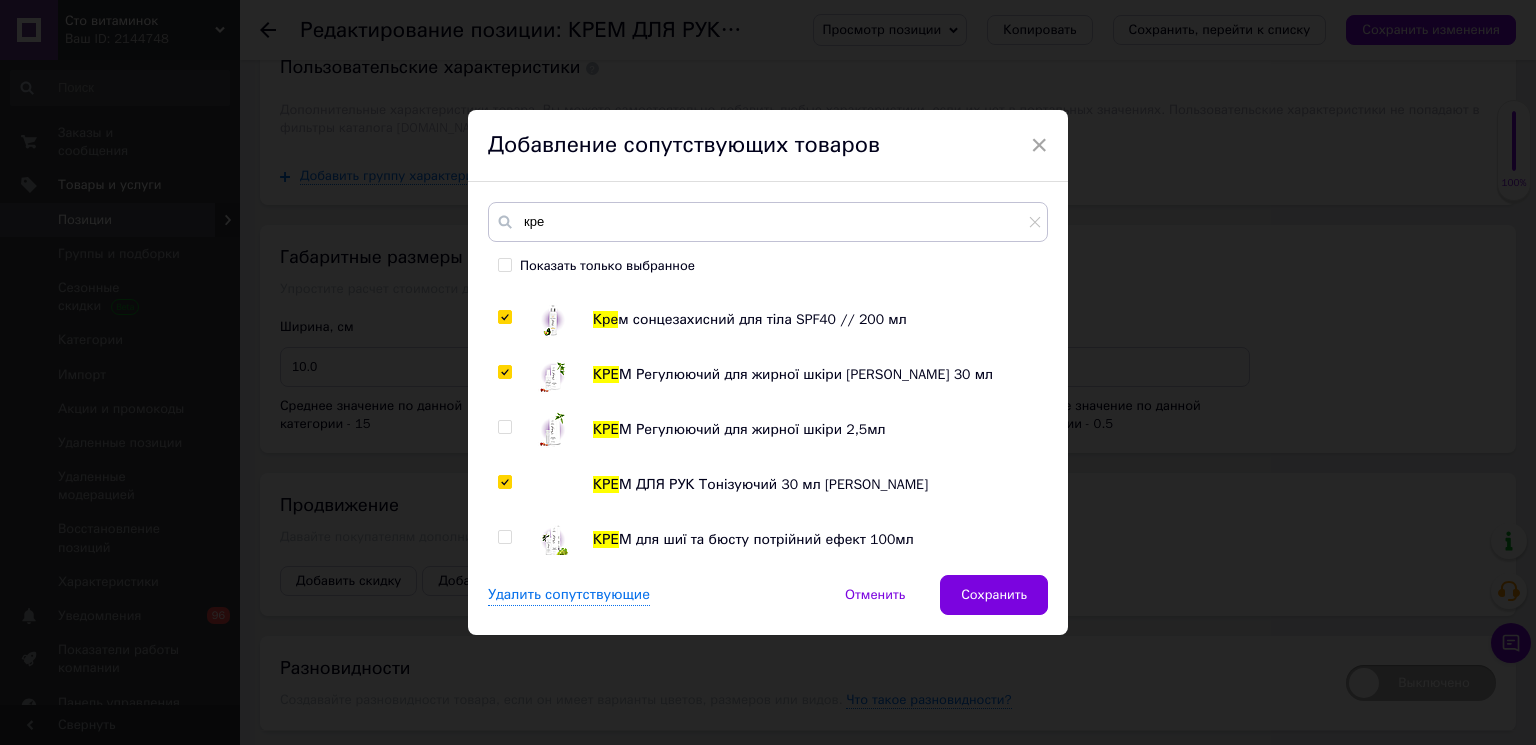 scroll, scrollTop: 2009, scrollLeft: 0, axis: vertical 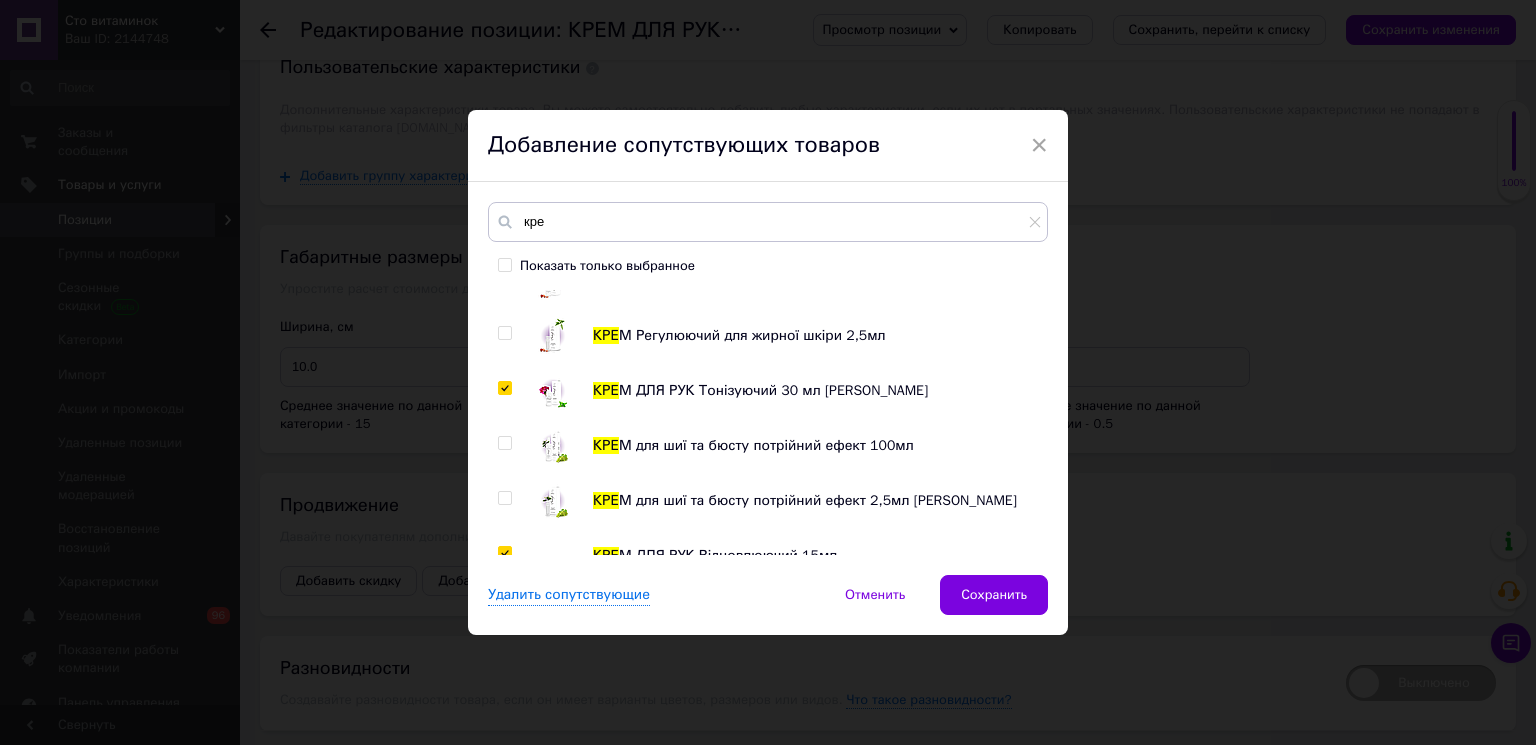 drag, startPoint x: 505, startPoint y: 501, endPoint x: 508, endPoint y: 475, distance: 26.172504 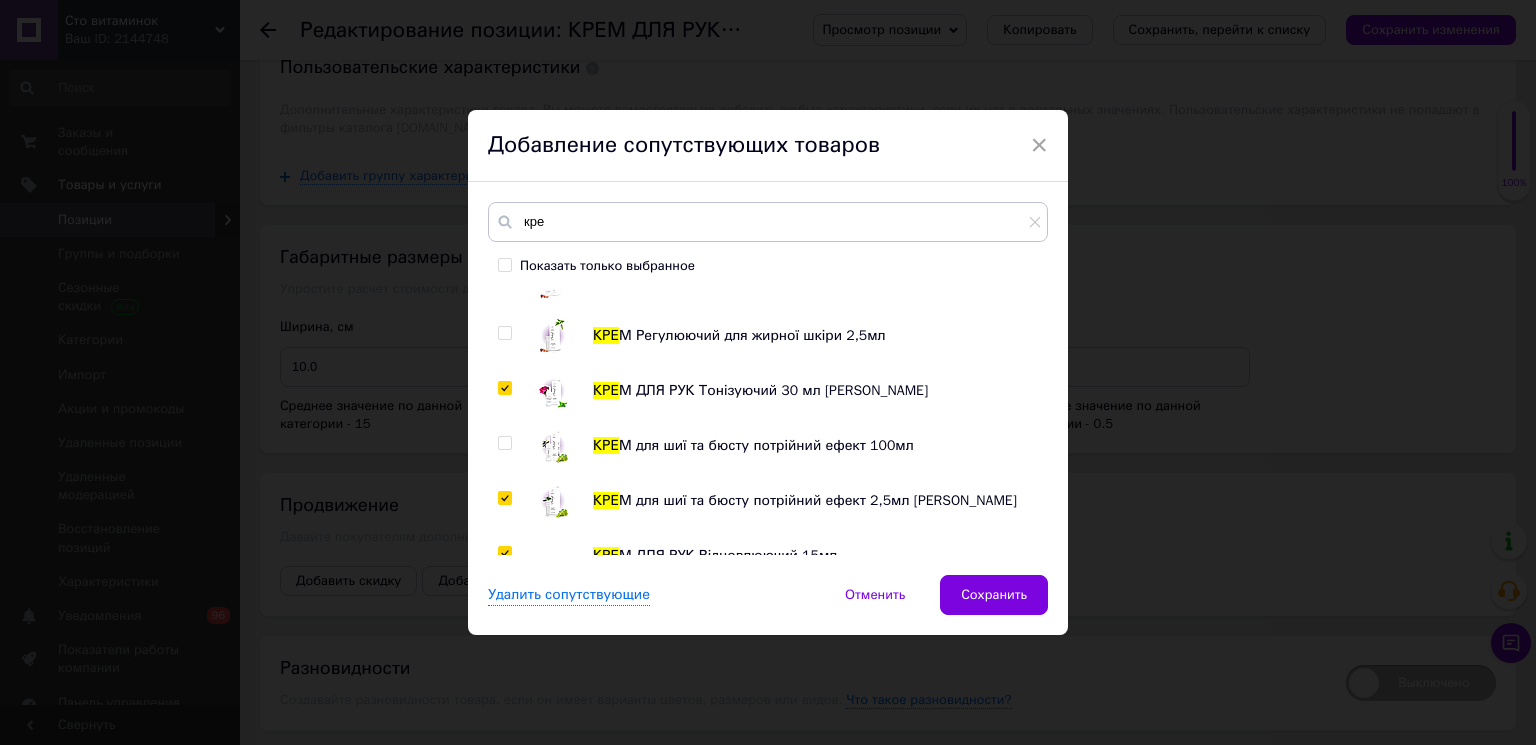 click at bounding box center [504, 443] 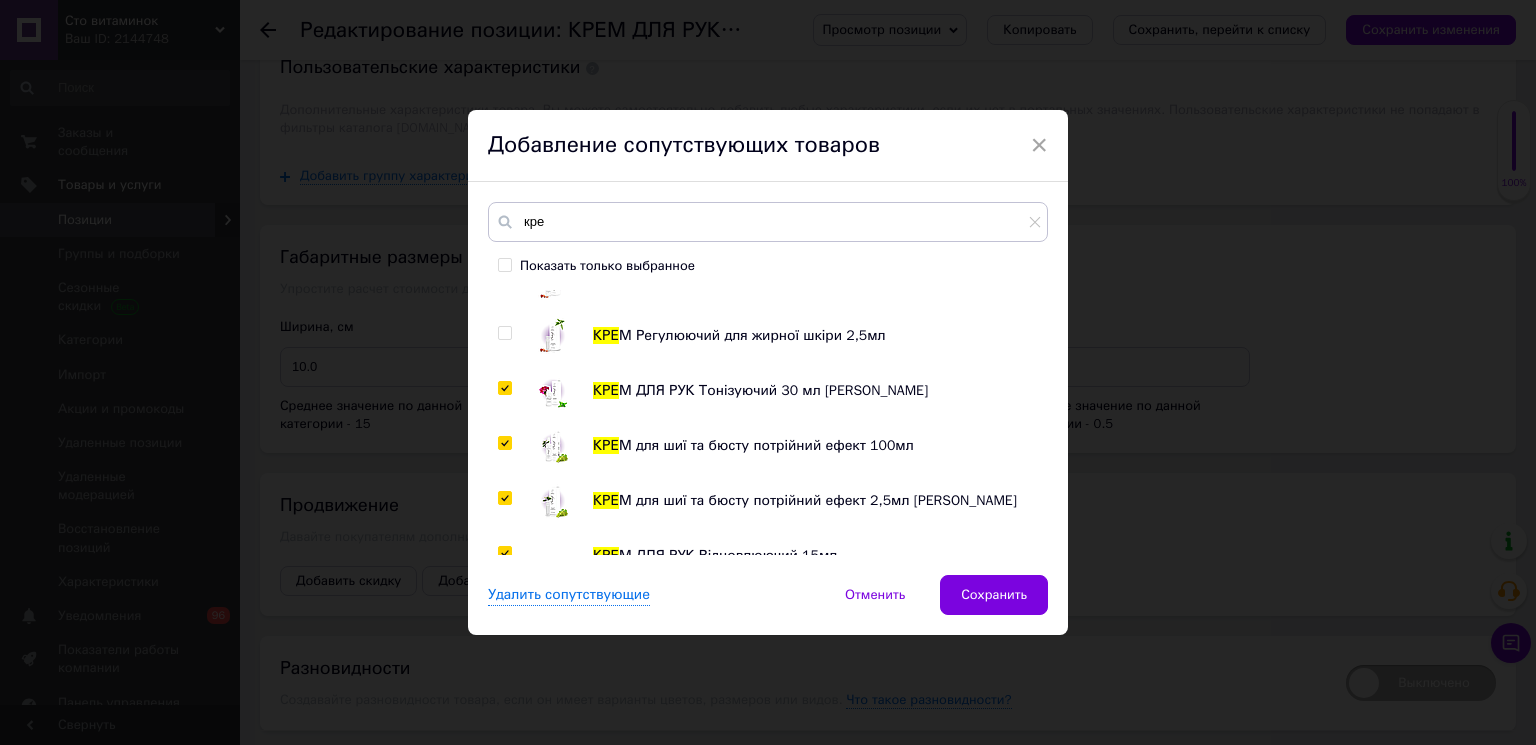 scroll, scrollTop: 2344, scrollLeft: 0, axis: vertical 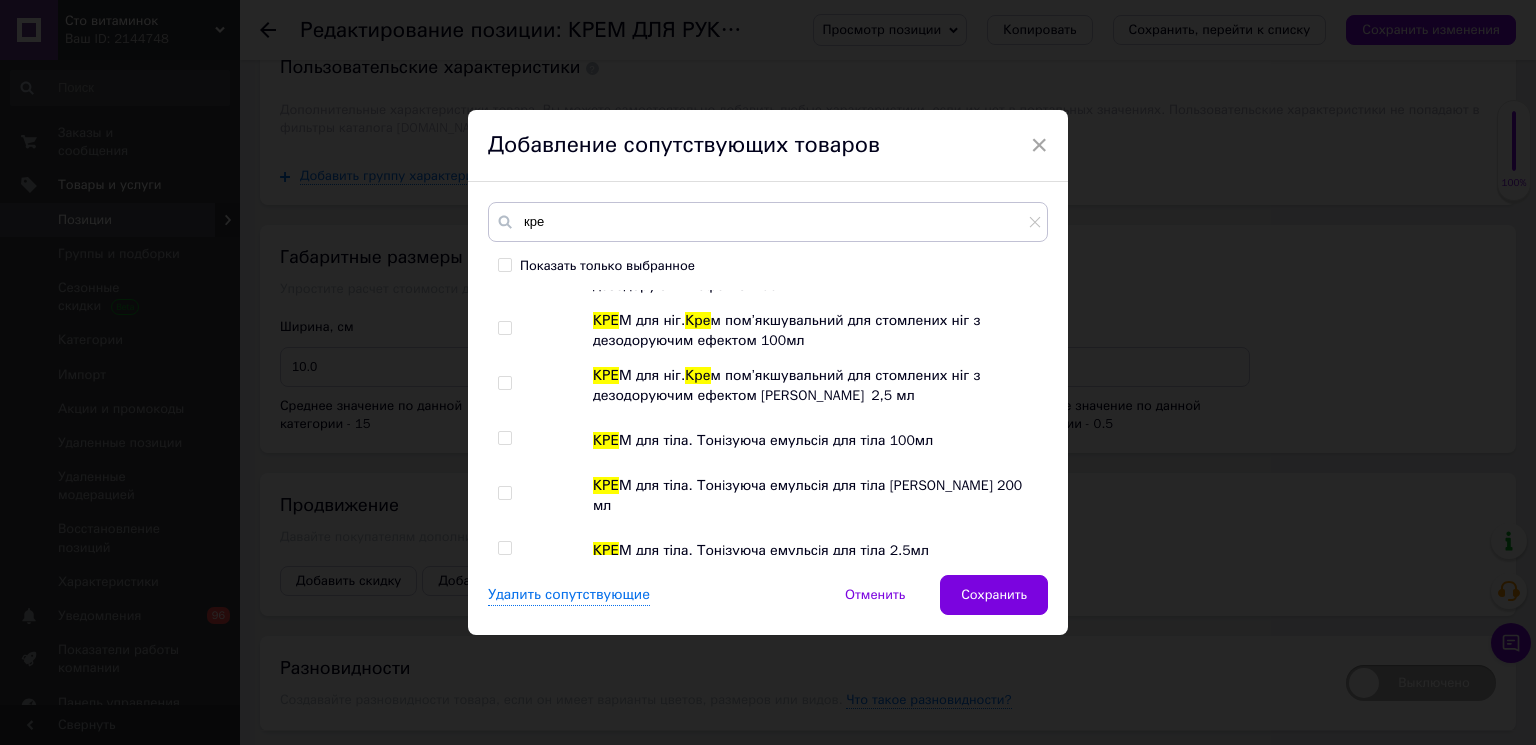 click at bounding box center (504, 548) 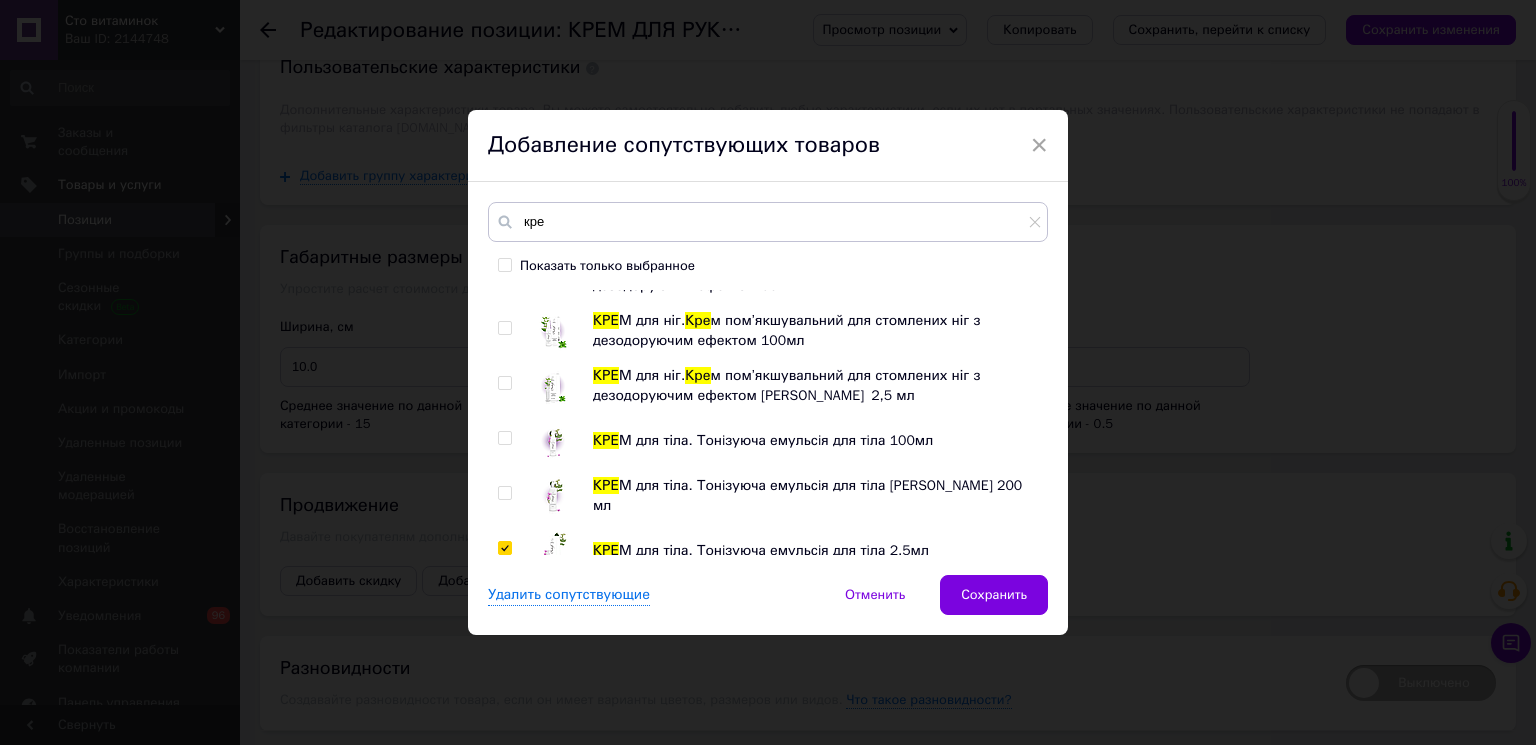 click at bounding box center [508, 496] 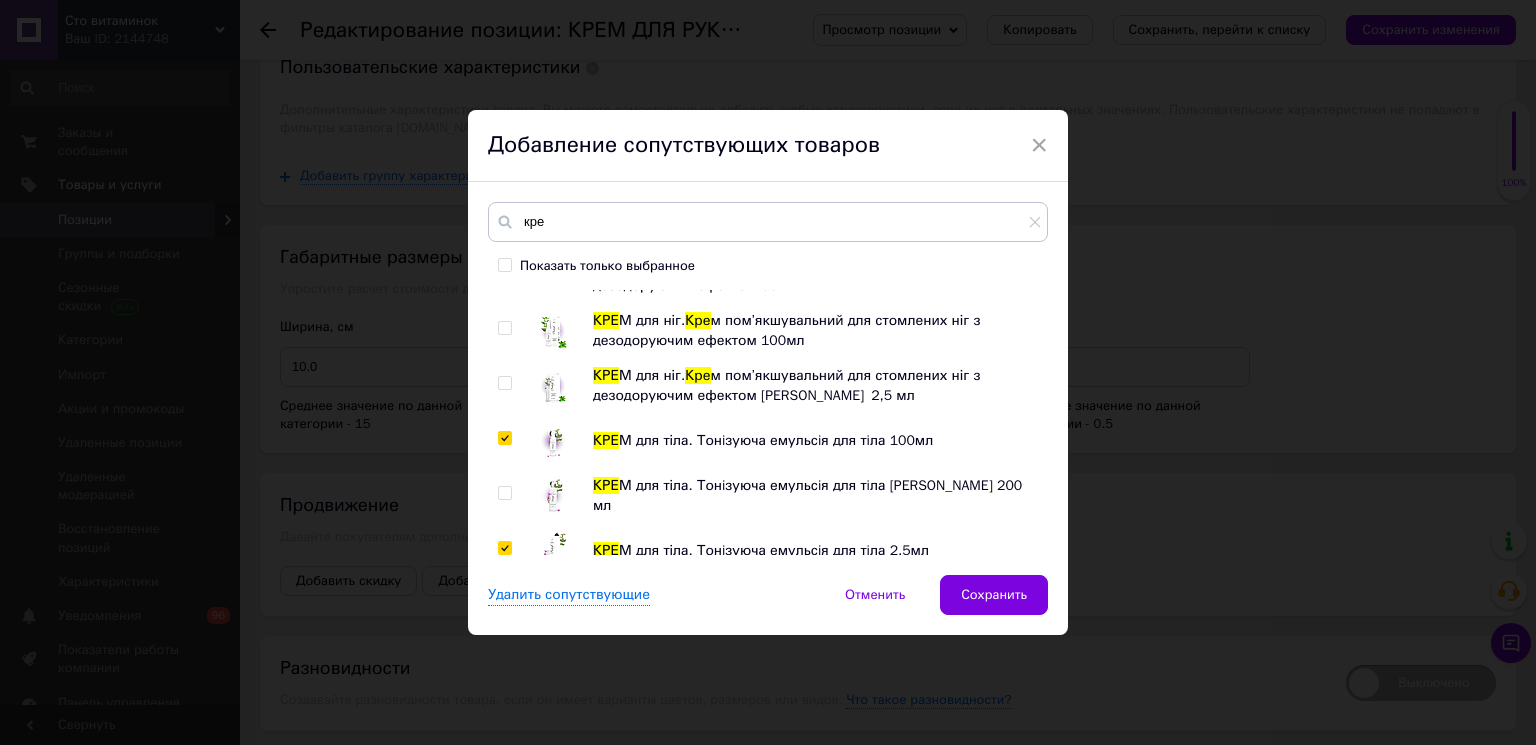 click at bounding box center (508, 496) 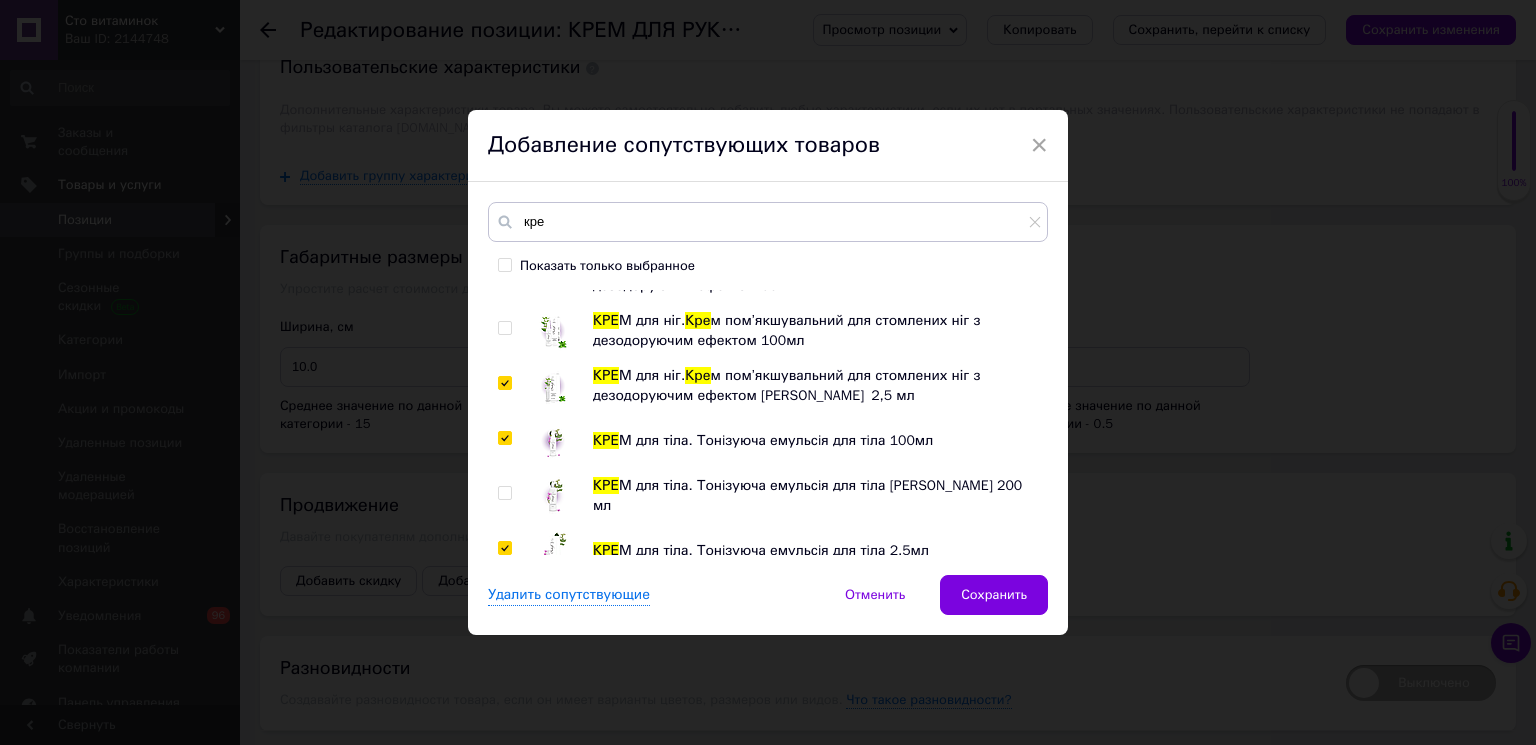 click at bounding box center (504, 328) 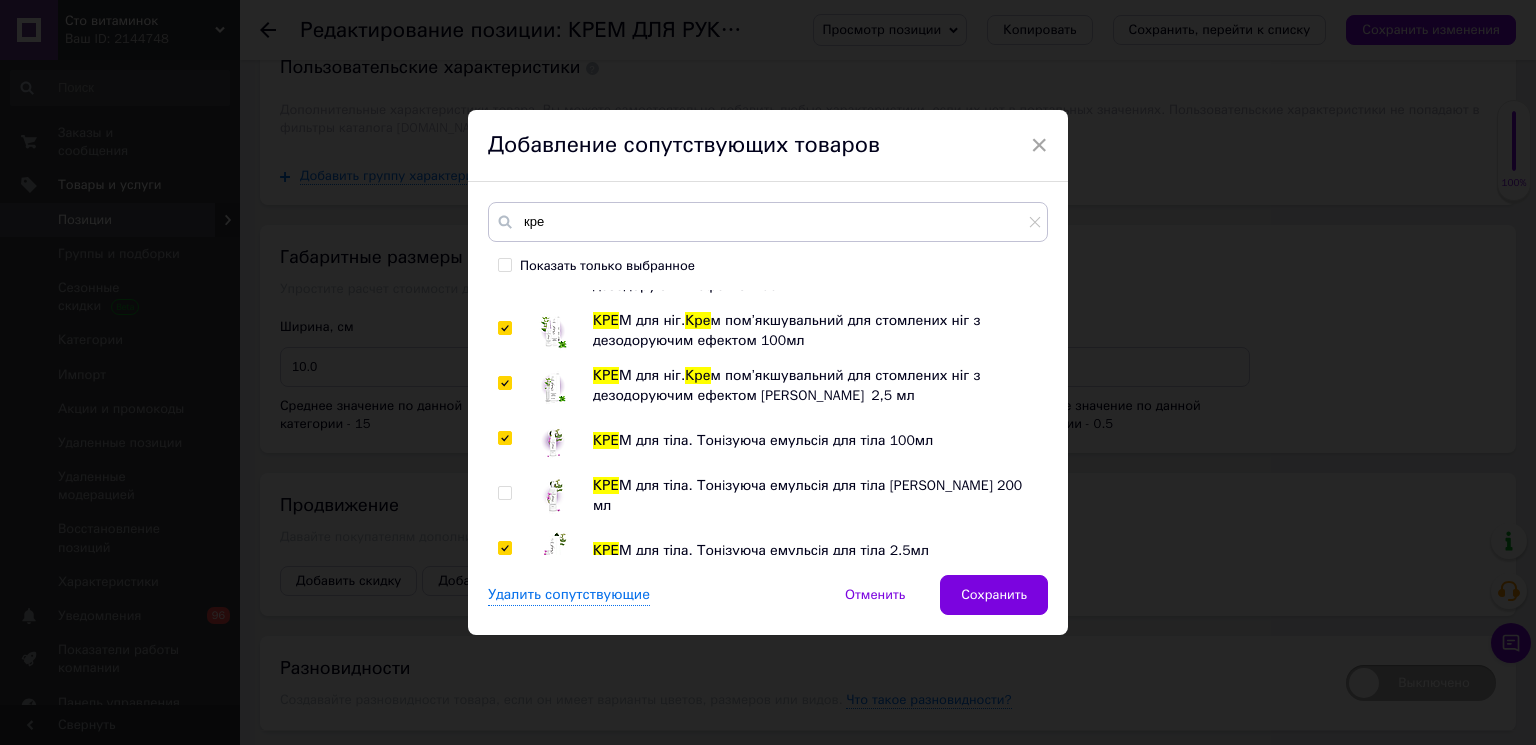 scroll, scrollTop: 2678, scrollLeft: 0, axis: vertical 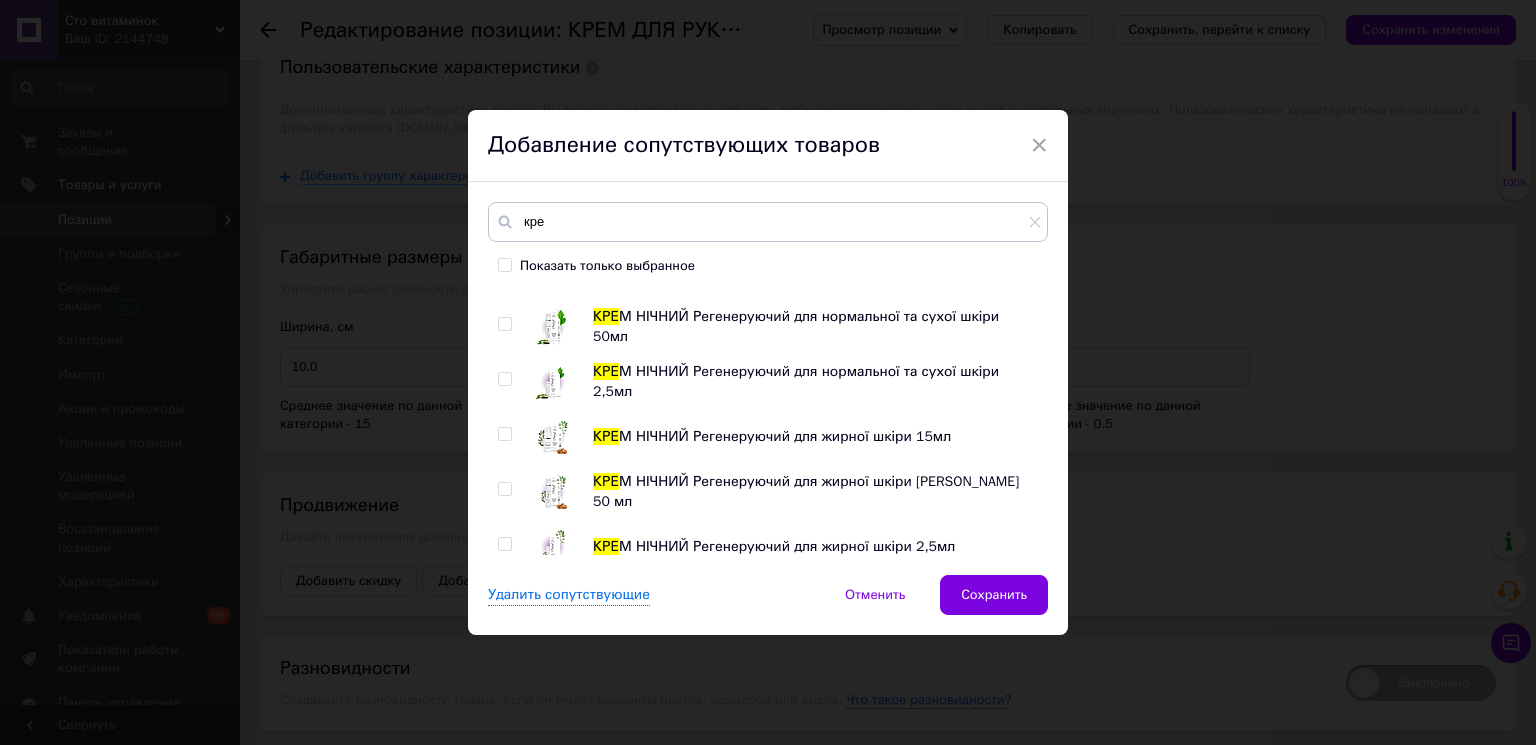 click at bounding box center (504, 544) 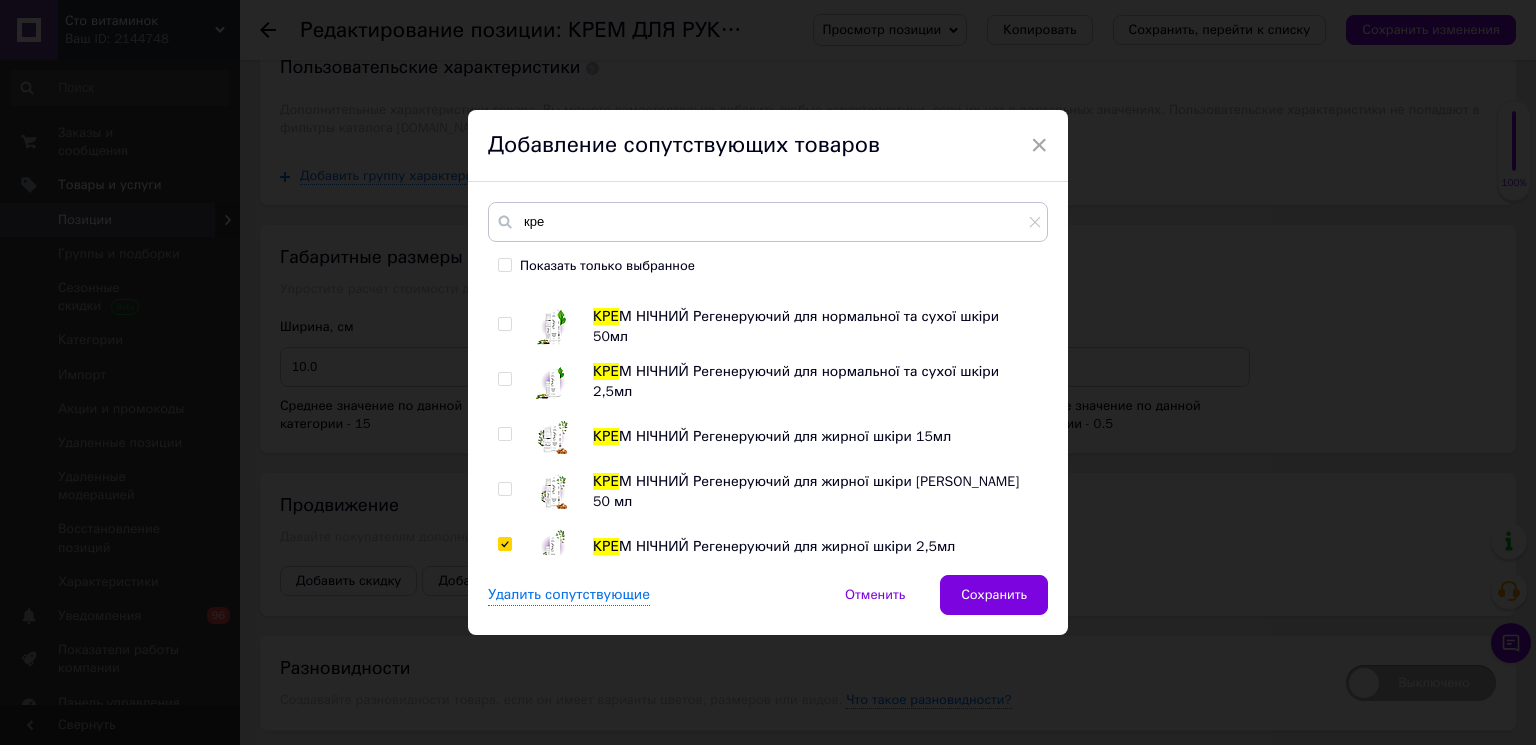 click at bounding box center [504, 489] 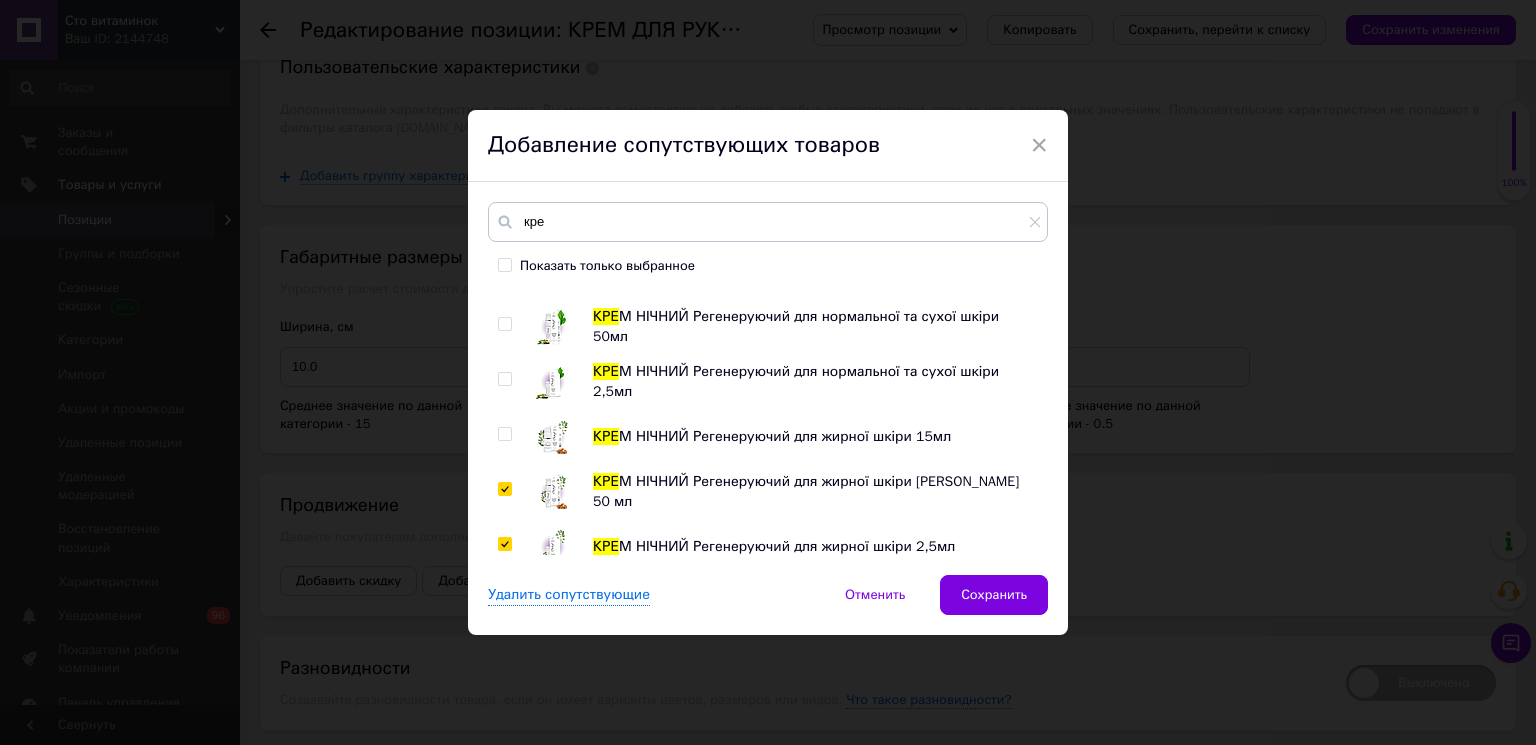 click at bounding box center (504, 434) 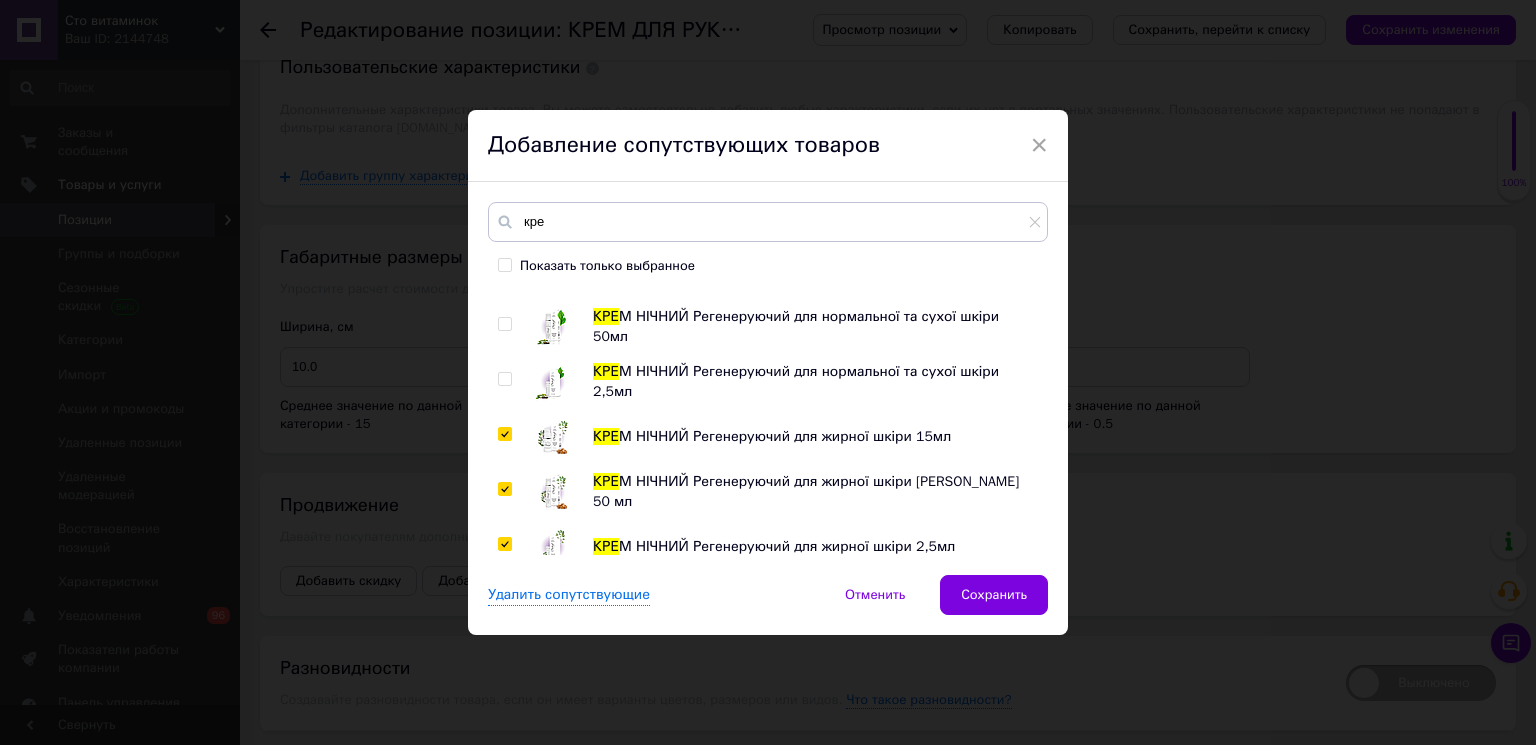 click at bounding box center [504, 379] 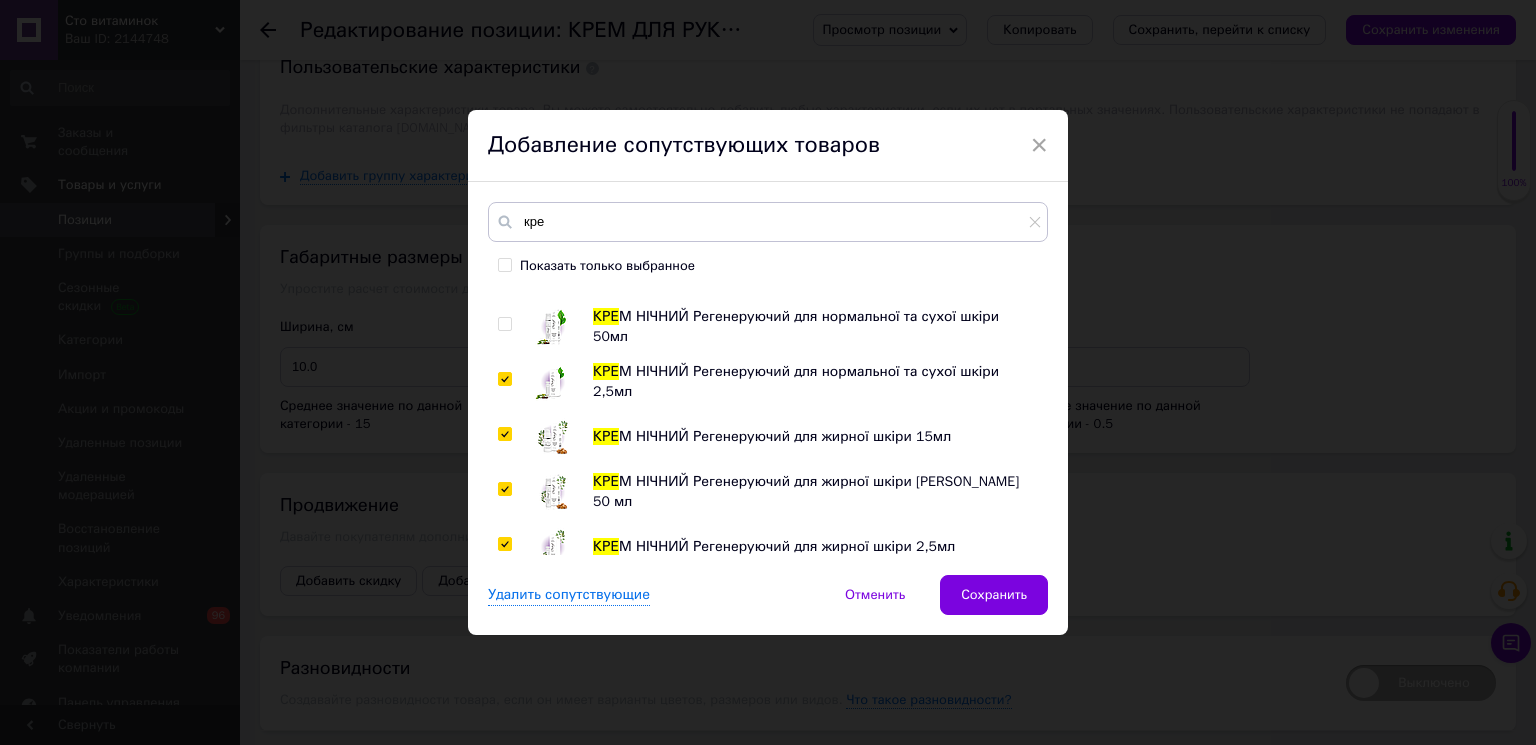 click at bounding box center (504, 324) 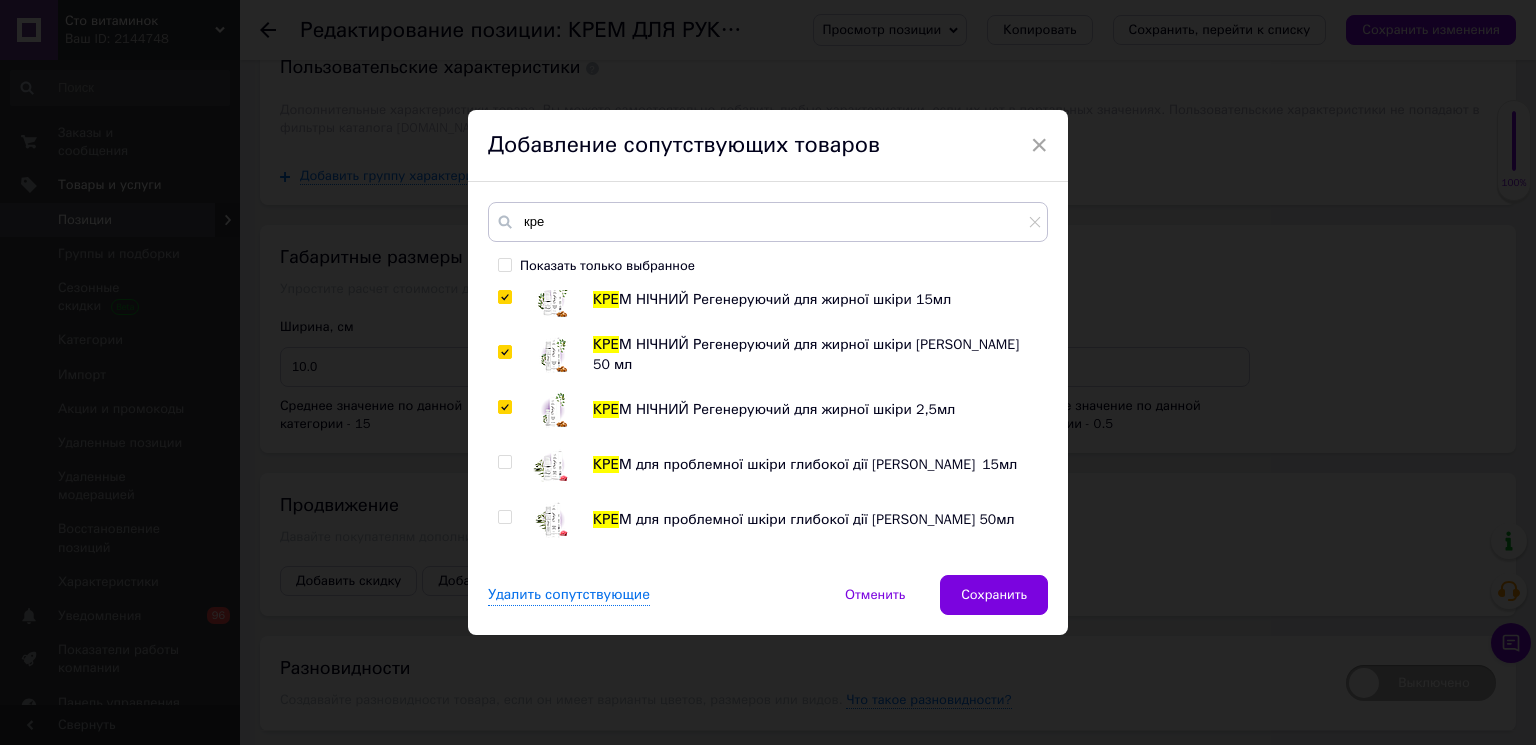 scroll, scrollTop: 2902, scrollLeft: 0, axis: vertical 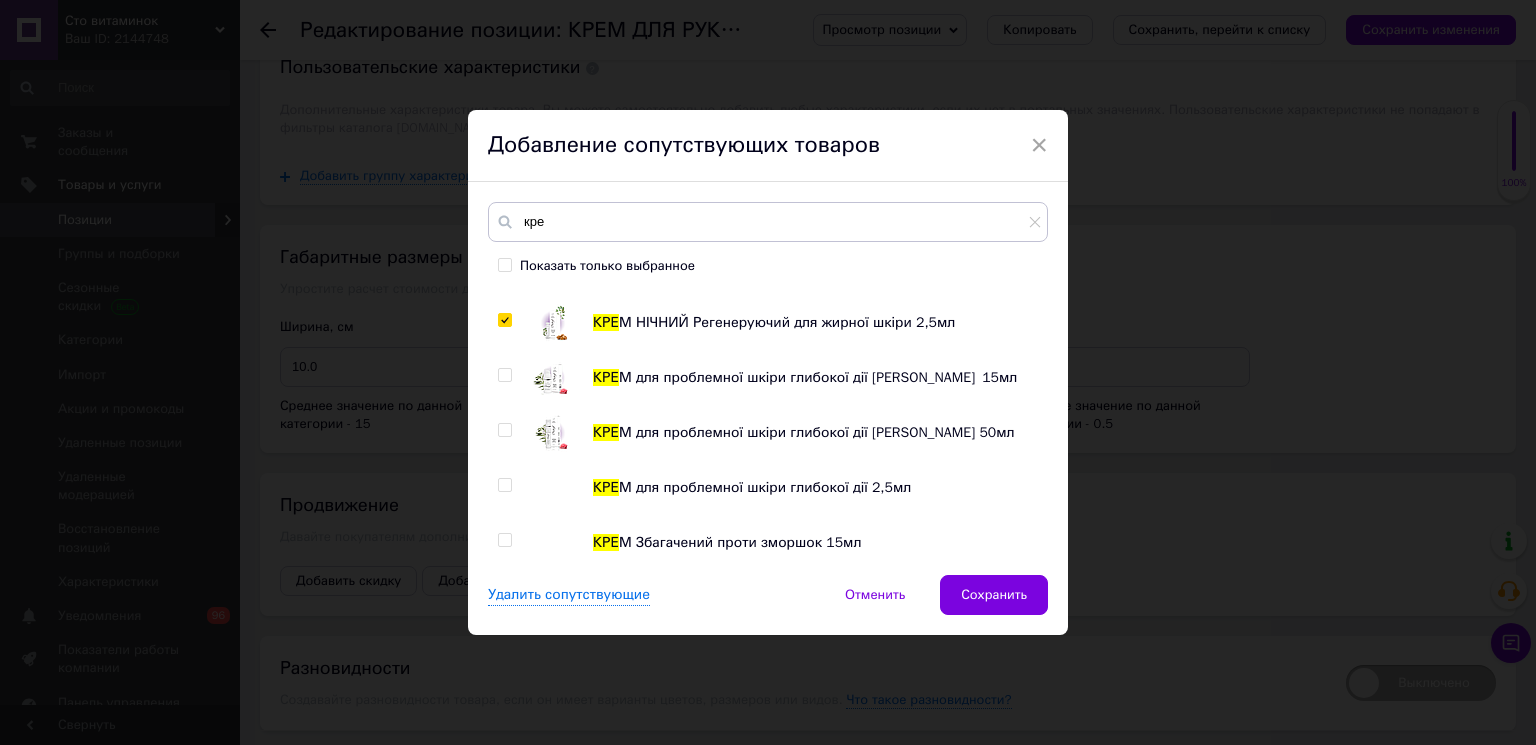 click at bounding box center [504, 540] 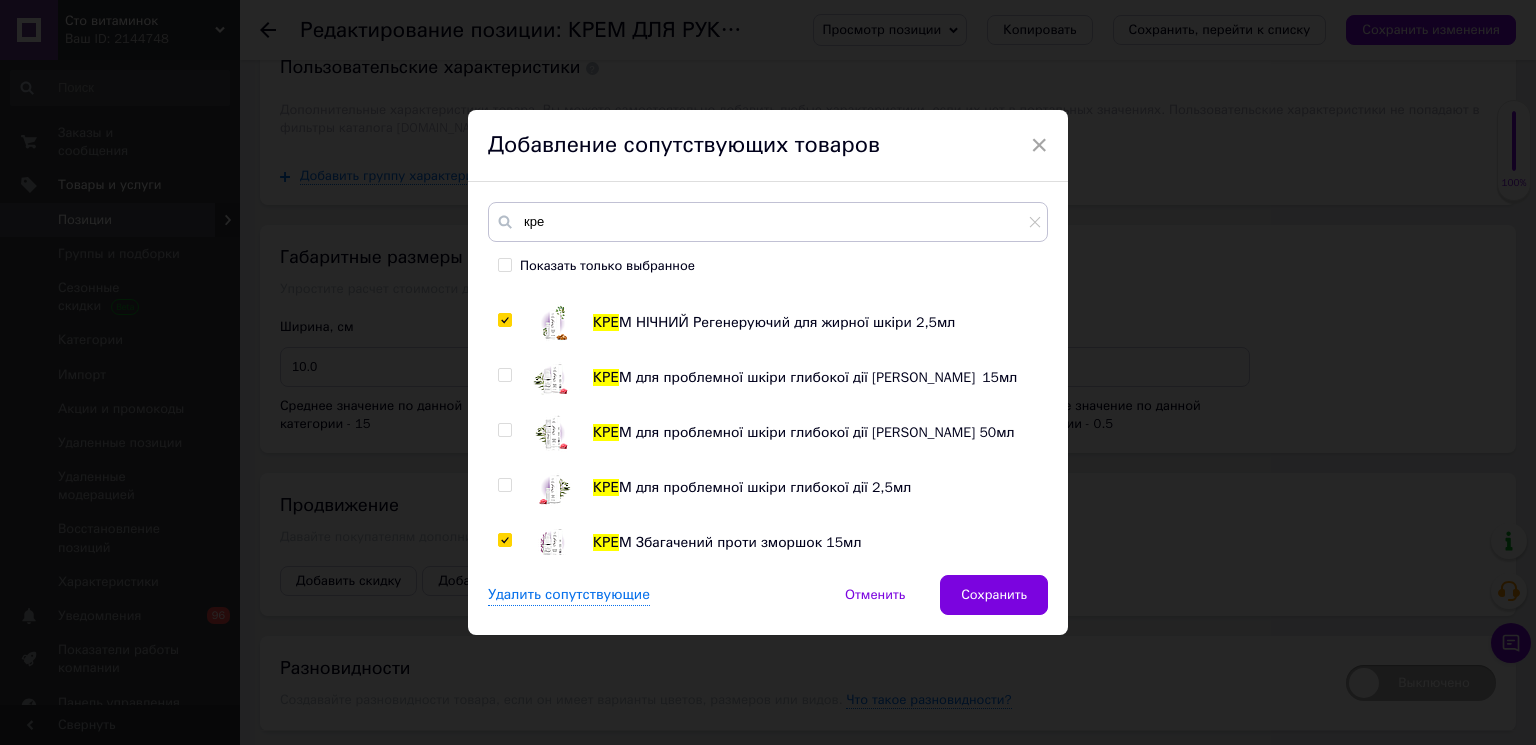 click at bounding box center [504, 485] 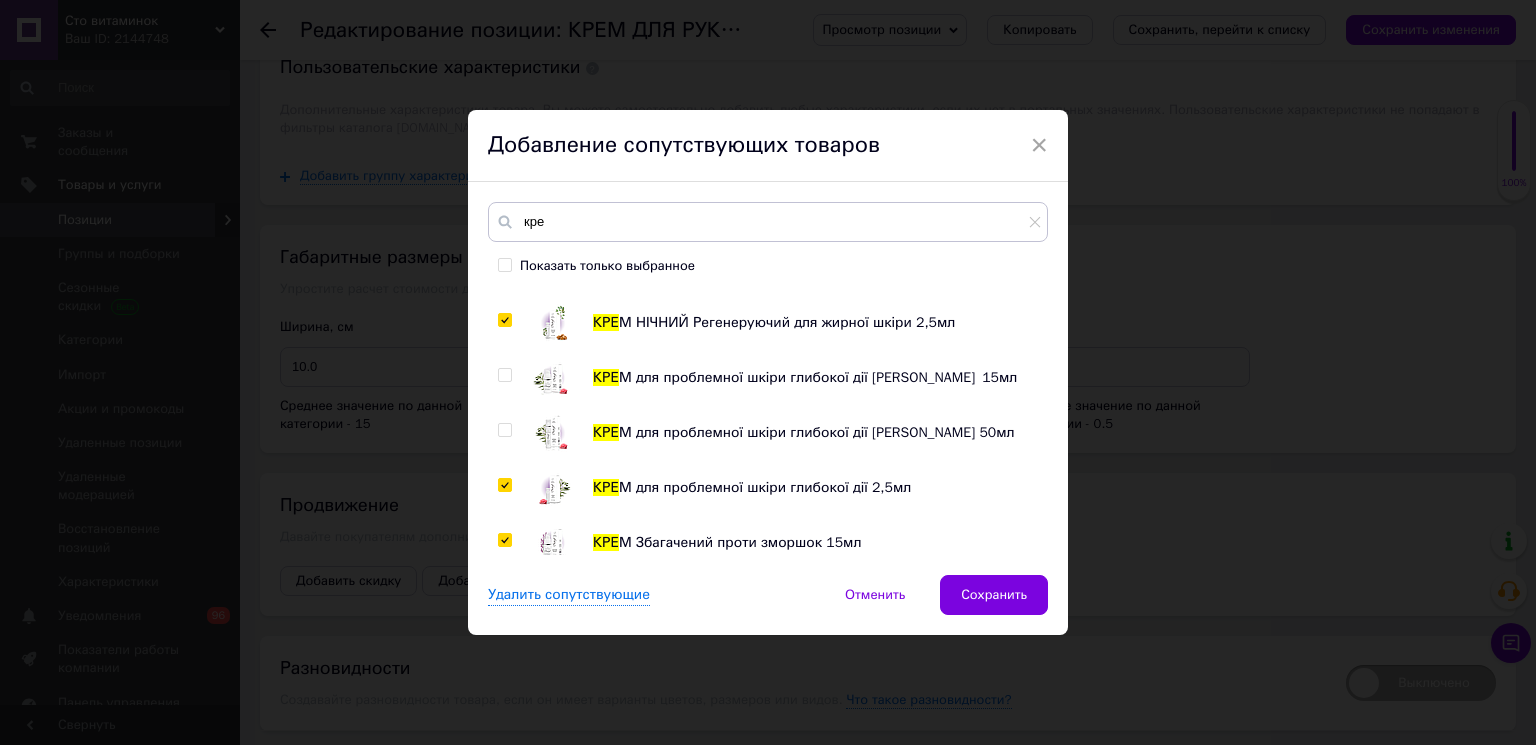 click at bounding box center (504, 430) 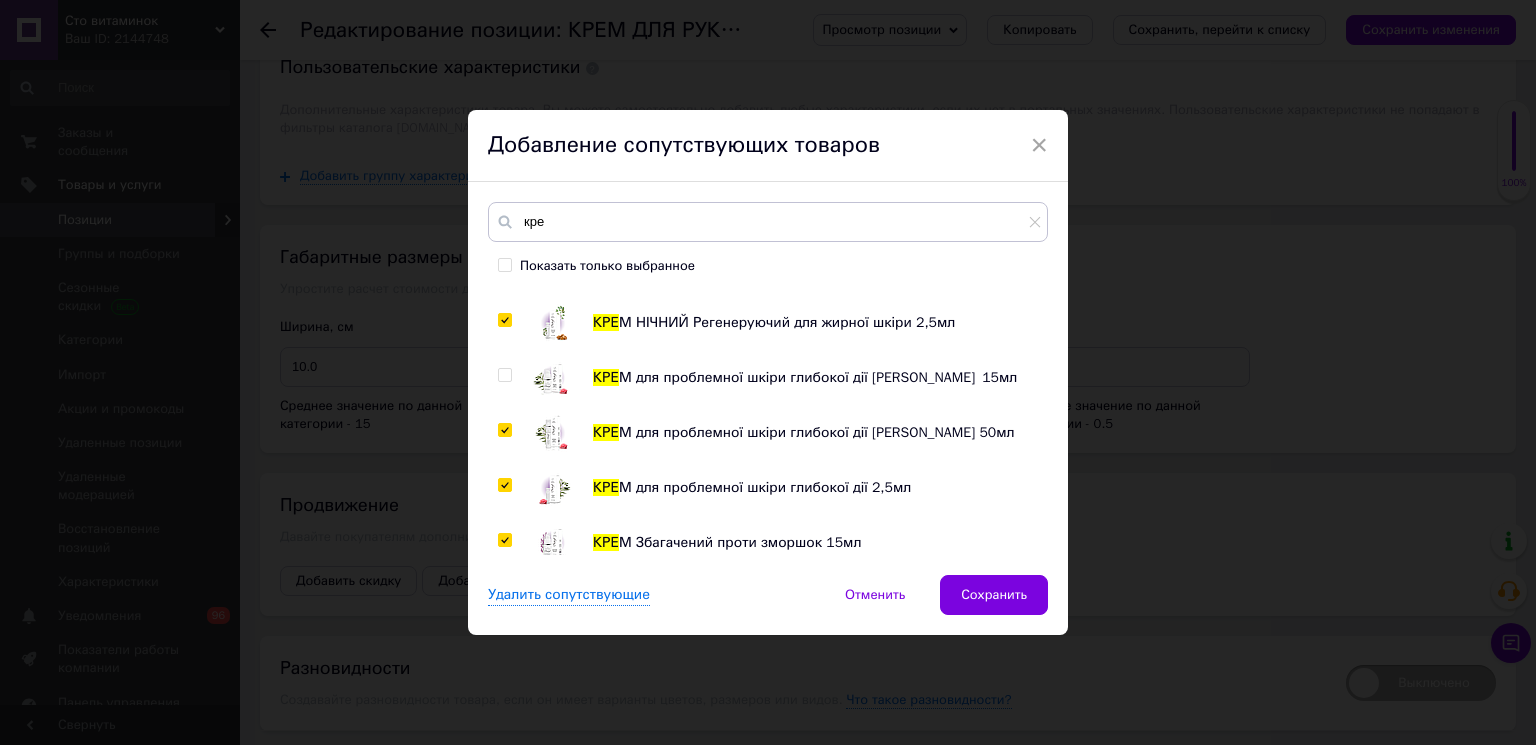 click at bounding box center (504, 375) 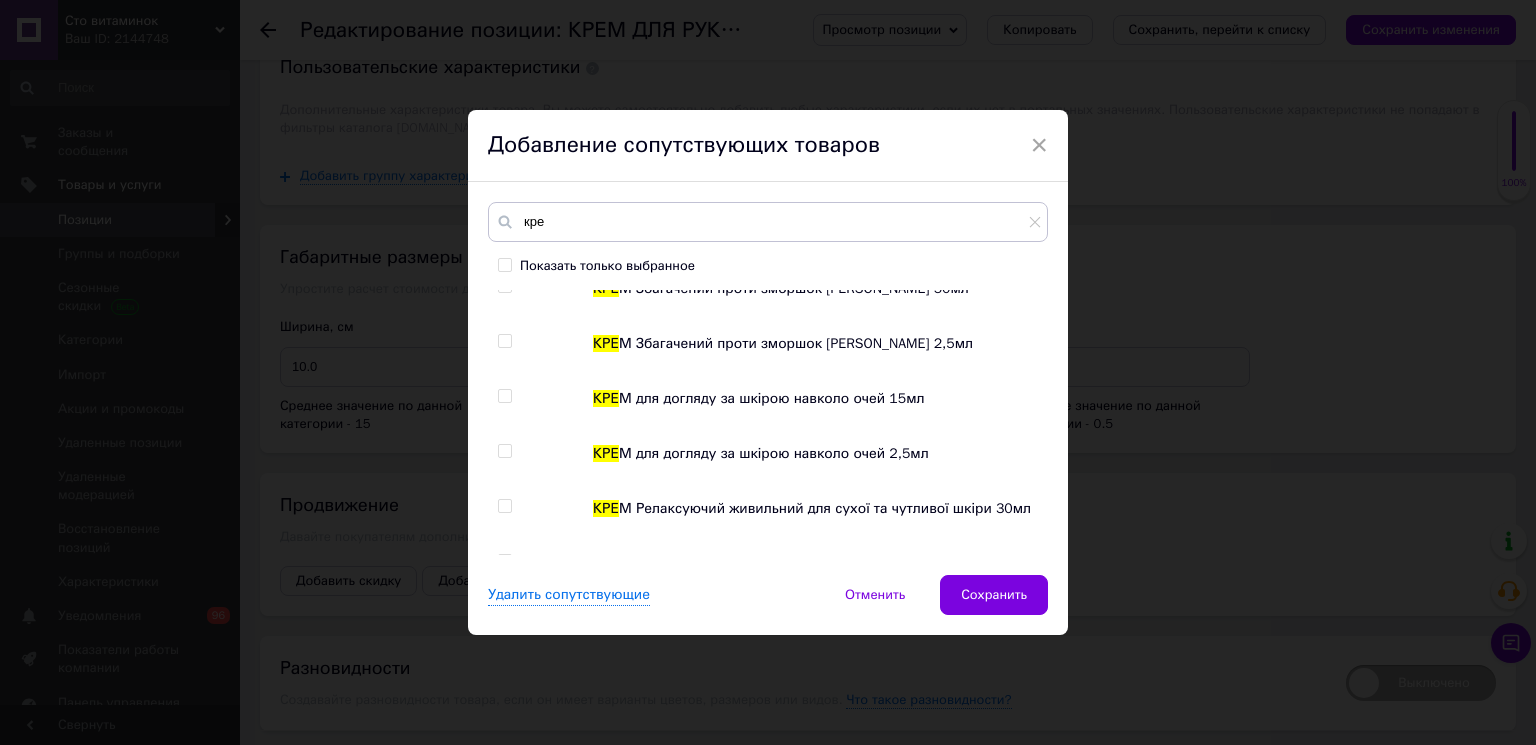 scroll, scrollTop: 3236, scrollLeft: 0, axis: vertical 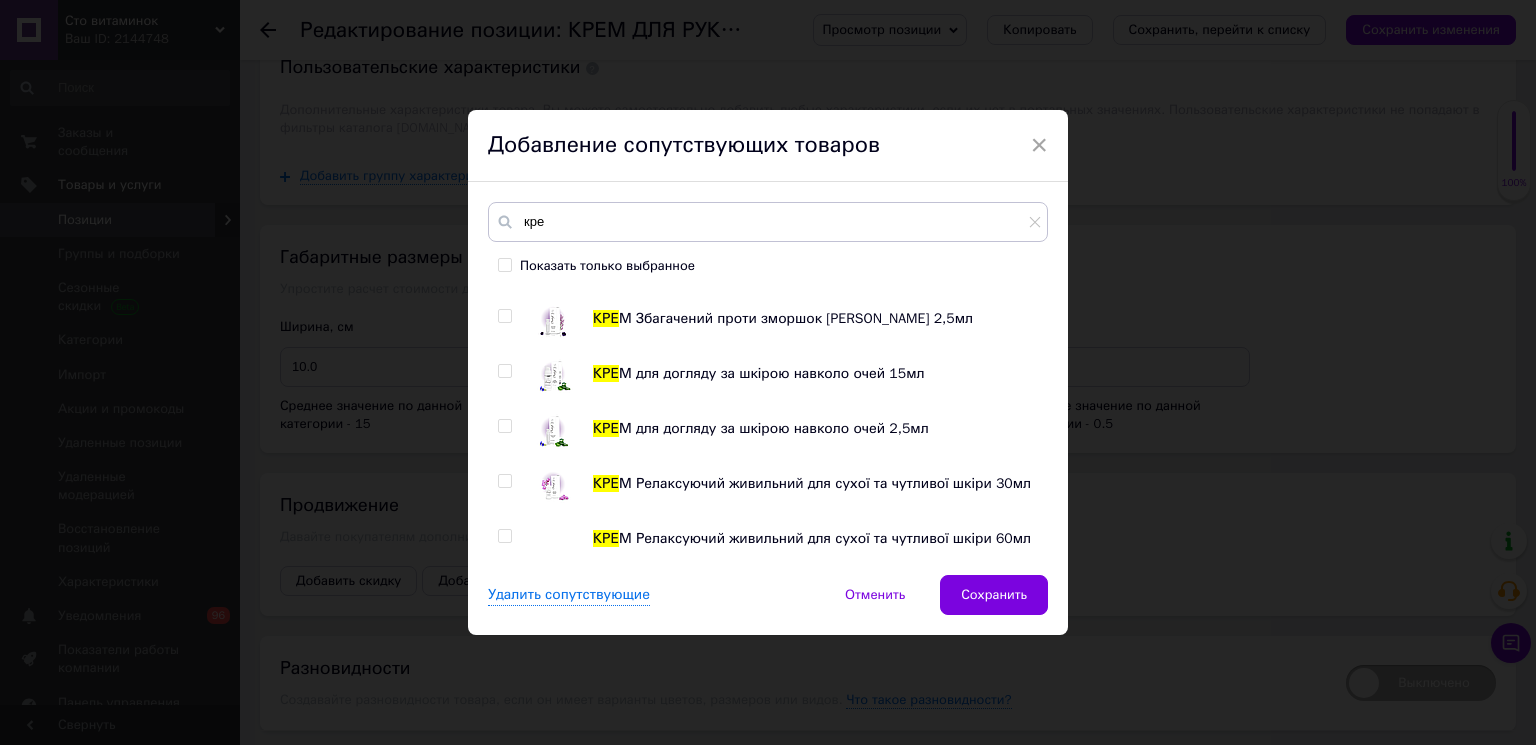 click at bounding box center [504, 536] 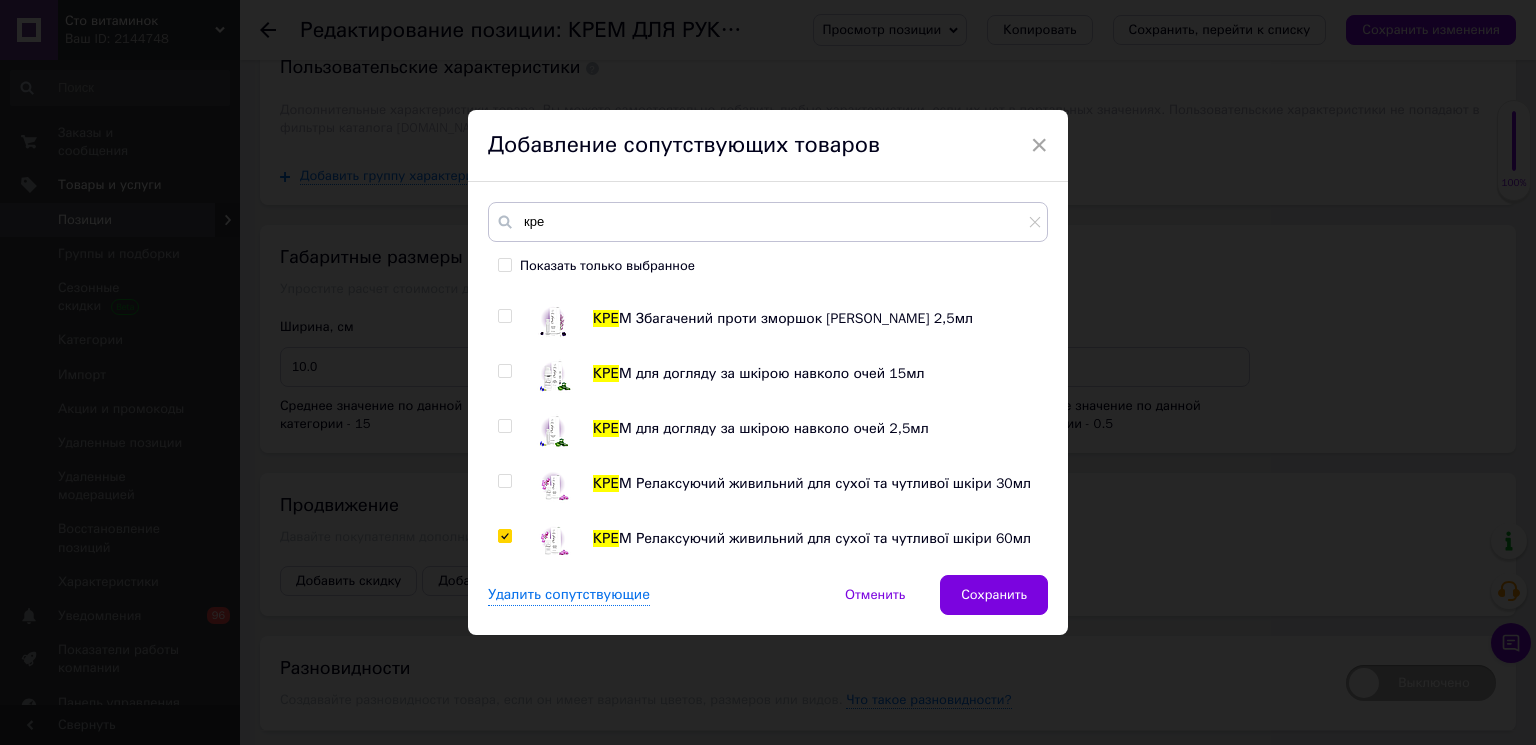 click at bounding box center [504, 481] 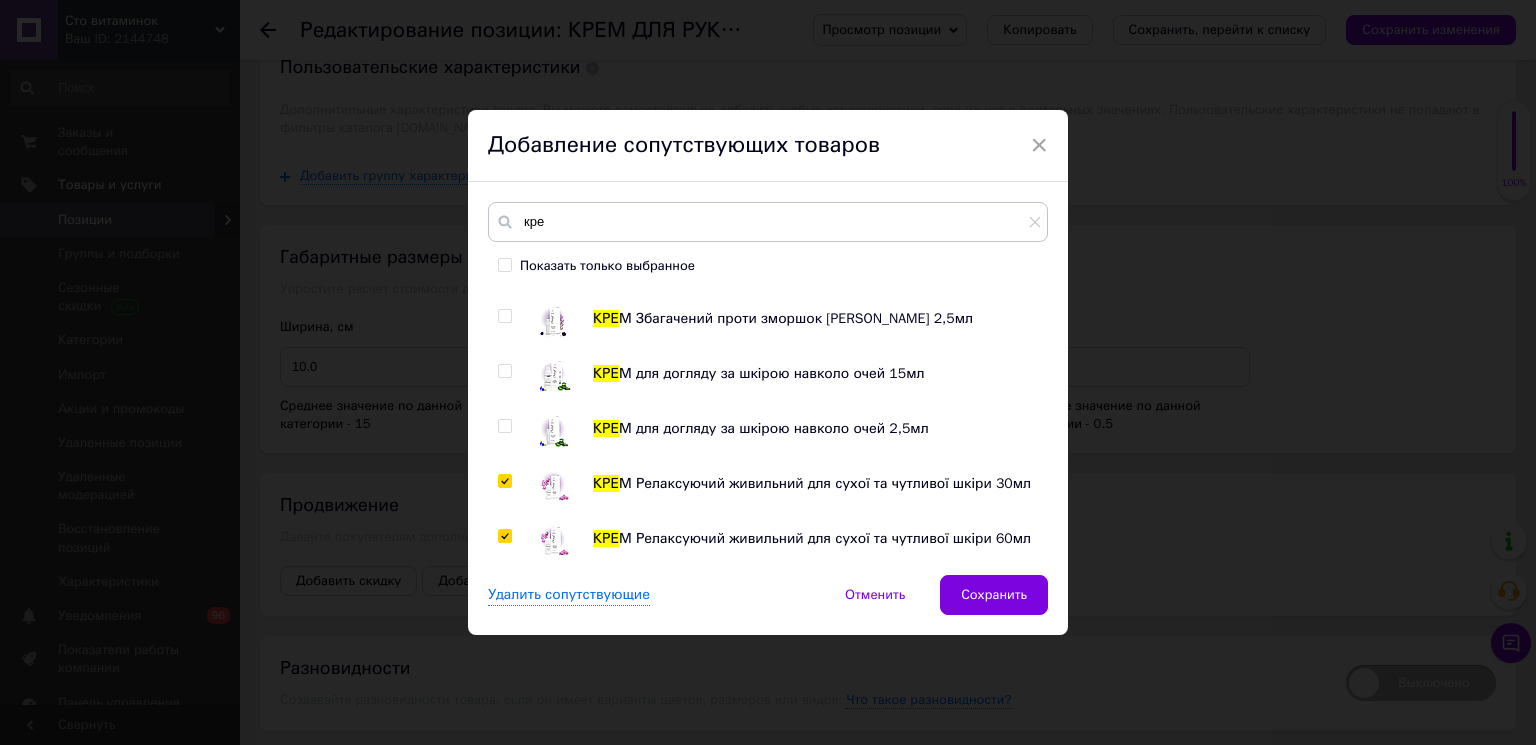 click at bounding box center (504, 426) 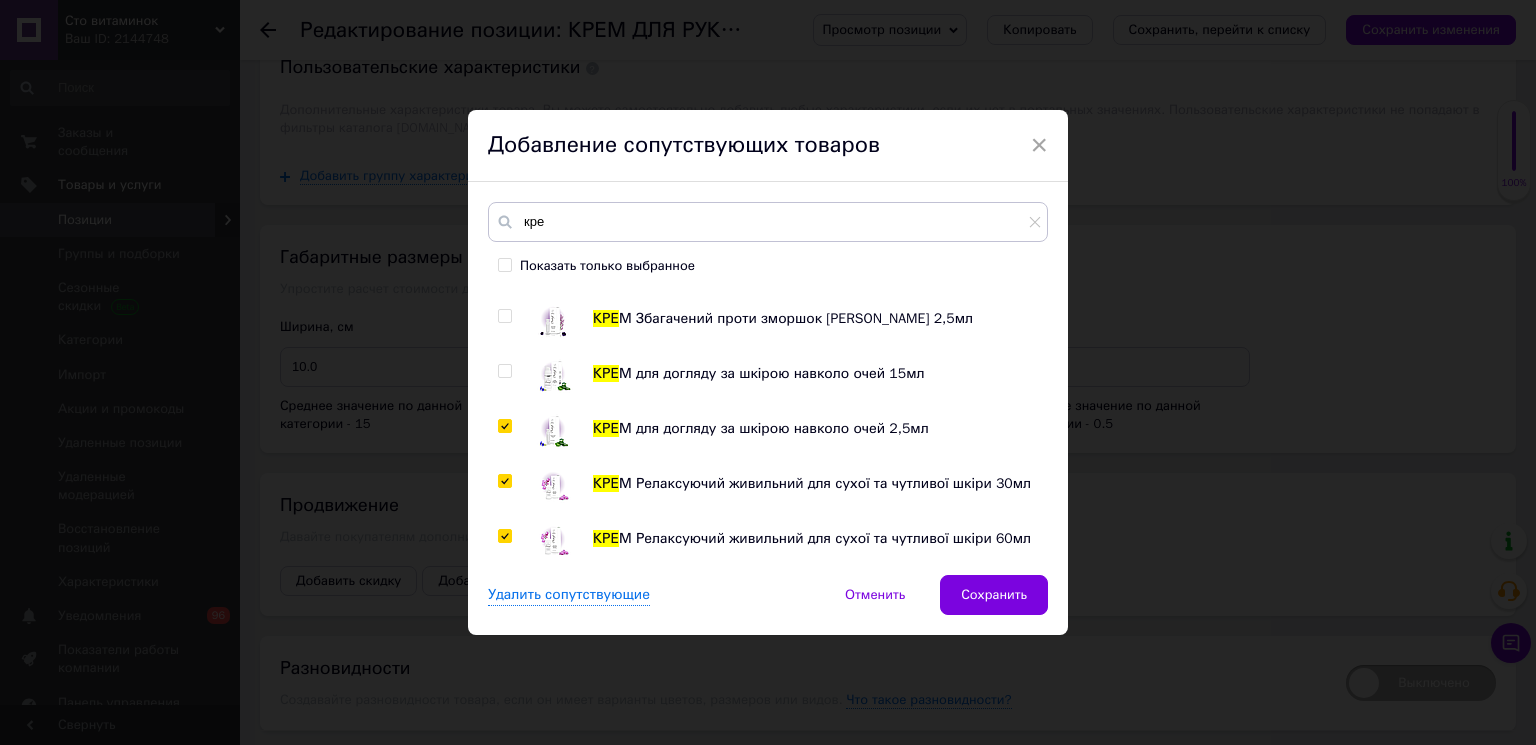 click at bounding box center [504, 371] 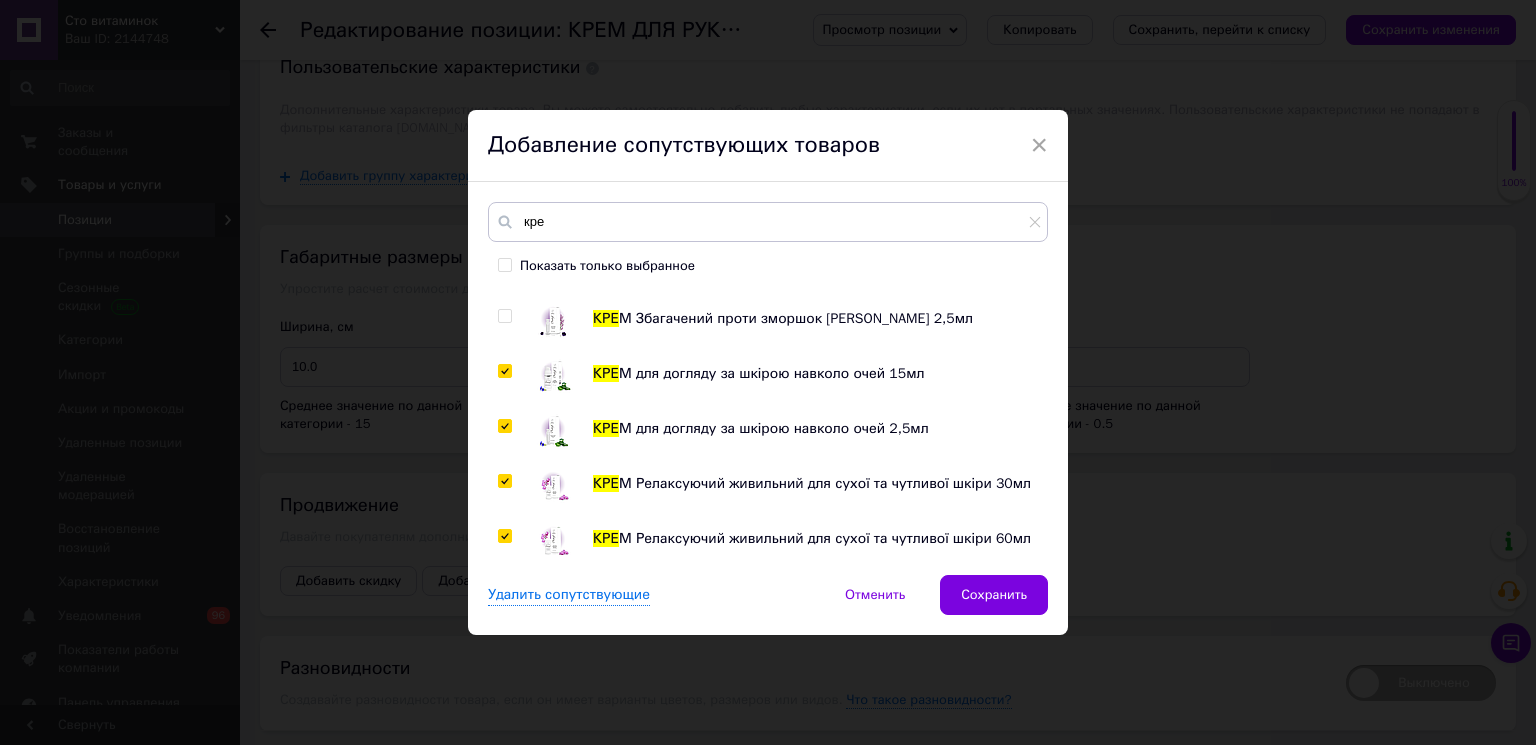 click at bounding box center (504, 316) 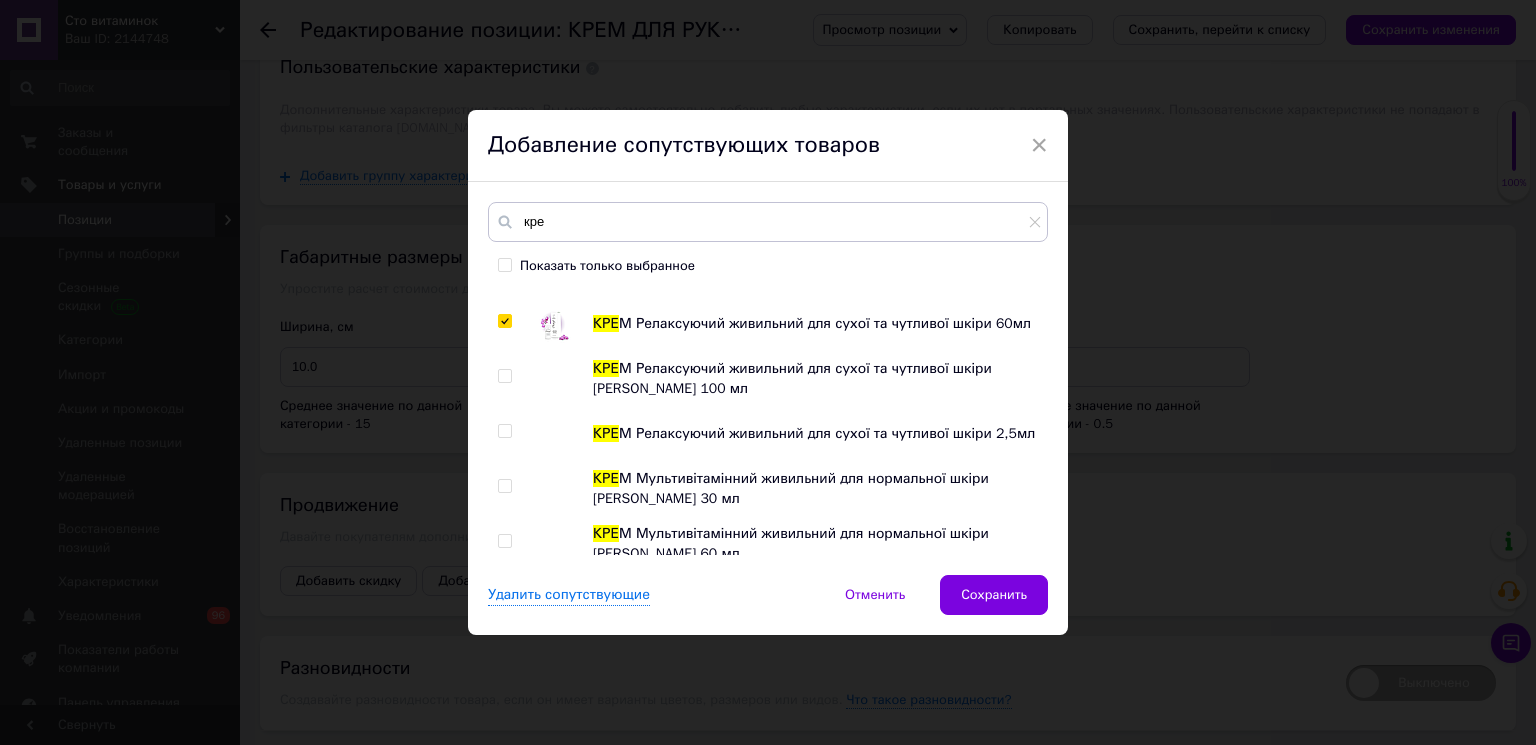 scroll, scrollTop: 3460, scrollLeft: 0, axis: vertical 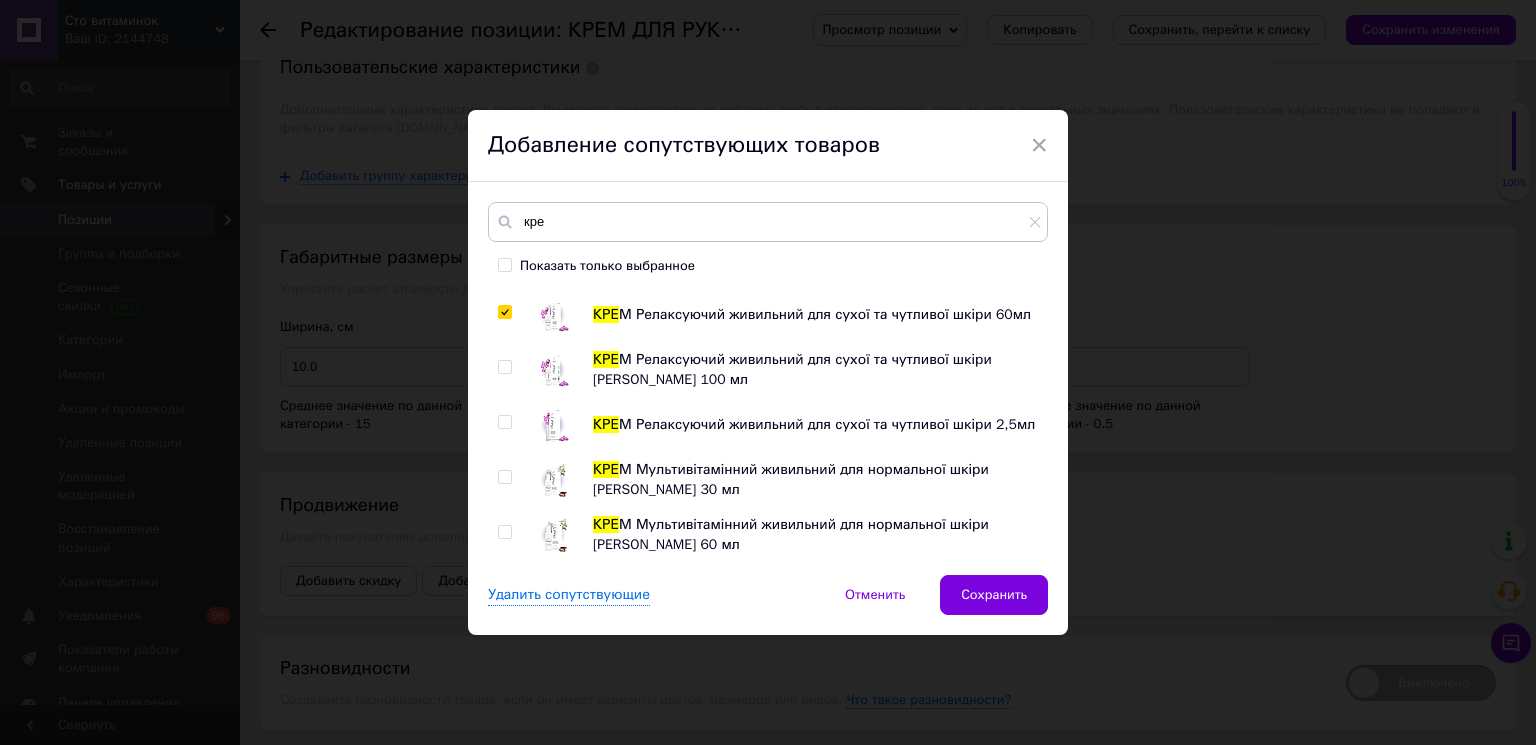click at bounding box center [504, 532] 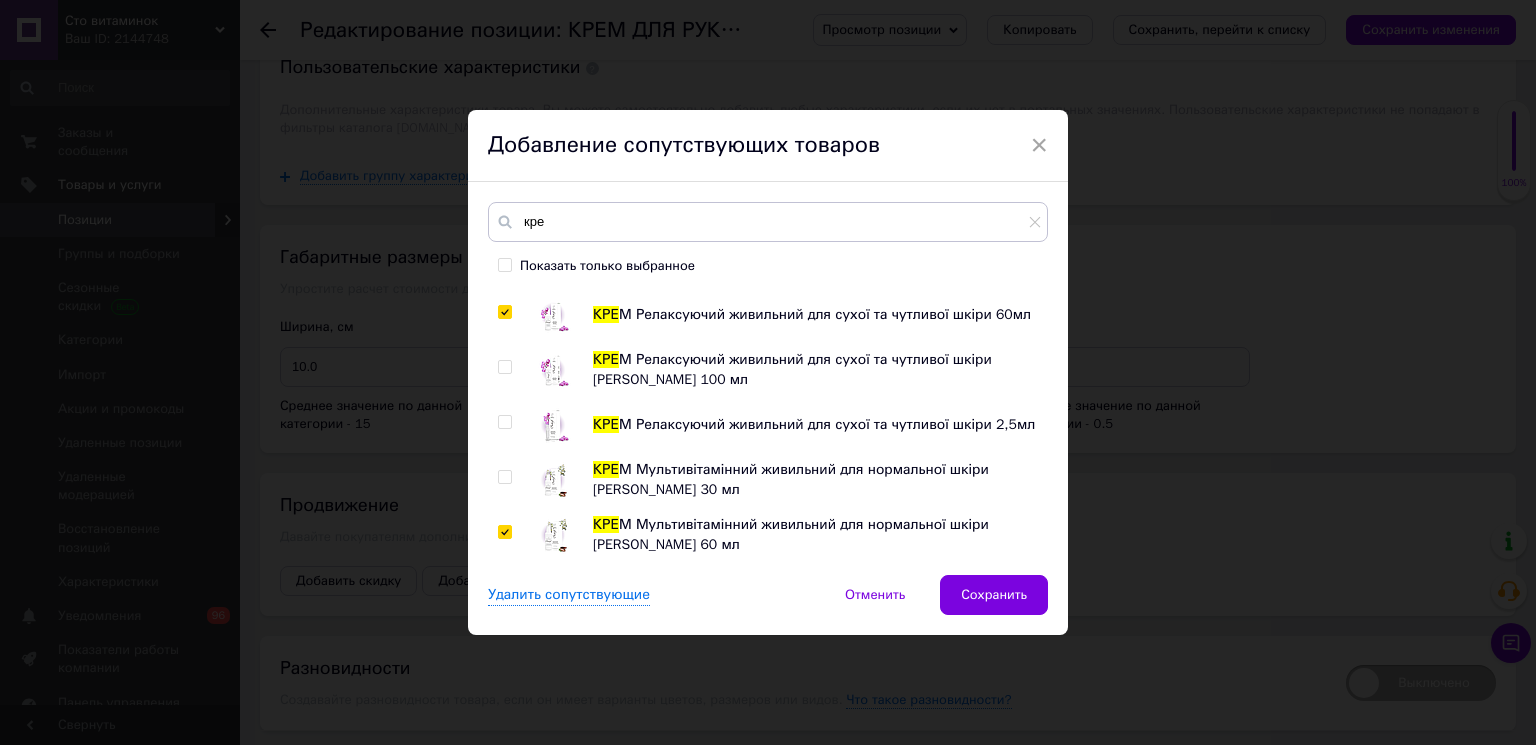 drag, startPoint x: 502, startPoint y: 482, endPoint x: 503, endPoint y: 469, distance: 13.038404 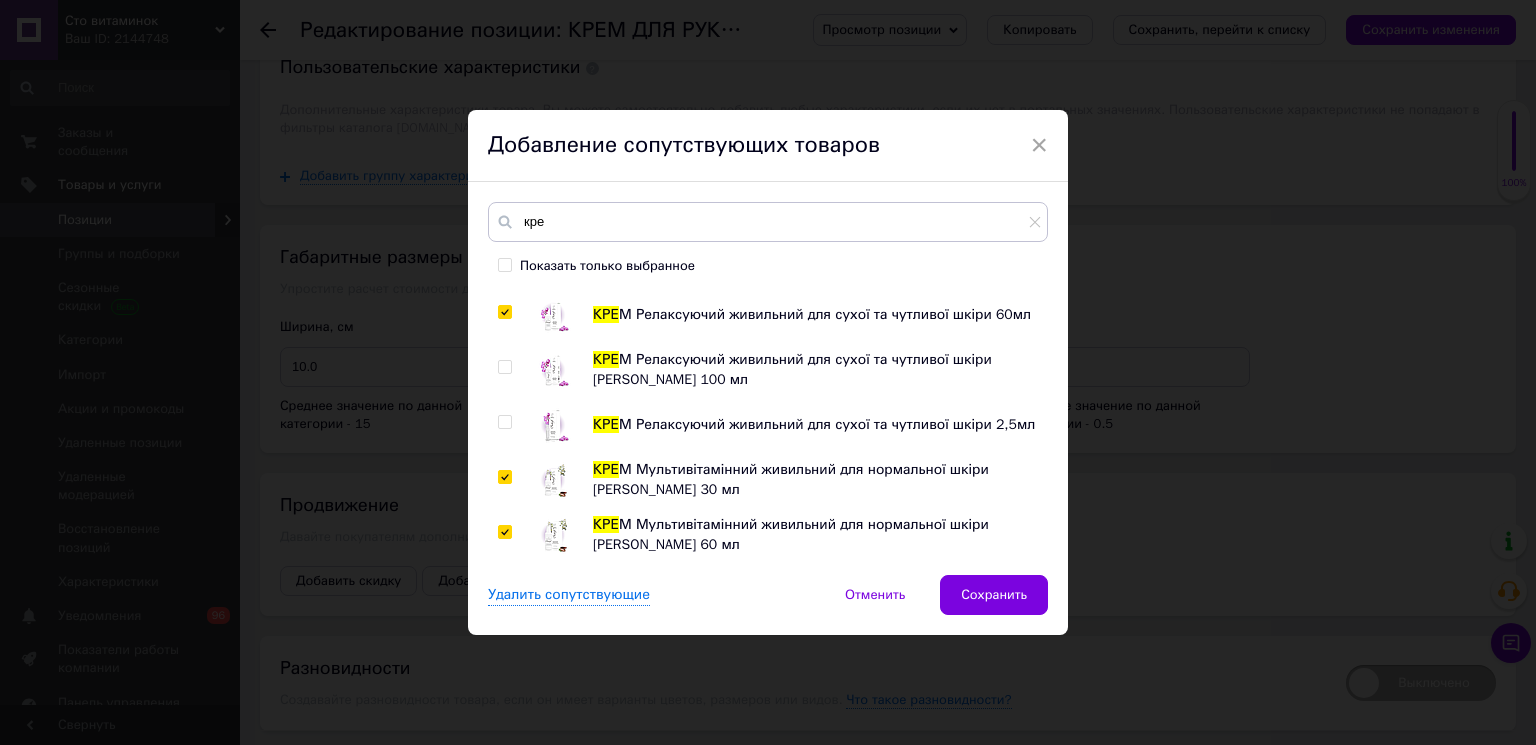 click at bounding box center (504, 422) 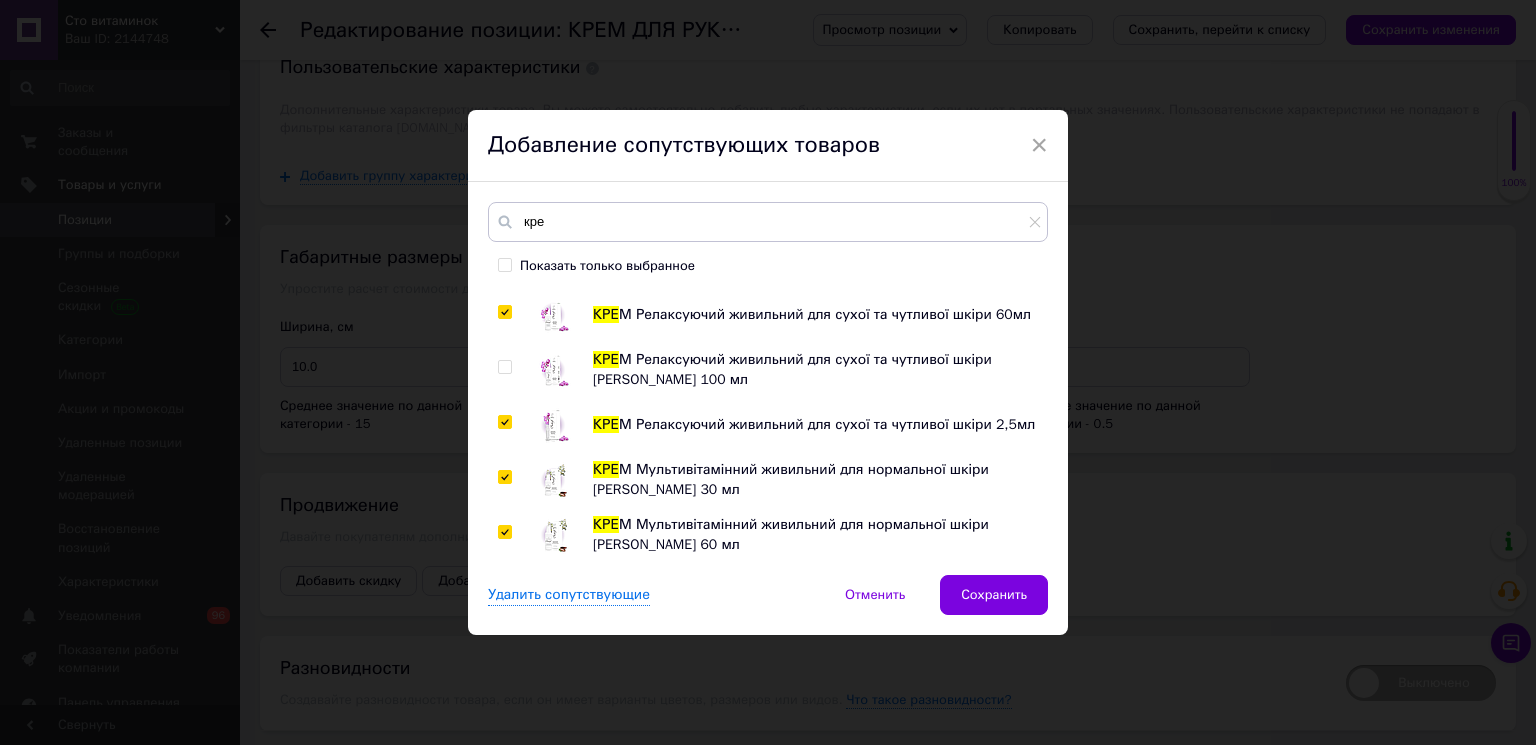 click at bounding box center (504, 367) 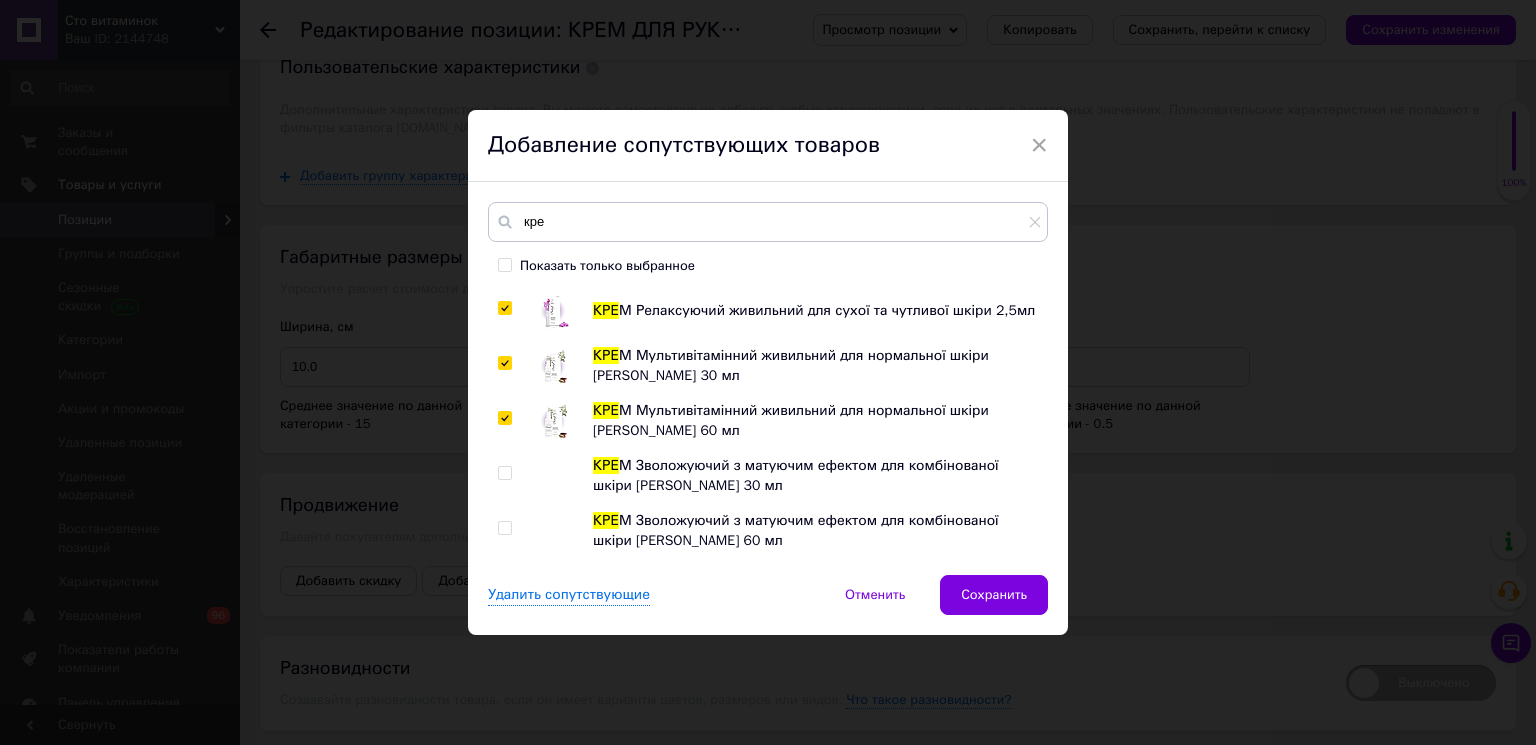scroll, scrollTop: 3794, scrollLeft: 0, axis: vertical 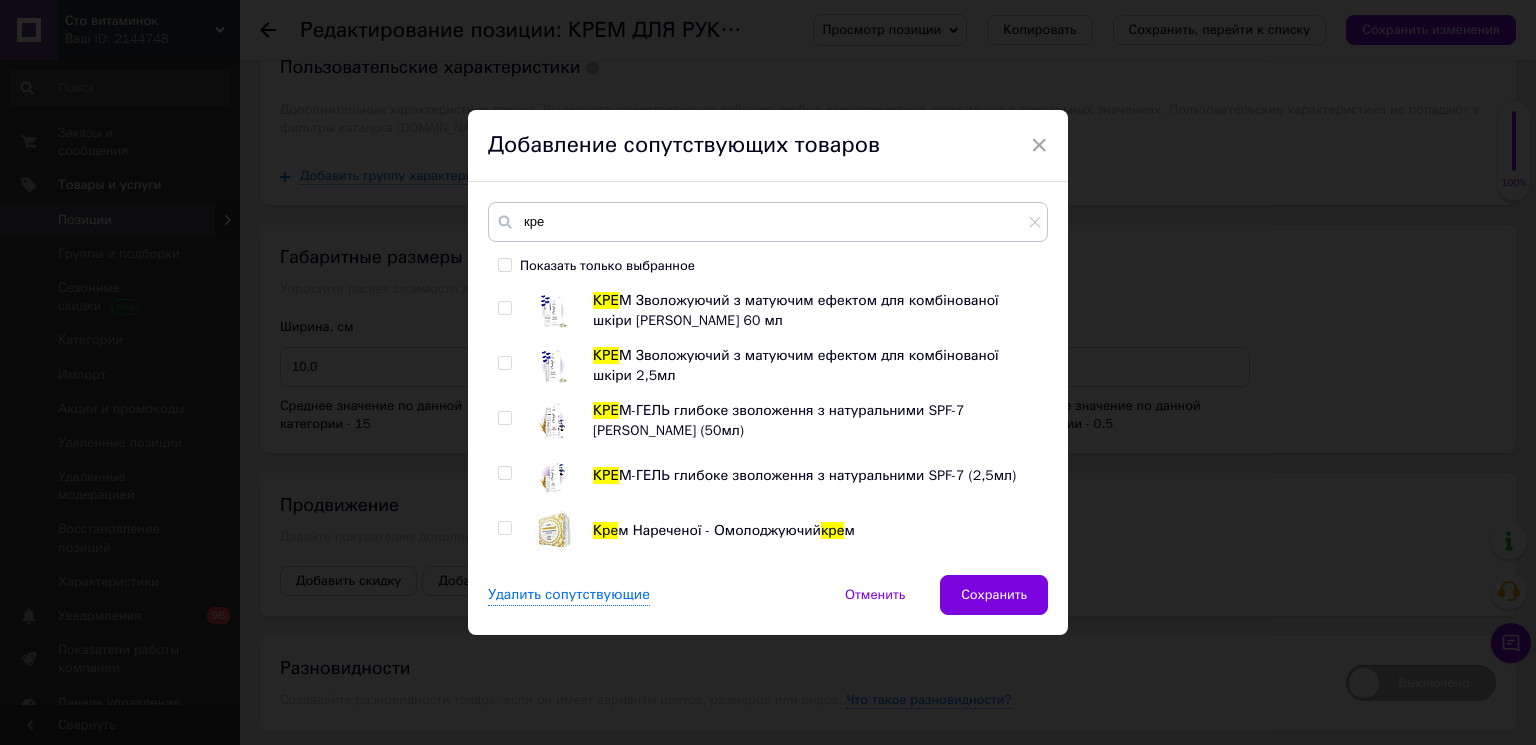 click at bounding box center (504, 528) 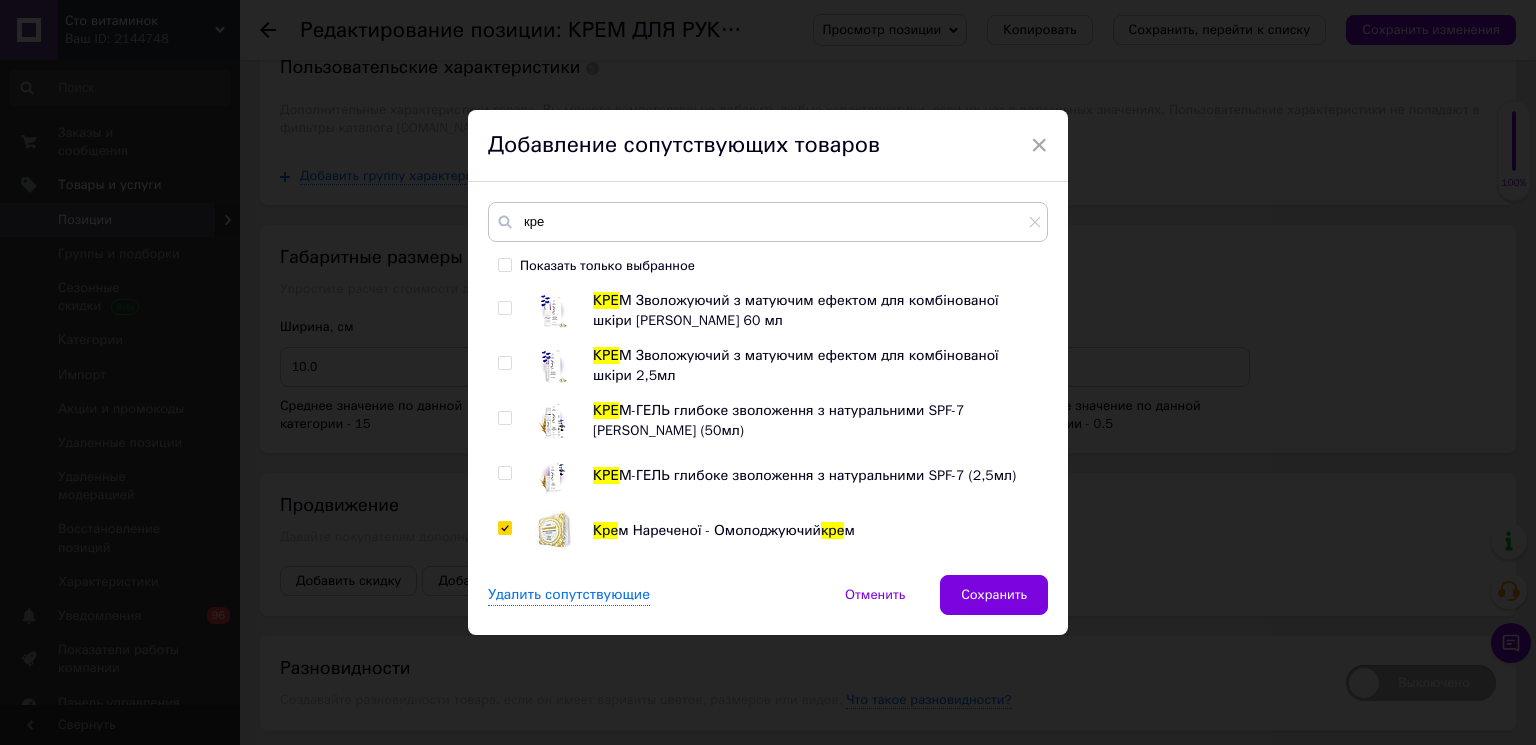 click at bounding box center [504, 473] 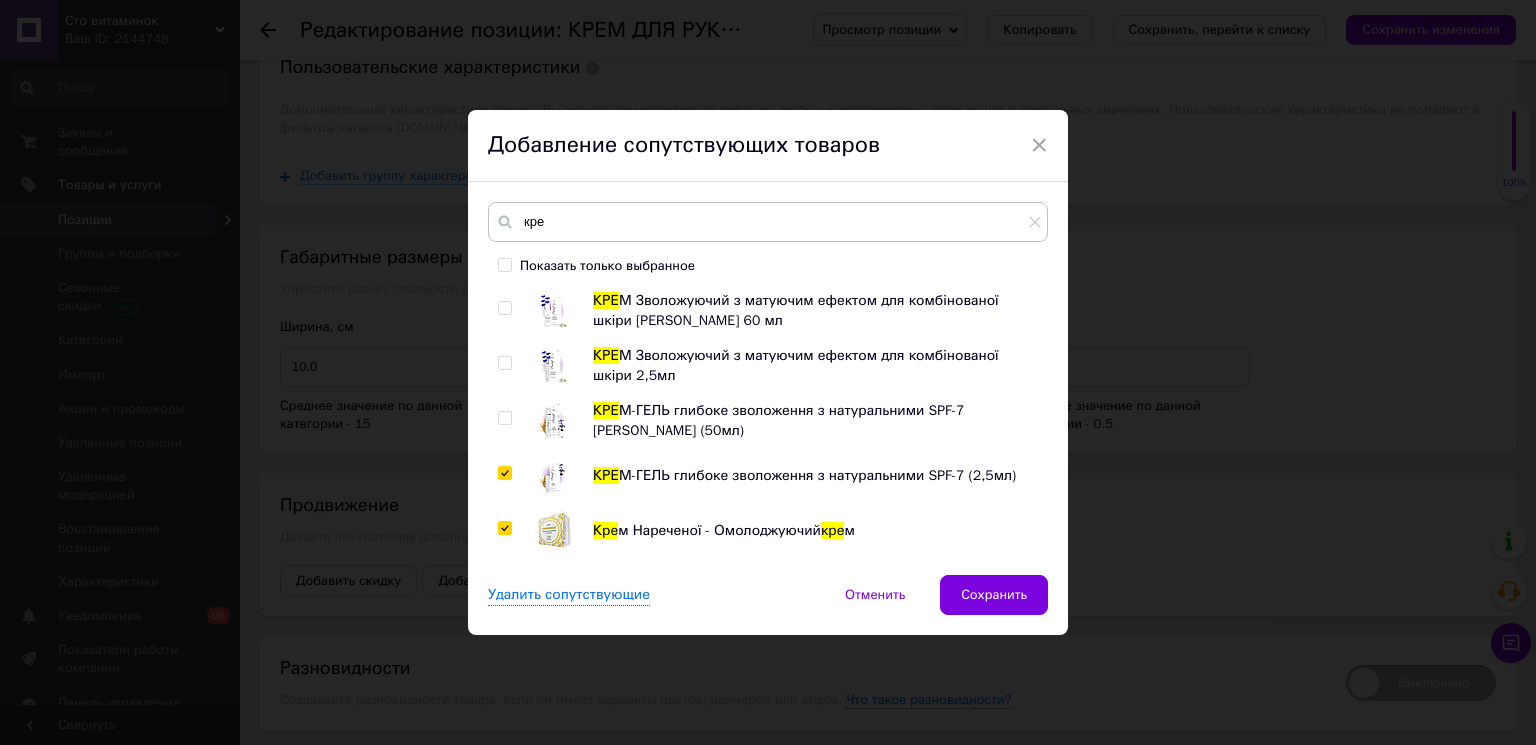 click at bounding box center (504, 418) 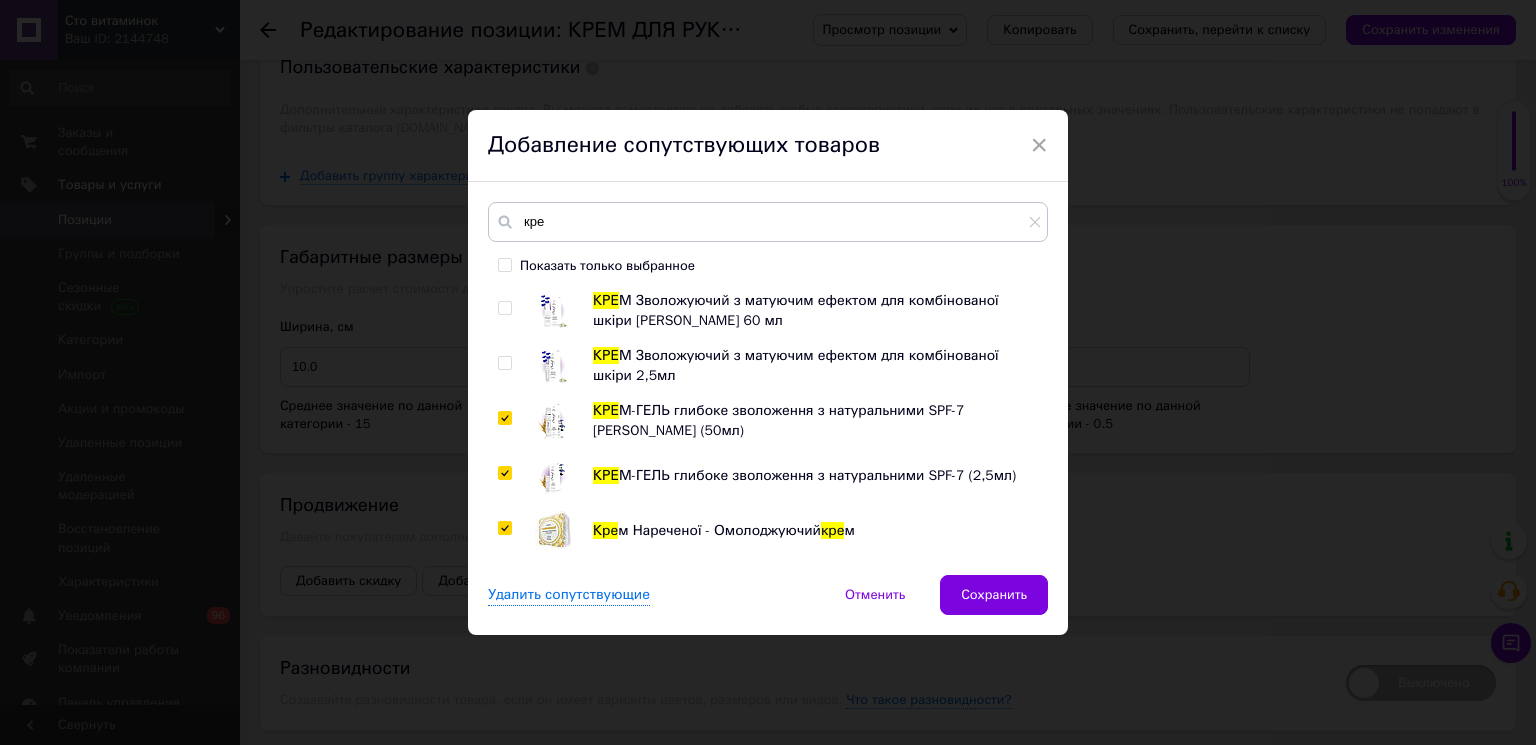 click at bounding box center [504, 363] 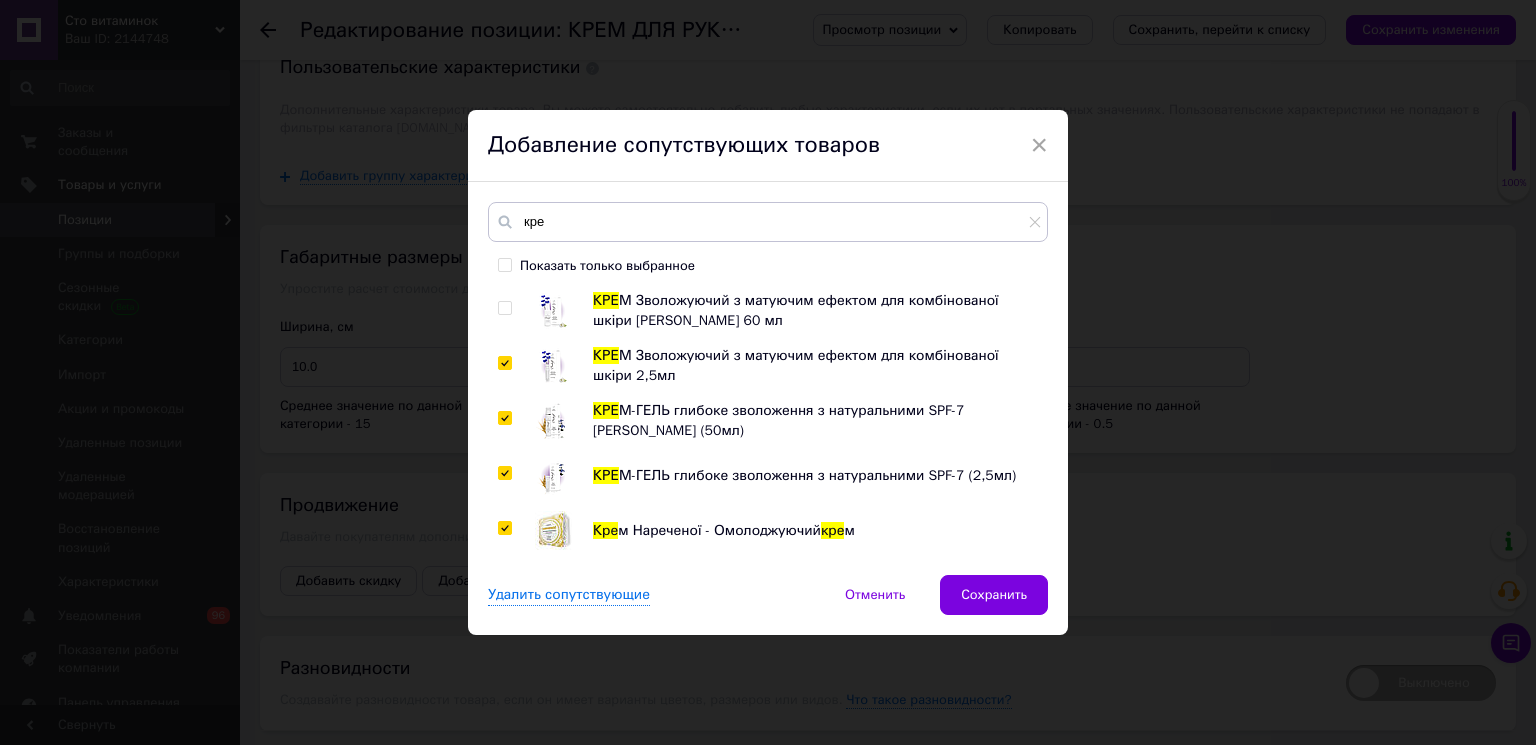 click at bounding box center [504, 308] 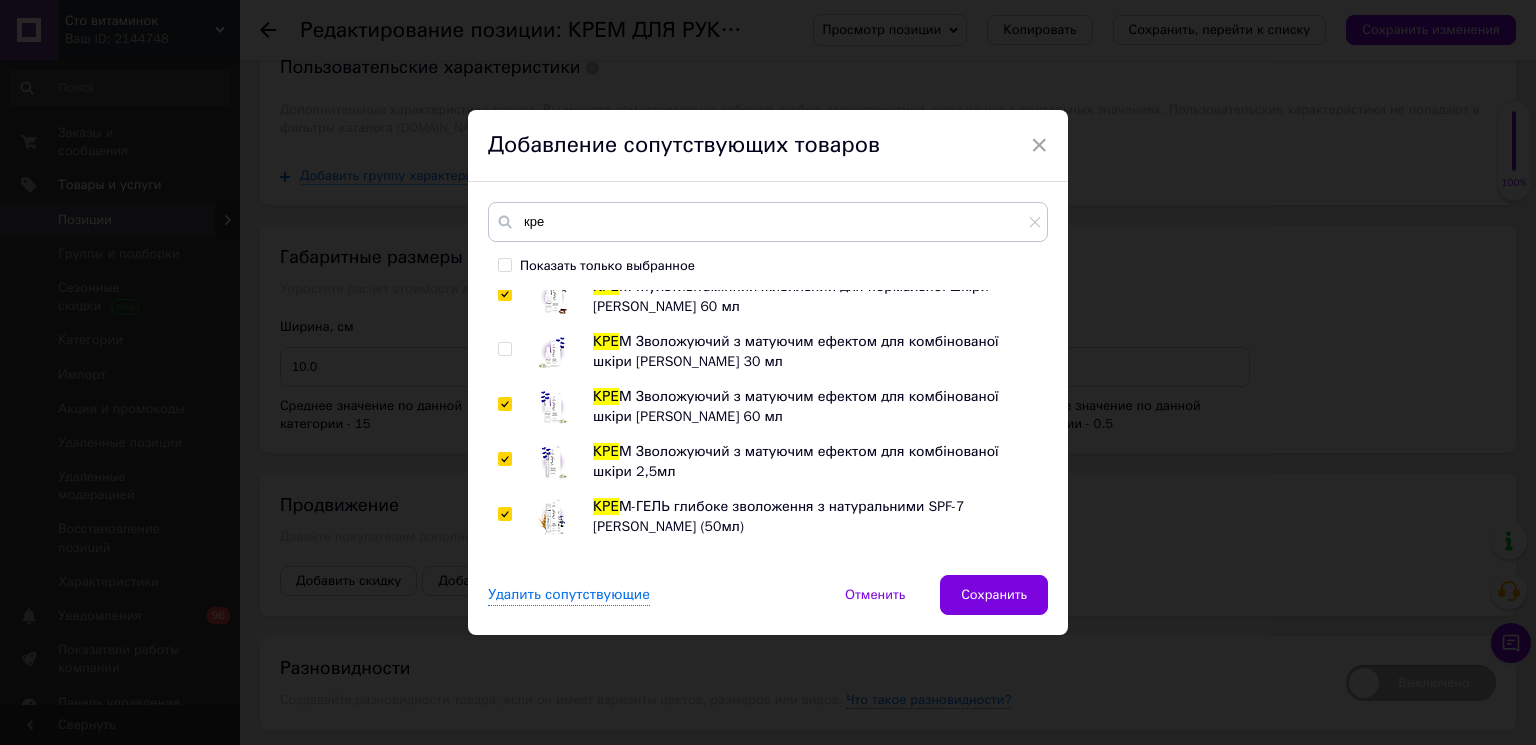scroll, scrollTop: 3683, scrollLeft: 0, axis: vertical 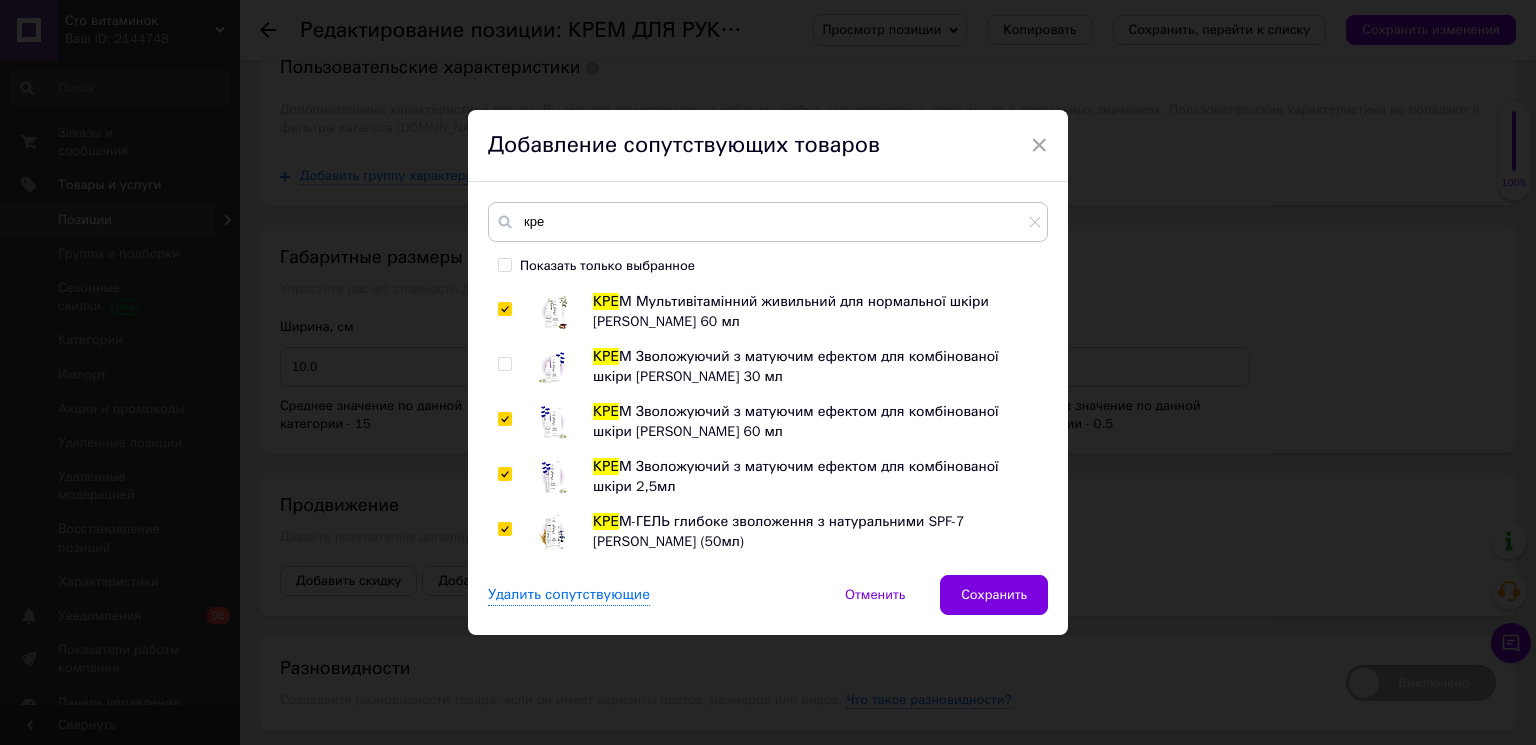 click at bounding box center [504, 364] 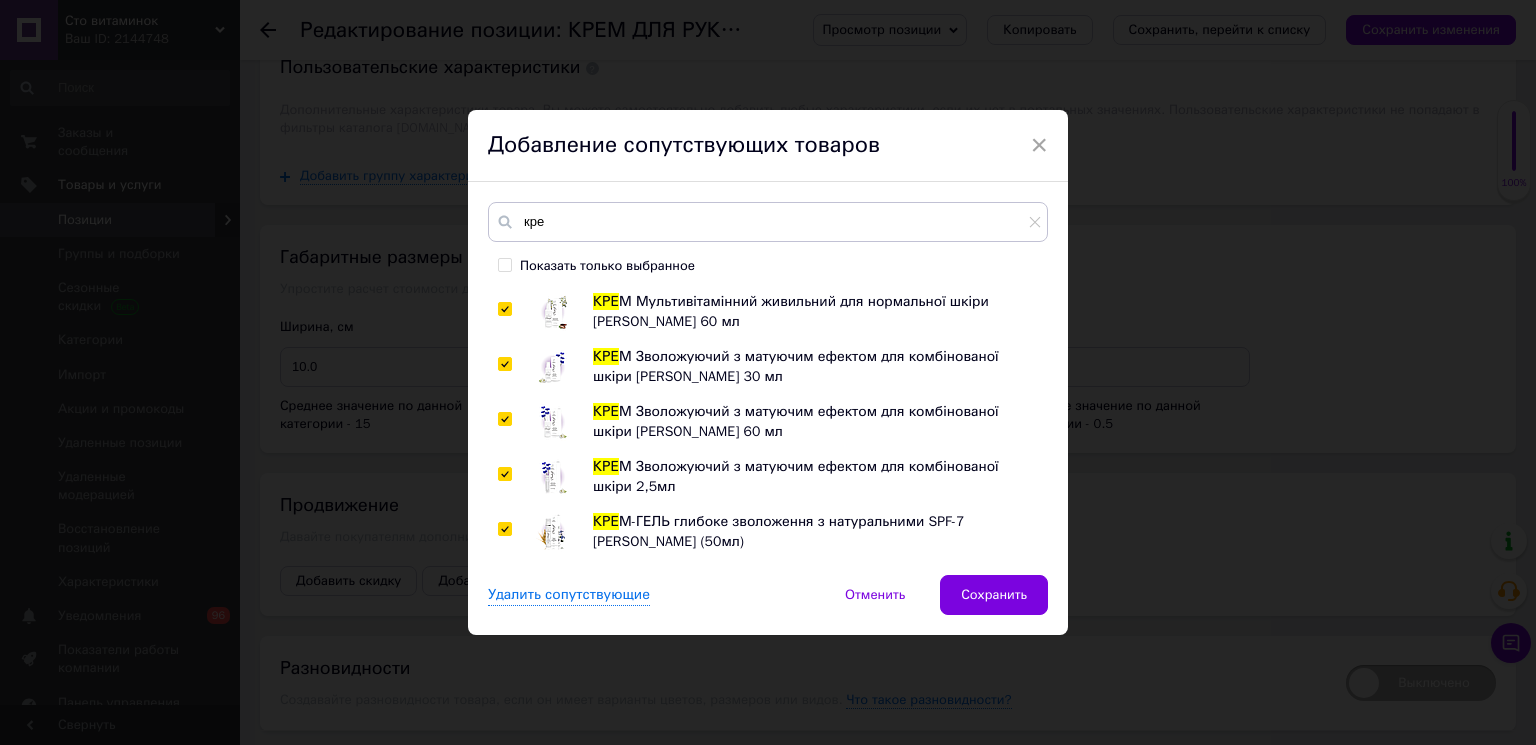 scroll, scrollTop: 3906, scrollLeft: 0, axis: vertical 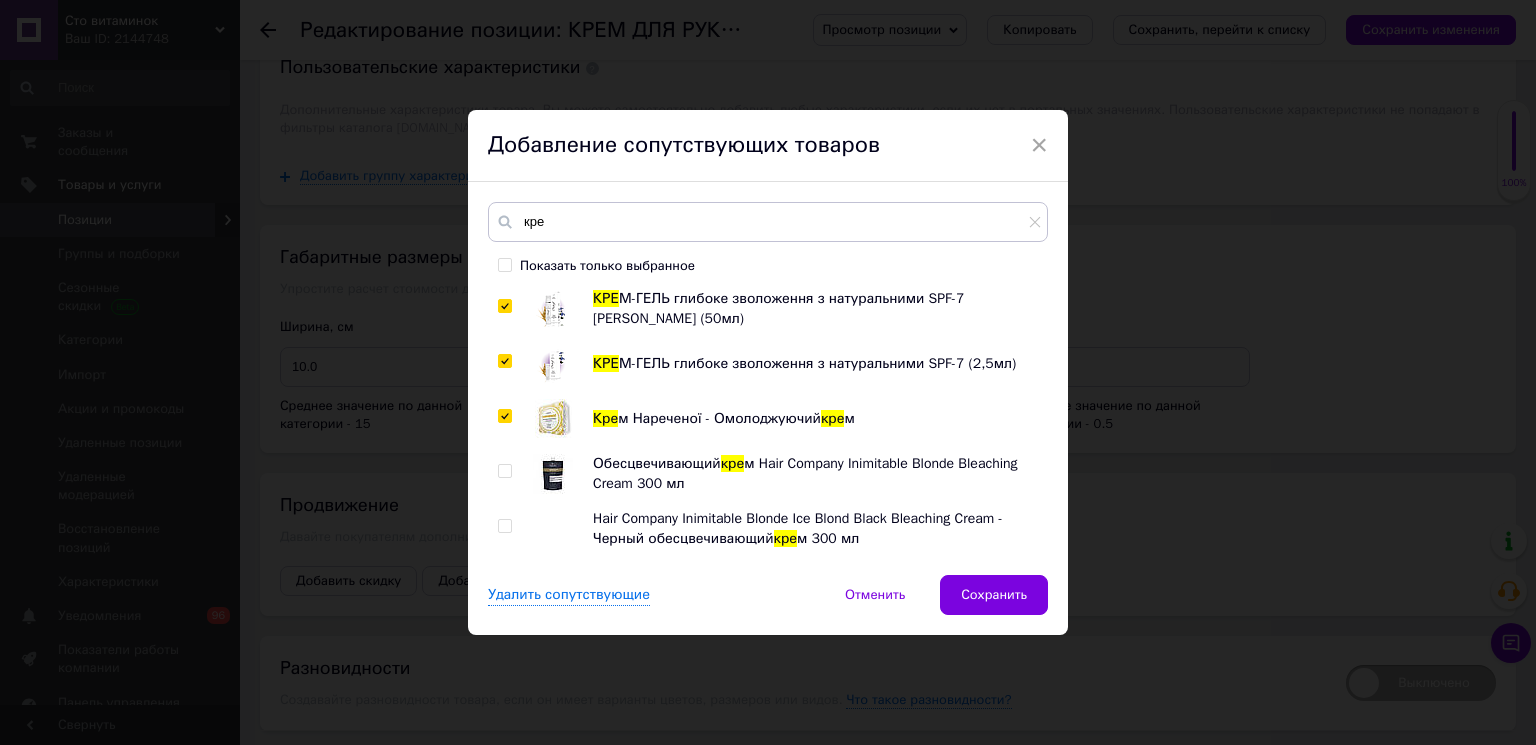 click at bounding box center (504, 526) 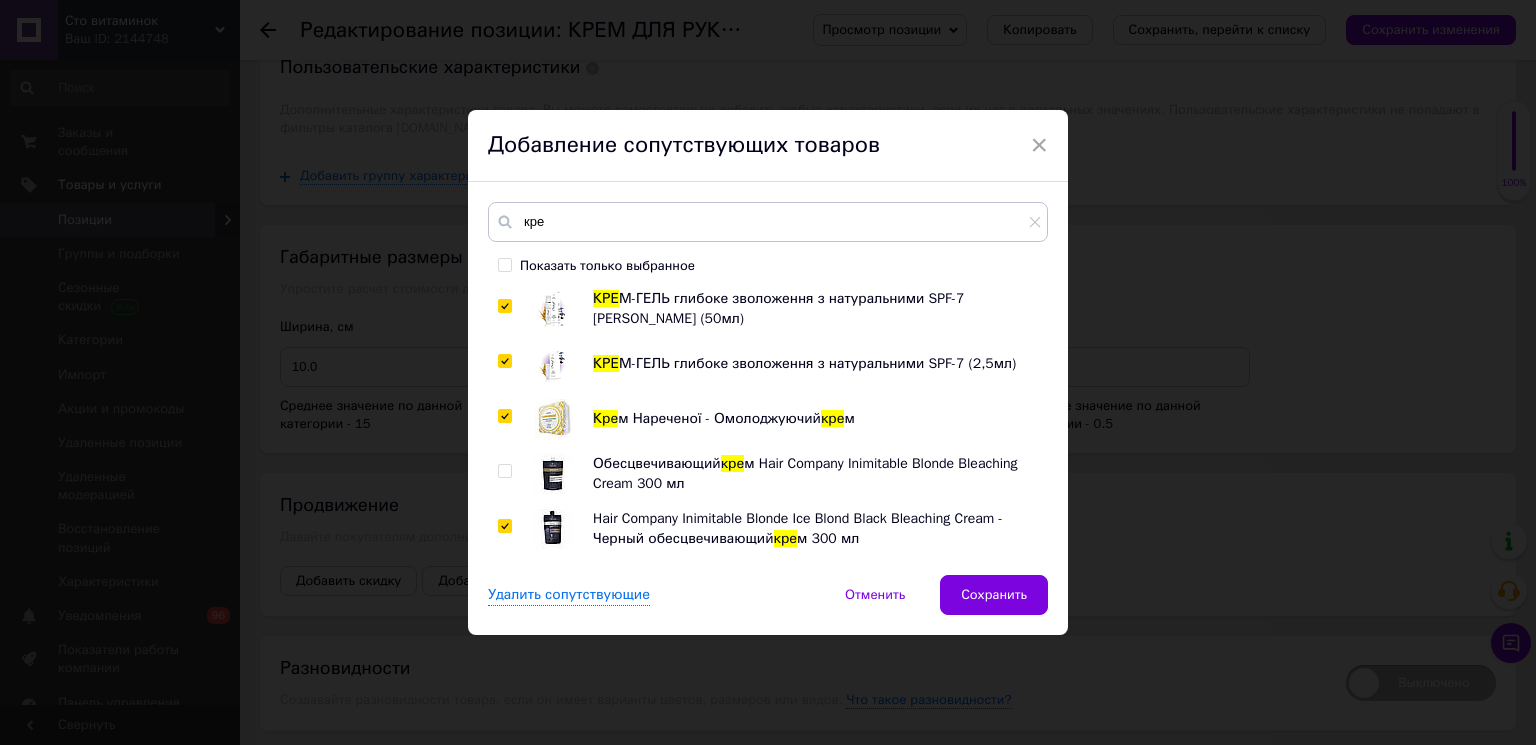 click at bounding box center (504, 471) 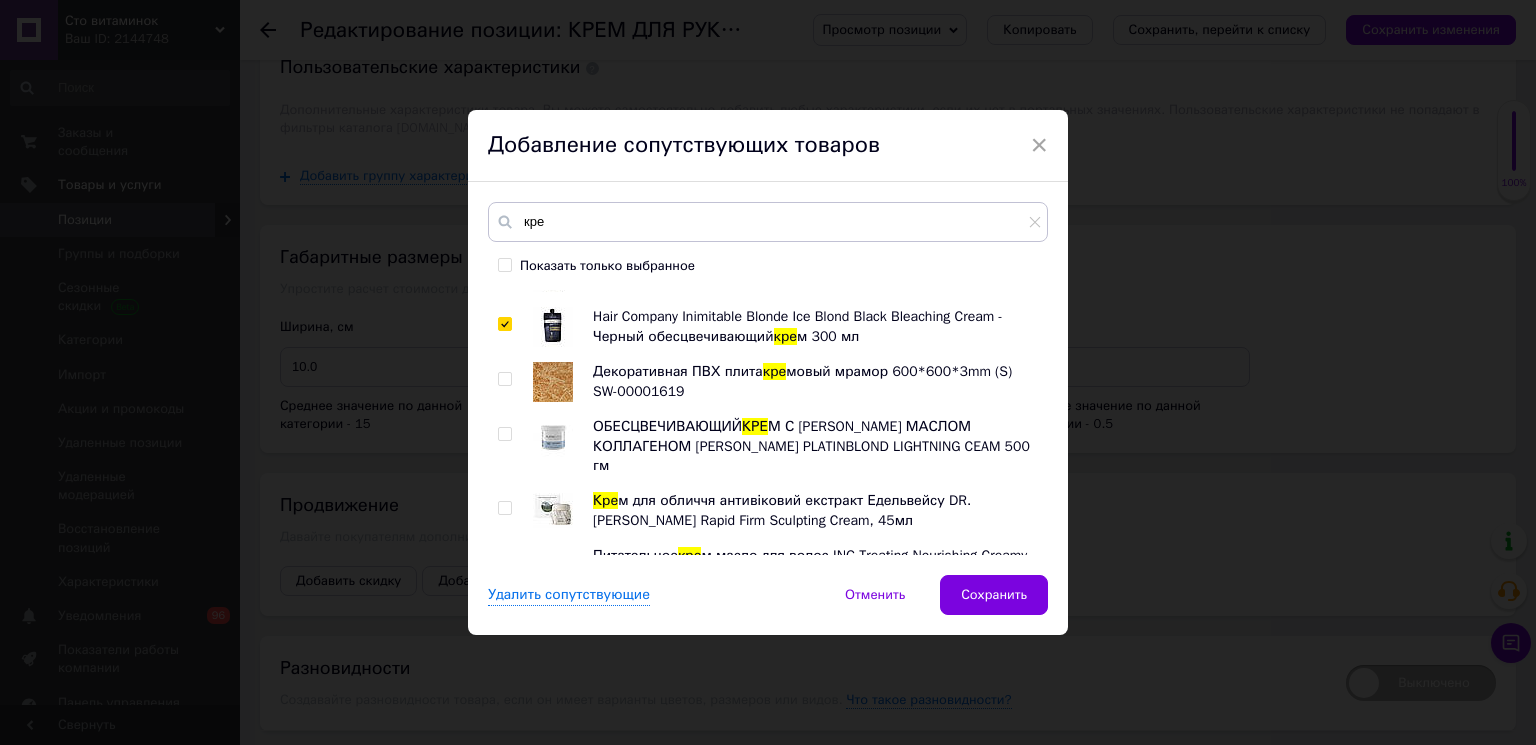 scroll, scrollTop: 4241, scrollLeft: 0, axis: vertical 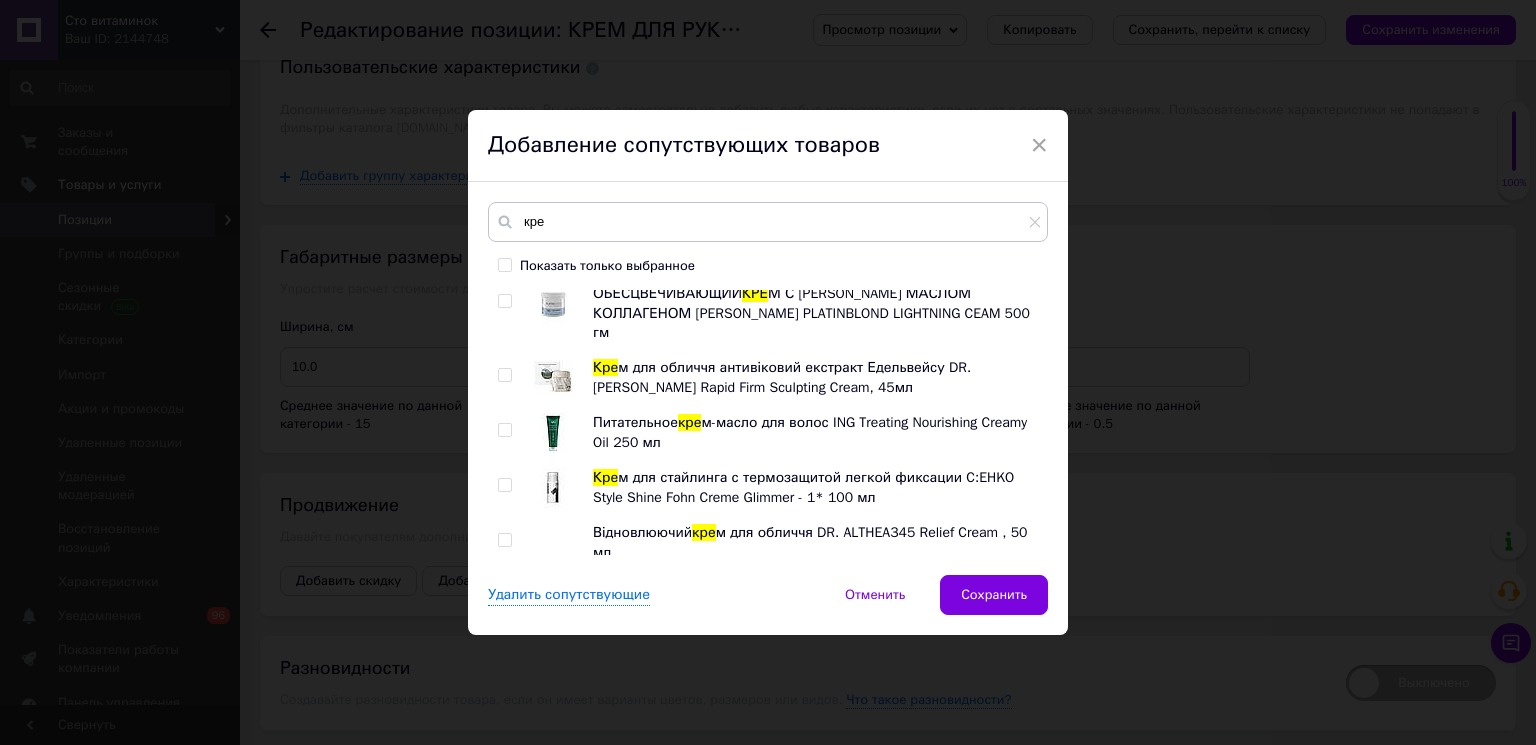 click at bounding box center (504, 540) 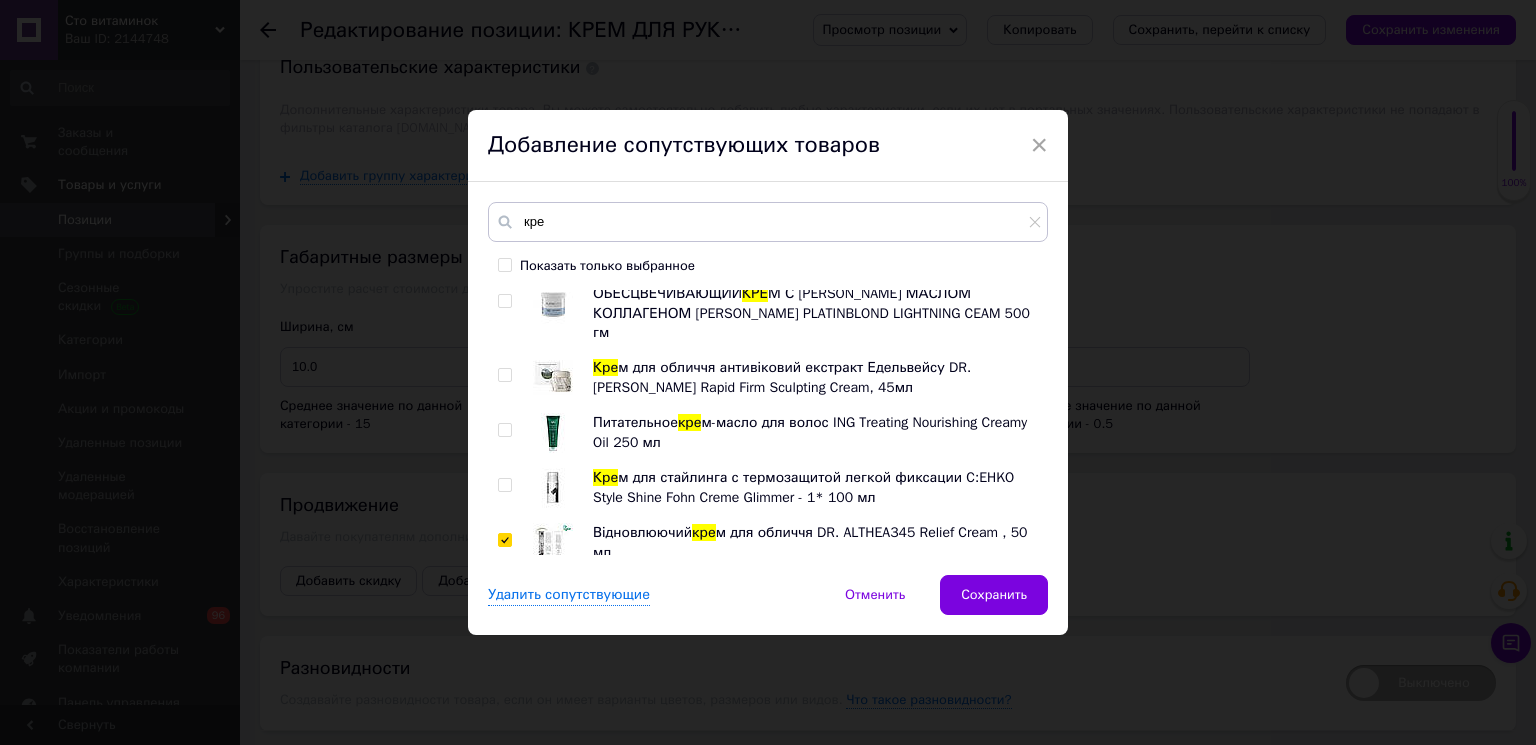 click at bounding box center [504, 485] 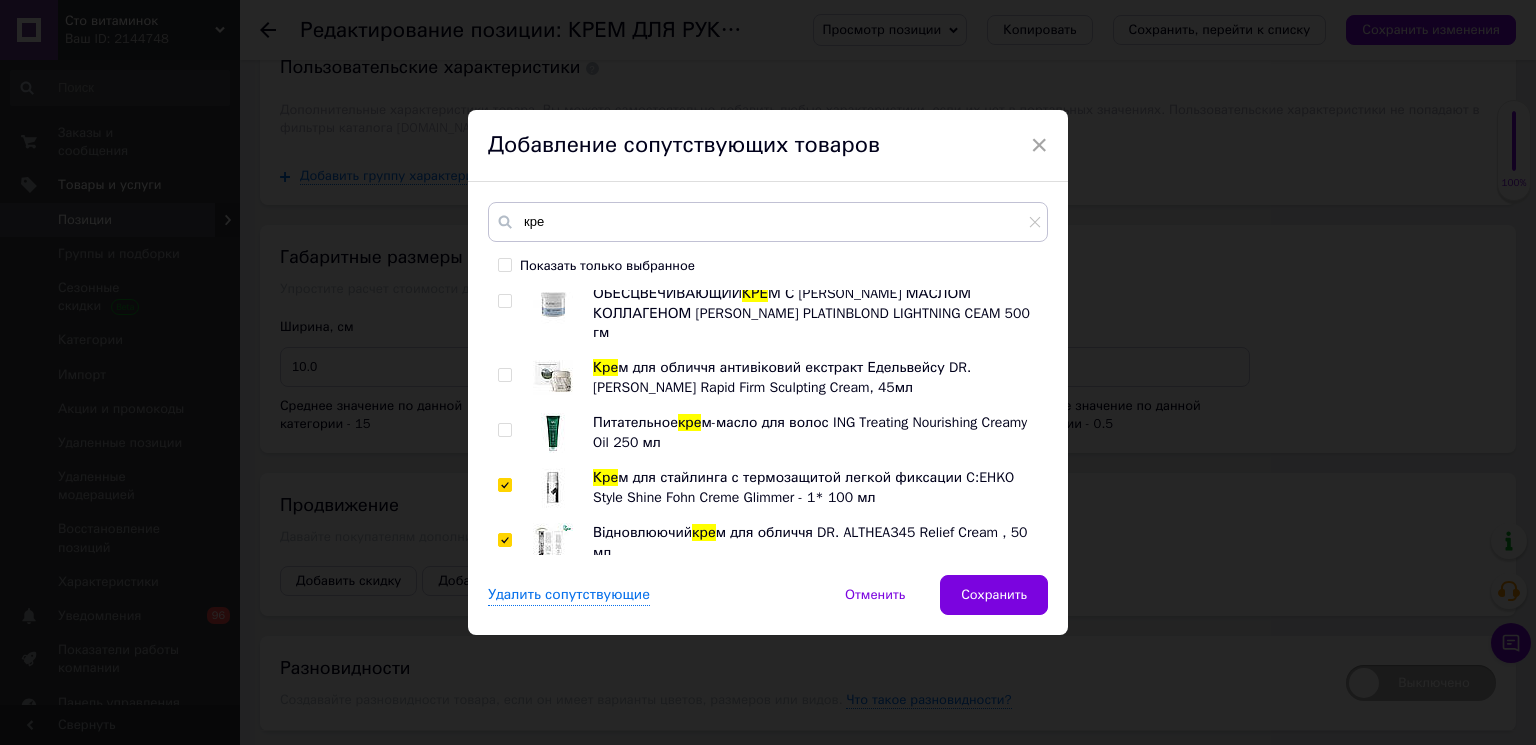 click at bounding box center (504, 430) 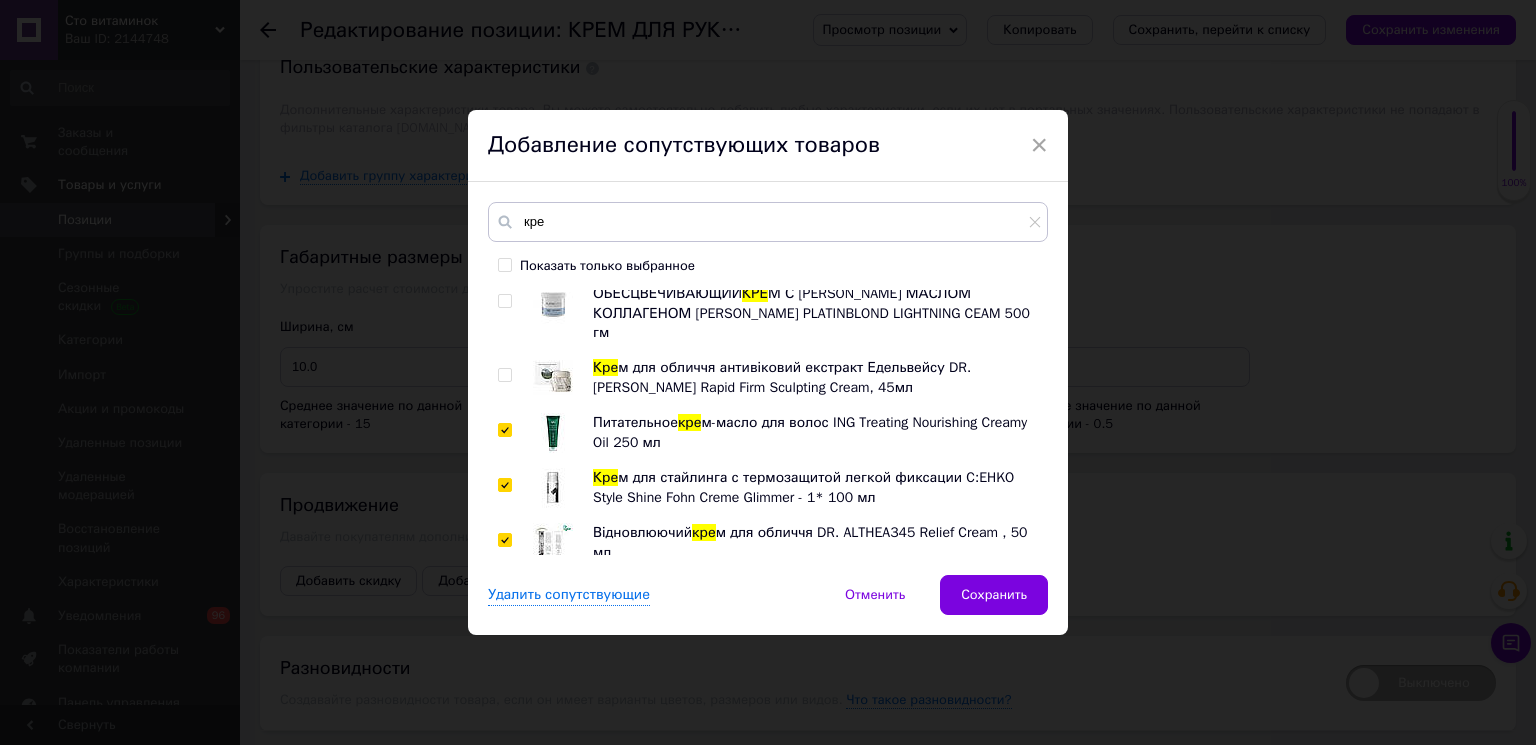 click at bounding box center (504, 375) 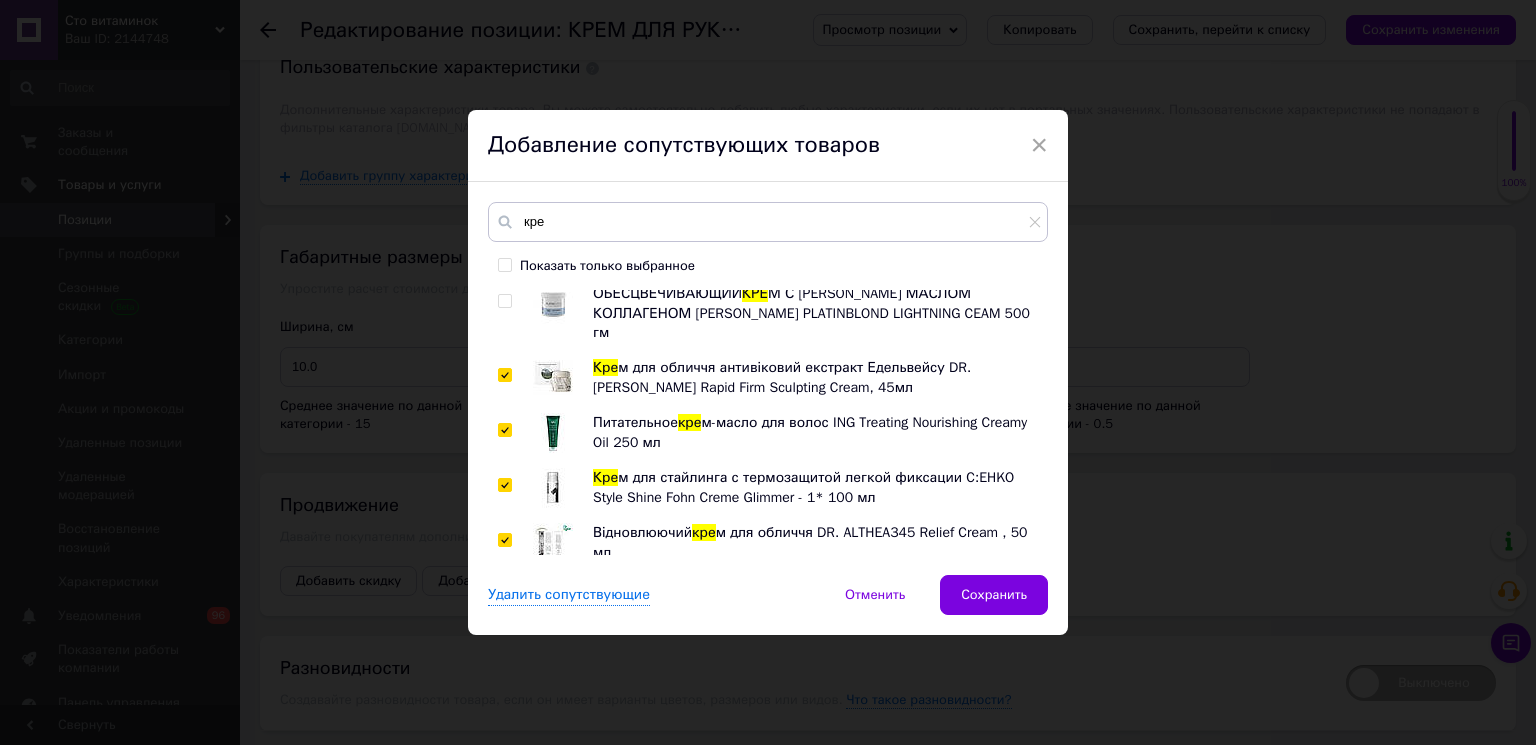 click at bounding box center [504, 301] 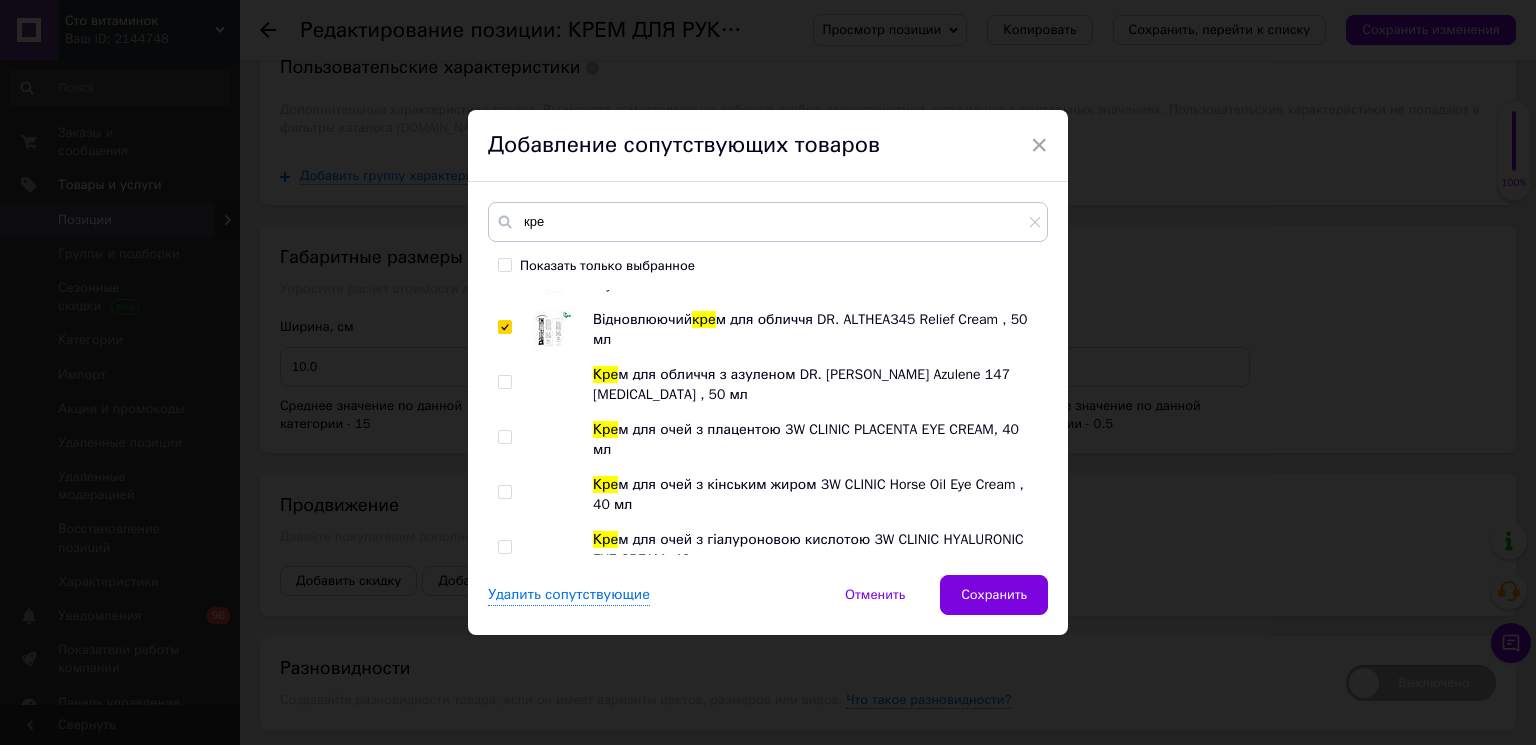 scroll, scrollTop: 4464, scrollLeft: 0, axis: vertical 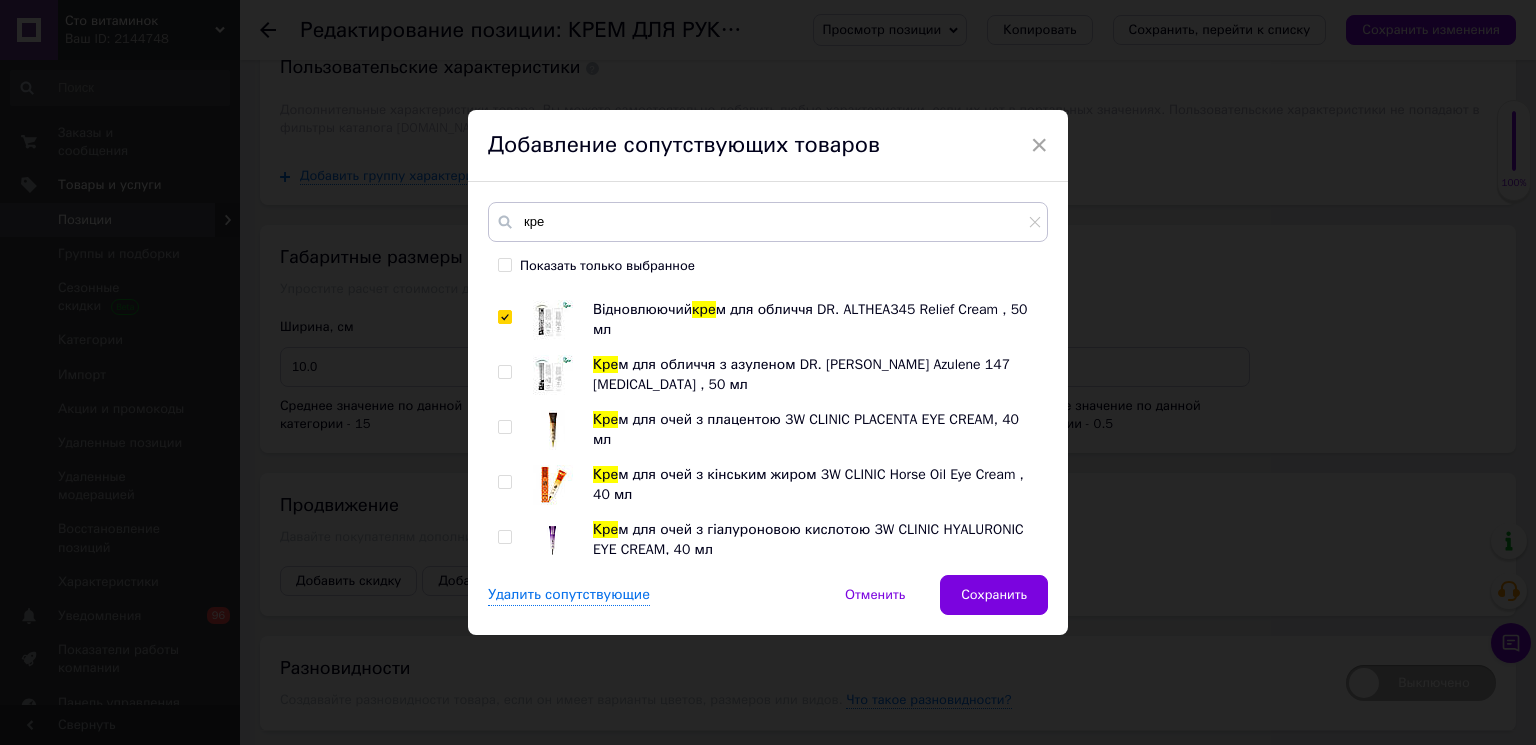 drag, startPoint x: 500, startPoint y: 517, endPoint x: 504, endPoint y: 496, distance: 21.377558 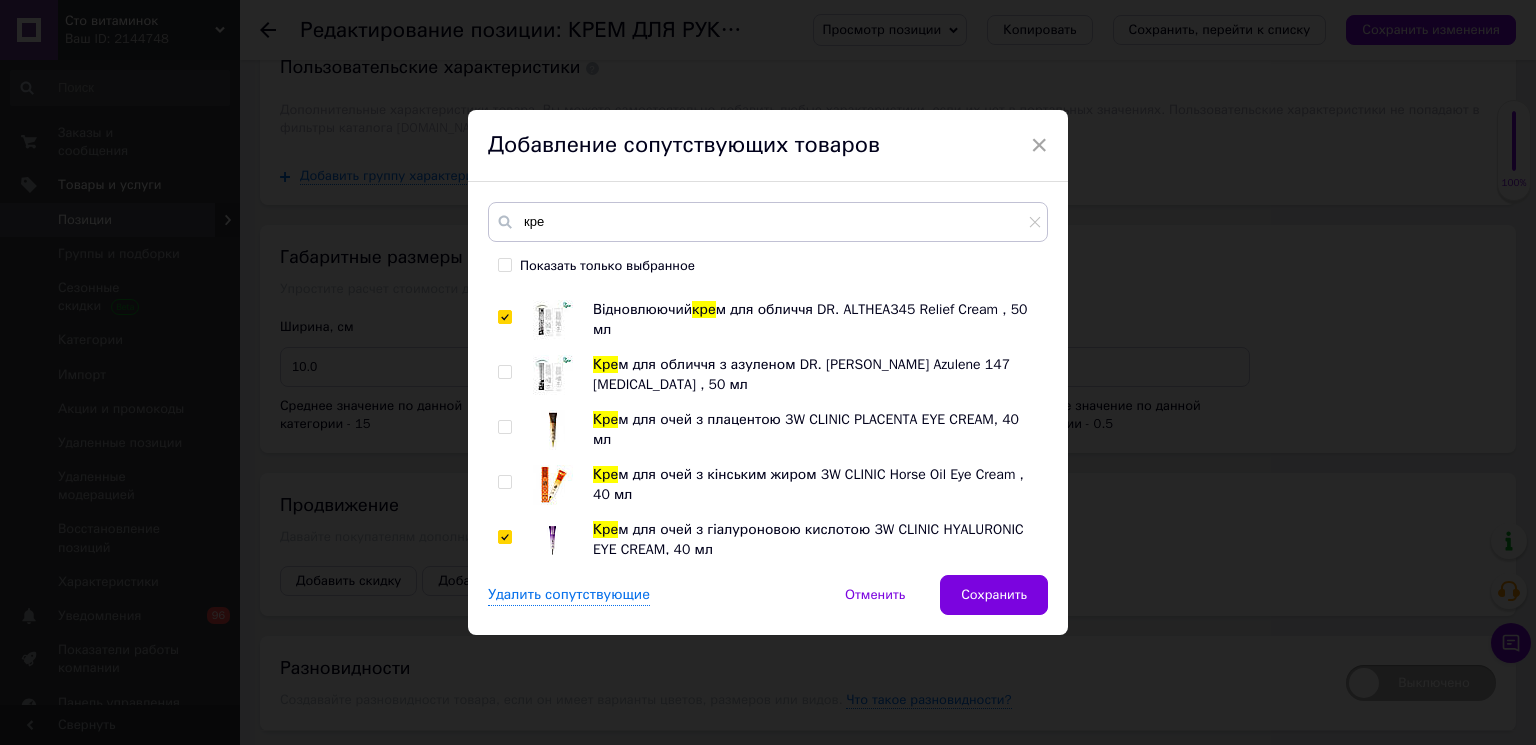 click at bounding box center (504, 482) 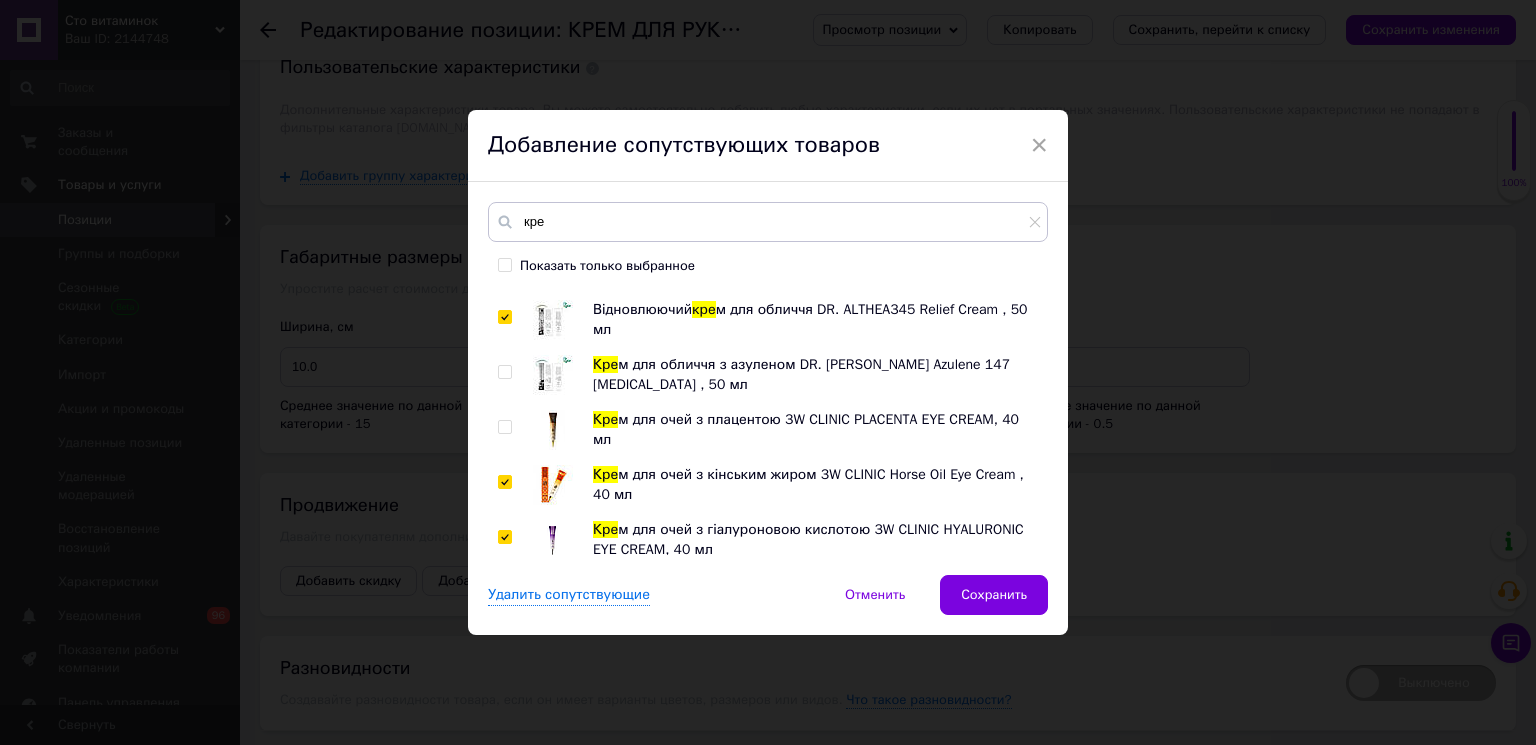 click at bounding box center (504, 427) 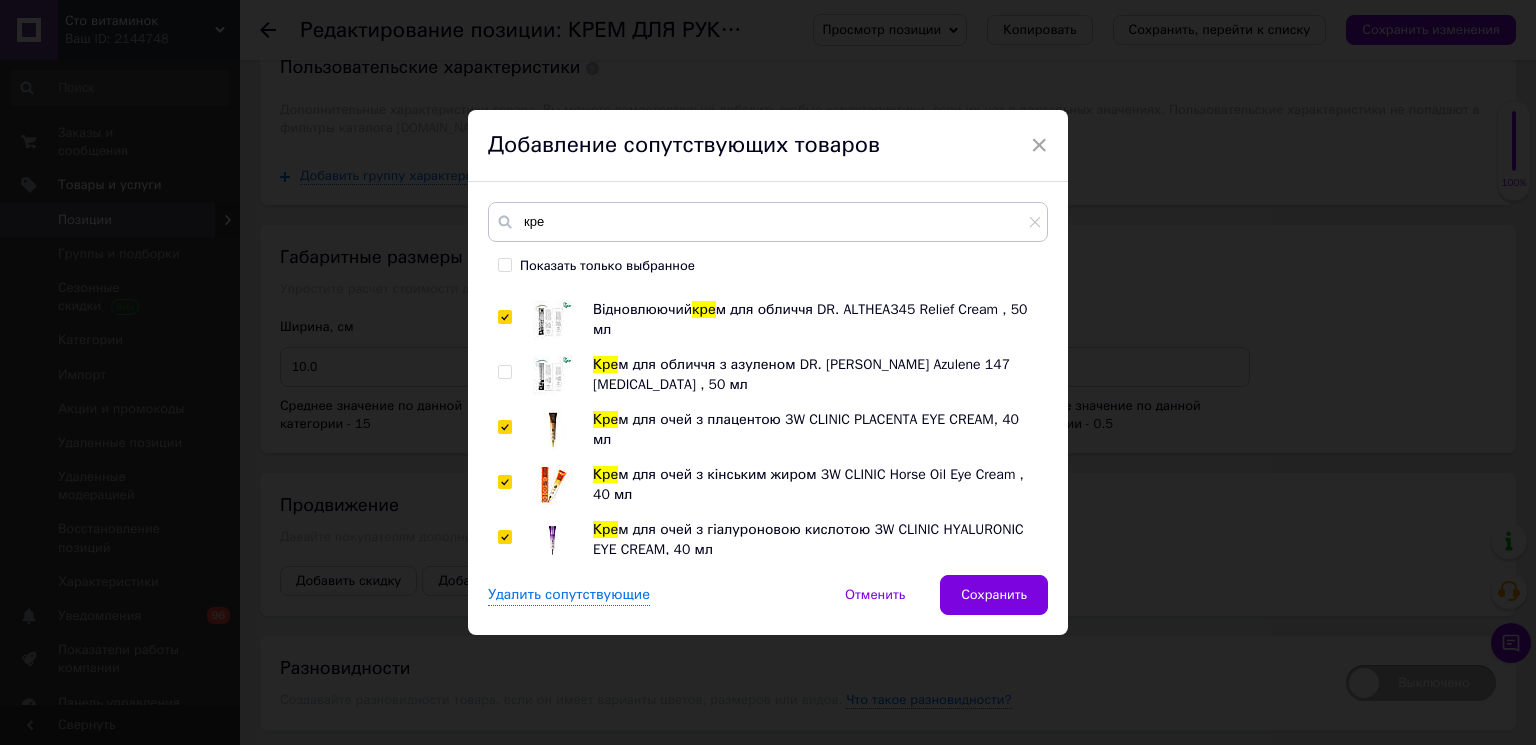 click at bounding box center (504, 372) 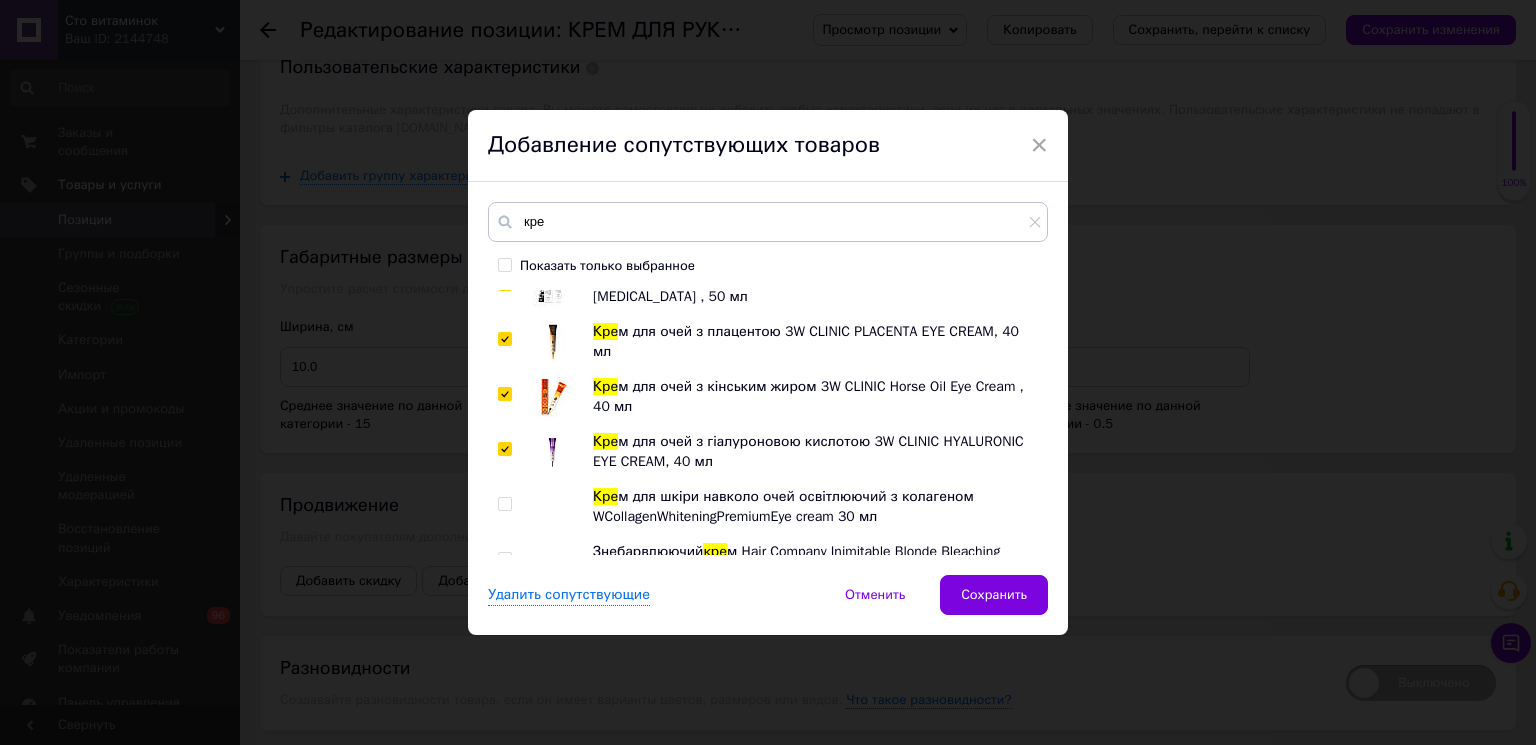scroll, scrollTop: 4687, scrollLeft: 0, axis: vertical 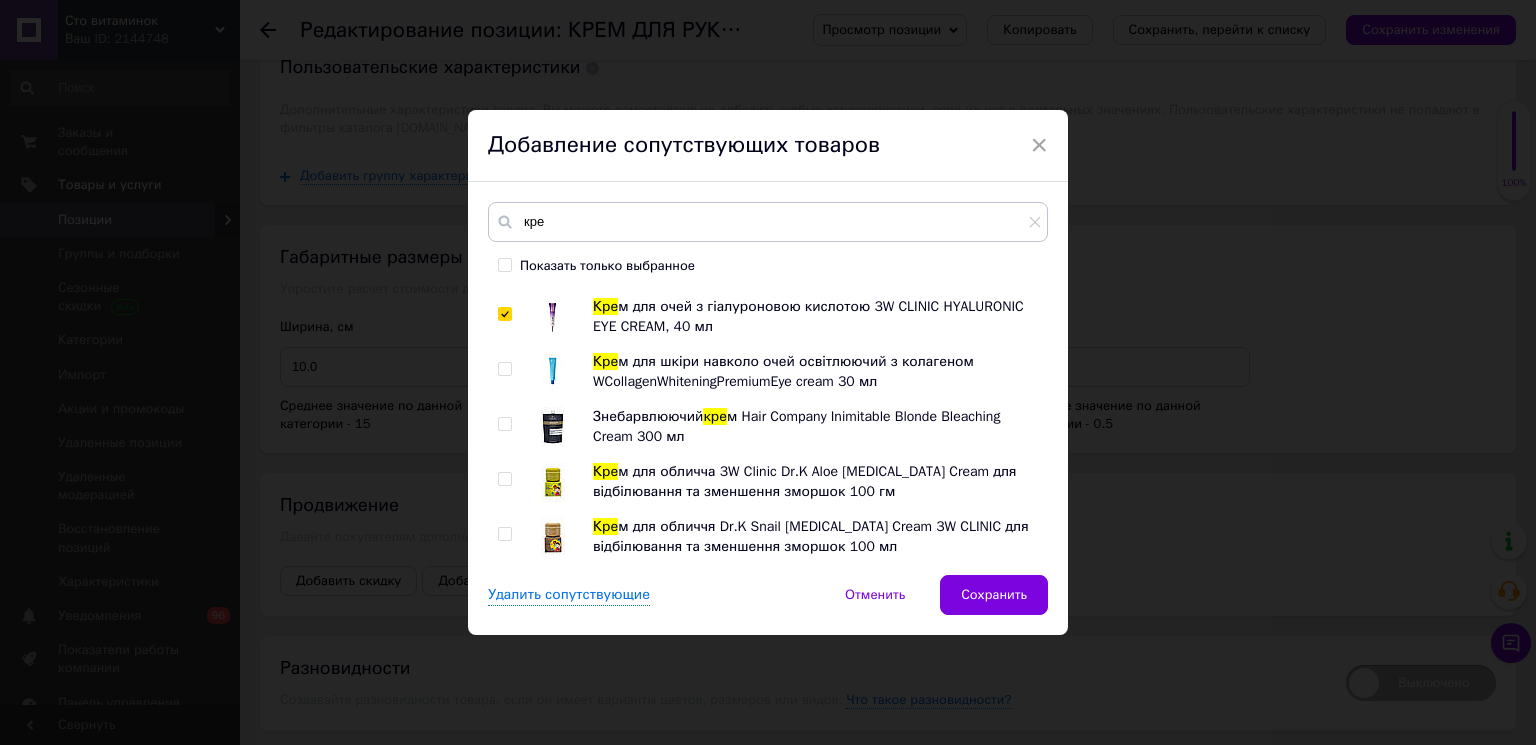 click at bounding box center (504, 534) 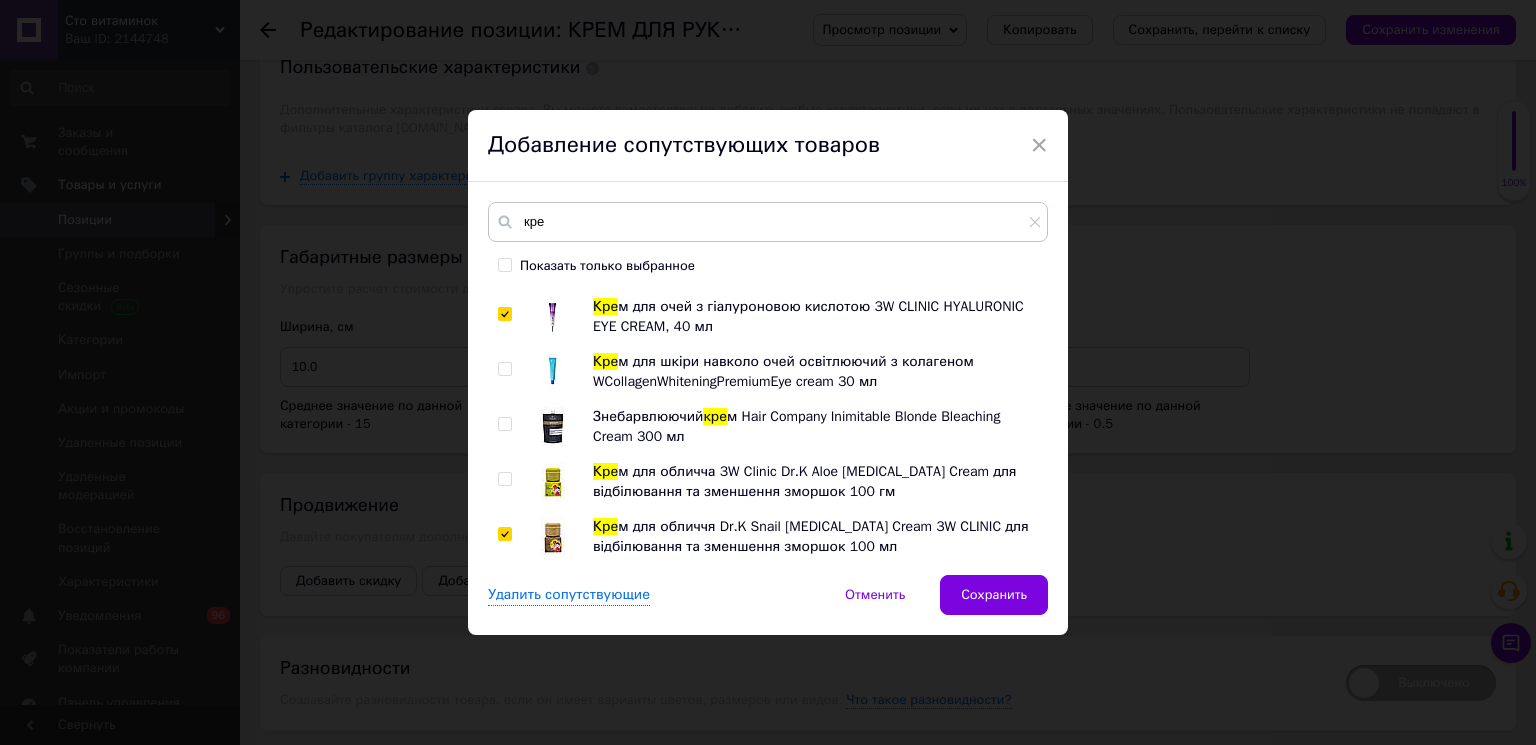 click at bounding box center [504, 479] 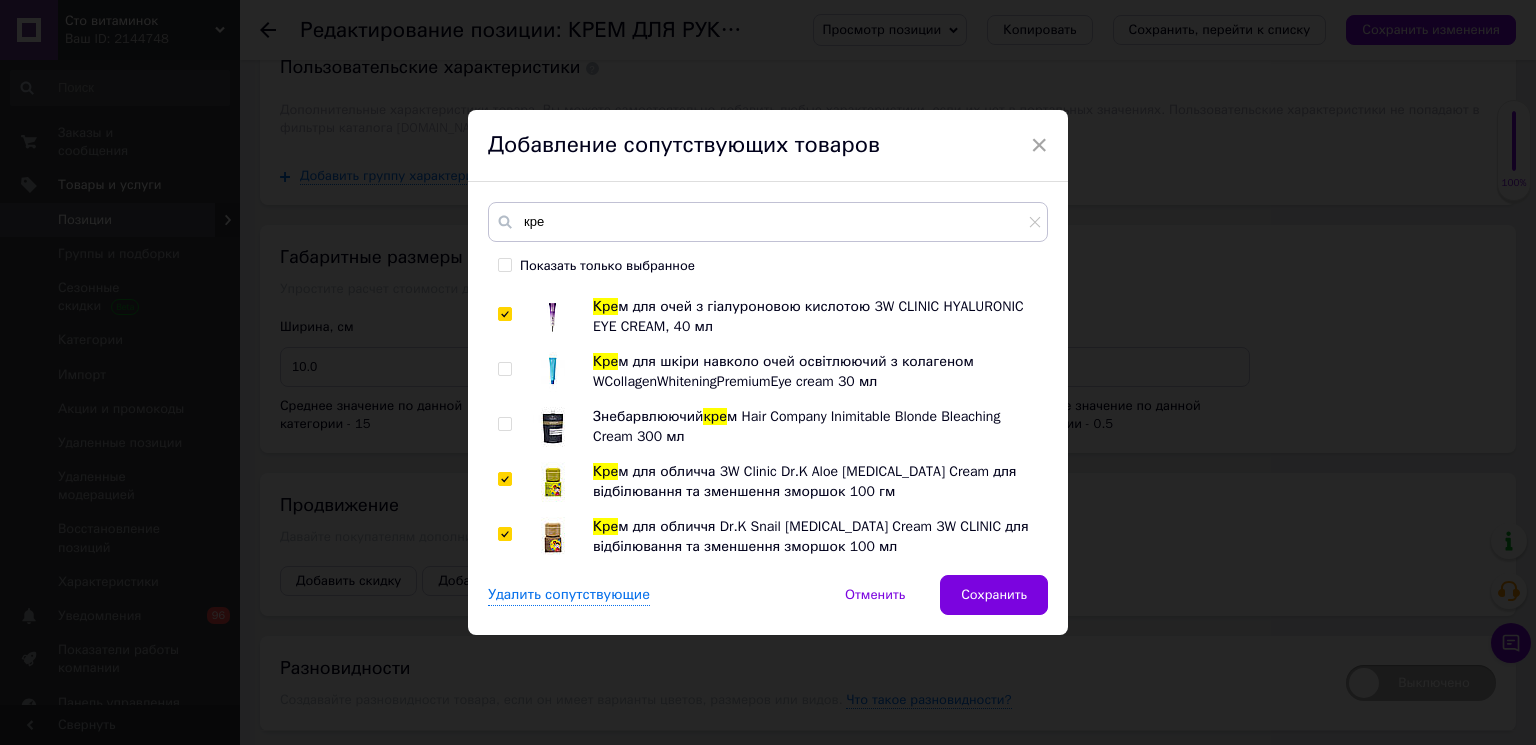click at bounding box center [504, 424] 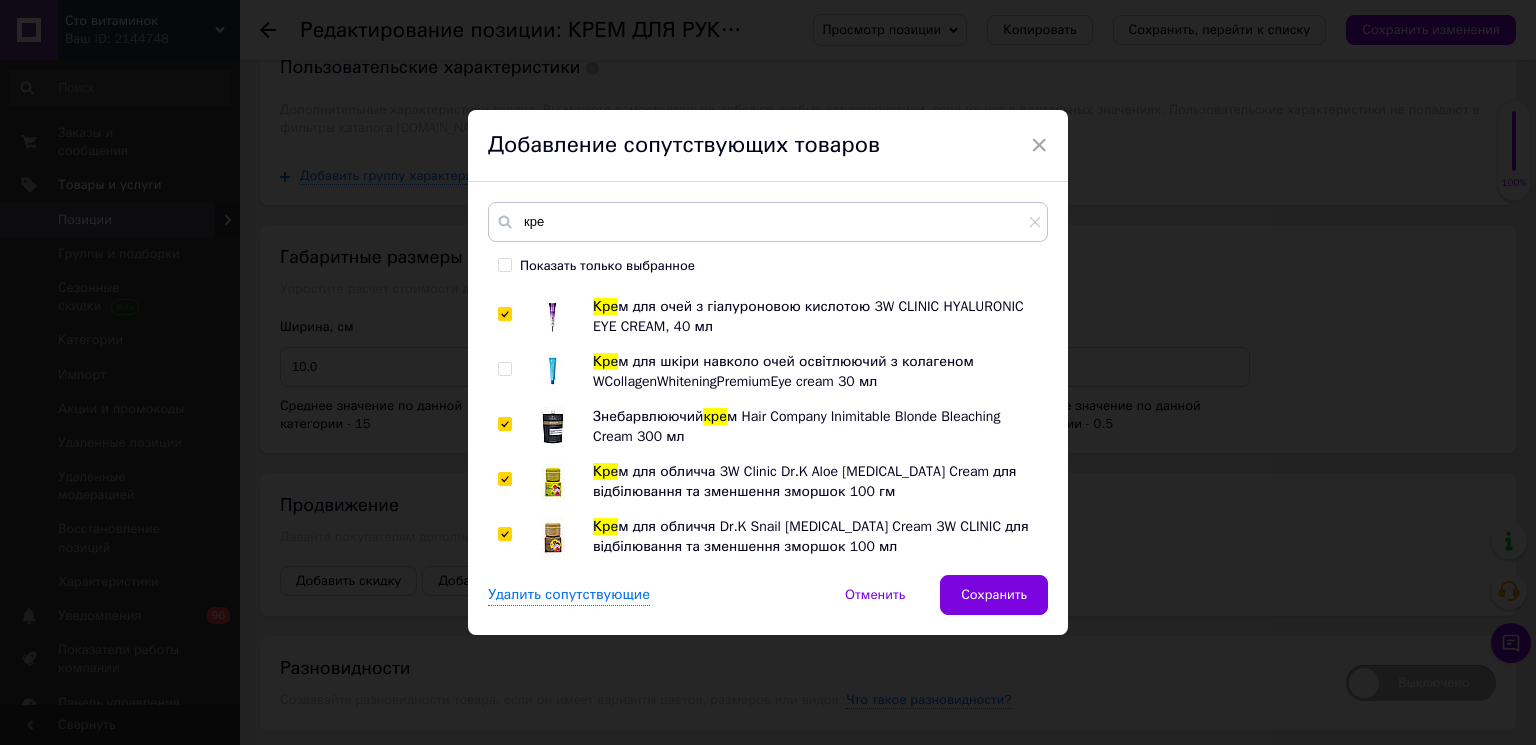 click at bounding box center (504, 369) 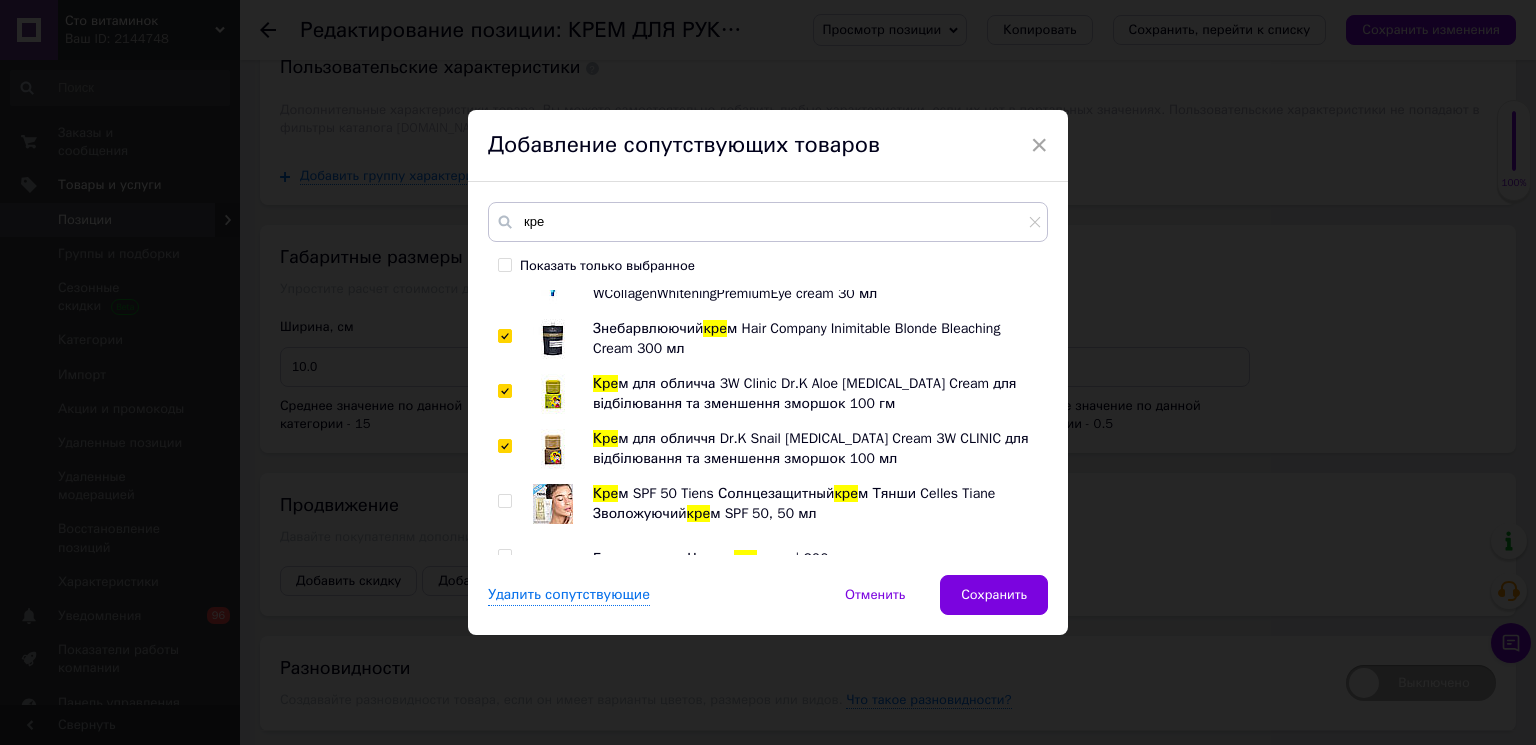 scroll, scrollTop: 4910, scrollLeft: 0, axis: vertical 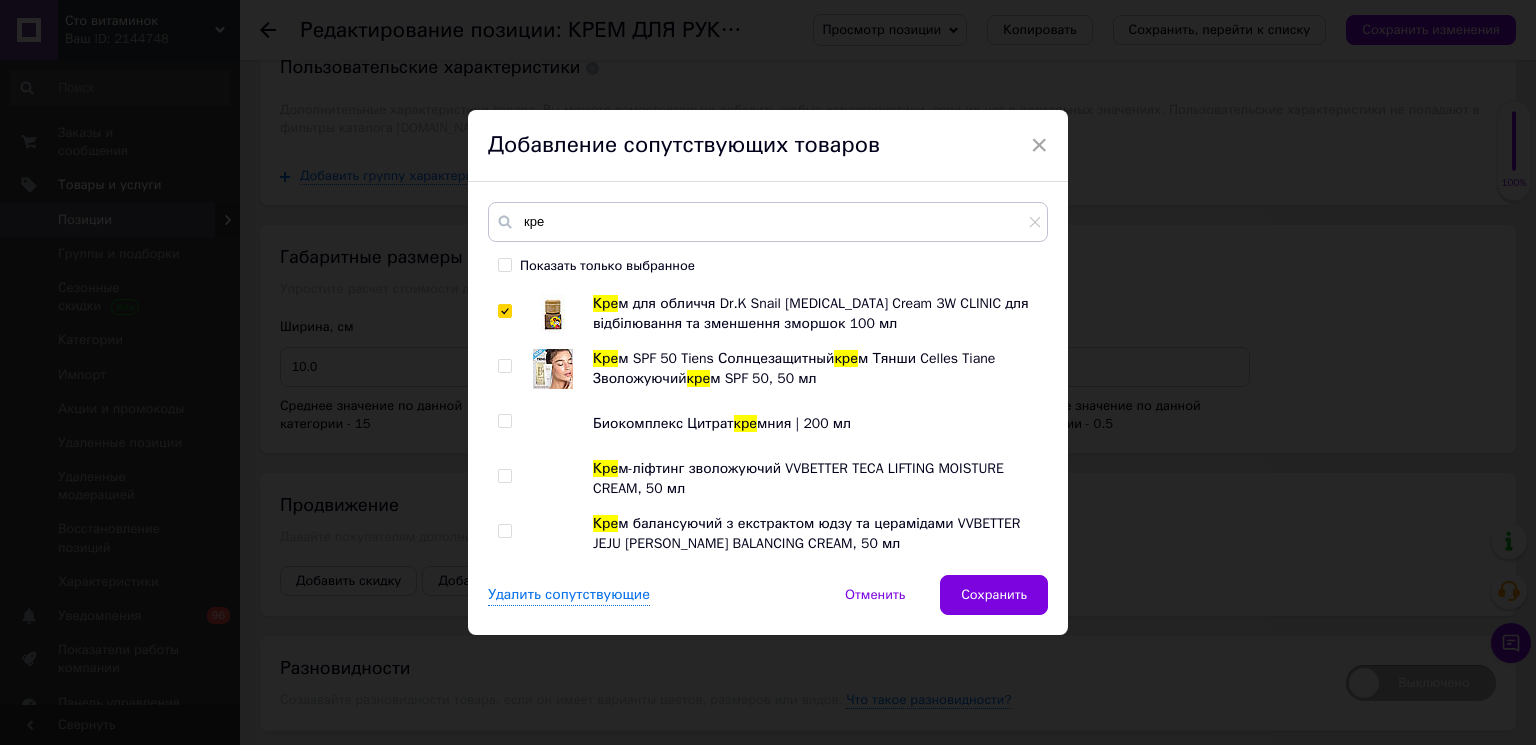 click at bounding box center (504, 531) 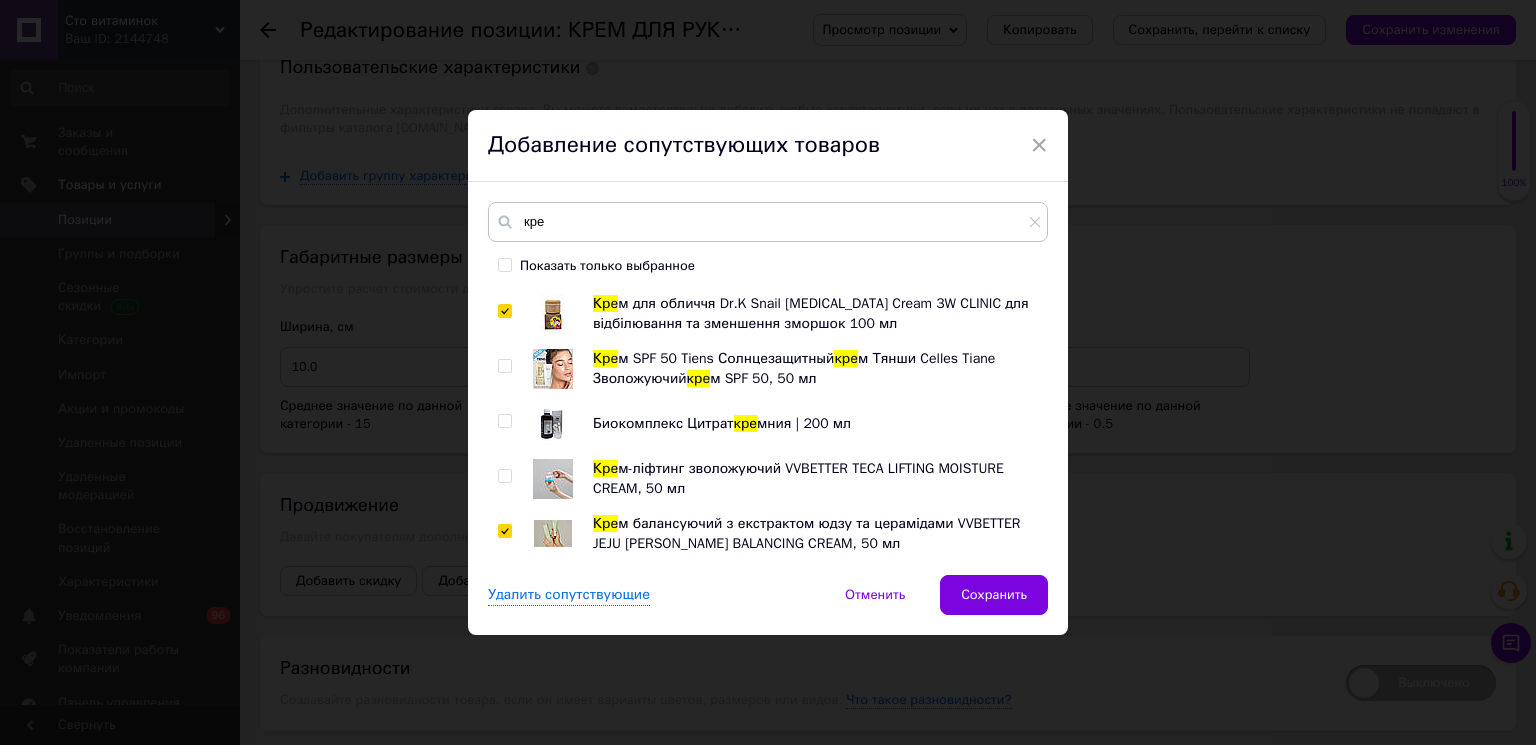 click at bounding box center [504, 476] 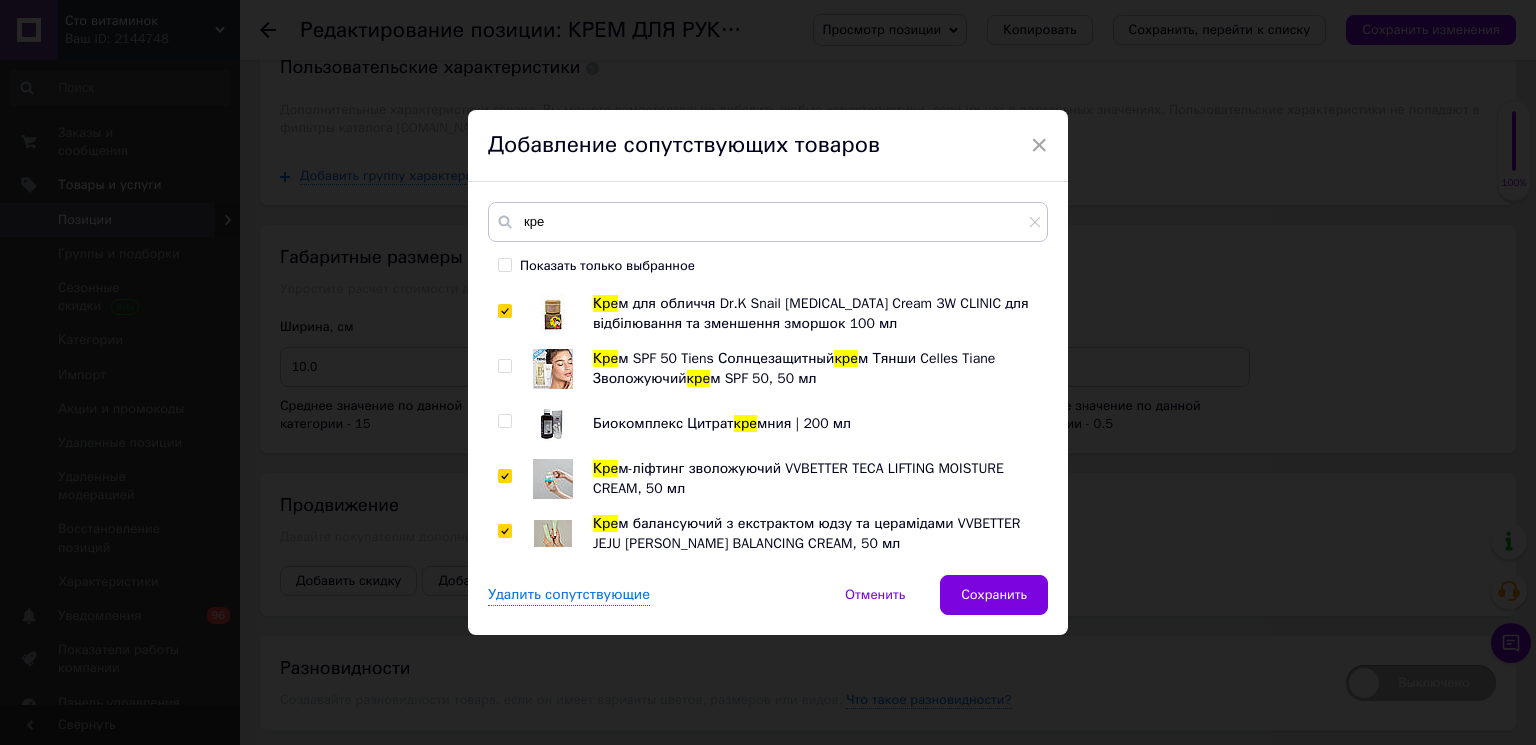 click on "Кре м "ВЕРТЕБРОНОЛ" при  остеохондрозе, болях.50 мгм LR Aloe [PERSON_NAME]  кре м-гель после загара от LR 200 мл Aloe [PERSON_NAME] Baby детский защитный  кре м для чувствительной кожи от LR 100 мл. Кре м для блеска волос с Luminescina Inimitable Style Hair Company 250 мл Разглаживающий  кре м с Luminescina Inimitable Style Hair Company 200 мл Сила лошади  Кре м-гель для суставов 75мл Сила лошади  кре м для огрубевшей и потрескавшейся кожи стоп 75 мл Кре м – бальзам с экстрактом медицинской пиявки 75 мл Кре м- бальзам АктиВен с экстрактом медицинской пиявки 75 мл Сила лошади  Кре м Разотрин 75мл Сила лошади  Кре м-гель для вен 75 мл. Кре кре Кре Кре" at bounding box center [767, 422] 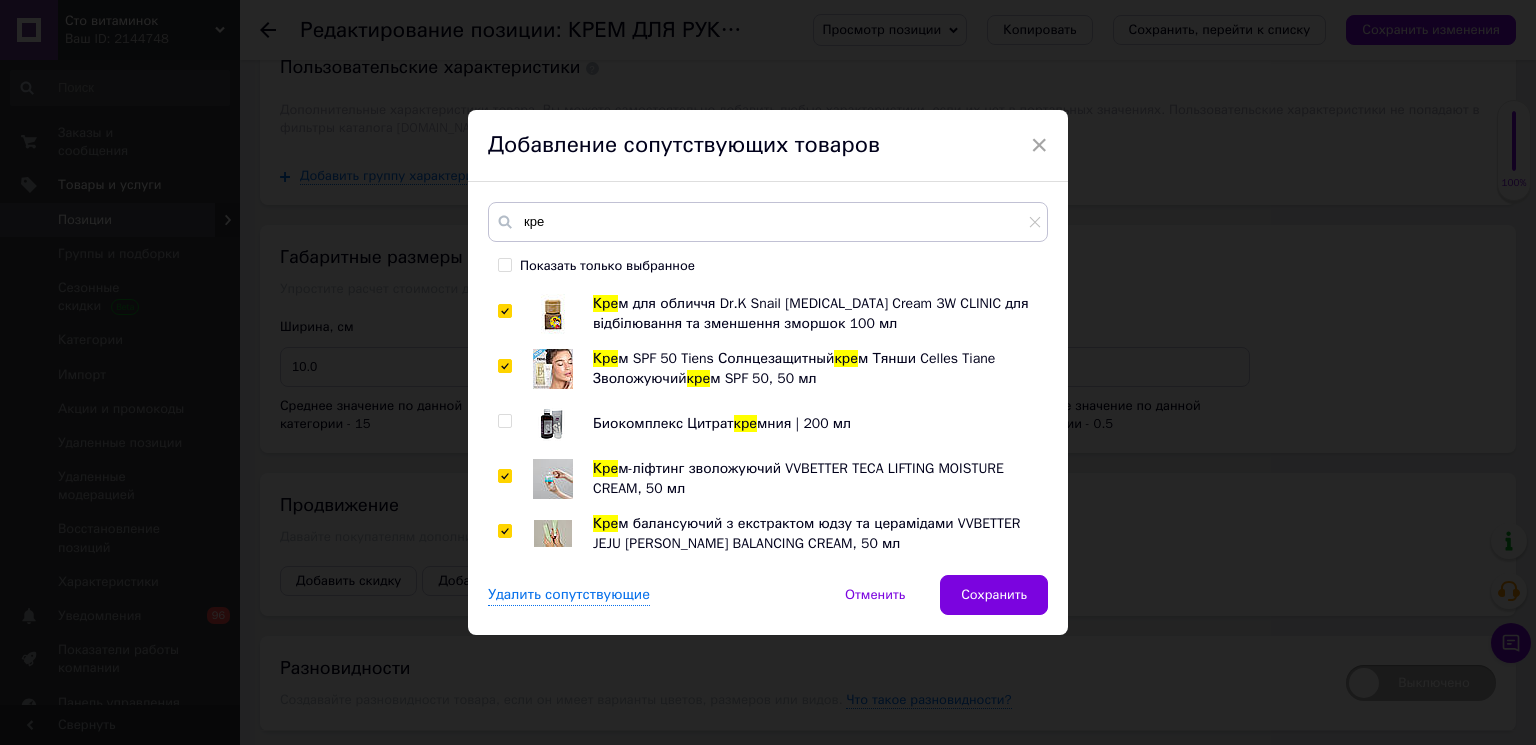 click at bounding box center (504, 421) 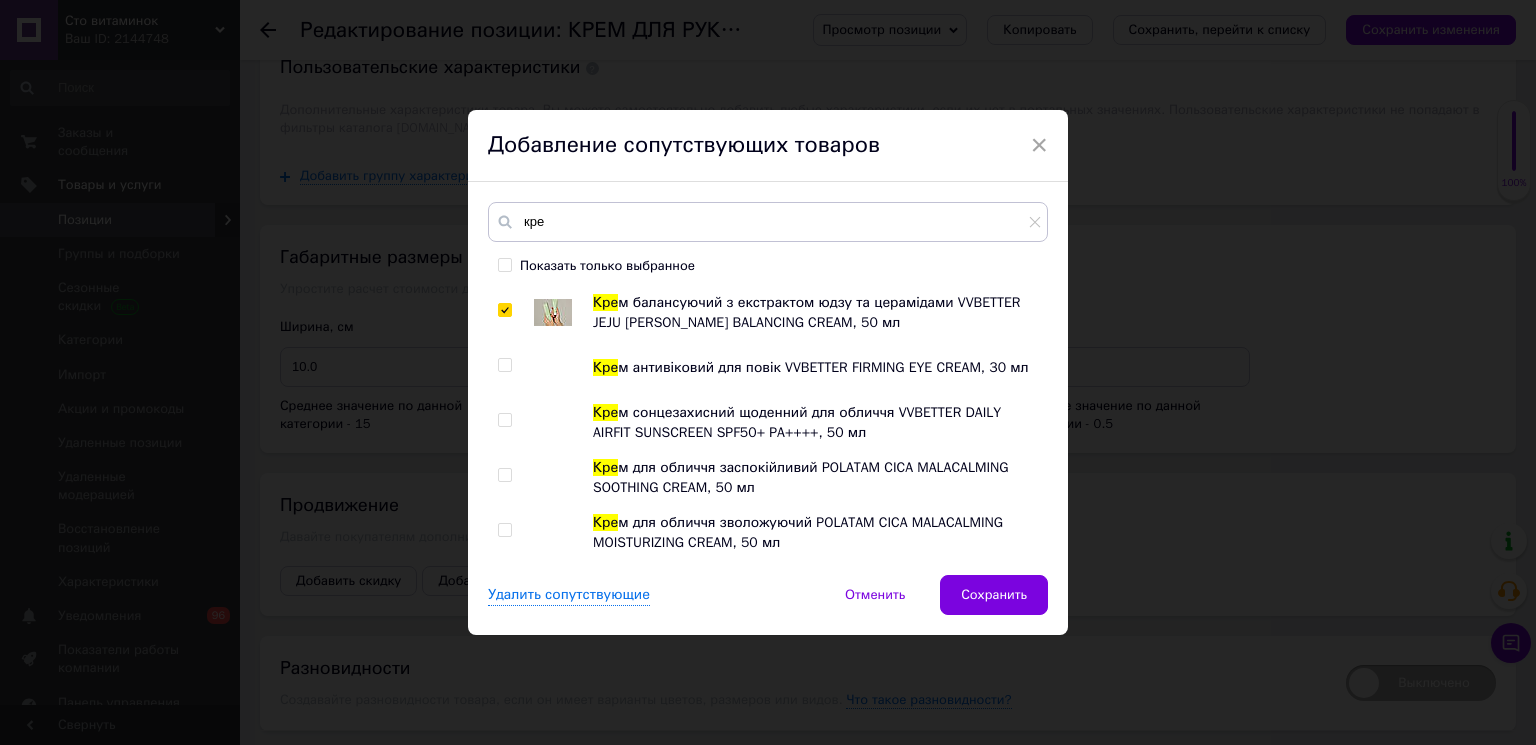 scroll, scrollTop: 5134, scrollLeft: 0, axis: vertical 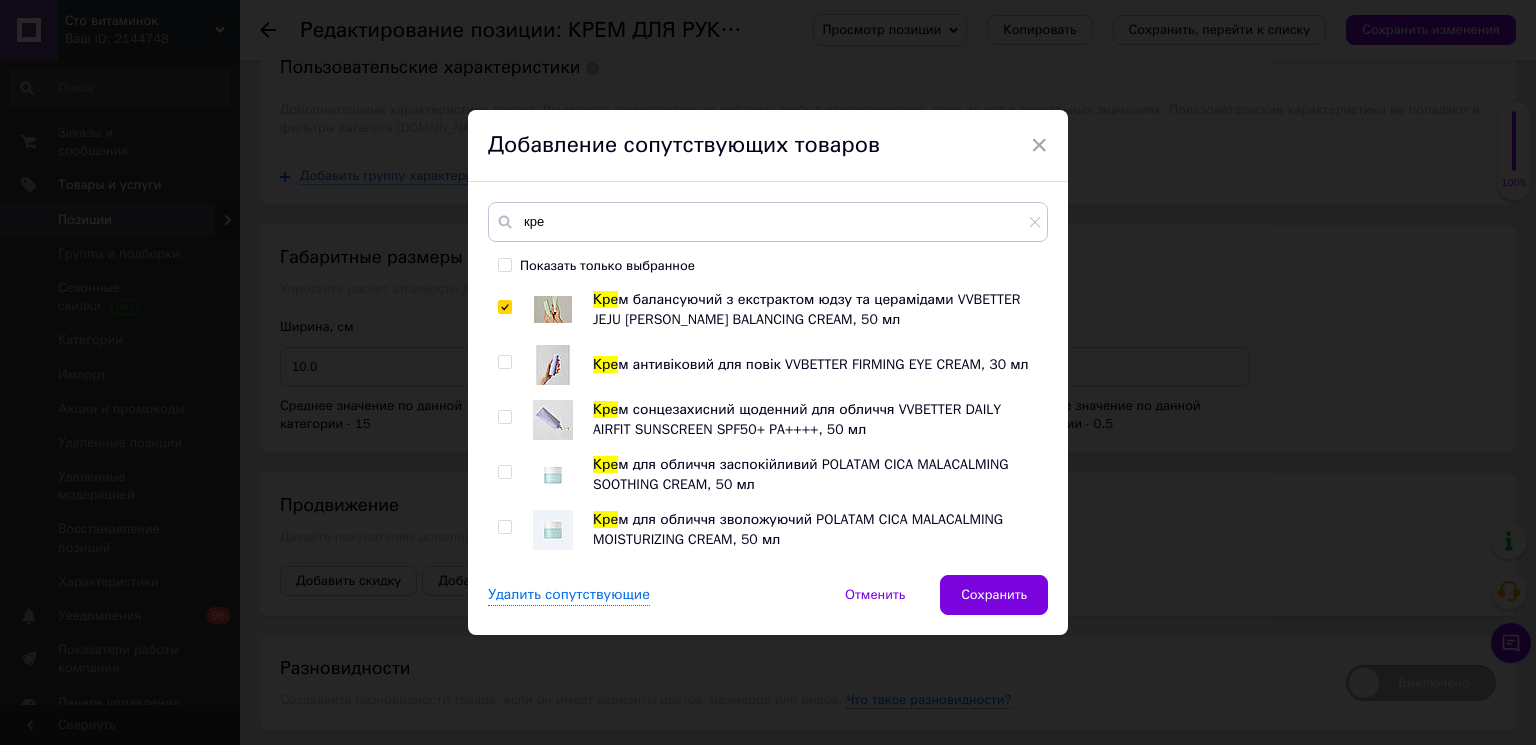 click at bounding box center (504, 527) 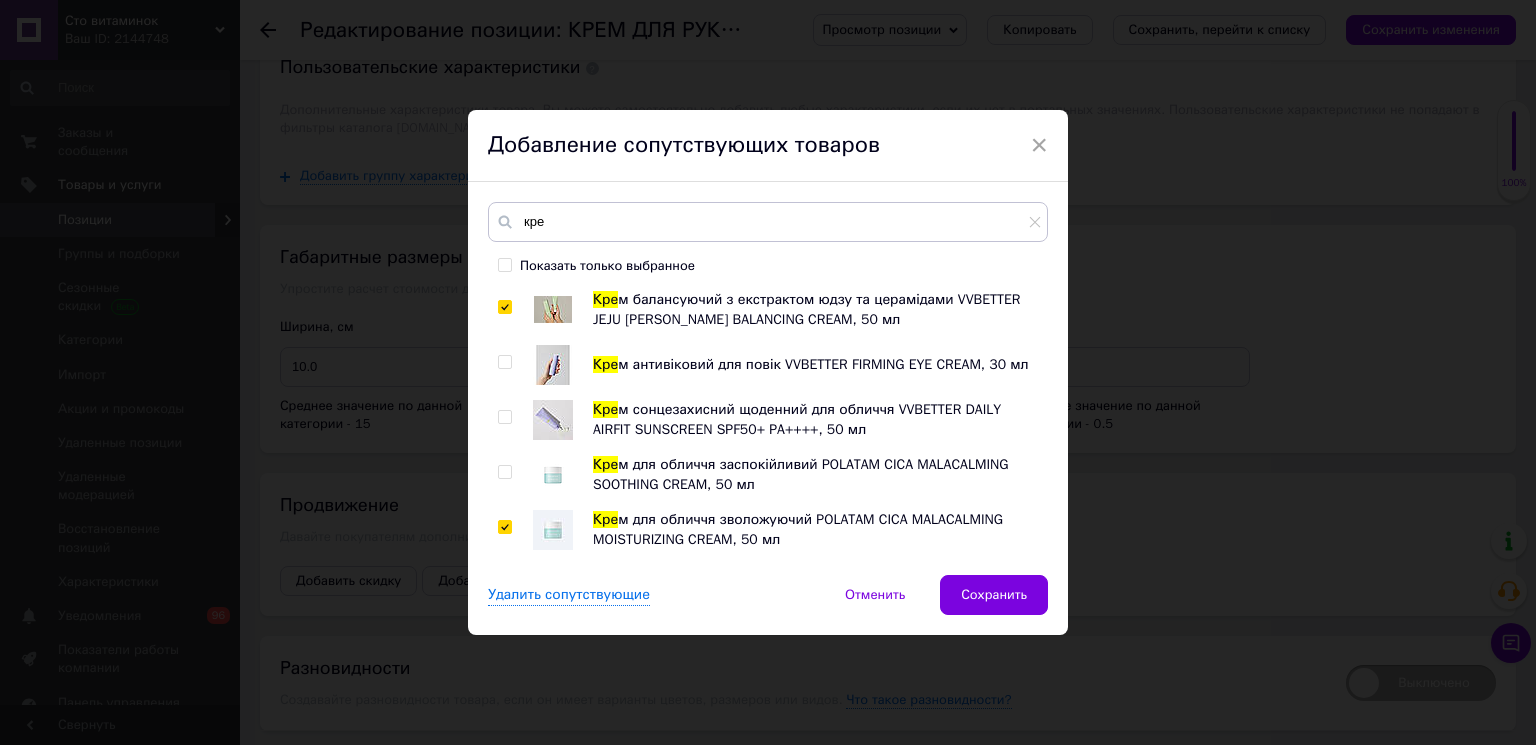click at bounding box center (504, 472) 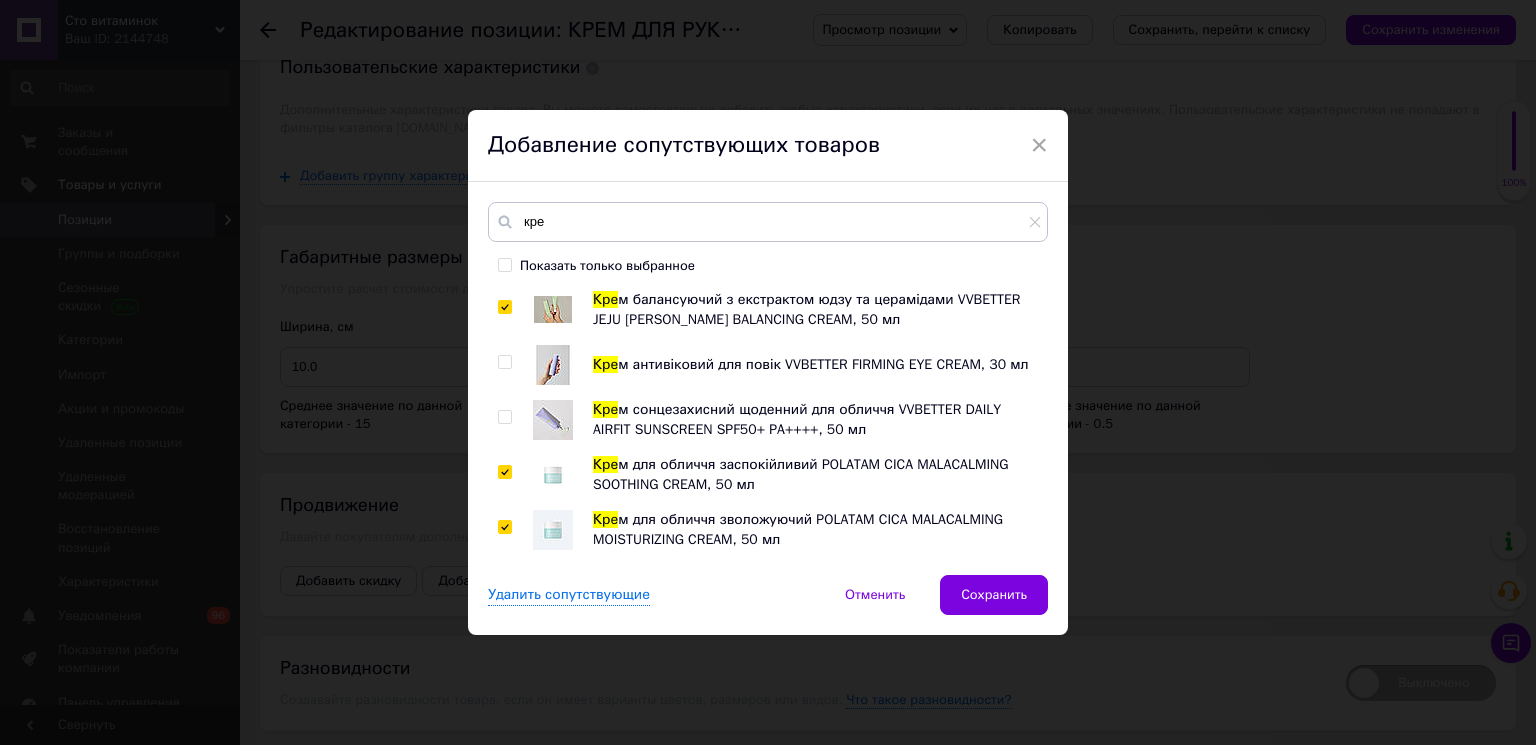 click at bounding box center (504, 417) 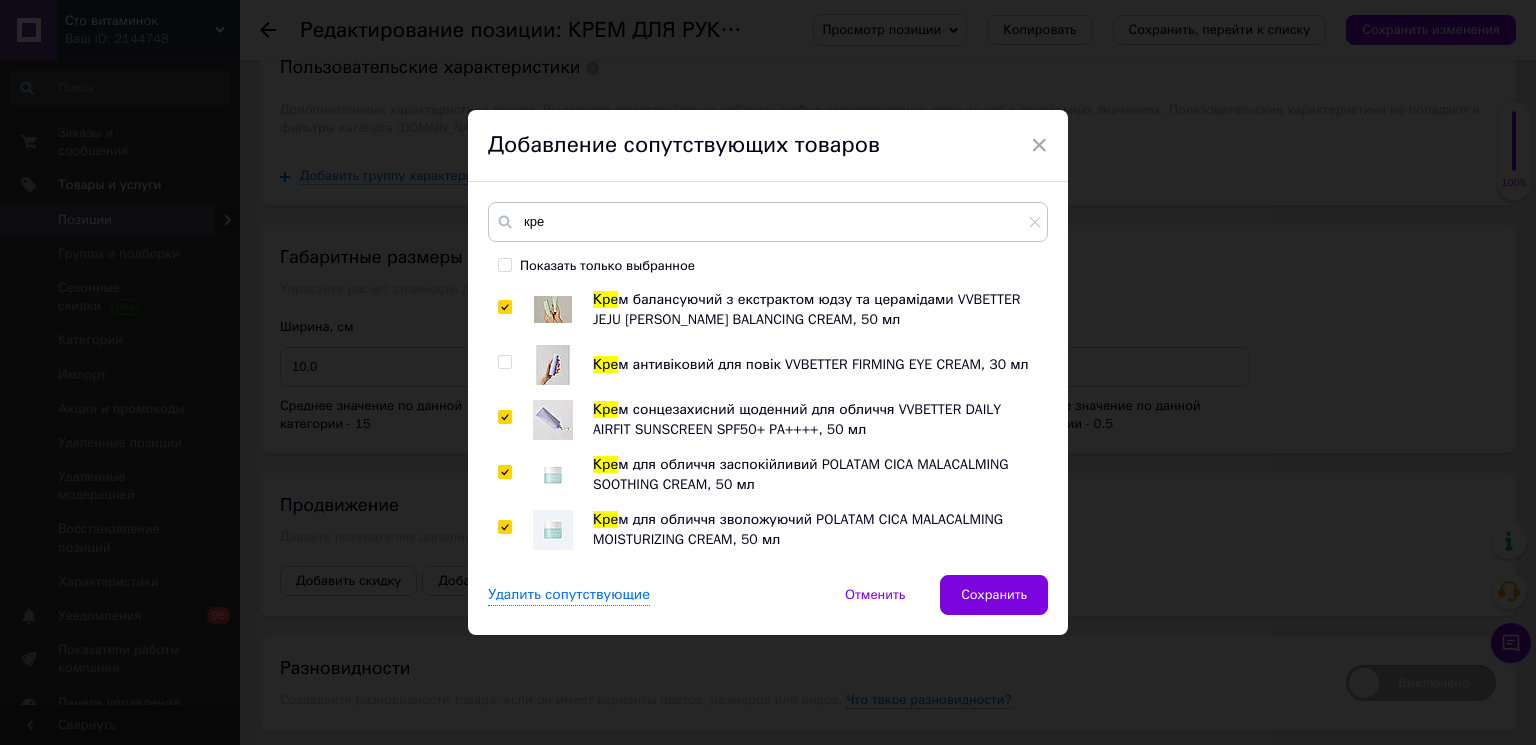 click at bounding box center [504, 362] 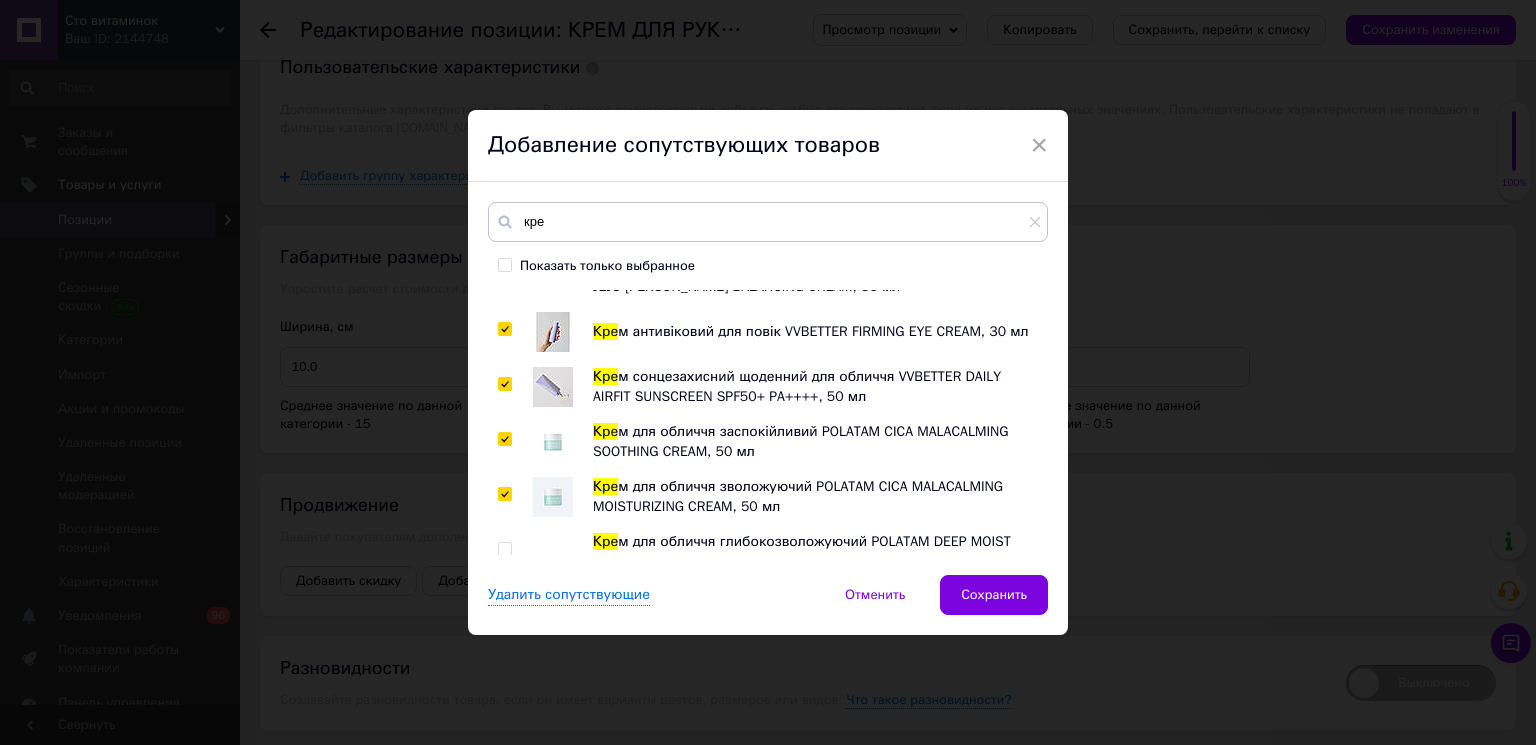 scroll, scrollTop: 5220, scrollLeft: 0, axis: vertical 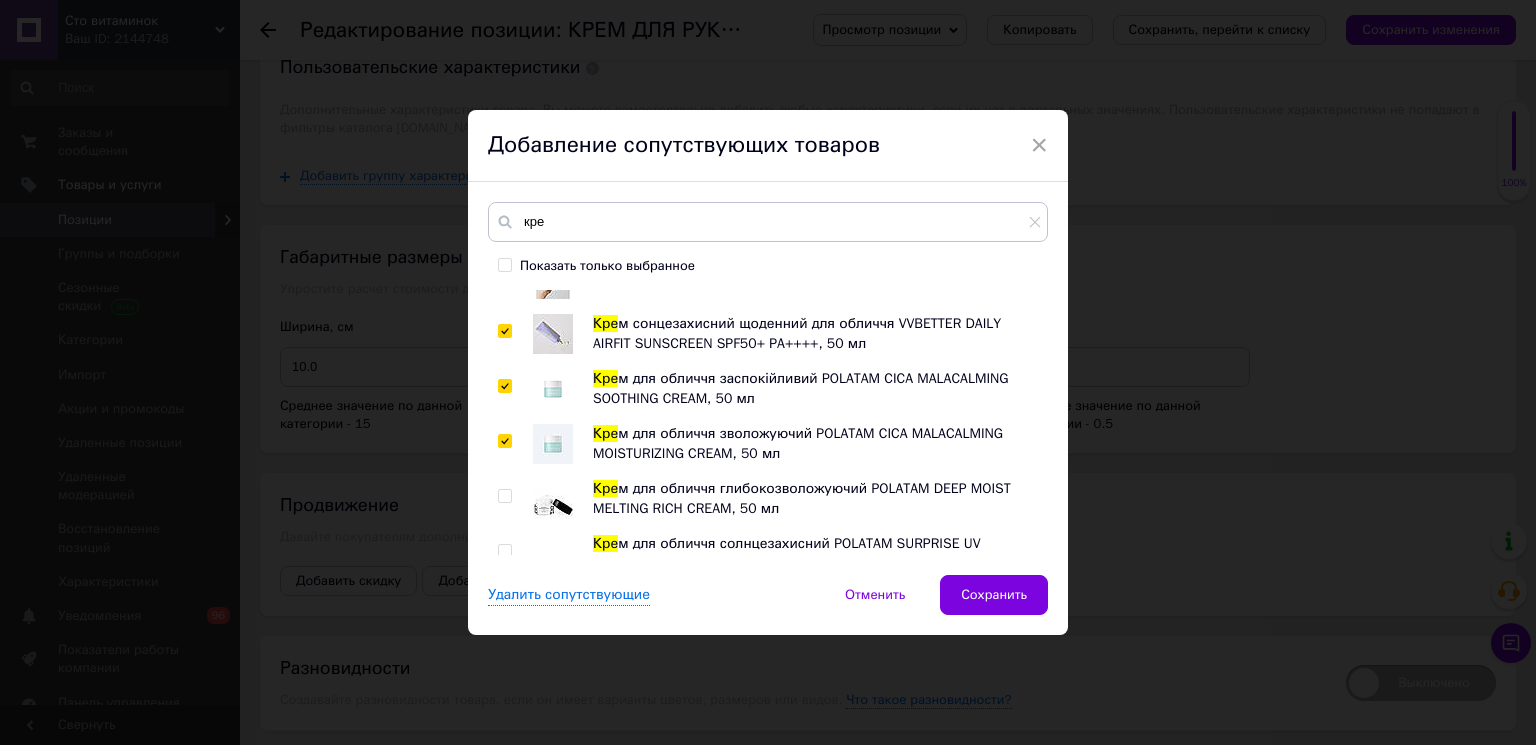 click at bounding box center [504, 551] 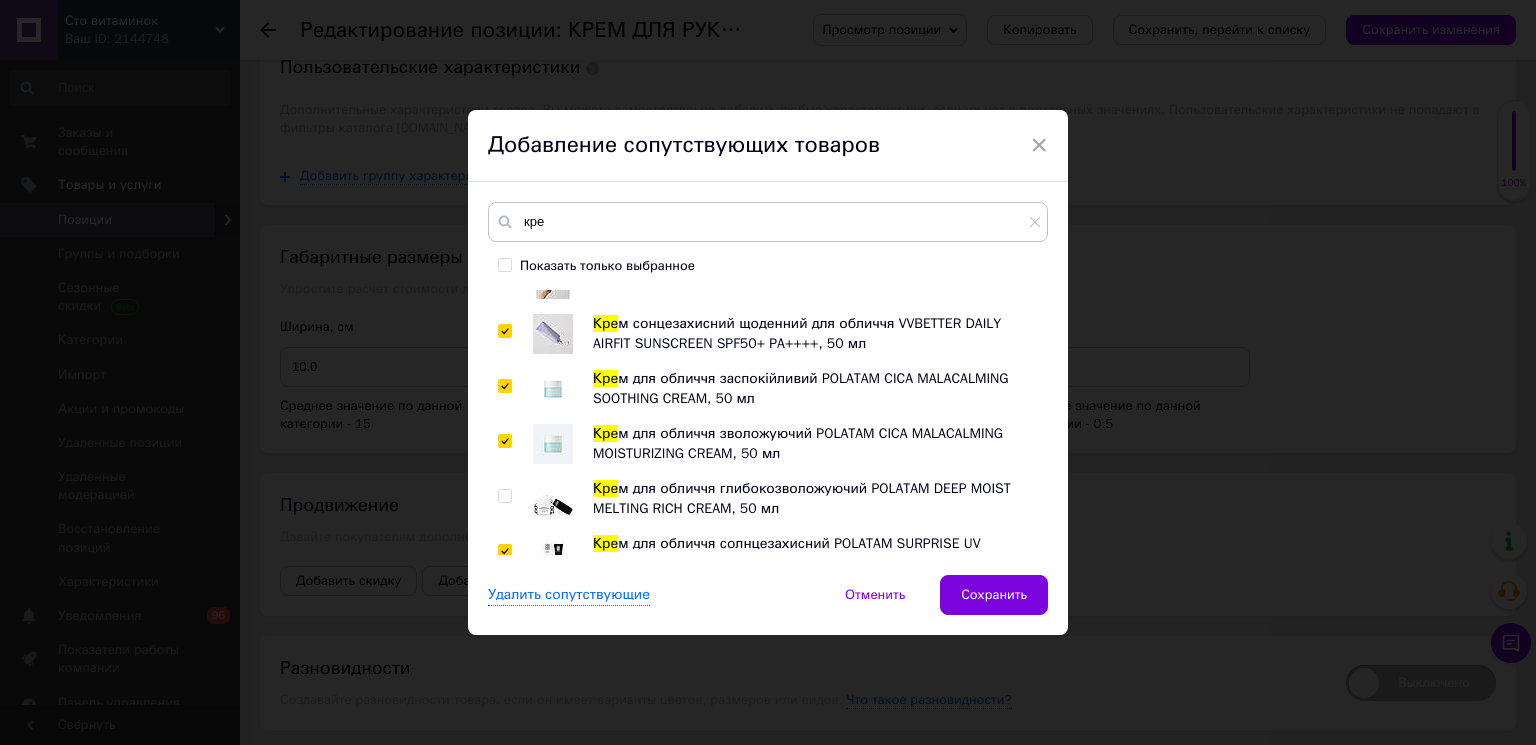 click at bounding box center [504, 496] 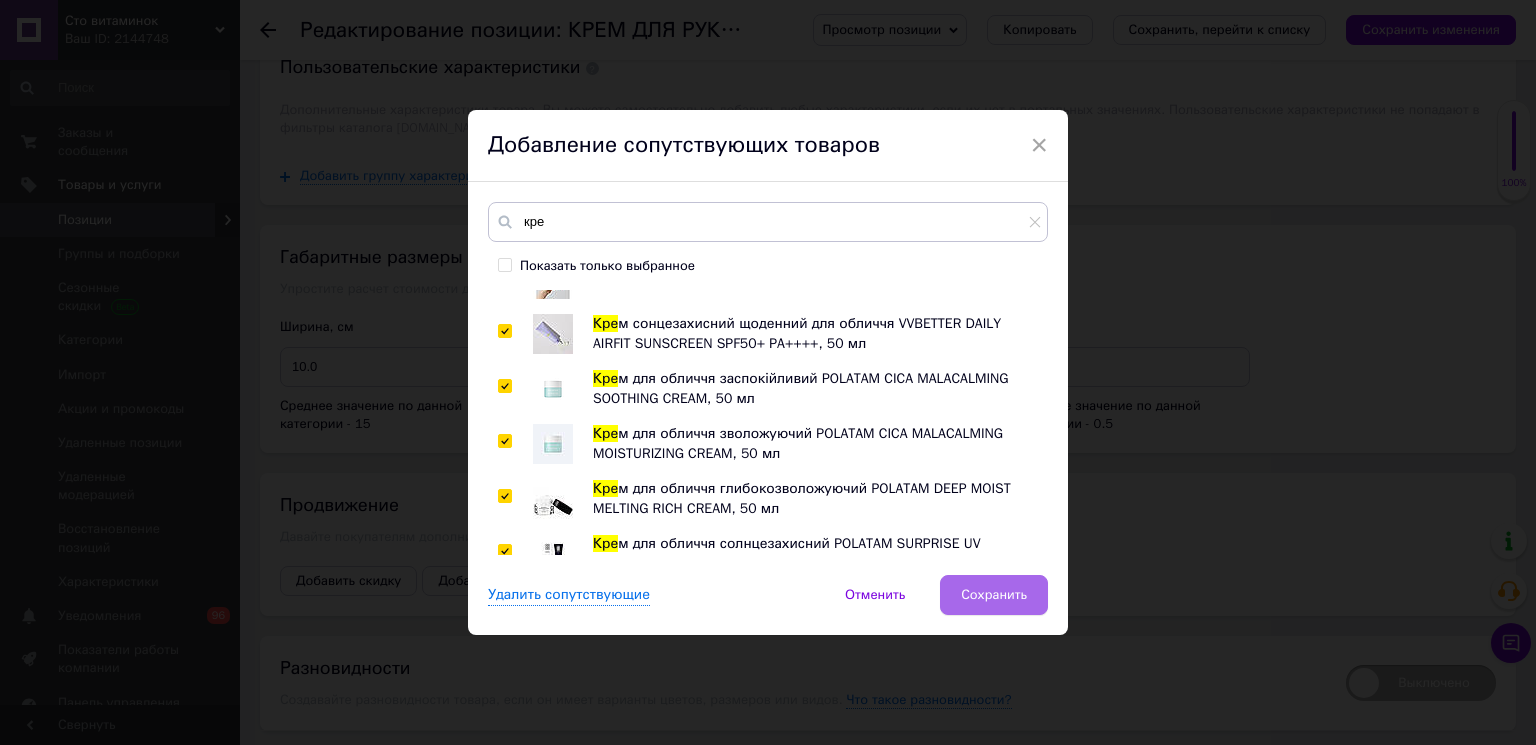 click on "Сохранить" at bounding box center [994, 595] 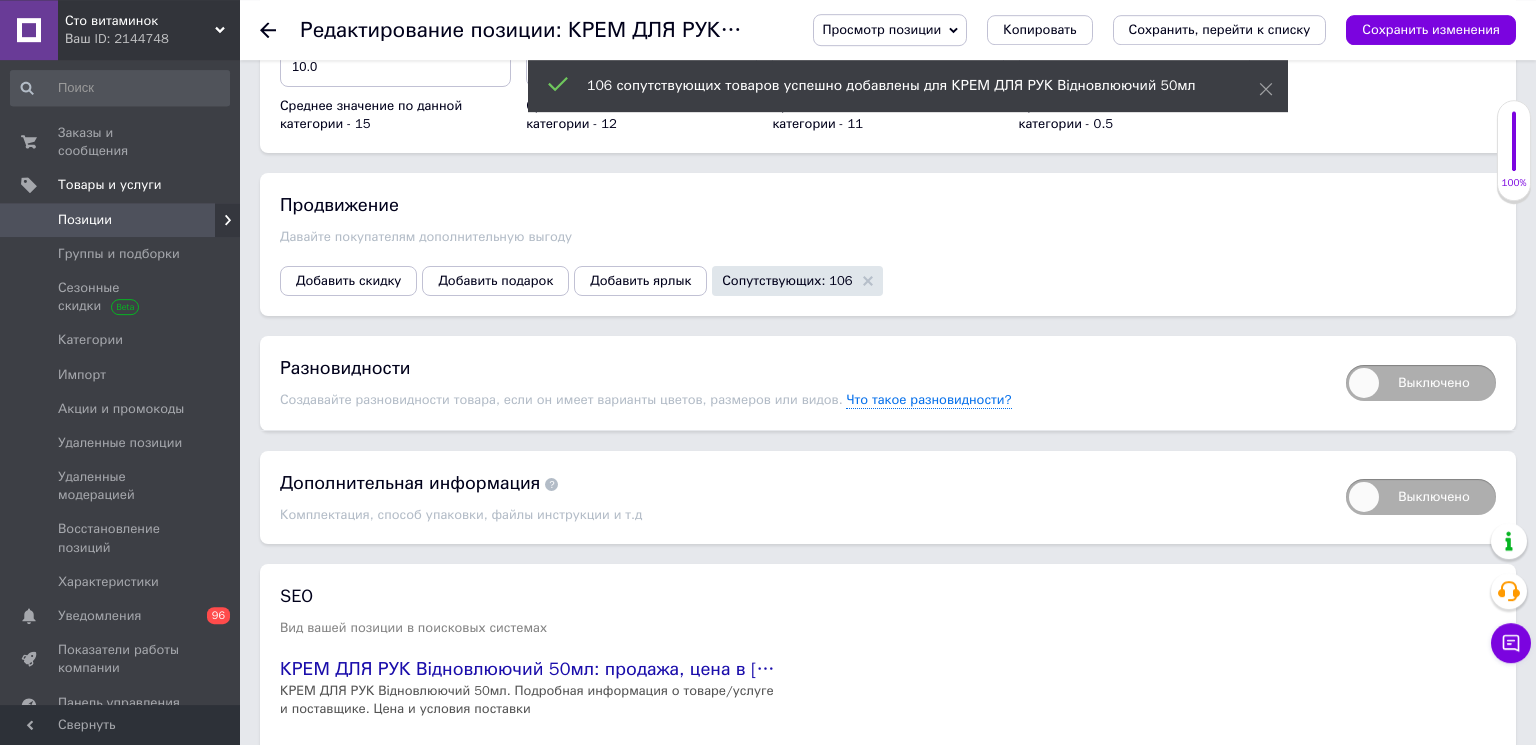 scroll, scrollTop: 3113, scrollLeft: 0, axis: vertical 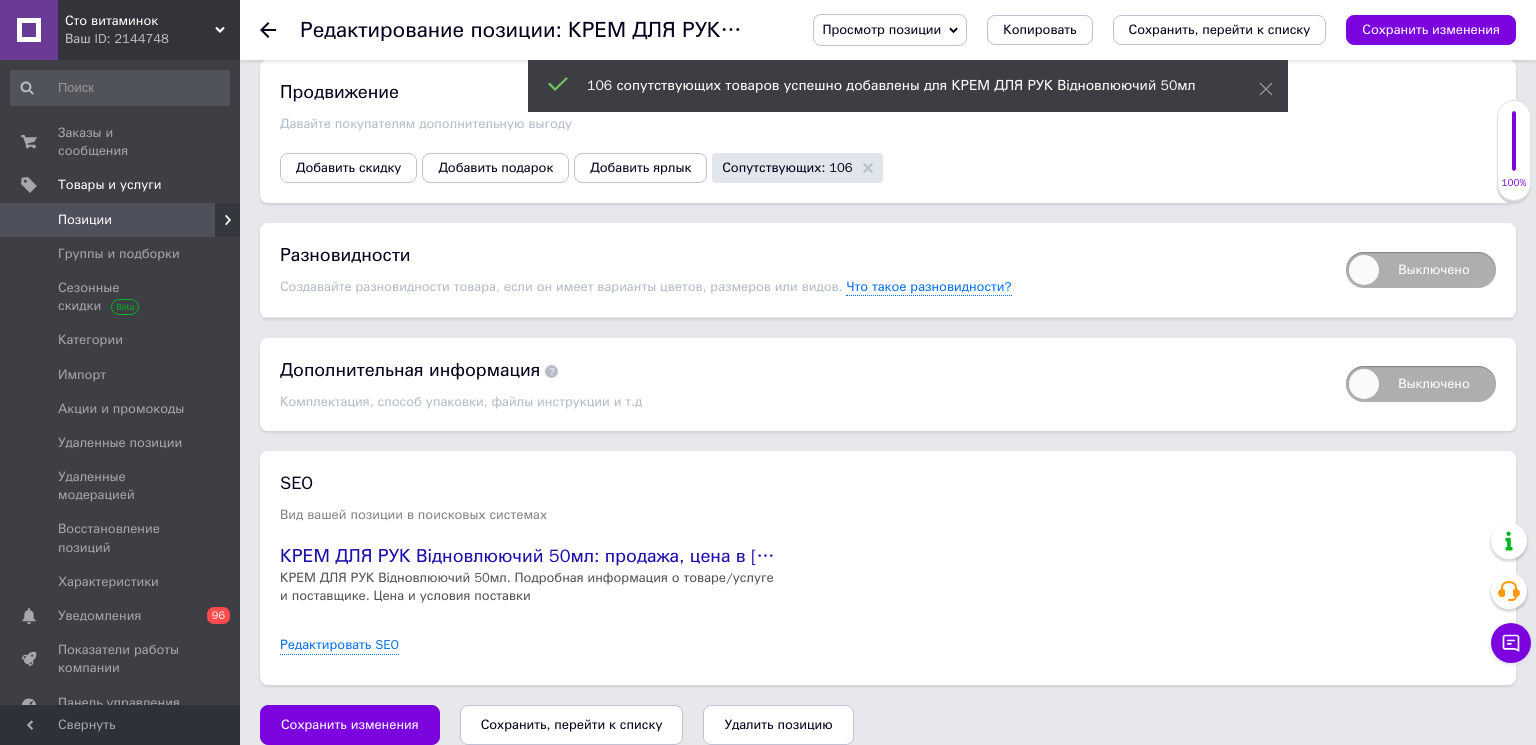 click on "Сохранить, перейти к списку" at bounding box center (572, 725) 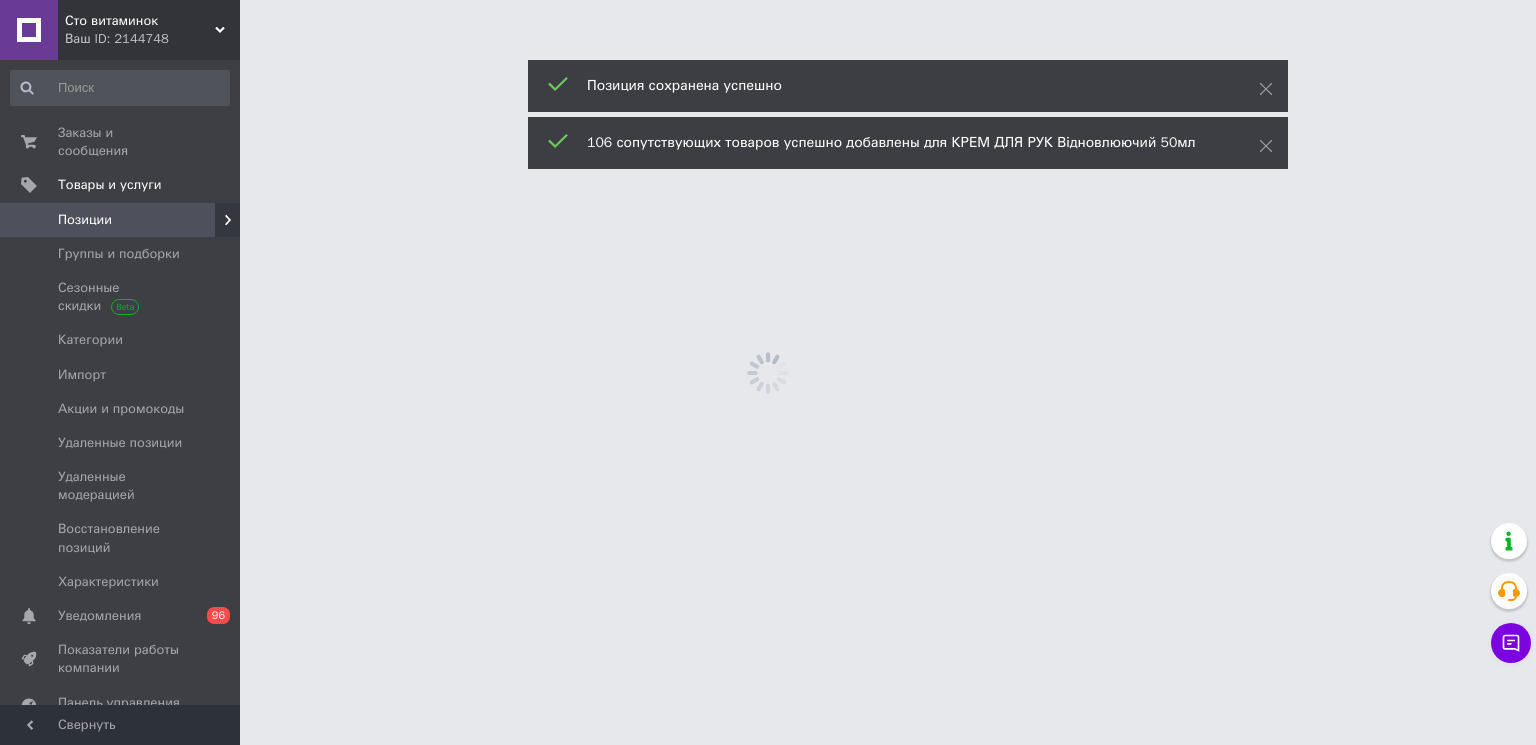 scroll, scrollTop: 0, scrollLeft: 0, axis: both 